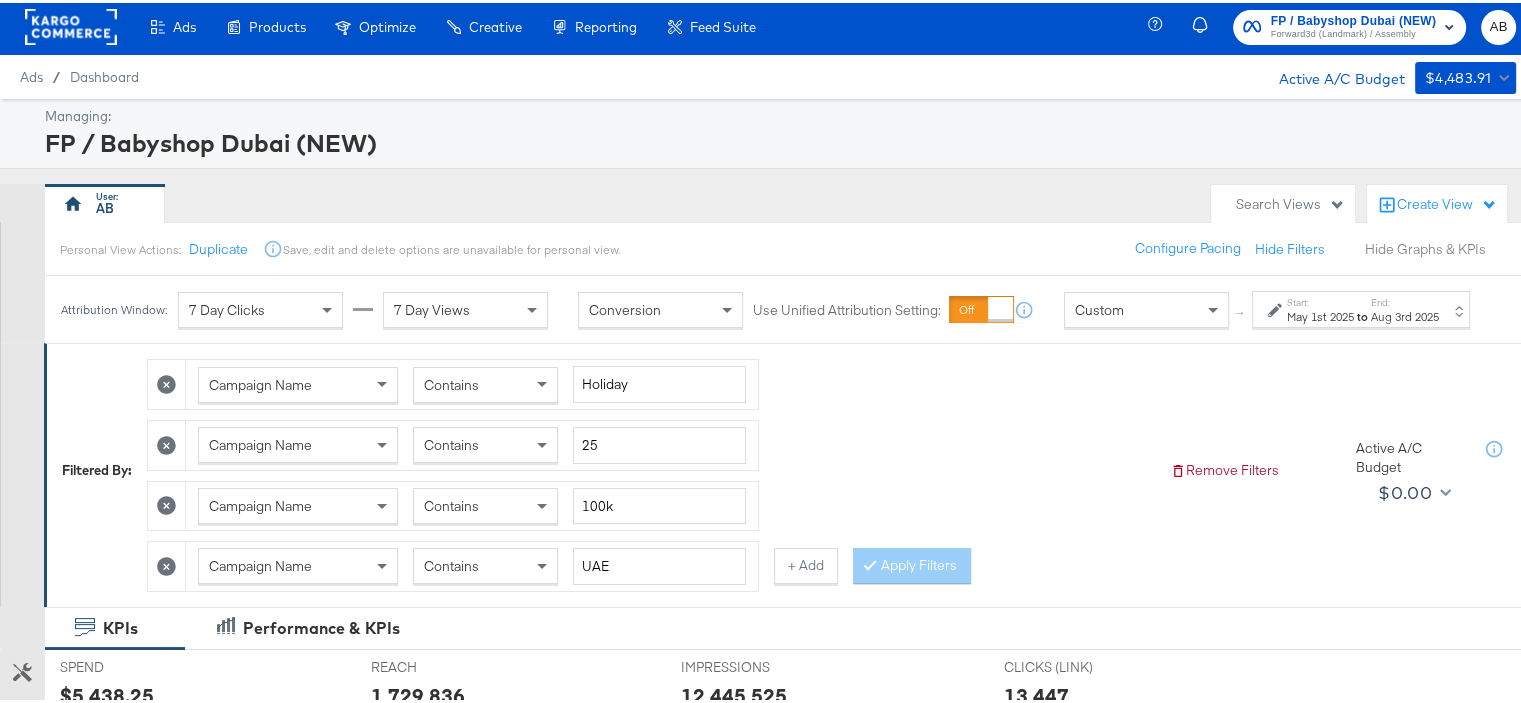 scroll, scrollTop: 0, scrollLeft: 0, axis: both 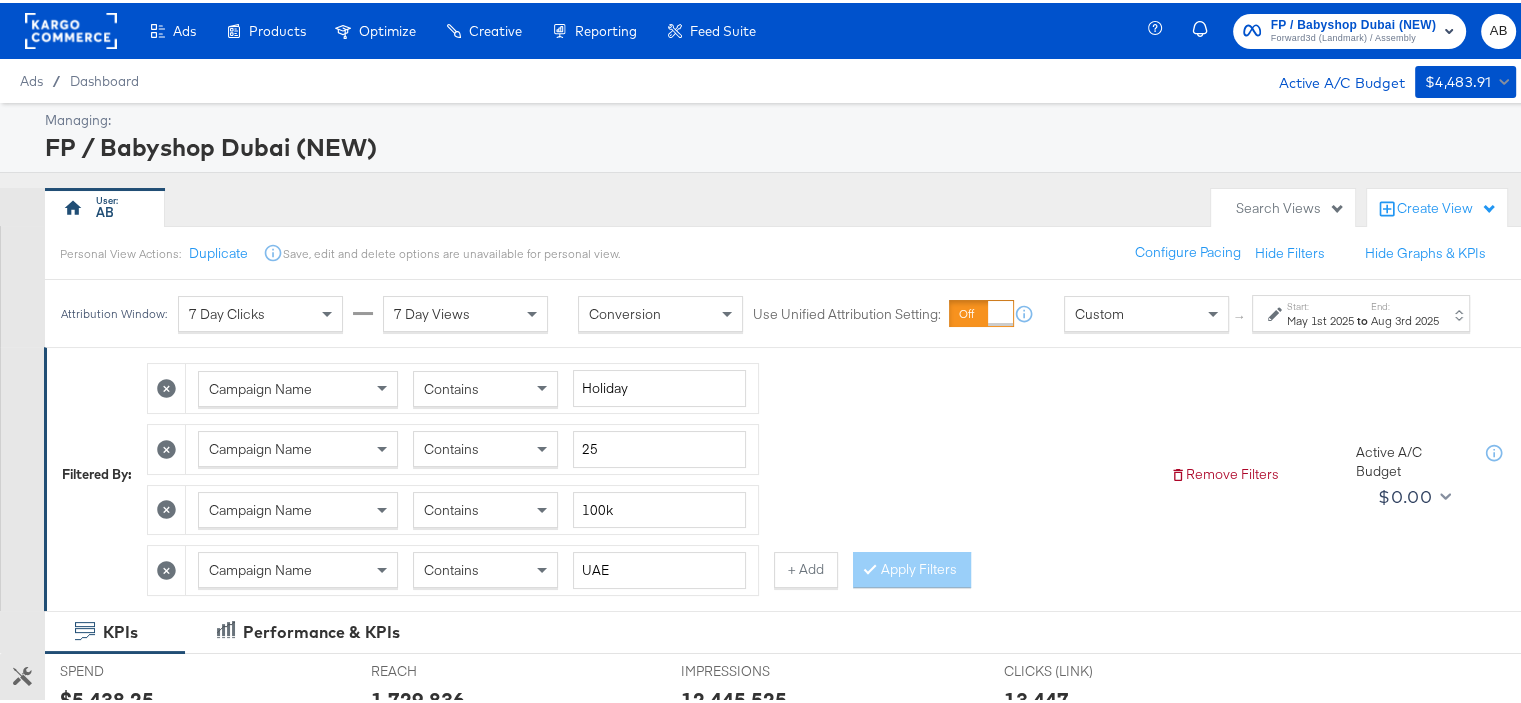 click on "Start: [MONTH] [DAY] [YEAR]    to     End:  [MONTH] [DAY] [YEAR]" at bounding box center [1361, 310] 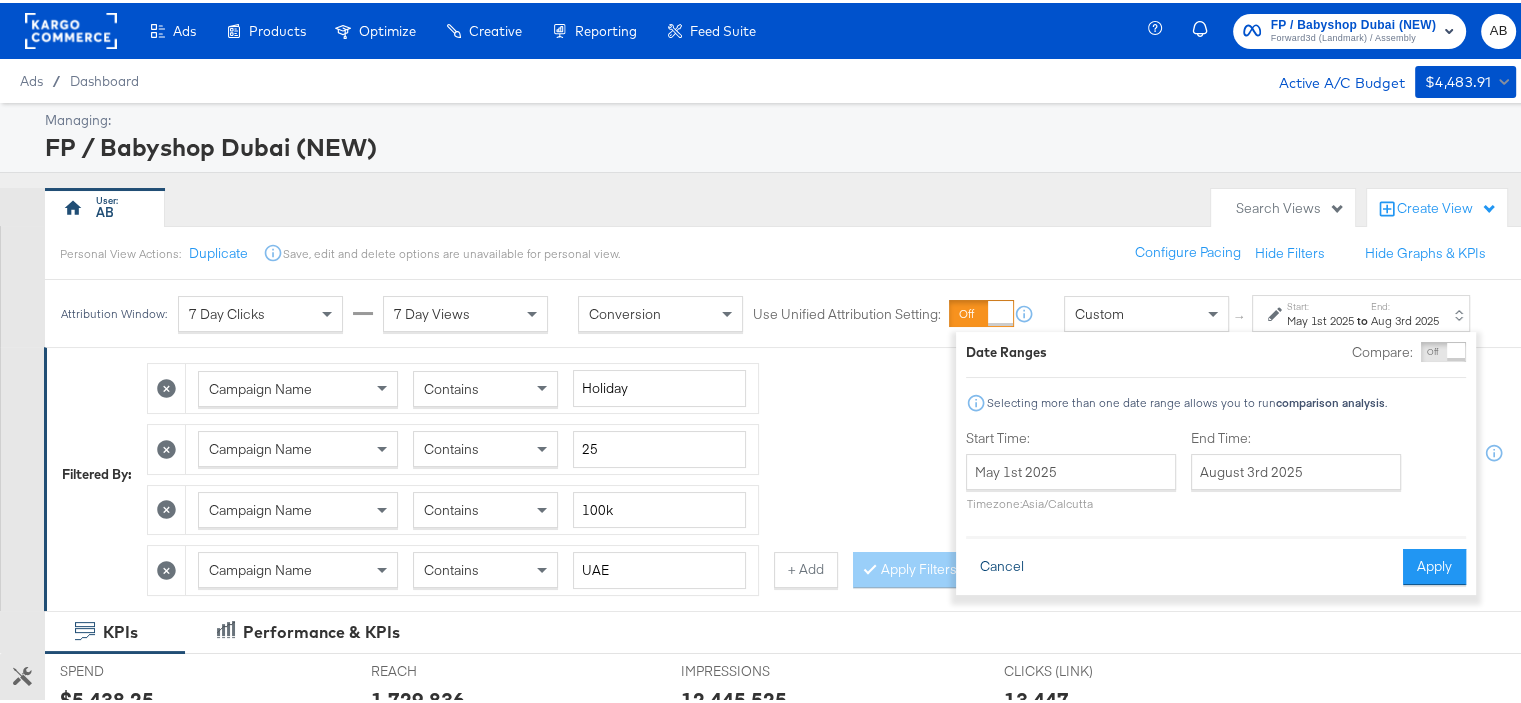 click on "Cancel" at bounding box center [1002, 564] 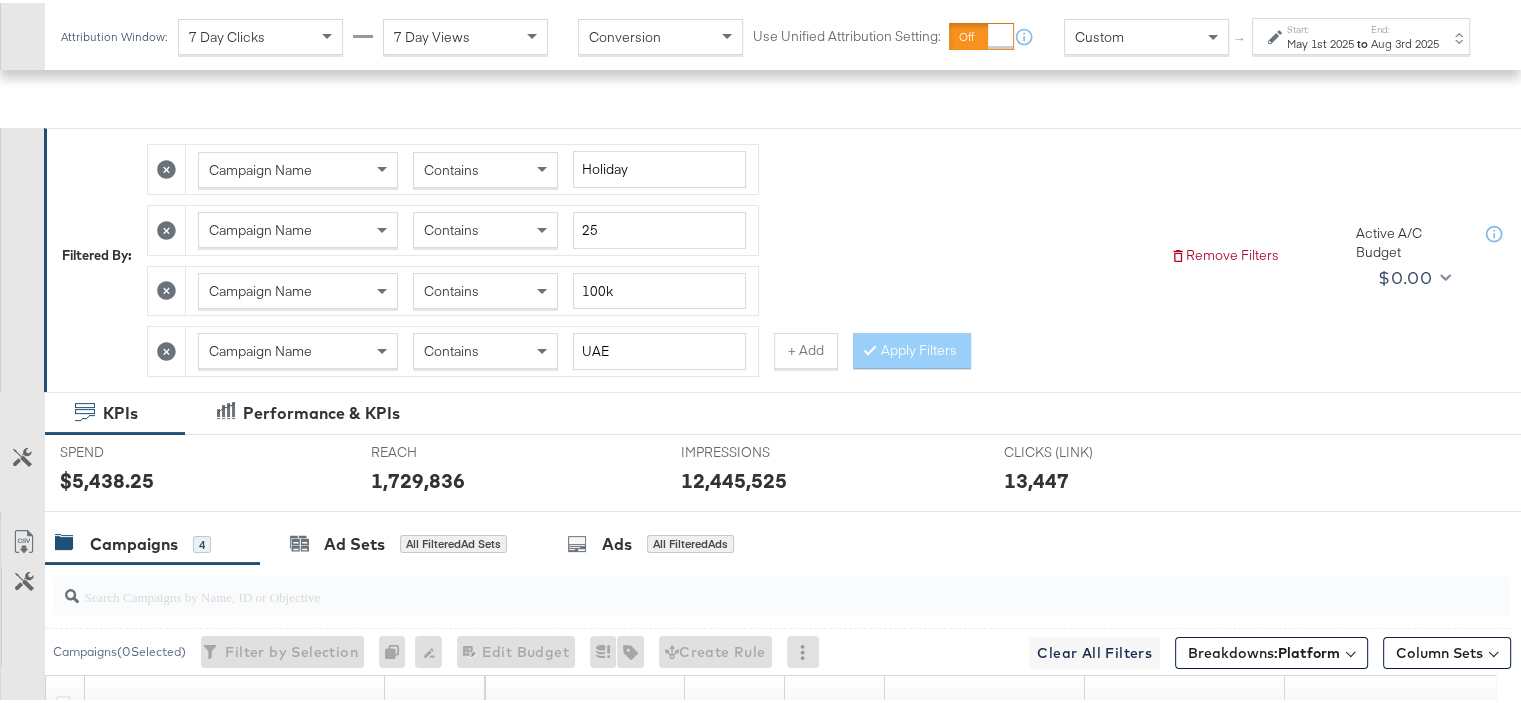 scroll, scrollTop: 200, scrollLeft: 0, axis: vertical 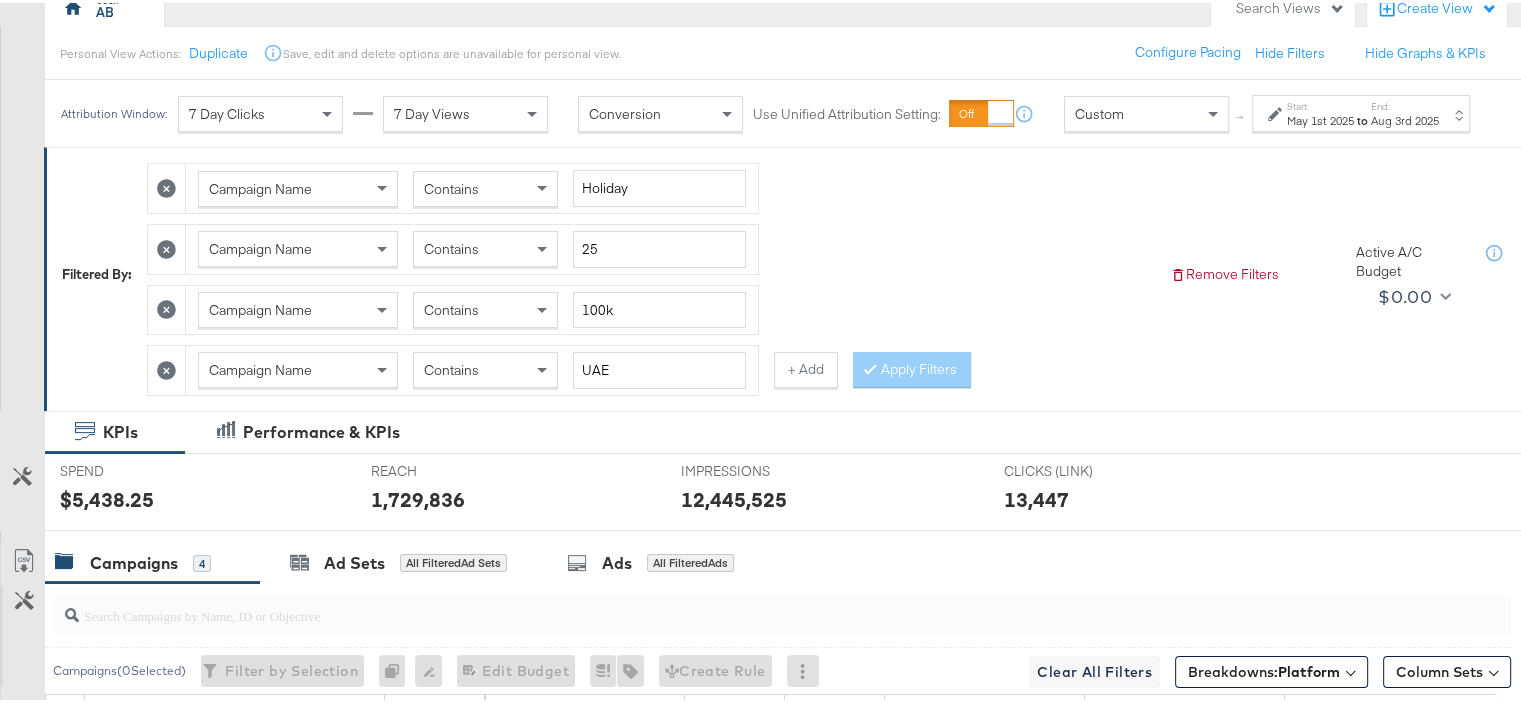 click 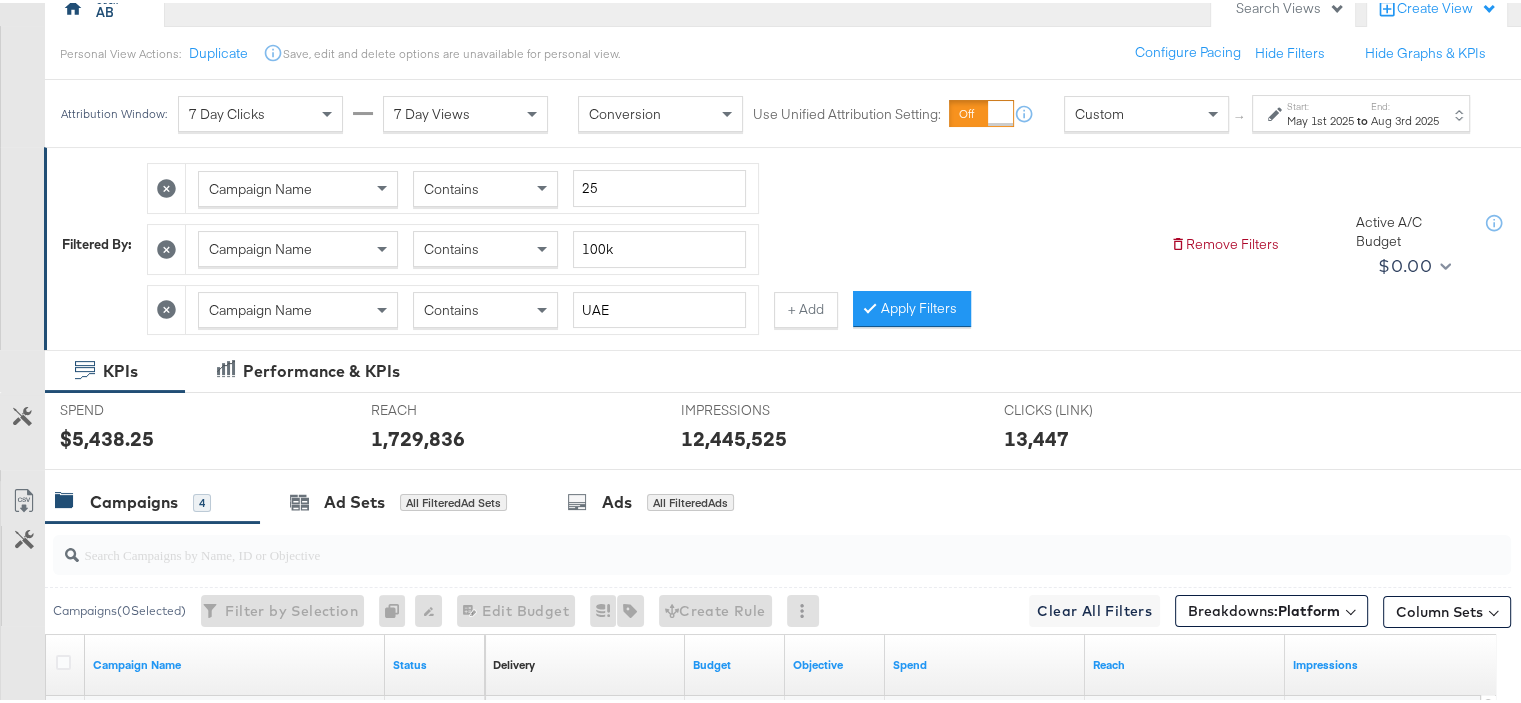 click 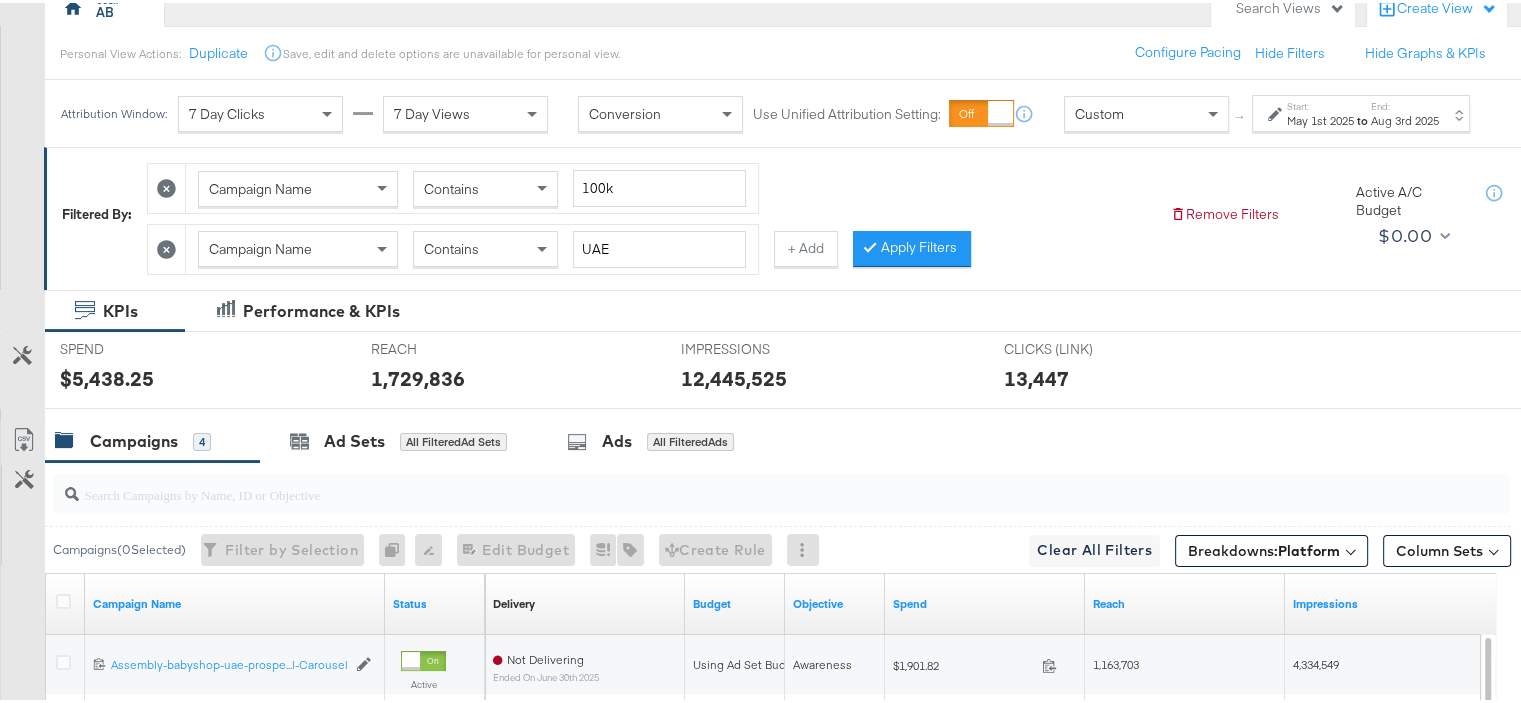click 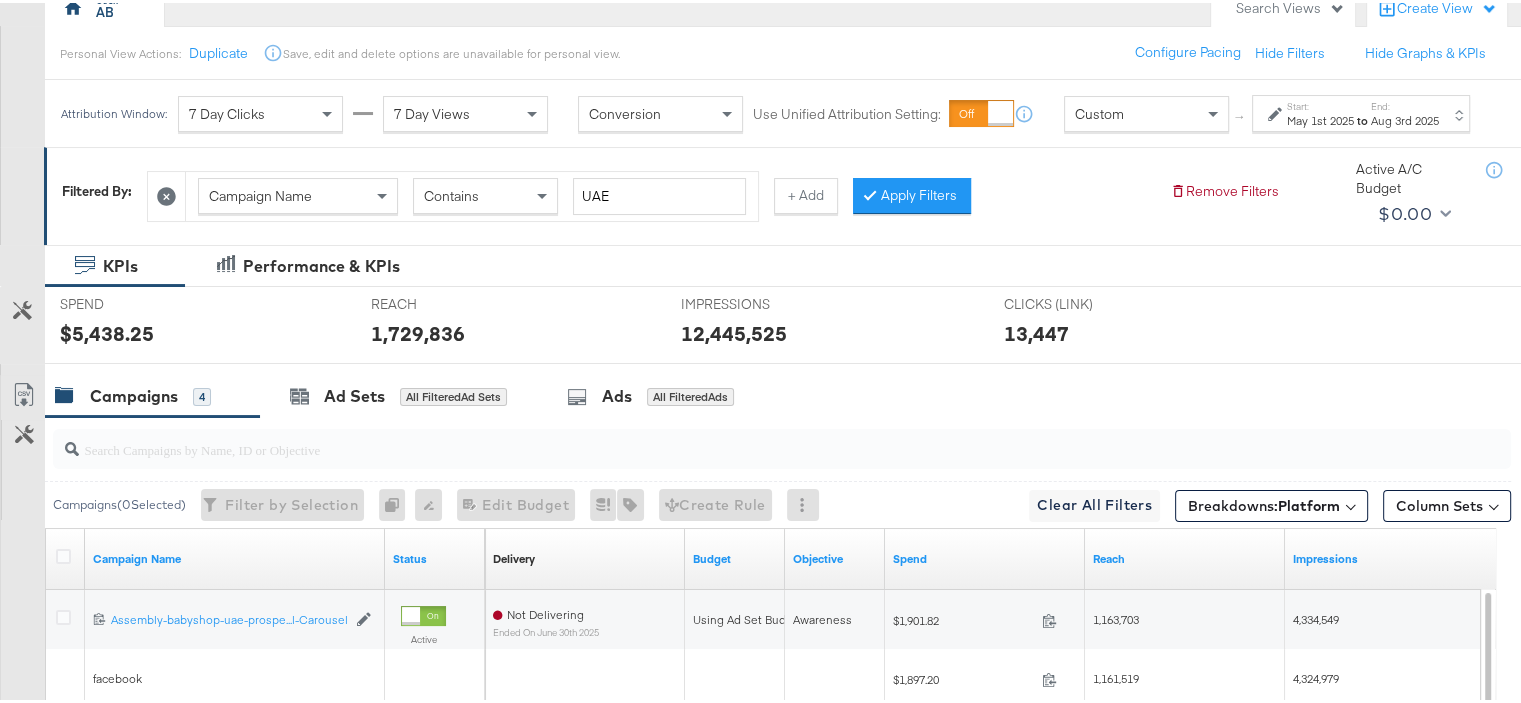 click at bounding box center [166, 193] 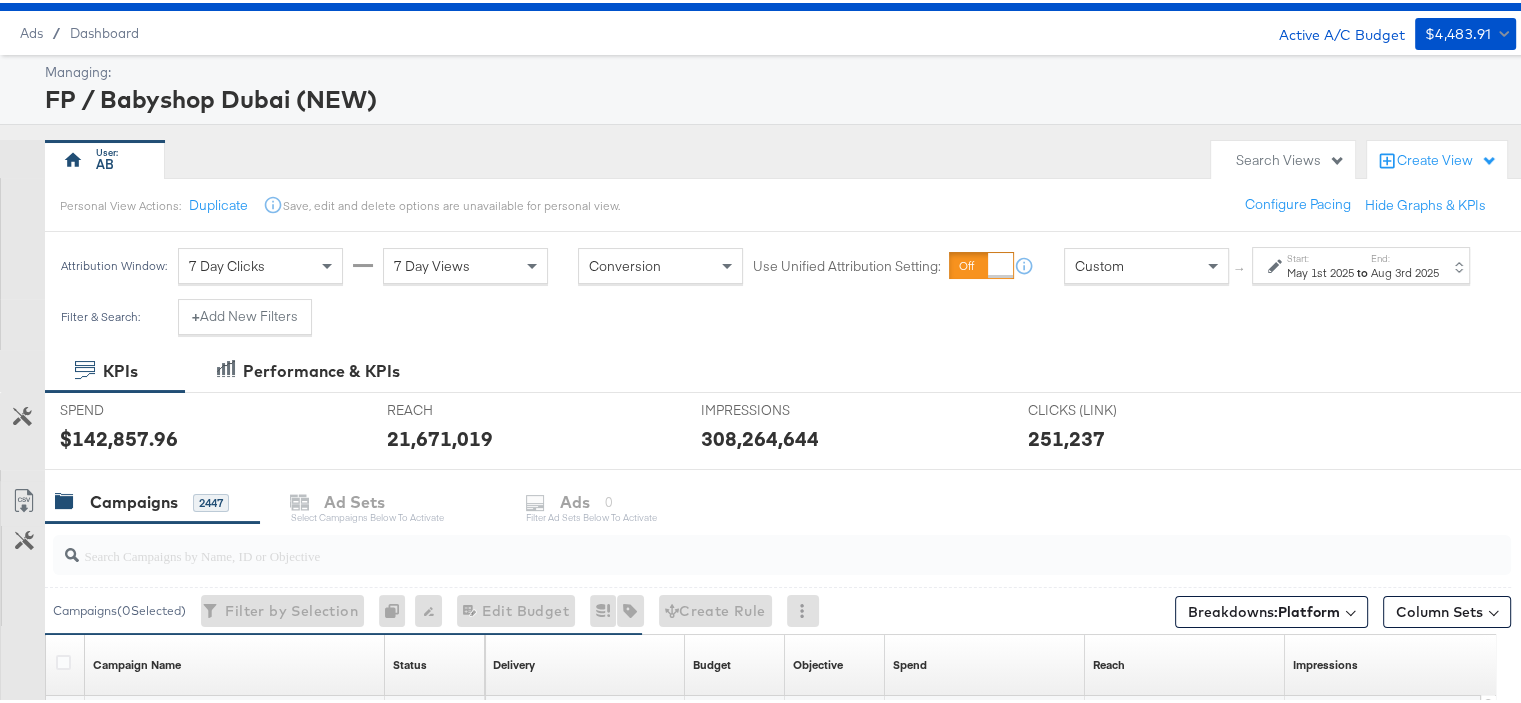 scroll, scrollTop: 0, scrollLeft: 0, axis: both 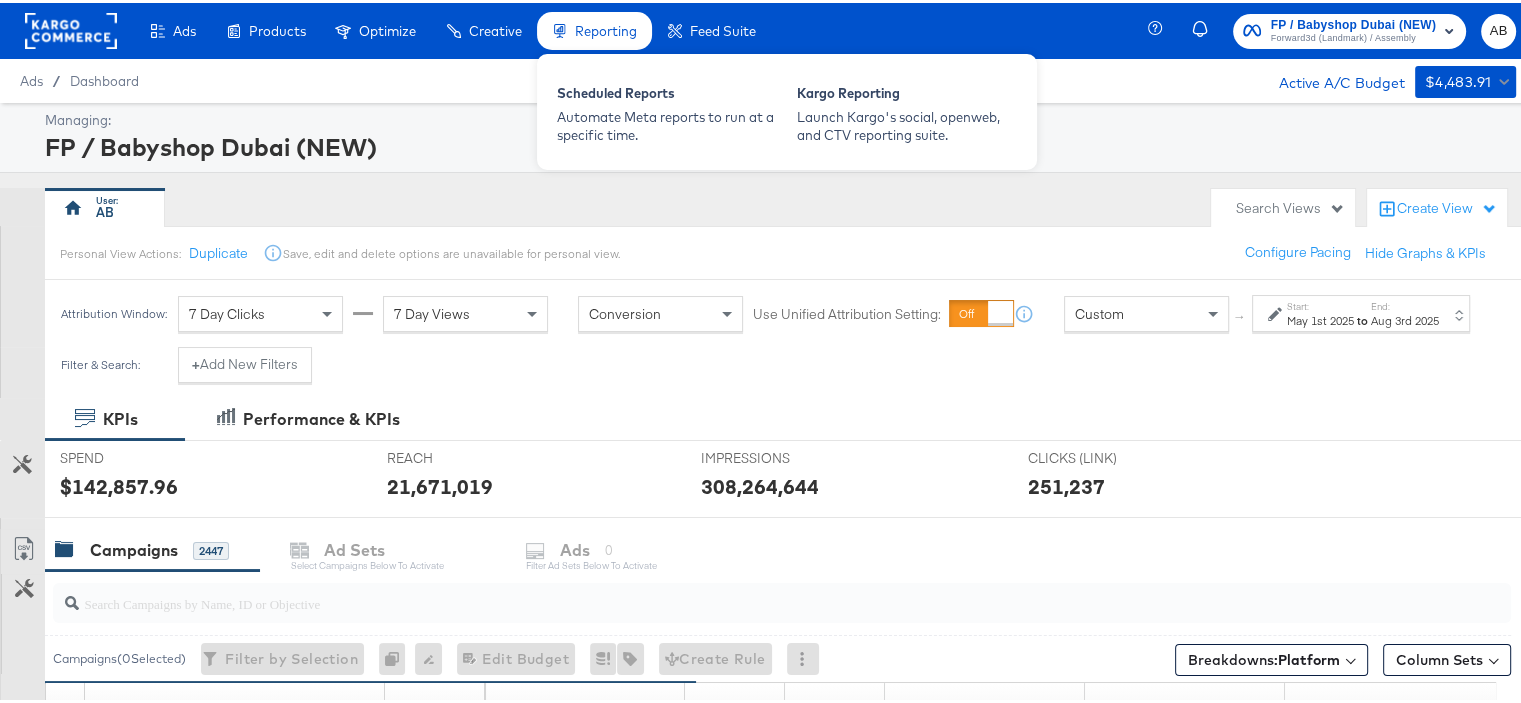 click on "Reporting" at bounding box center [606, 28] 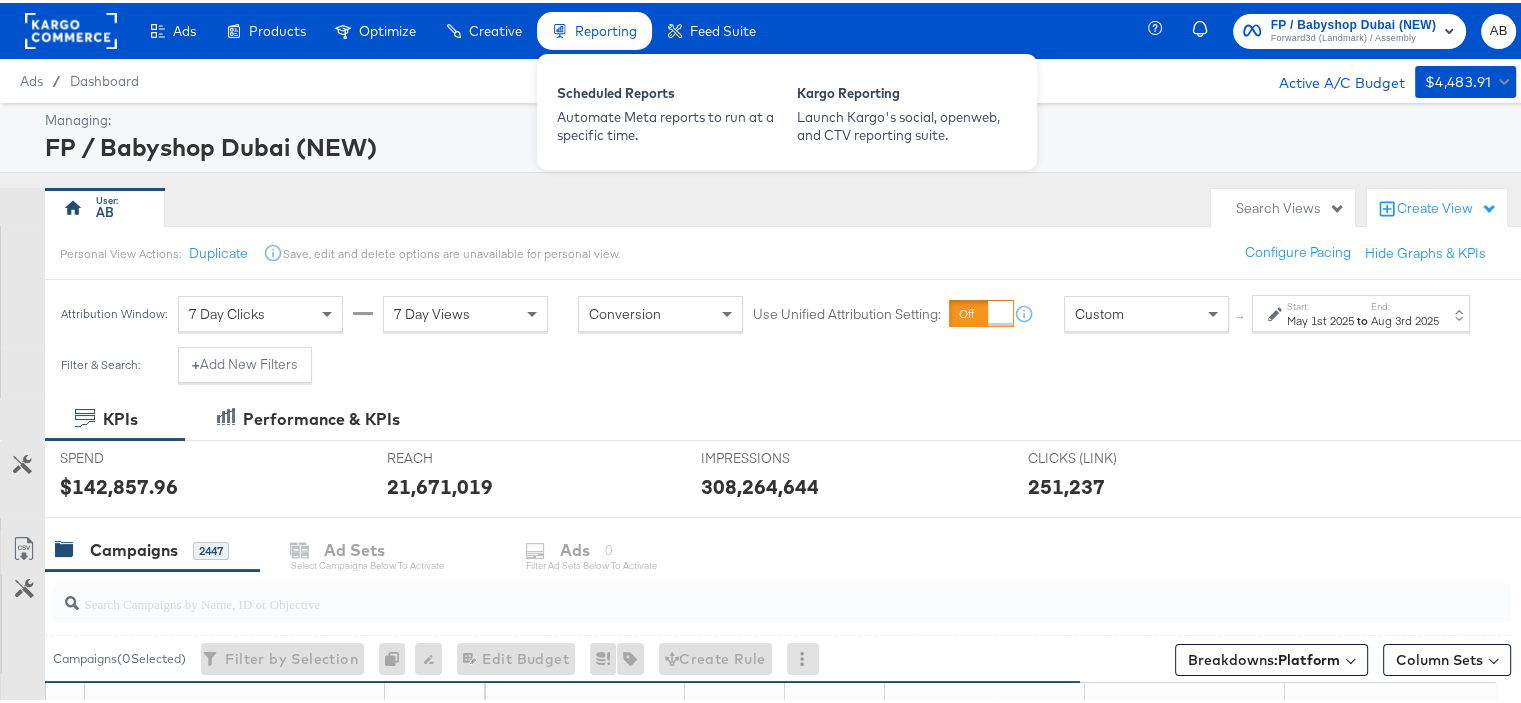 click on "Reporting" at bounding box center (606, 28) 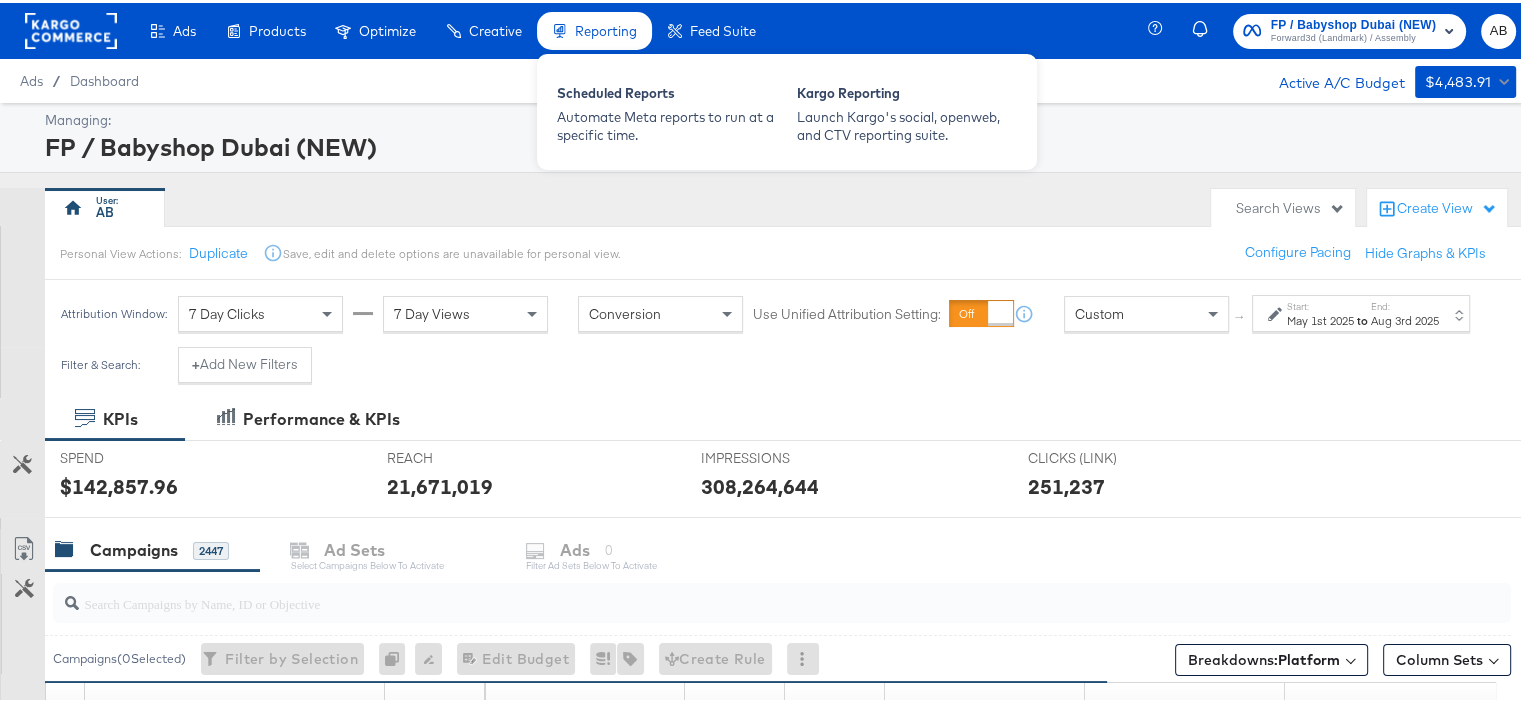 click on "Reporting" at bounding box center (594, 28) 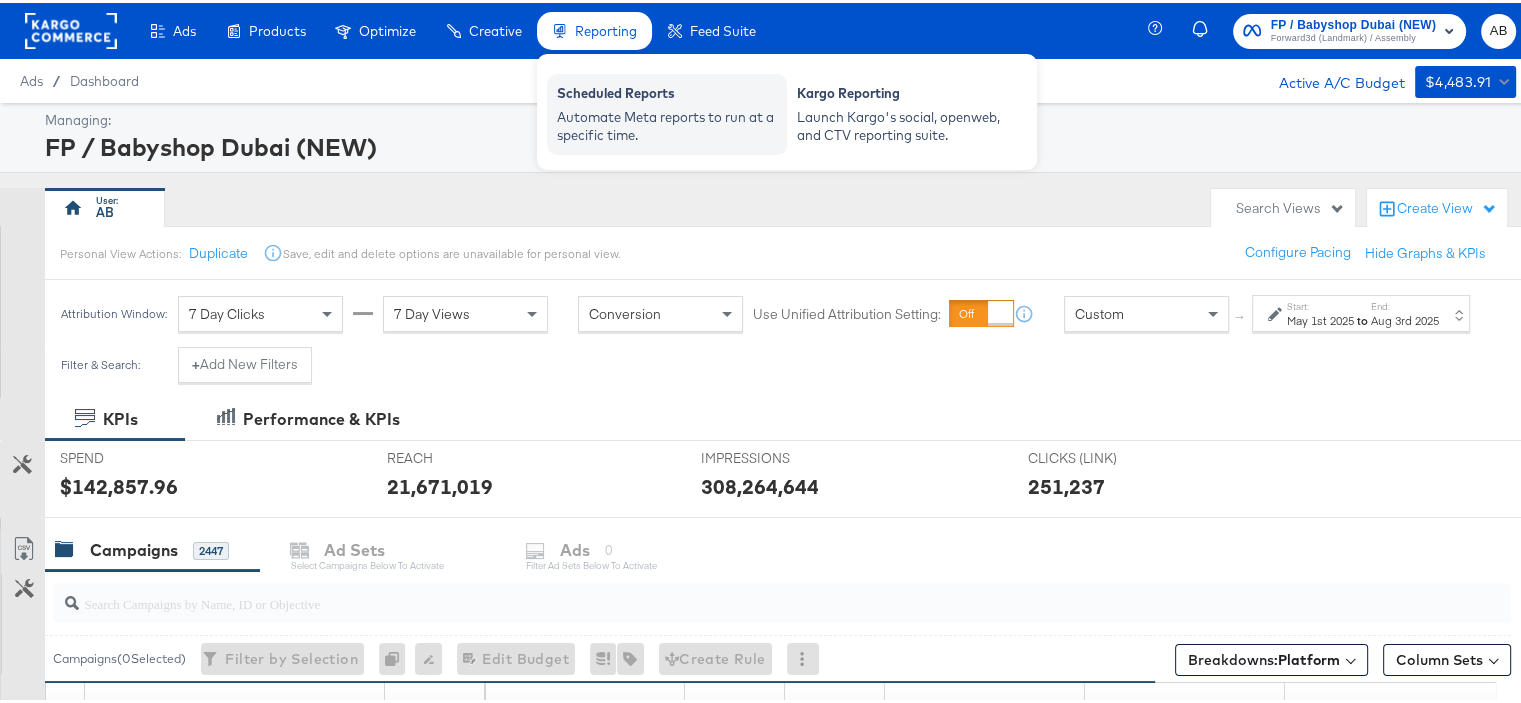 click on "Automate Meta reports to run at a specific time." at bounding box center [667, 123] 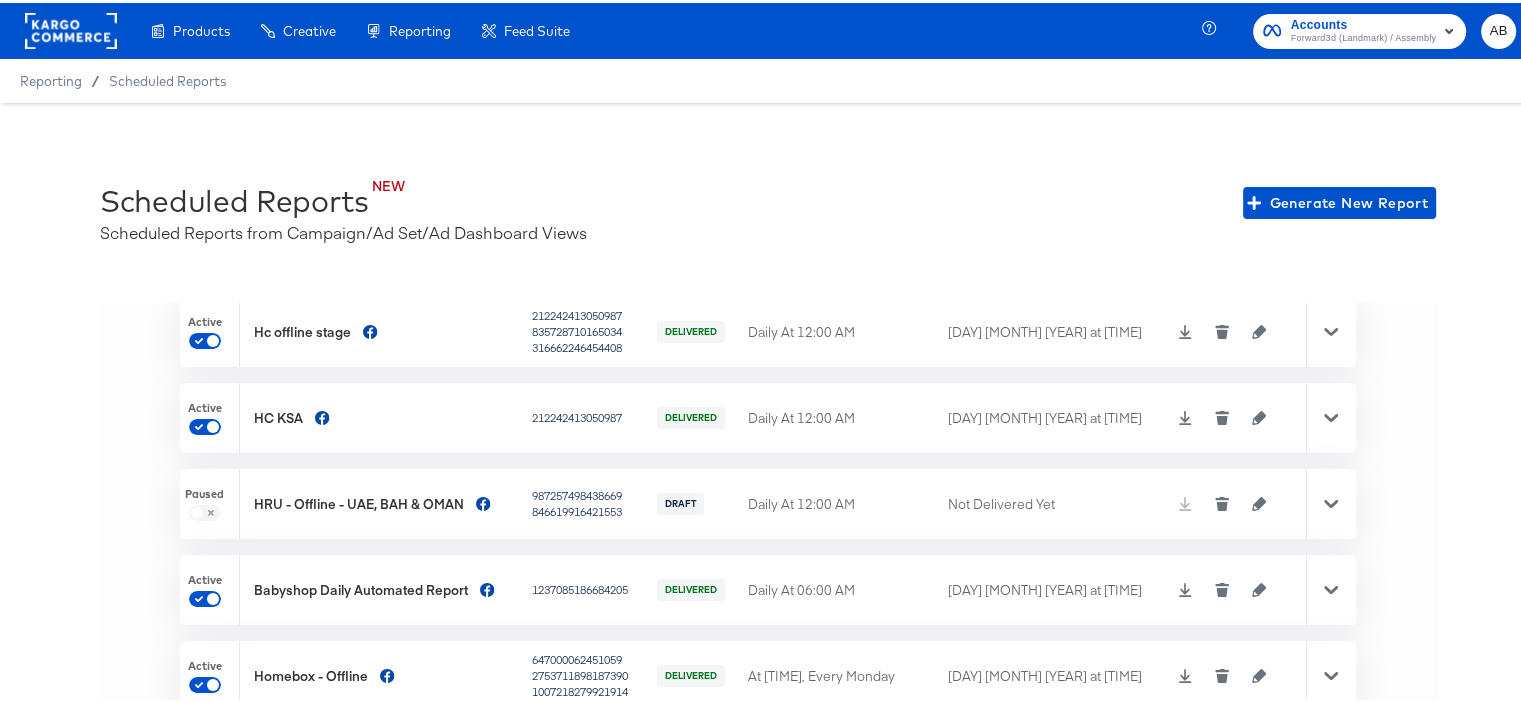 scroll, scrollTop: 251, scrollLeft: 0, axis: vertical 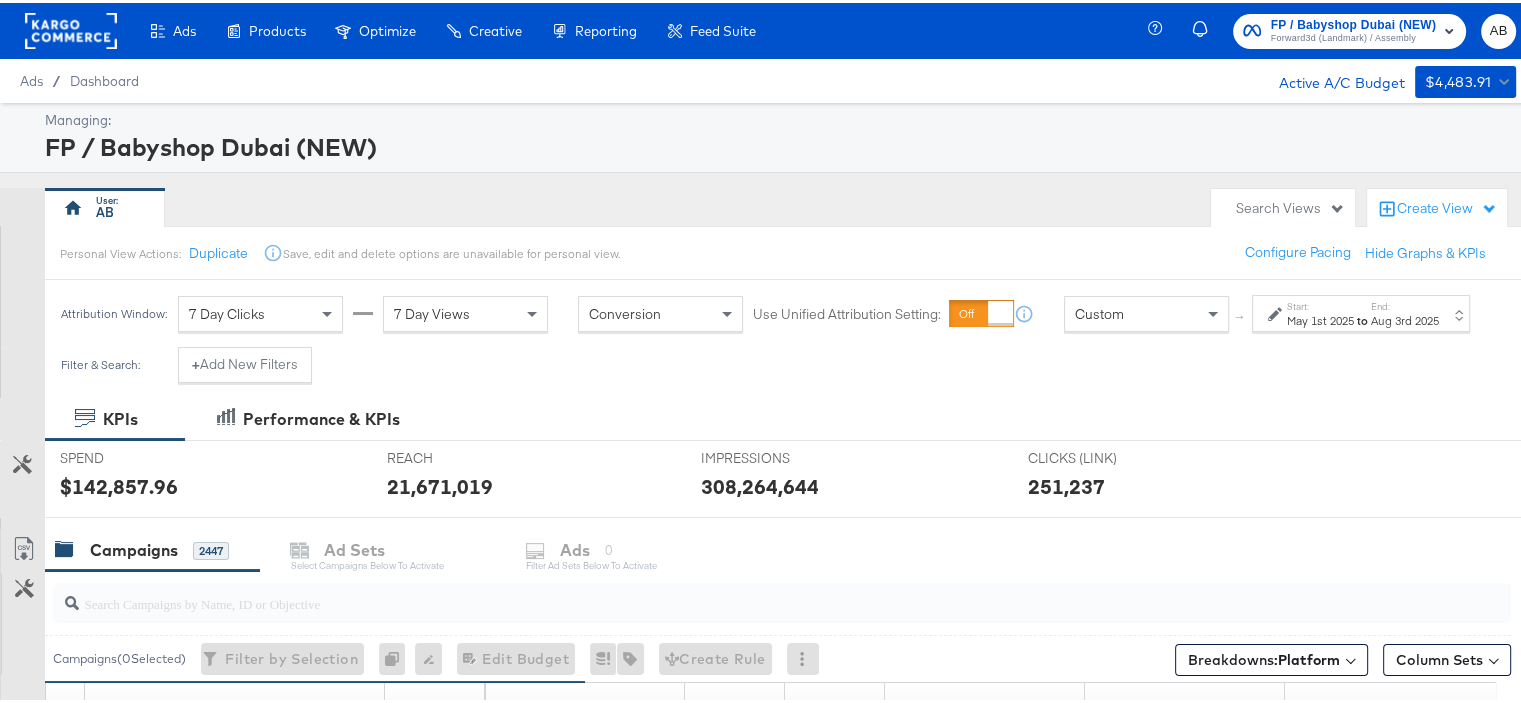 click on "to" at bounding box center (1362, 317) 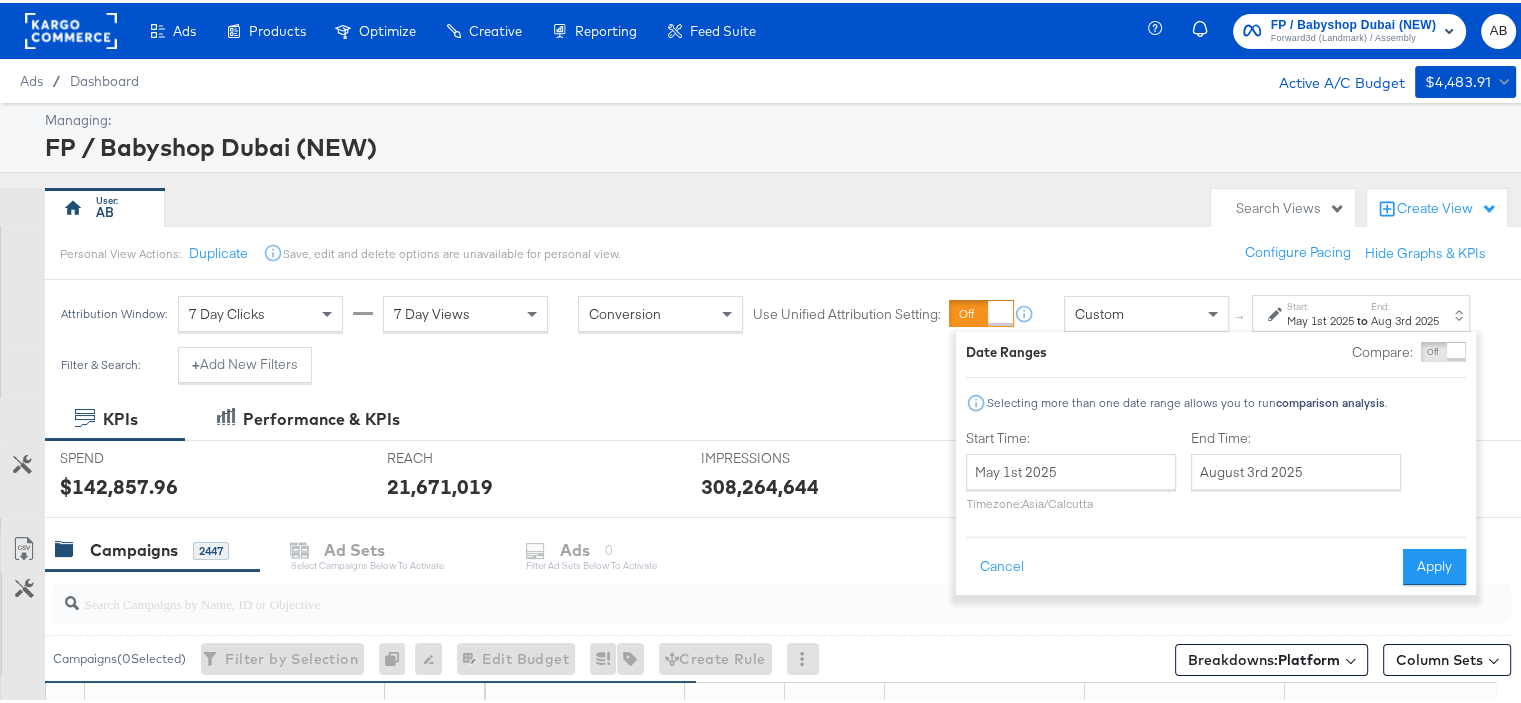 click on "May 1st 2025" at bounding box center (1320, 318) 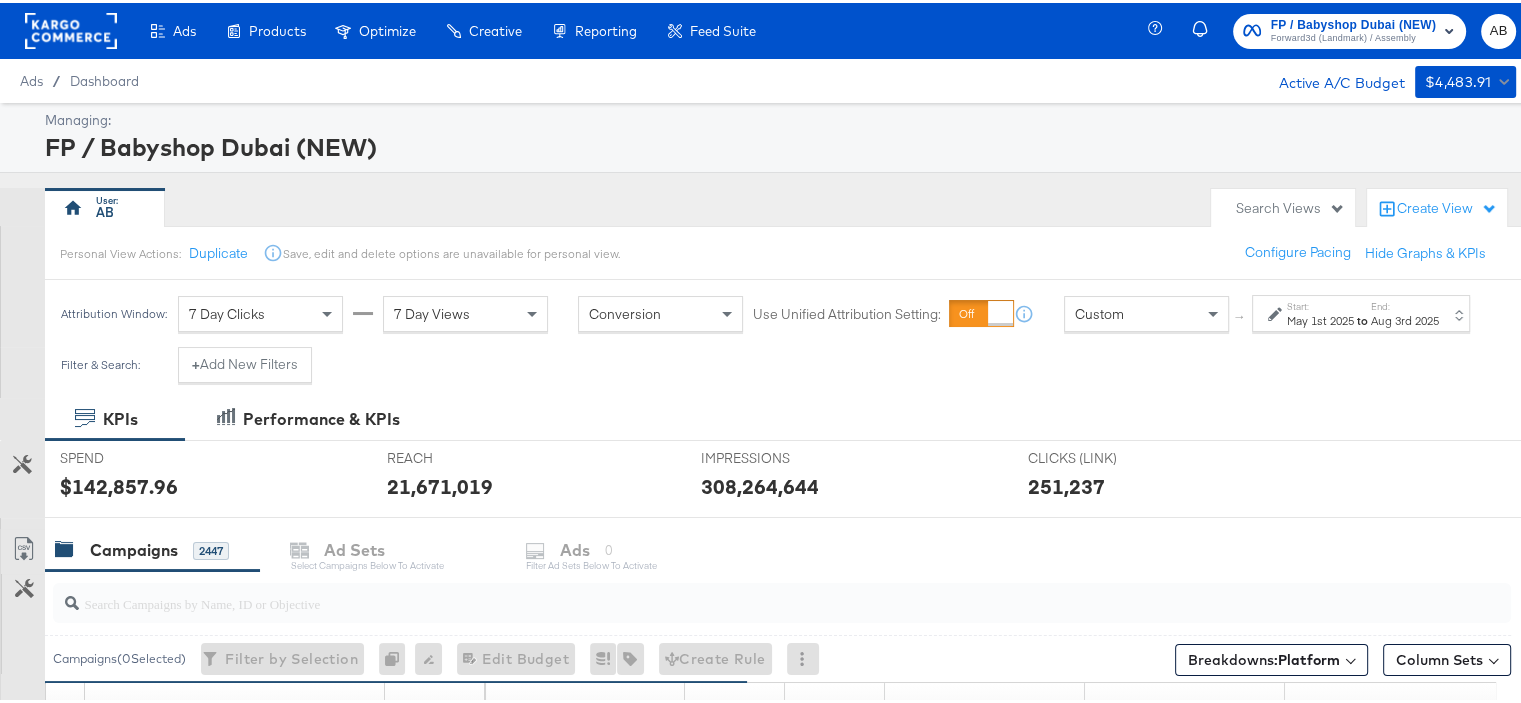 click on "May 1st 2025" at bounding box center (1320, 318) 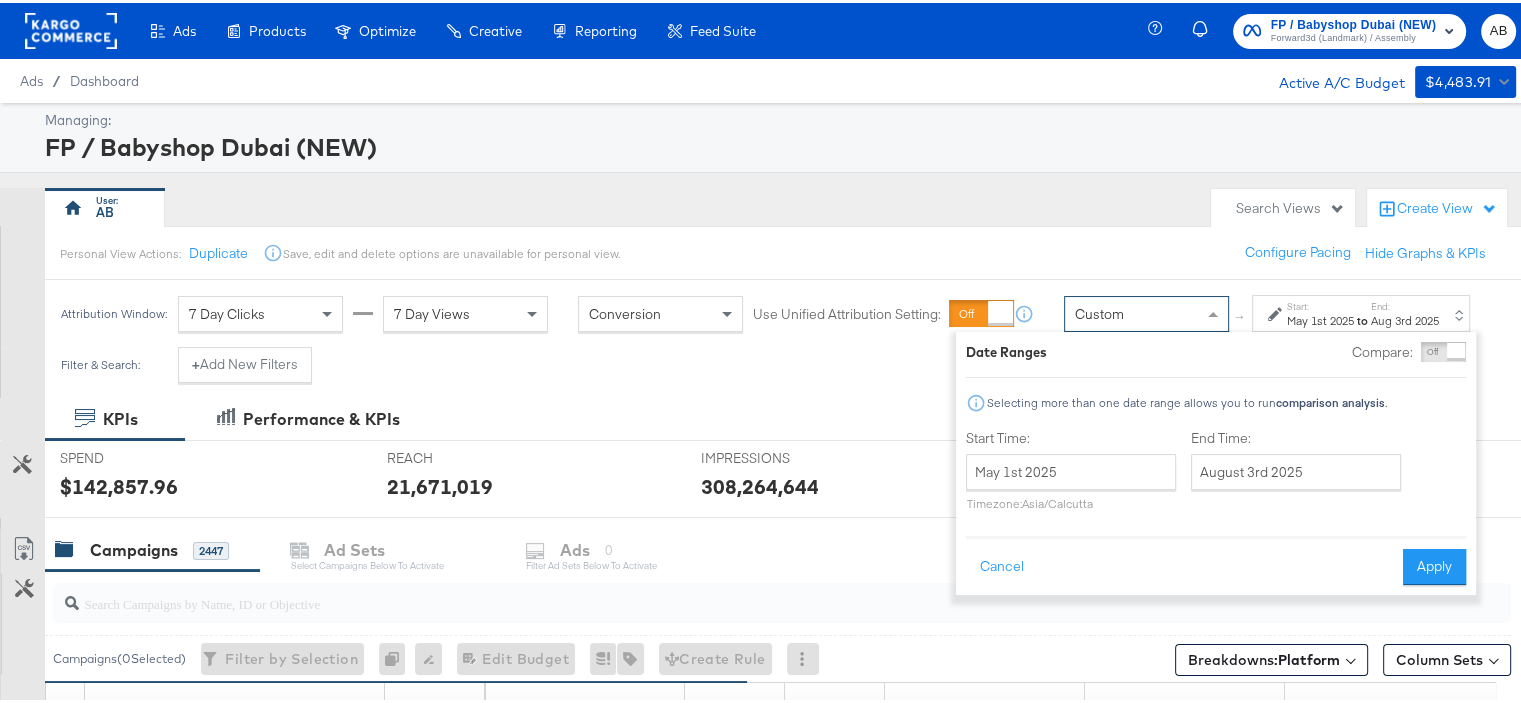 click at bounding box center [1215, 311] 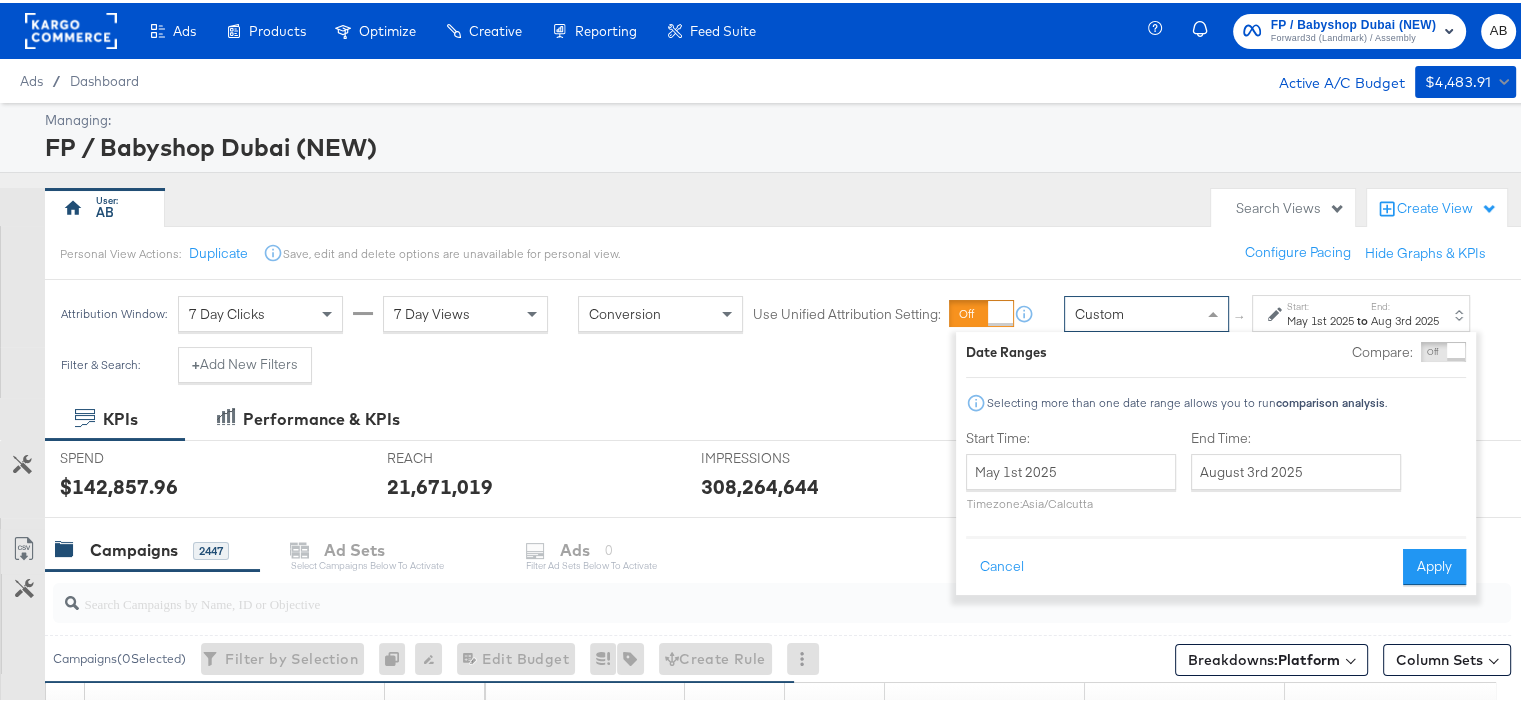 click at bounding box center (1213, 311) 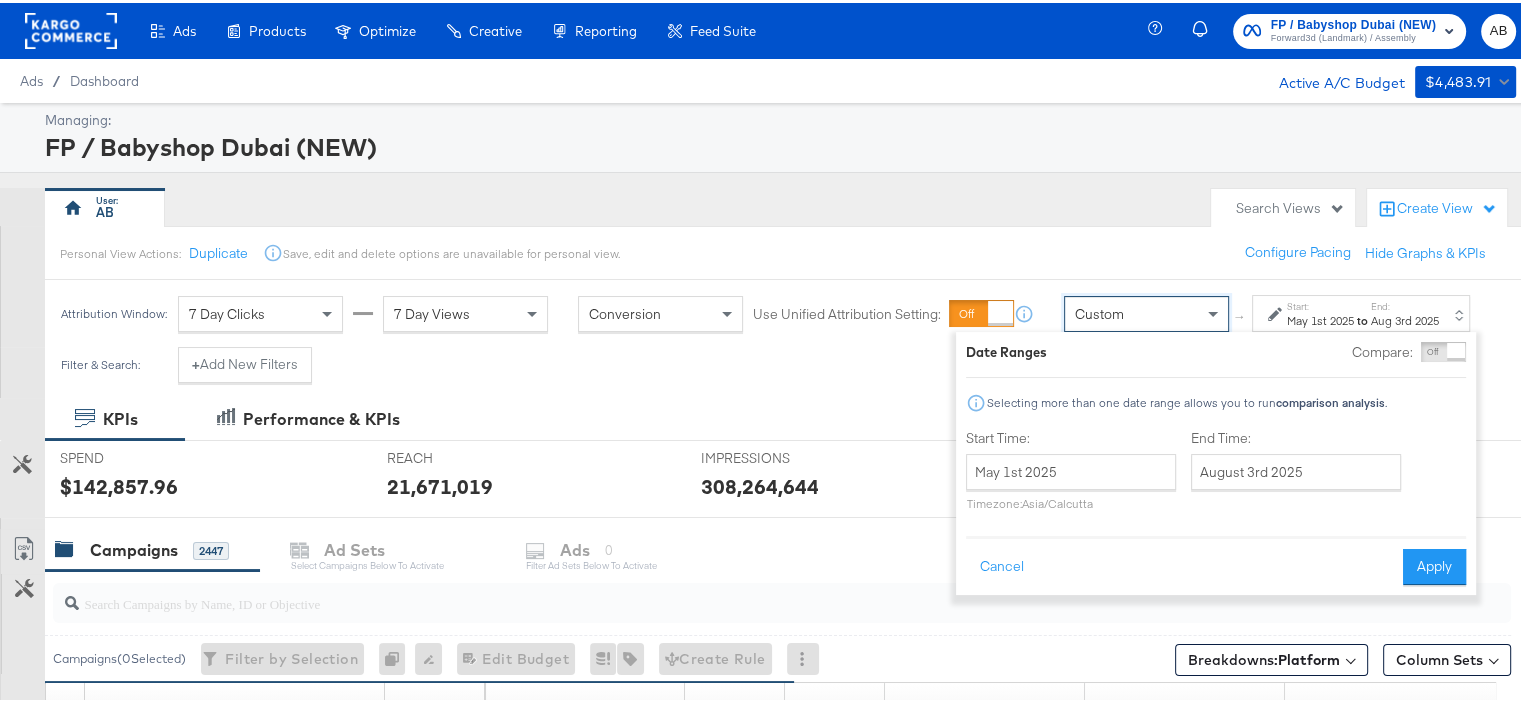 click on "Start:" at bounding box center [1320, 303] 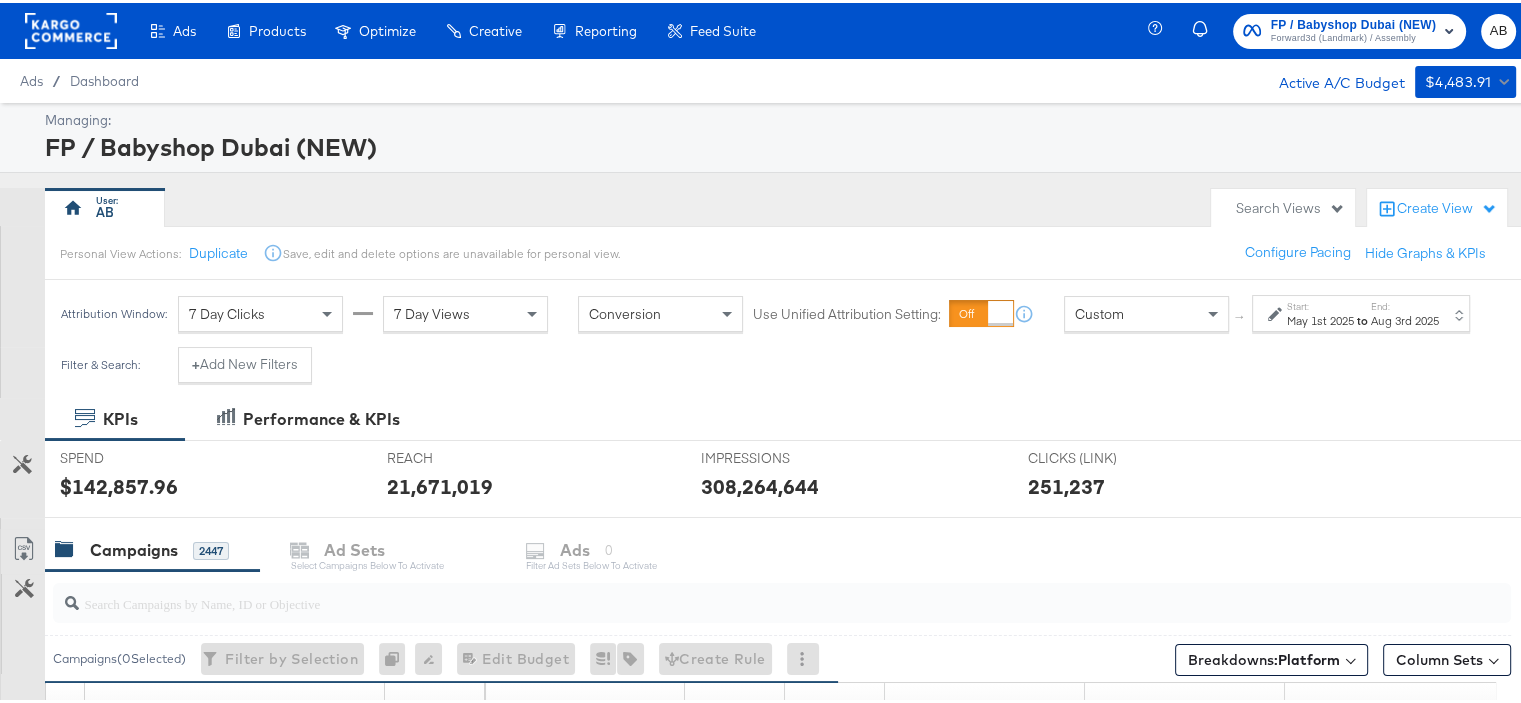 click on "Start:" at bounding box center (1320, 303) 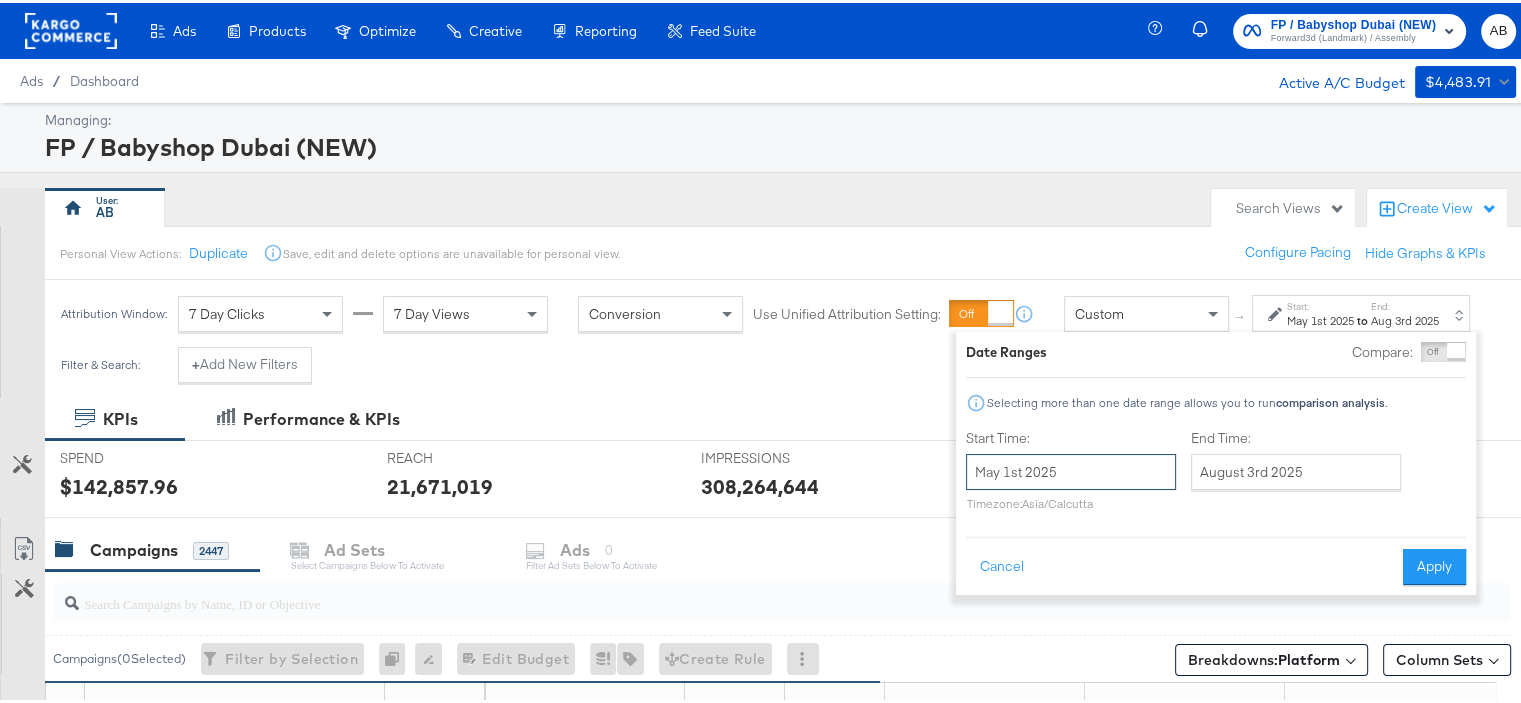 click on "May 1st 2025" at bounding box center [1071, 469] 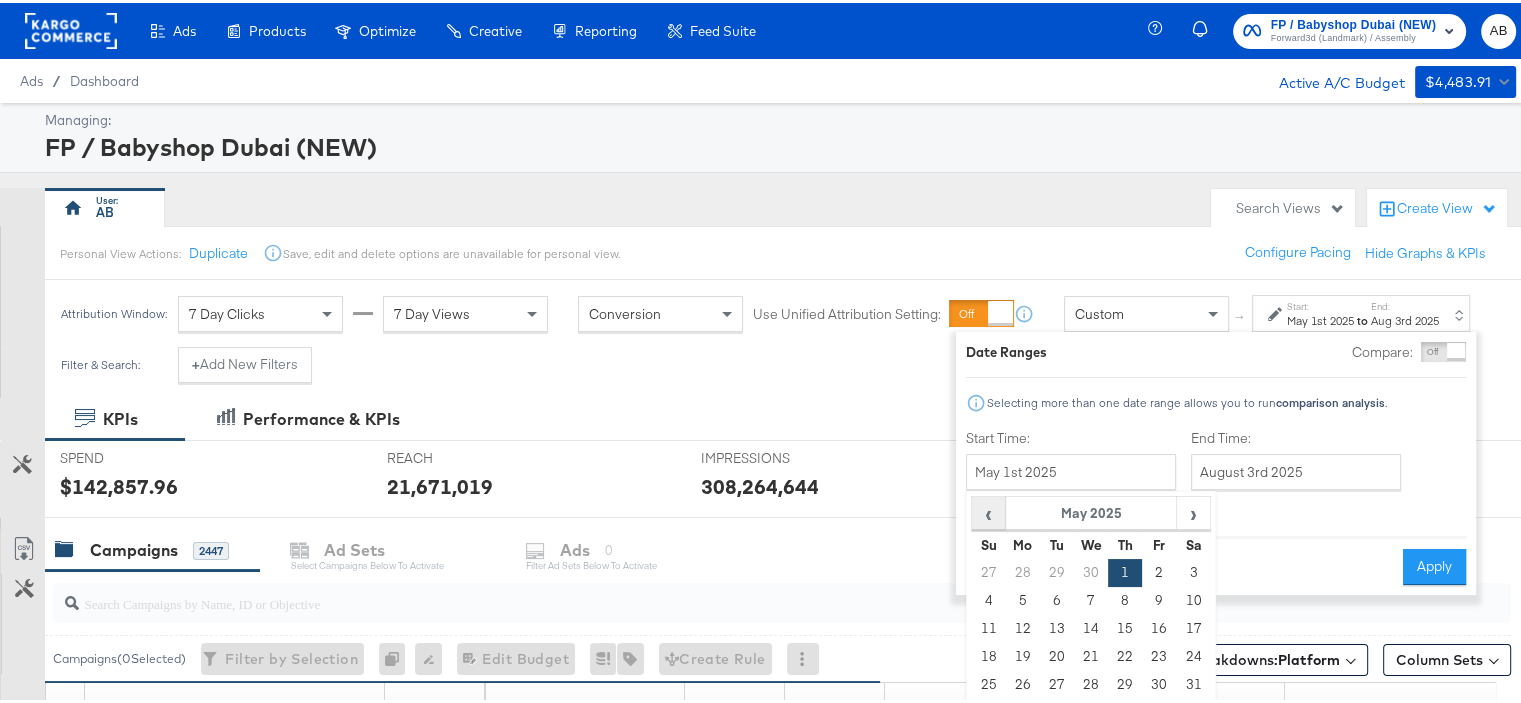 click on "‹" at bounding box center (988, 510) 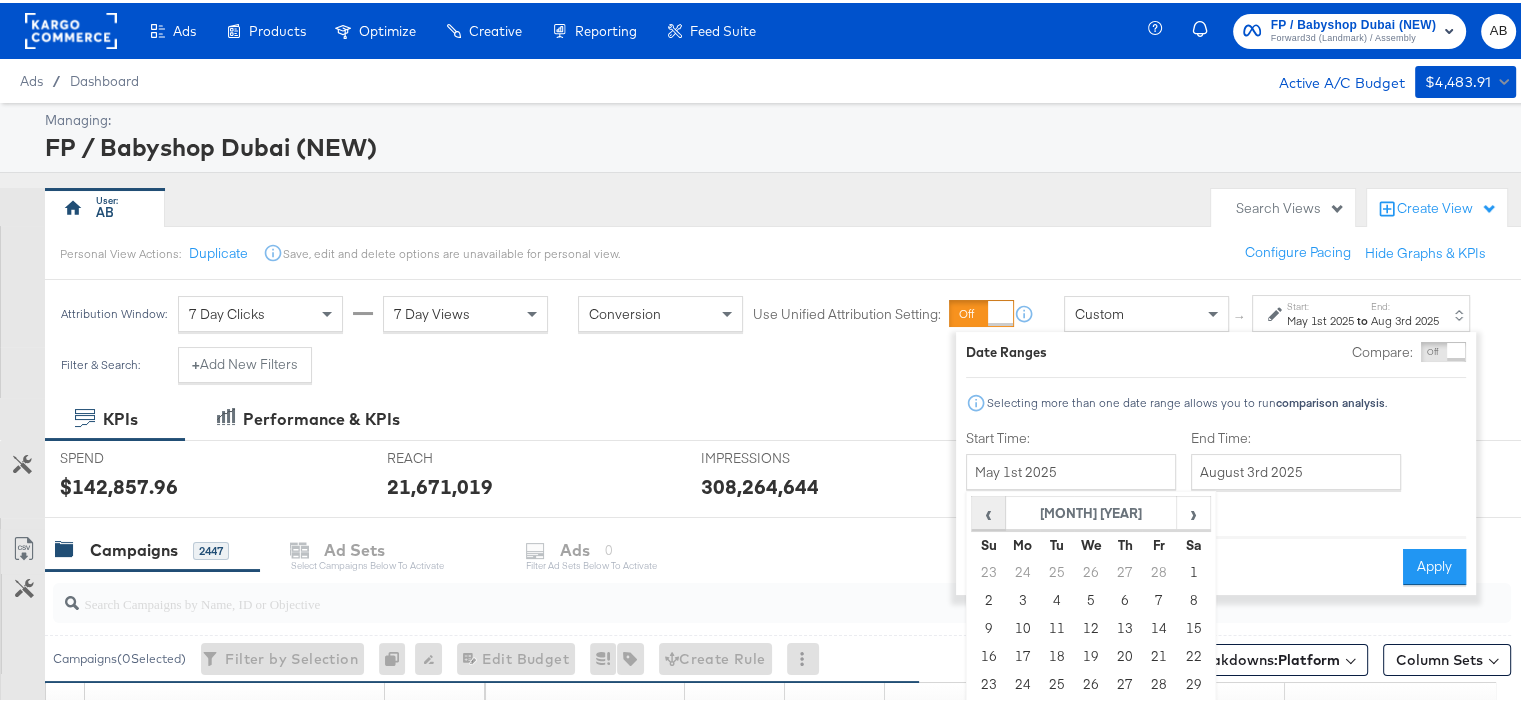 click on "‹" at bounding box center (988, 510) 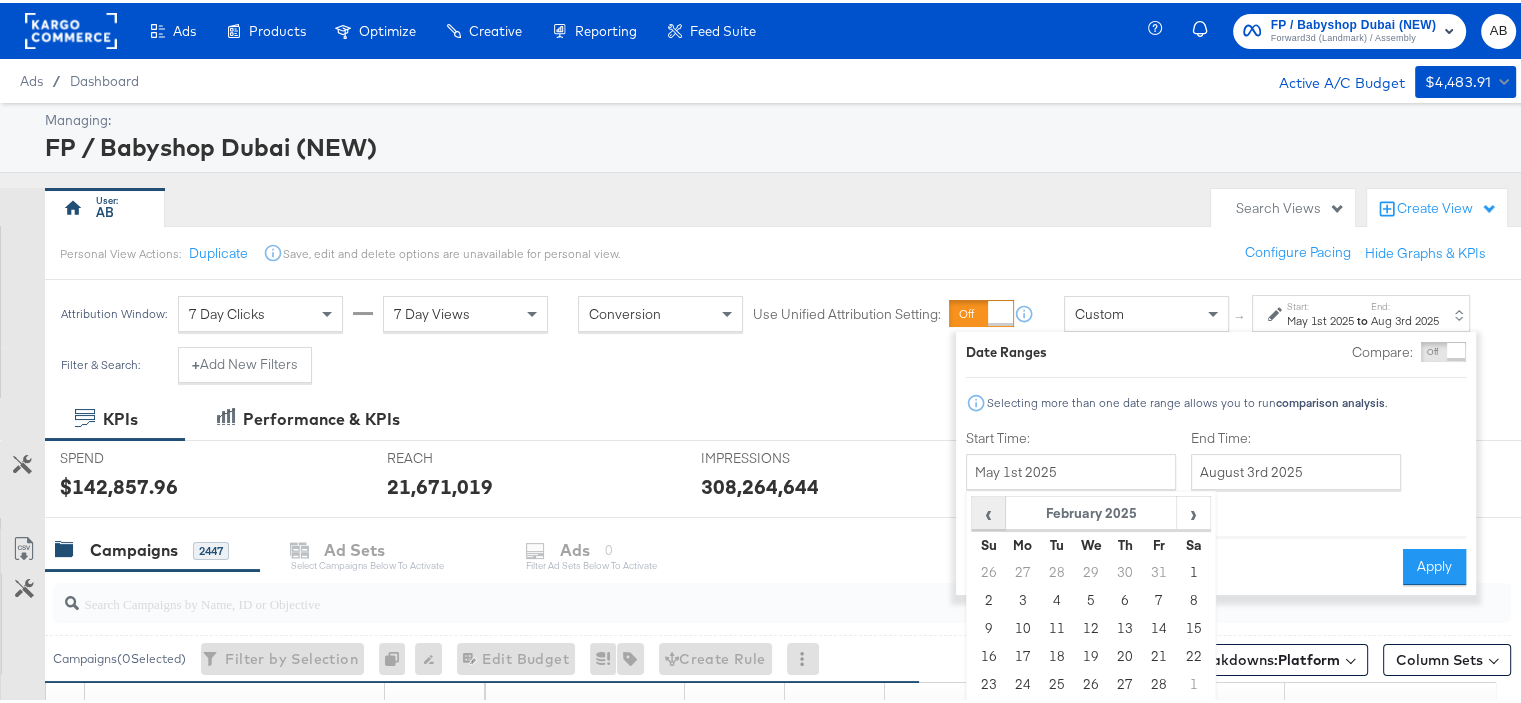 click on "‹" at bounding box center [988, 510] 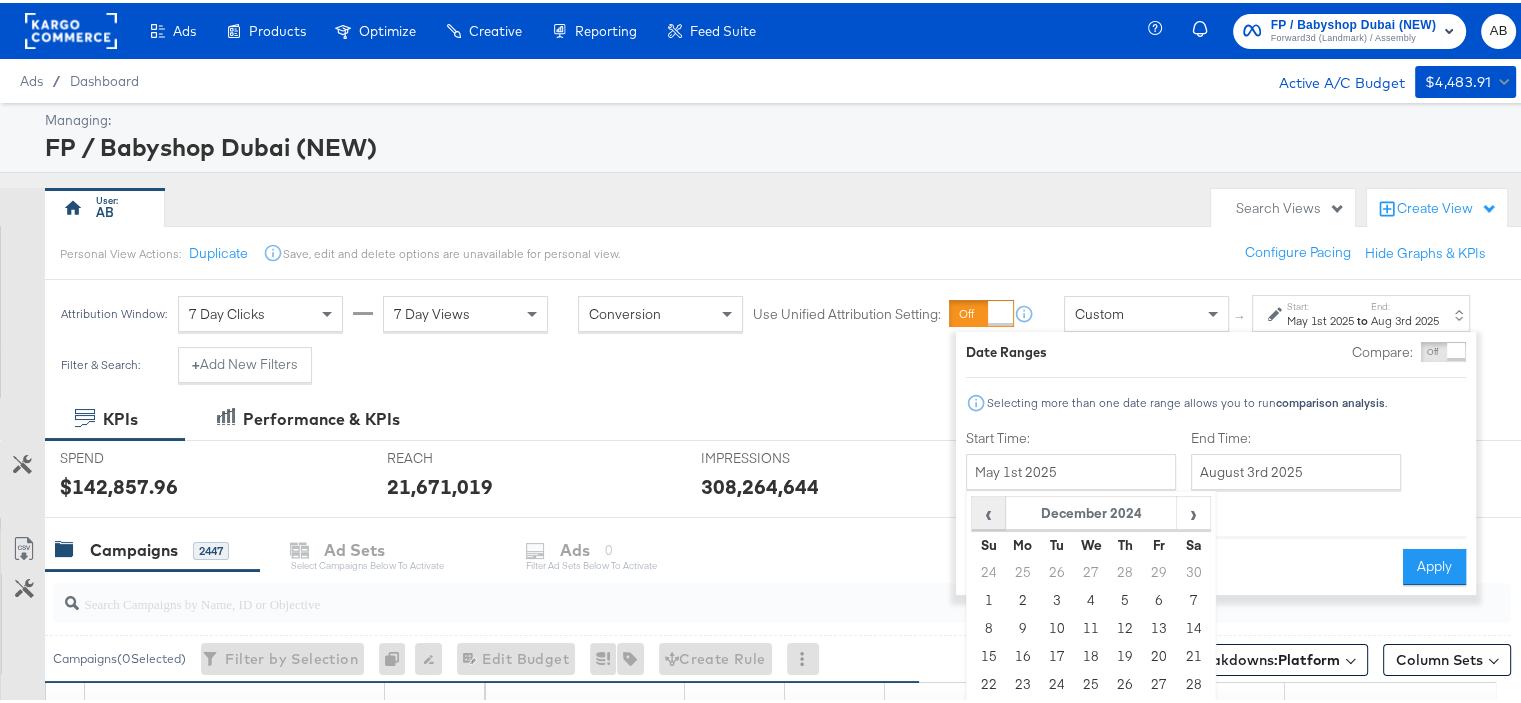click on "‹" at bounding box center [988, 510] 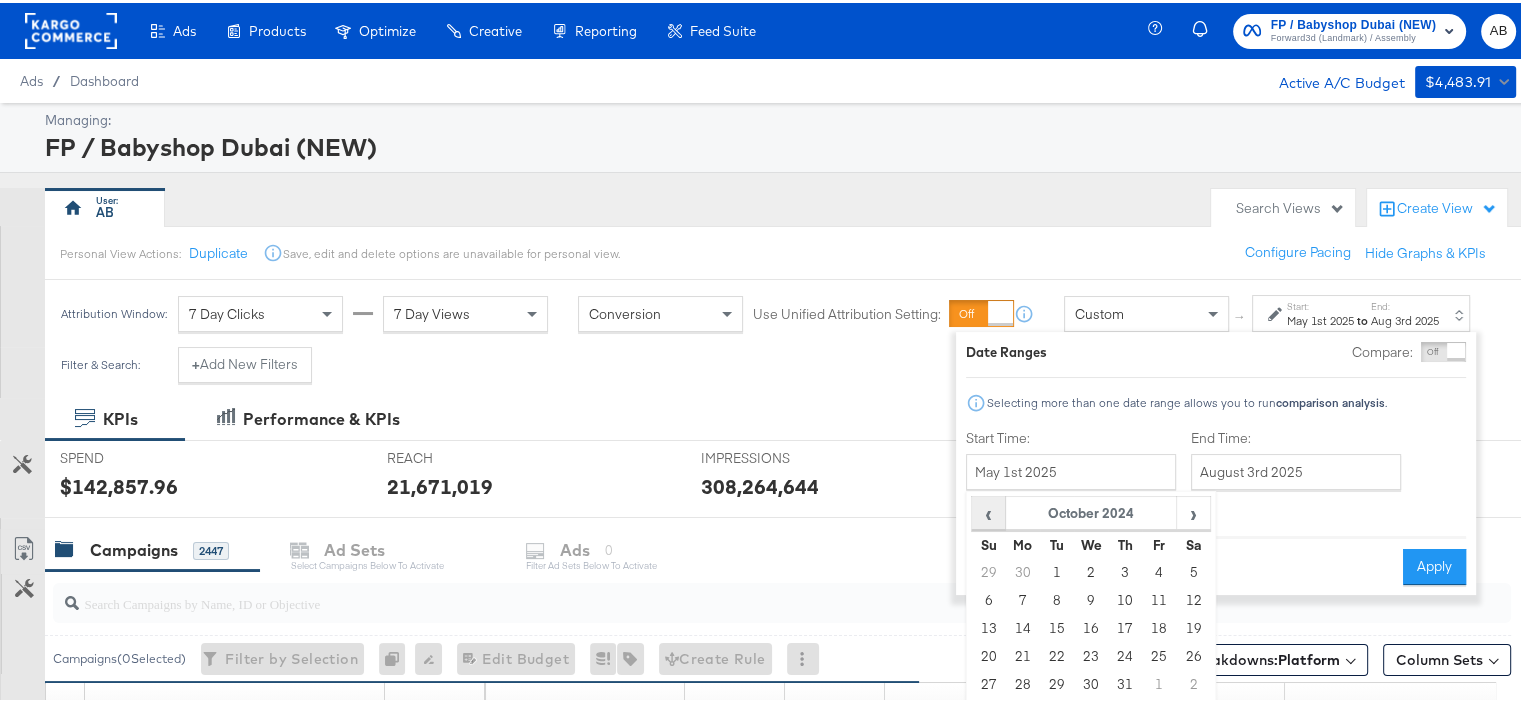 click on "‹" at bounding box center [988, 510] 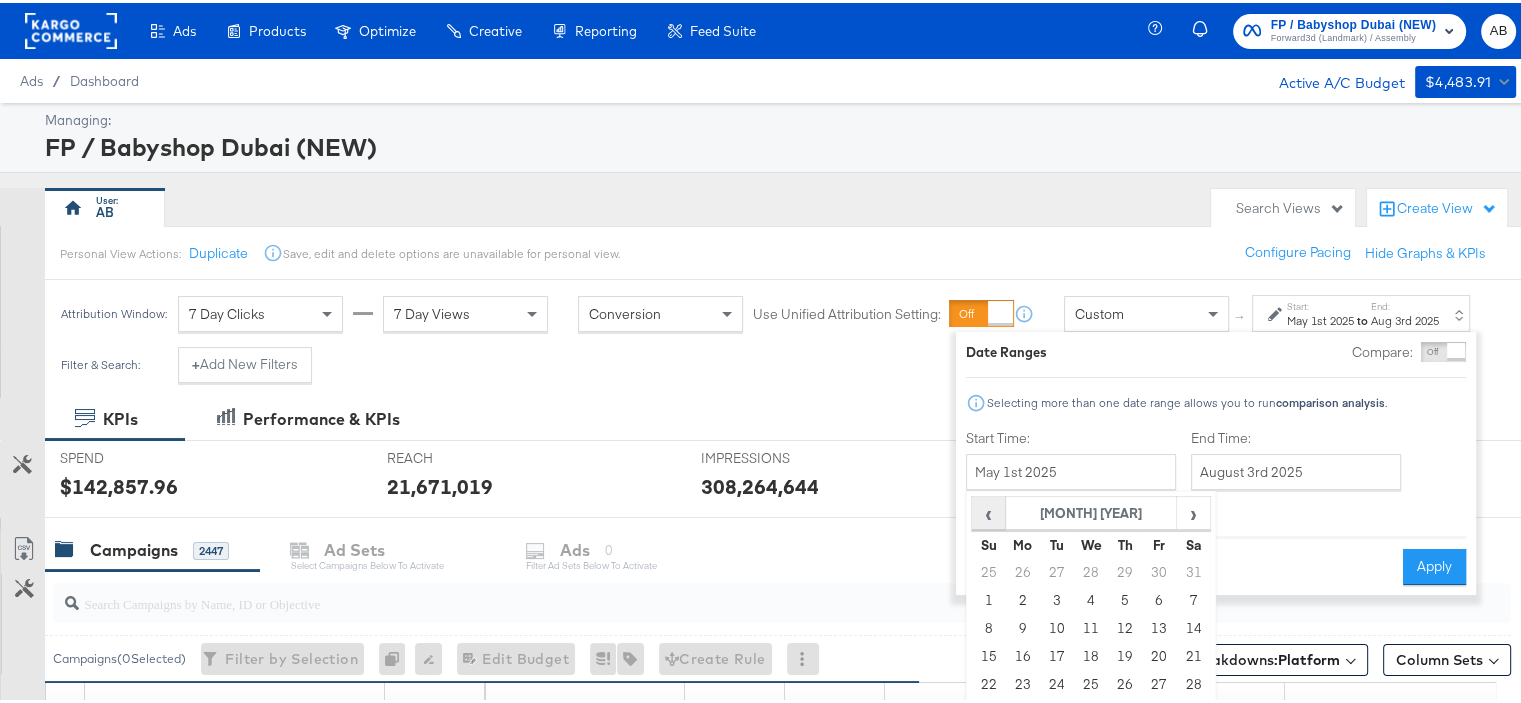 click on "‹" at bounding box center [988, 510] 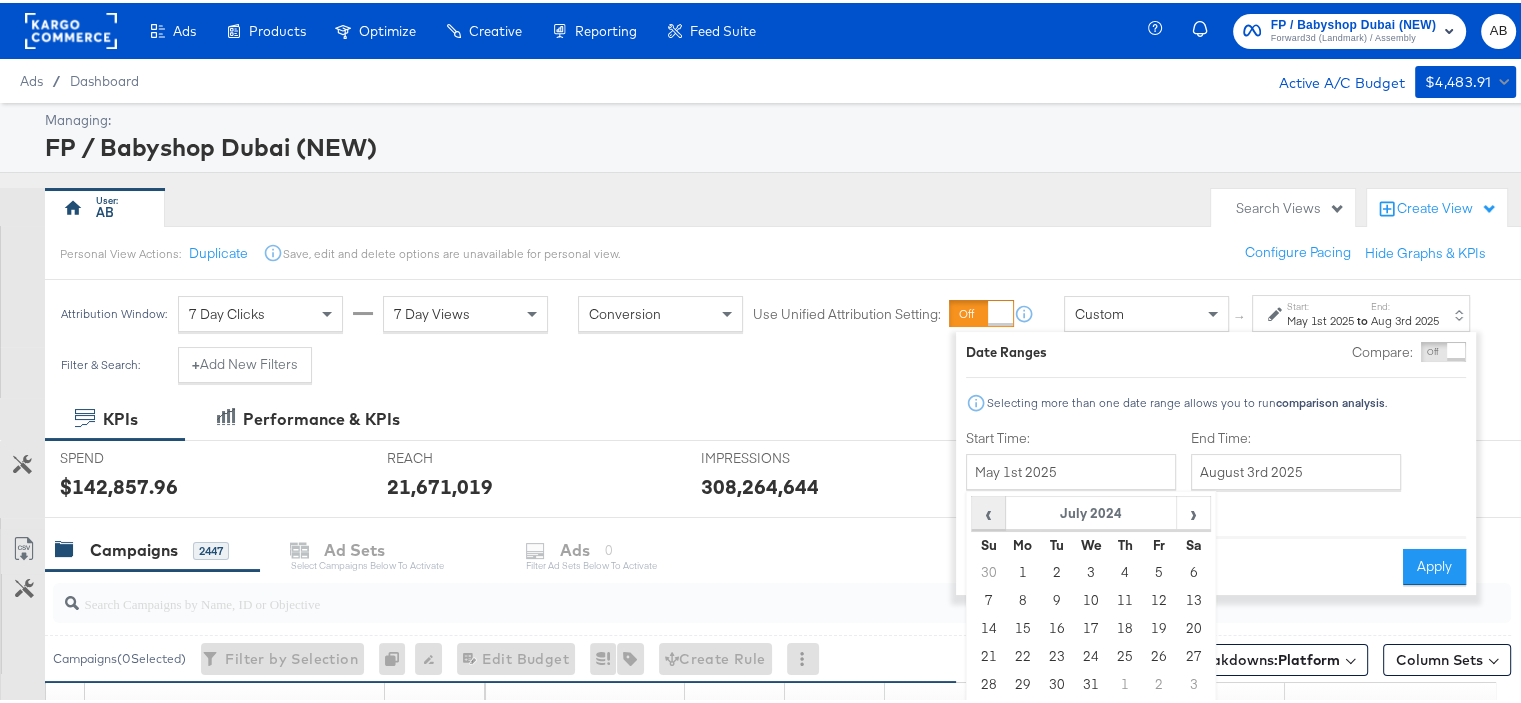click on "‹" at bounding box center [988, 510] 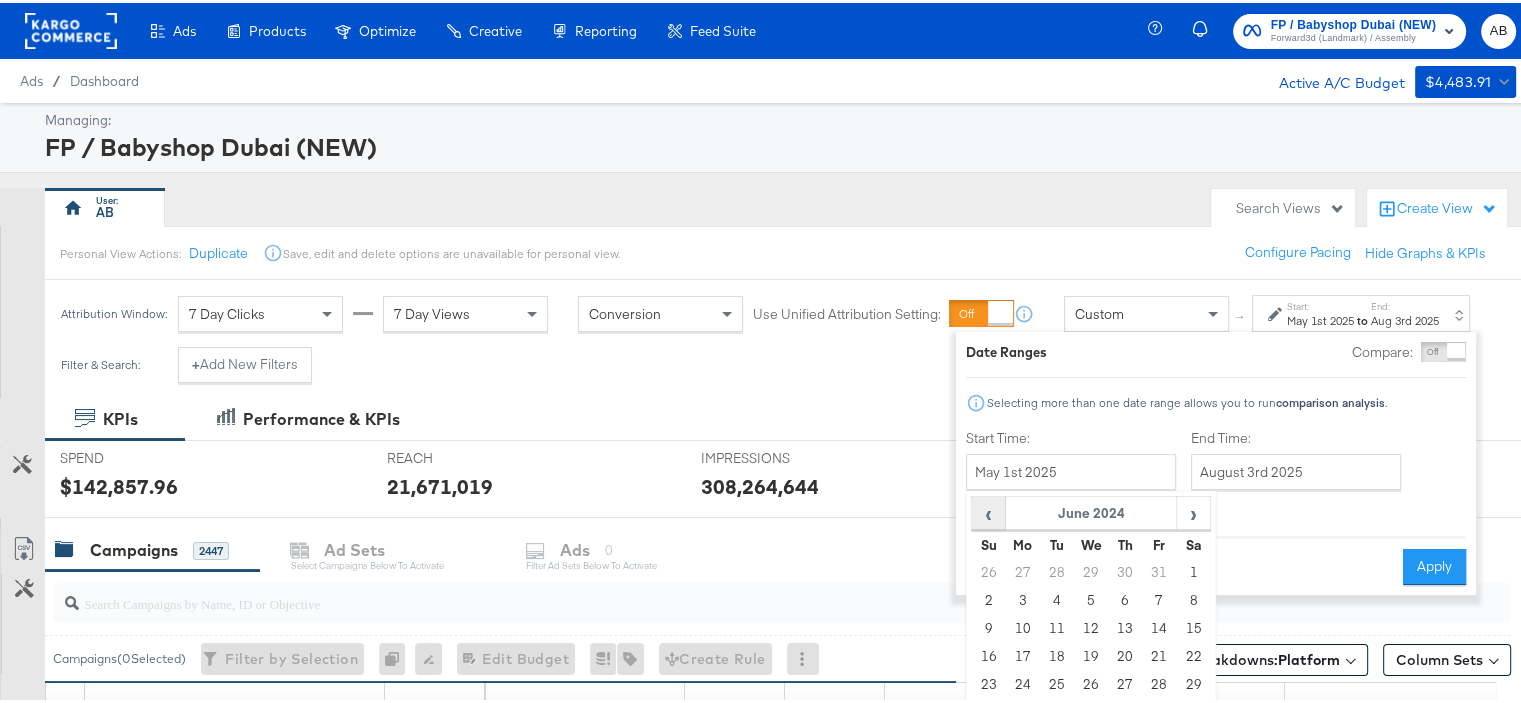 click on "‹" at bounding box center (988, 510) 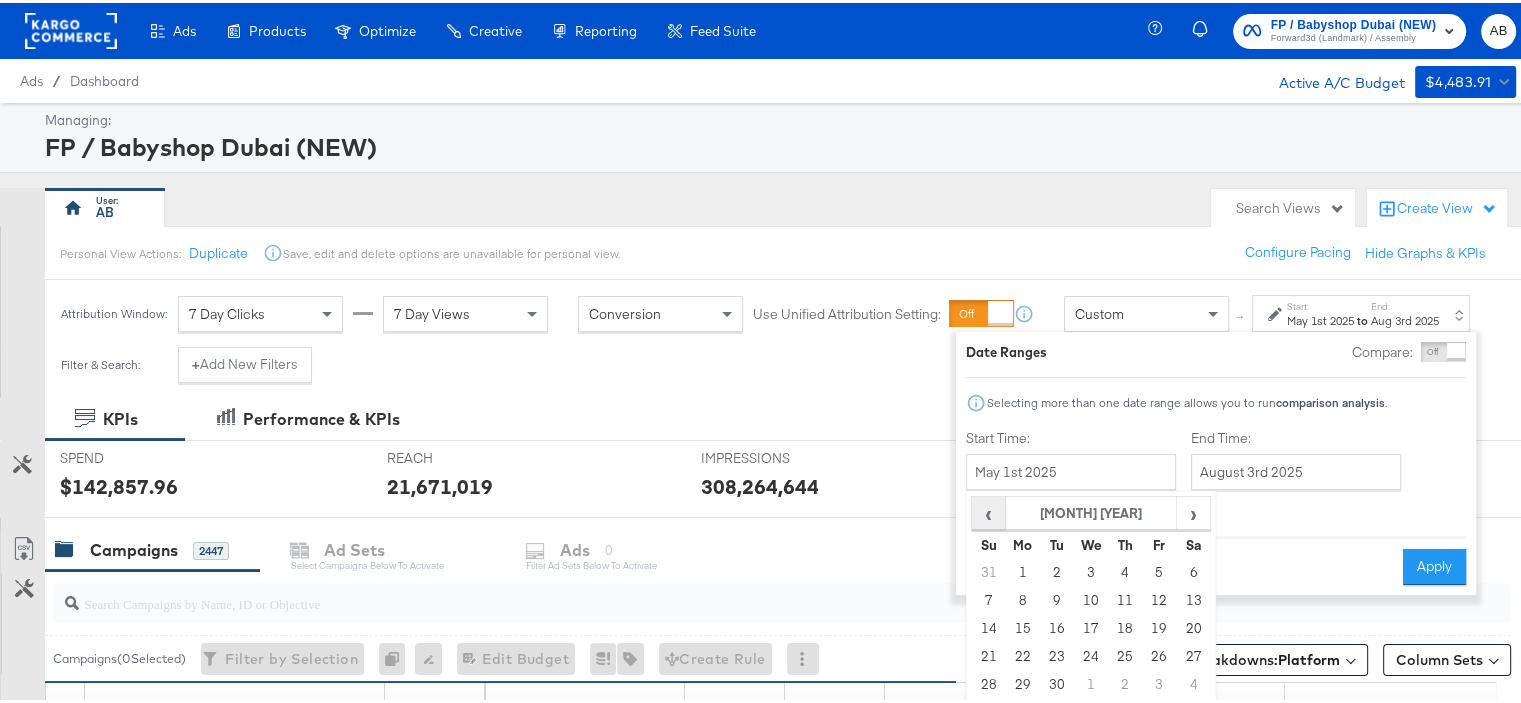 click on "‹" at bounding box center (988, 510) 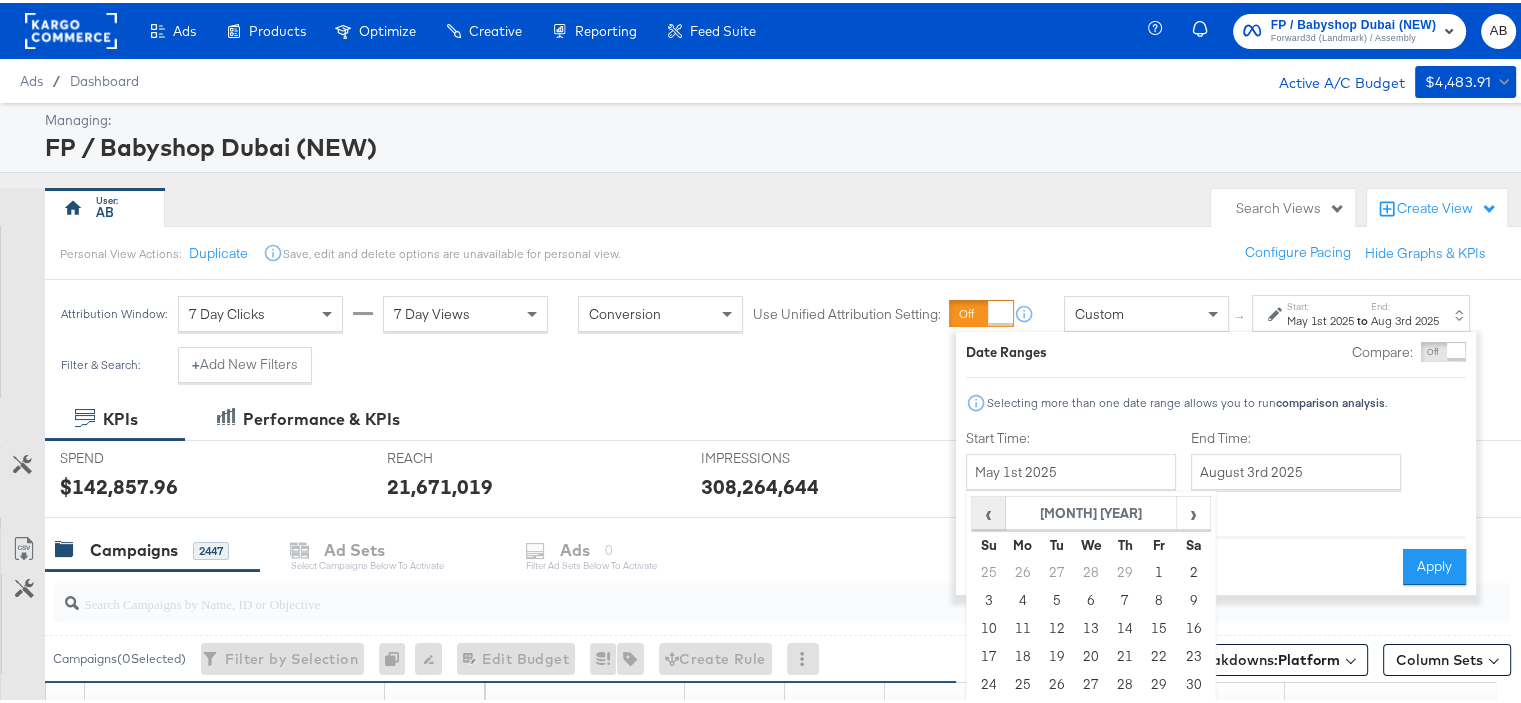 click on "‹" at bounding box center (988, 510) 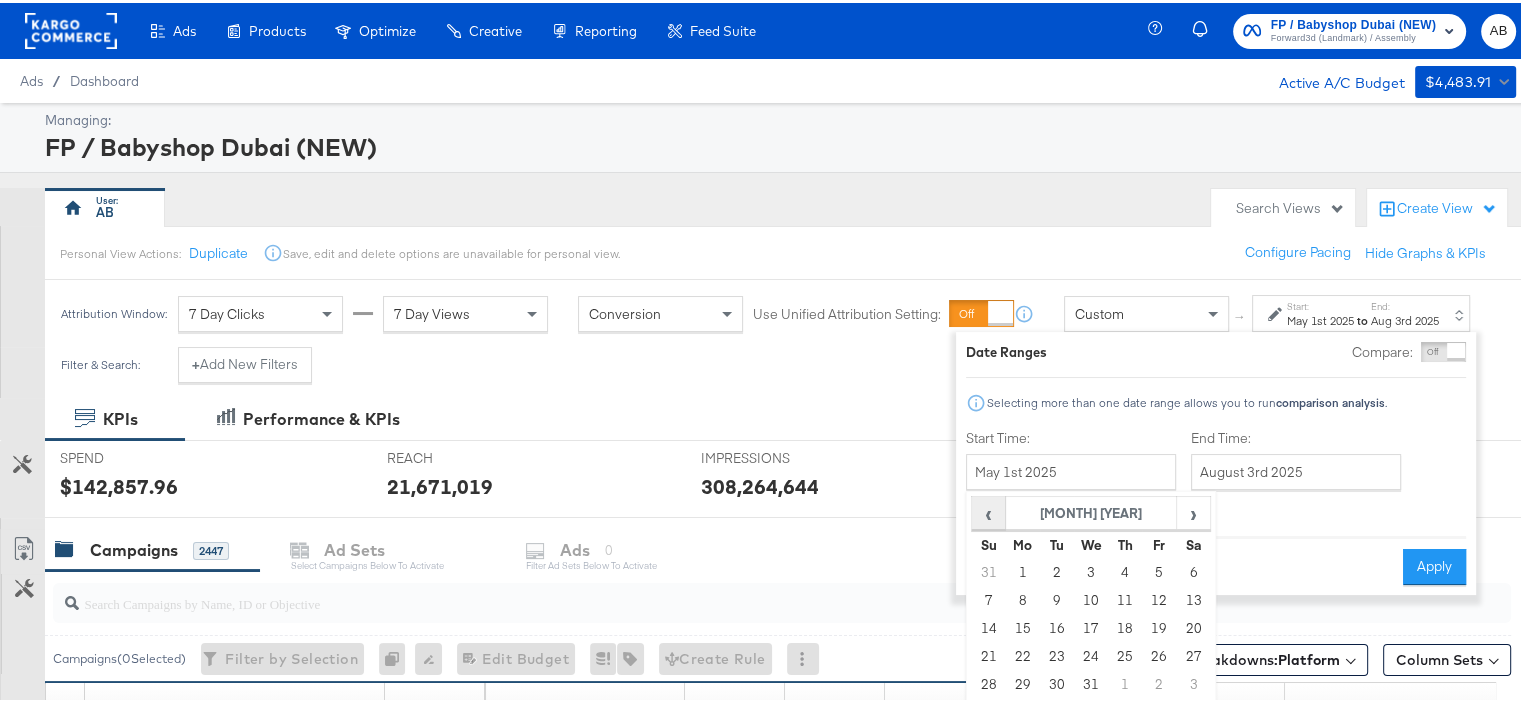 click on "‹" at bounding box center (988, 510) 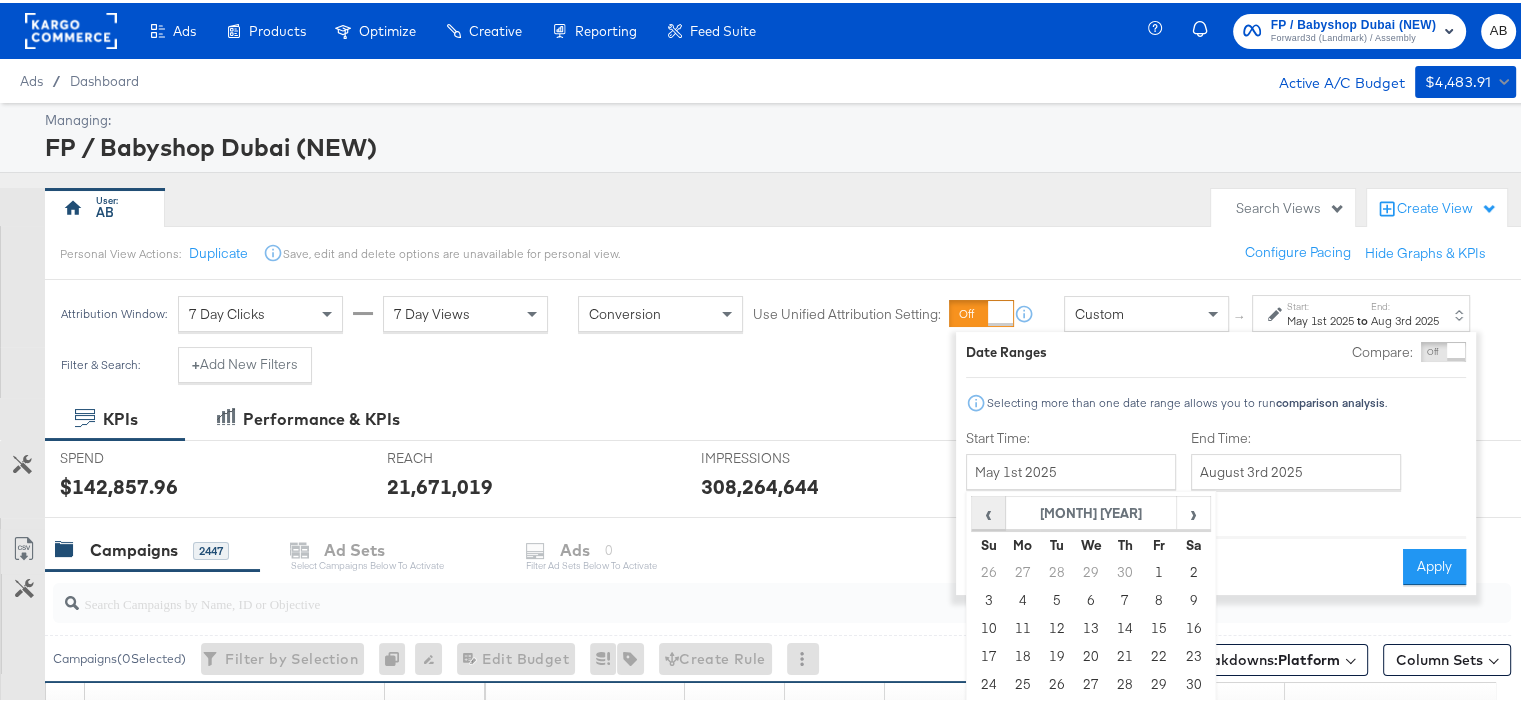click on "‹" at bounding box center [988, 510] 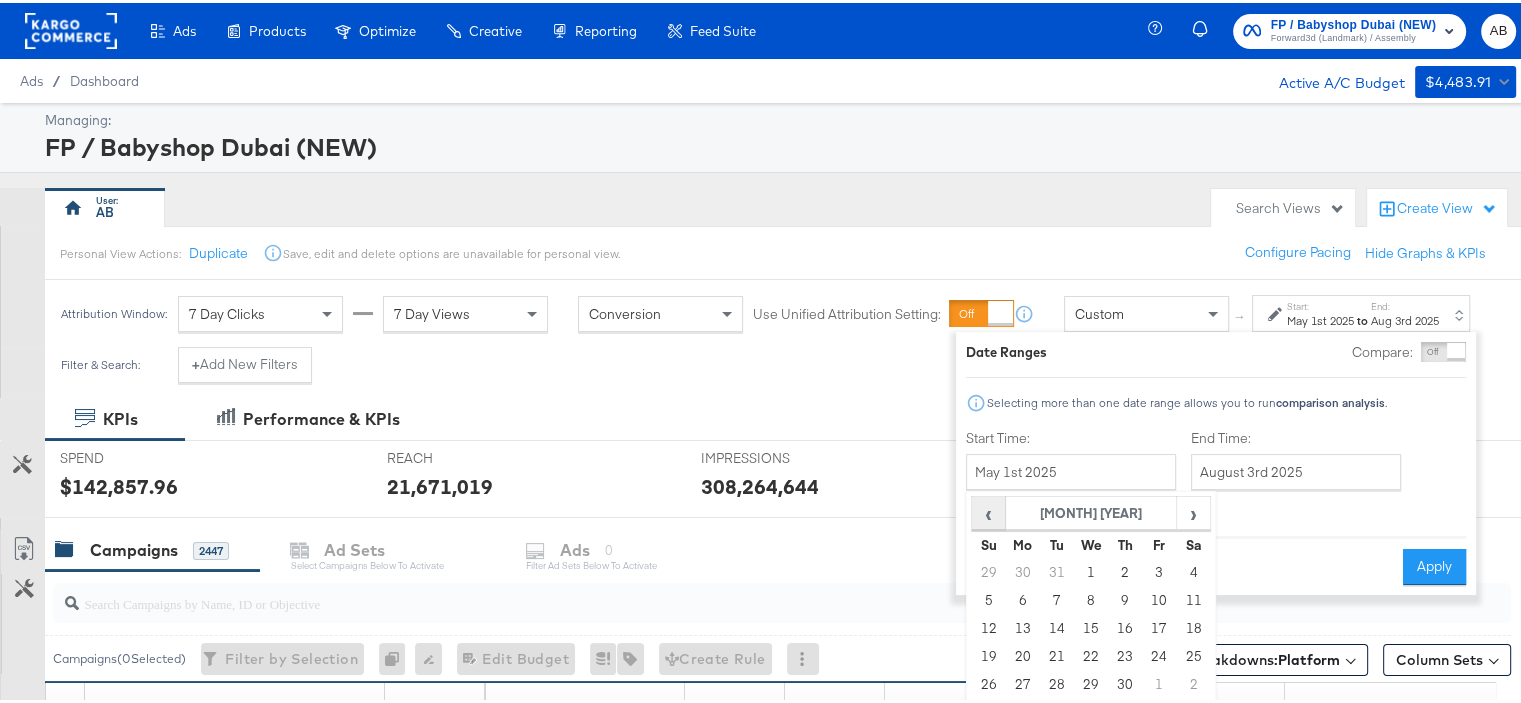 click on "‹" at bounding box center [988, 510] 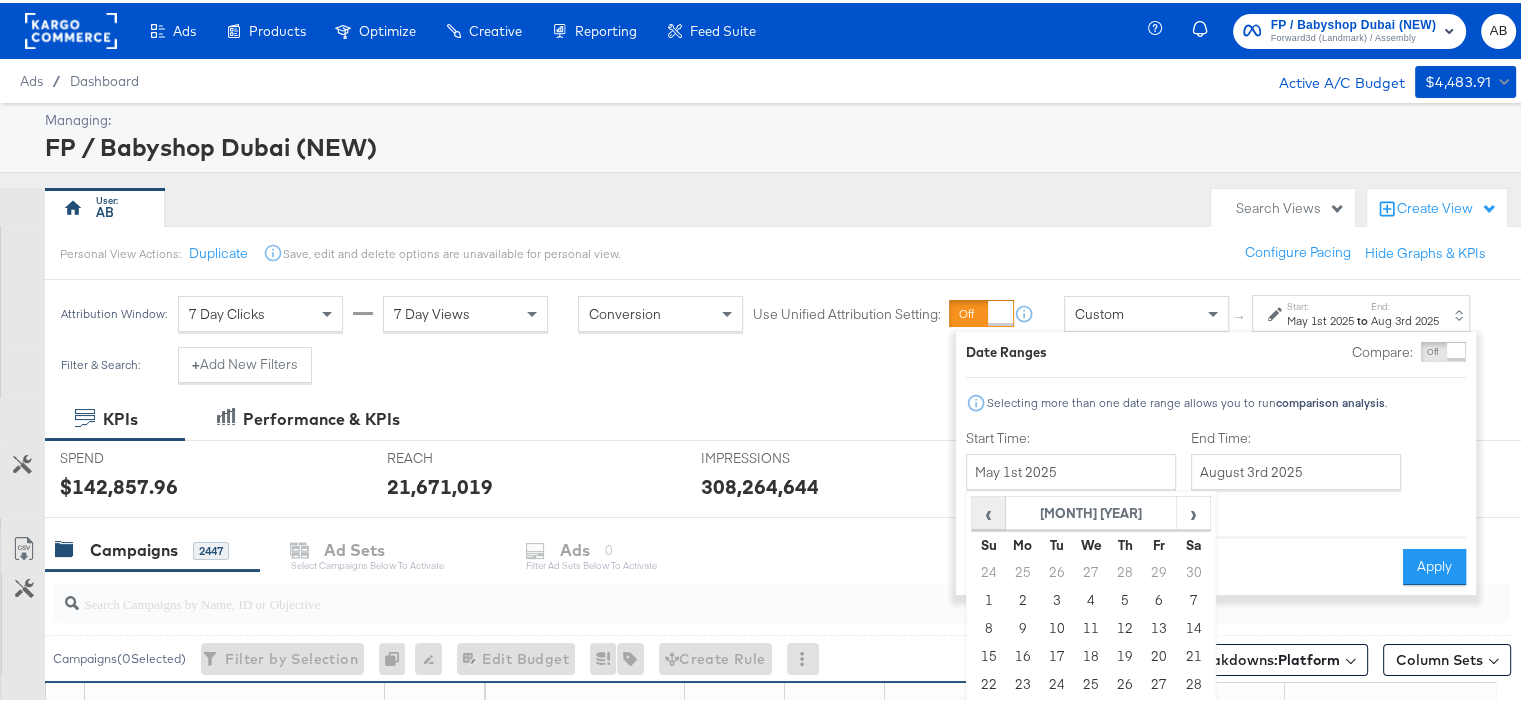 click on "‹" at bounding box center [988, 510] 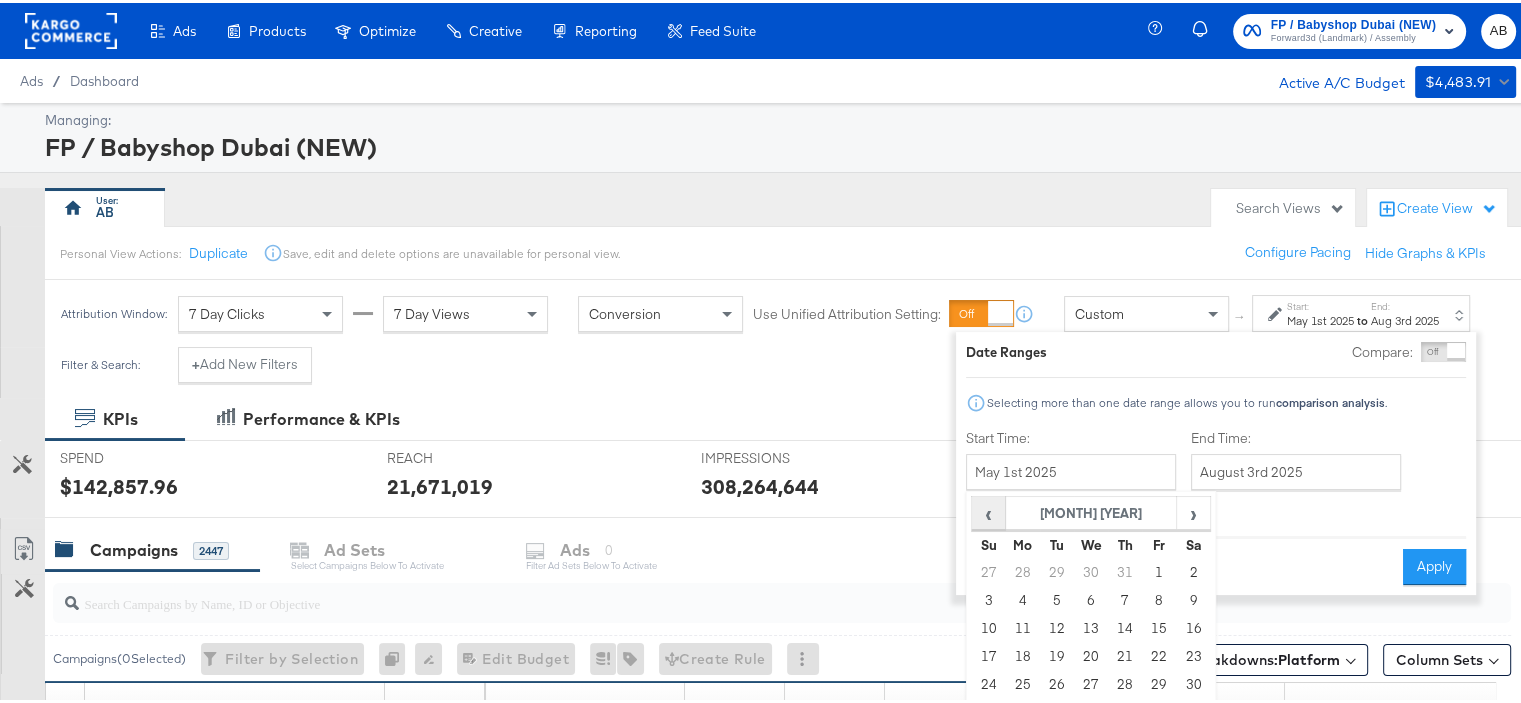 click on "‹" at bounding box center [988, 510] 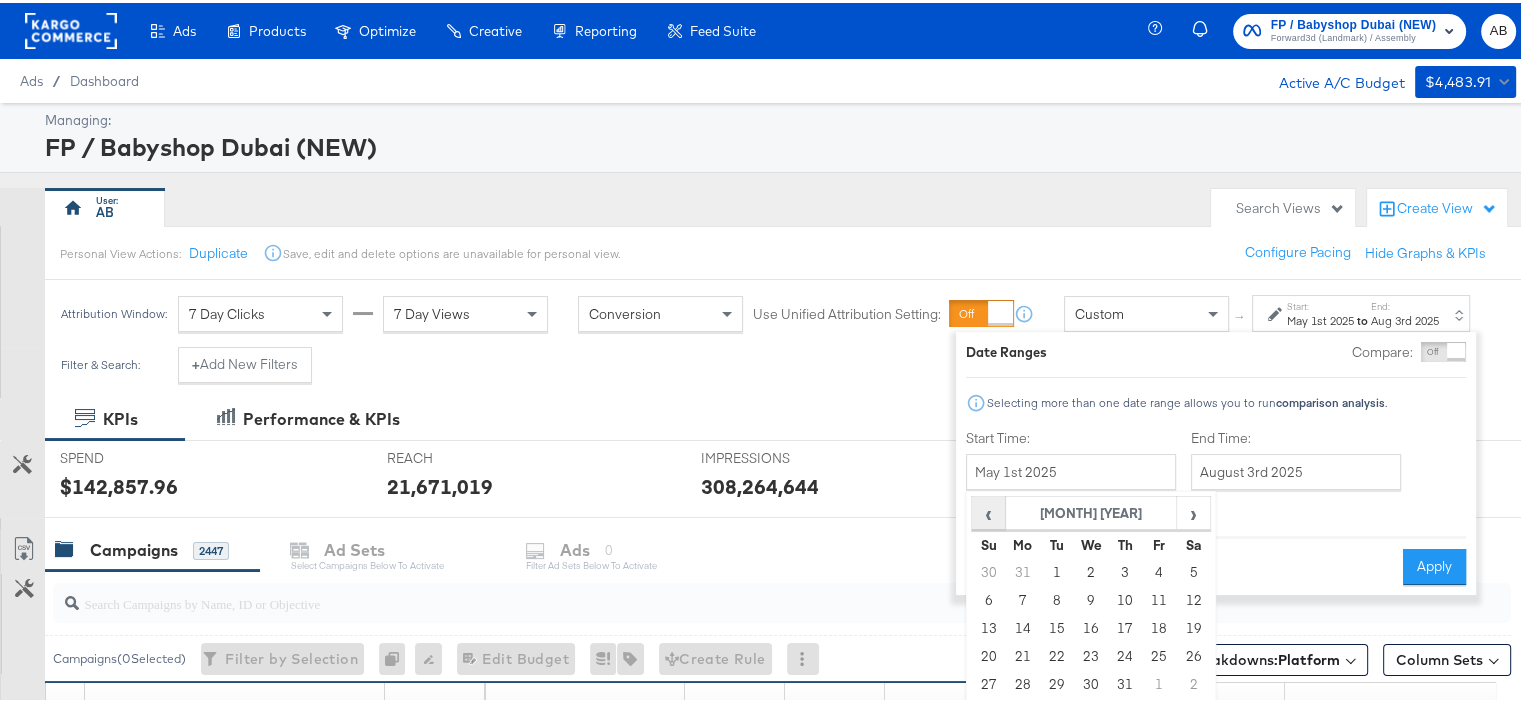 click on "‹" at bounding box center (988, 510) 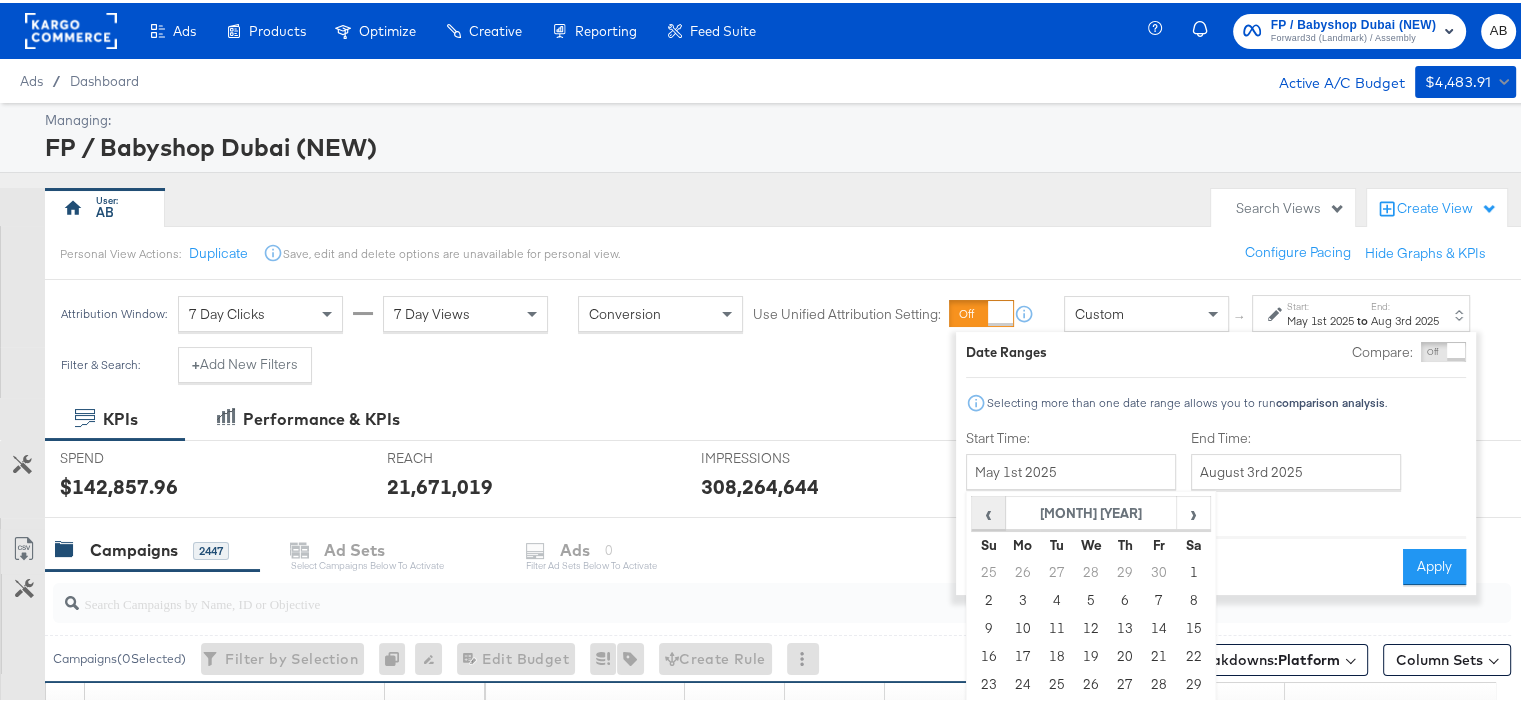 click on "‹" at bounding box center [988, 510] 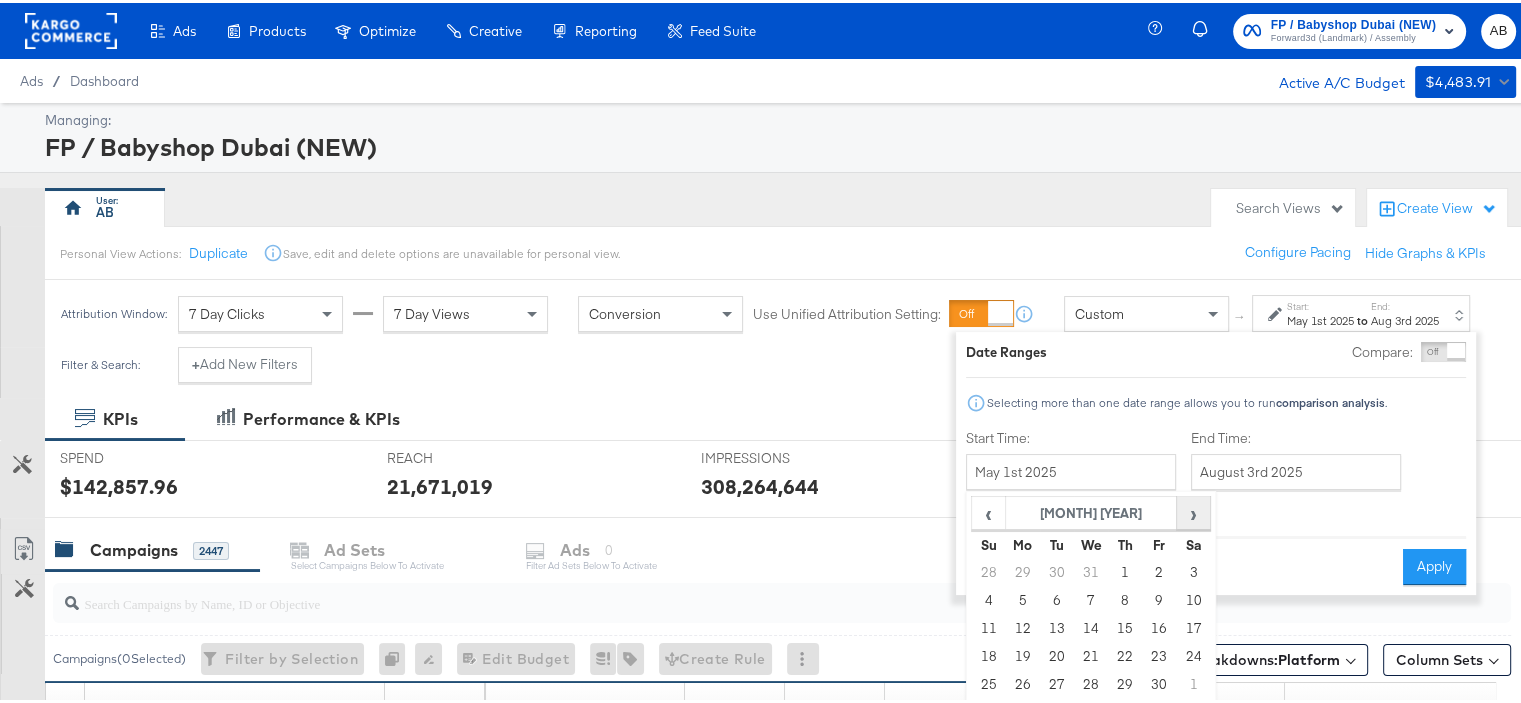 click on "›" at bounding box center (1193, 510) 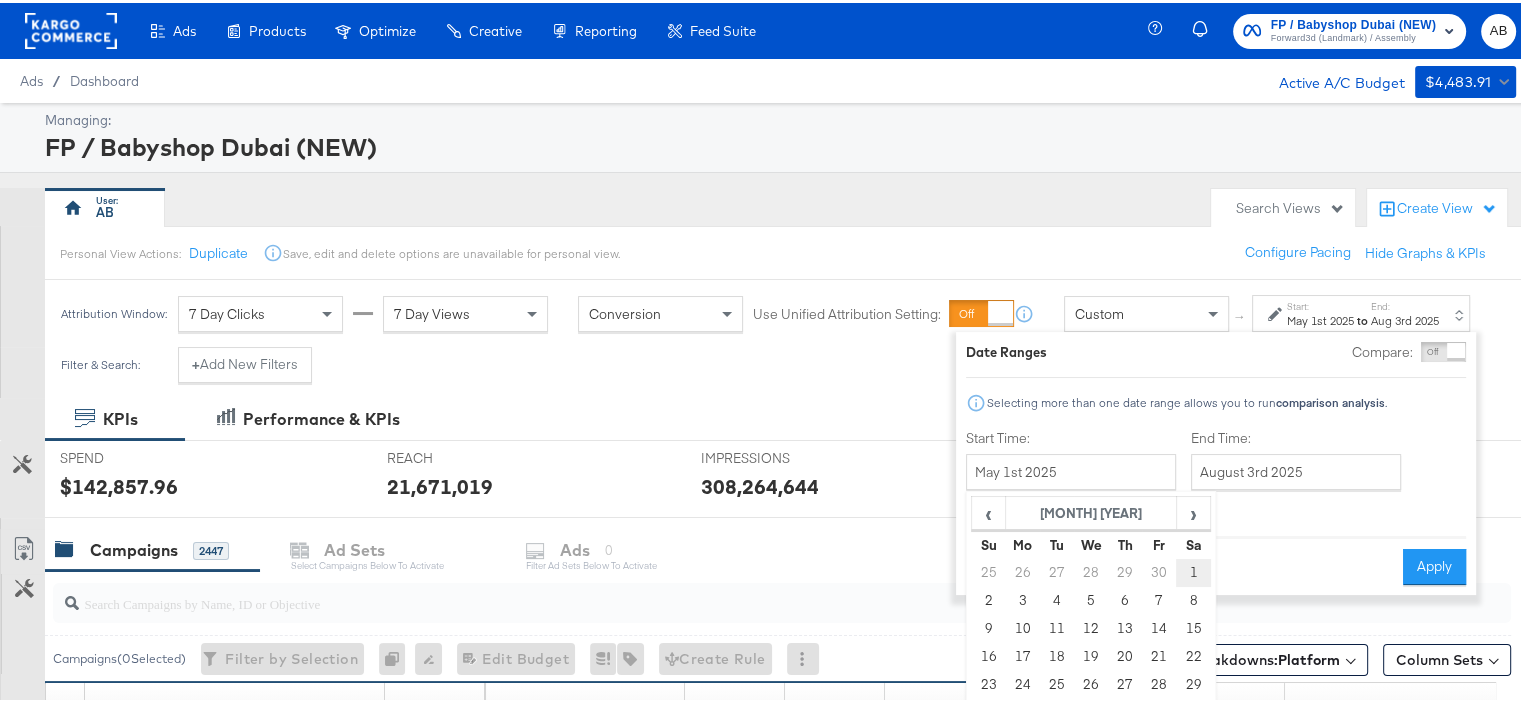 click on "1" at bounding box center [1193, 570] 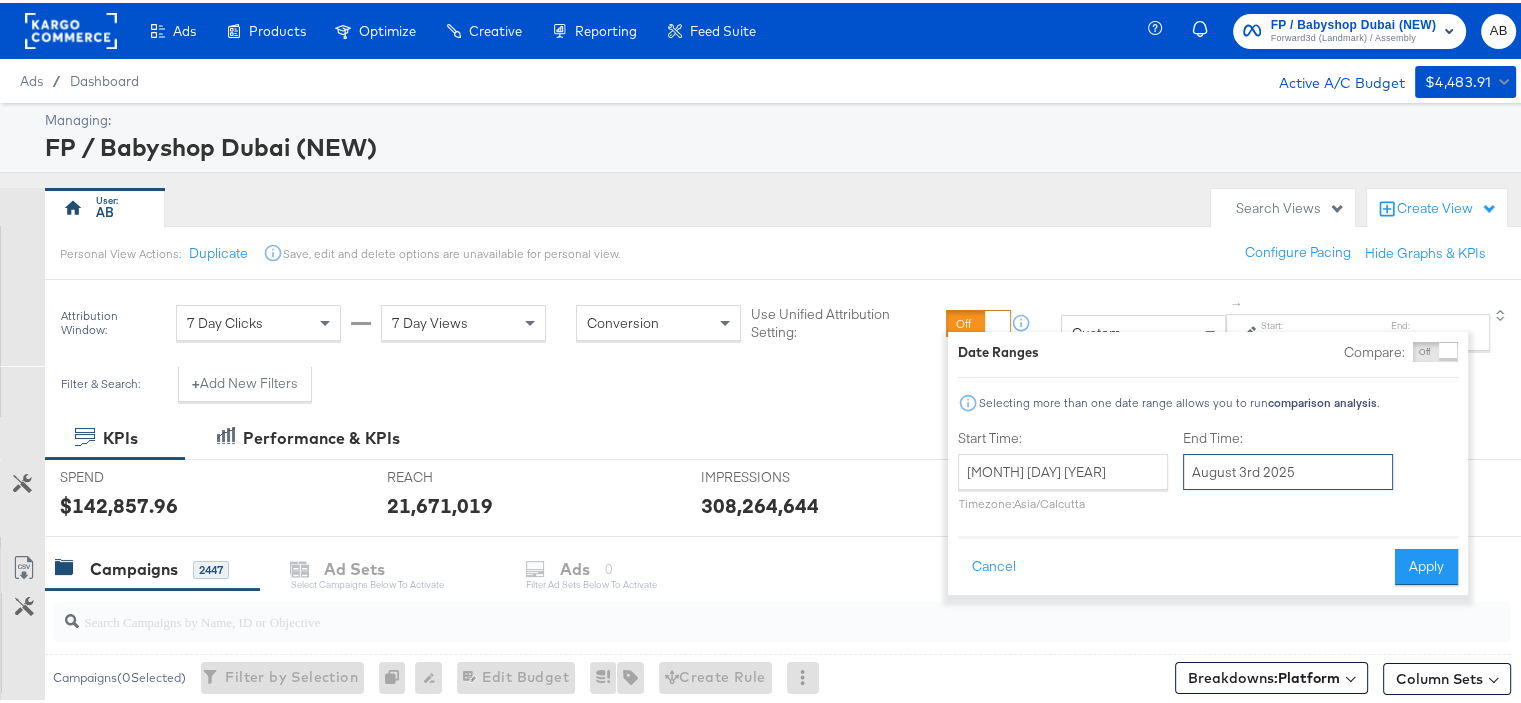 click on "August 3rd 2025" at bounding box center [1288, 469] 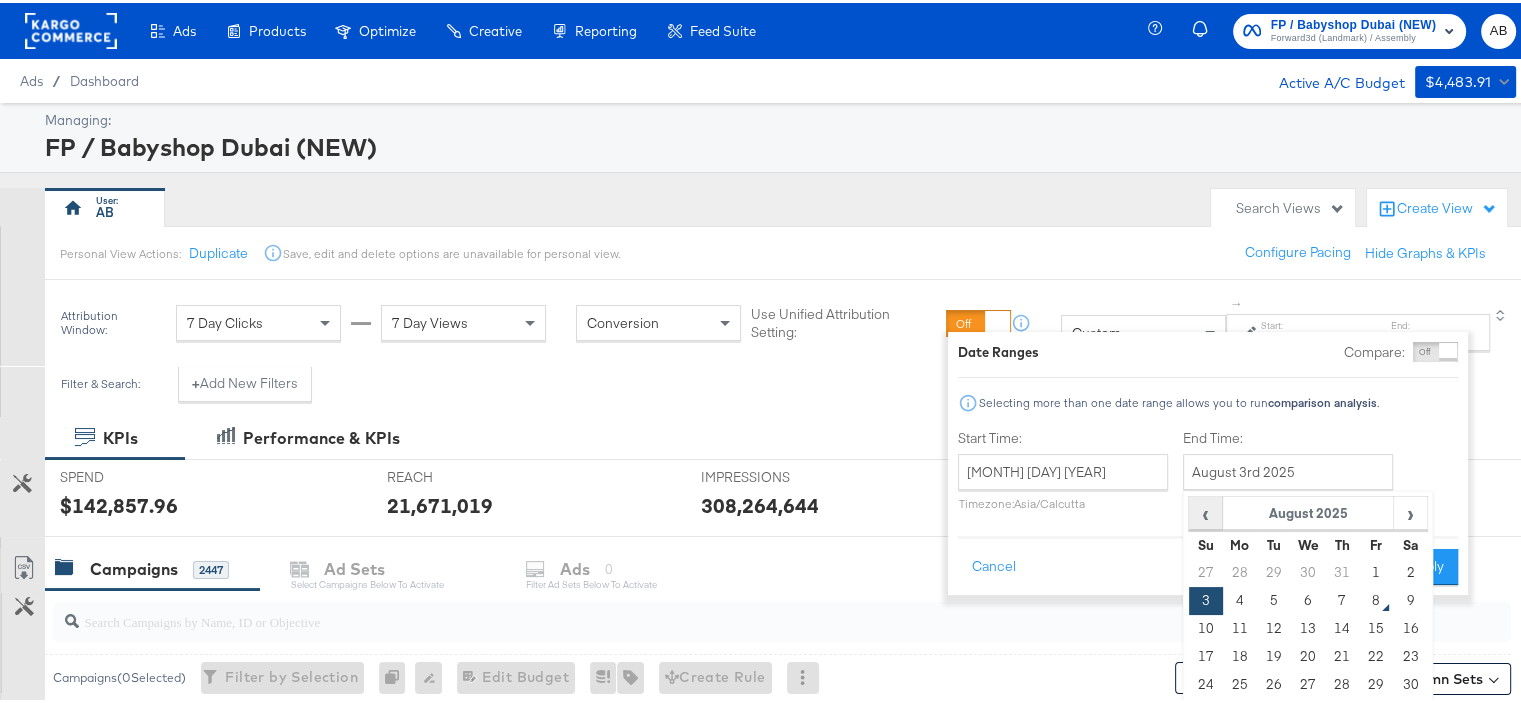 click on "‹" at bounding box center (1205, 510) 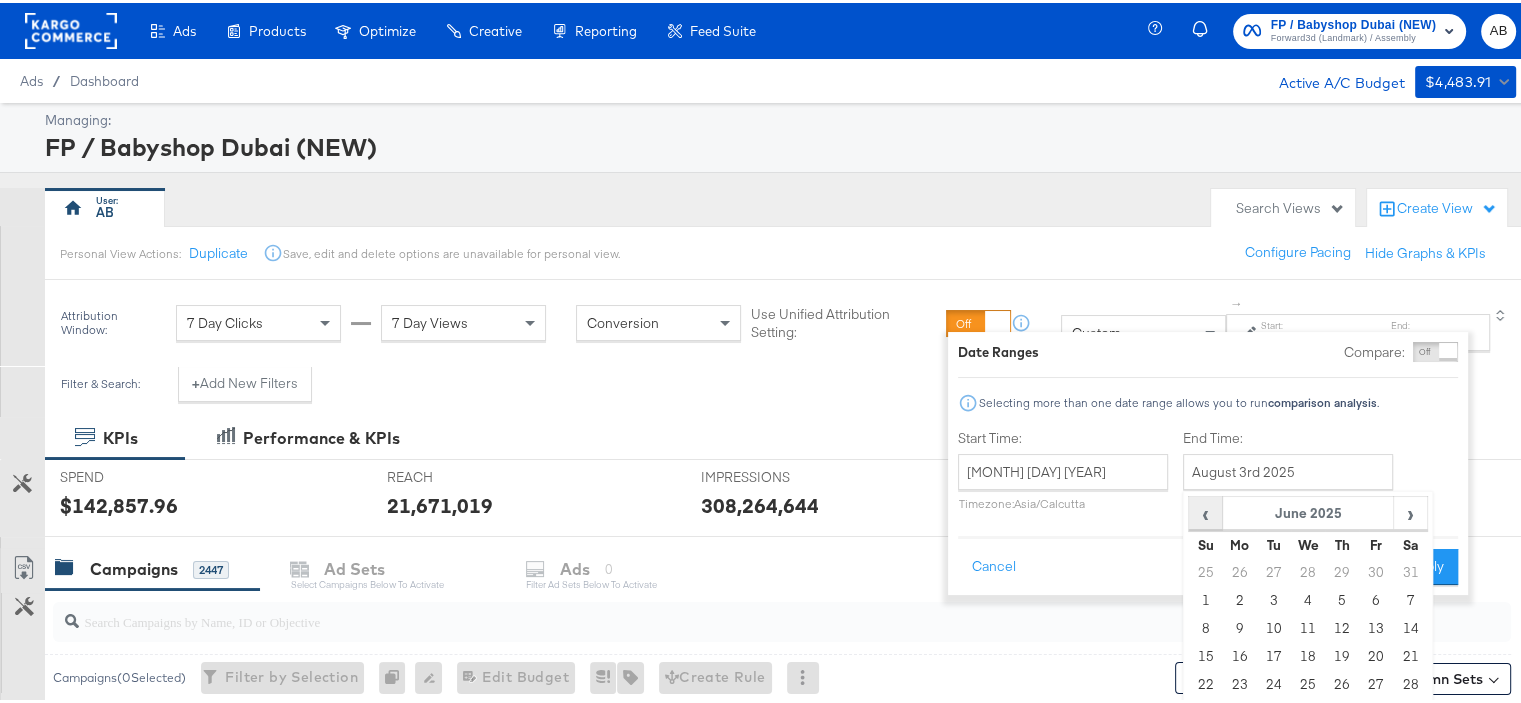 click on "‹" at bounding box center (1205, 510) 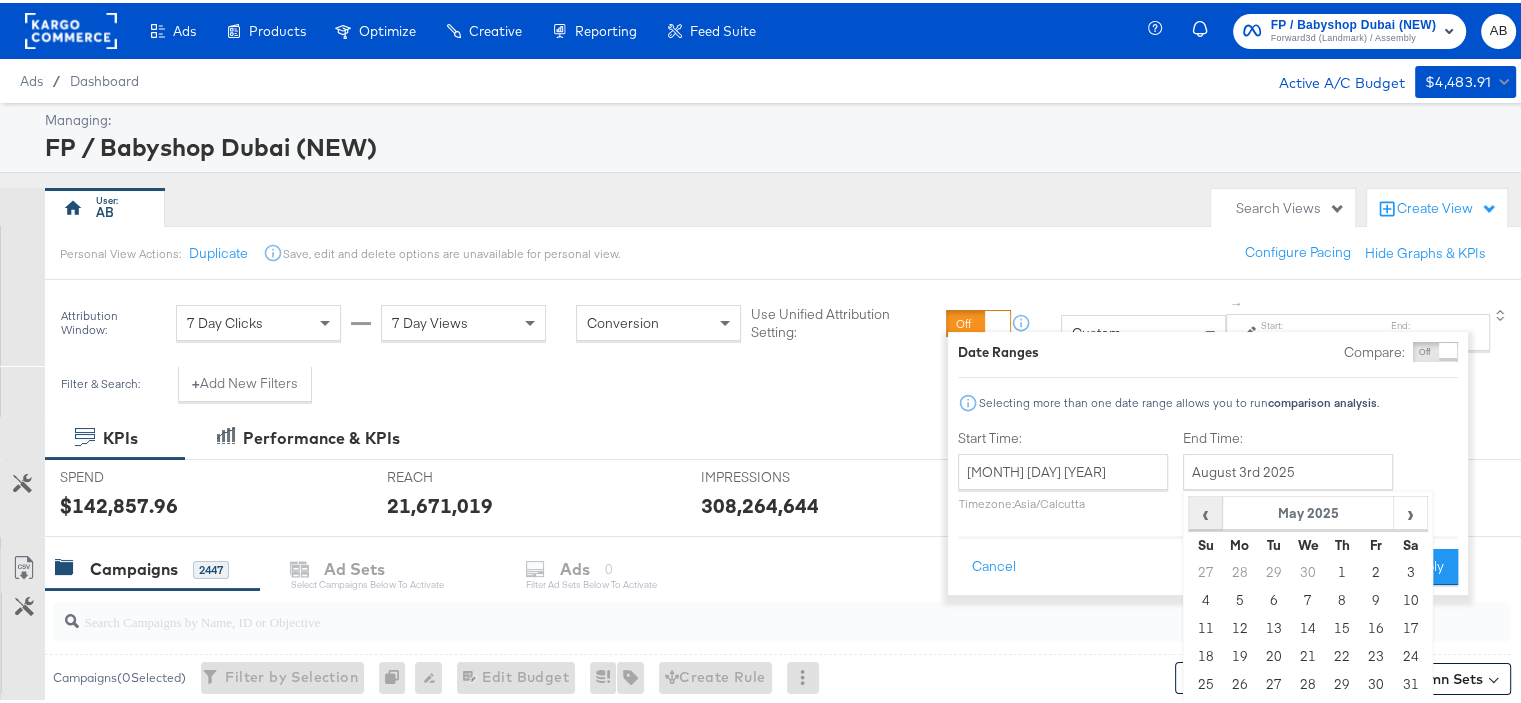 click on "‹" at bounding box center [1205, 510] 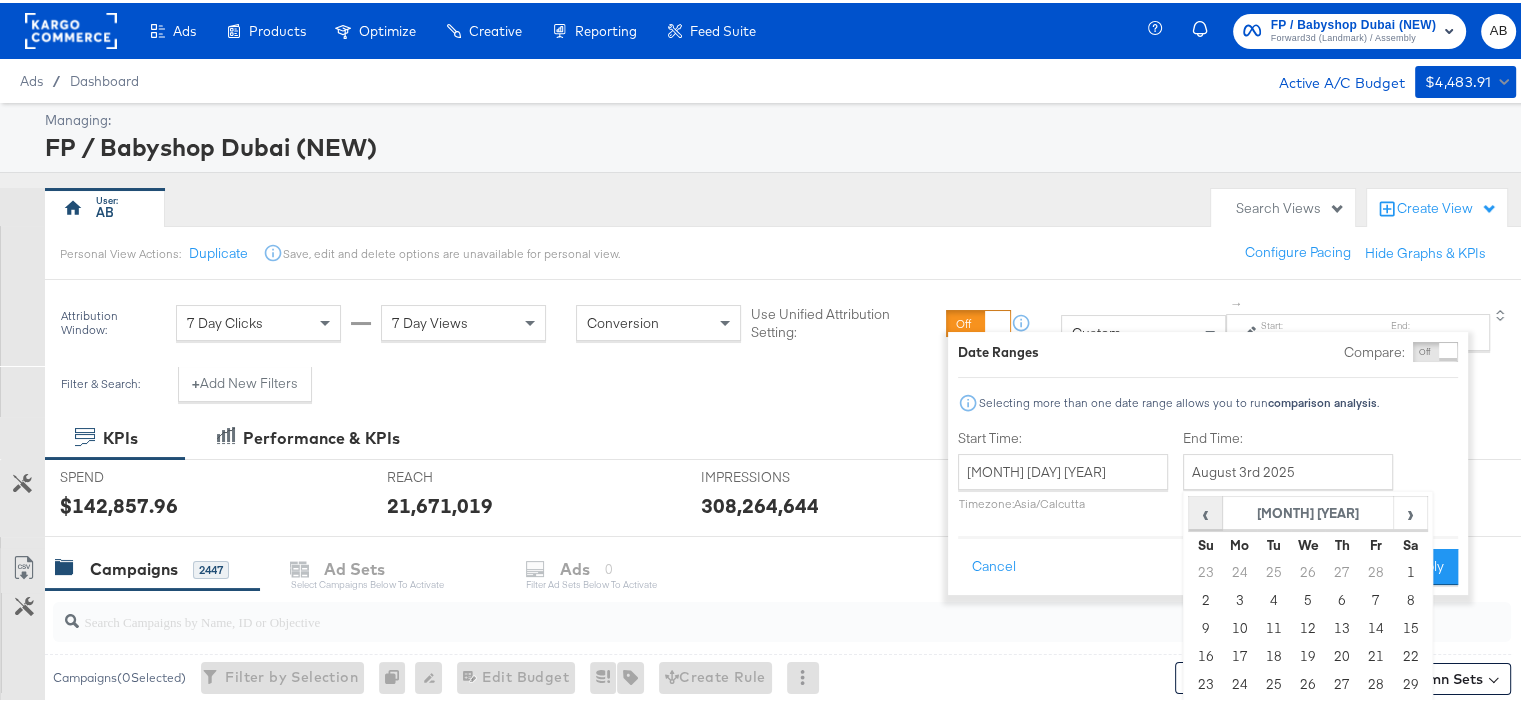 click on "‹" at bounding box center [1205, 510] 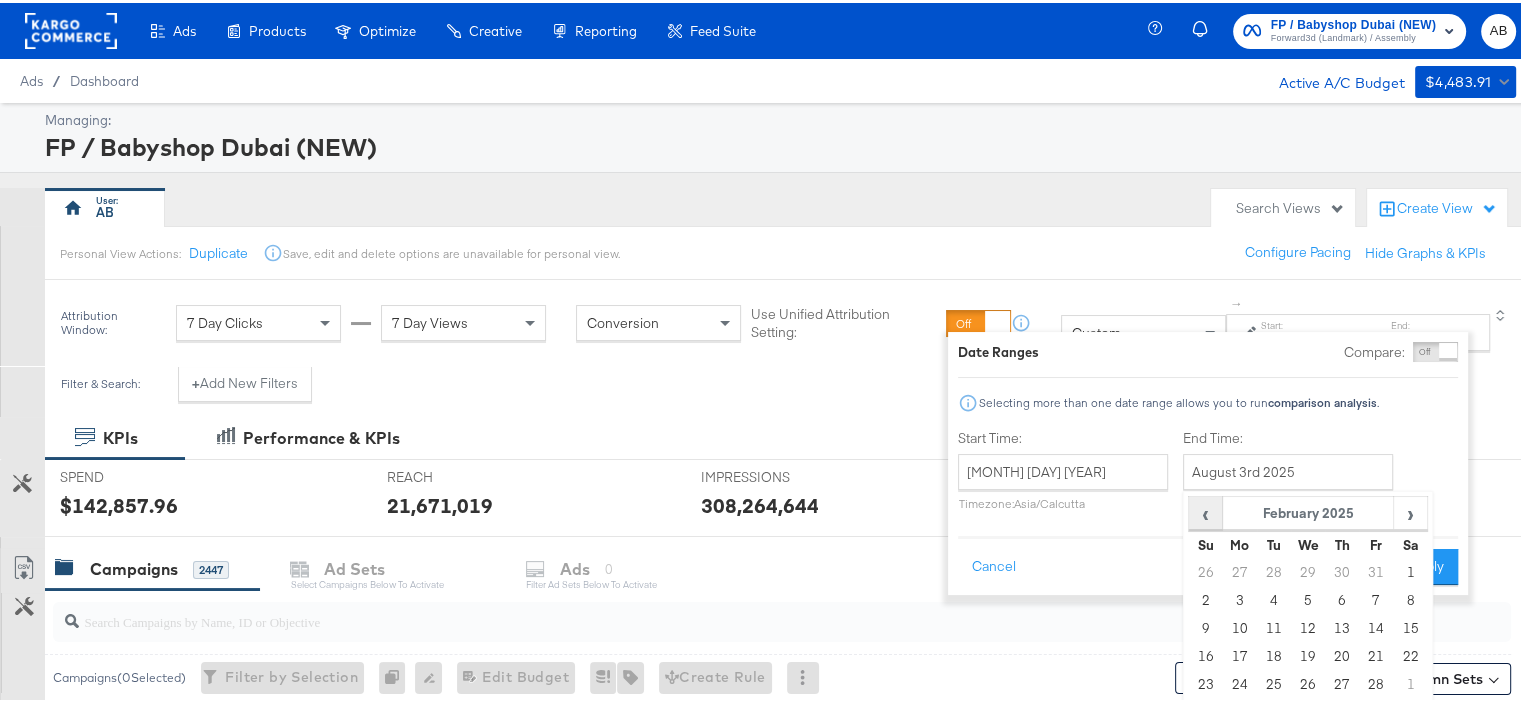 click on "‹" at bounding box center [1205, 510] 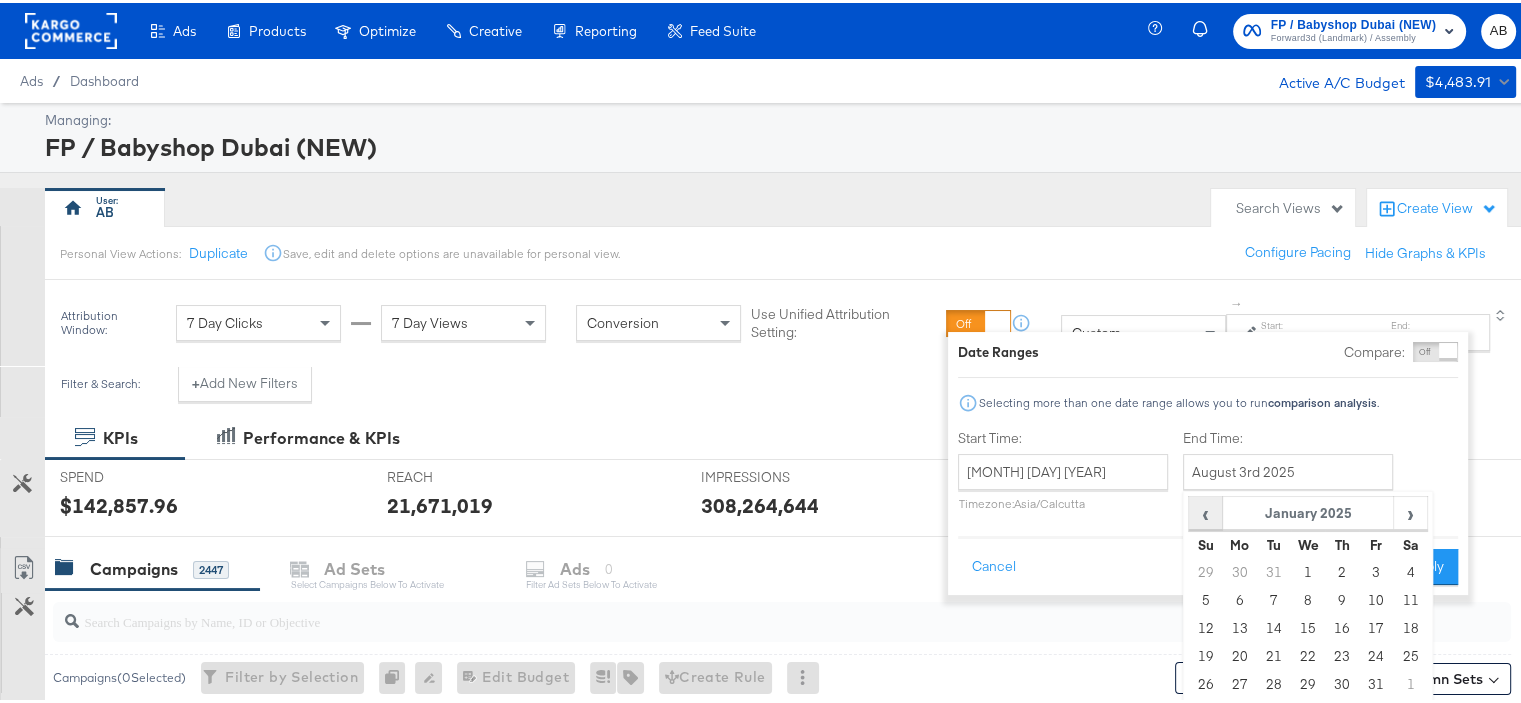 click on "‹" at bounding box center [1205, 510] 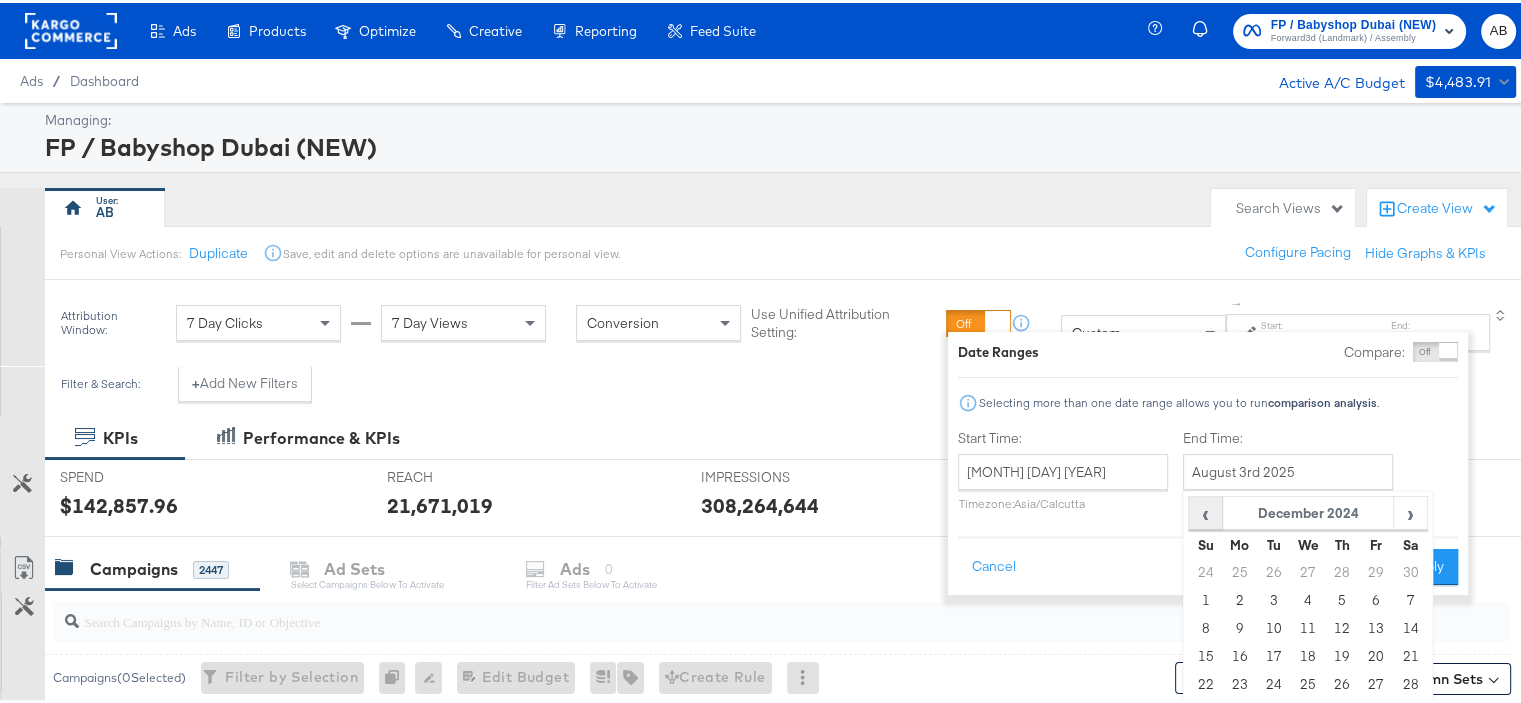 click on "‹" at bounding box center [1205, 510] 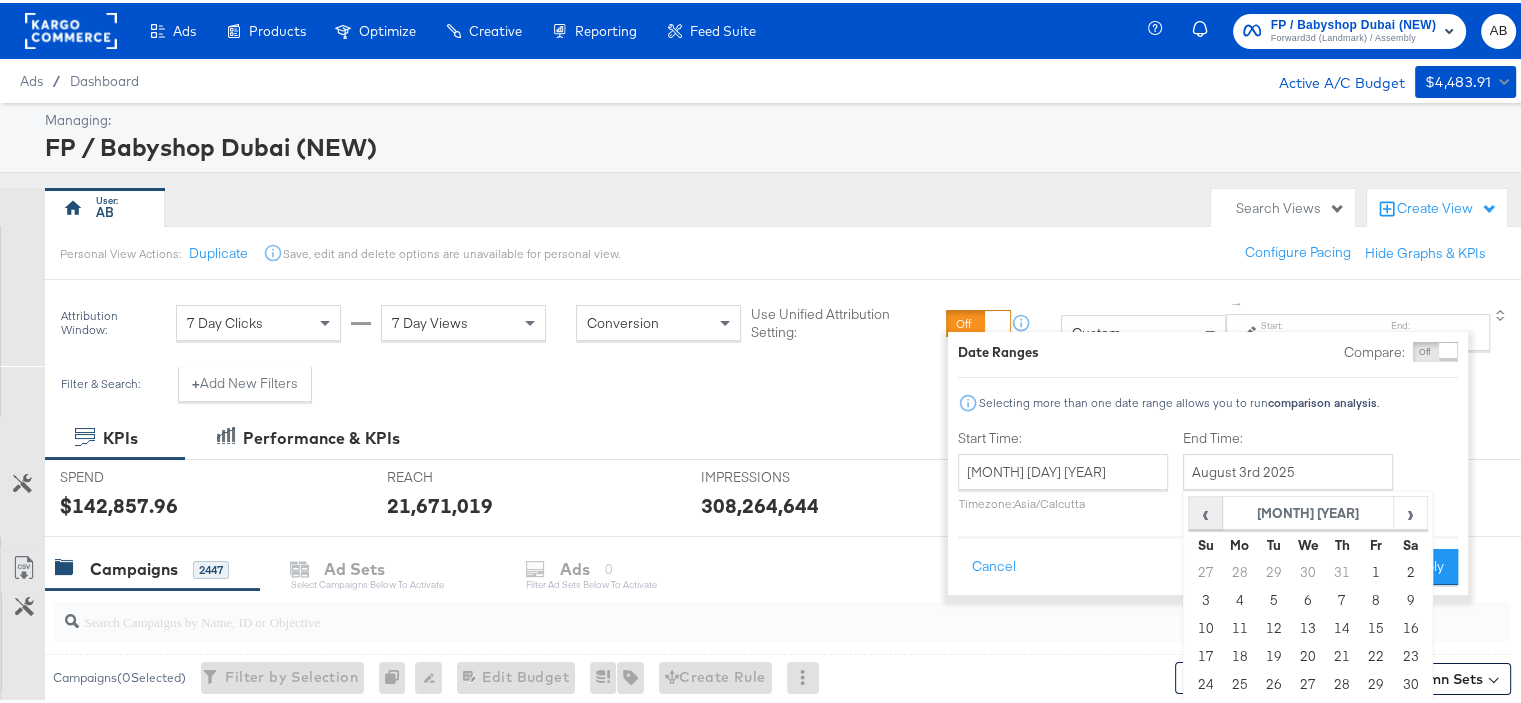 click on "‹" at bounding box center [1205, 510] 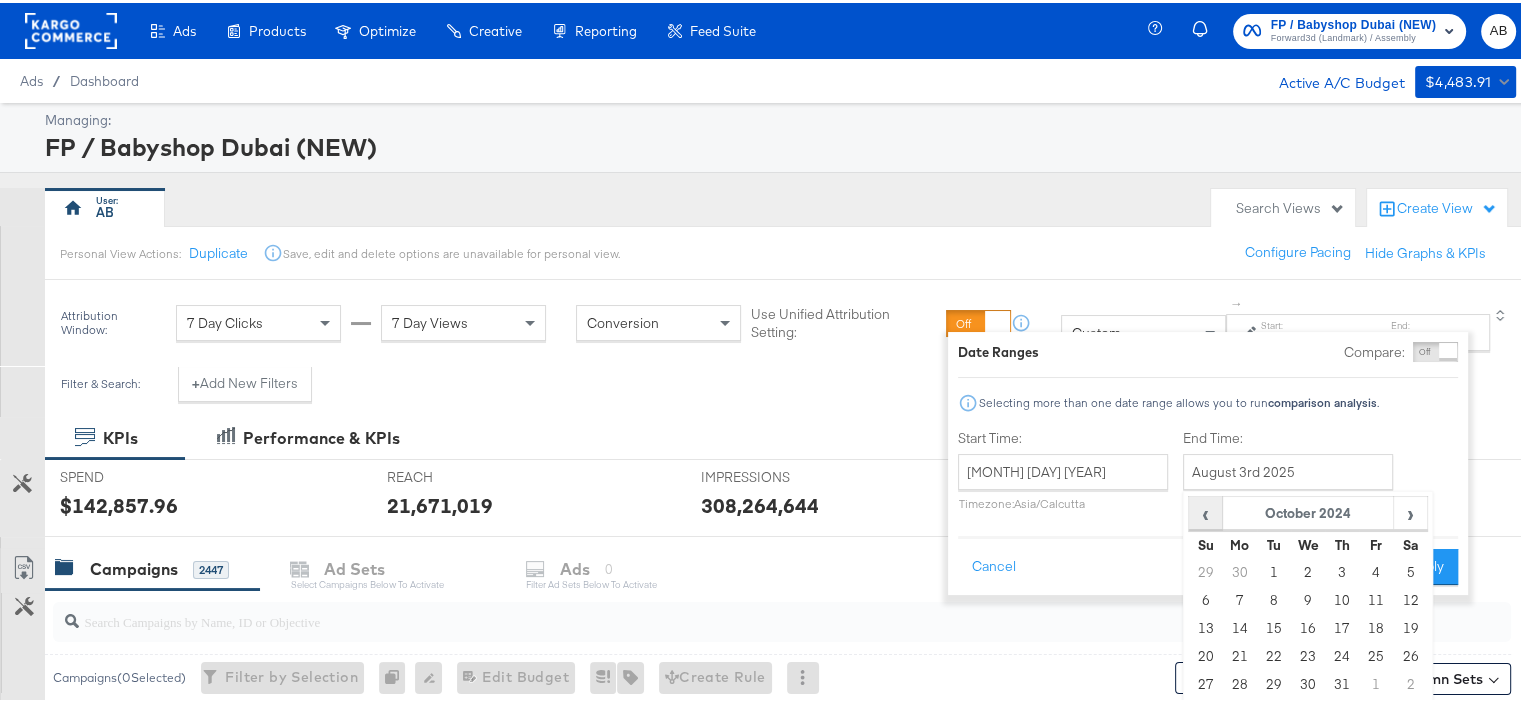 click on "‹" at bounding box center (1205, 510) 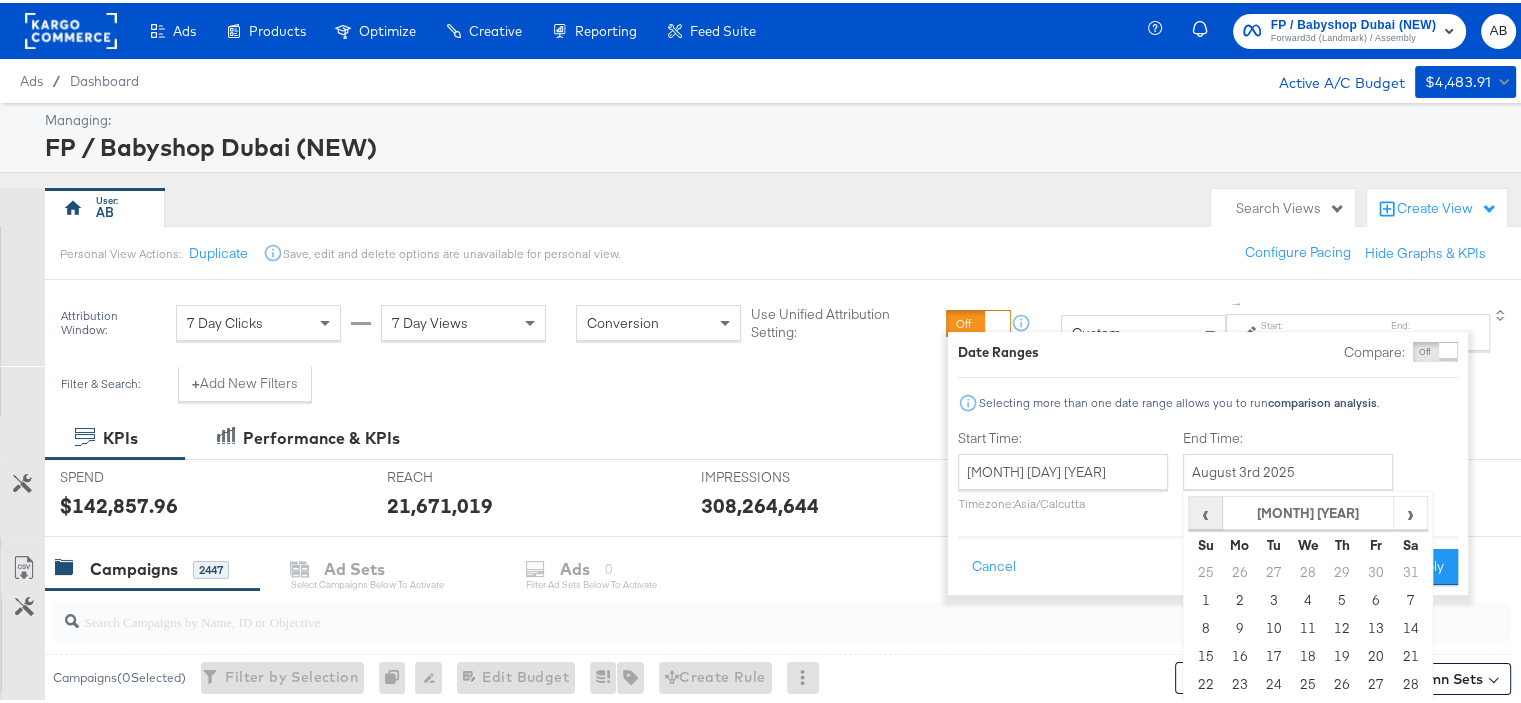 click on "‹" at bounding box center [1205, 510] 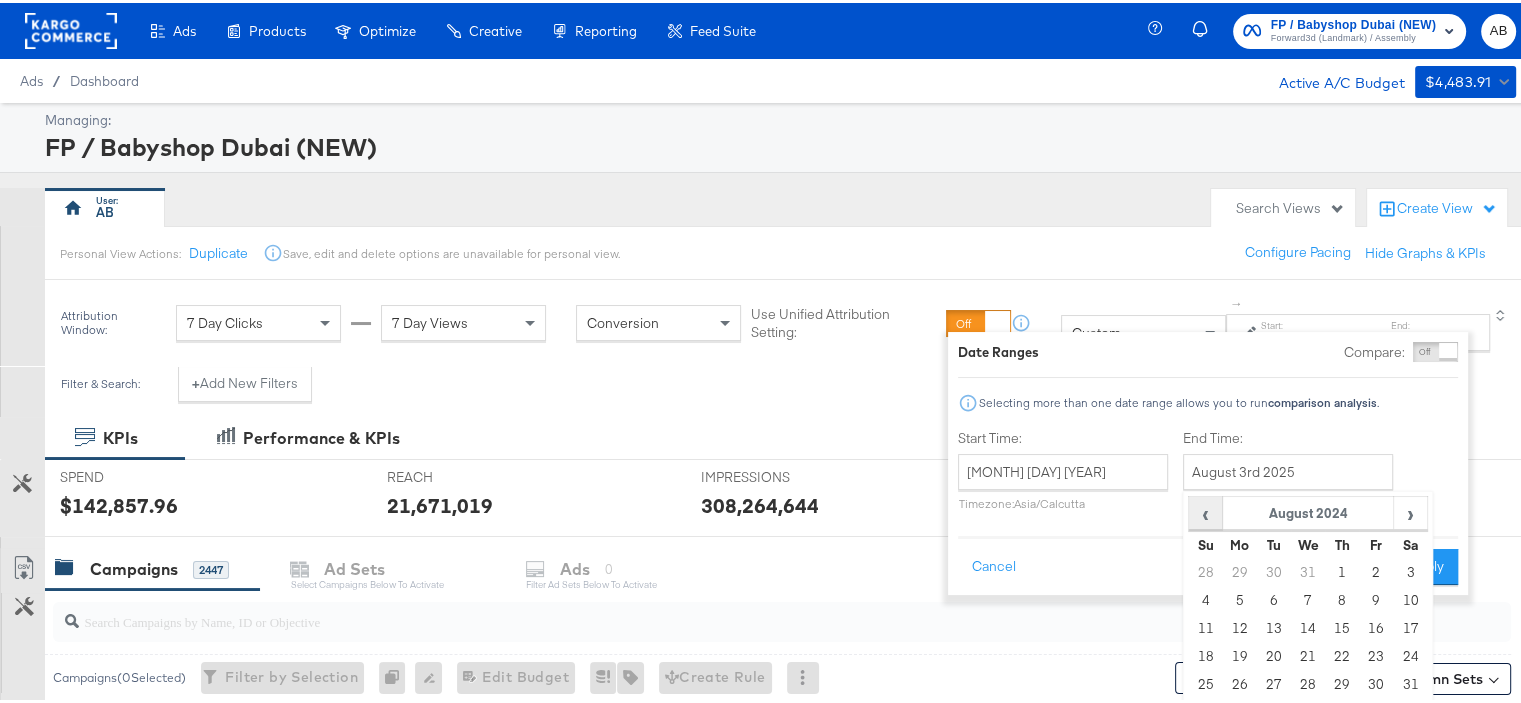 click on "‹" at bounding box center (1205, 510) 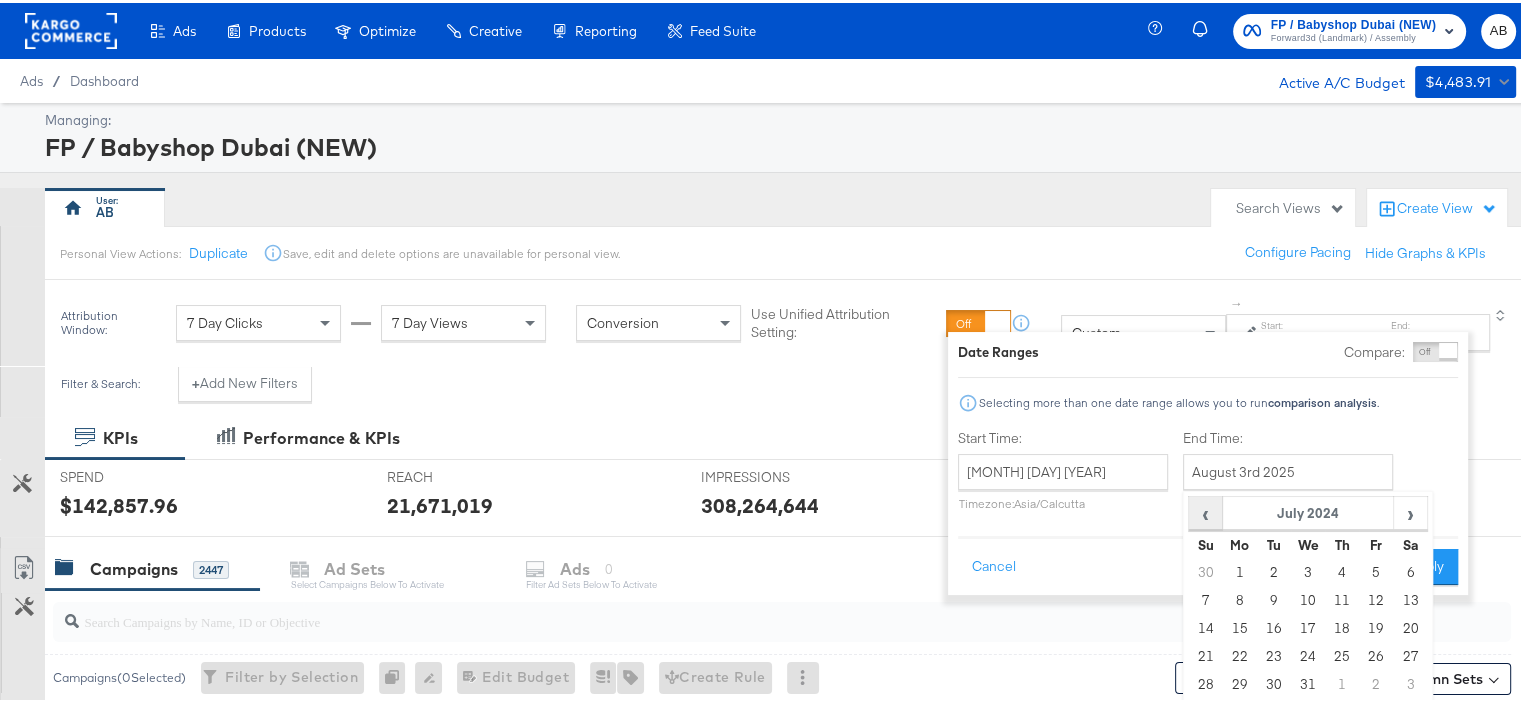 click on "‹" at bounding box center [1205, 510] 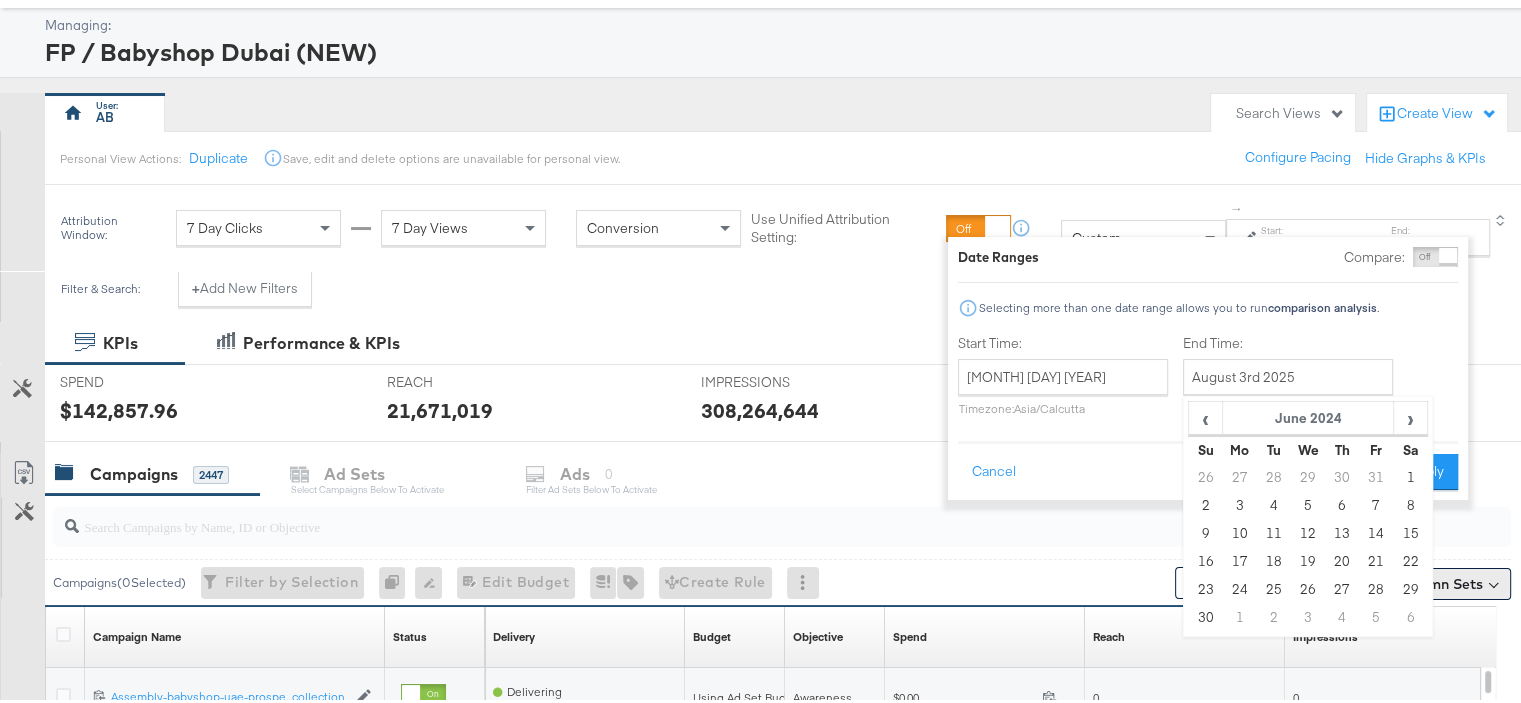 scroll, scrollTop: 100, scrollLeft: 0, axis: vertical 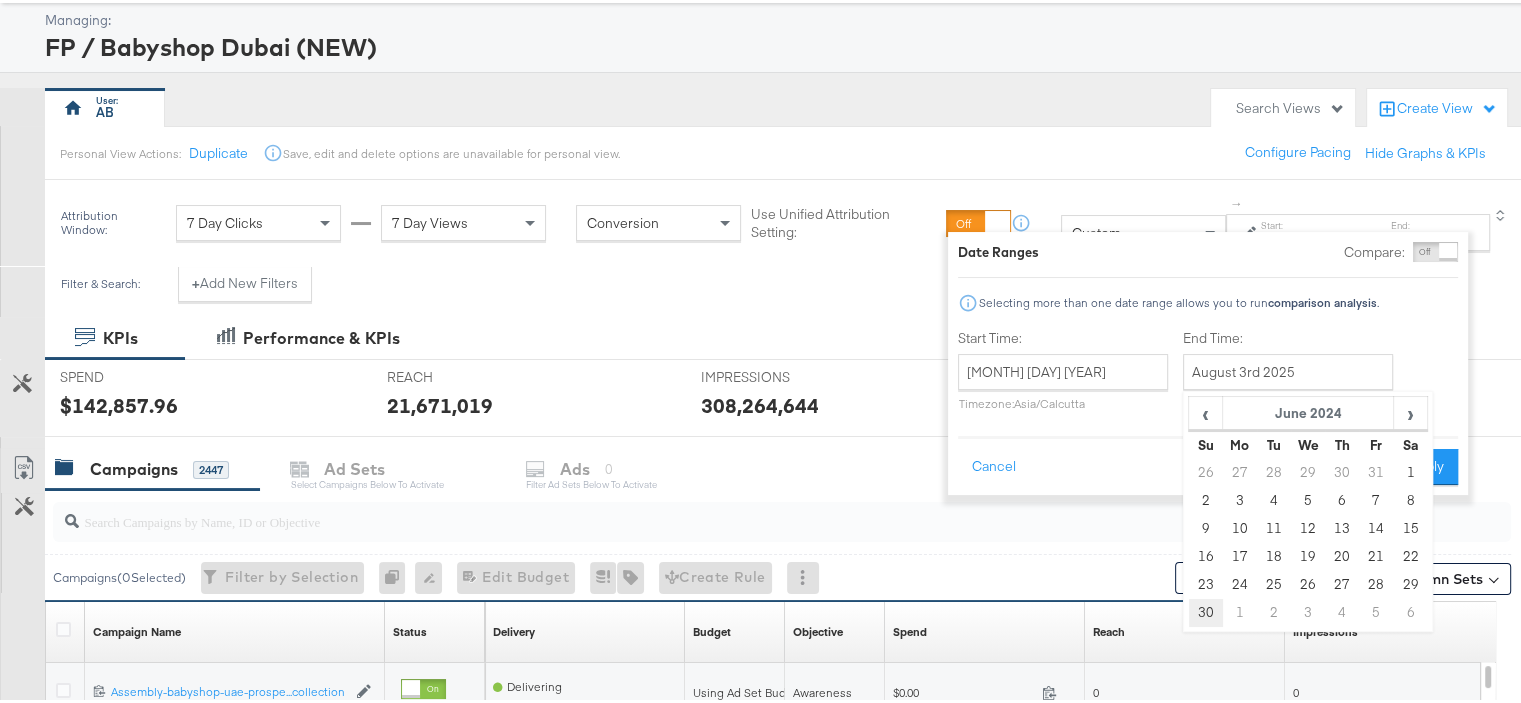 click on "30" at bounding box center [1205, 610] 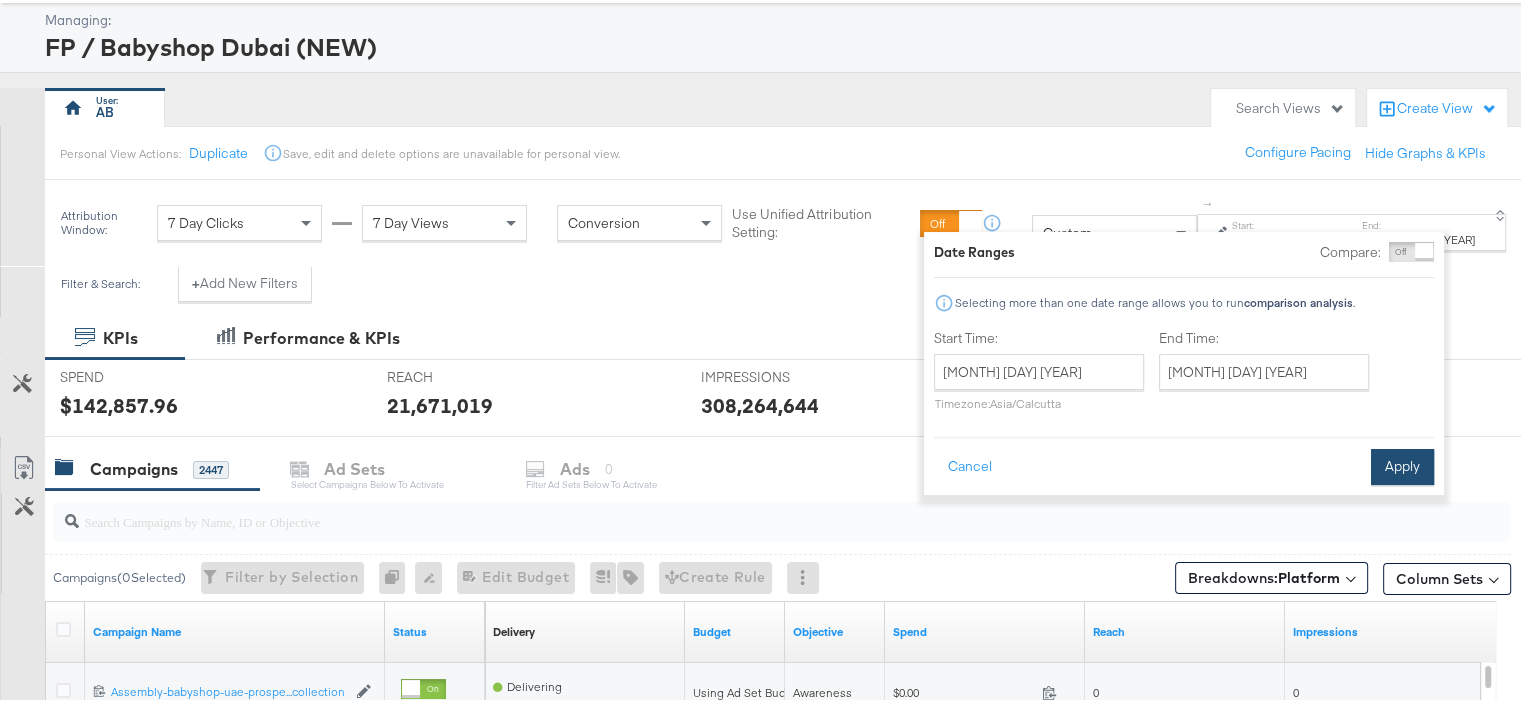 click on "Apply" at bounding box center [1402, 464] 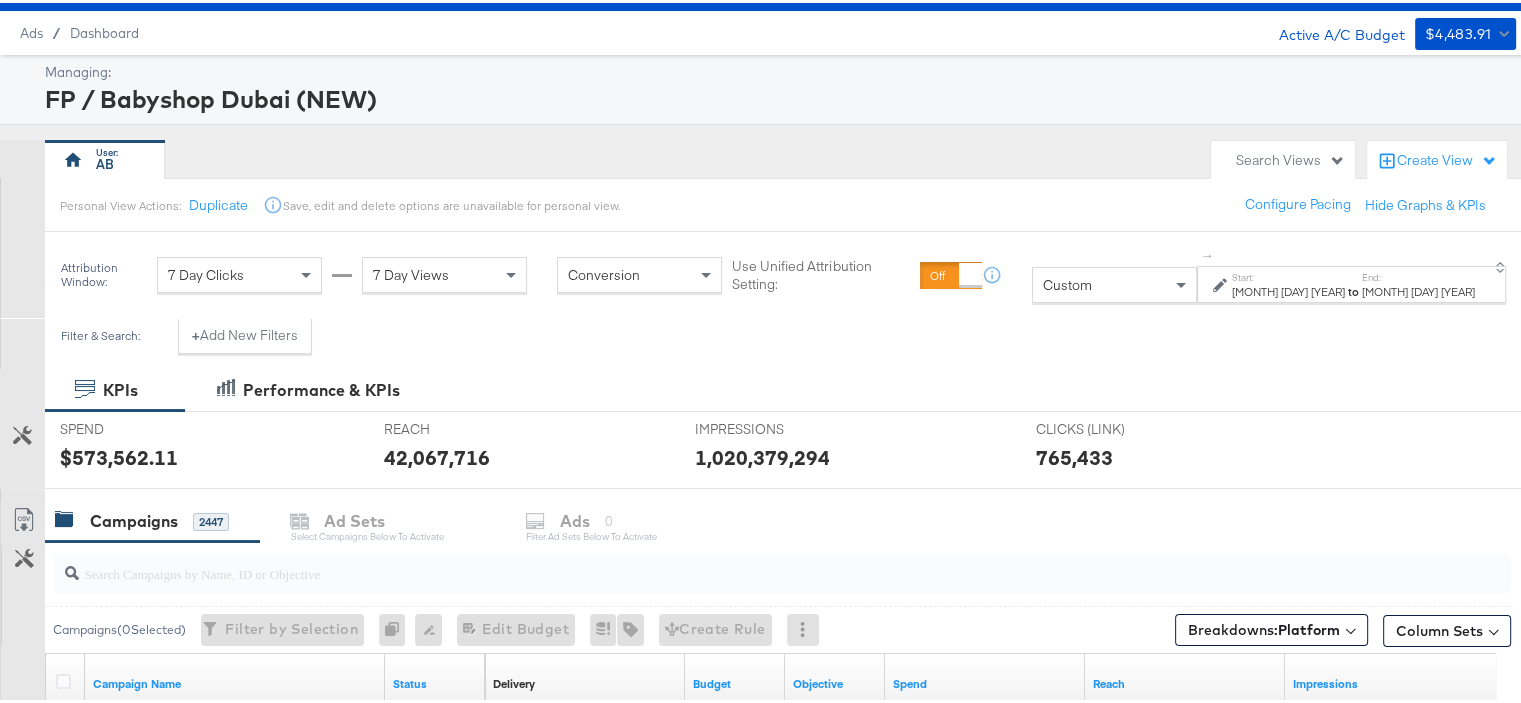 scroll, scrollTop: 200, scrollLeft: 0, axis: vertical 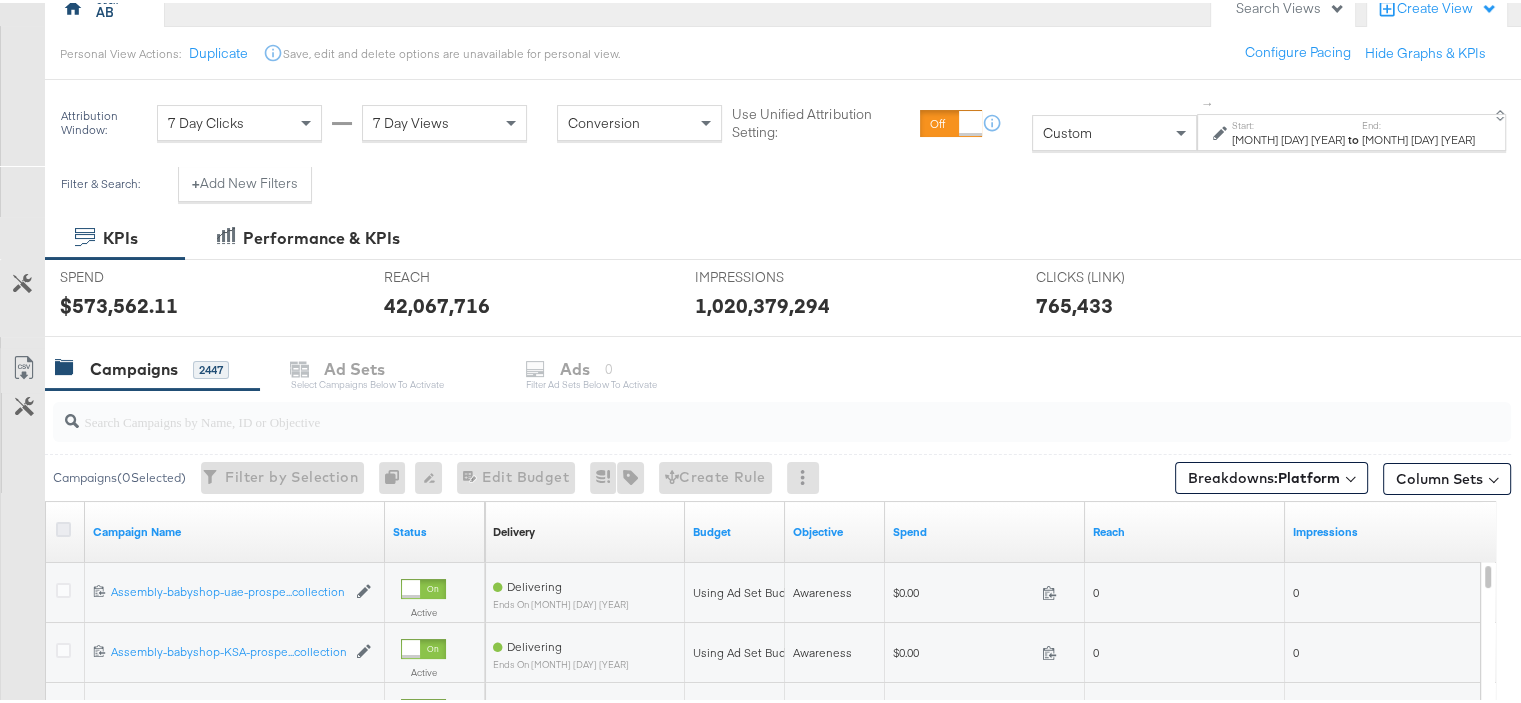 click at bounding box center [63, 526] 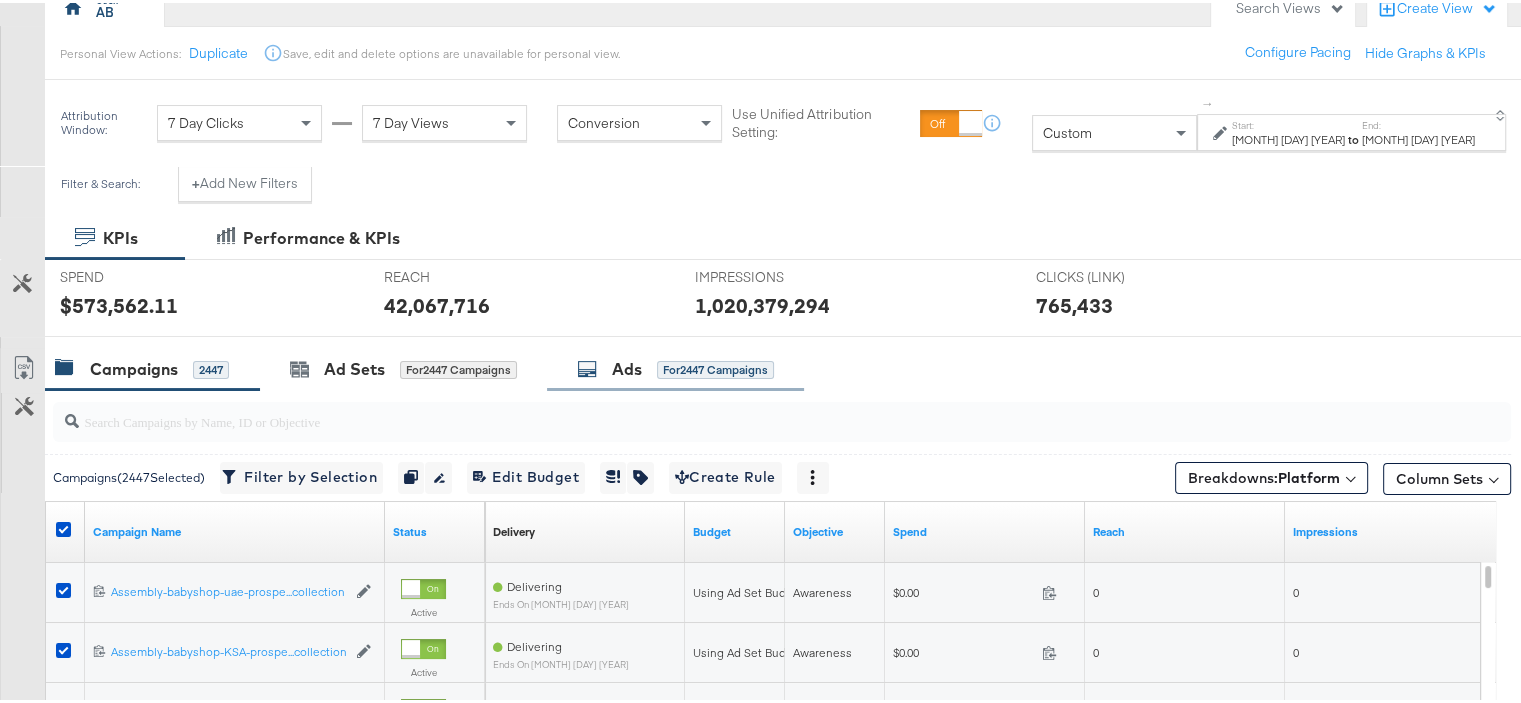click on "Ads for  2447   Campaigns" at bounding box center [675, 366] 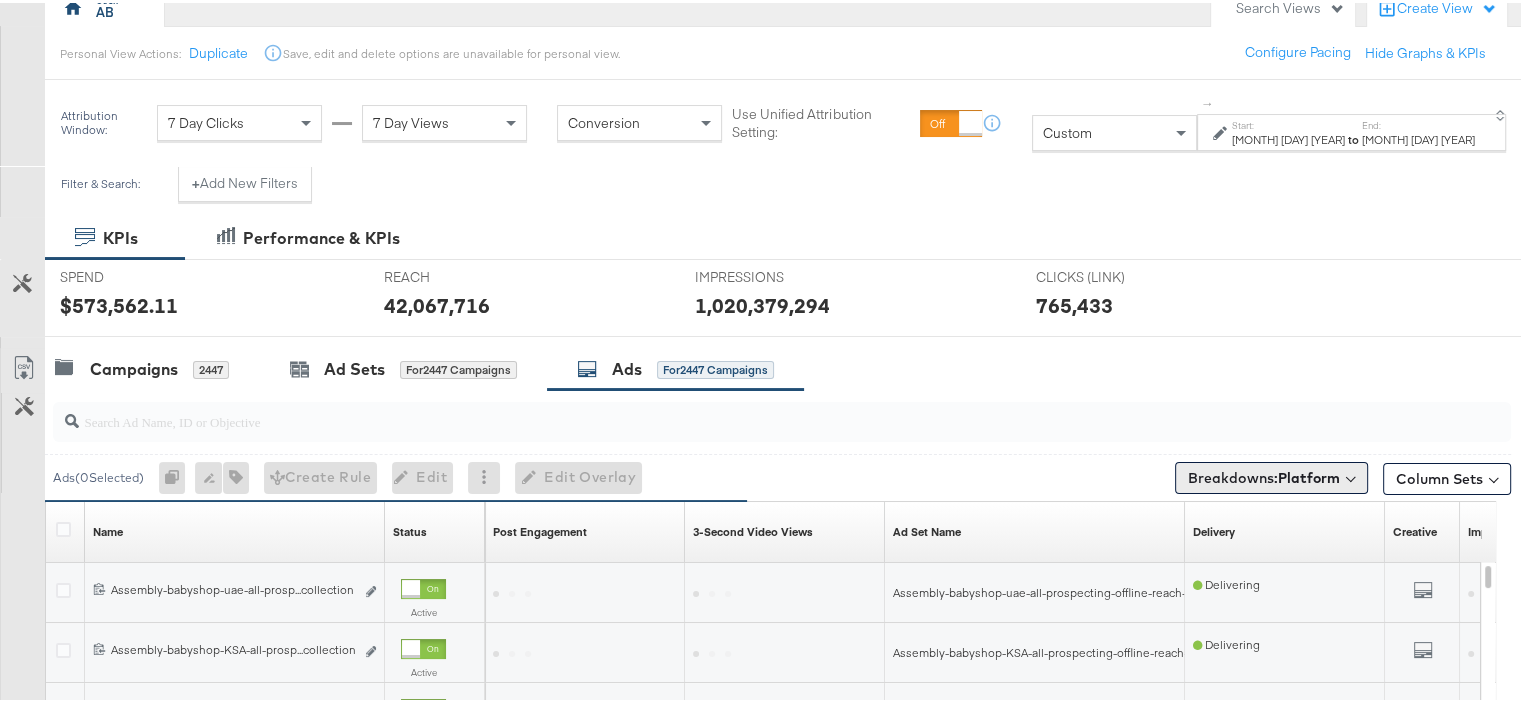 click on "Breakdowns:  Platform" at bounding box center (1271, 475) 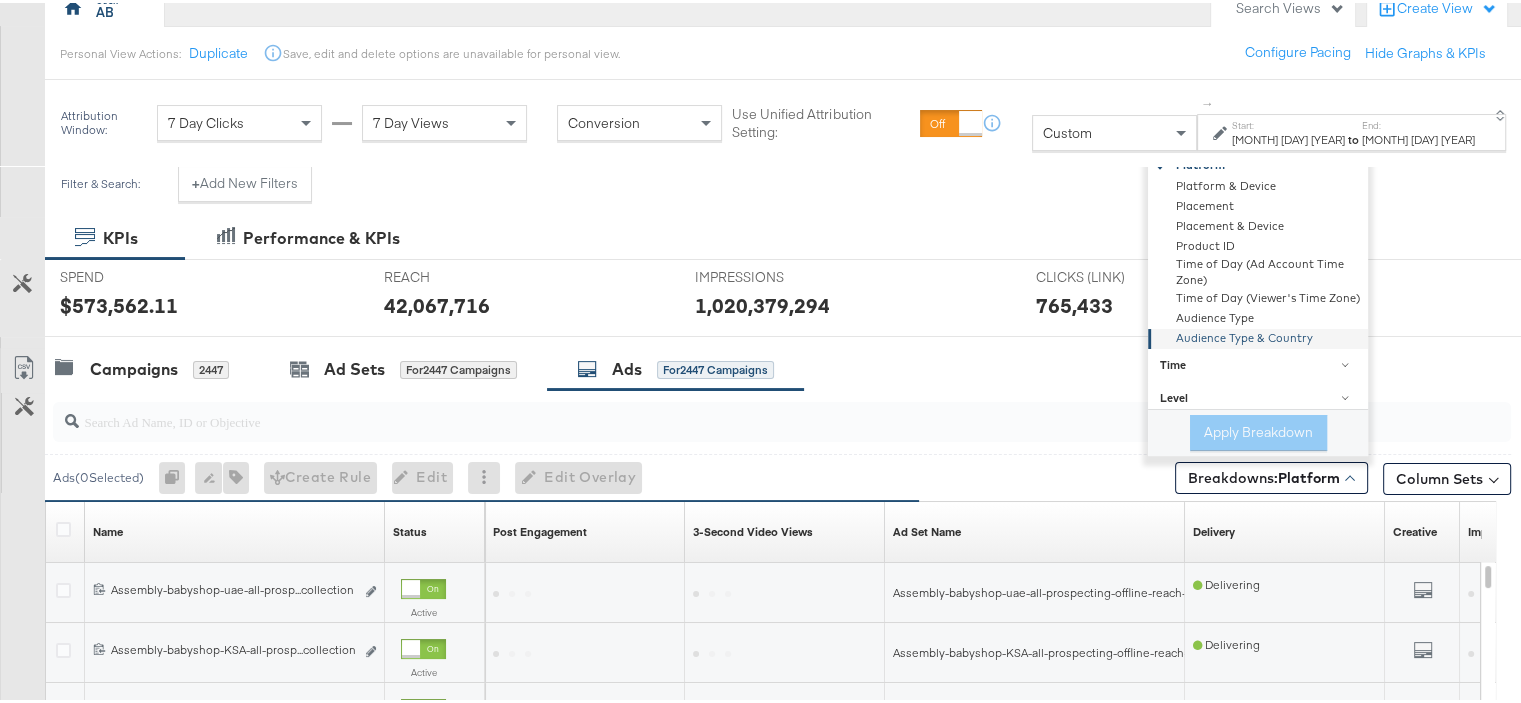 scroll, scrollTop: 244, scrollLeft: 0, axis: vertical 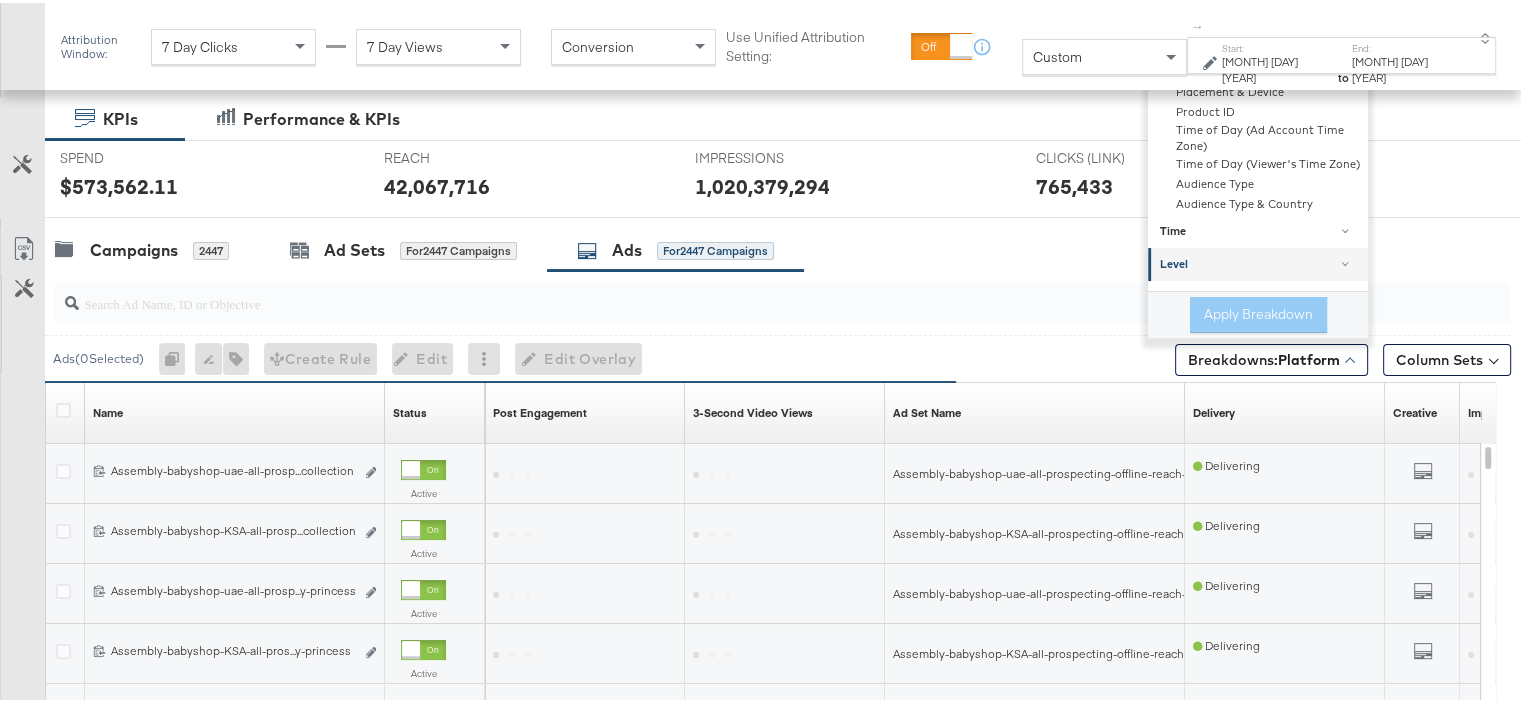 click on "Level" at bounding box center [1258, 261] 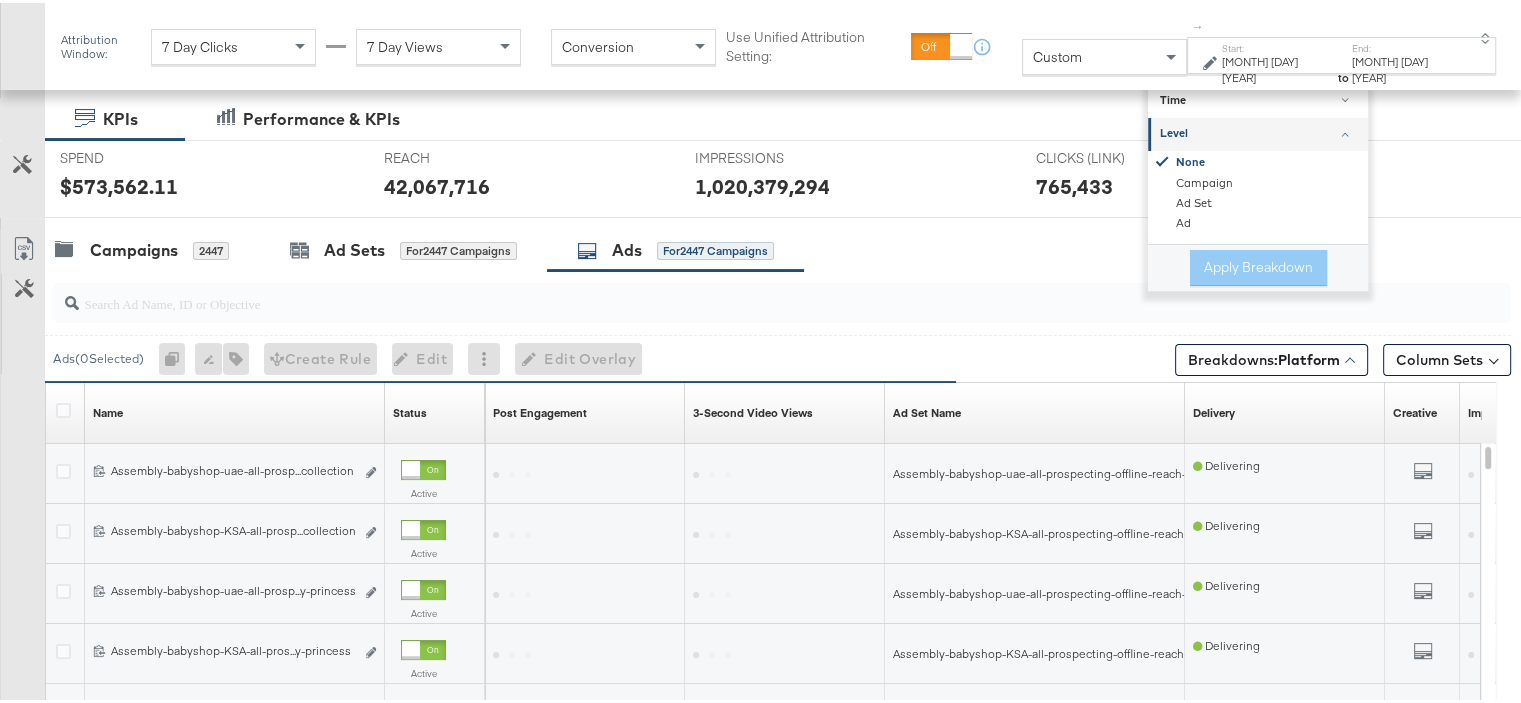 scroll, scrollTop: 0, scrollLeft: 0, axis: both 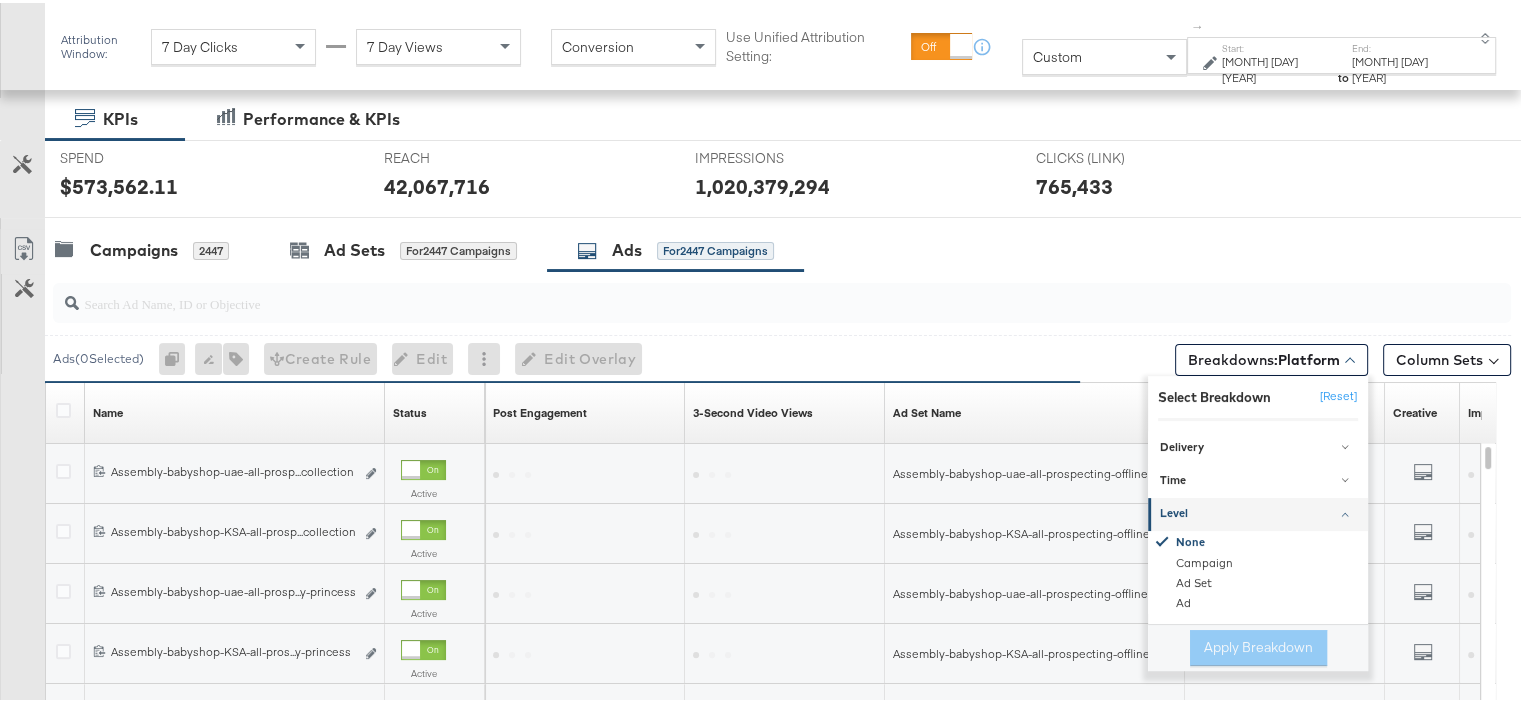 click on "Level" at bounding box center [1259, 511] 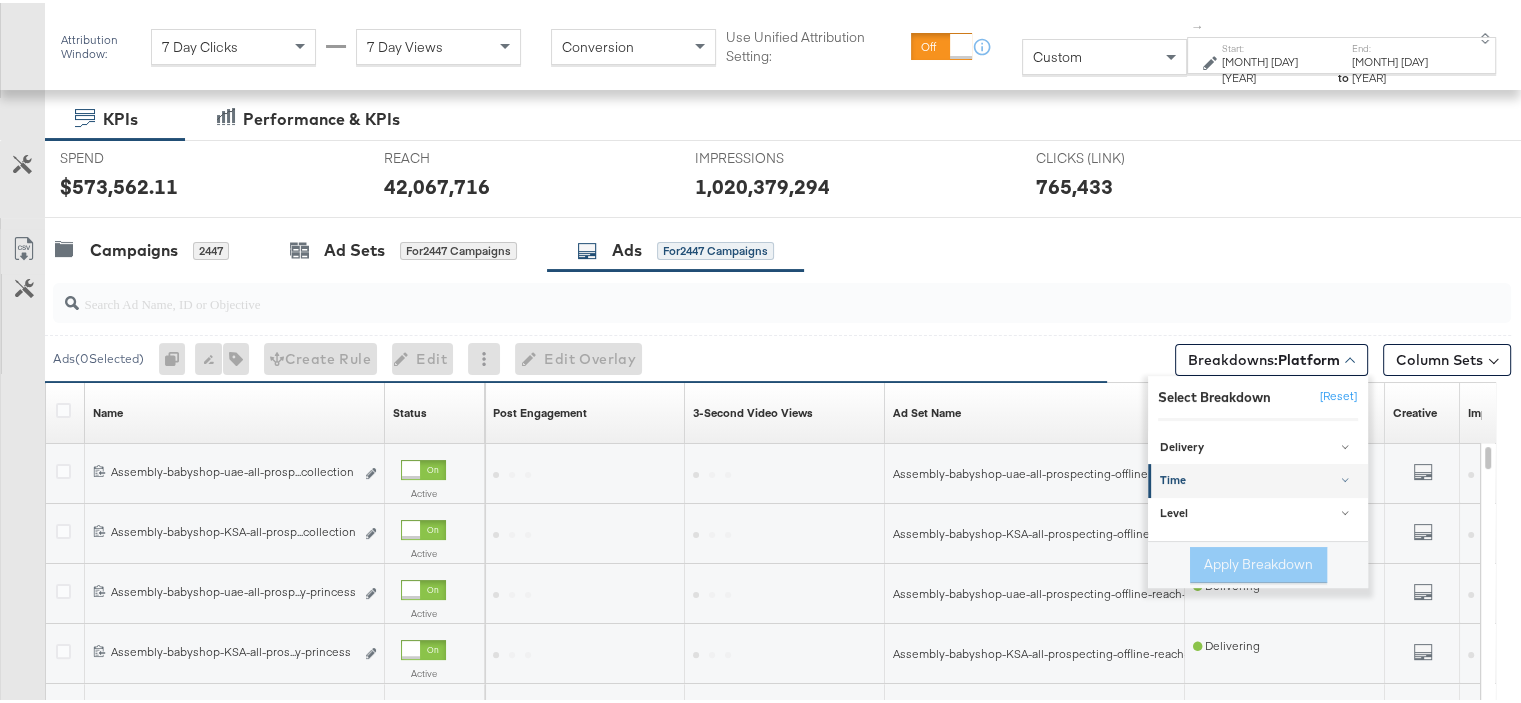 click on "Time" at bounding box center [1259, 478] 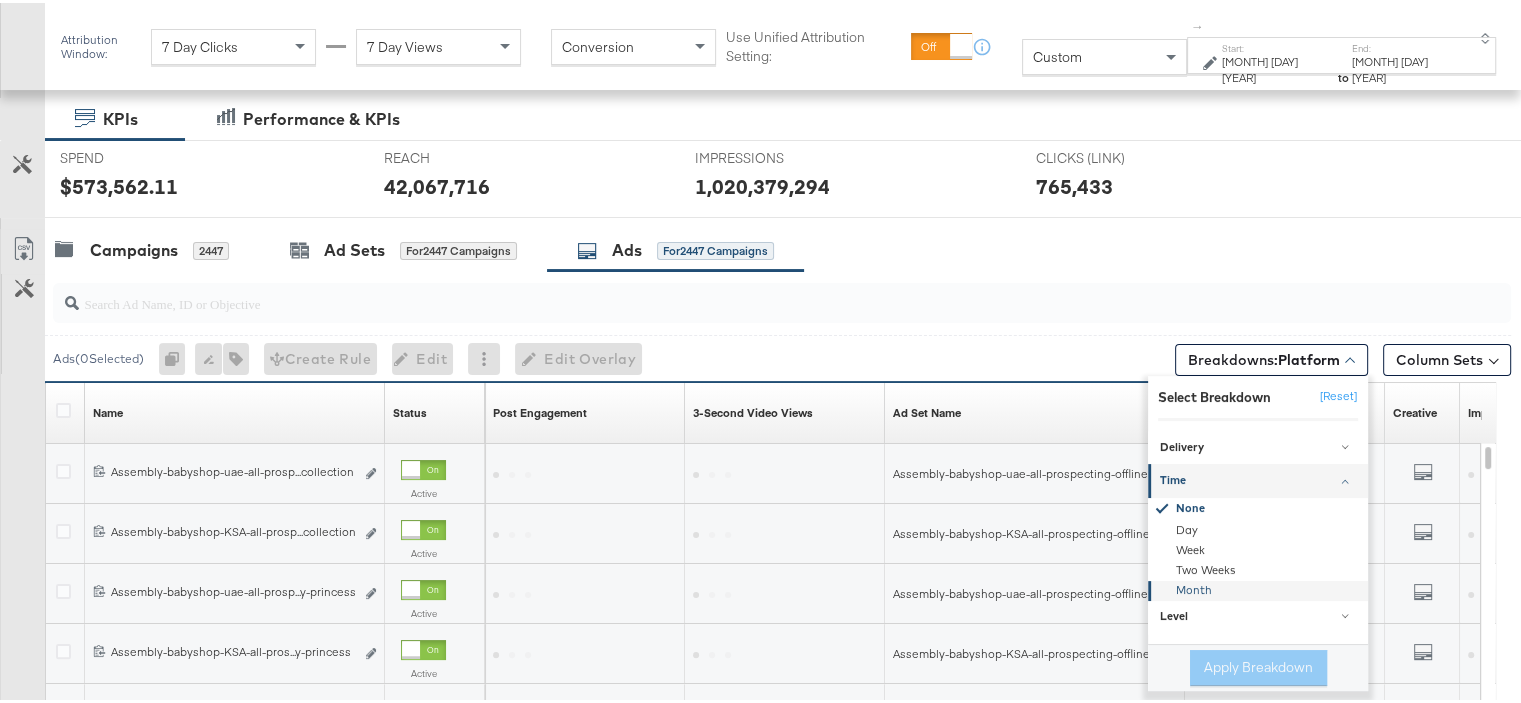 click on "Month" at bounding box center [1259, 587] 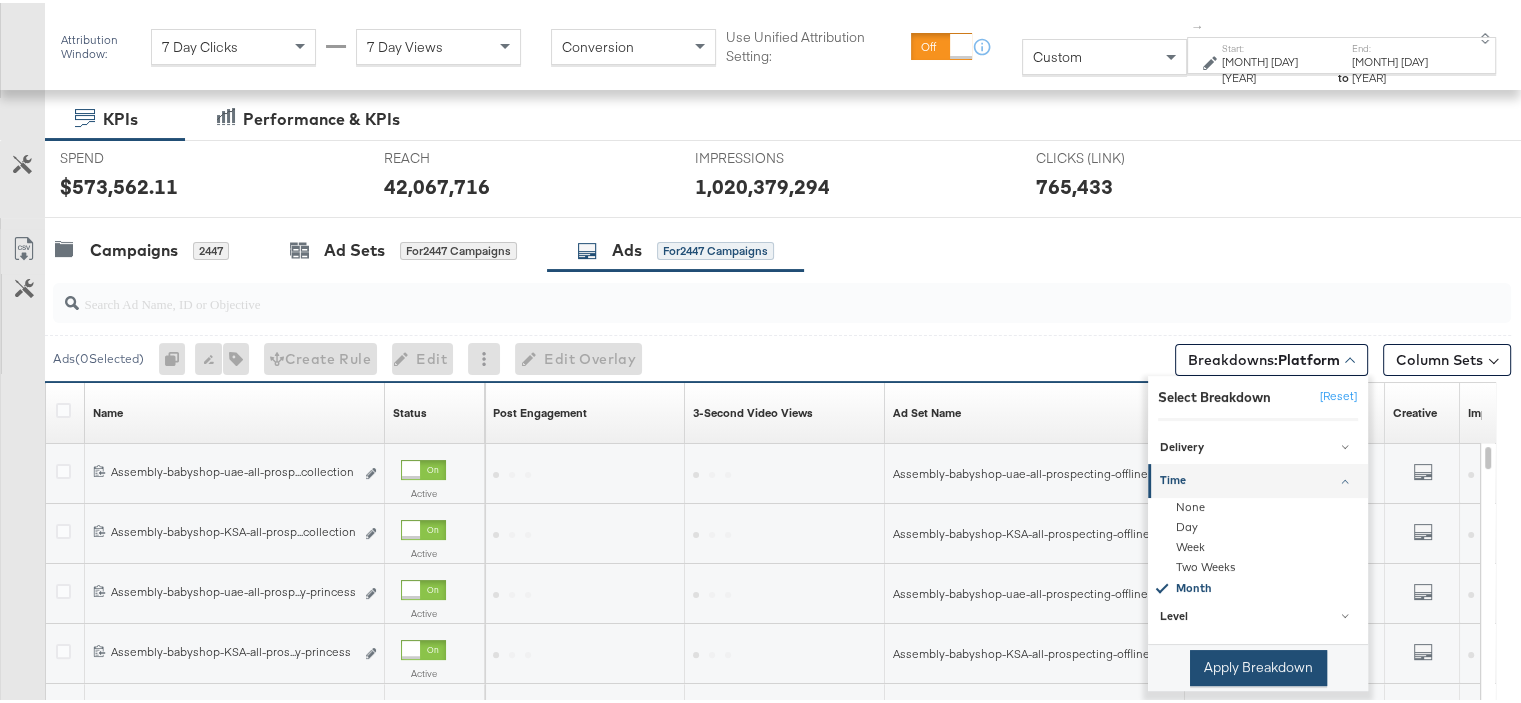 click on "Apply Breakdown" at bounding box center (1258, 664) 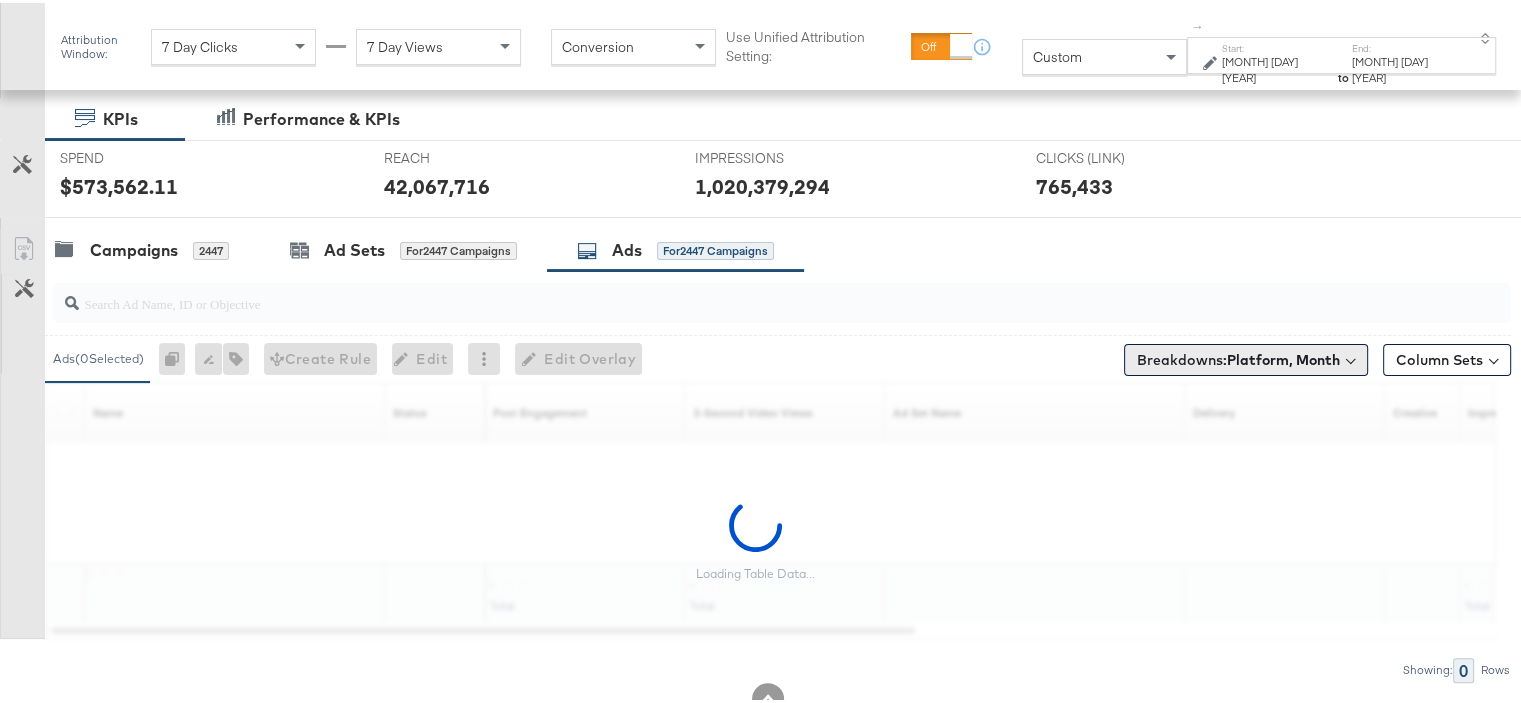 click on "Platform, Month" at bounding box center [1283, 357] 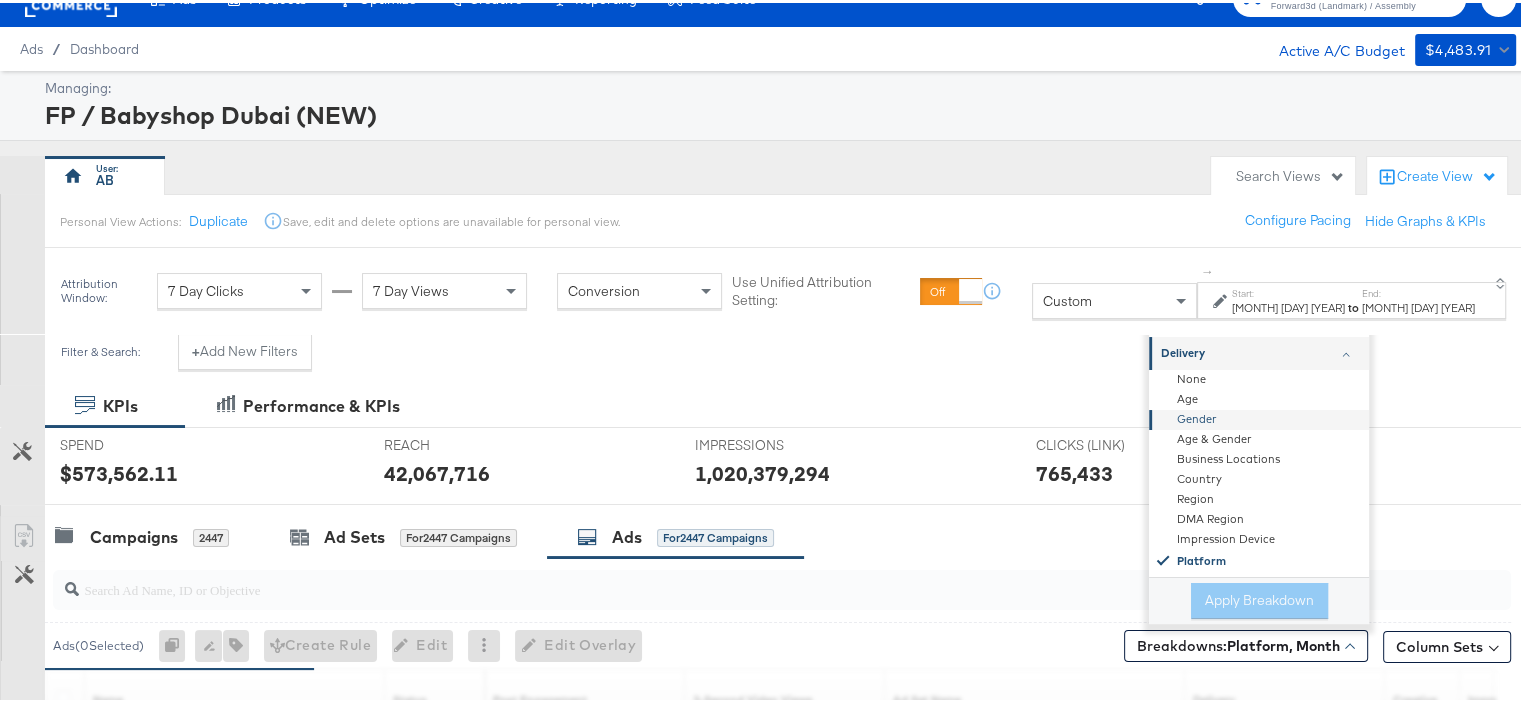 scroll, scrollTop: 0, scrollLeft: 0, axis: both 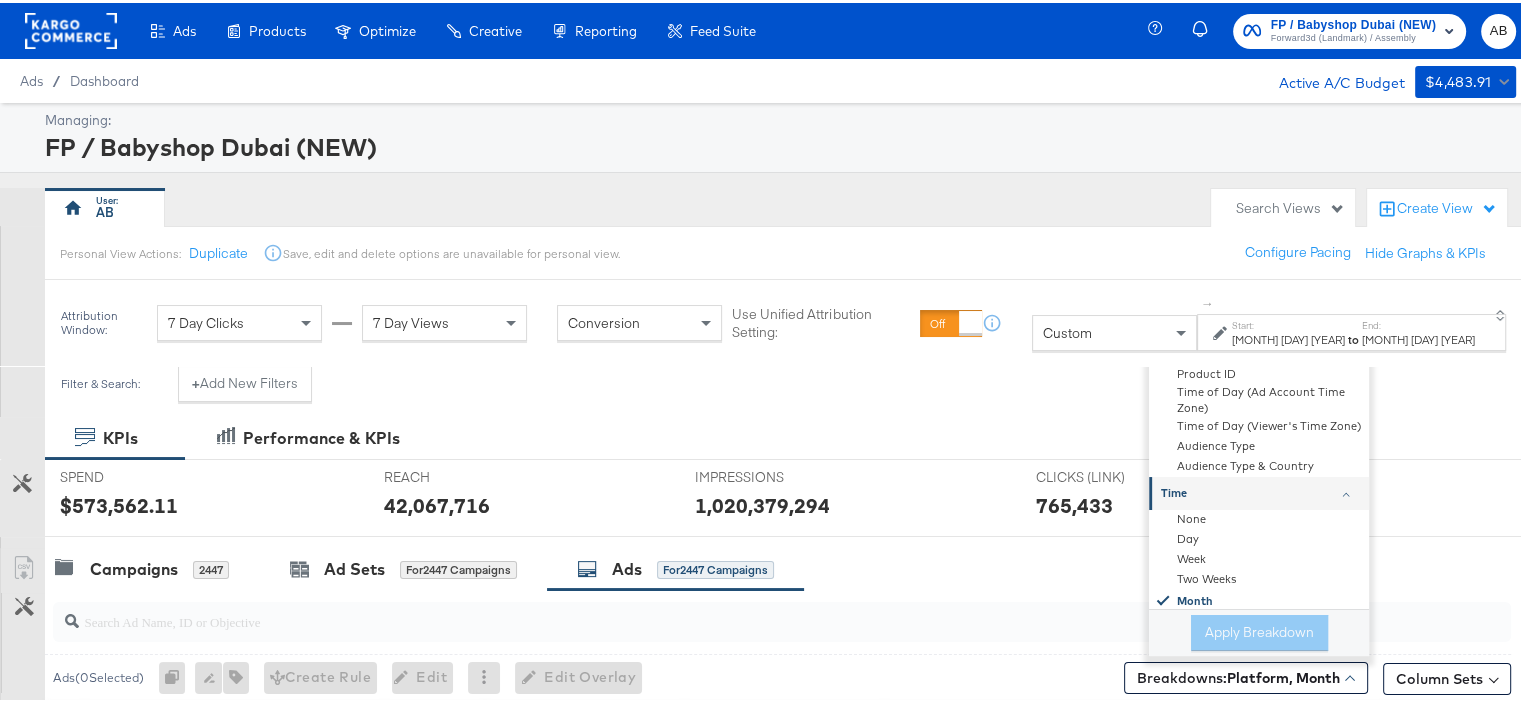 click on "SPEND SPEND $573,562.11 REACH REACH 42,067,716 IMPRESSIONS IMPRESSIONS 1,020,379,294 CLICKS (LINK) CLICKS (LINK) 765,433" at bounding box center [790, 495] 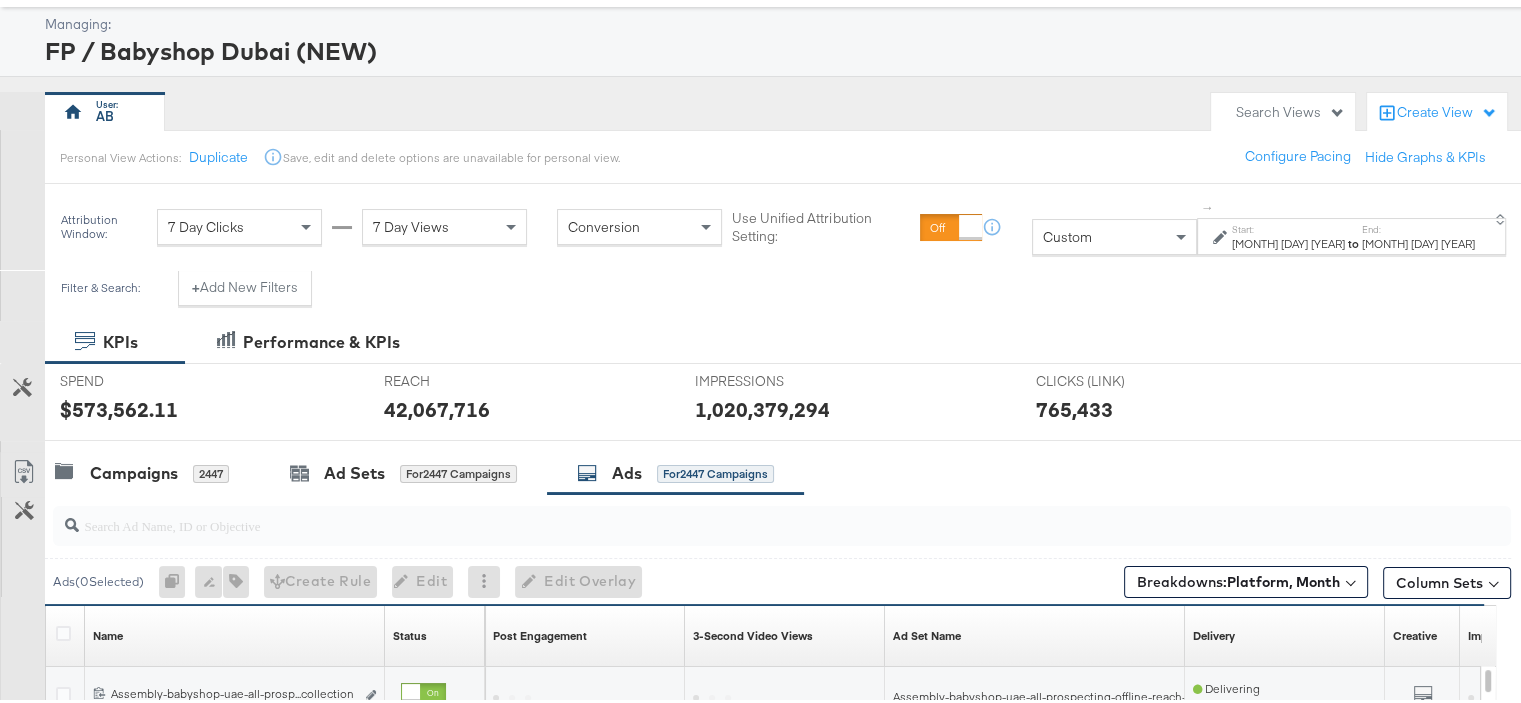 scroll, scrollTop: 0, scrollLeft: 0, axis: both 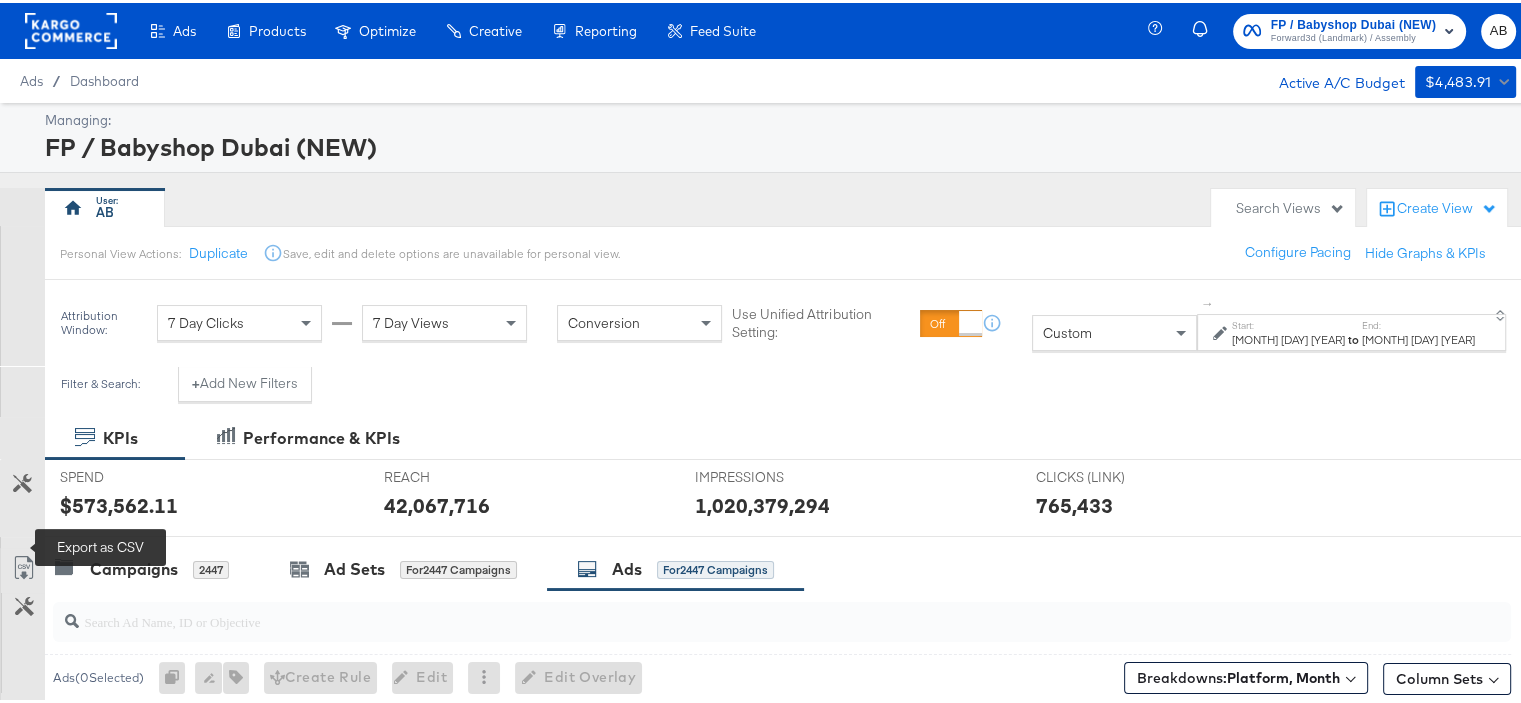 click 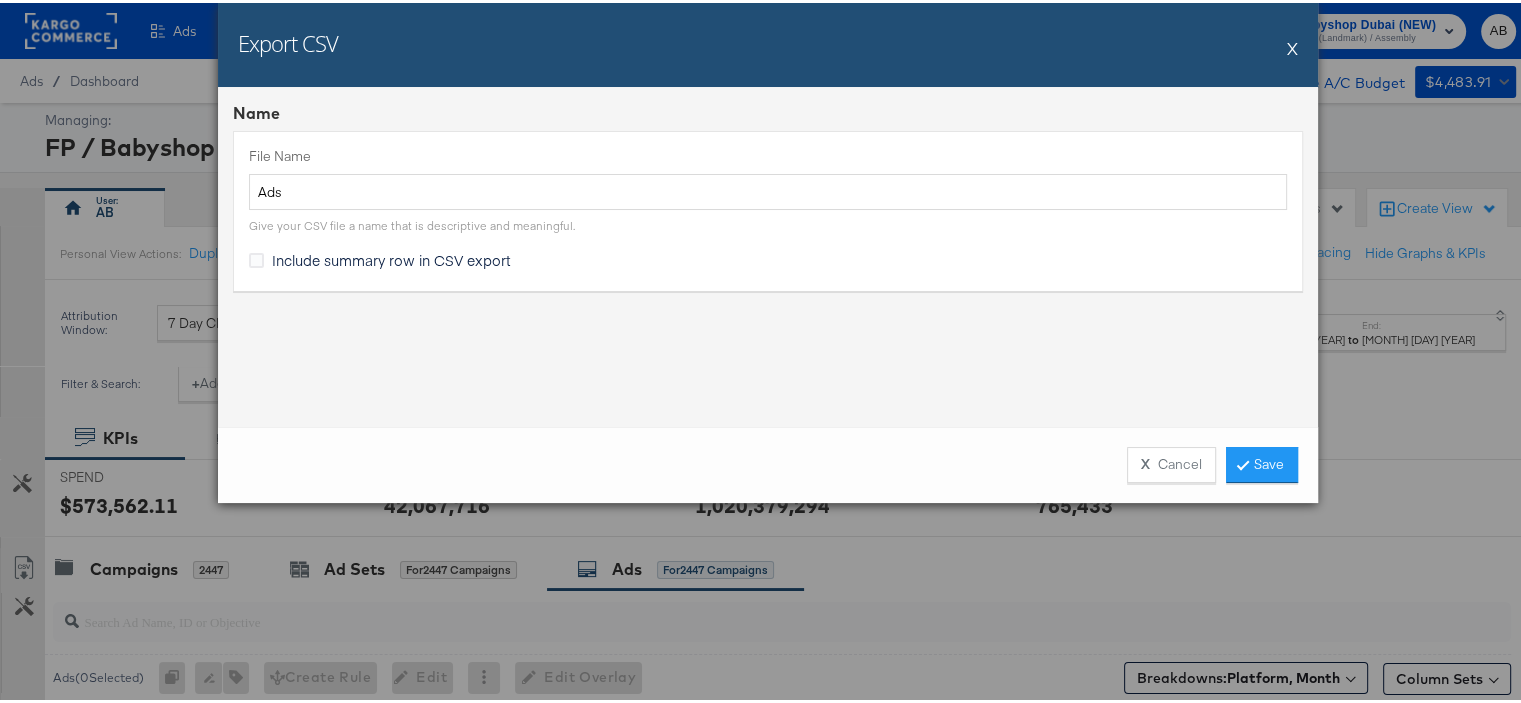 click on "Include summary row in CSV export" at bounding box center (391, 257) 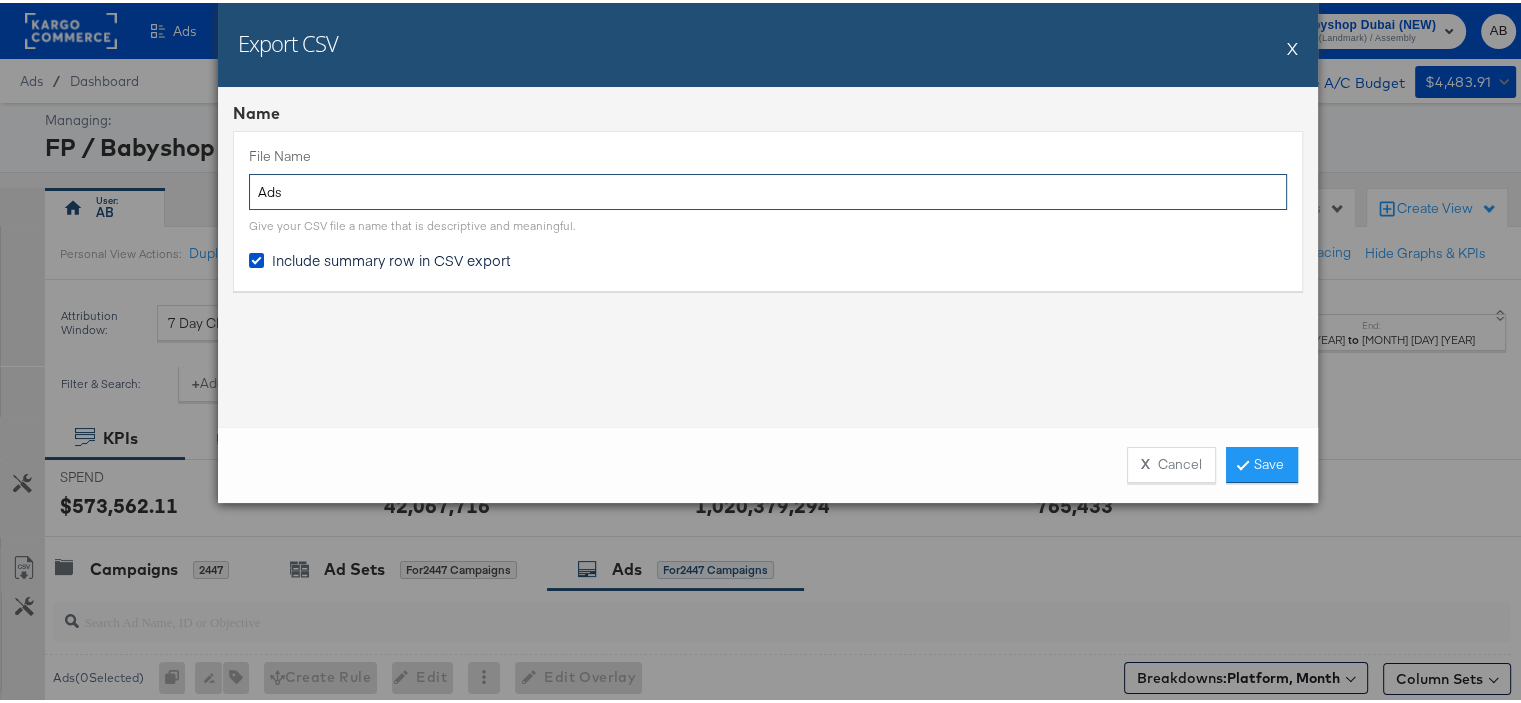 click on "Ads" at bounding box center (768, 189) 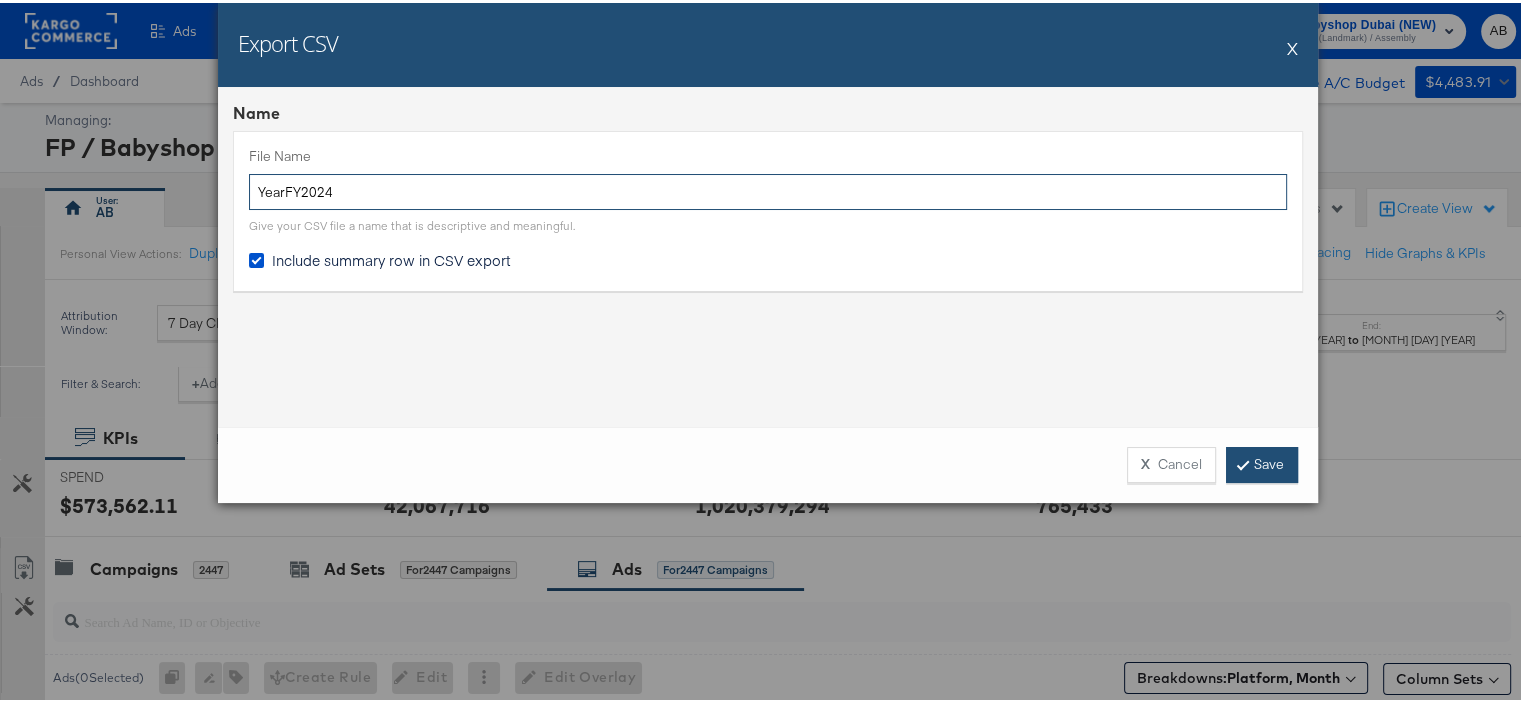 type on "YearFY2024" 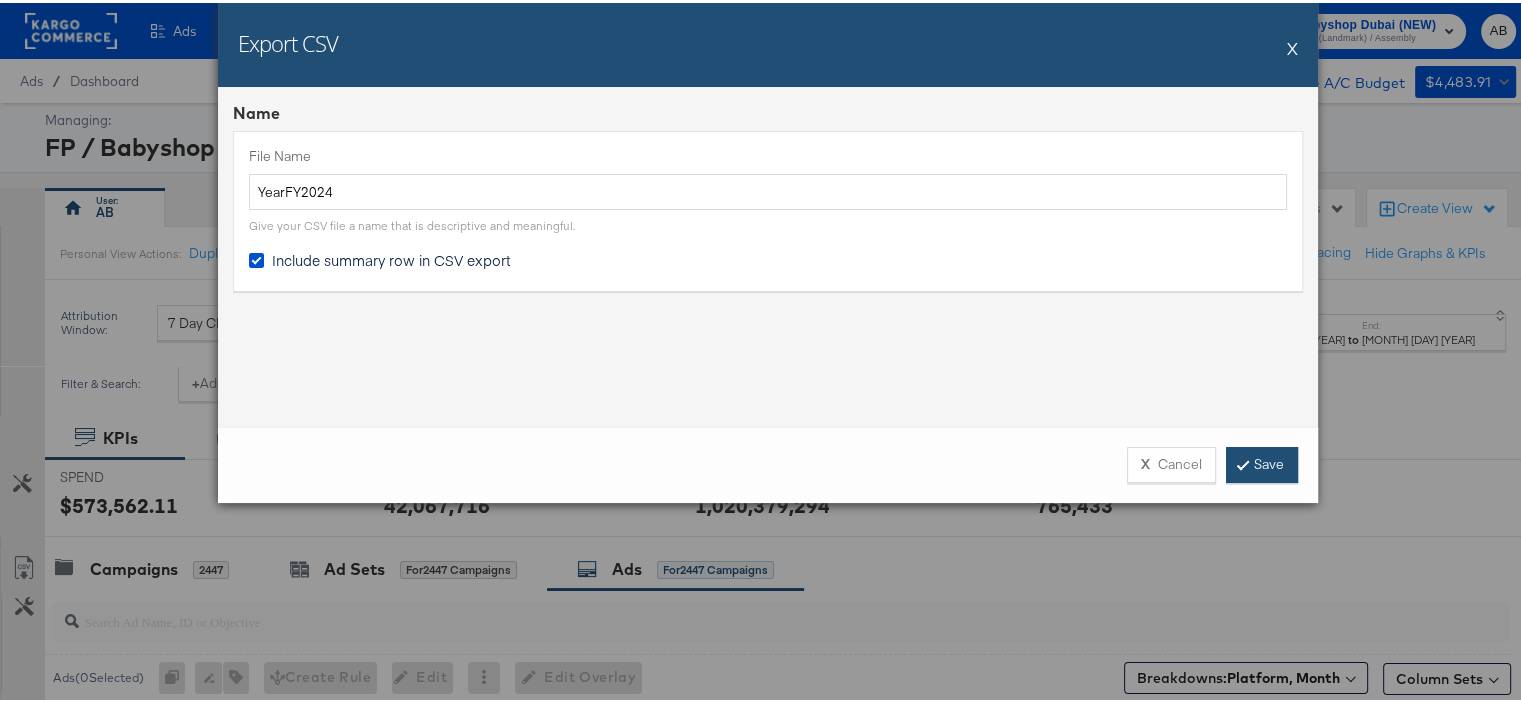 click on "Save" at bounding box center [1262, 462] 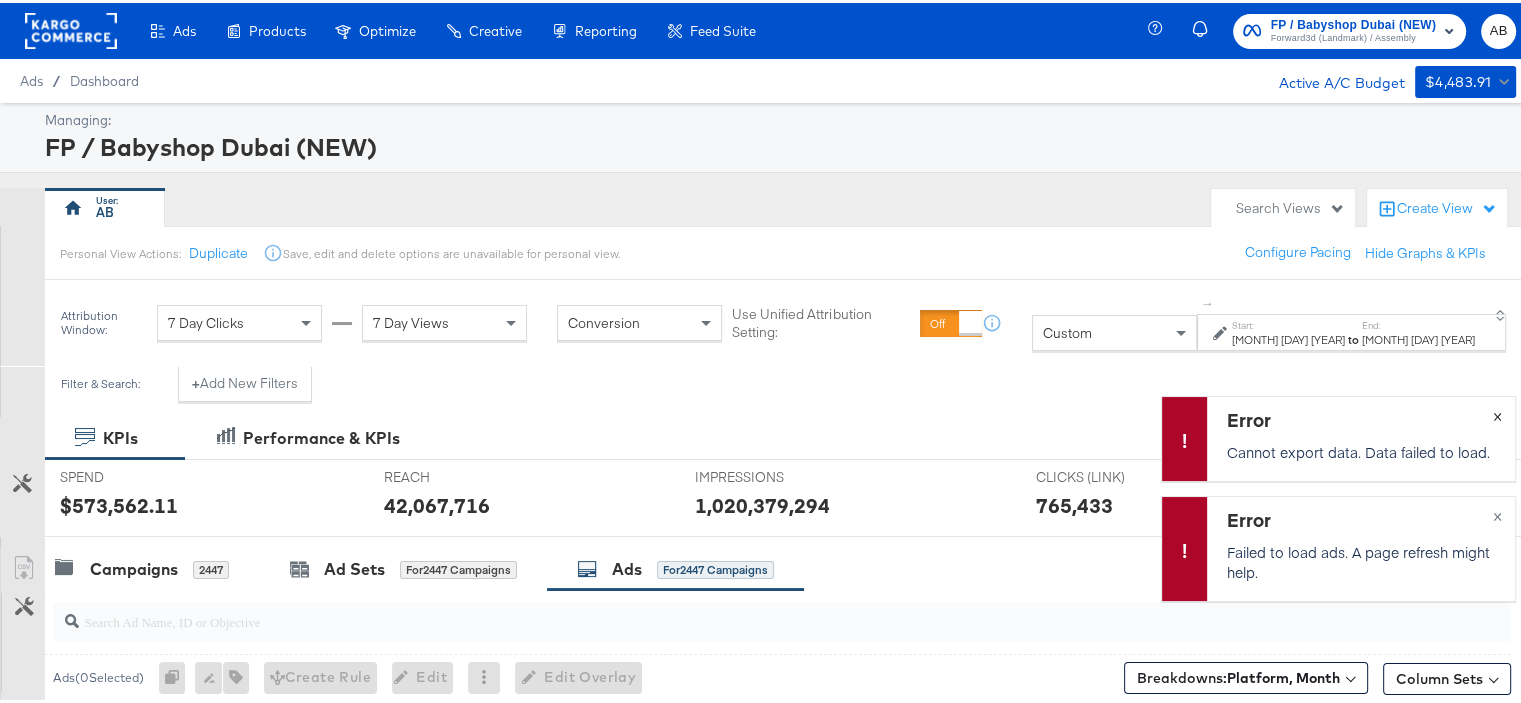 click on "×" at bounding box center [1496, 411] 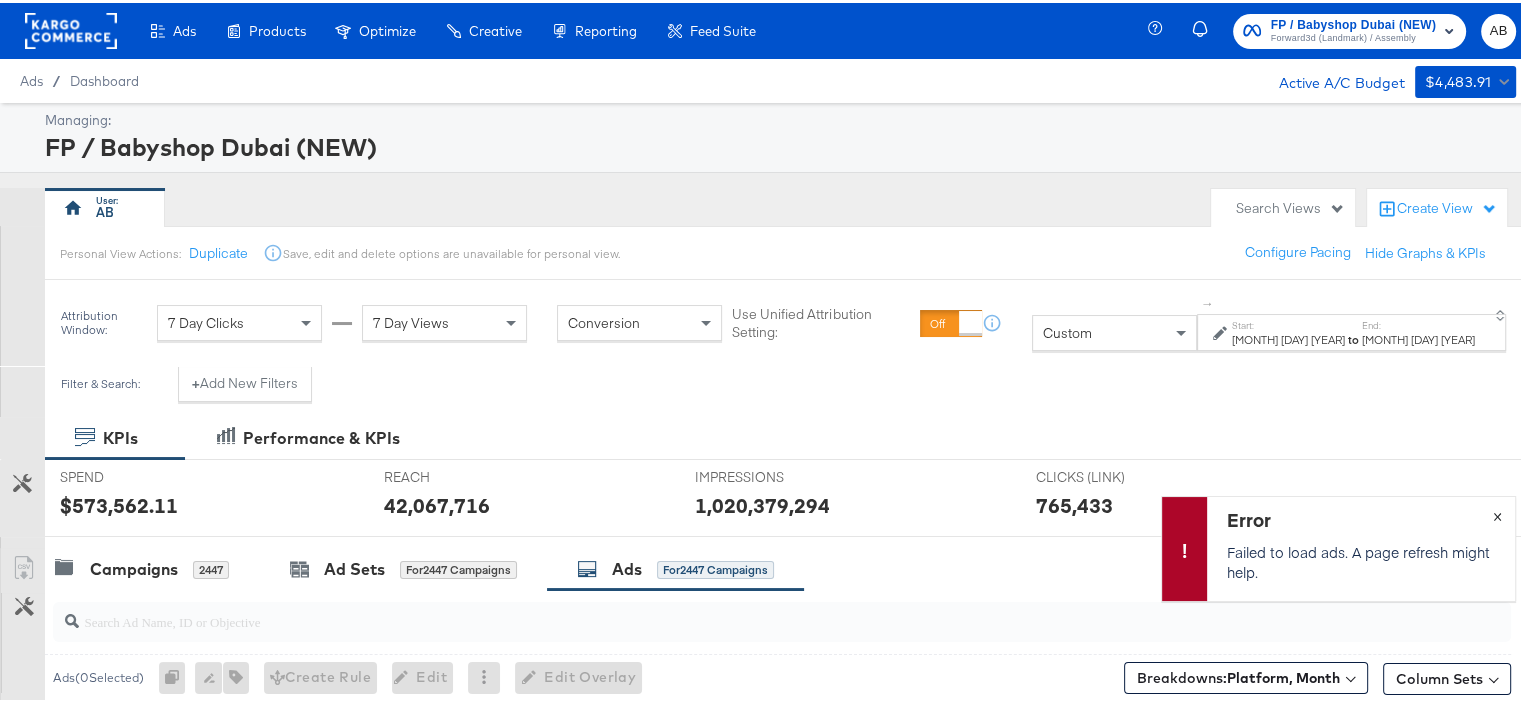 click on "×" at bounding box center (1496, 511) 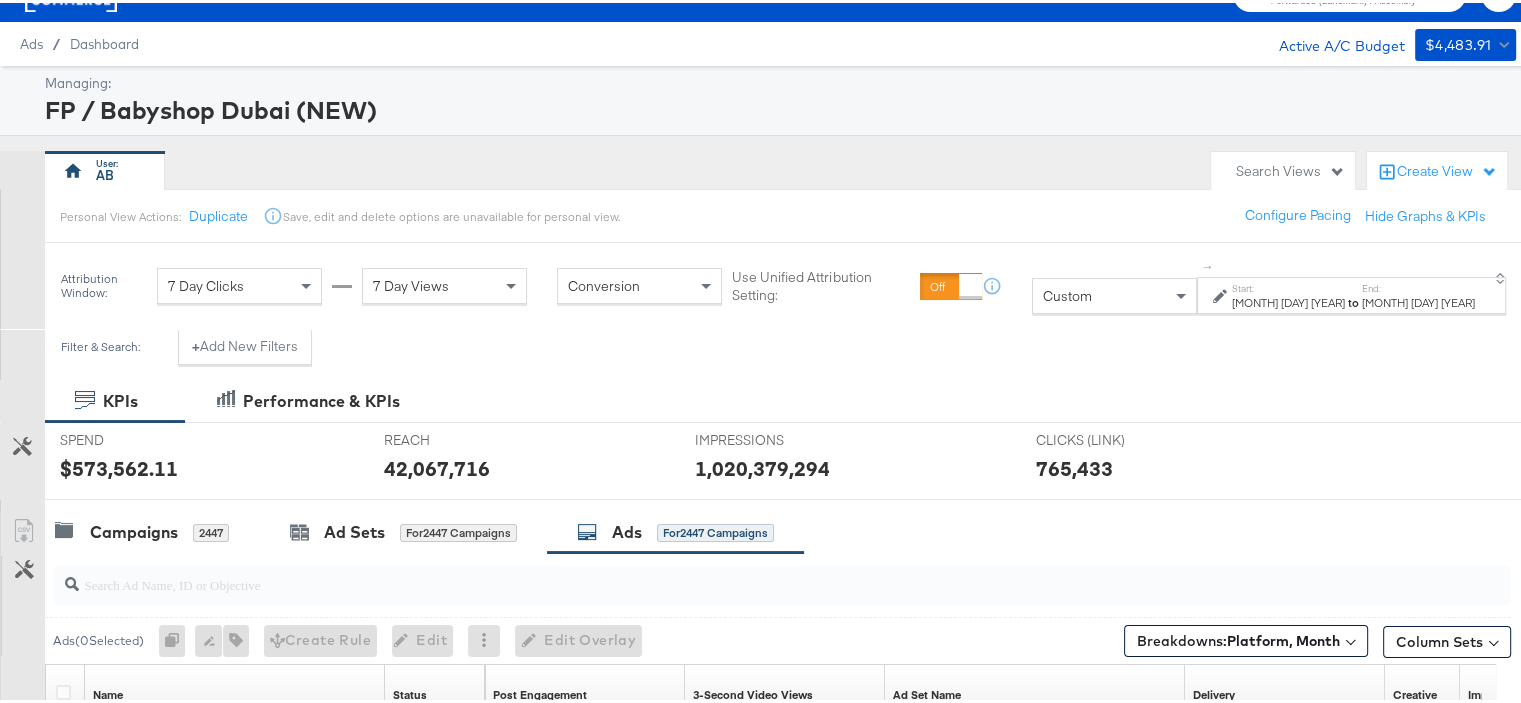 scroll, scrollTop: 0, scrollLeft: 0, axis: both 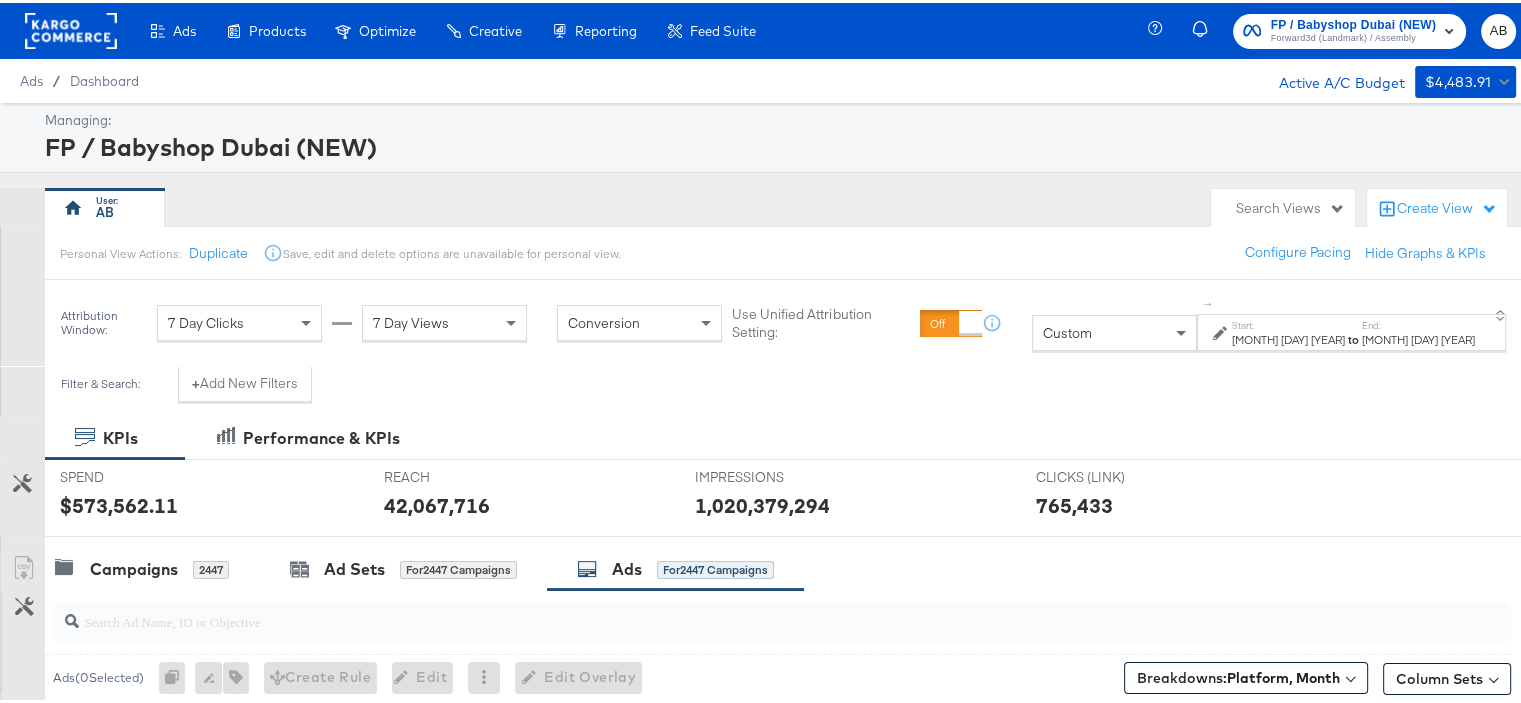 click on "to" at bounding box center [1353, 336] 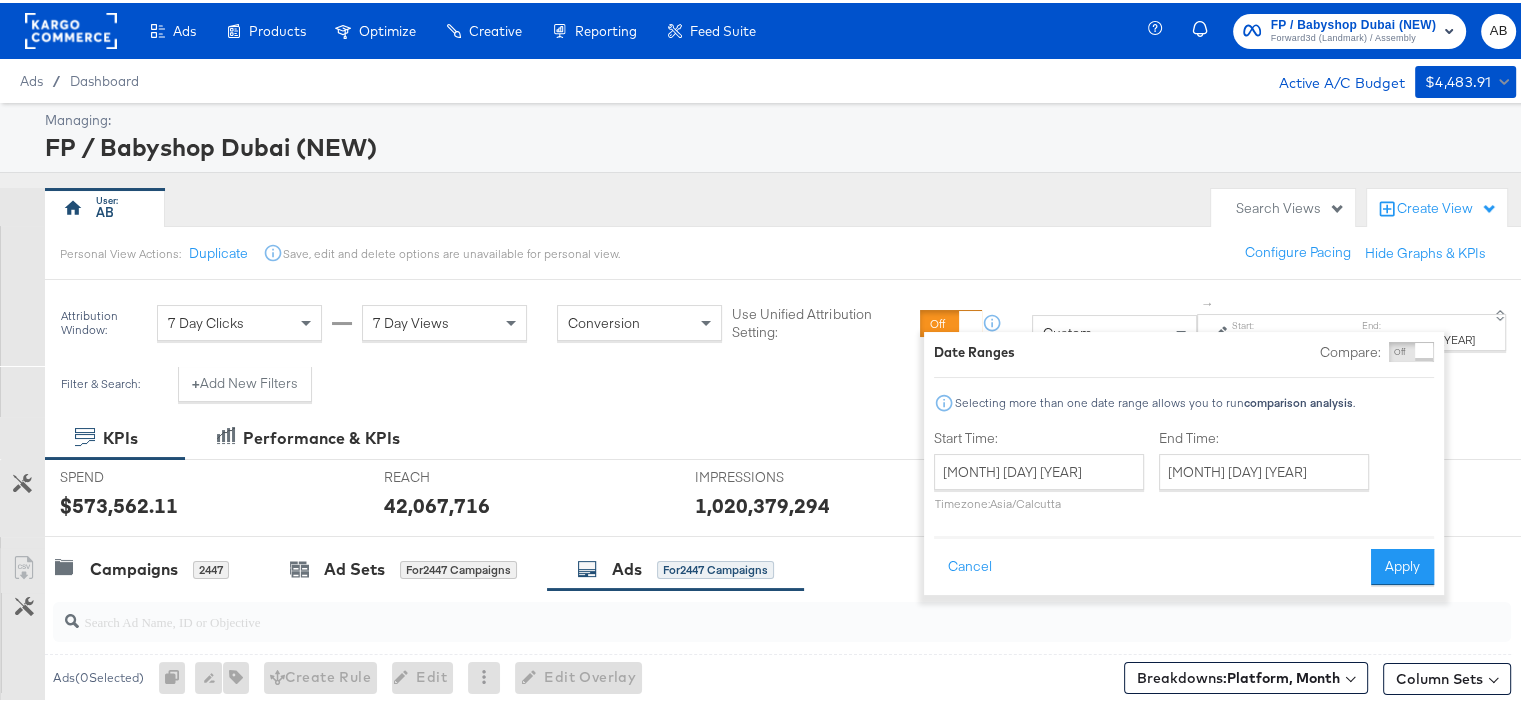 click on "Managing: FP / Babyshop Dubai (NEW)" at bounding box center (768, 135) 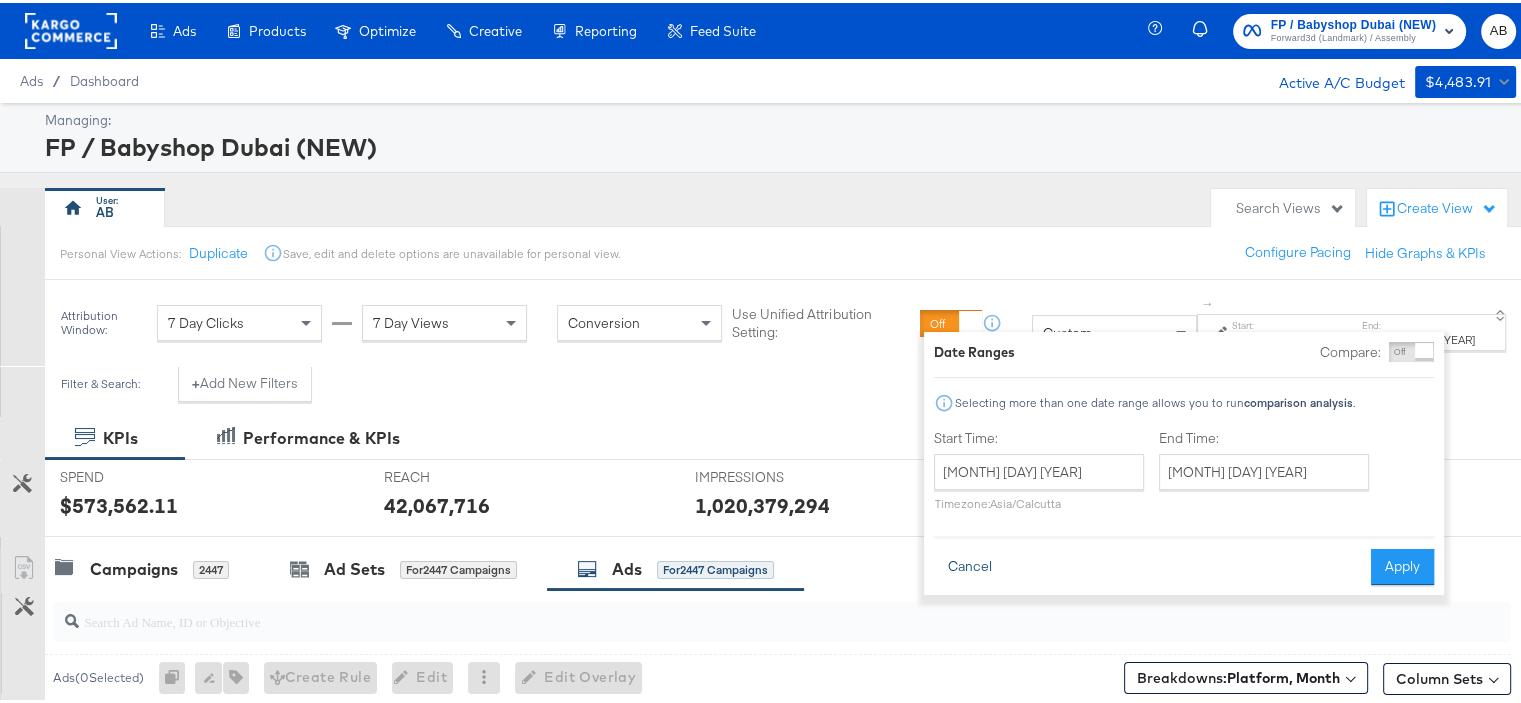 click on "Cancel" at bounding box center [970, 564] 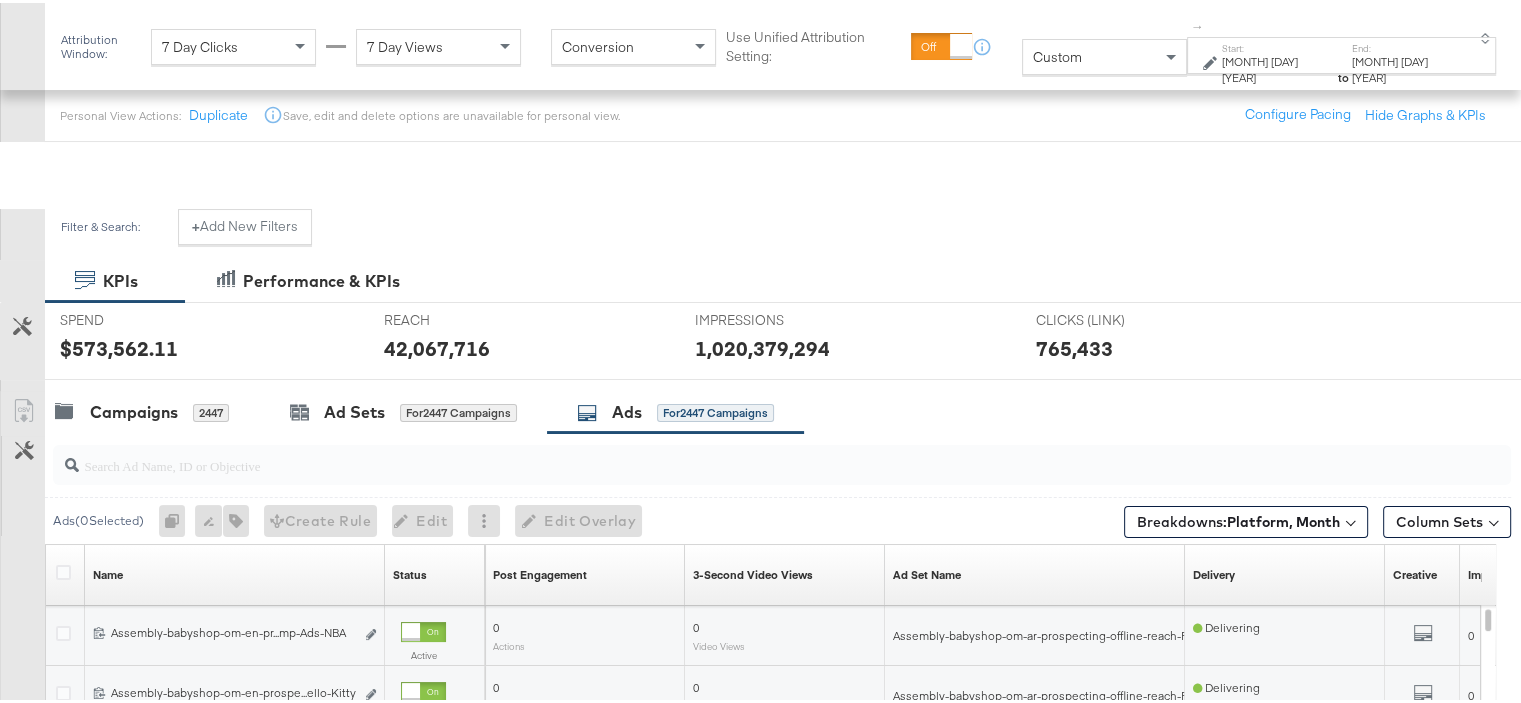 scroll, scrollTop: 300, scrollLeft: 0, axis: vertical 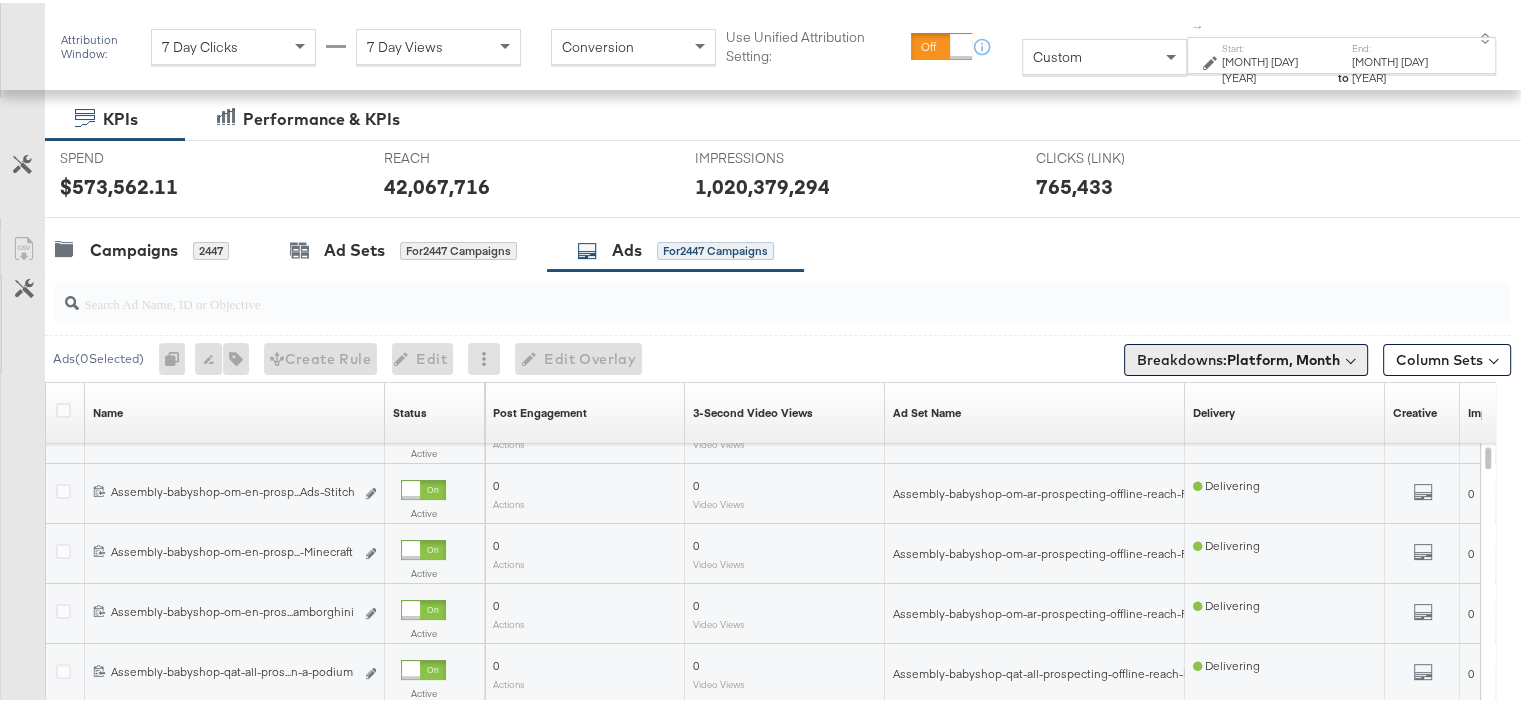 click on "Breakdowns:  Platform, Month" at bounding box center [1238, 357] 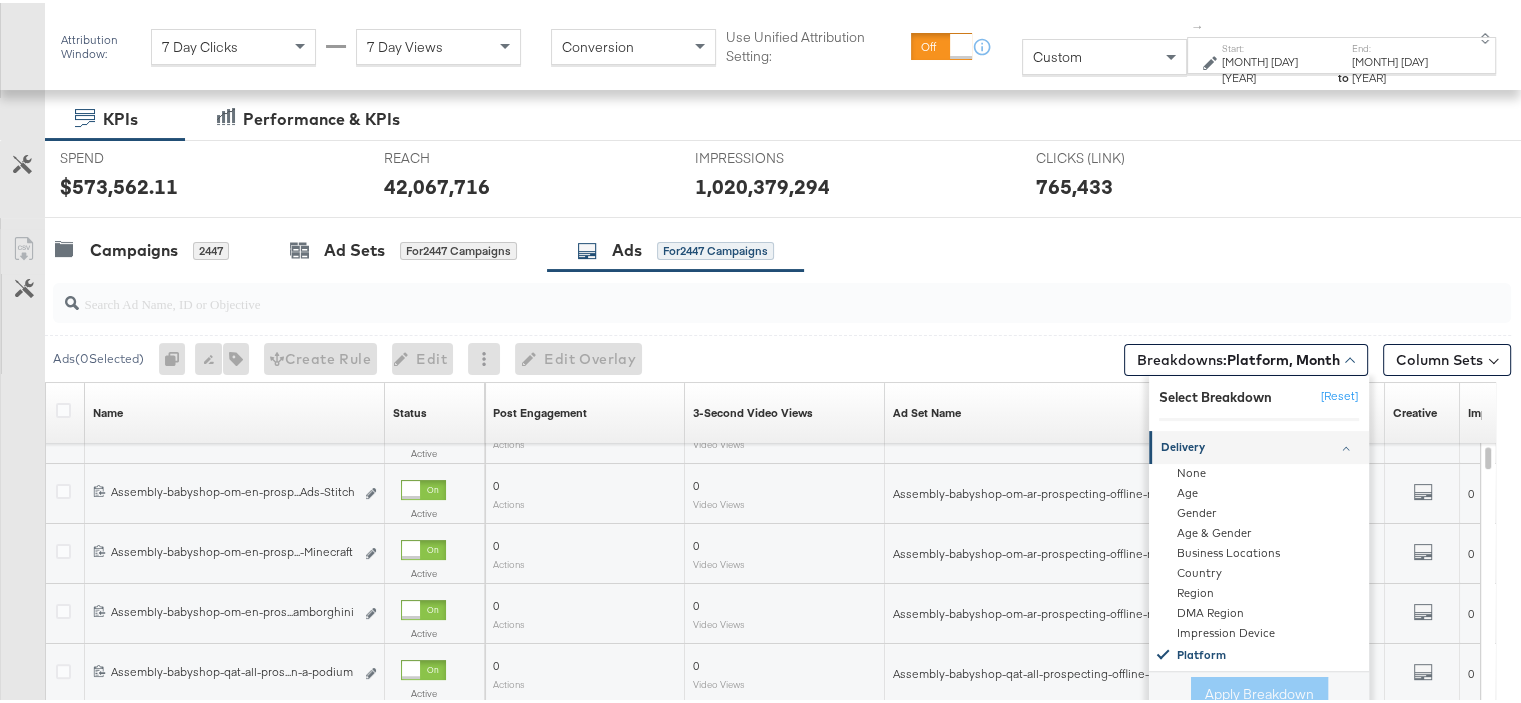 click at bounding box center (729, 292) 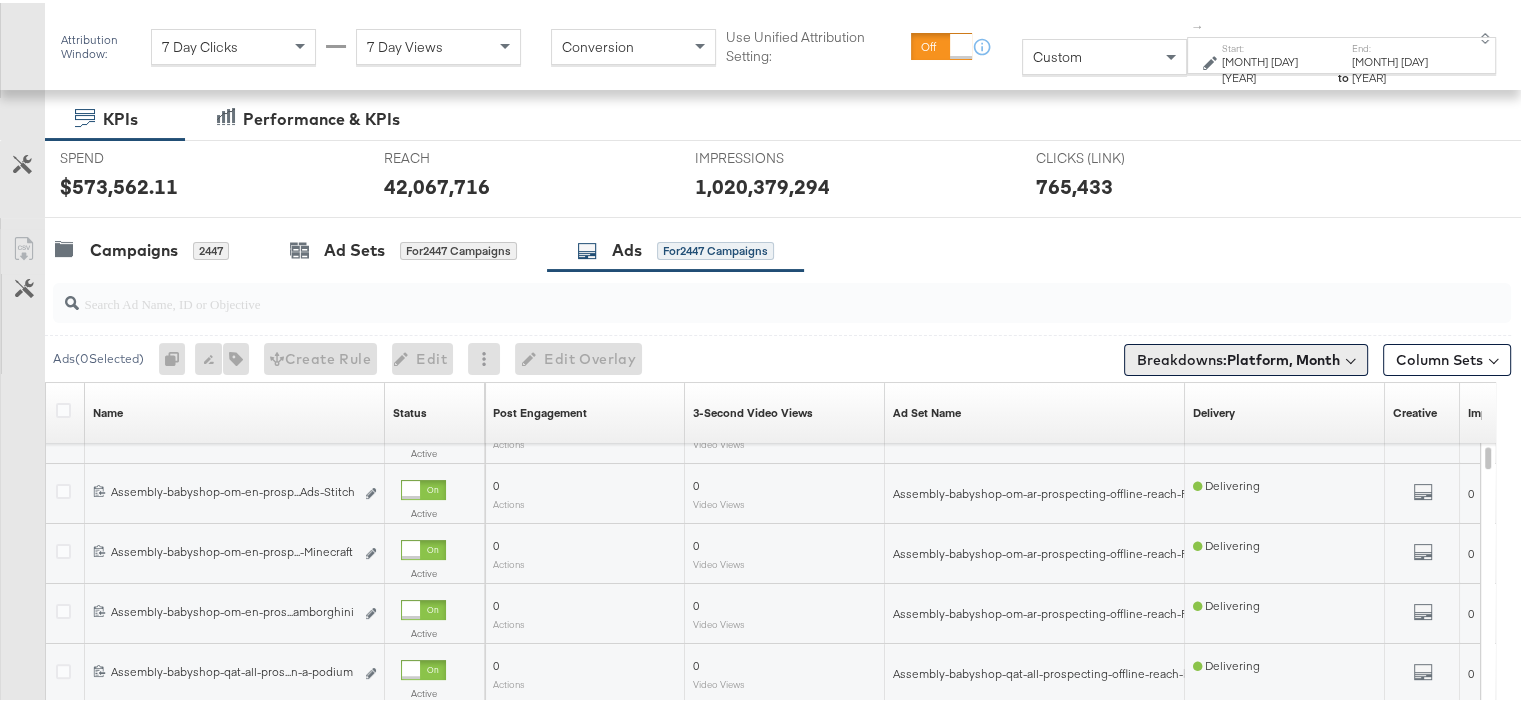 click on "Breakdowns:  Platform, Month" at bounding box center (1246, 357) 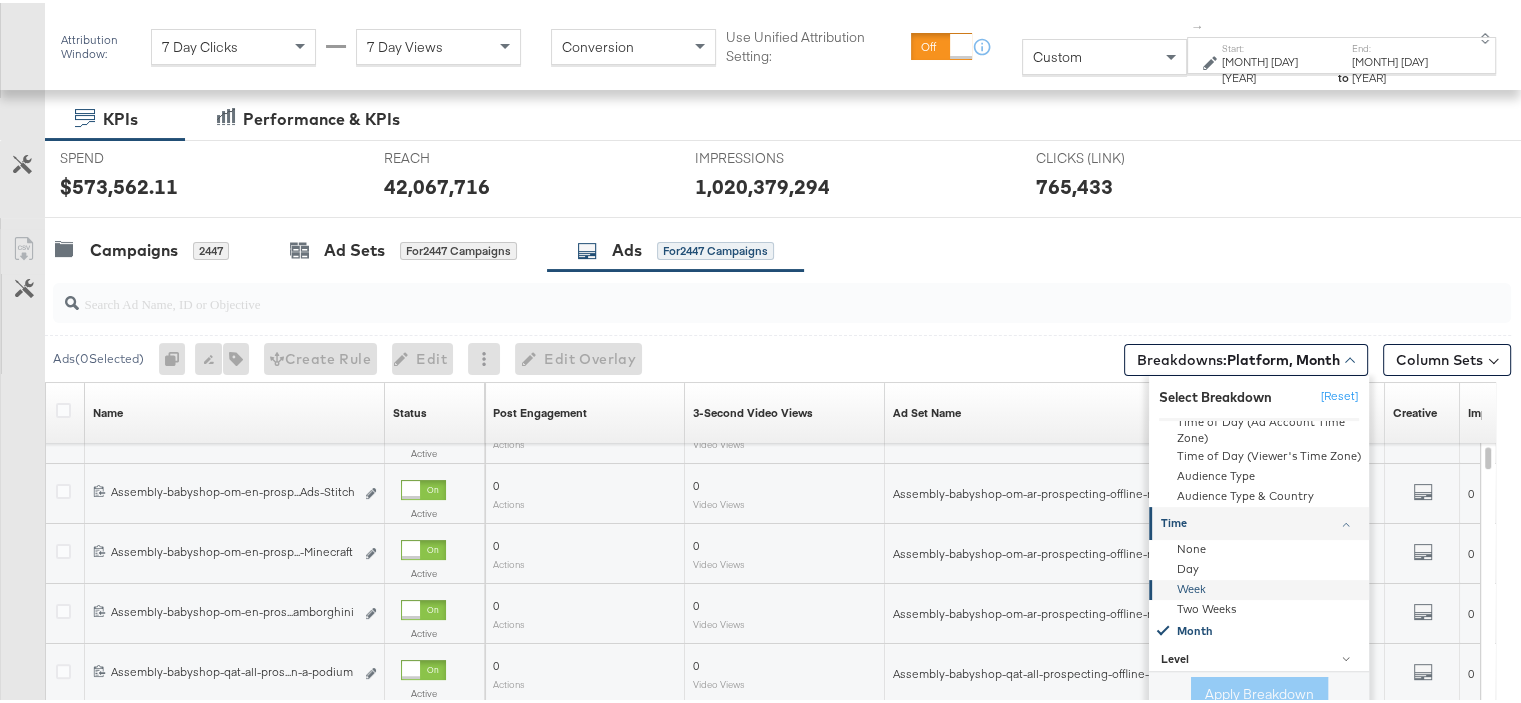scroll, scrollTop: 347, scrollLeft: 0, axis: vertical 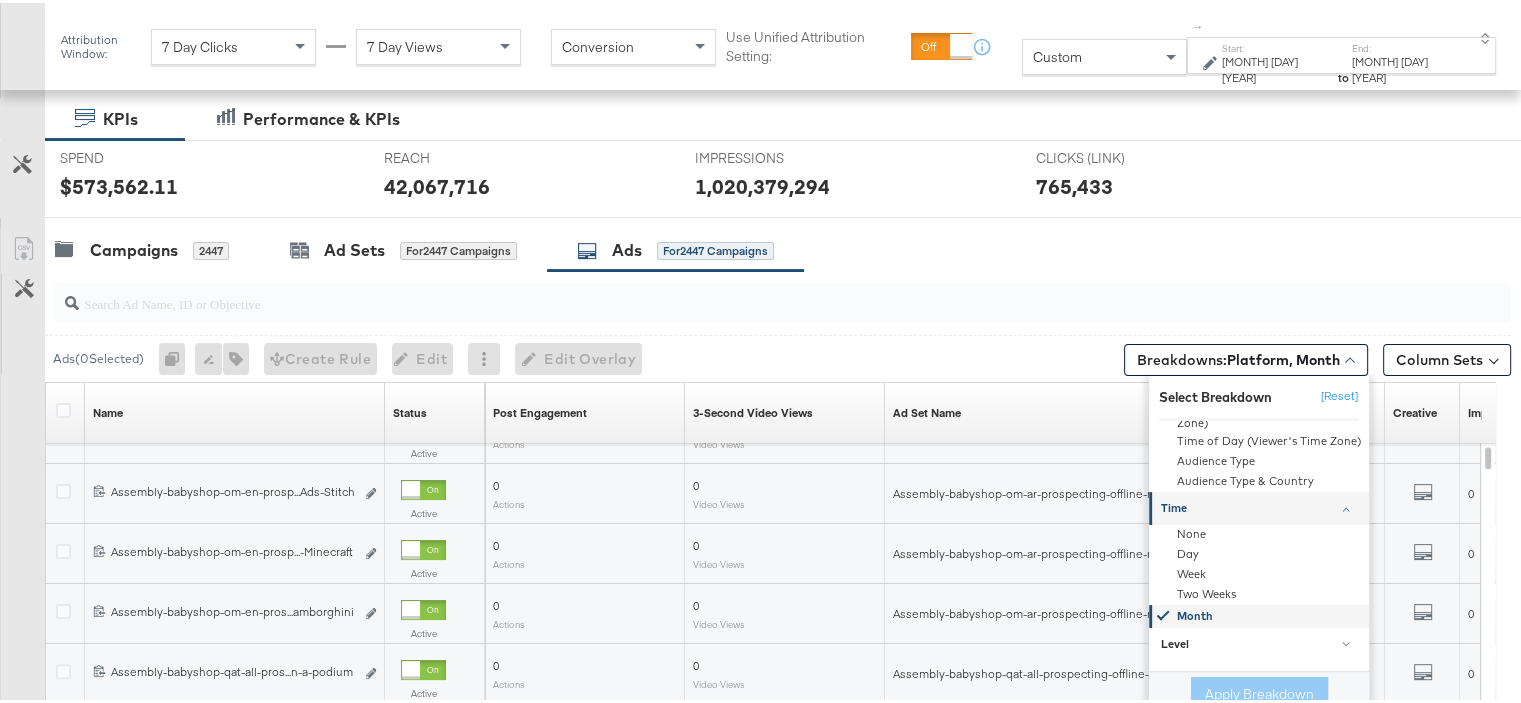 click on "Month" at bounding box center (1260, 613) 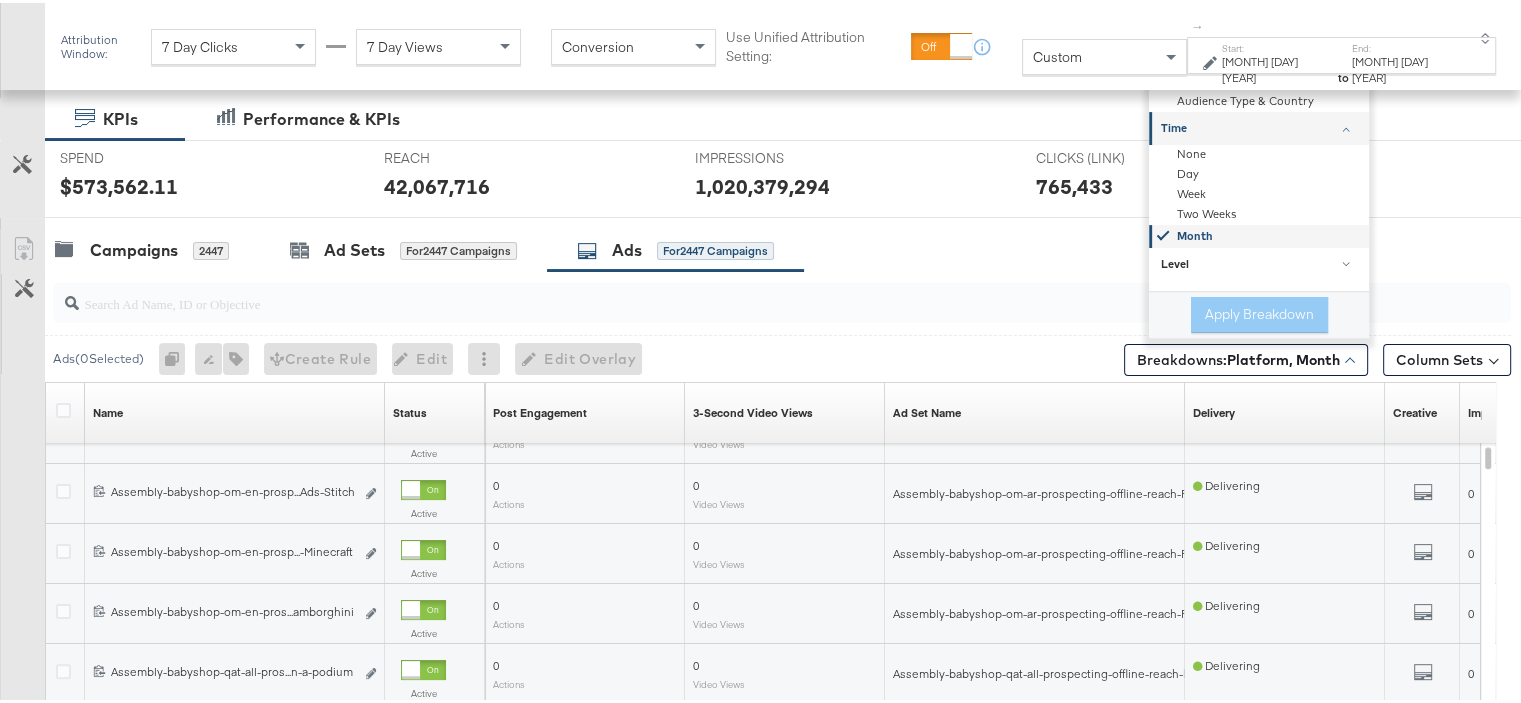 click on "Month" at bounding box center (1260, 233) 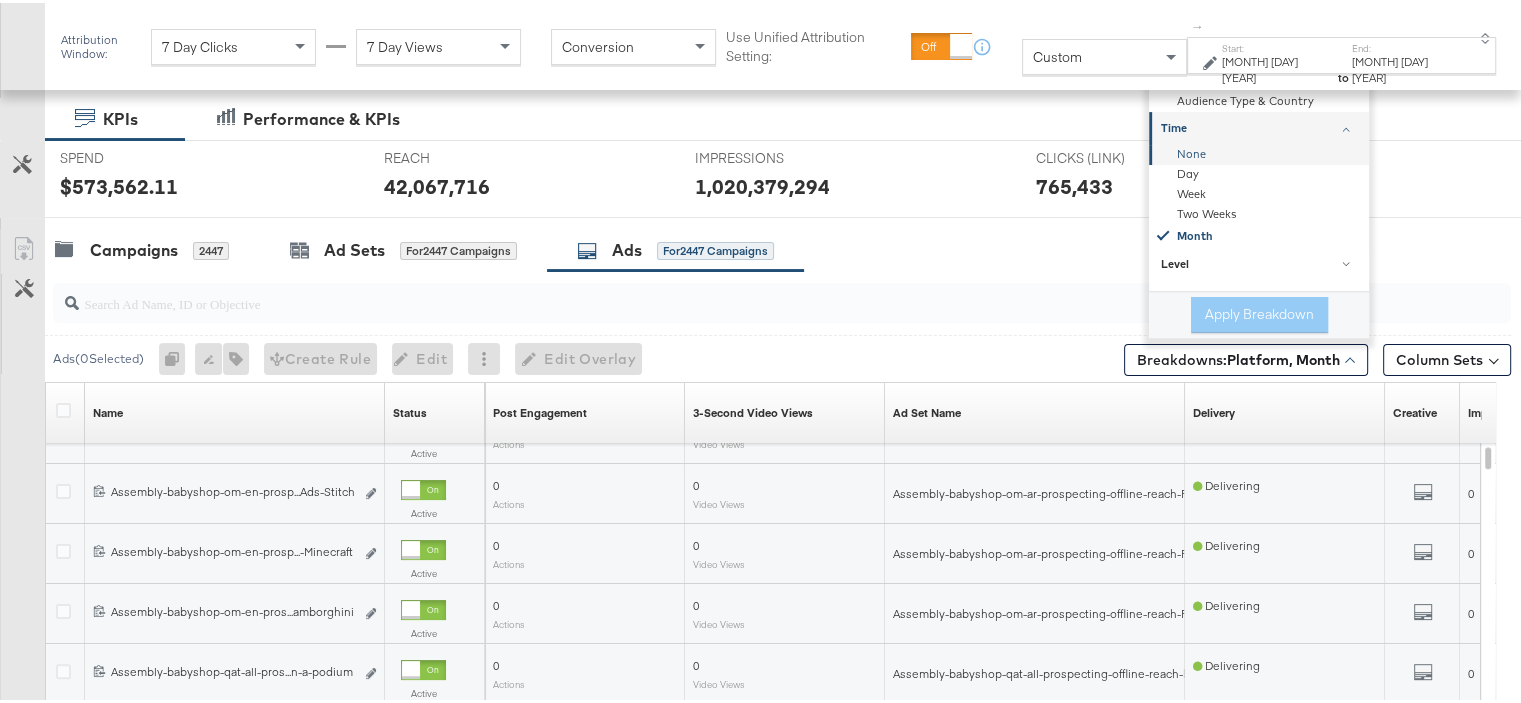 click on "None" at bounding box center [1260, 152] 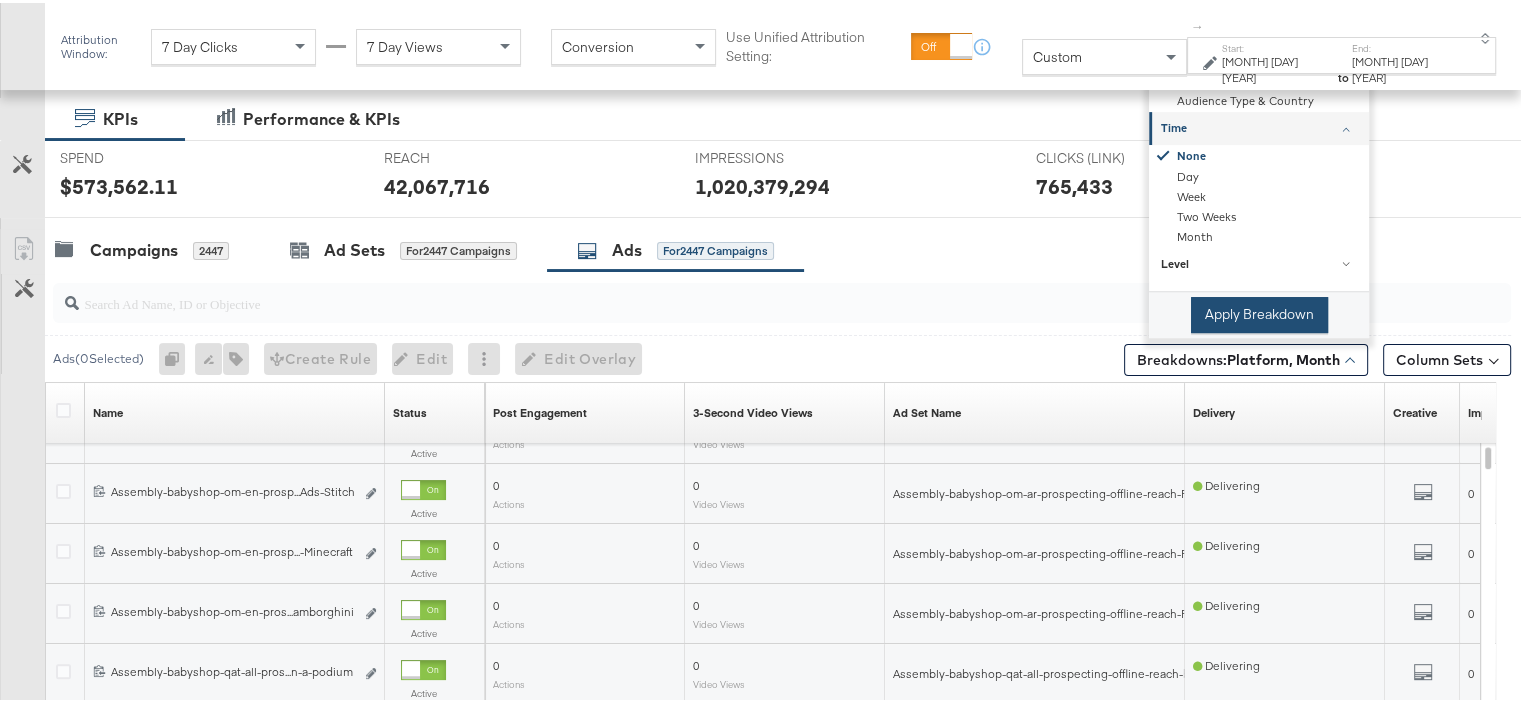 click on "Apply Breakdown" at bounding box center [1259, 312] 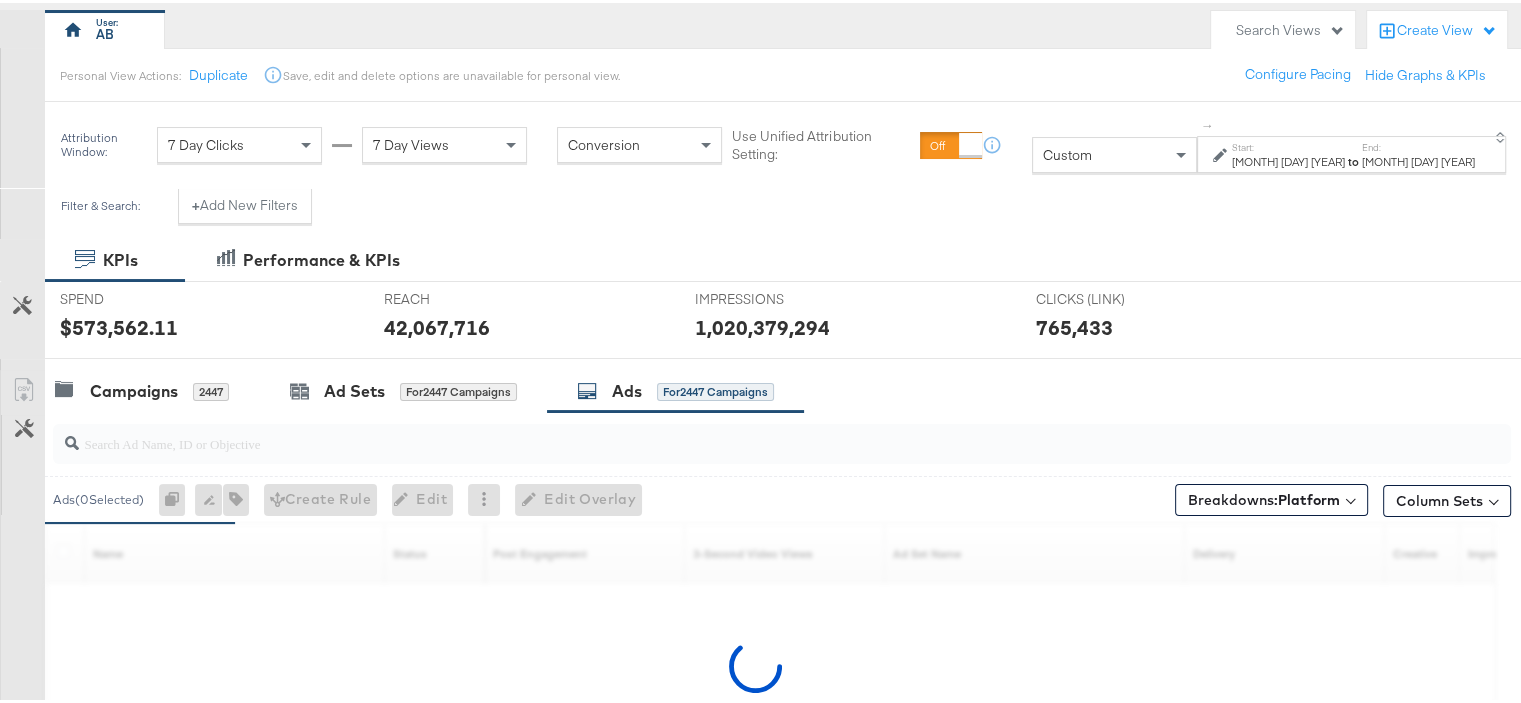 scroll, scrollTop: 0, scrollLeft: 0, axis: both 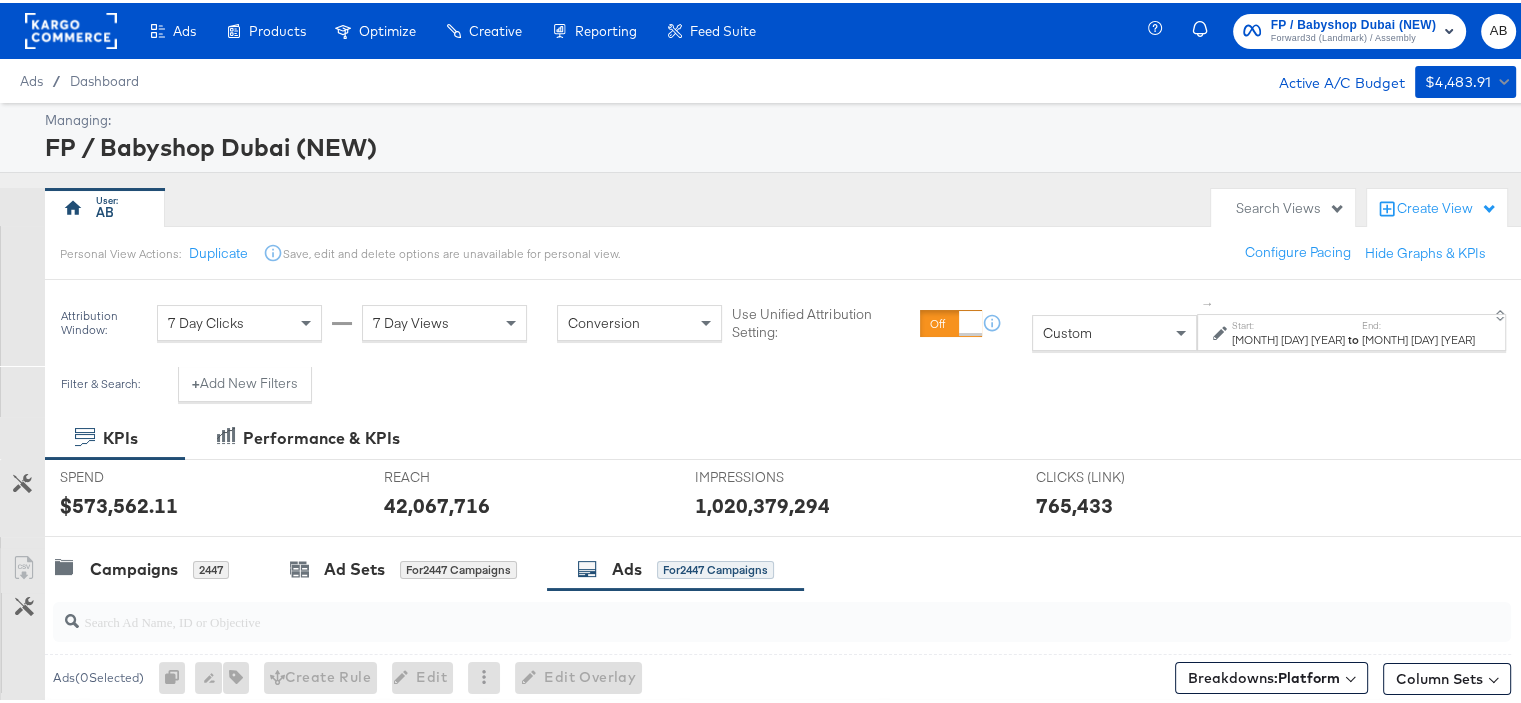 click on "to" at bounding box center [1353, 336] 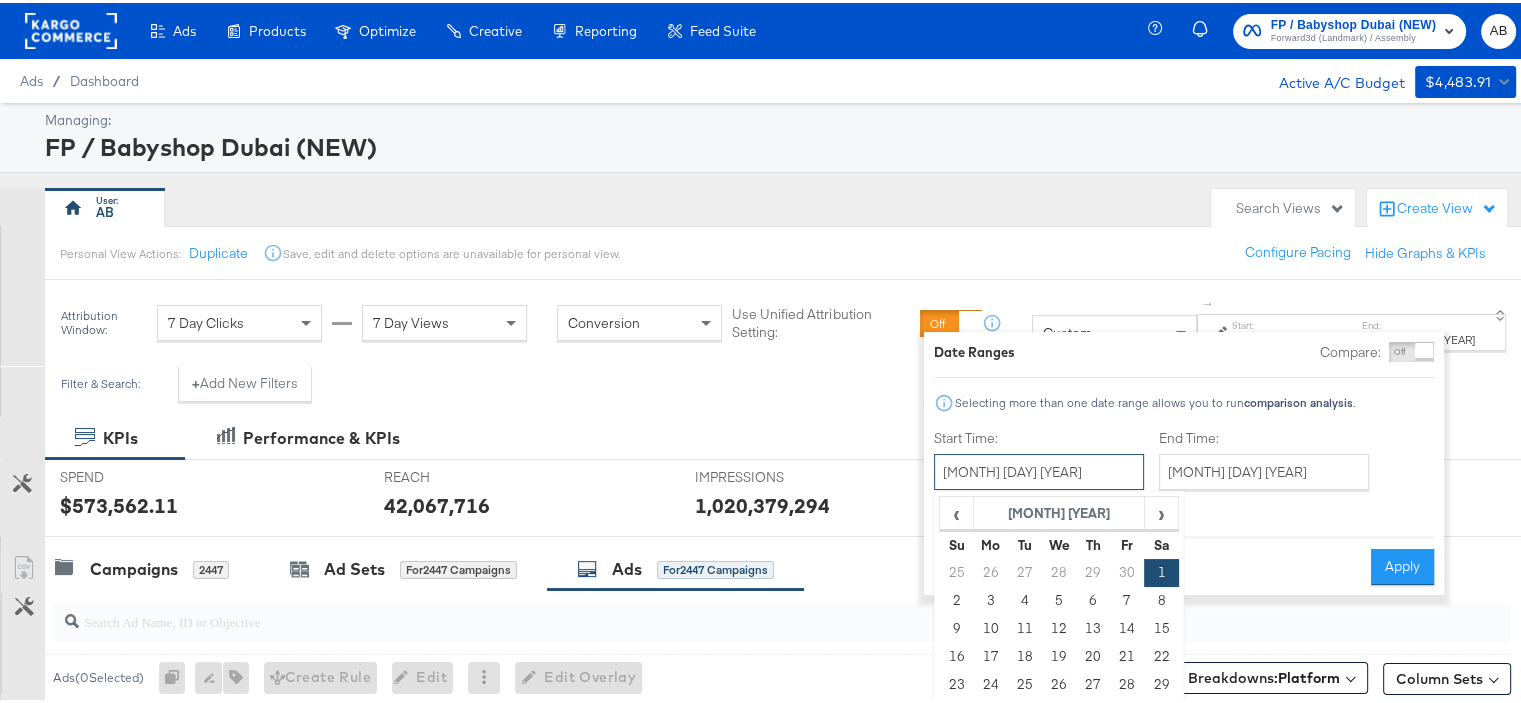click on "[MONTH] [DAY] [YEAR]" at bounding box center [1039, 469] 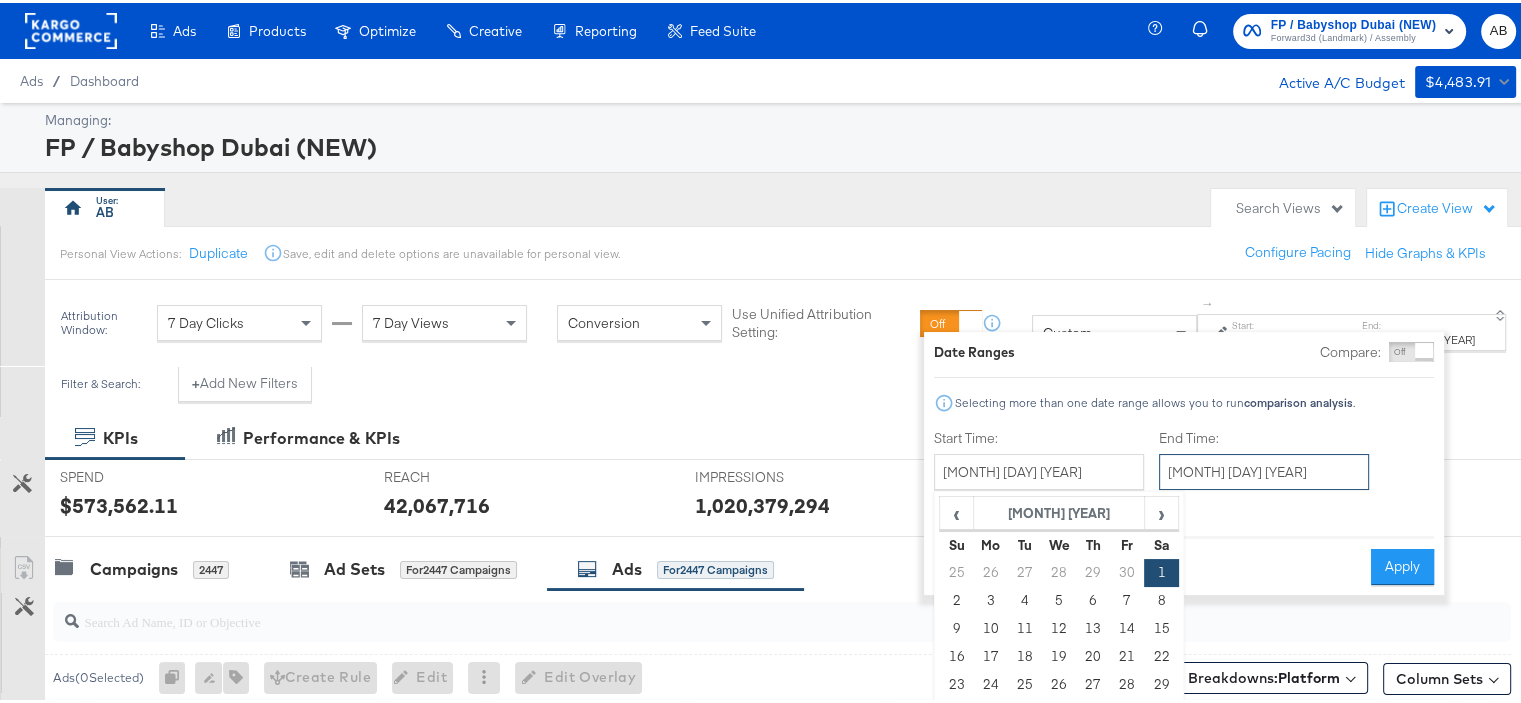click on "[MONTH] [DAY] [YEAR]" at bounding box center [1264, 469] 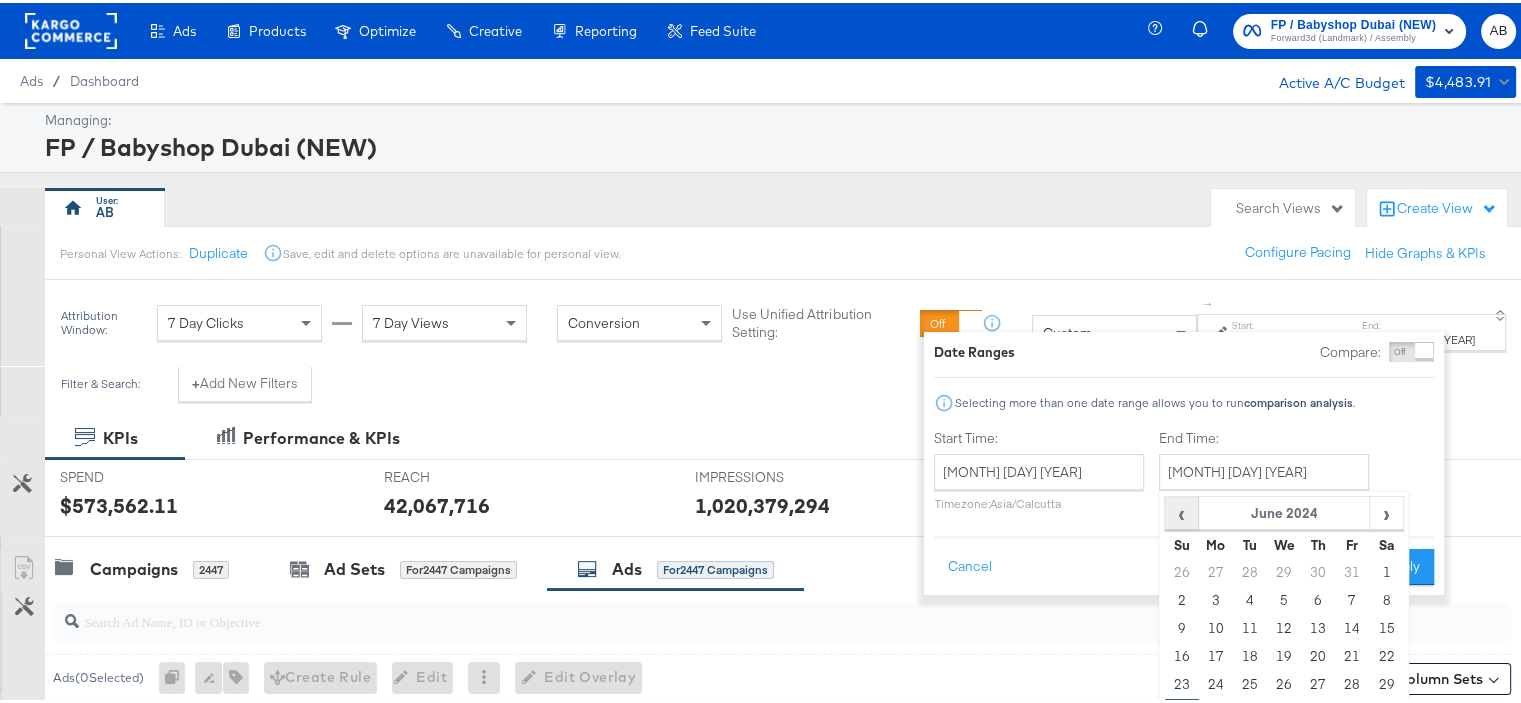 click on "‹" at bounding box center (1181, 510) 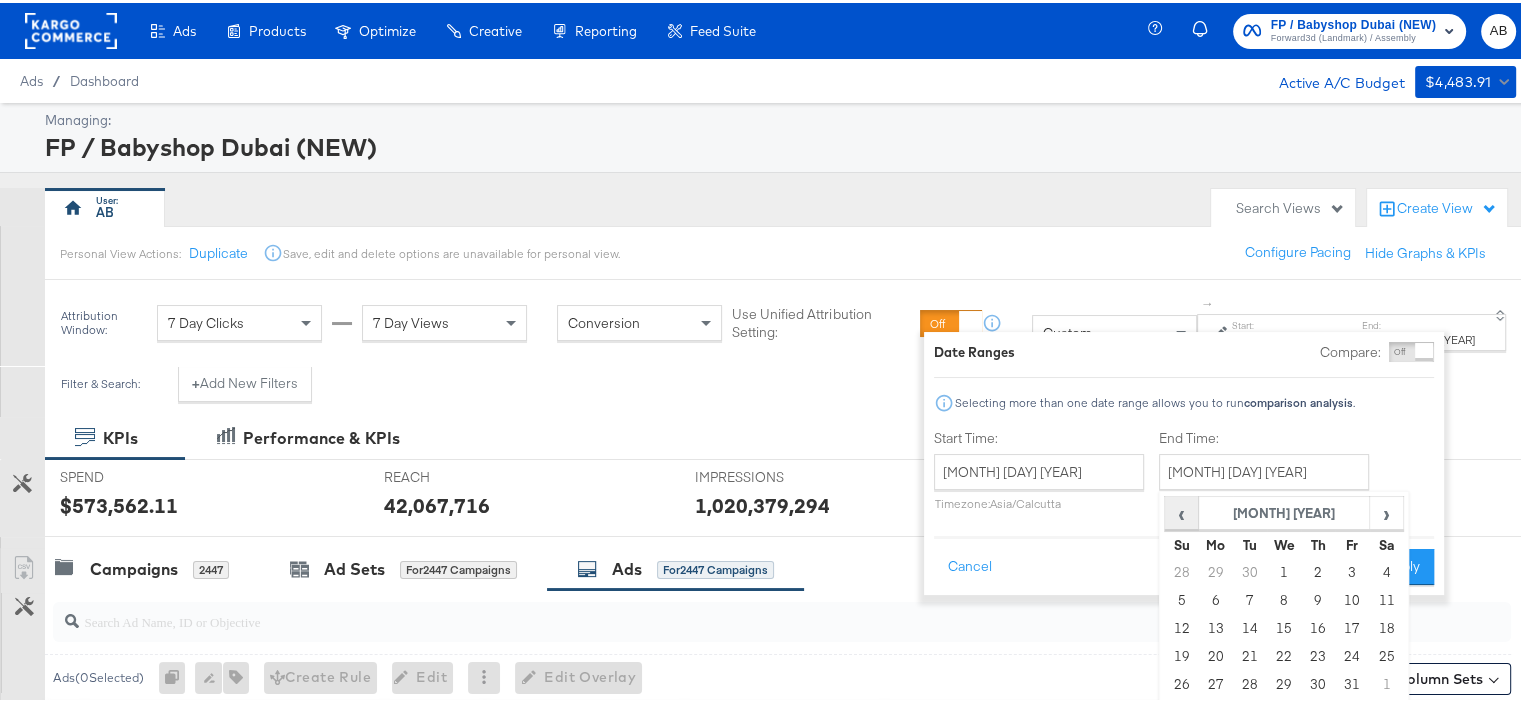 click on "‹" at bounding box center [1181, 510] 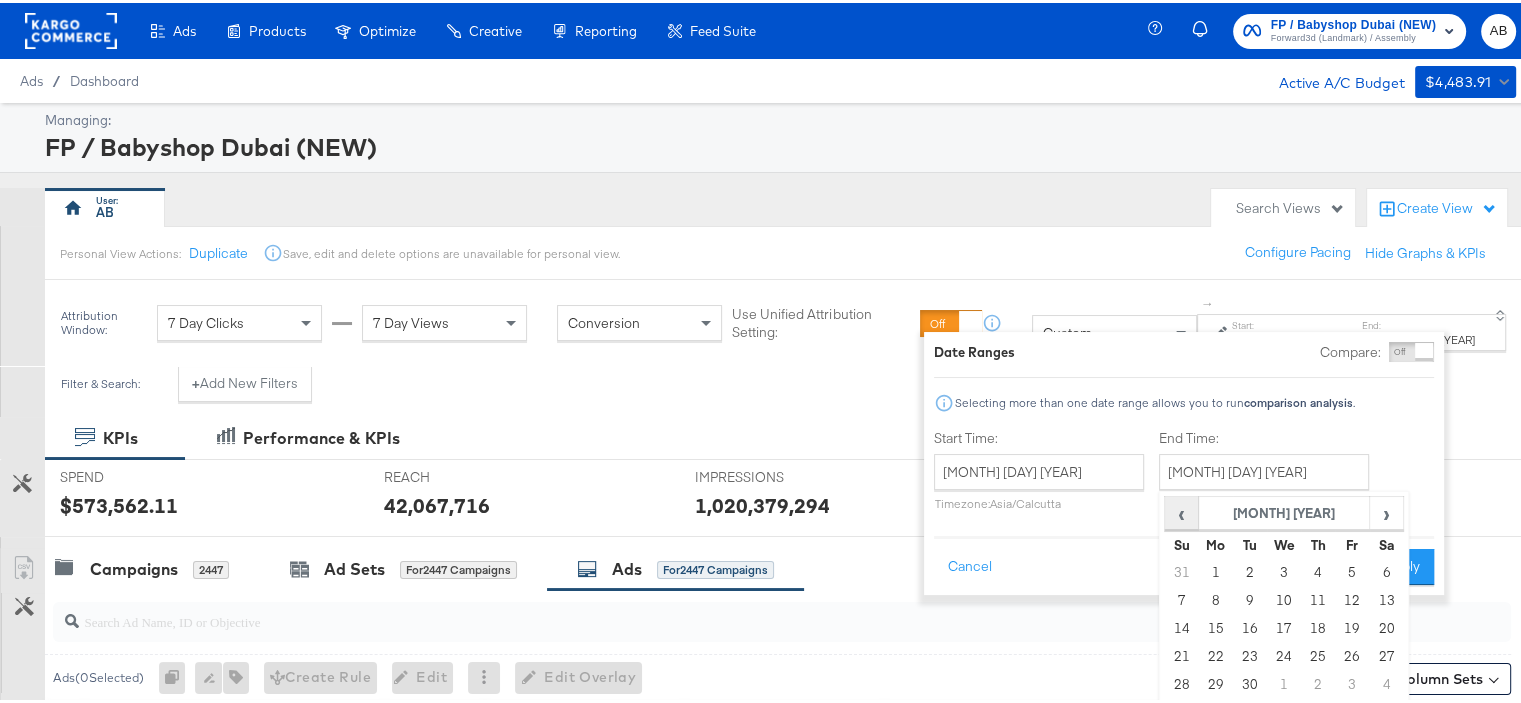click on "‹" at bounding box center (1181, 510) 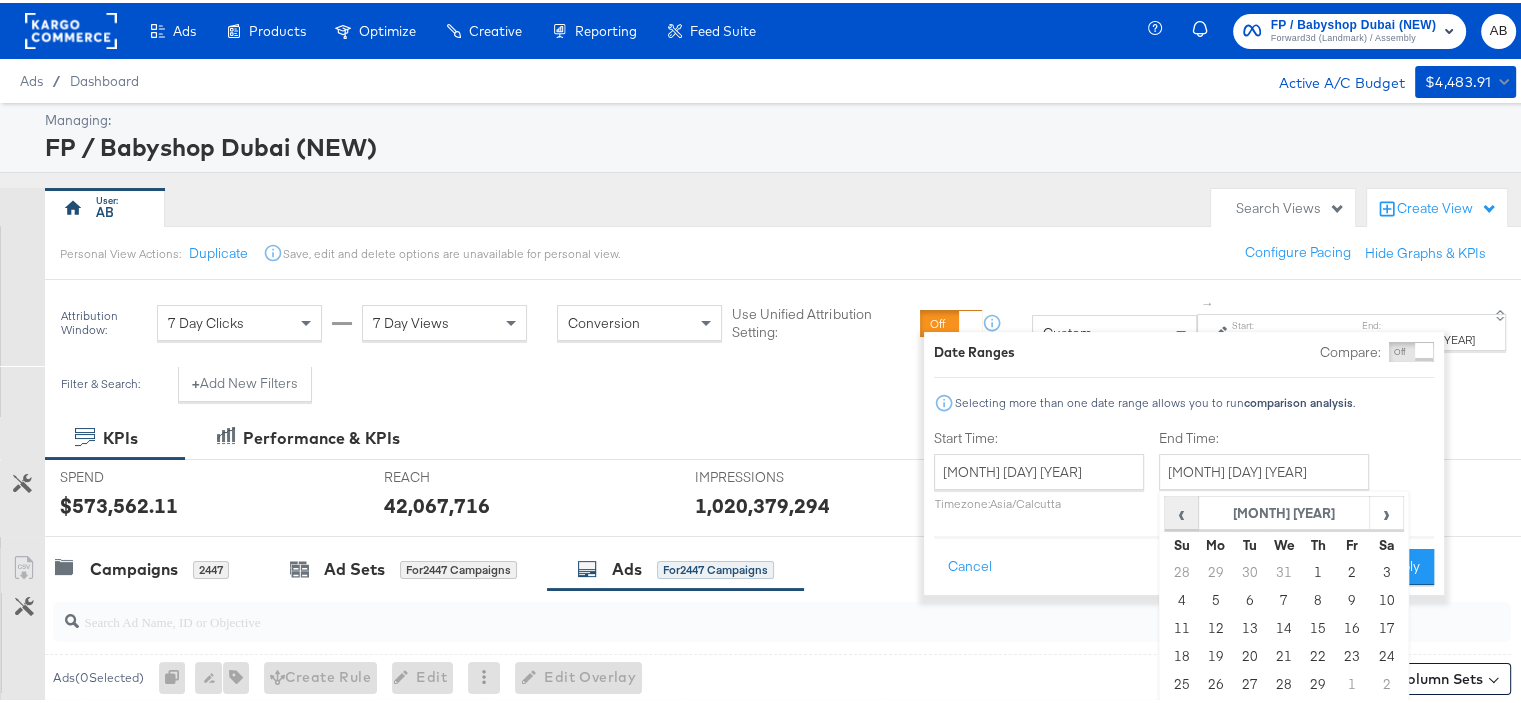 click on "‹" at bounding box center (1181, 510) 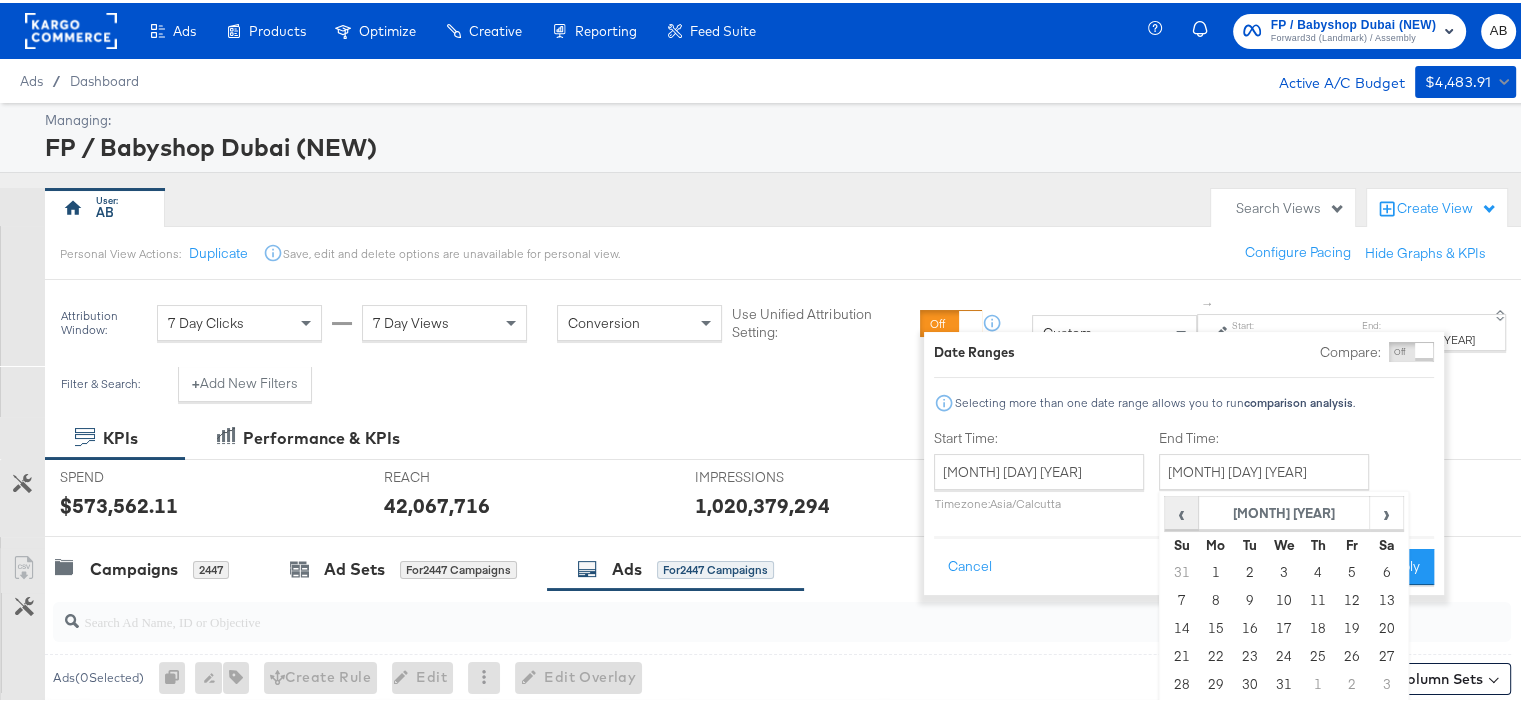 click on "‹" at bounding box center [1181, 510] 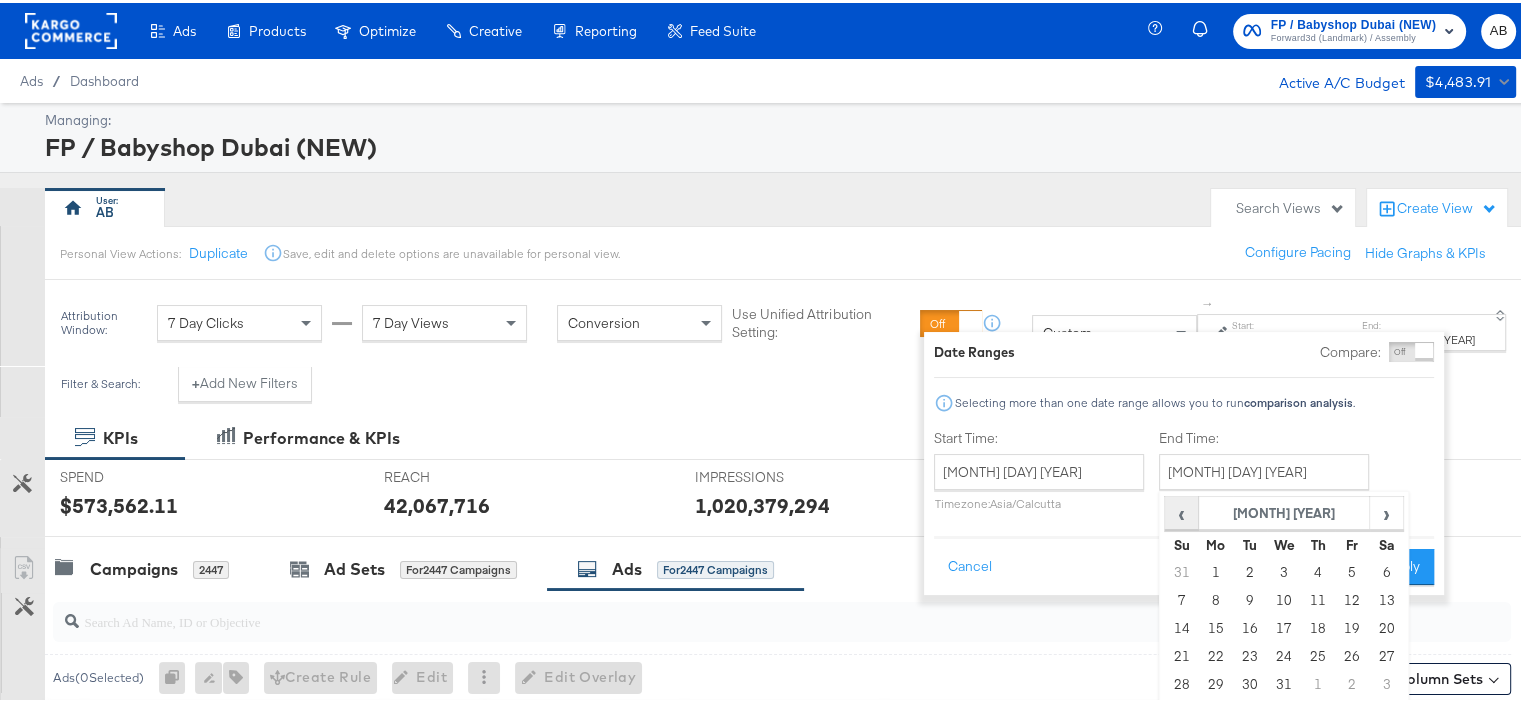 click on "‹" at bounding box center [1181, 510] 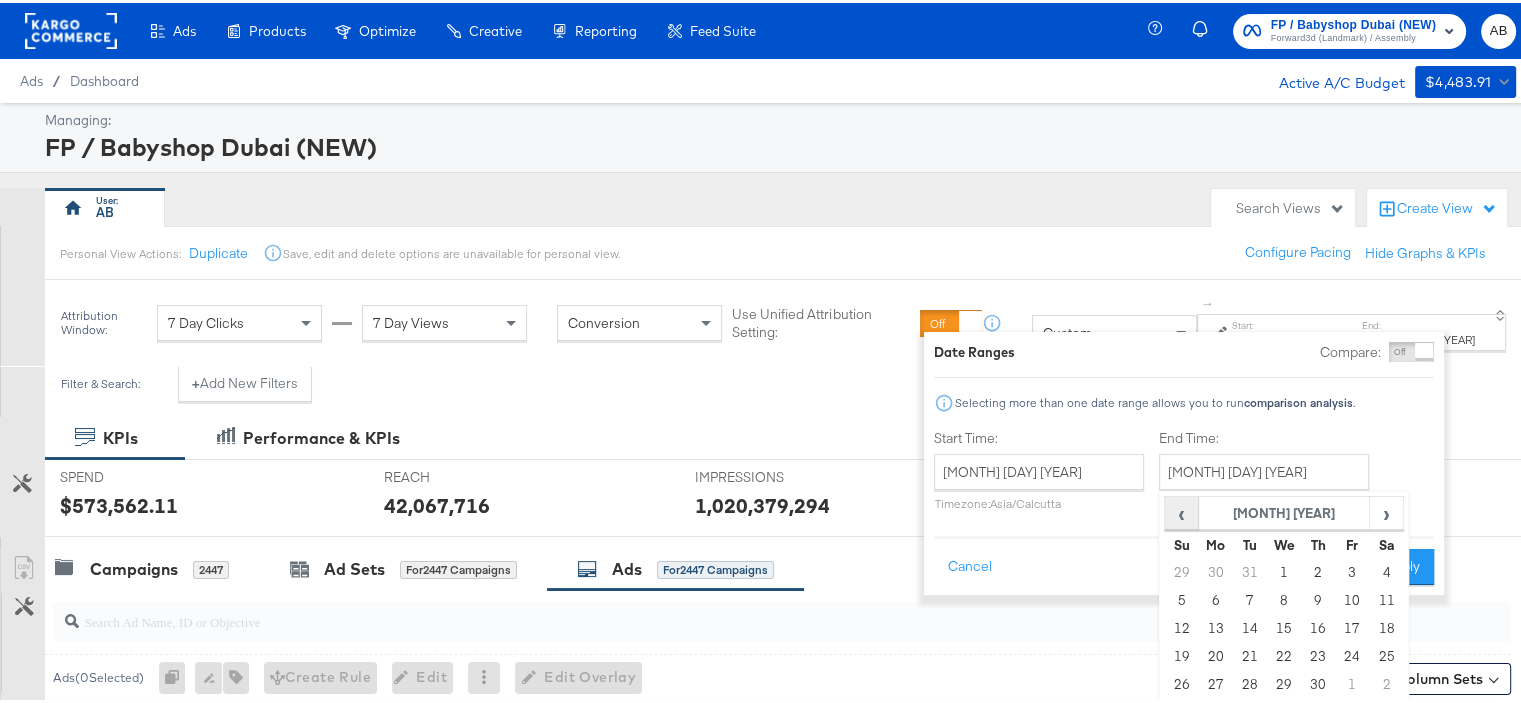 click on "‹" at bounding box center (1181, 510) 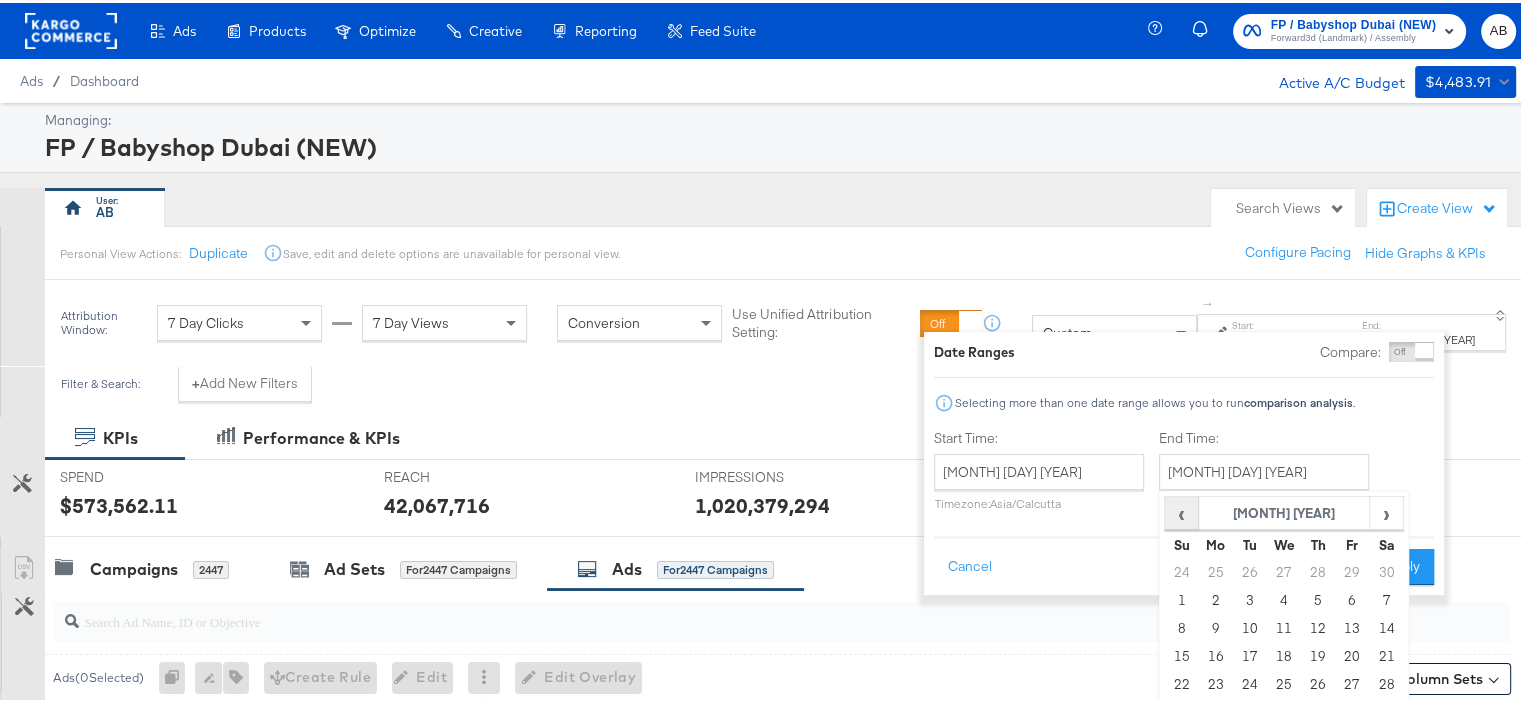 click on "‹" at bounding box center [1181, 510] 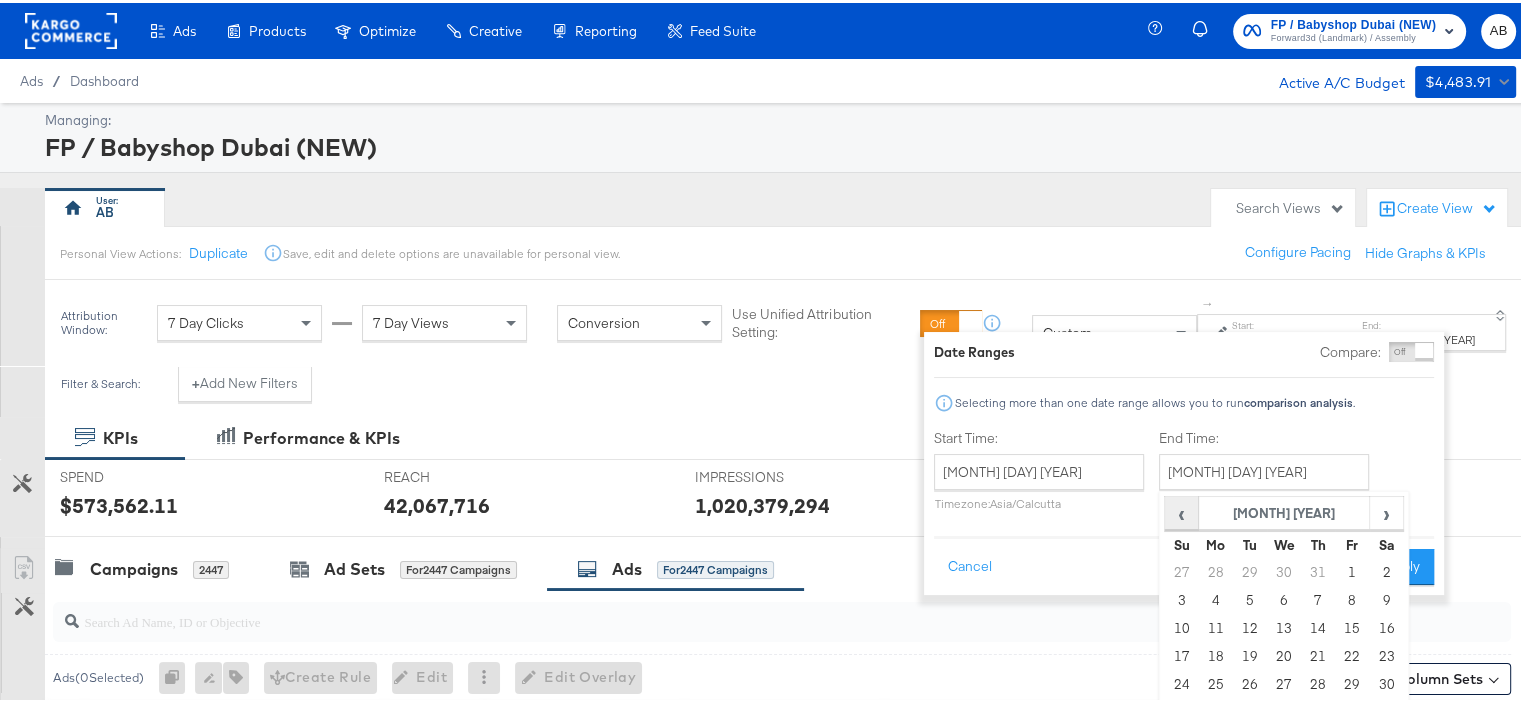 click on "‹" at bounding box center (1181, 510) 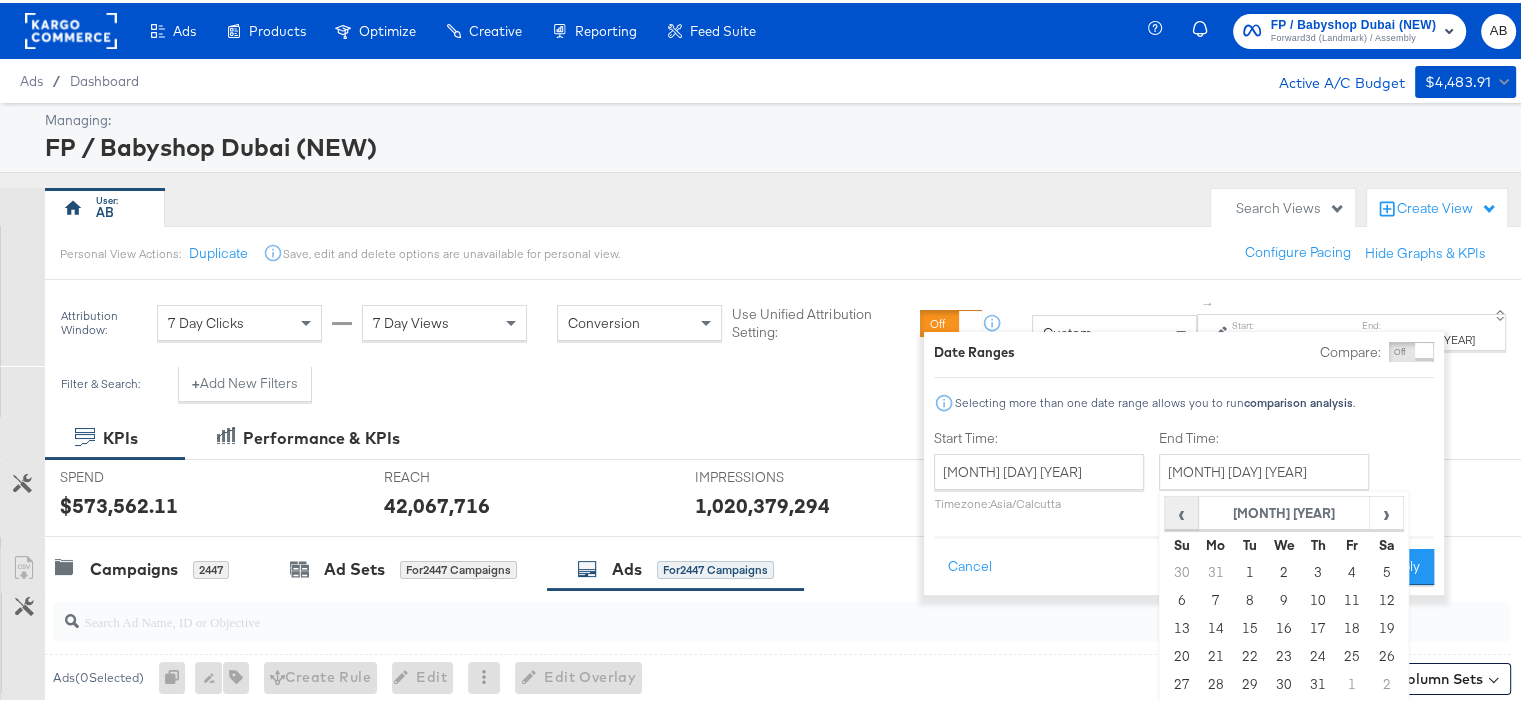 click on "‹" at bounding box center (1181, 510) 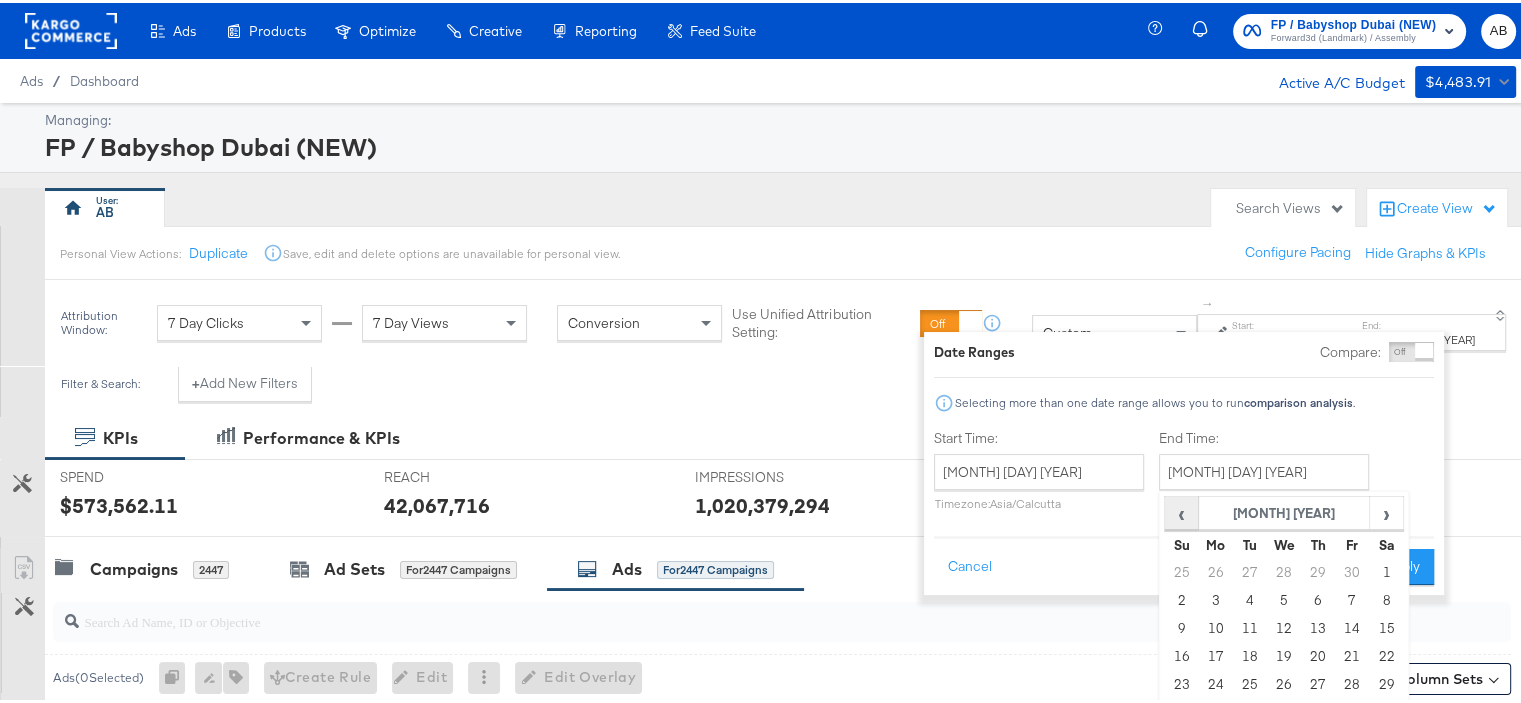 click on "‹" at bounding box center (1181, 510) 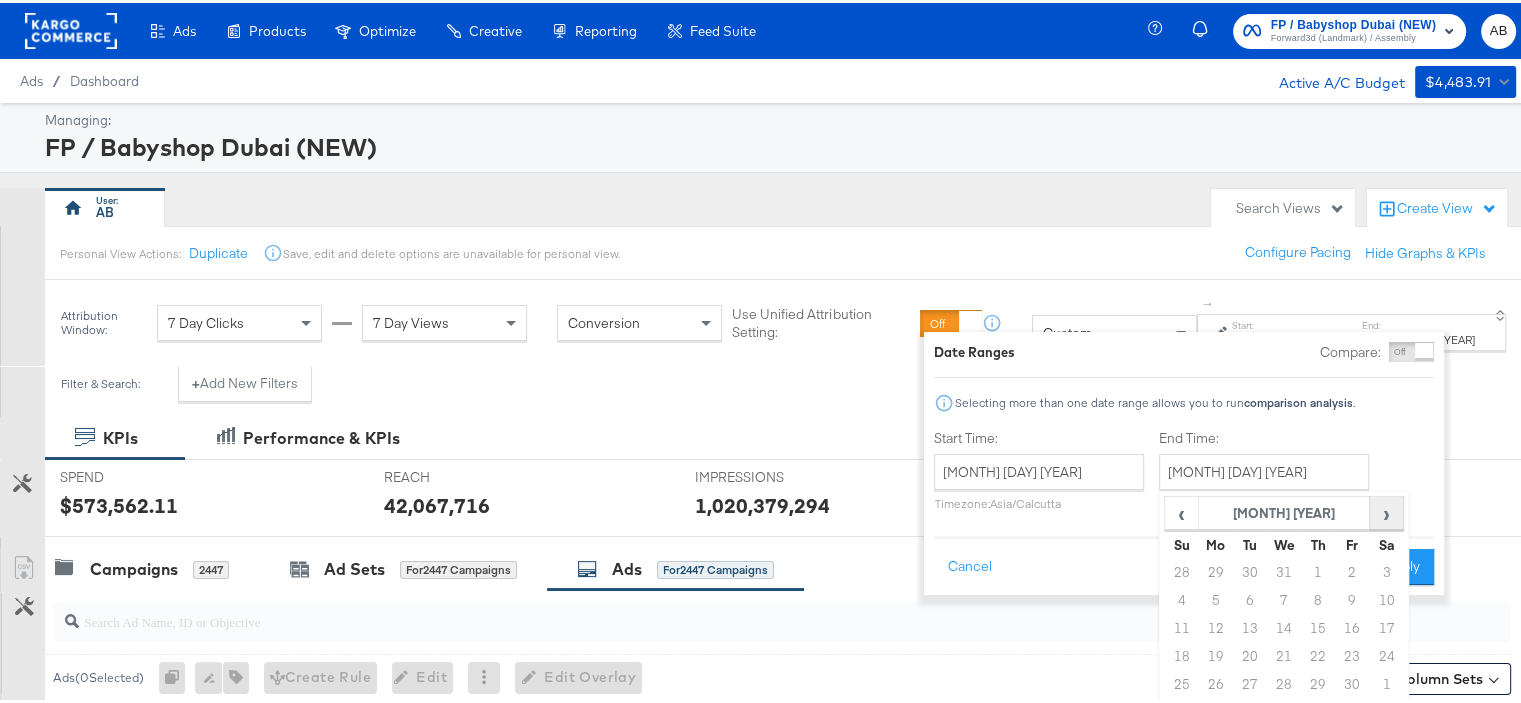 click on "›" at bounding box center (1385, 510) 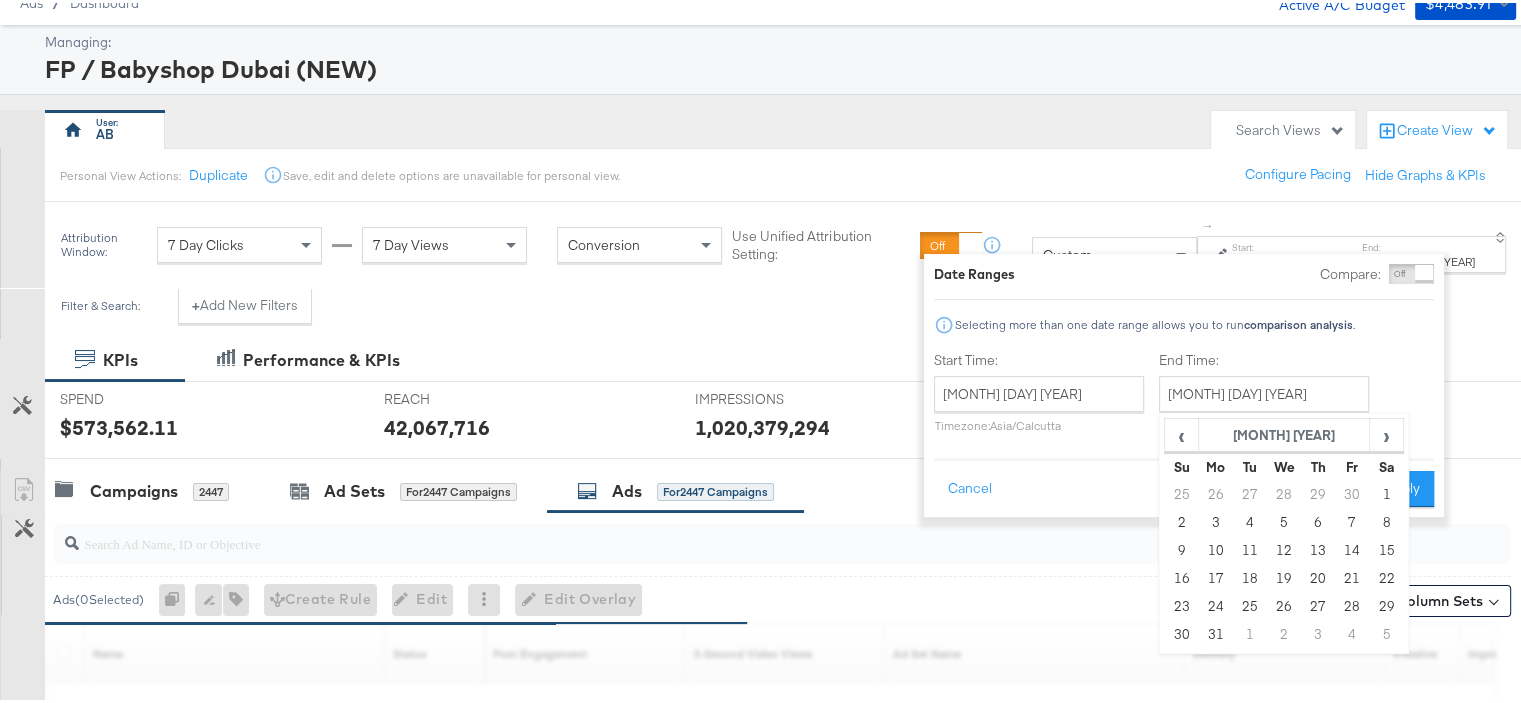 scroll, scrollTop: 100, scrollLeft: 0, axis: vertical 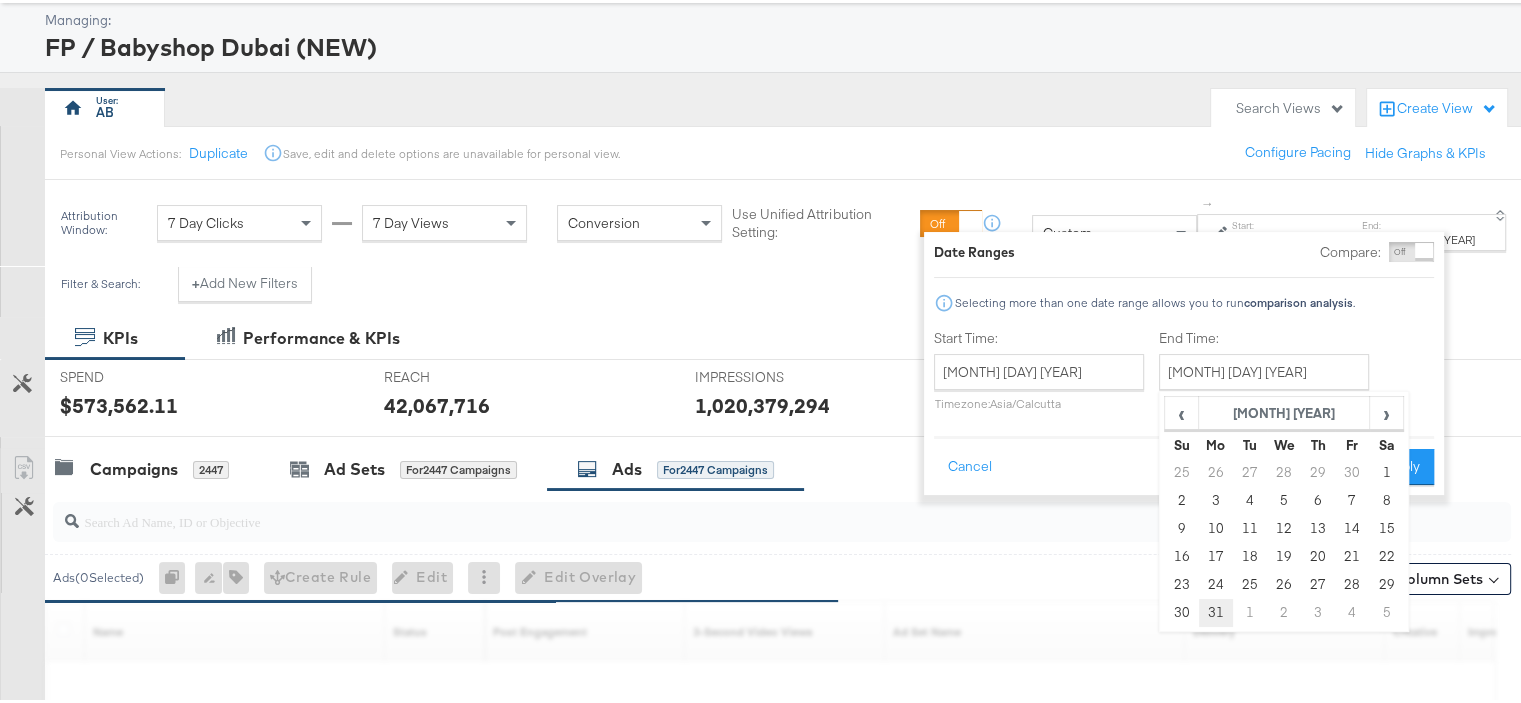 click on "31" at bounding box center [1215, 610] 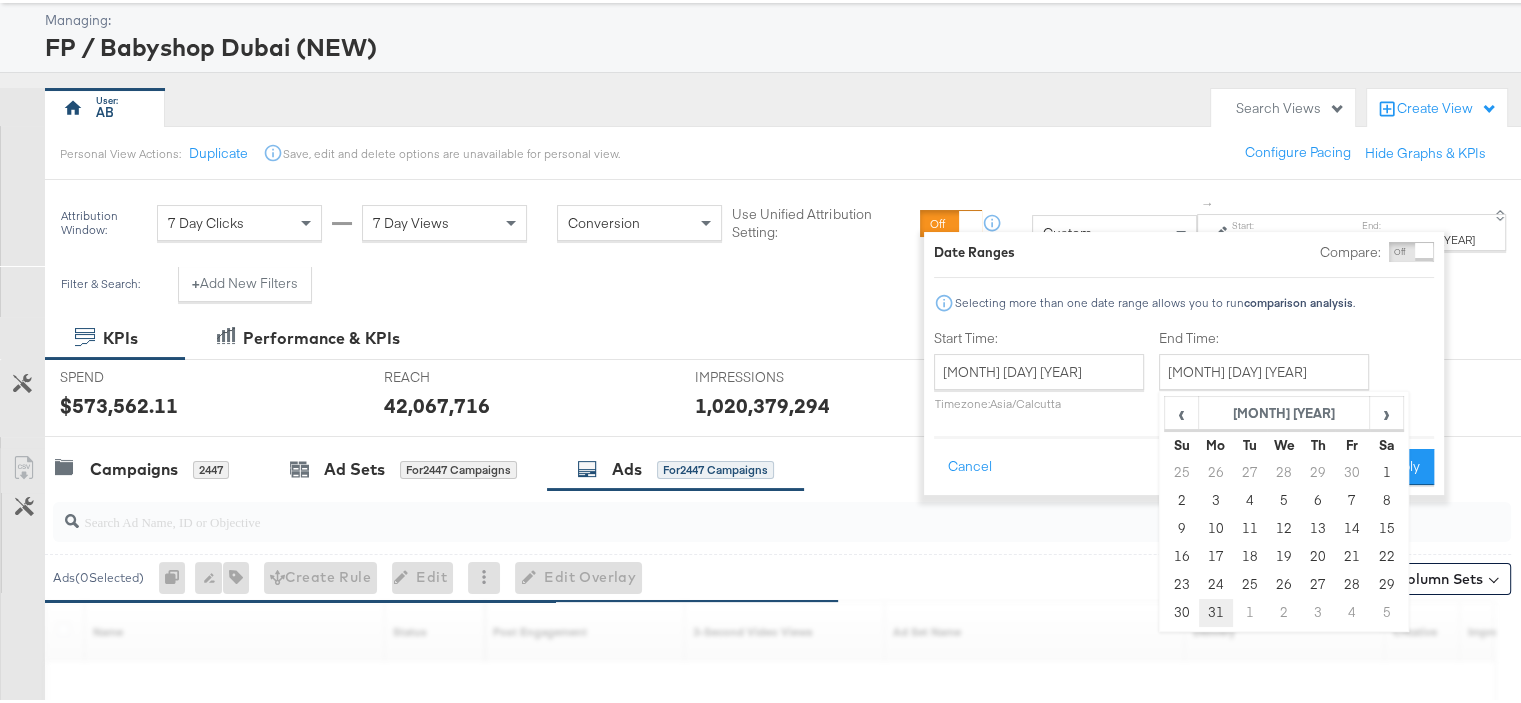 type on "July 31st 2023" 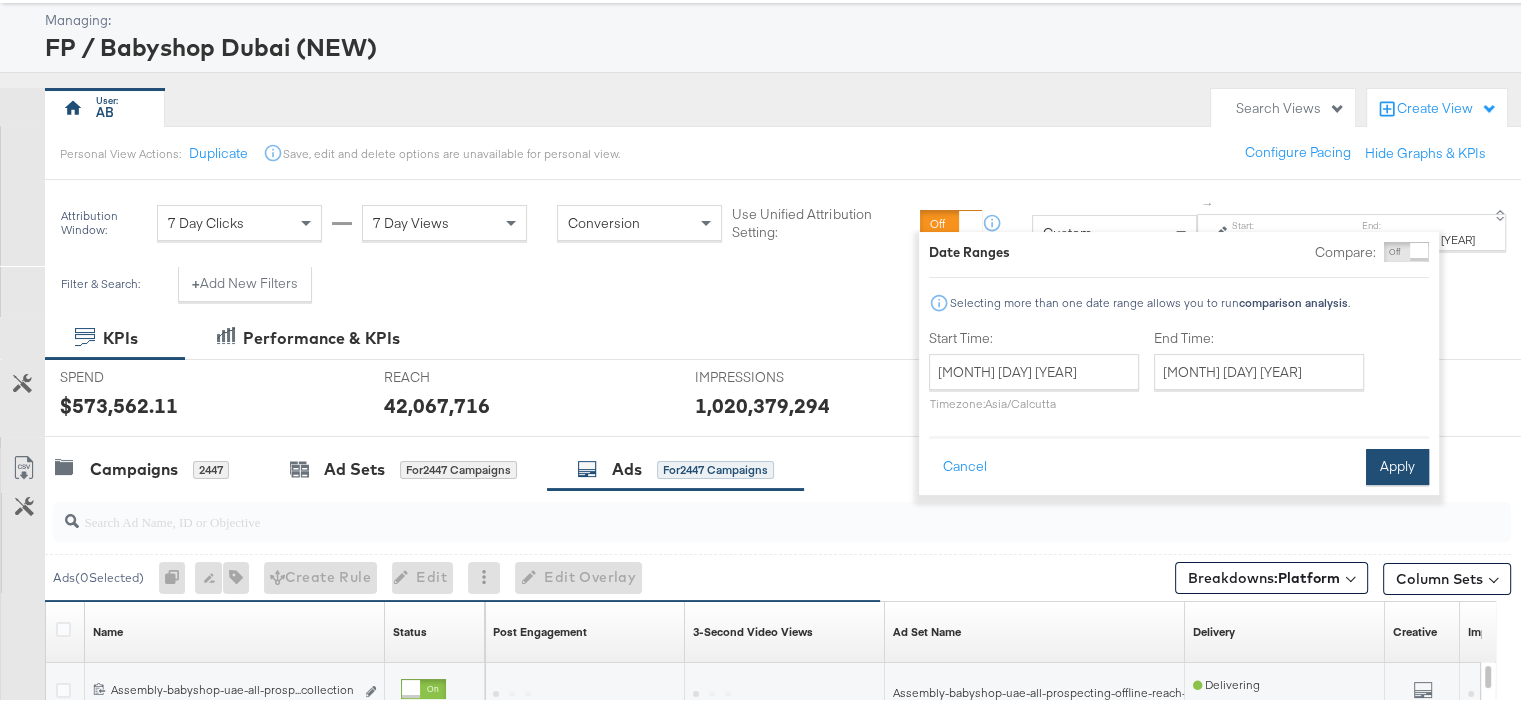 click on "Apply" at bounding box center [1397, 464] 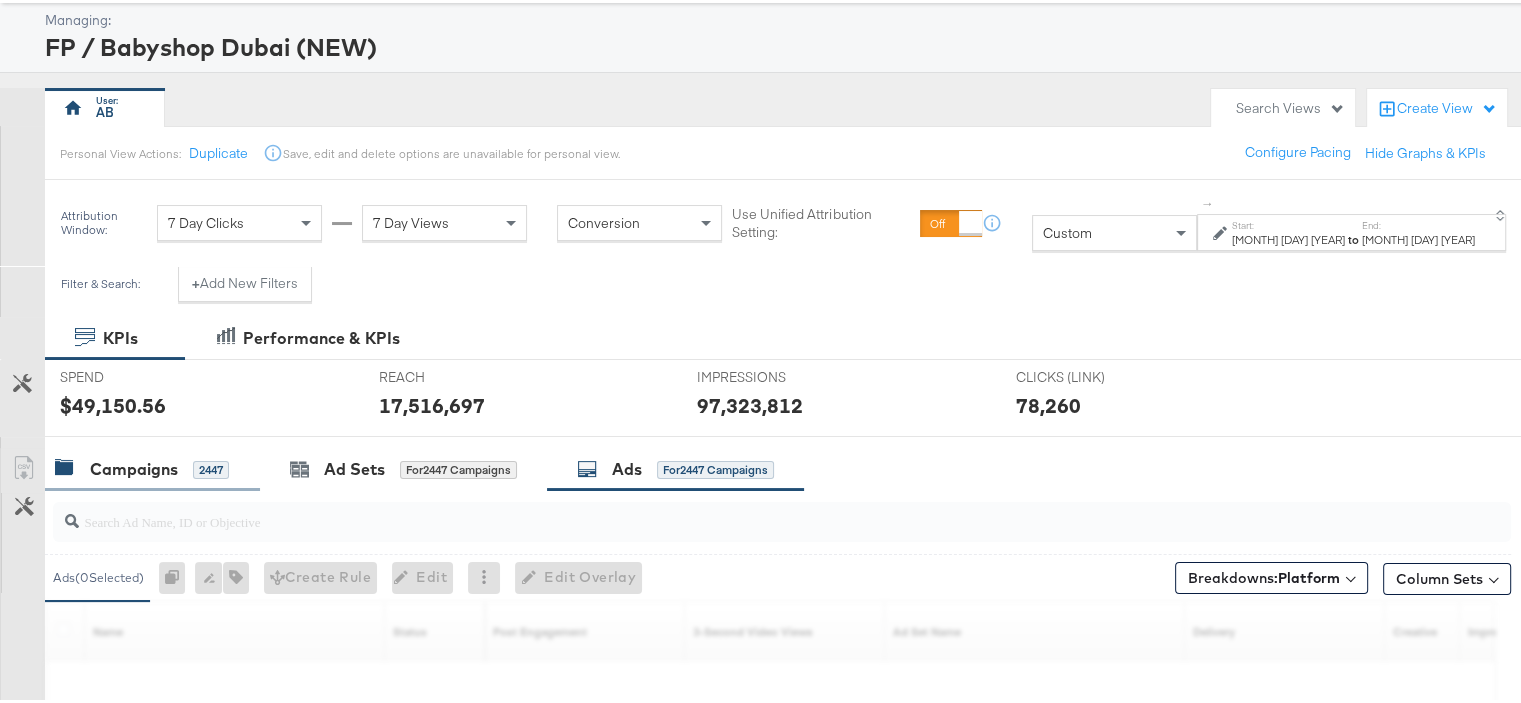 click on "Campaigns" at bounding box center [134, 466] 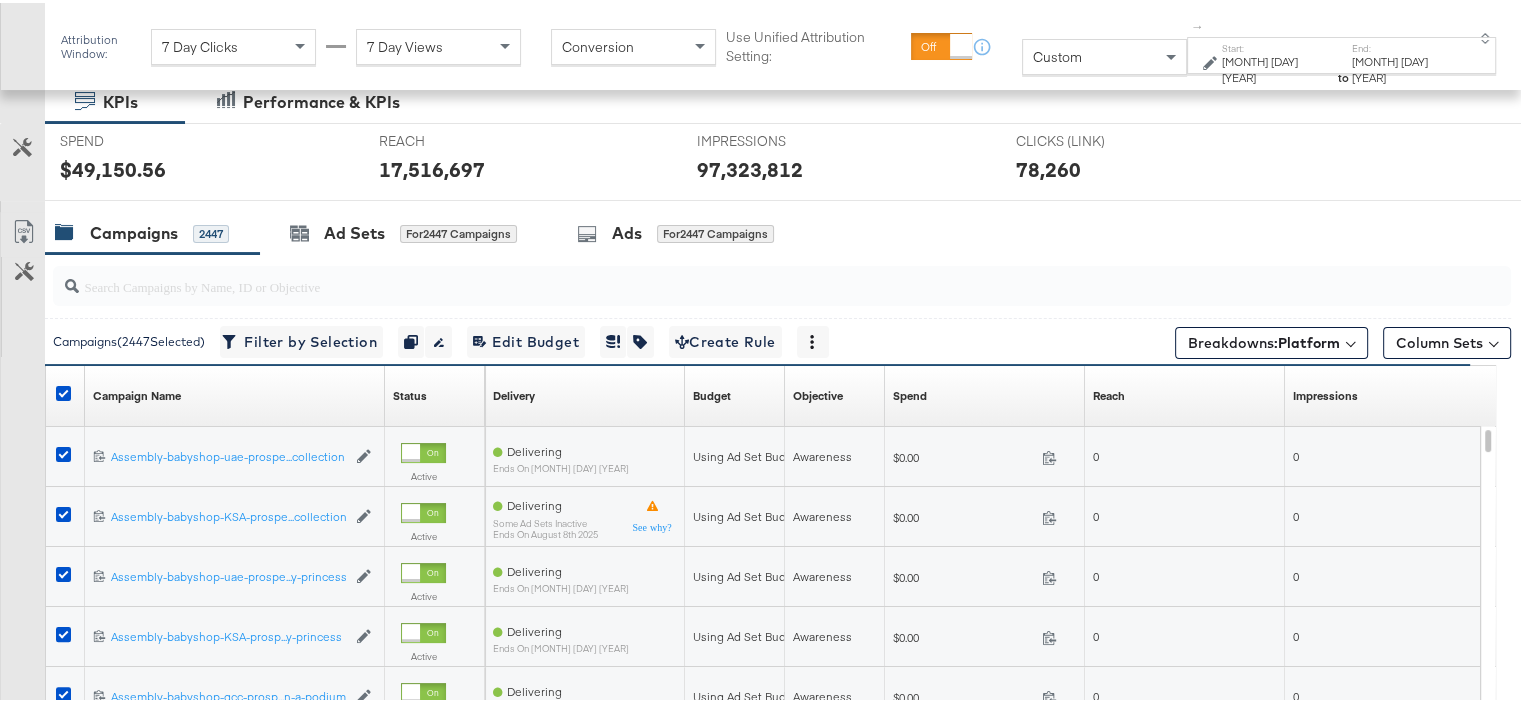 scroll, scrollTop: 400, scrollLeft: 0, axis: vertical 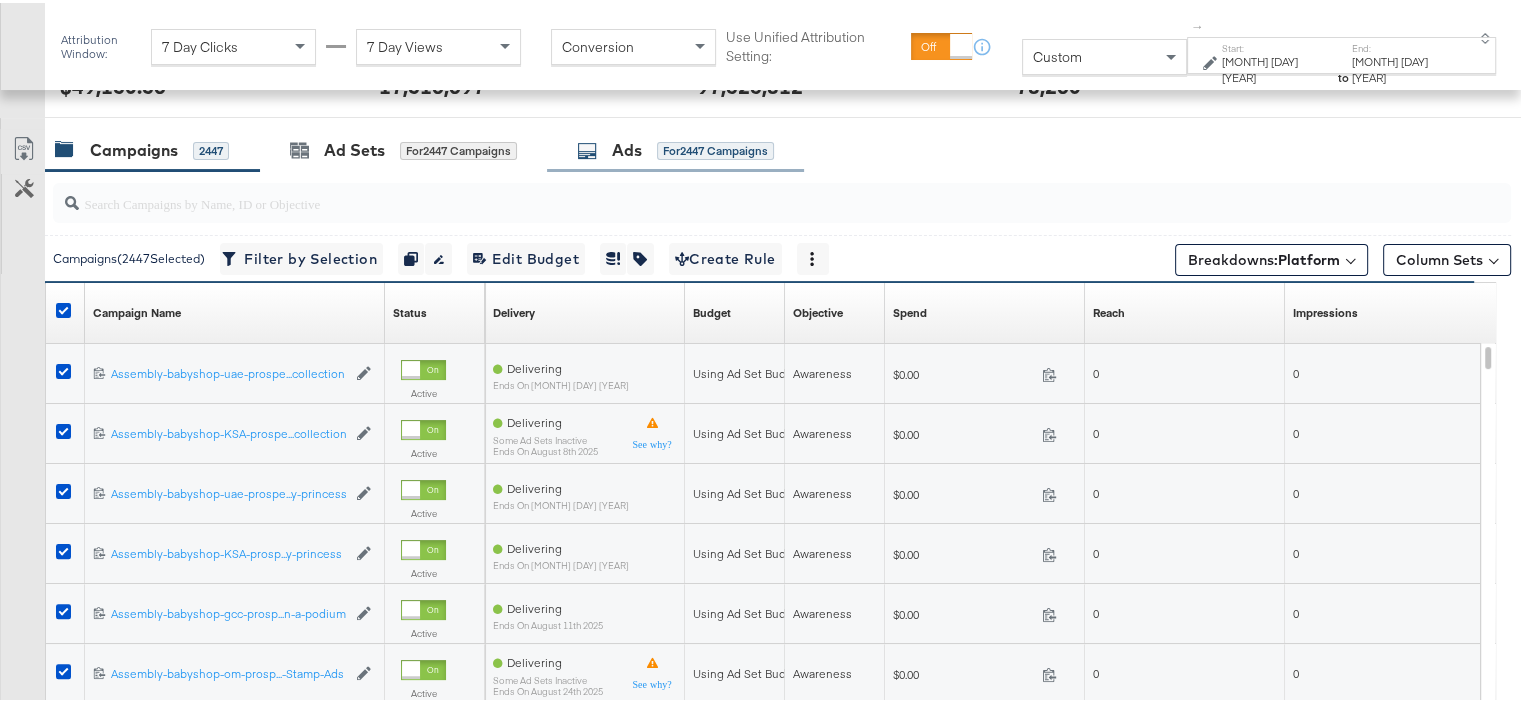 click on "for  2447   Campaigns" at bounding box center [715, 148] 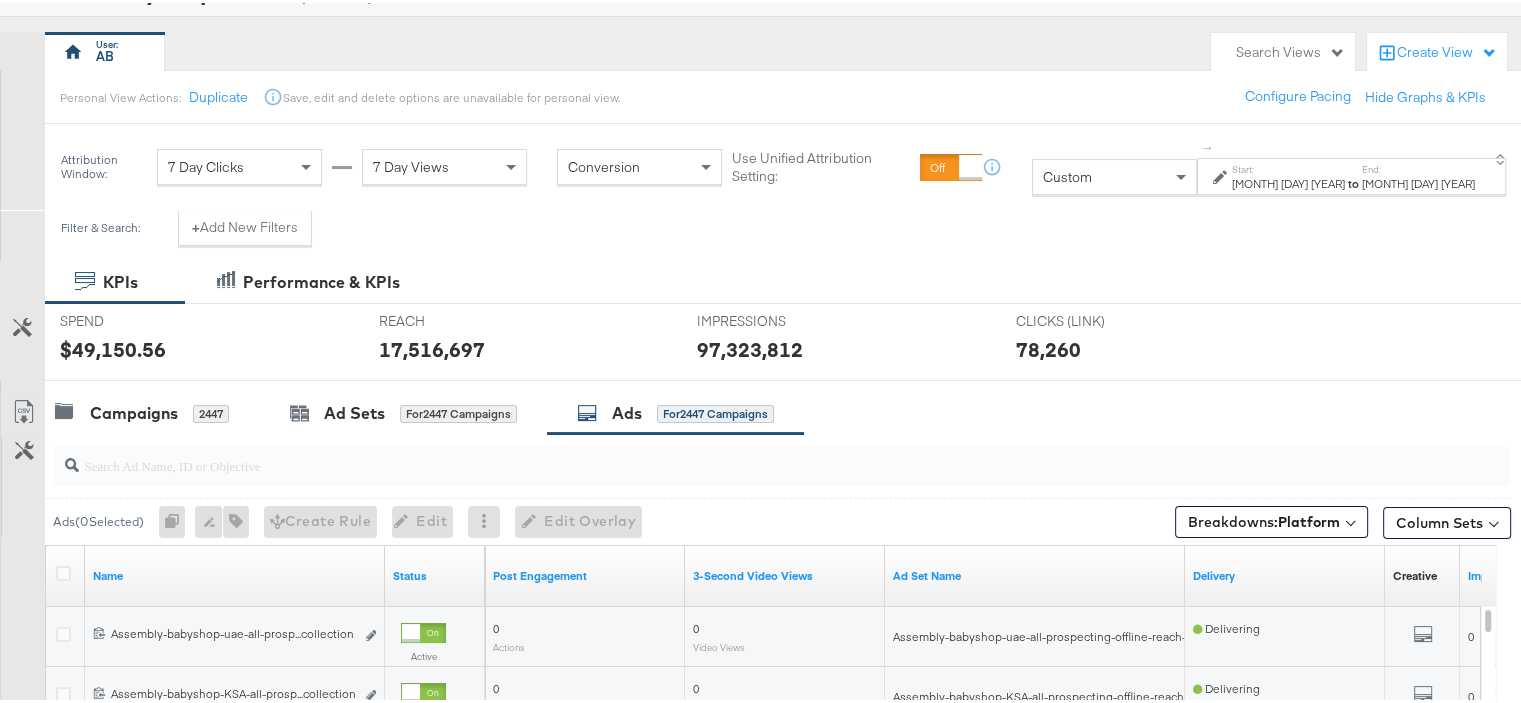 scroll, scrollTop: 200, scrollLeft: 0, axis: vertical 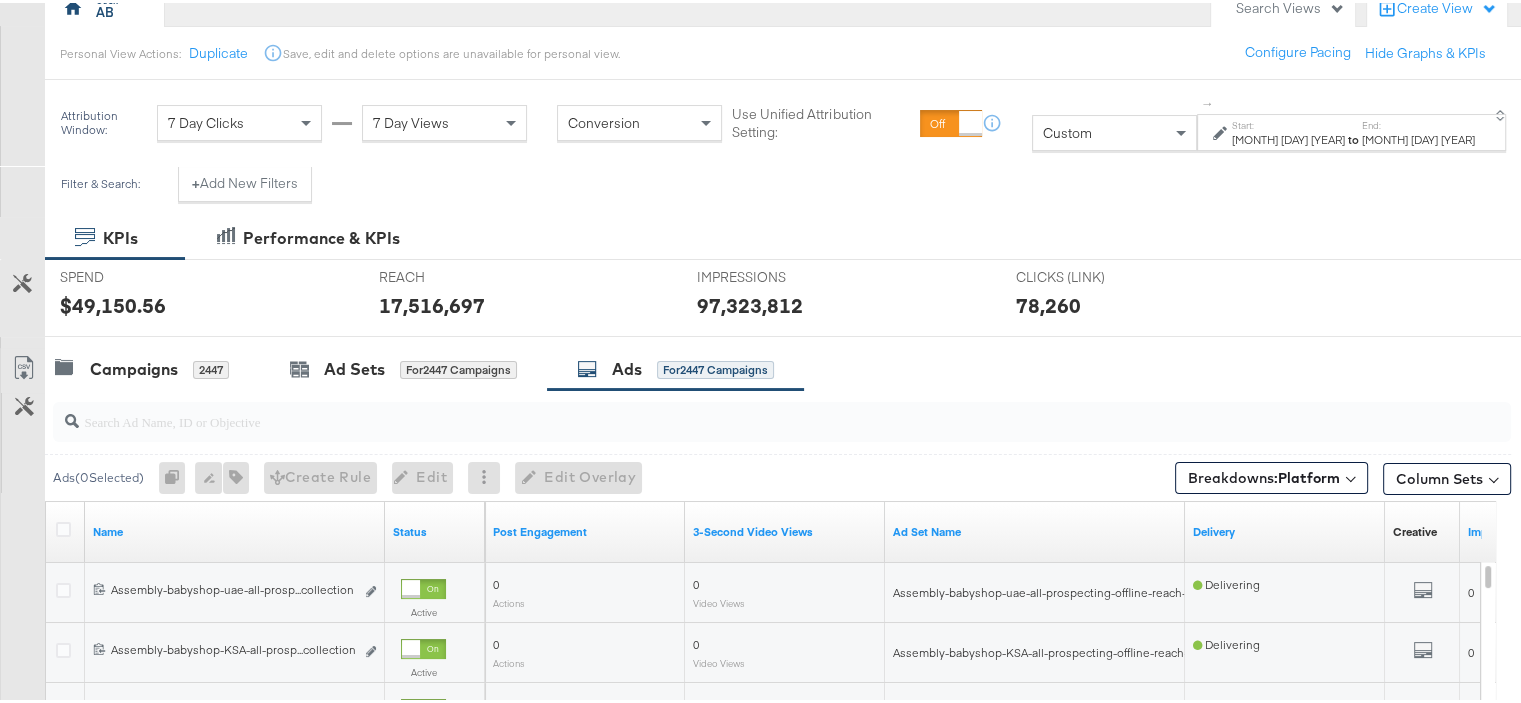 click 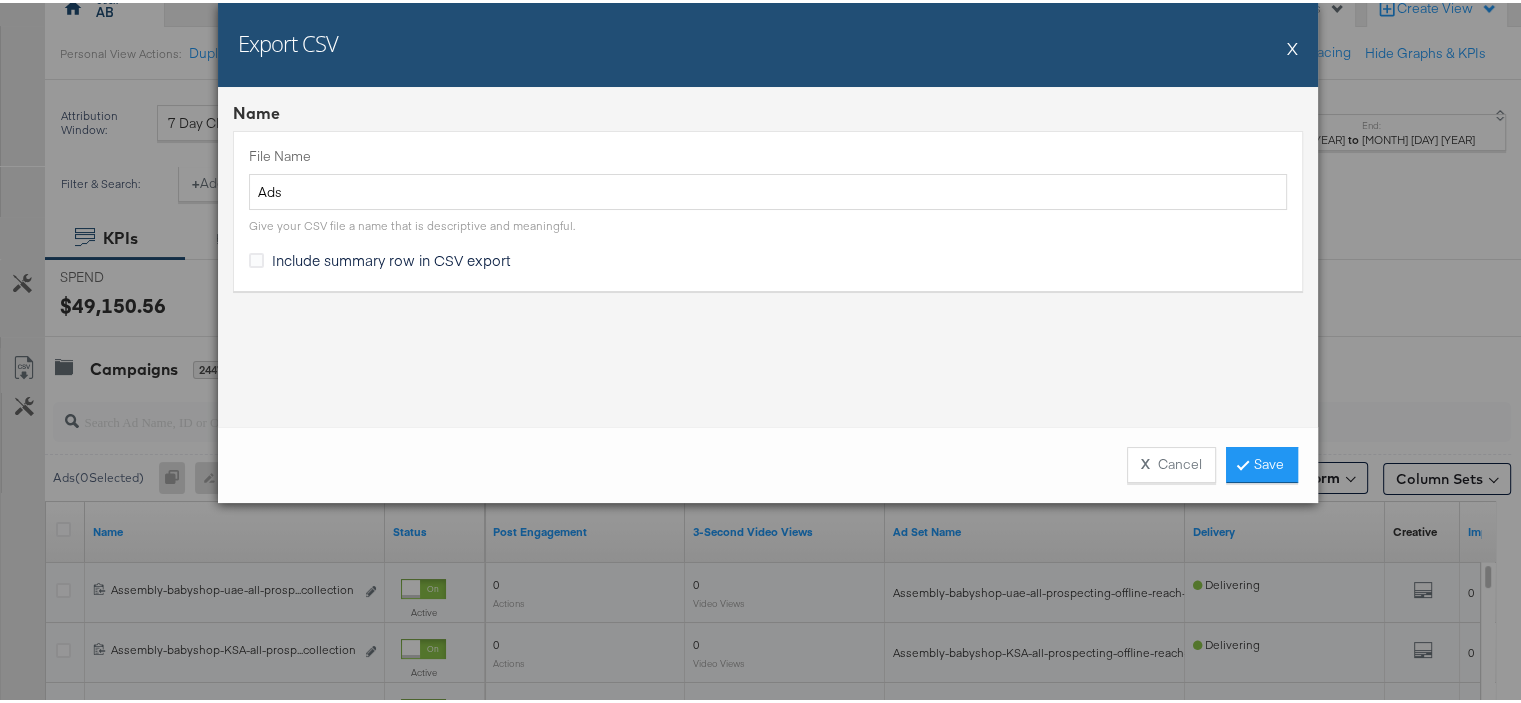 click on "Include summary row in CSV export" at bounding box center [391, 257] 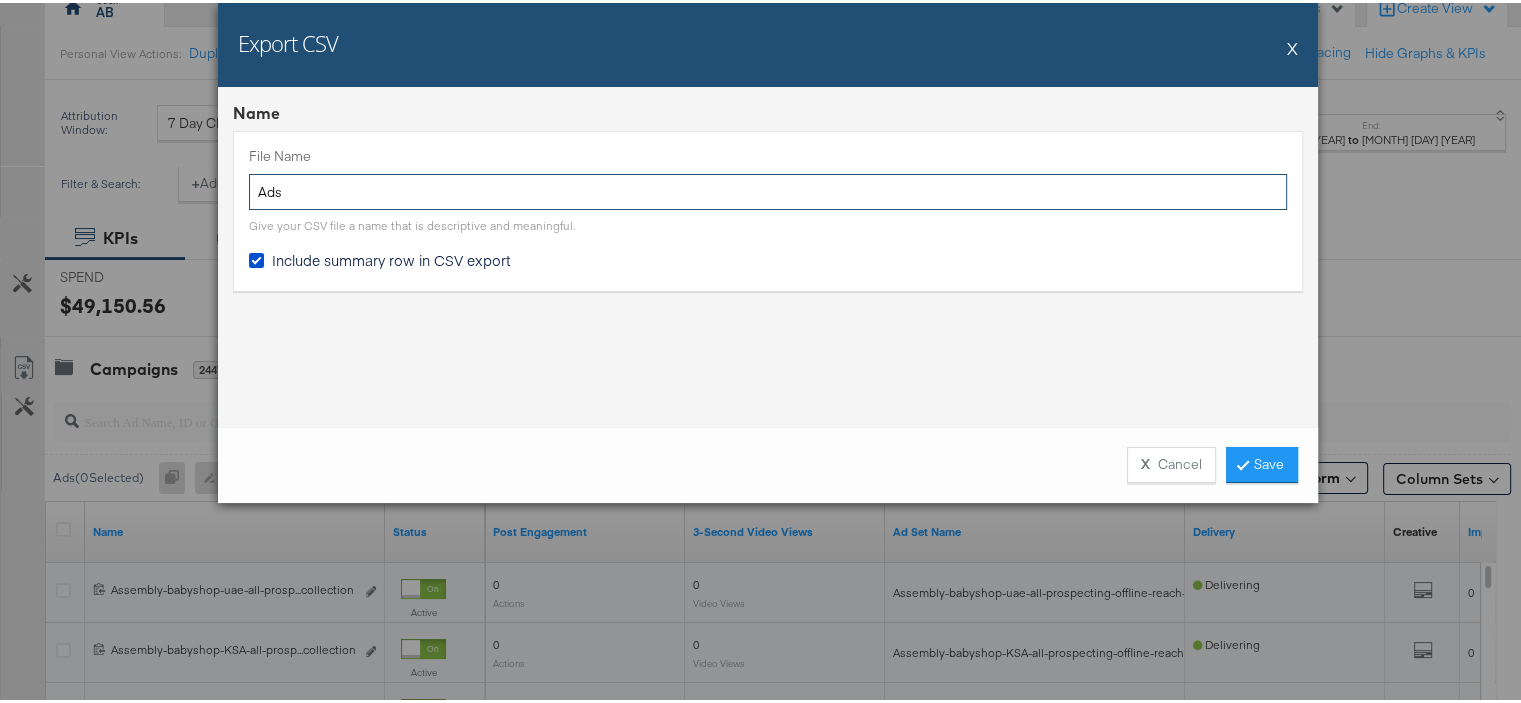 click on "Ads" at bounding box center [768, 189] 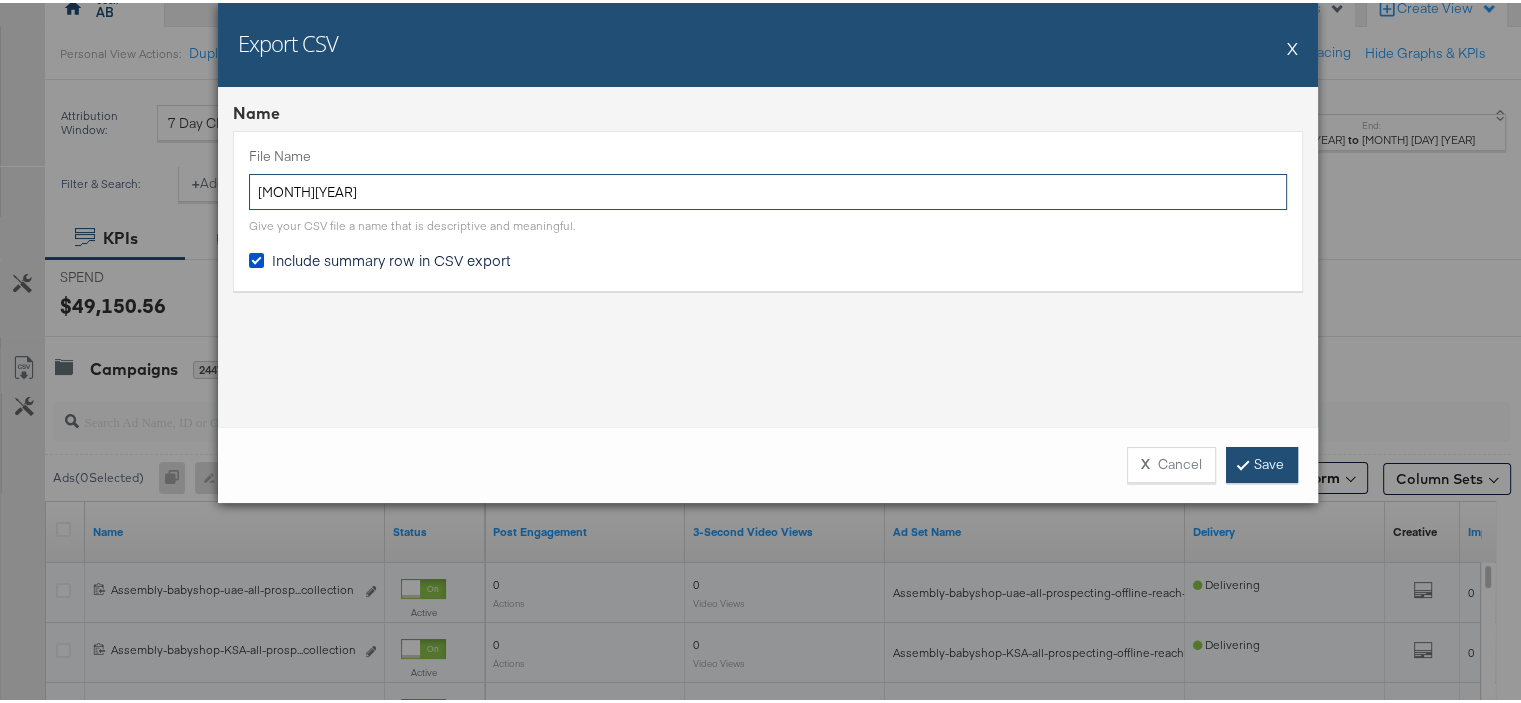 type on "July23" 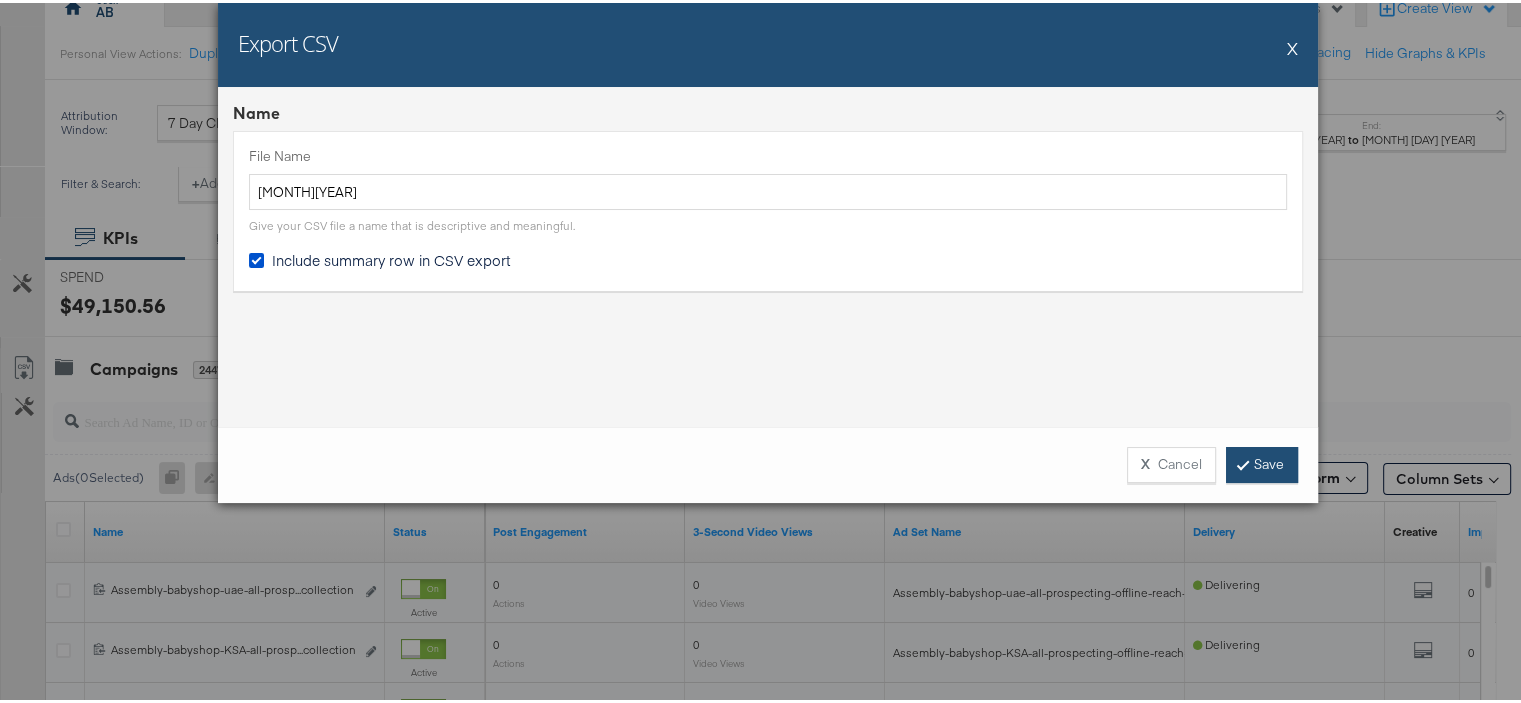 click on "Save" at bounding box center [1262, 462] 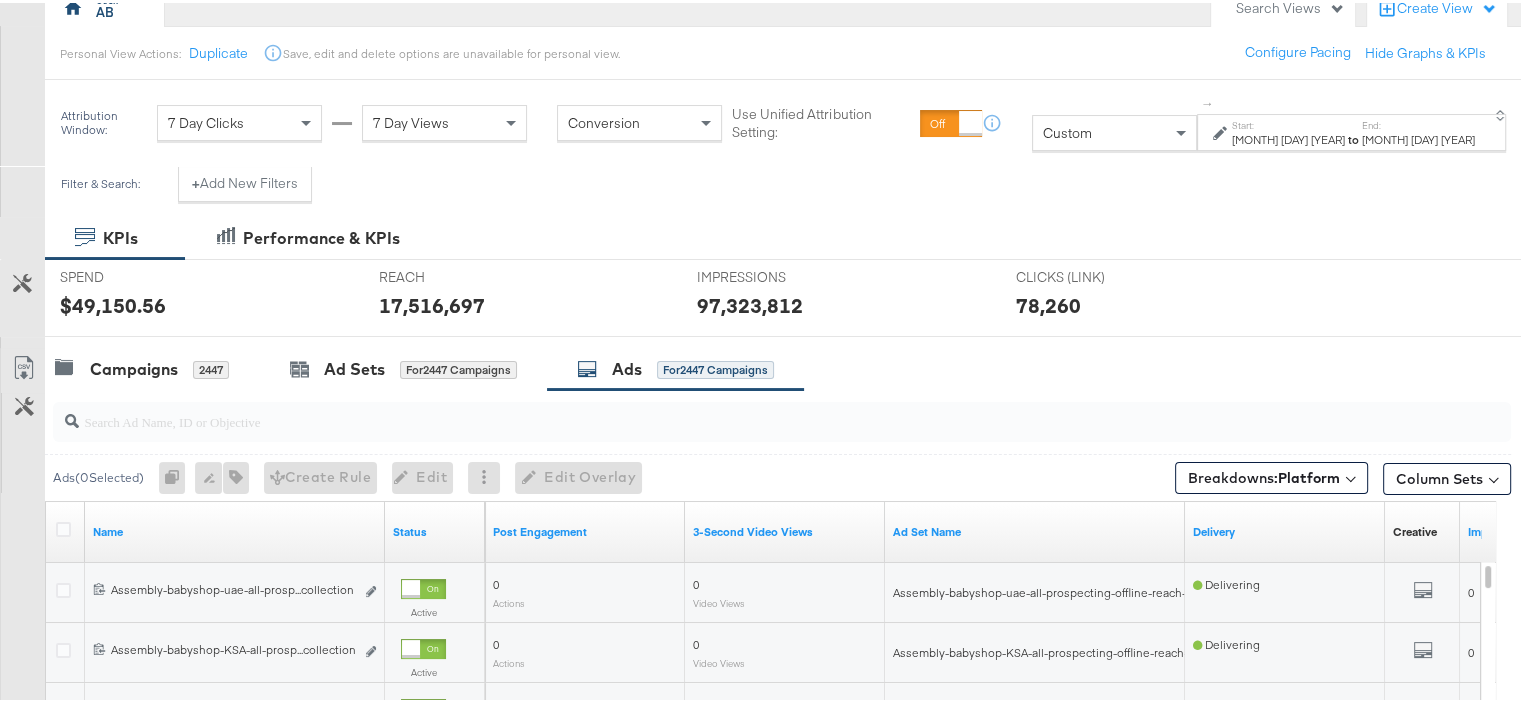 click on "SPEND SPEND $49,150.56 REACH REACH 17,516,697 IMPRESSIONS IMPRESSIONS 97,323,812 CLICKS (LINK) CLICKS (LINK) 78,260" at bounding box center [790, 295] 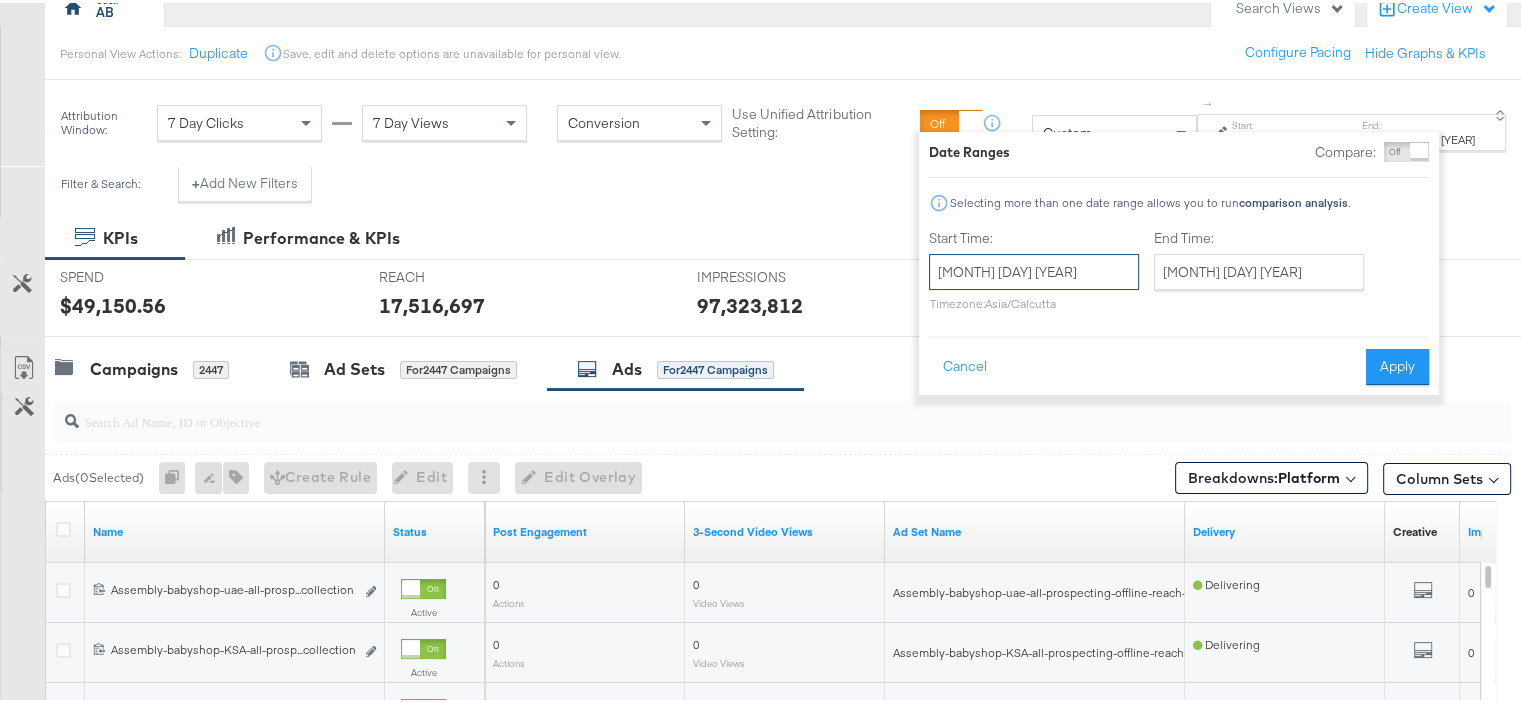 click on "[MONTH] [DAY] [YEAR]" at bounding box center (1034, 269) 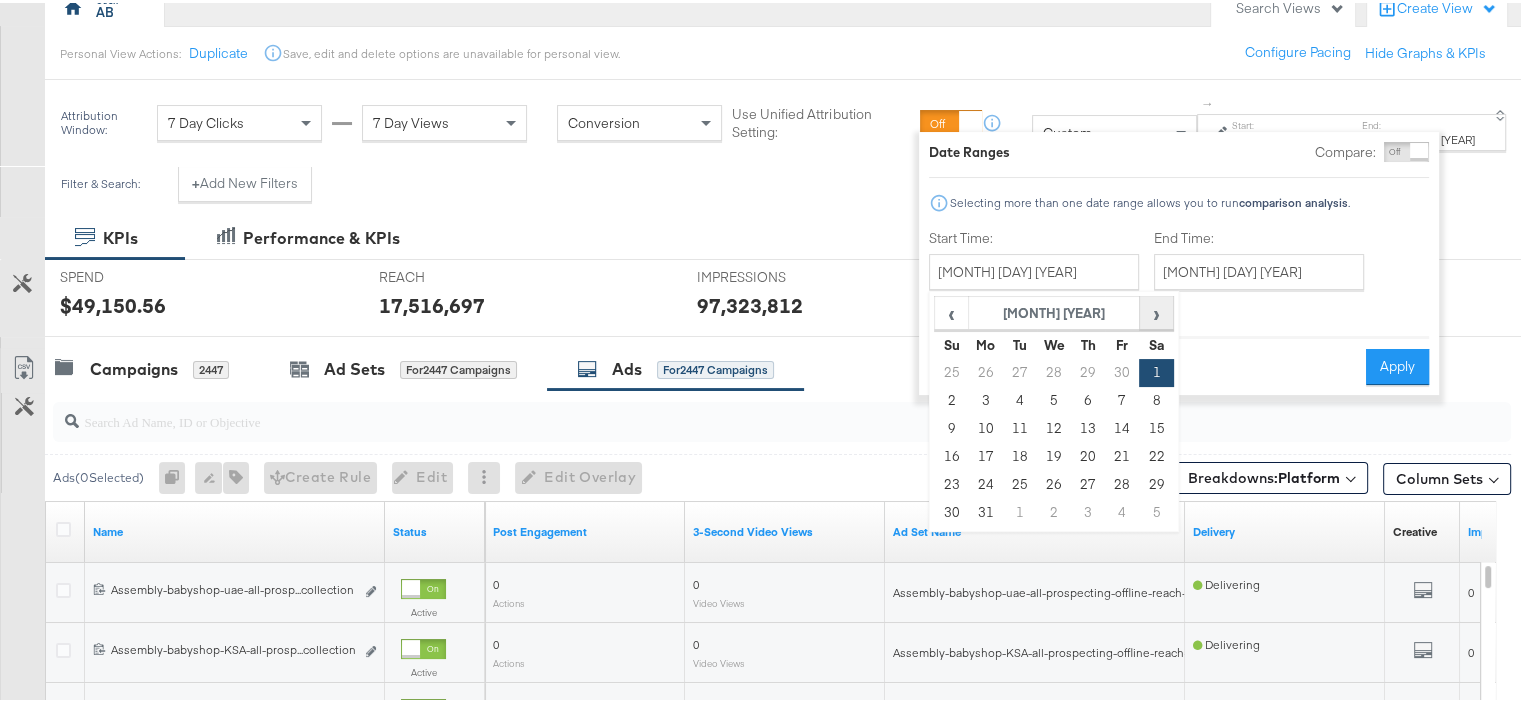 click on "›" at bounding box center (1155, 310) 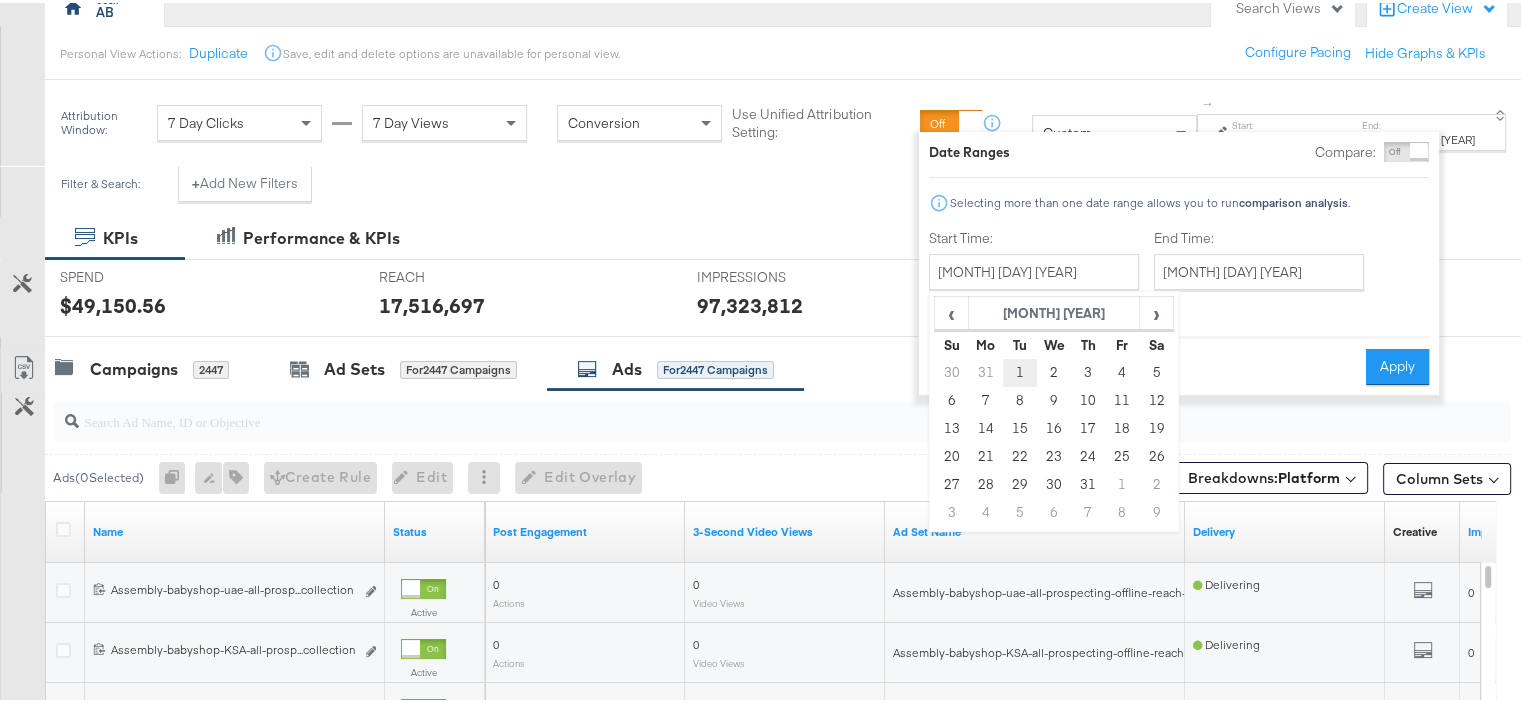 click on "1" at bounding box center (1019, 370) 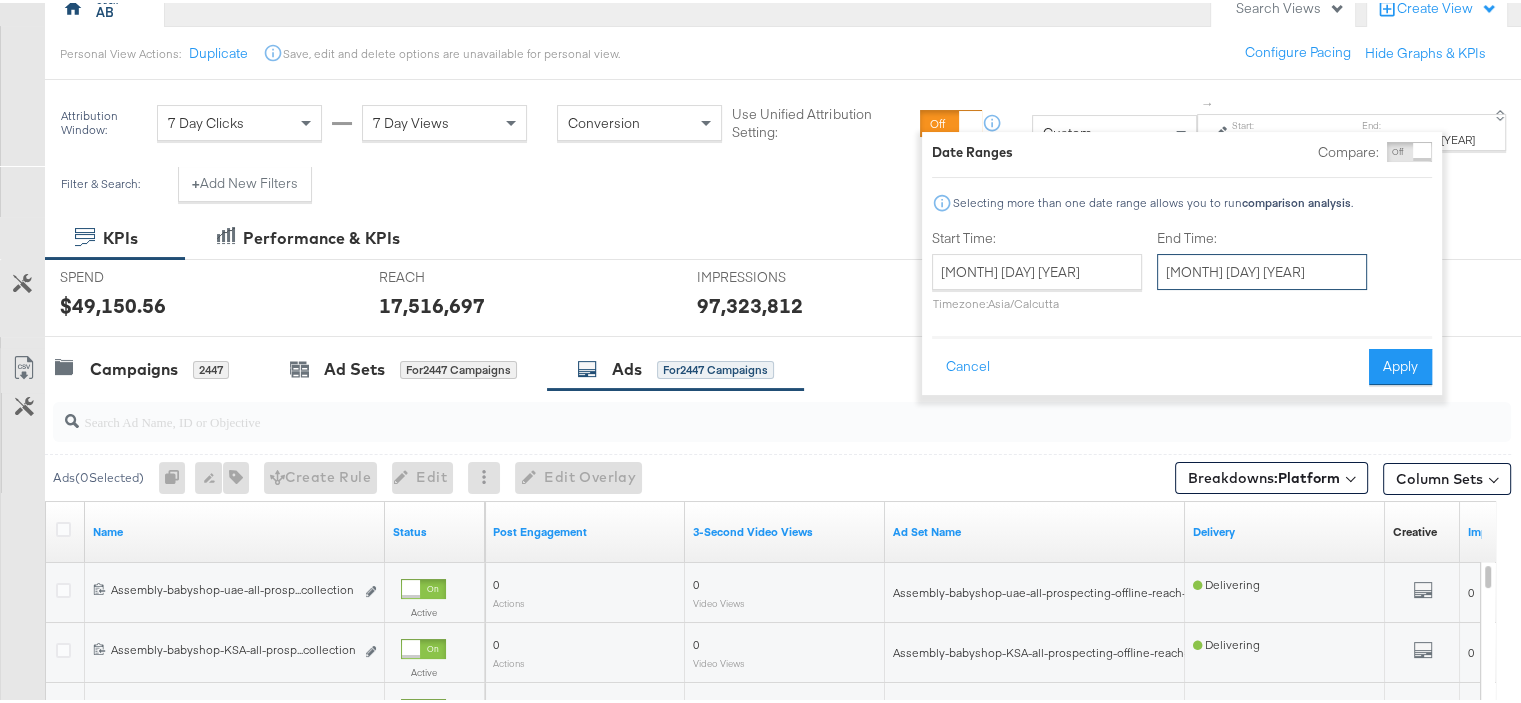 click on "August 1st 2023" at bounding box center [1262, 269] 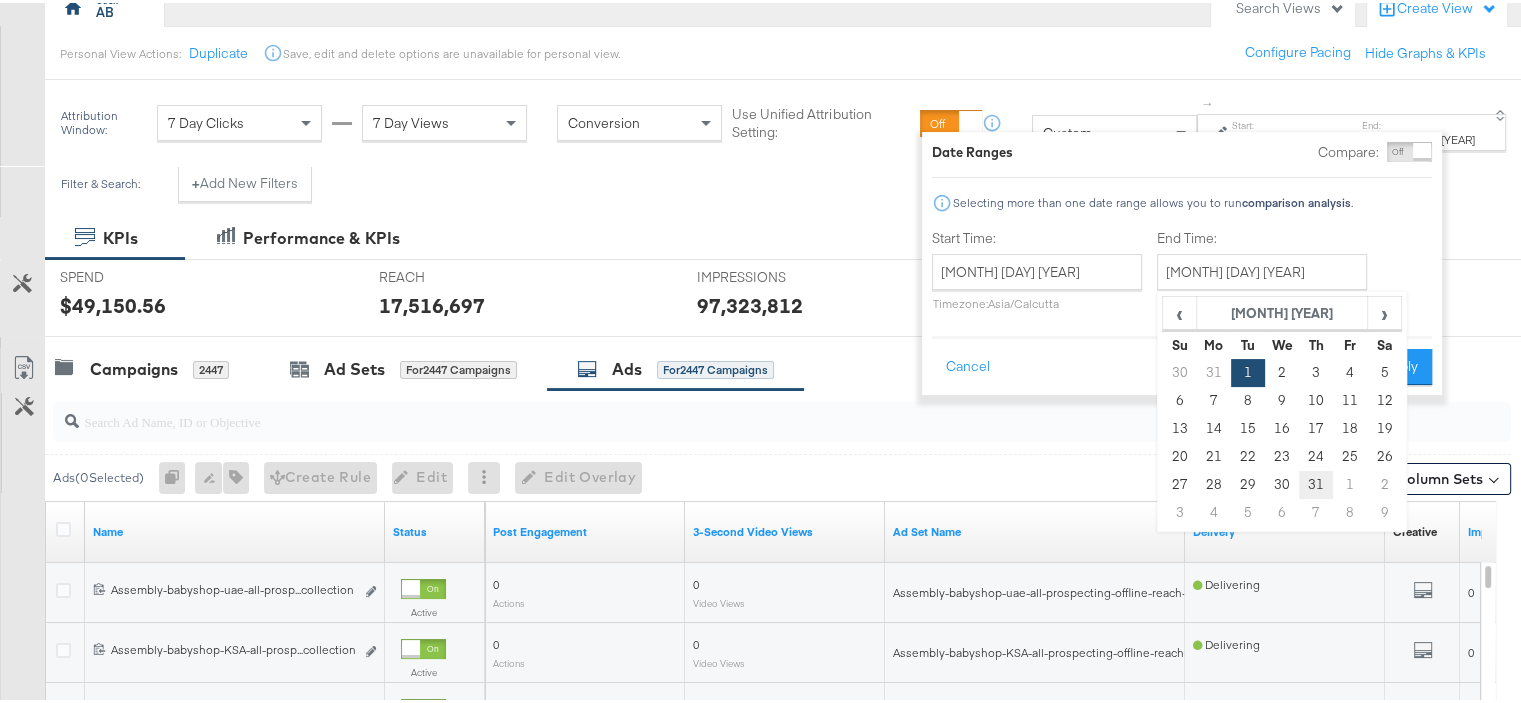 click on "31" at bounding box center (1316, 482) 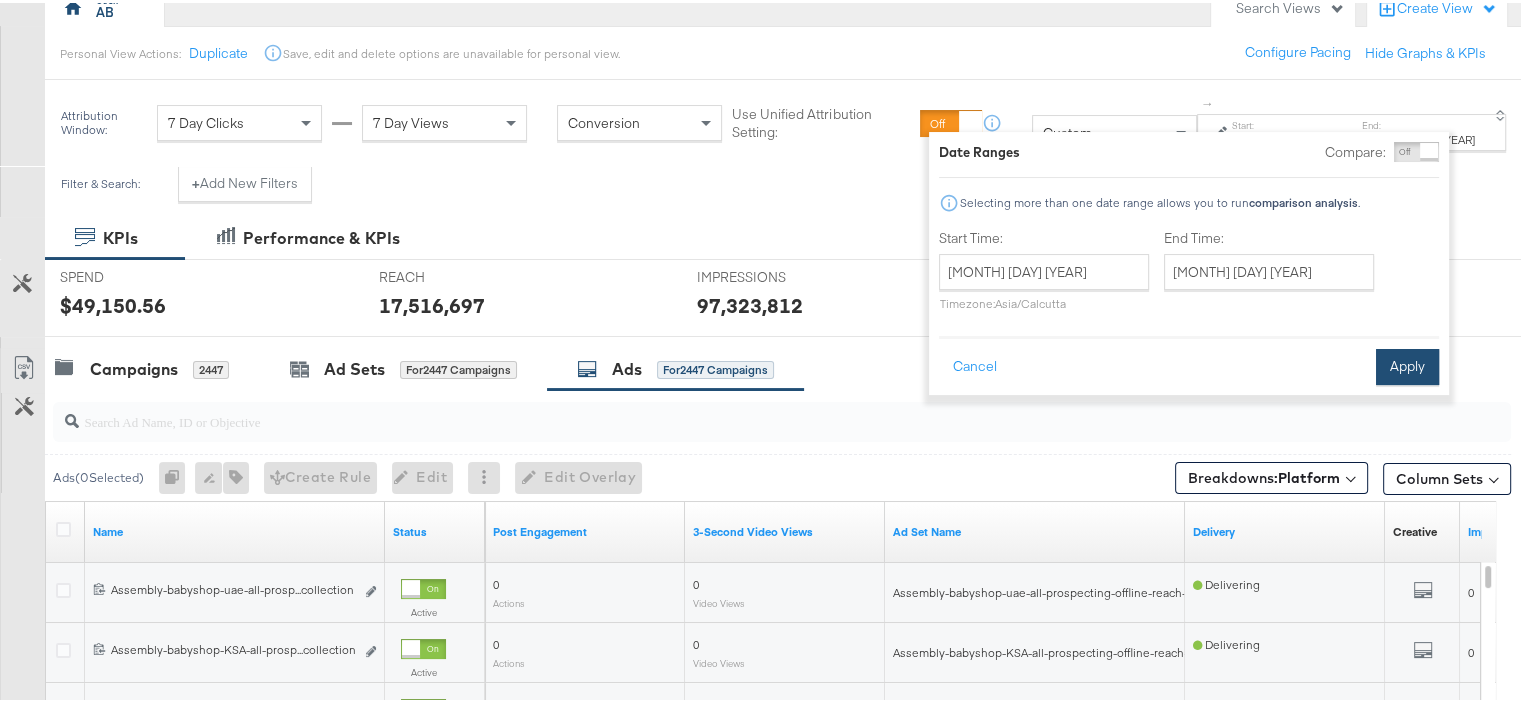 click on "Apply" at bounding box center [1407, 364] 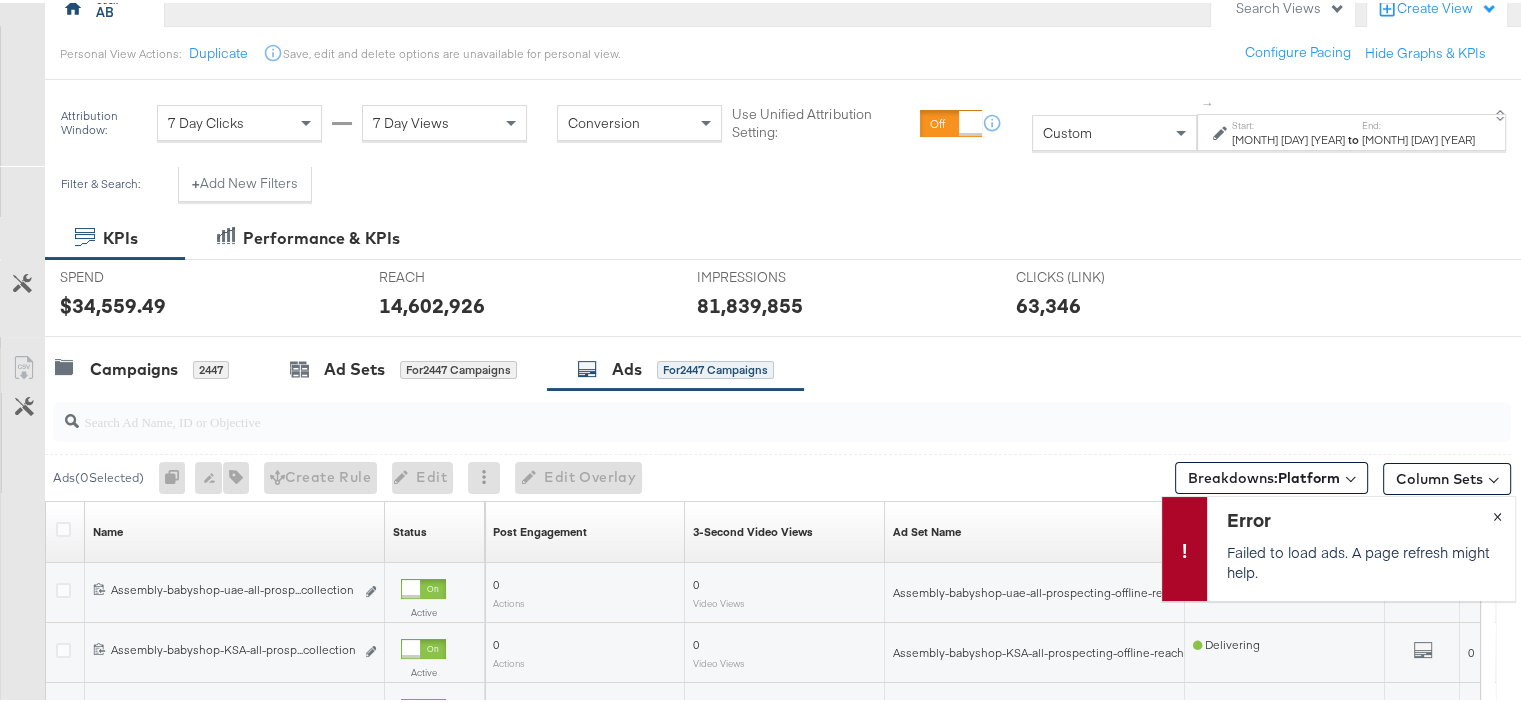 click on "×" at bounding box center (1496, 512) 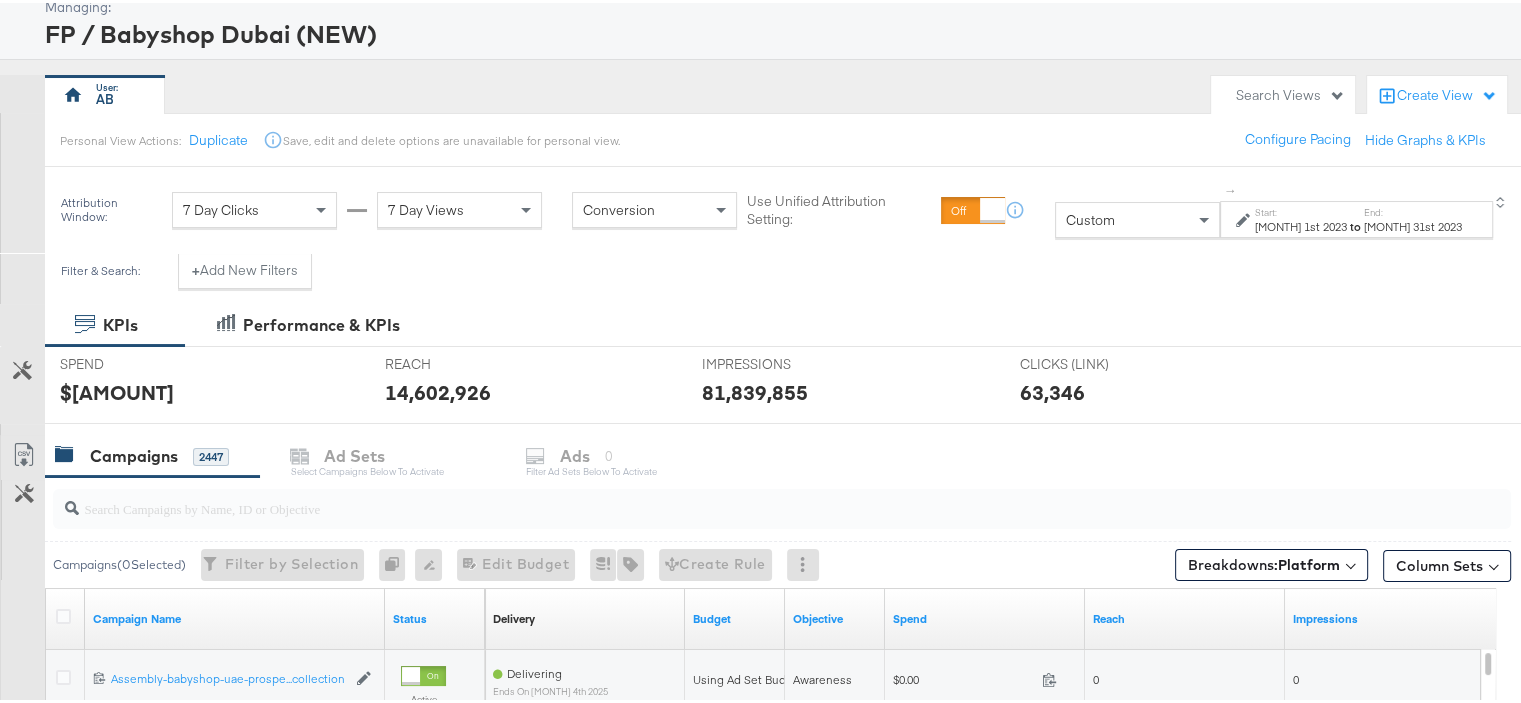 scroll, scrollTop: 200, scrollLeft: 0, axis: vertical 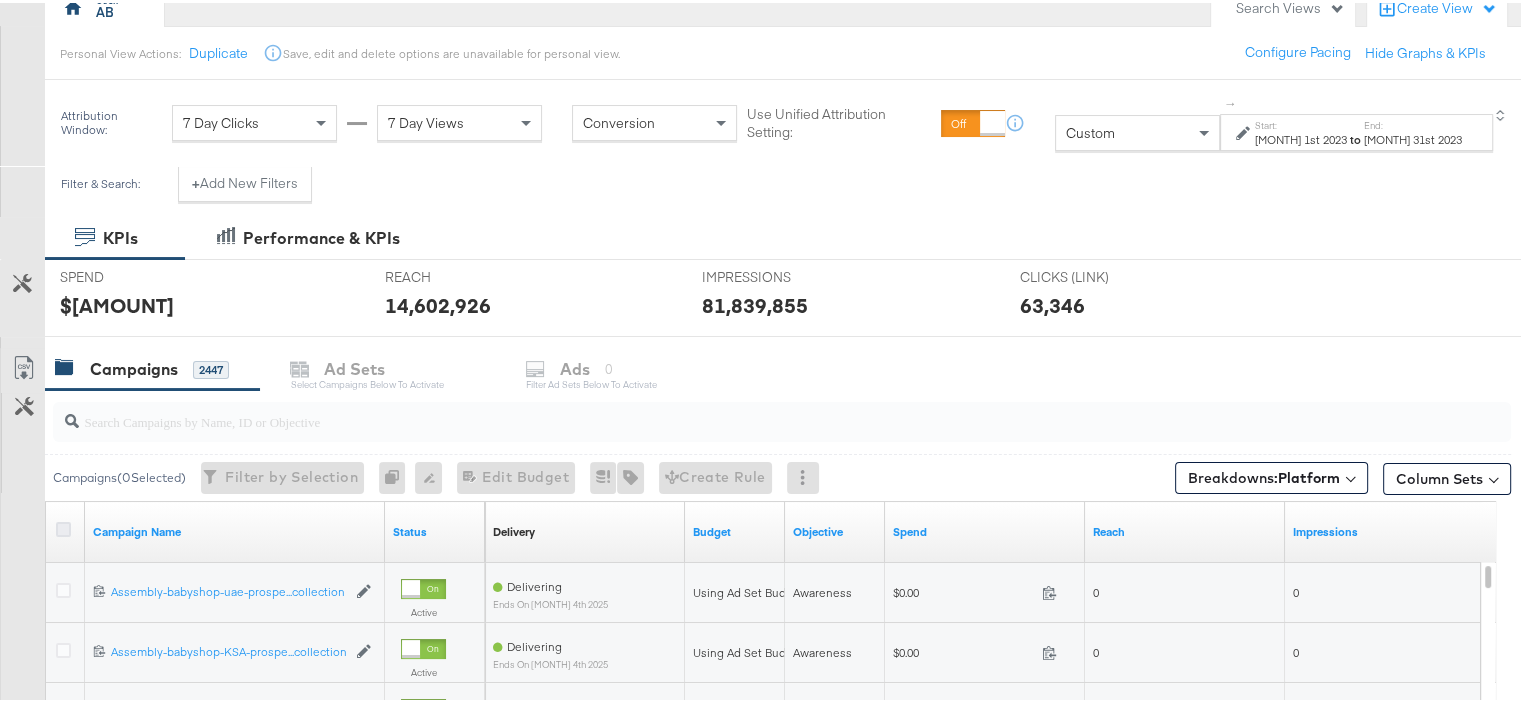 click at bounding box center [63, 526] 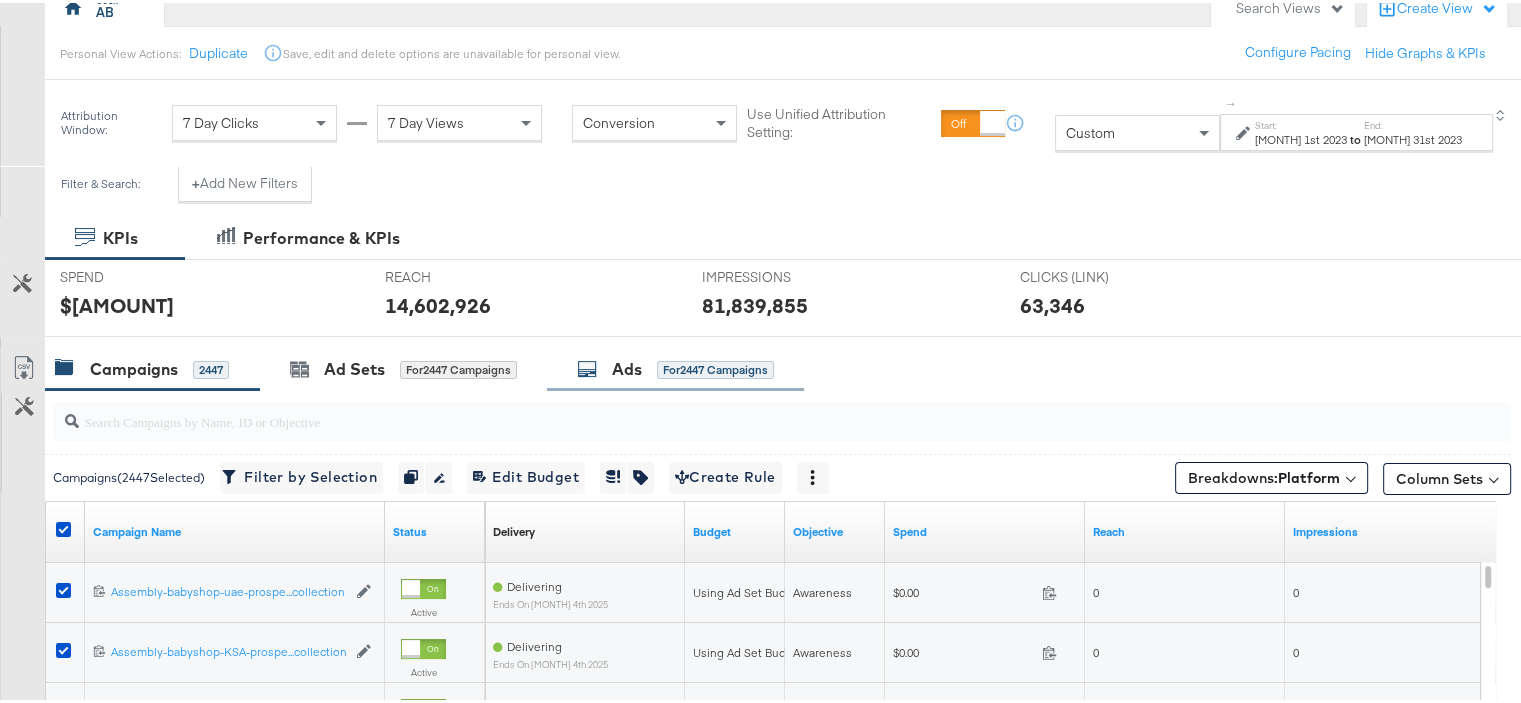 click on "for  2447   Campaigns" at bounding box center (715, 367) 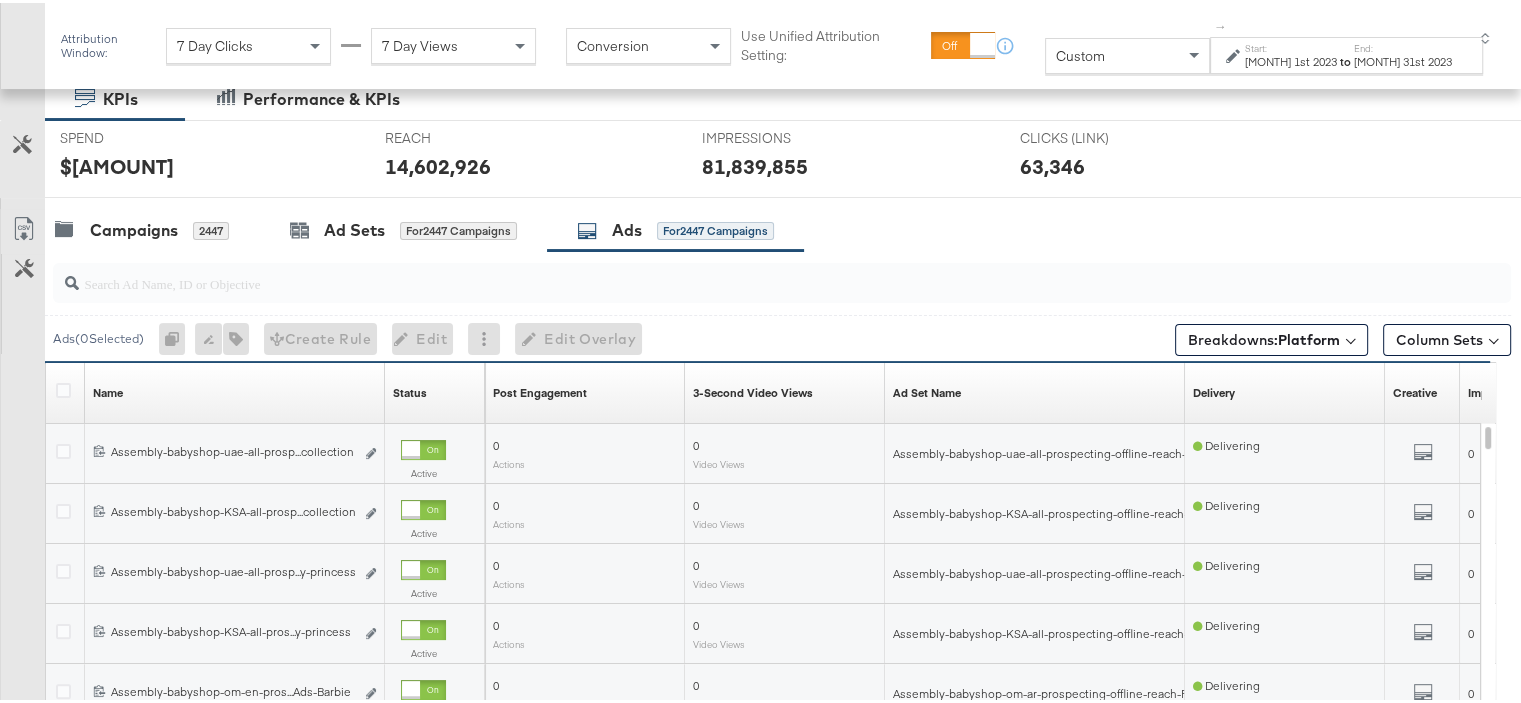 scroll, scrollTop: 300, scrollLeft: 0, axis: vertical 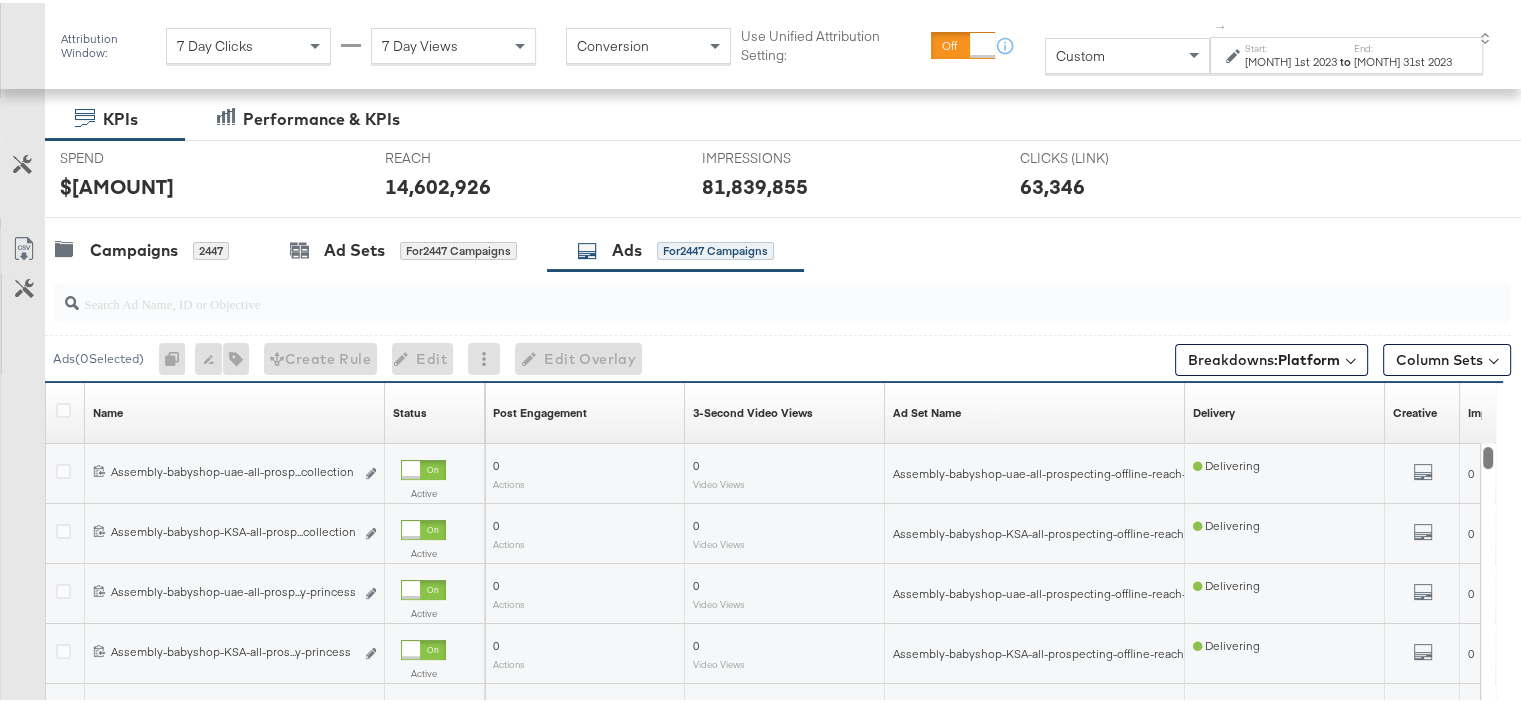 drag, startPoint x: 1490, startPoint y: 452, endPoint x: 1484, endPoint y: 421, distance: 31.575306 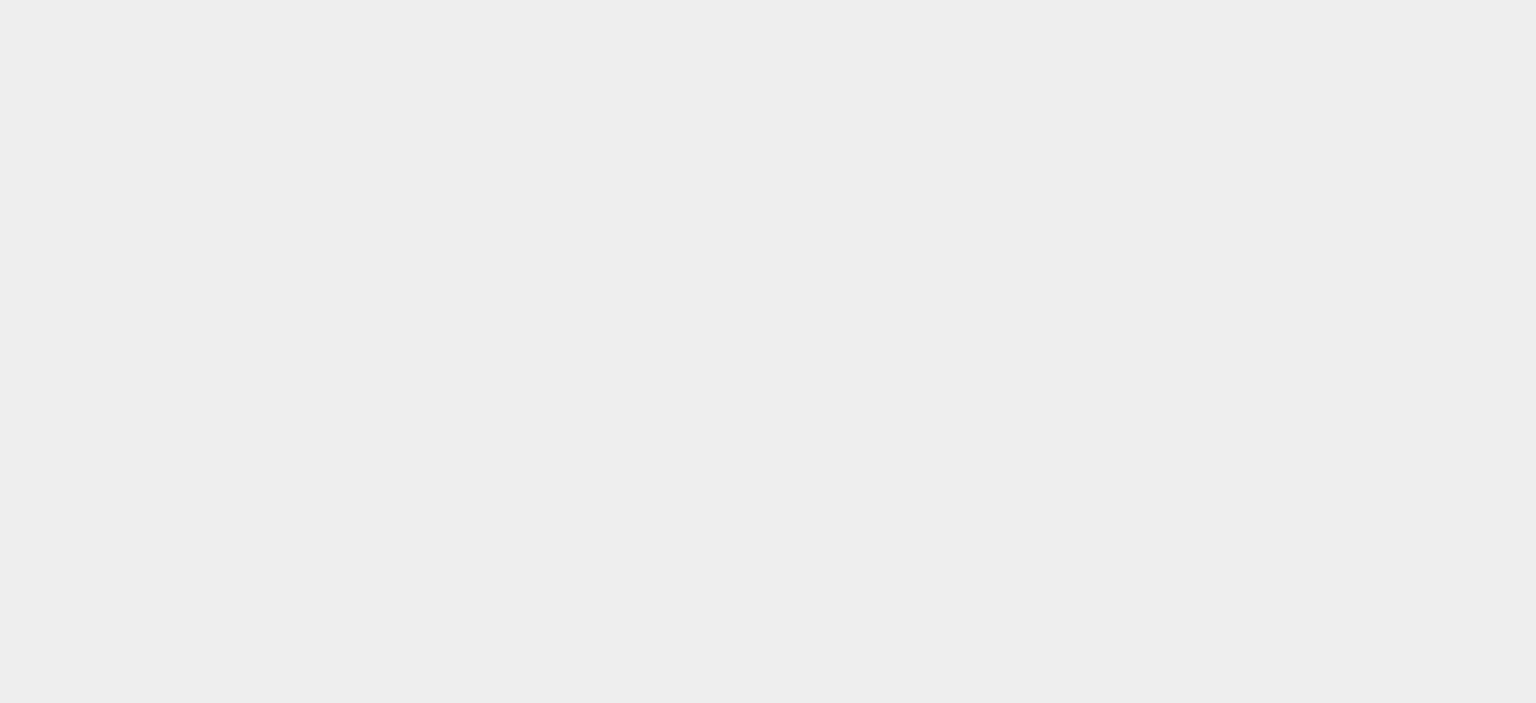 scroll, scrollTop: 0, scrollLeft: 0, axis: both 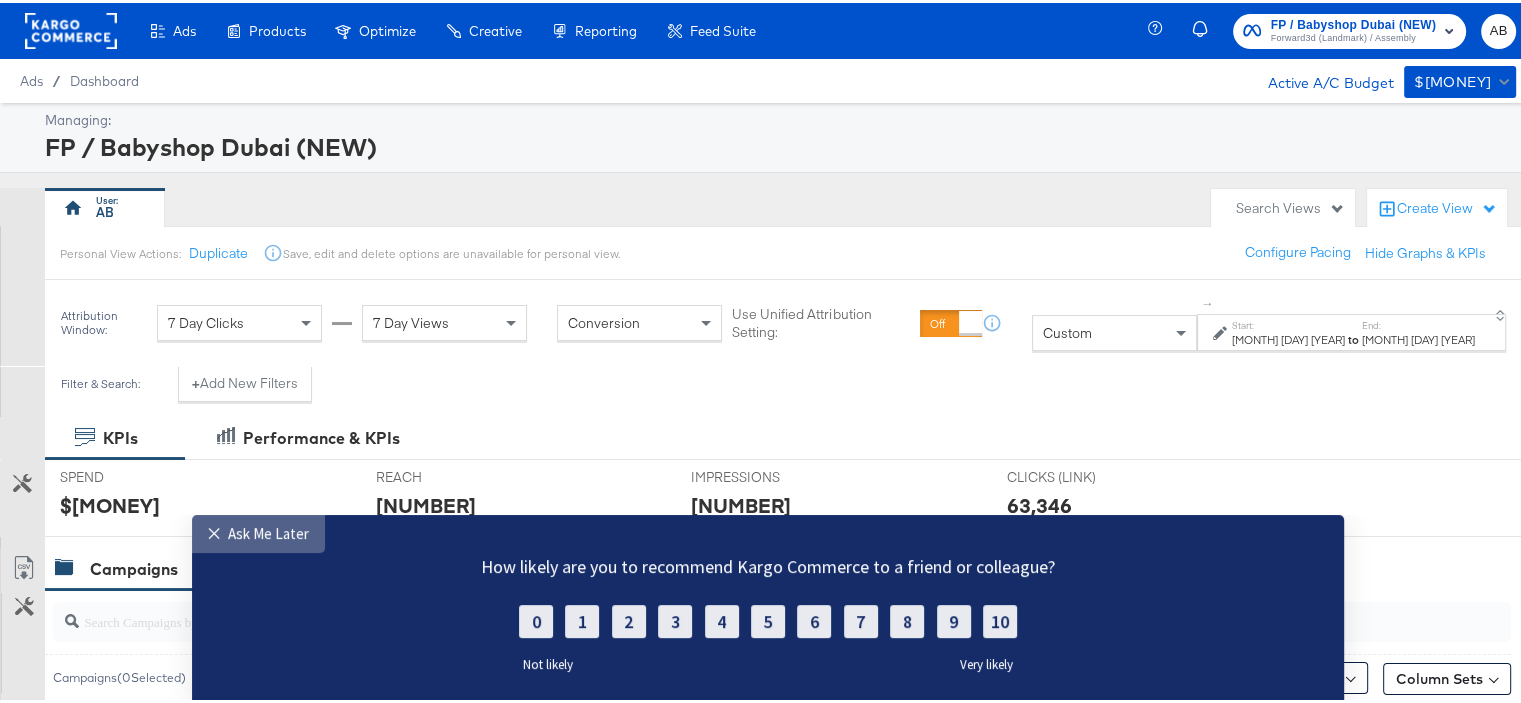 drag, startPoint x: 208, startPoint y: 537, endPoint x: 212, endPoint y: 1047, distance: 510.0157 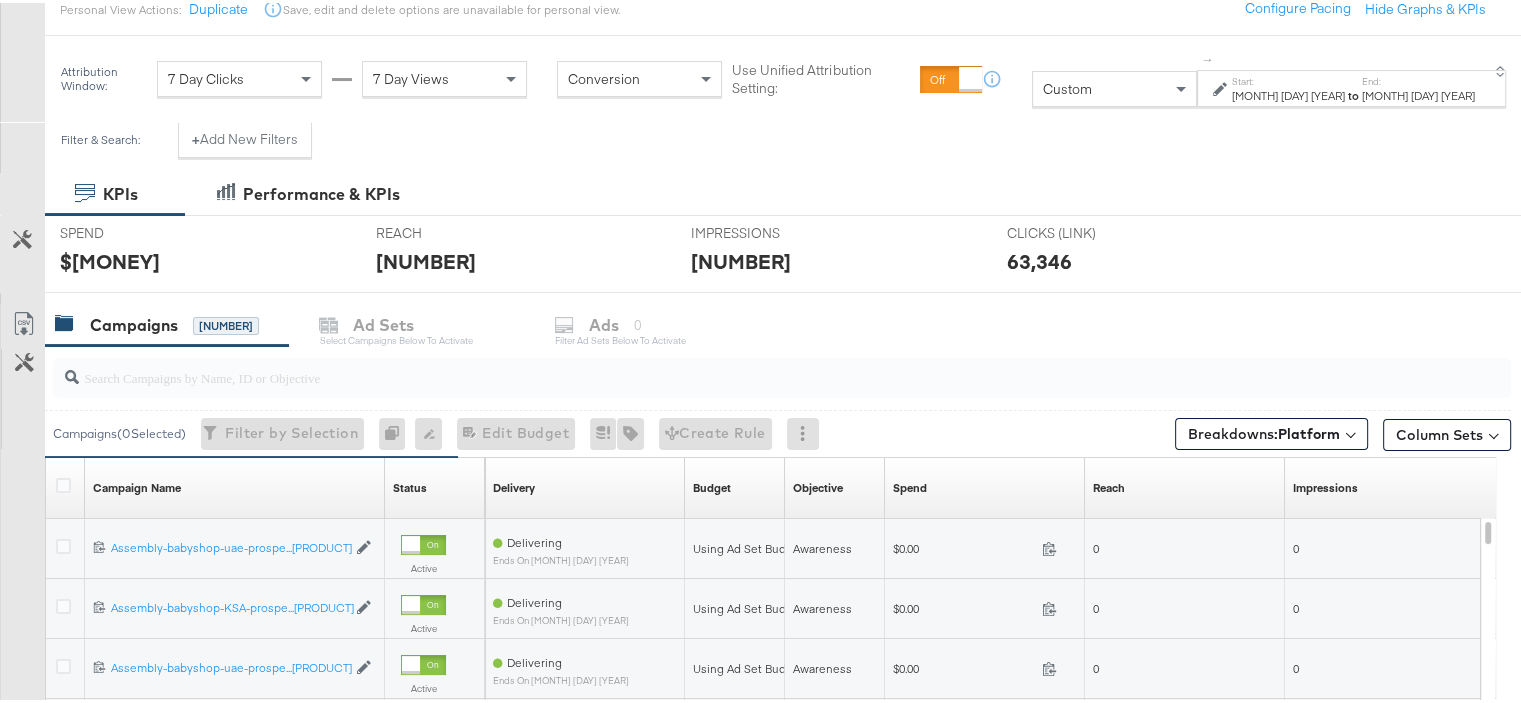 scroll, scrollTop: 300, scrollLeft: 0, axis: vertical 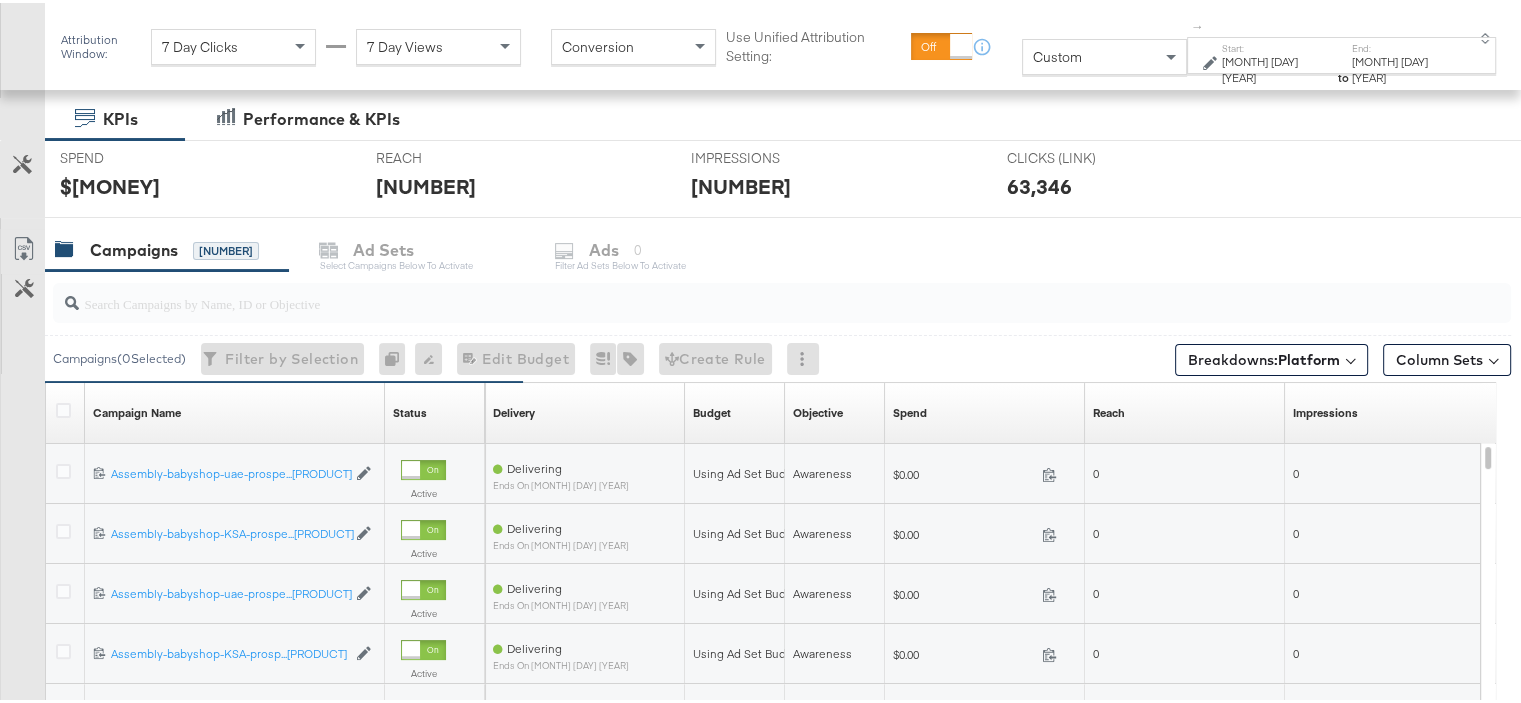 click at bounding box center (66, 410) 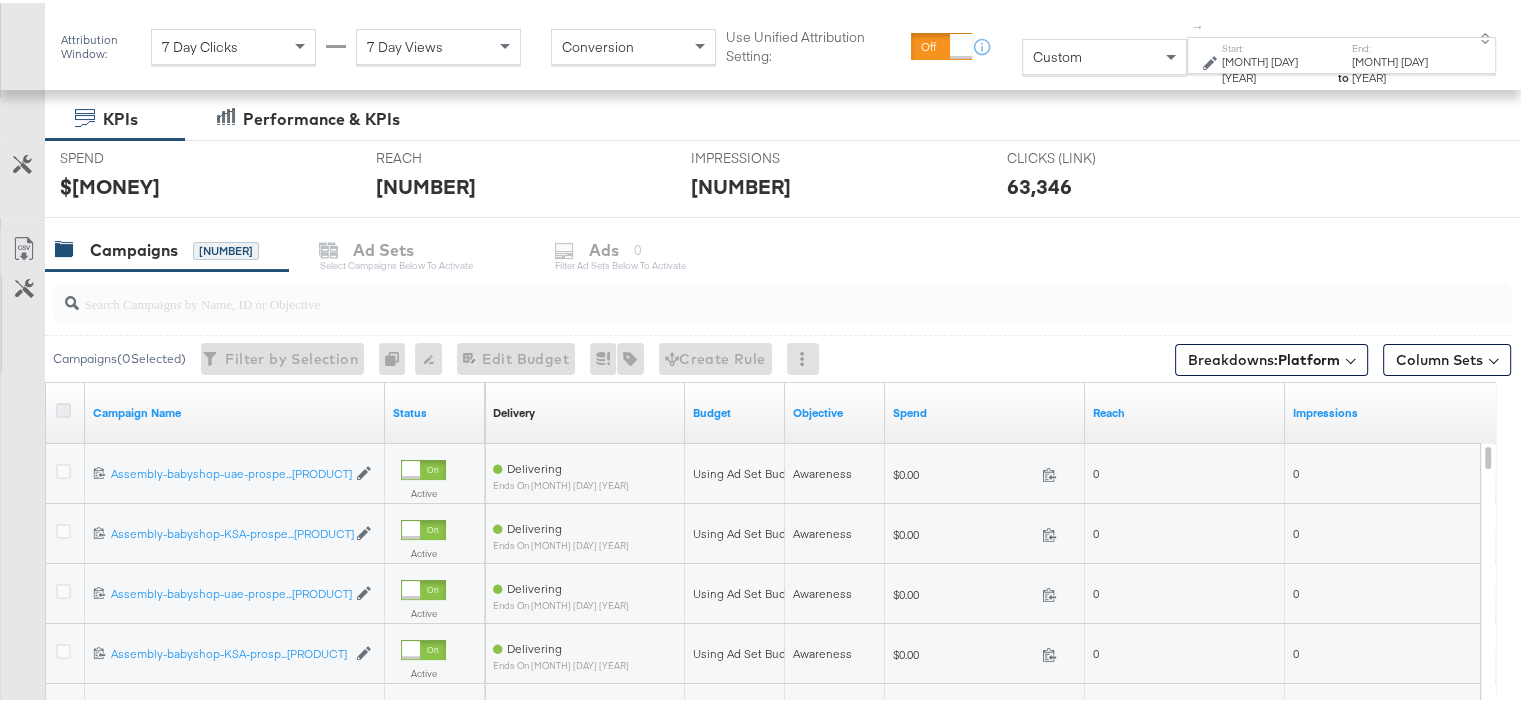 click at bounding box center (63, 407) 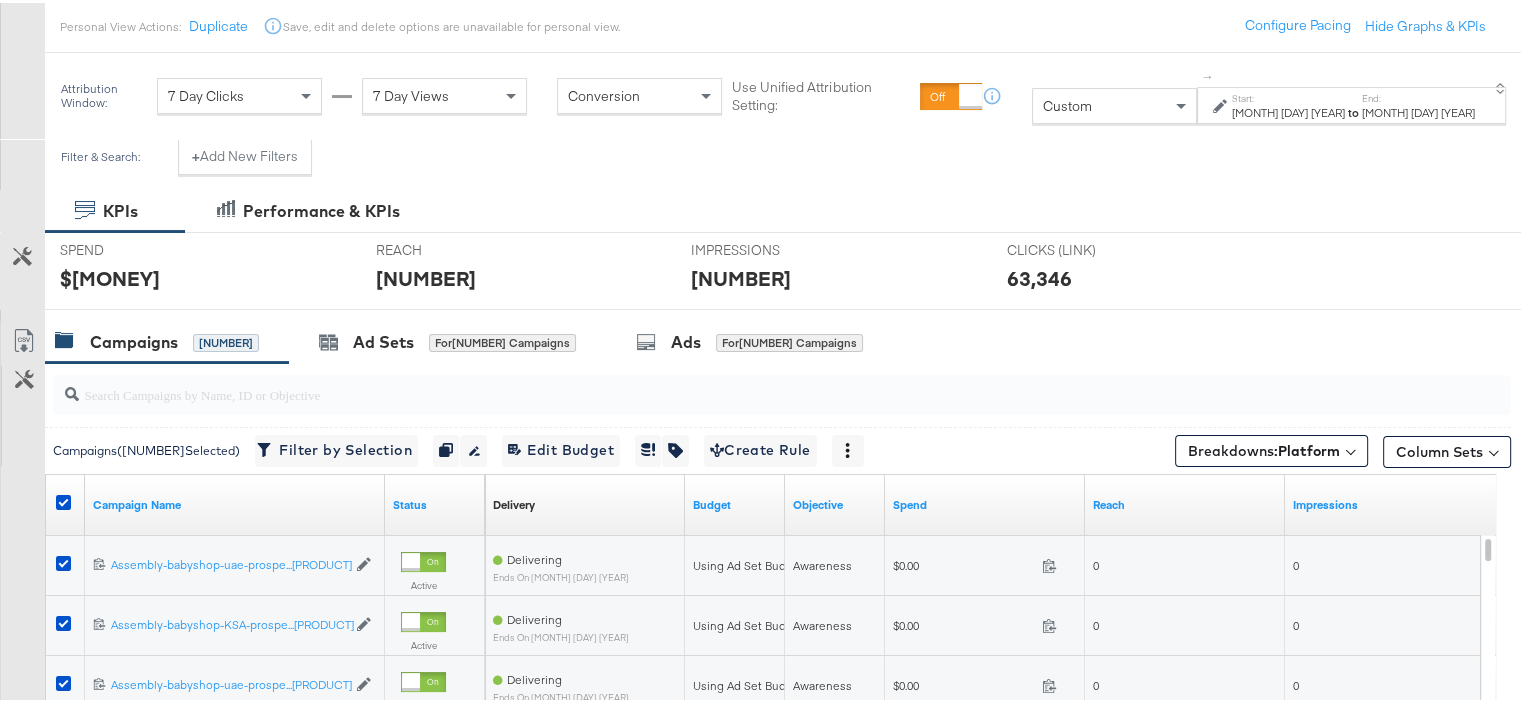 scroll, scrollTop: 300, scrollLeft: 0, axis: vertical 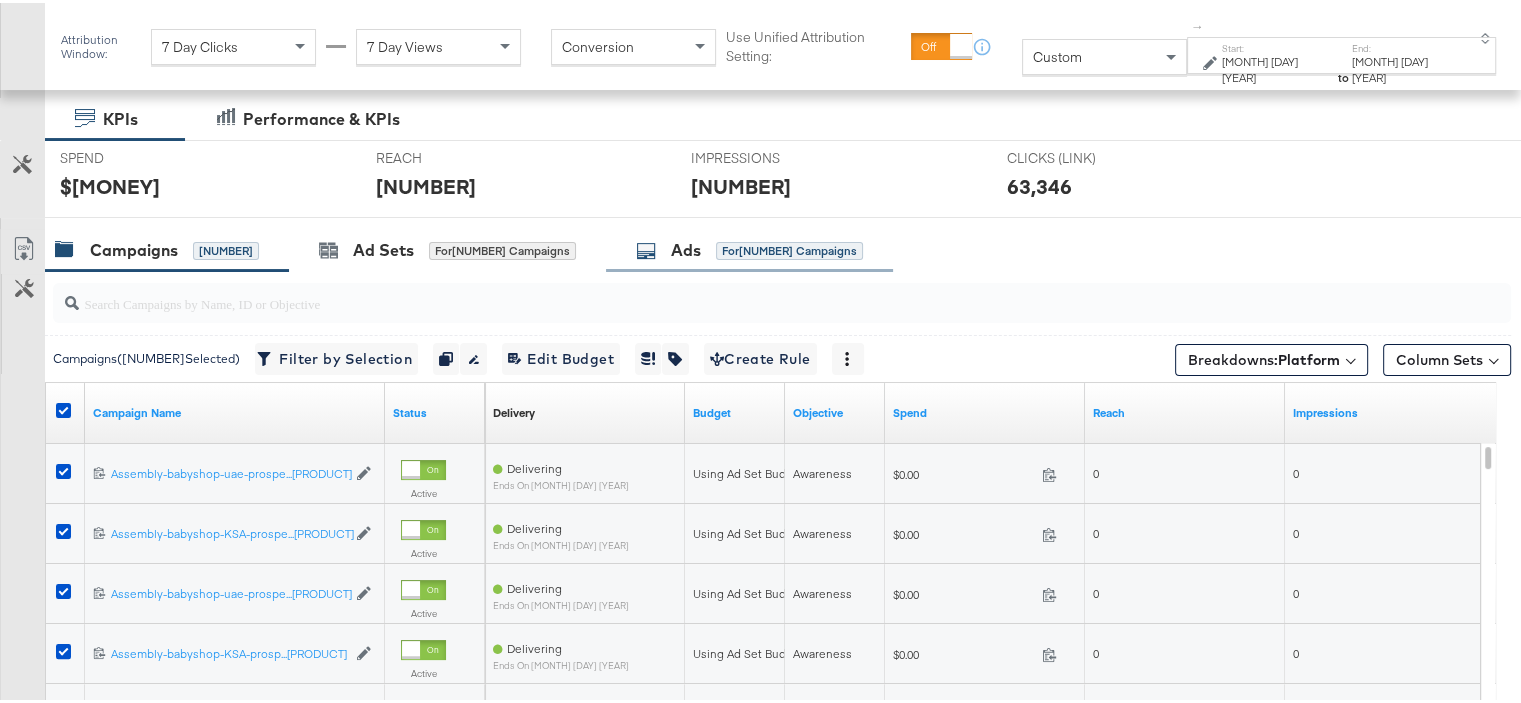 click on "for  2447   Campaigns" at bounding box center [789, 248] 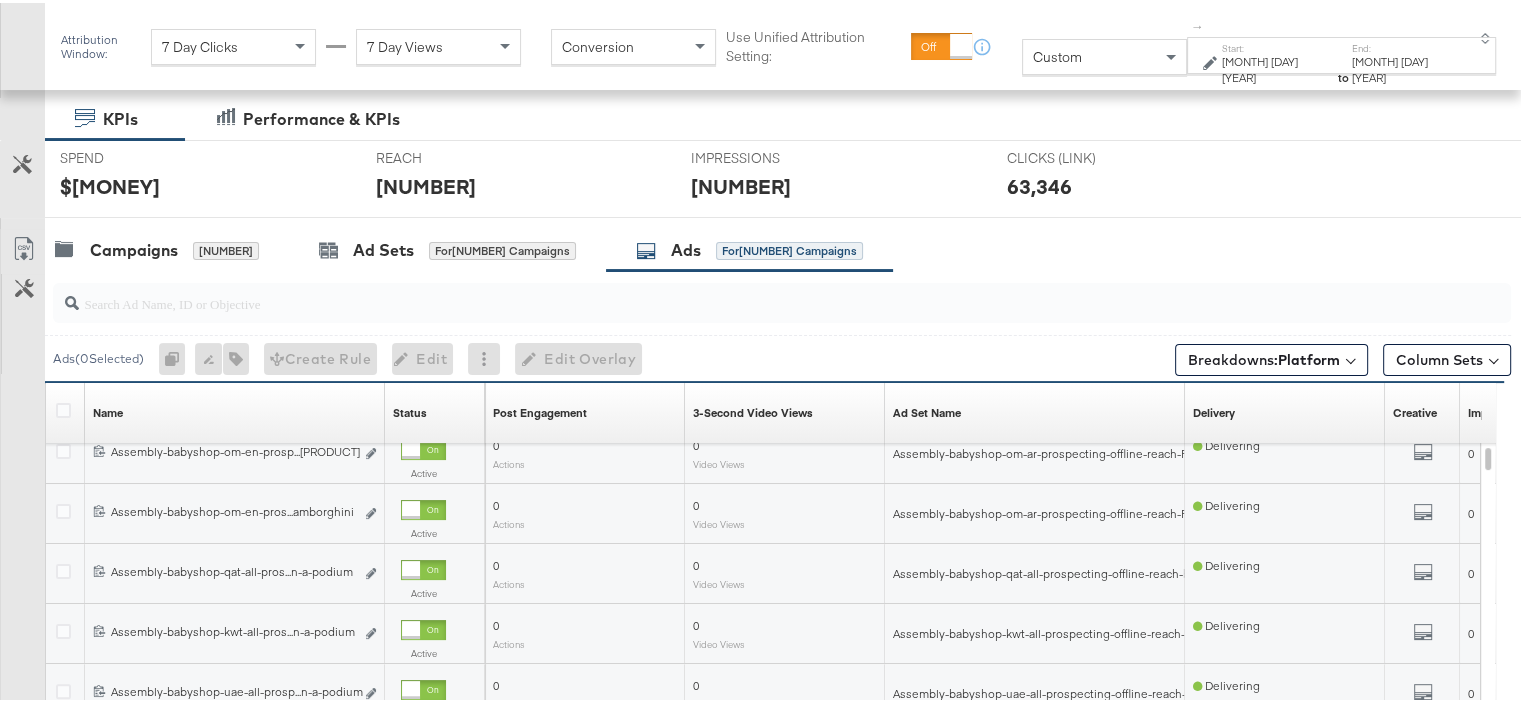 scroll, scrollTop: 662, scrollLeft: 0, axis: vertical 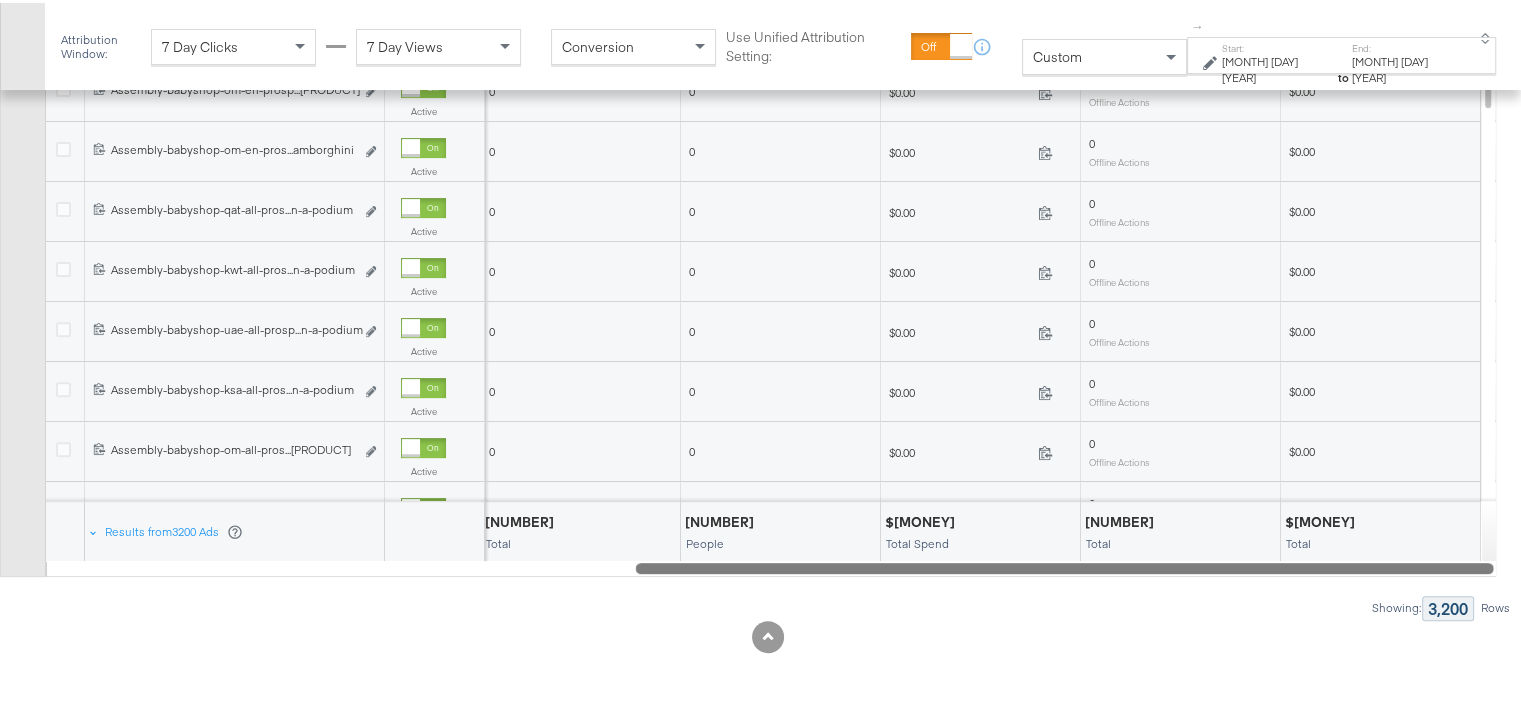 drag, startPoint x: 875, startPoint y: 563, endPoint x: 1527, endPoint y: 571, distance: 652.0491 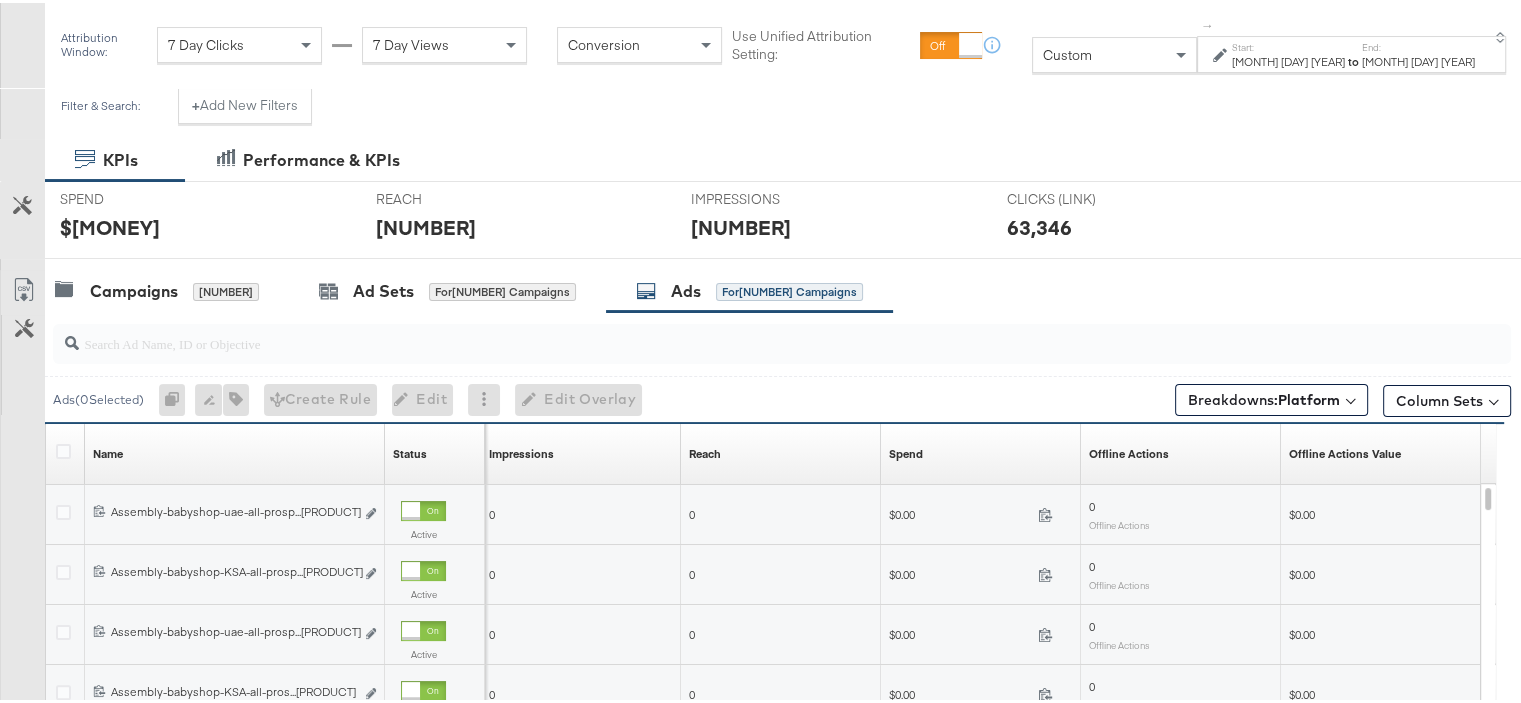 scroll, scrollTop: 200, scrollLeft: 0, axis: vertical 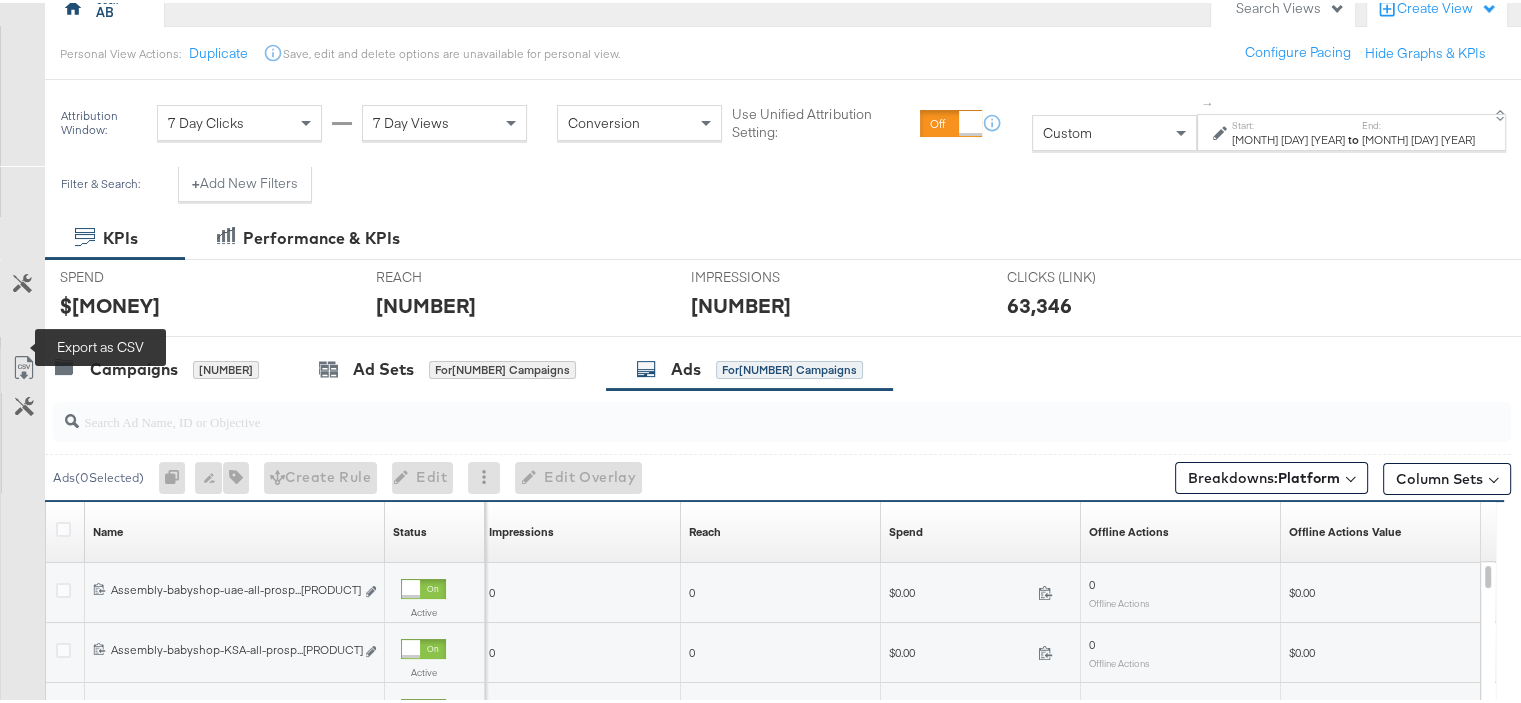click 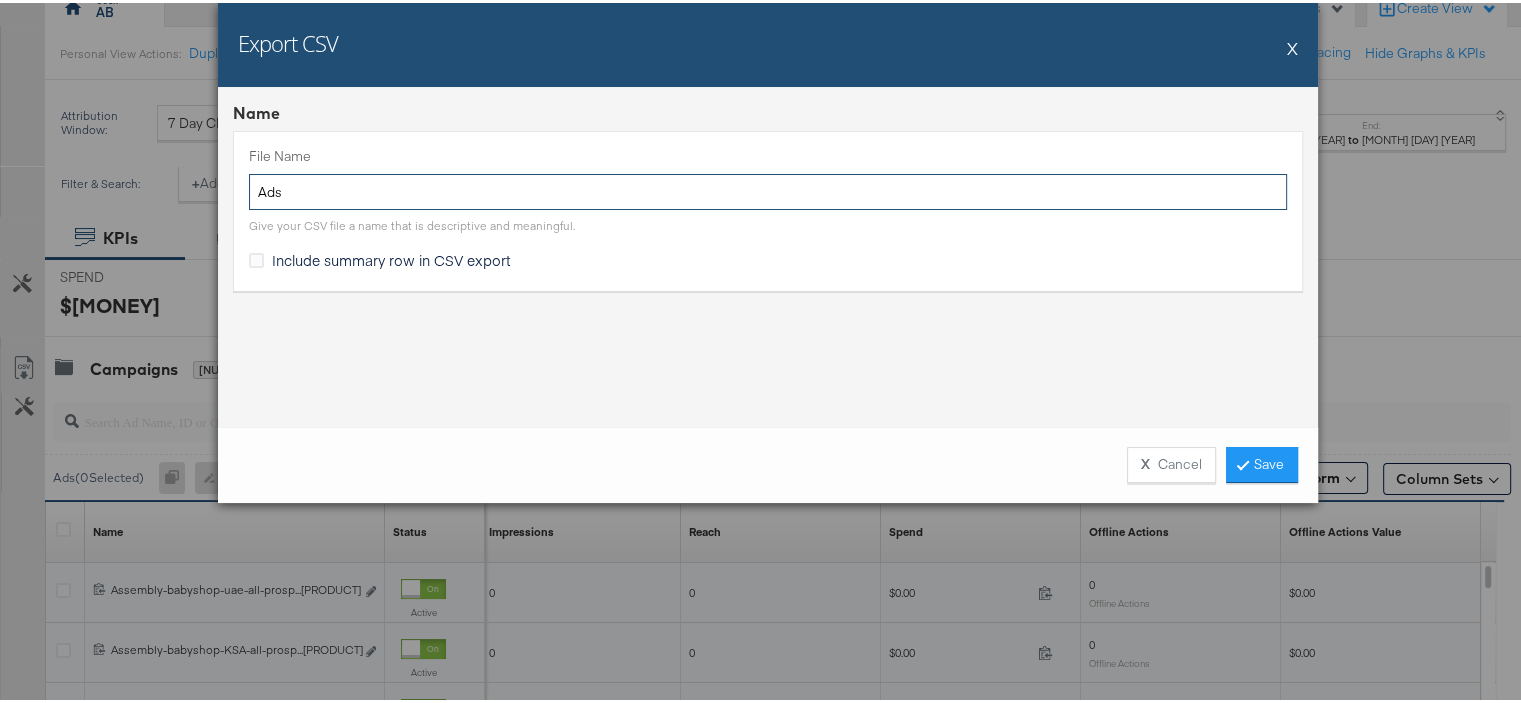 click on "Ads" at bounding box center [768, 189] 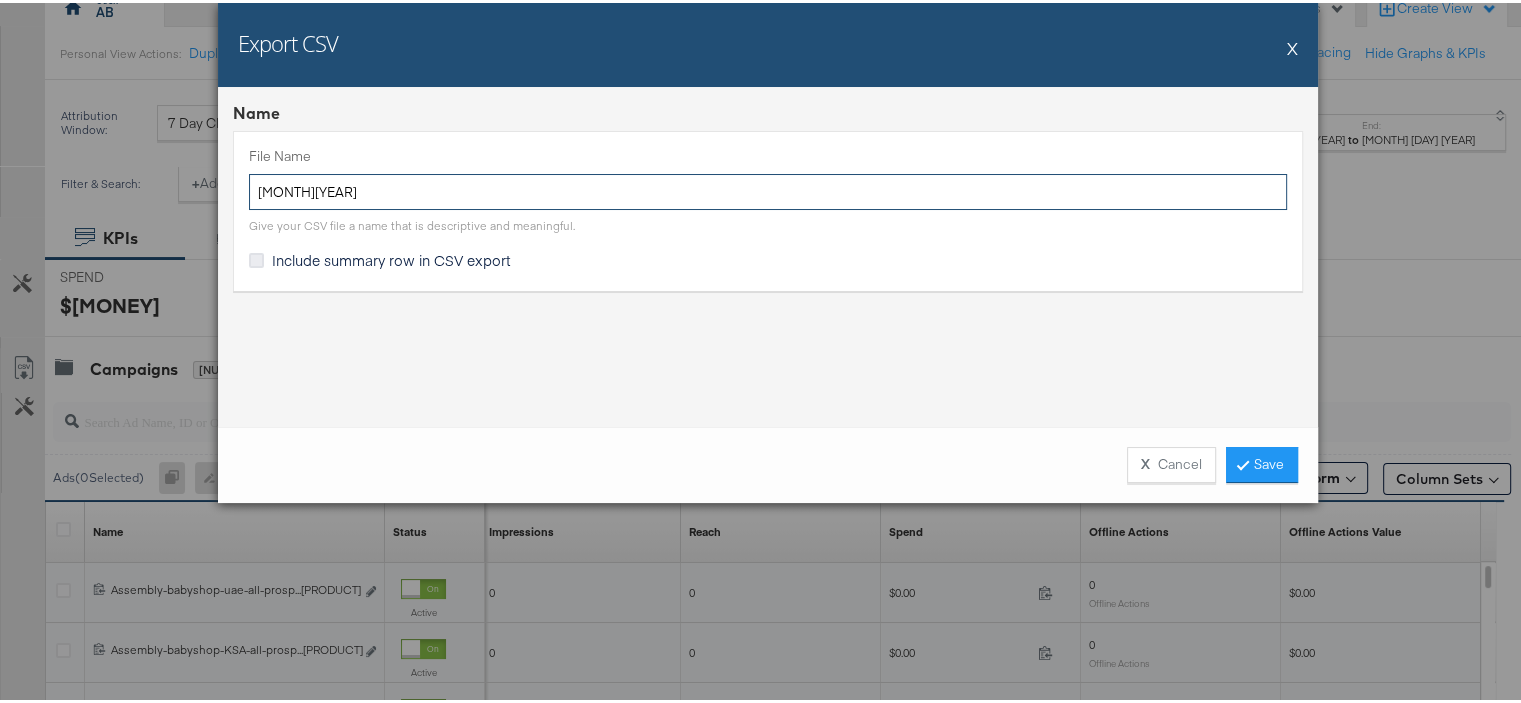 type on "Aug23" 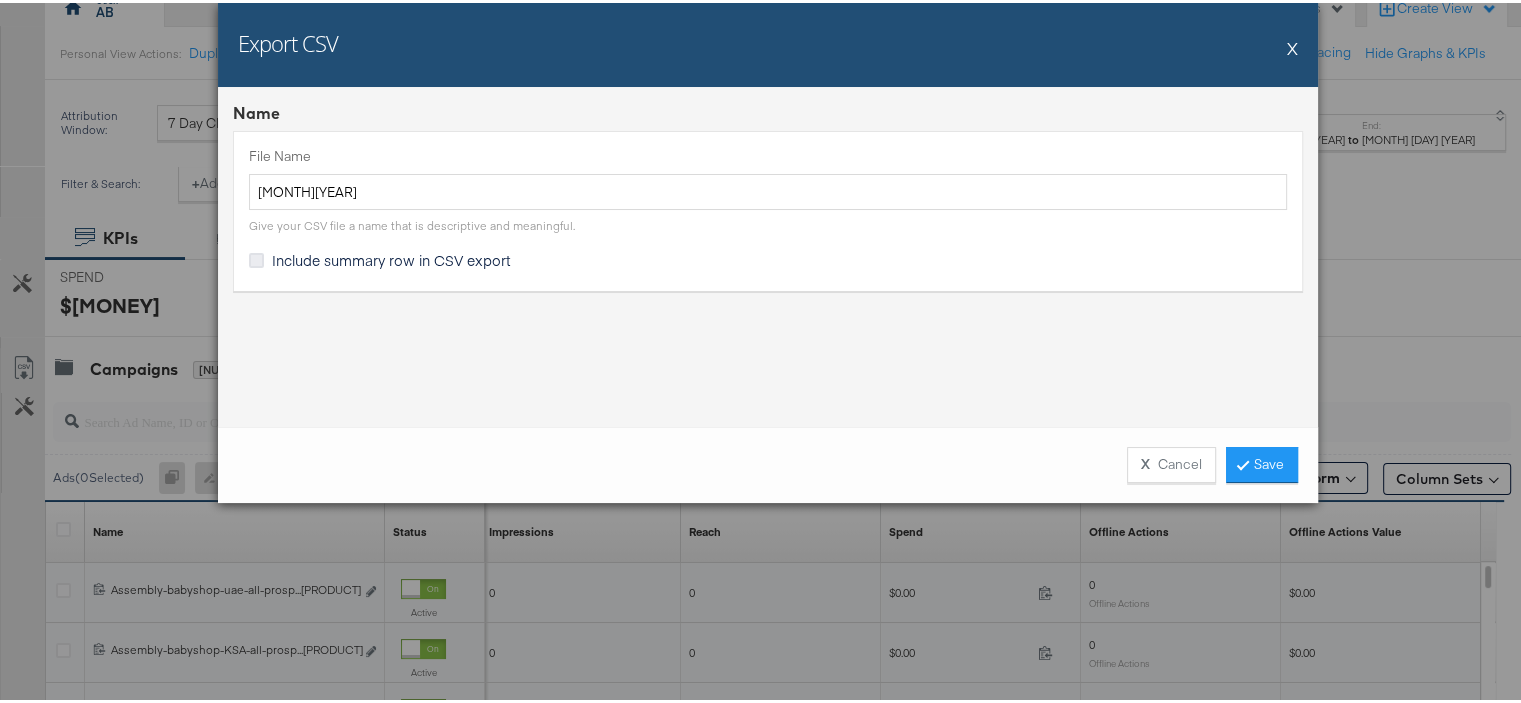 click at bounding box center (256, 257) 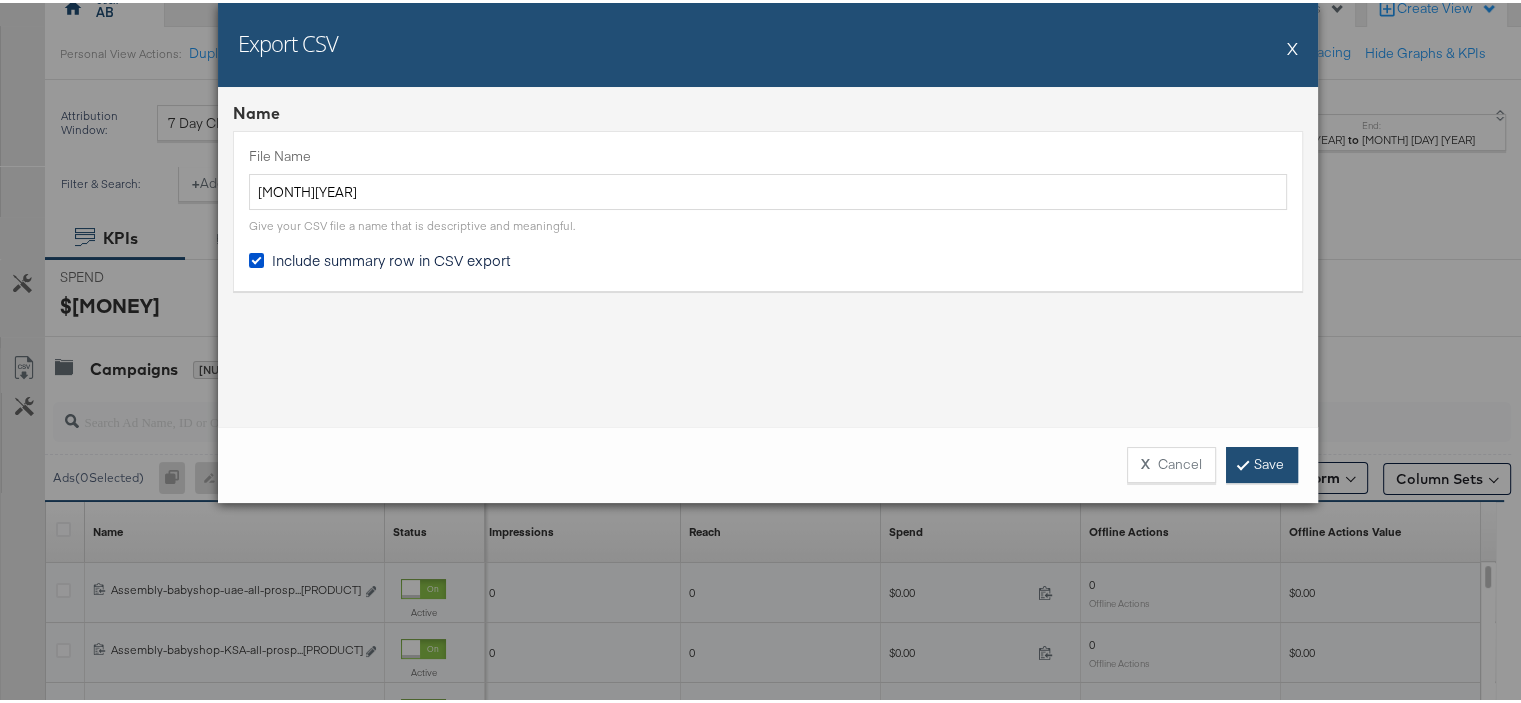 click on "Save" at bounding box center (1262, 462) 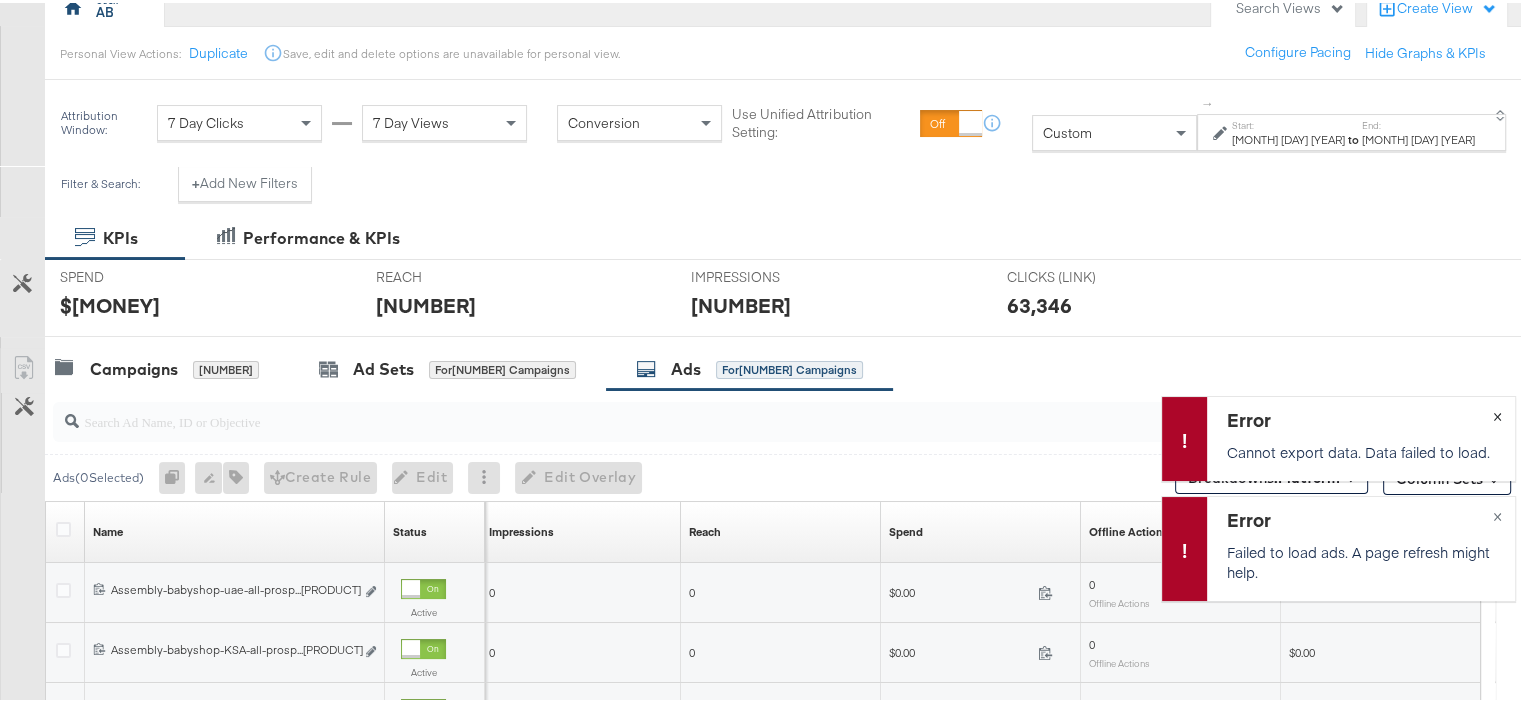 click on "×" at bounding box center (1496, 411) 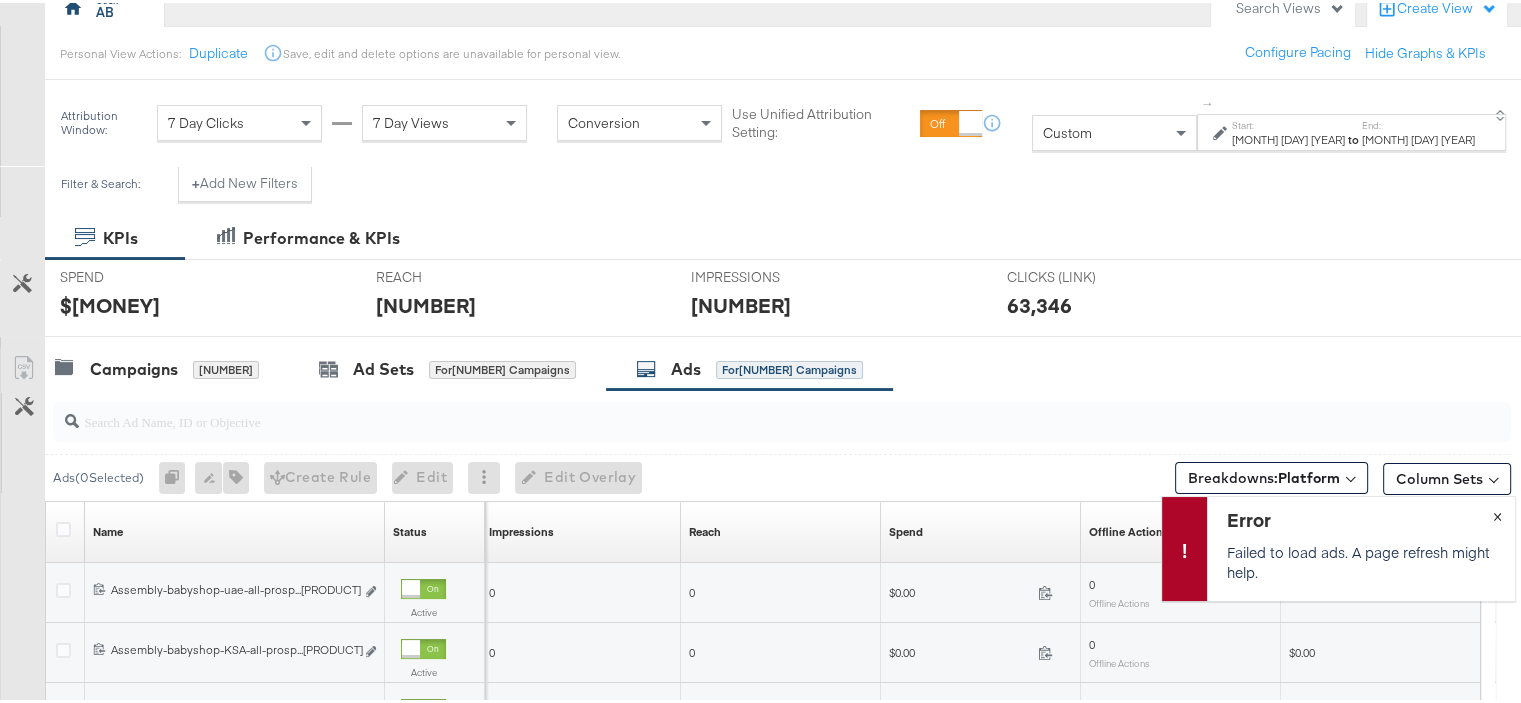 click on "×" at bounding box center [1496, 511] 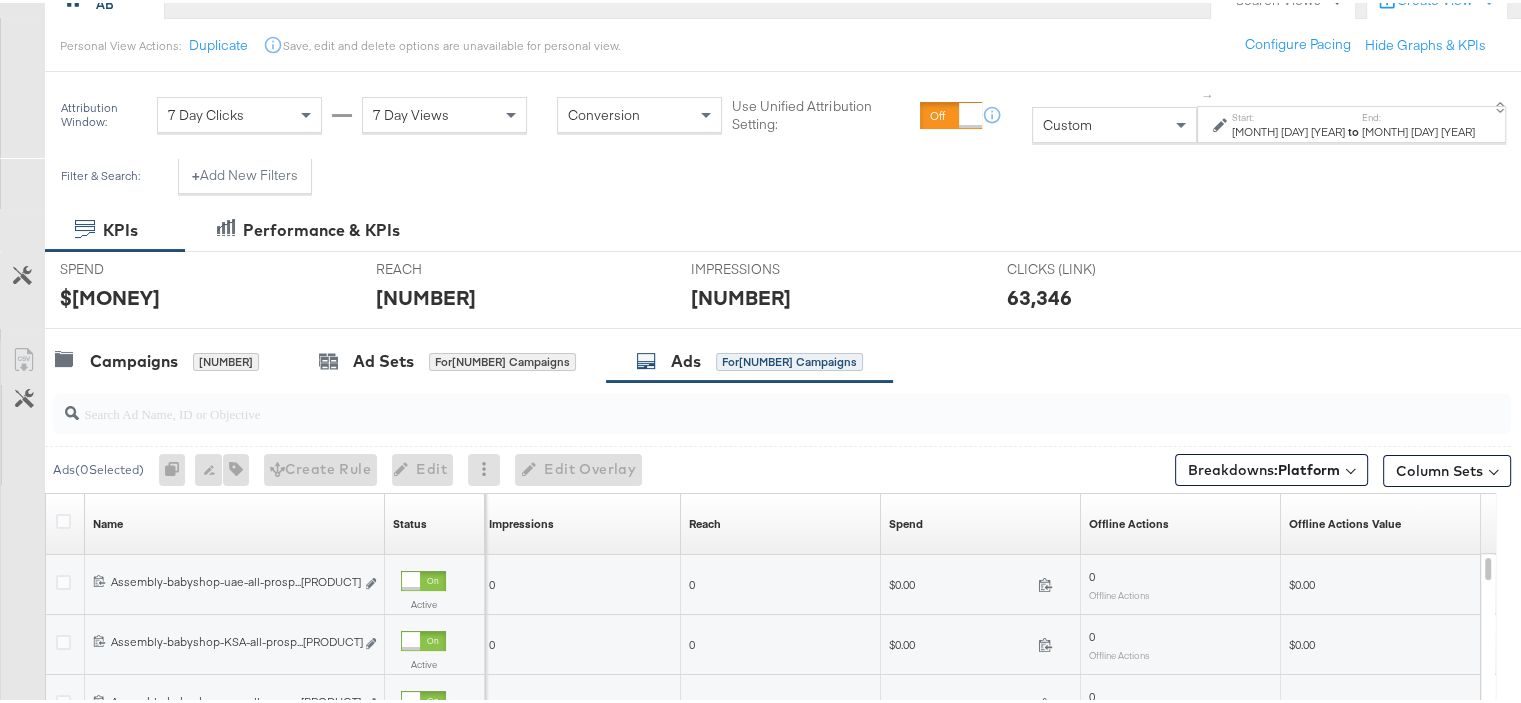 scroll, scrollTop: 300, scrollLeft: 0, axis: vertical 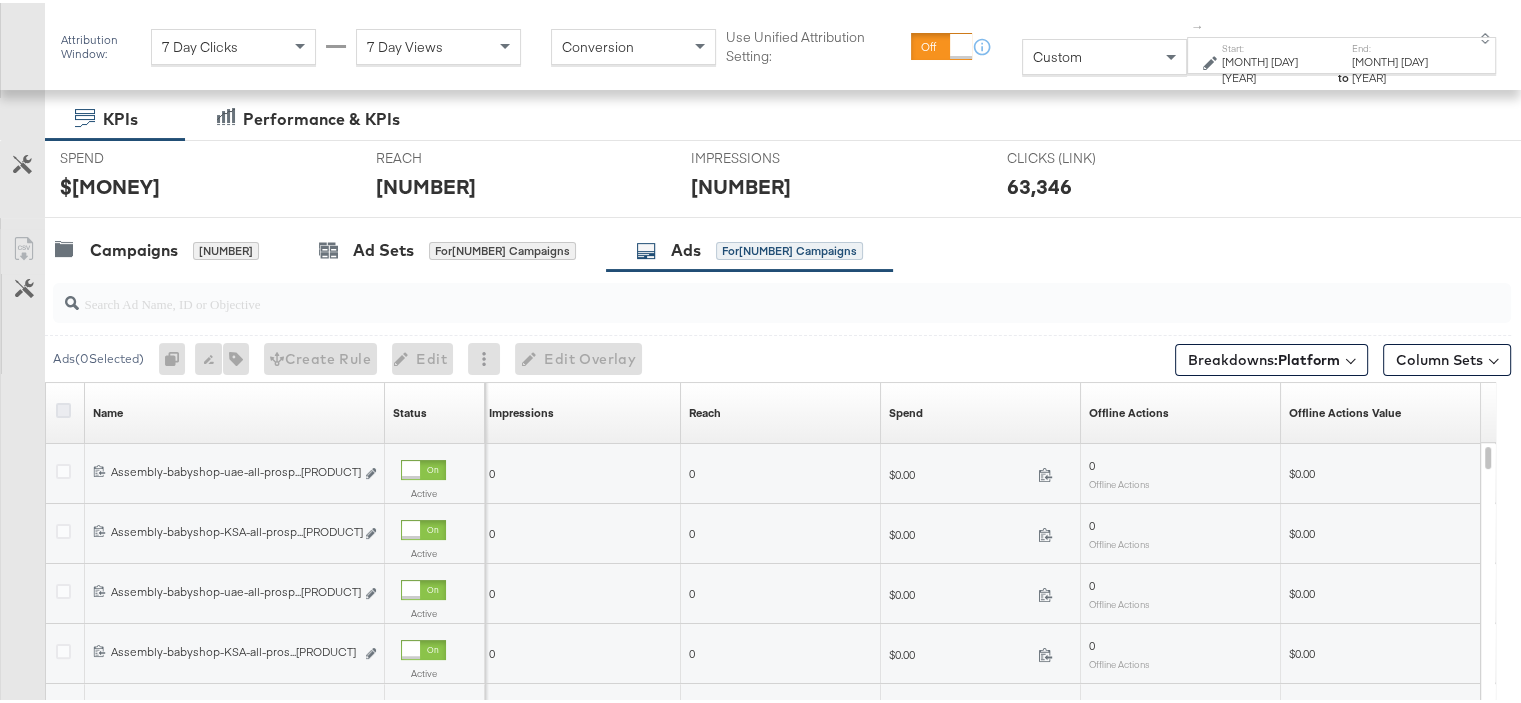 click at bounding box center [63, 407] 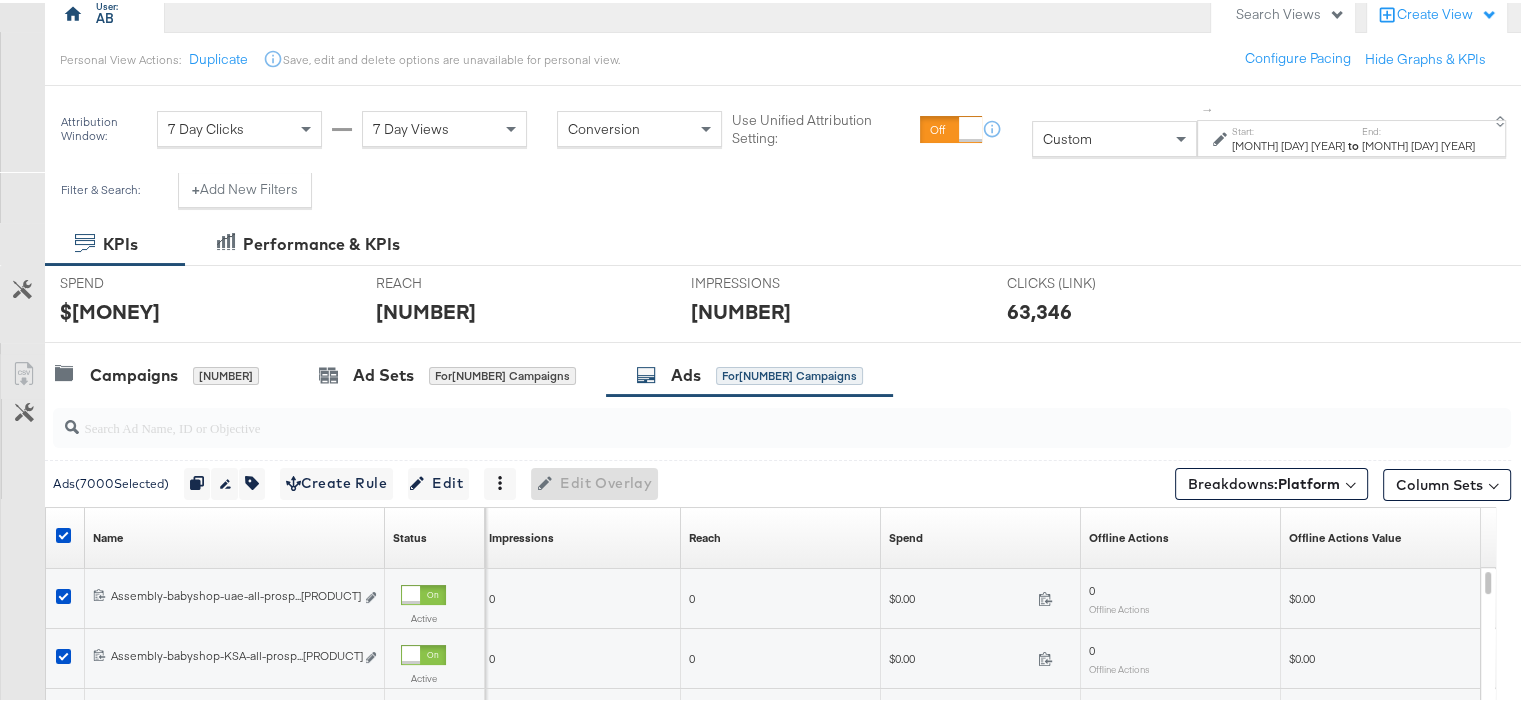 scroll, scrollTop: 200, scrollLeft: 0, axis: vertical 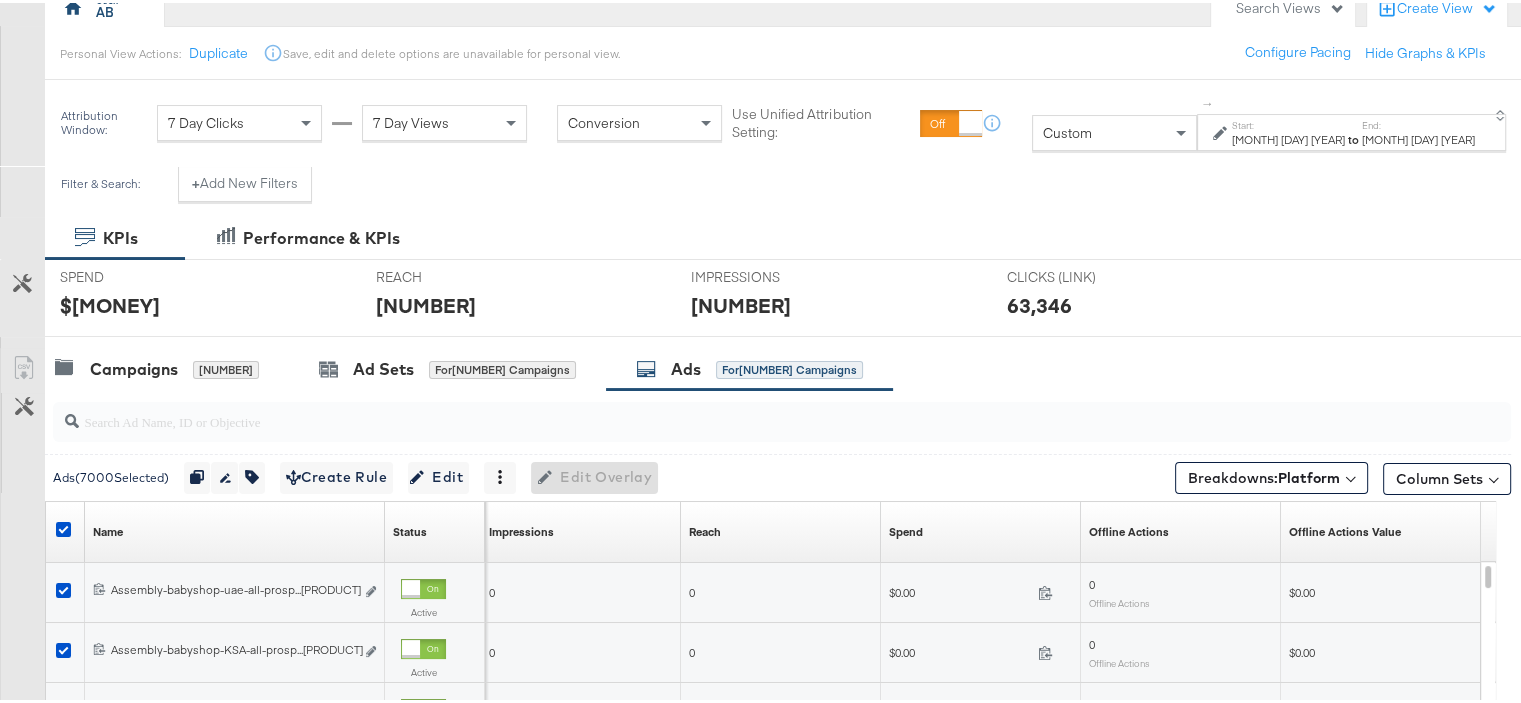 click on "Customize KPIs Export as CSV" at bounding box center (22, 700) 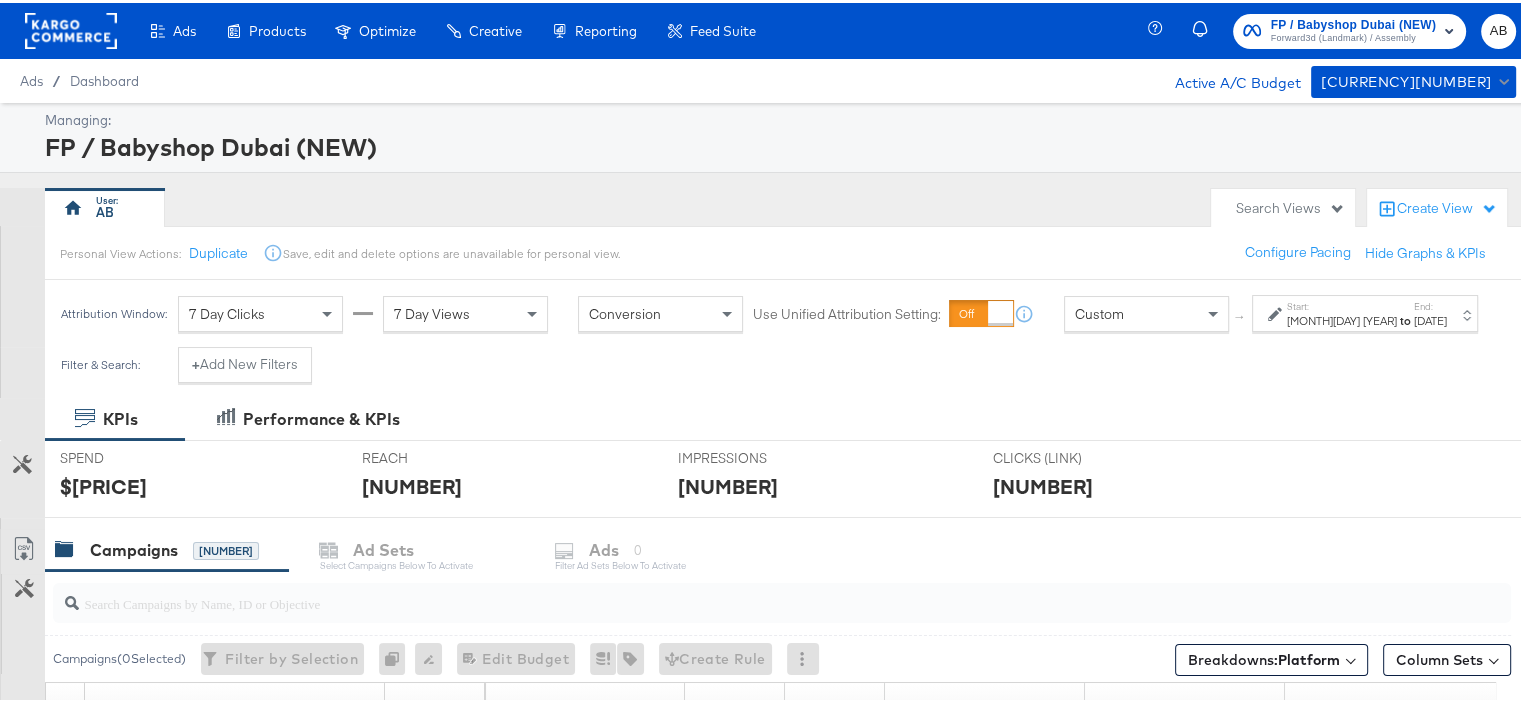 scroll, scrollTop: 200, scrollLeft: 0, axis: vertical 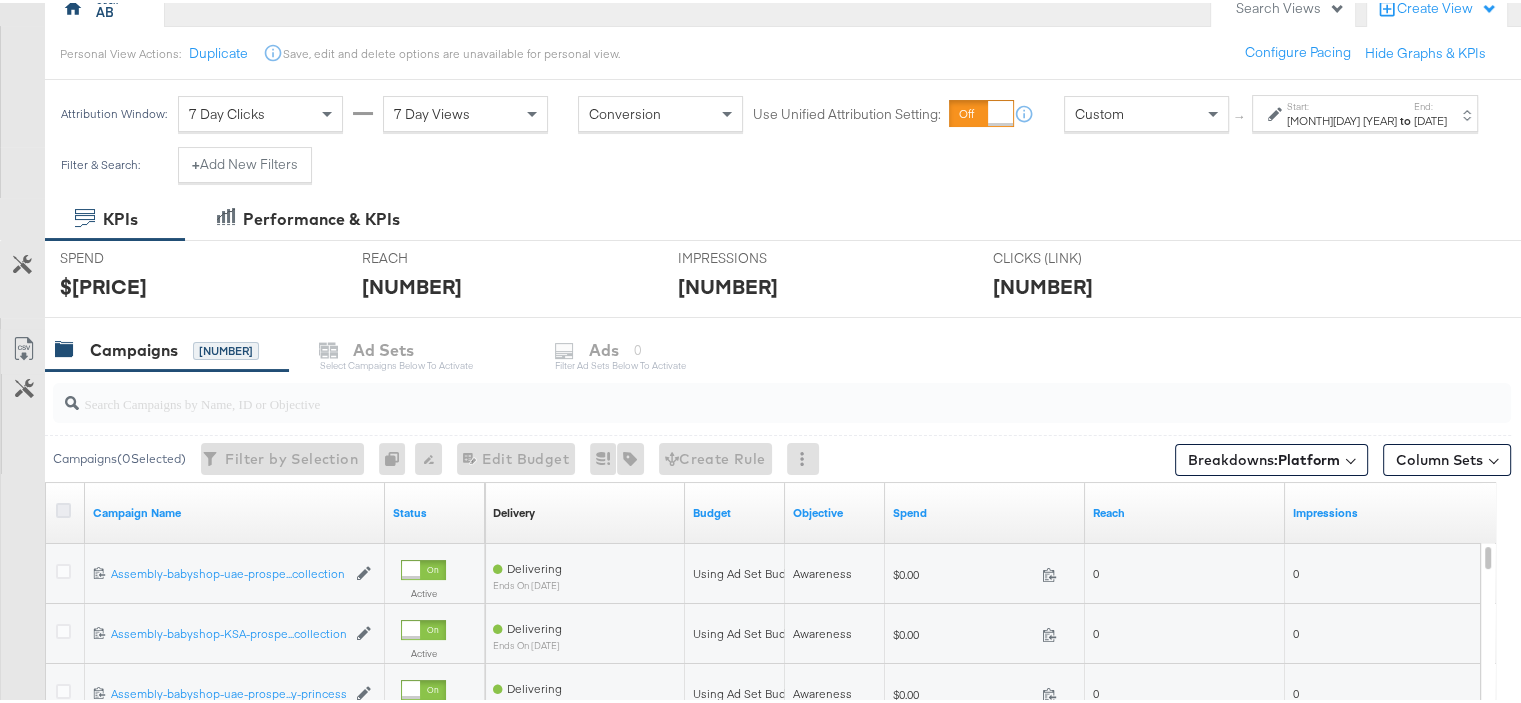 click at bounding box center [63, 507] 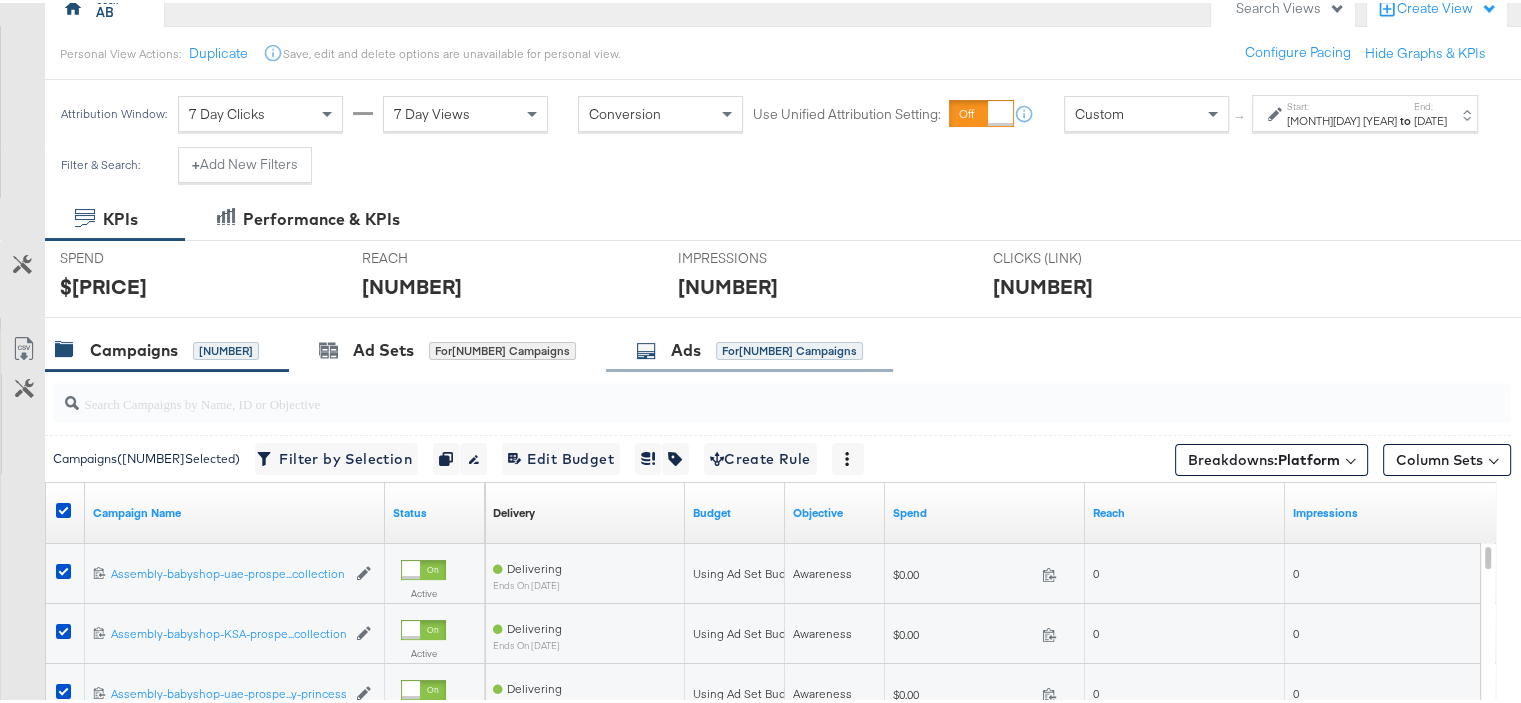 click on "Ads for [NUMBER] Campaigns" at bounding box center (749, 347) 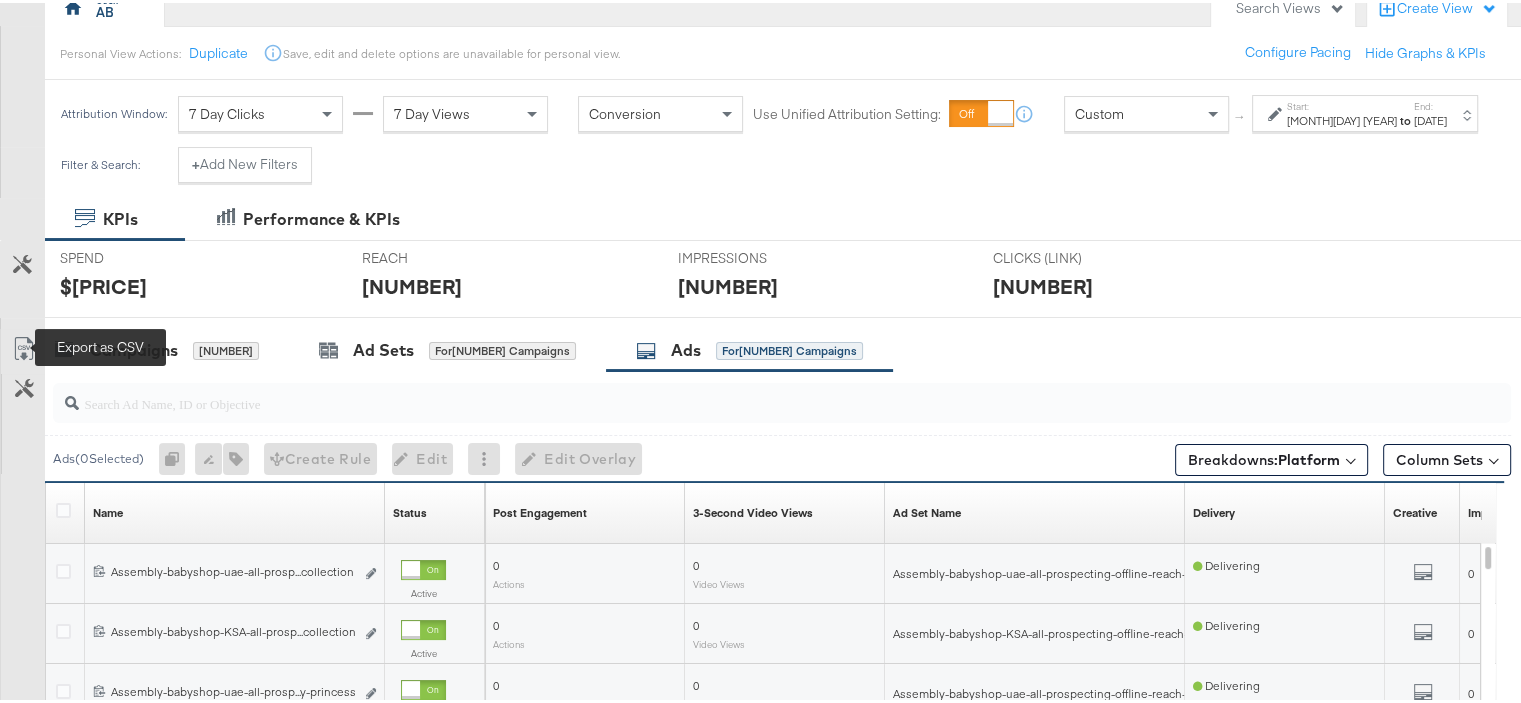 click 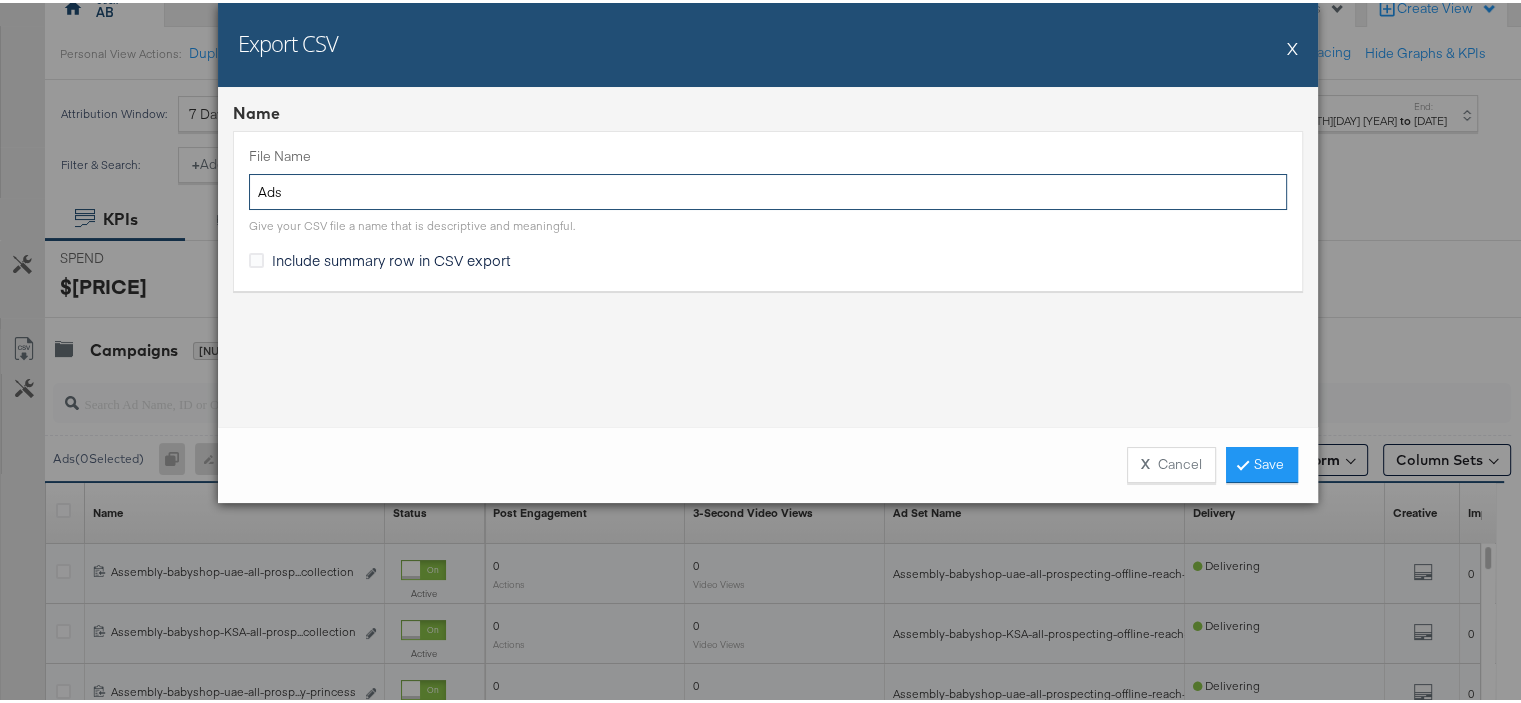 click on "Ads" at bounding box center (768, 189) 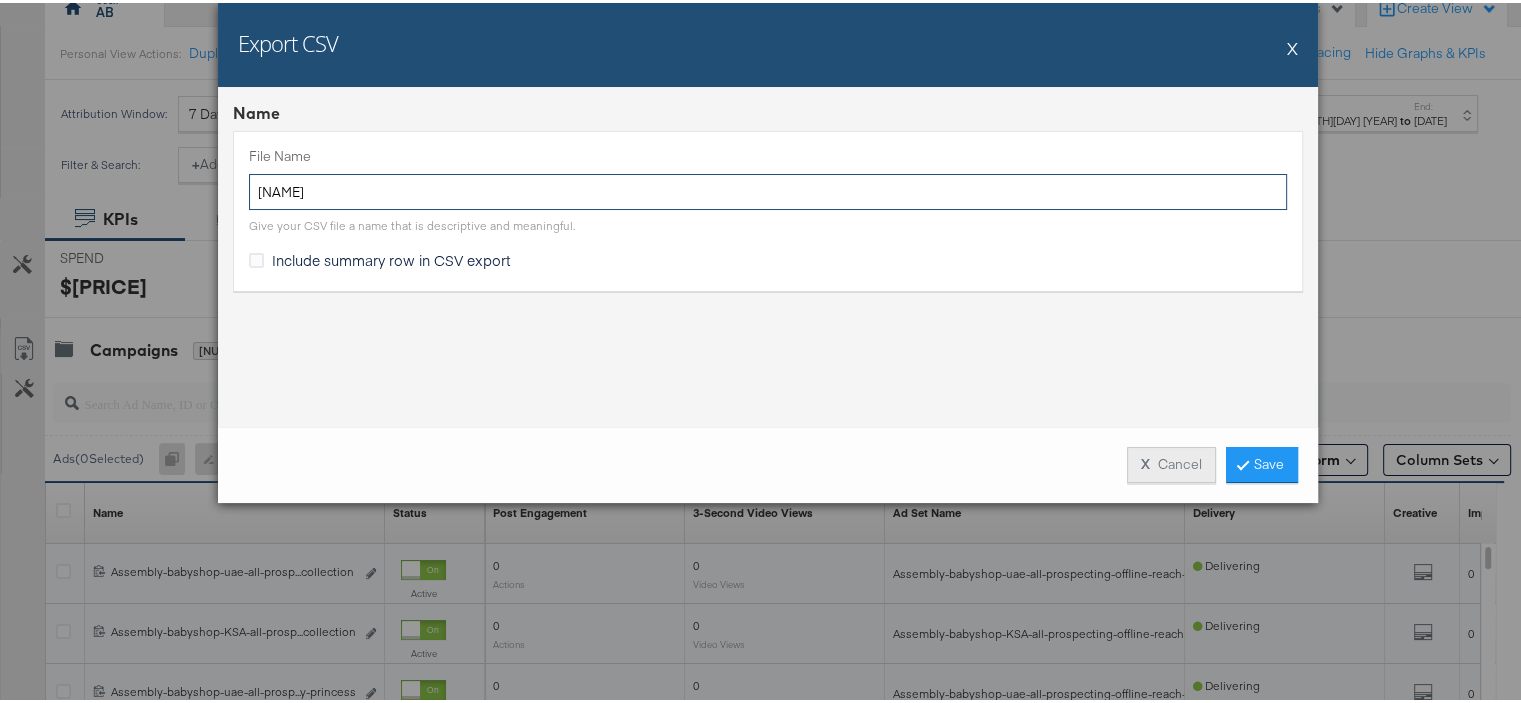 type on "[NAME]" 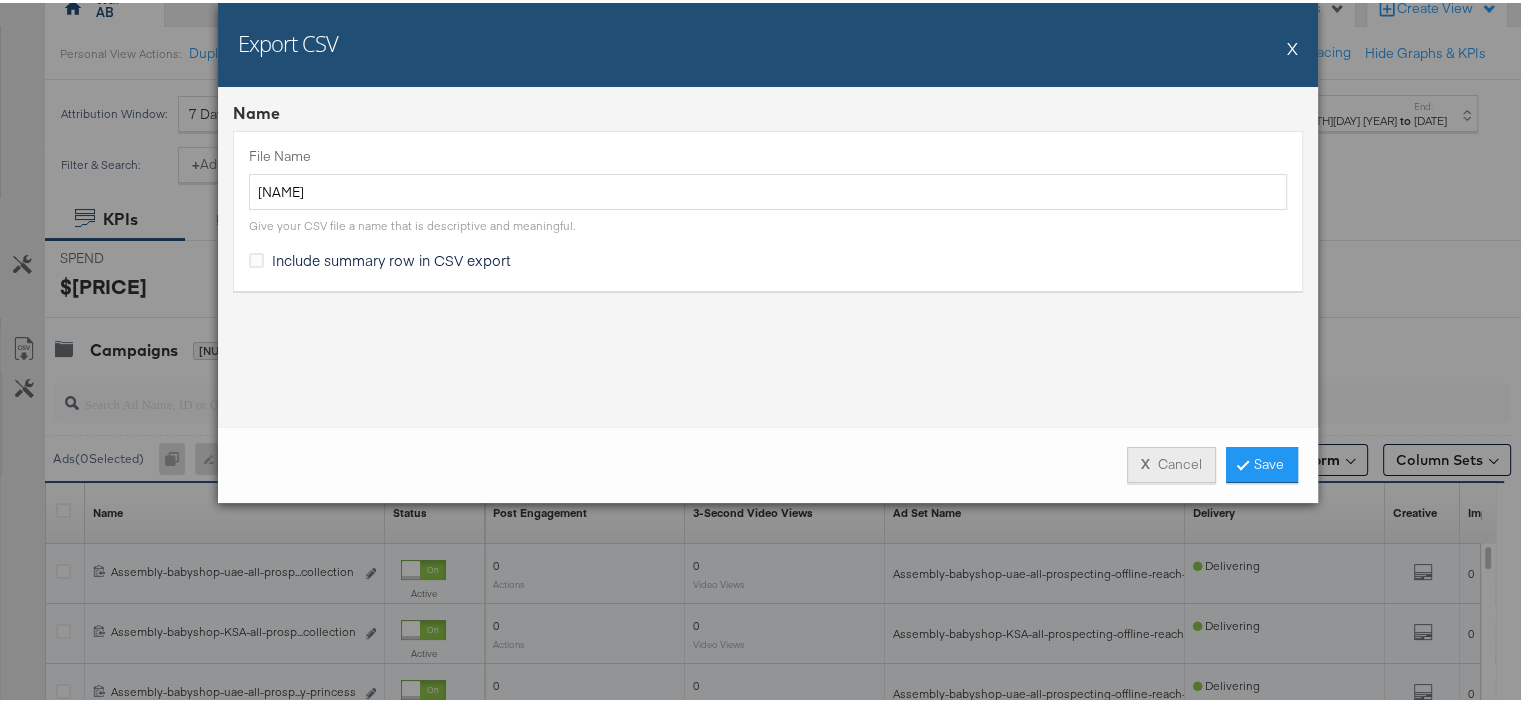 click on "X Cancel" at bounding box center (1171, 462) 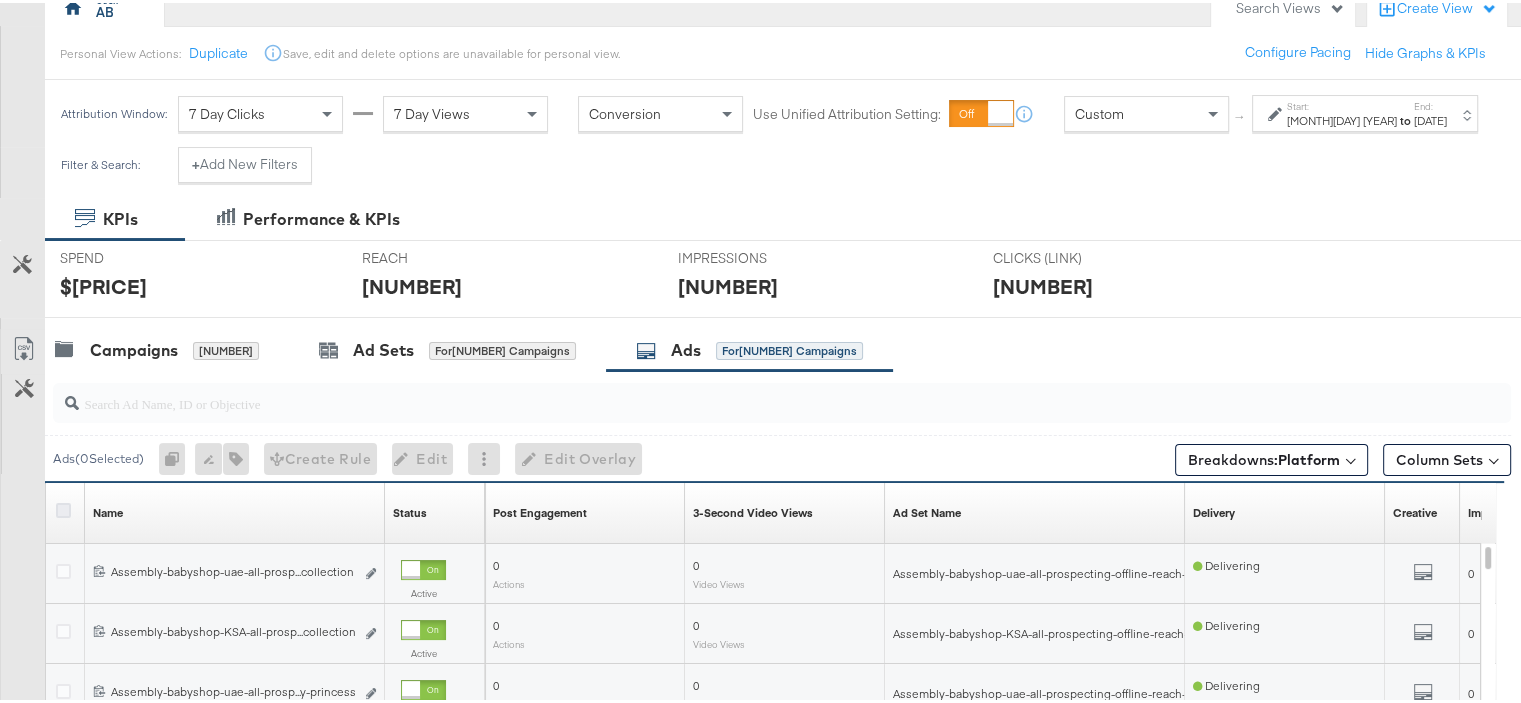 click at bounding box center (63, 507) 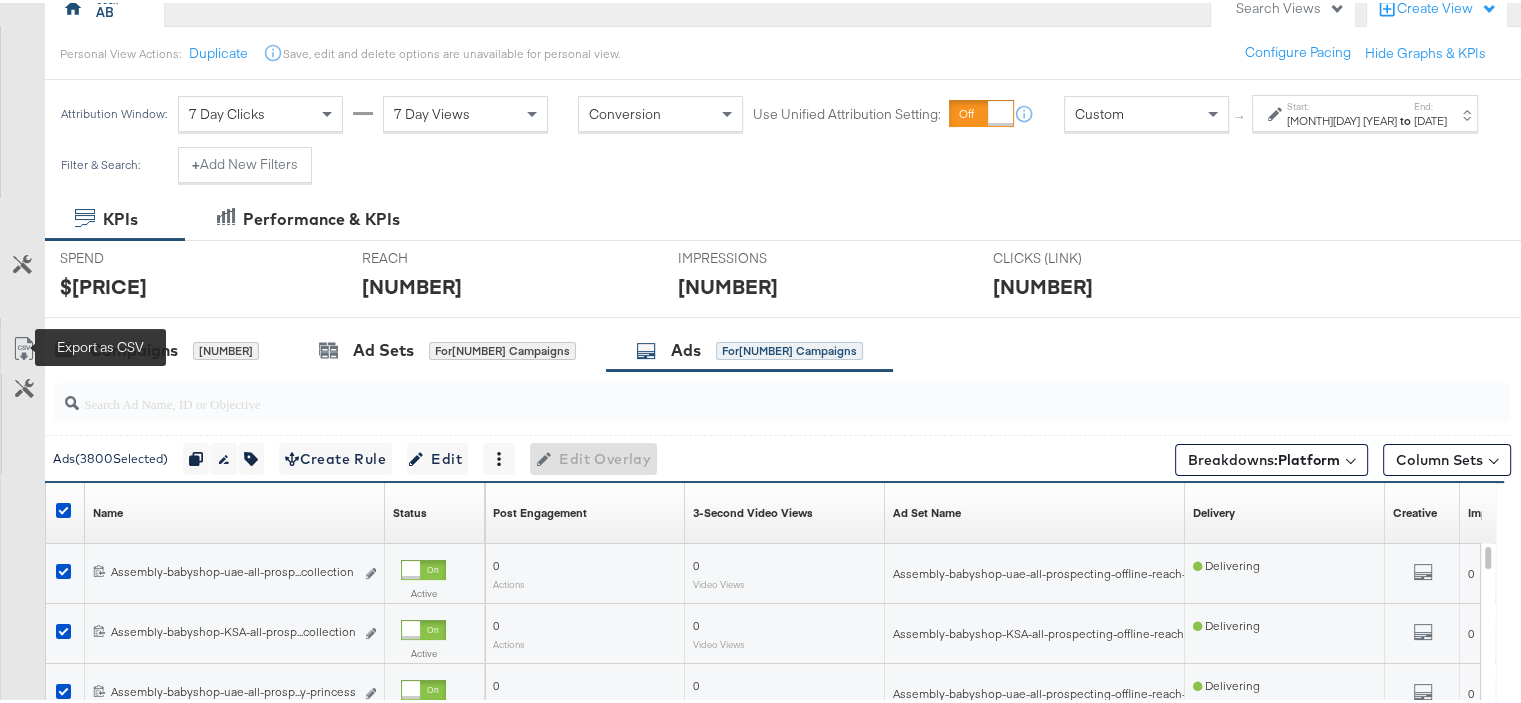 click 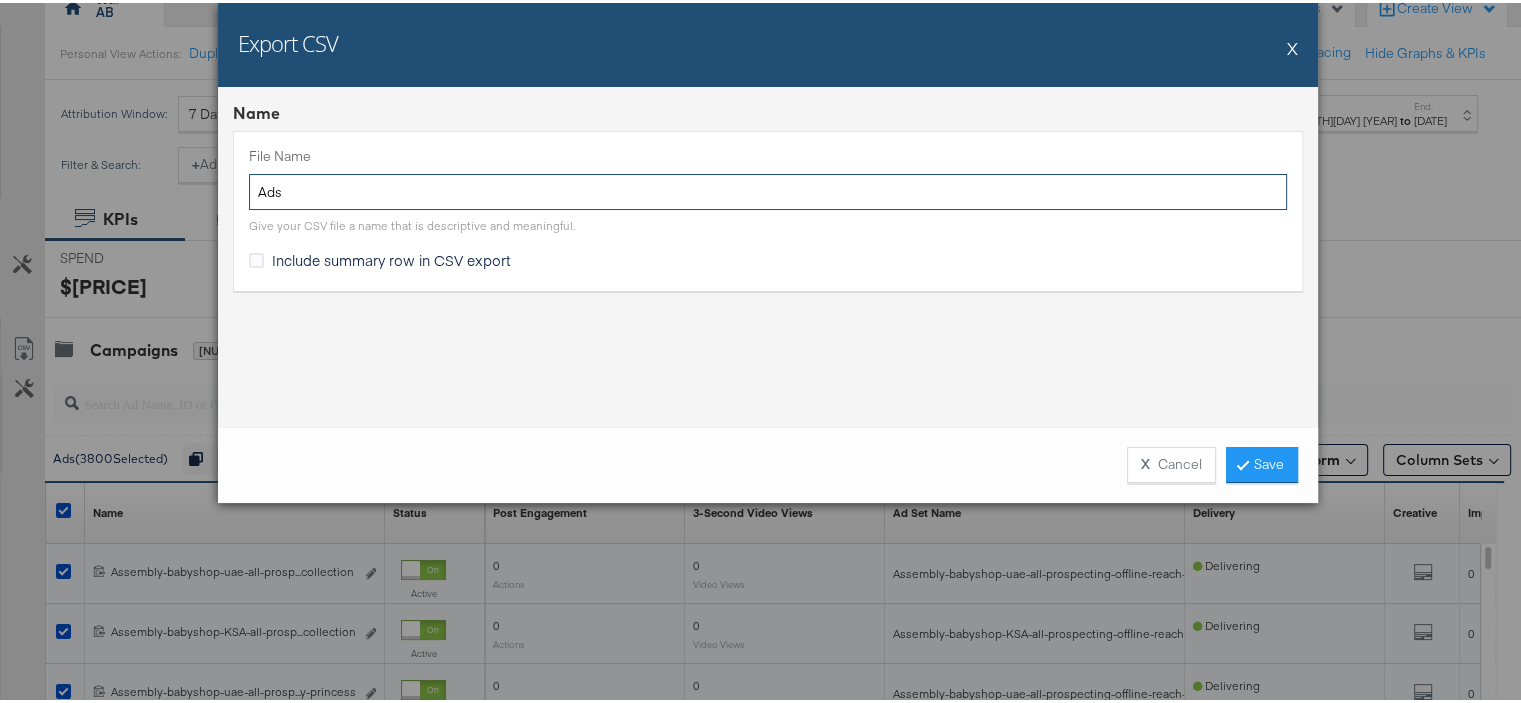 click on "Ads" at bounding box center [768, 189] 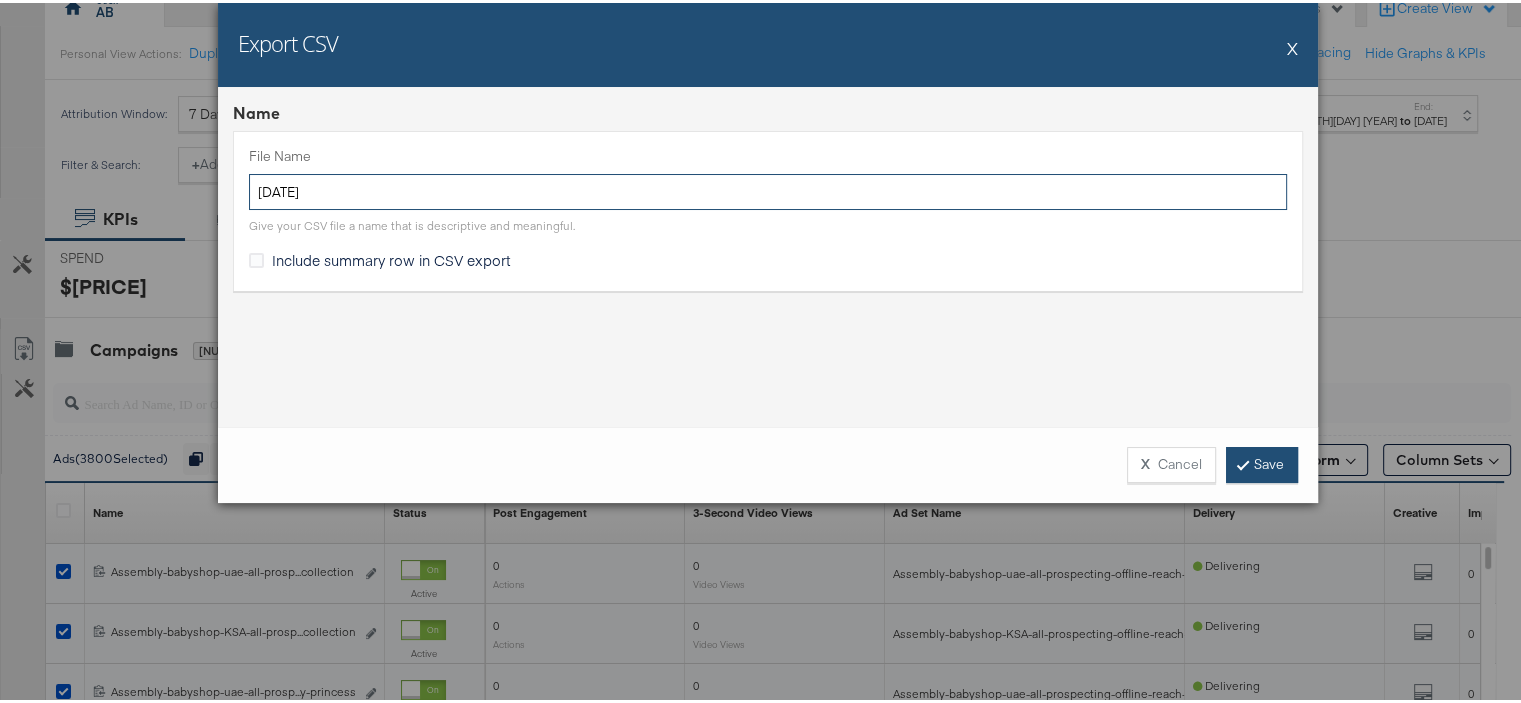 type on "July23-st" 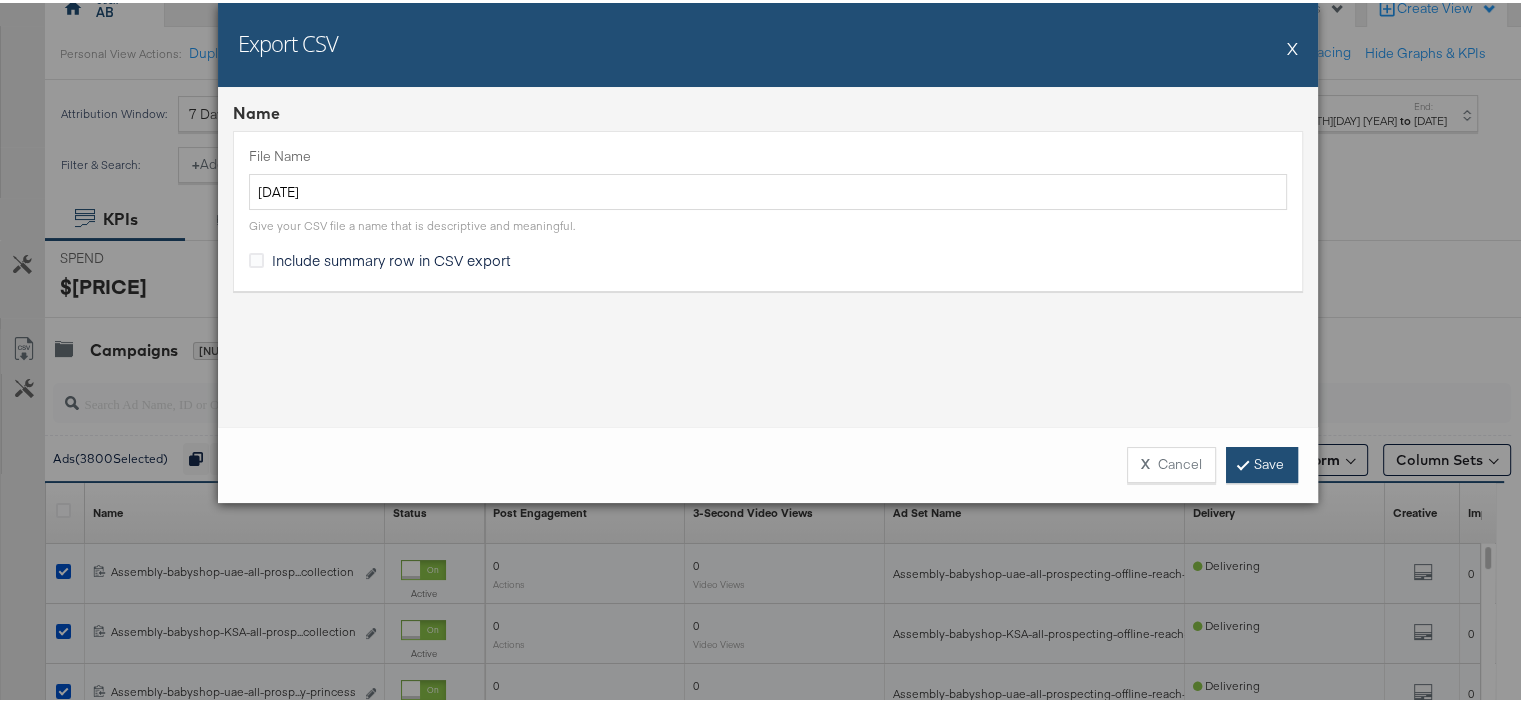 click on "Save" at bounding box center (1262, 462) 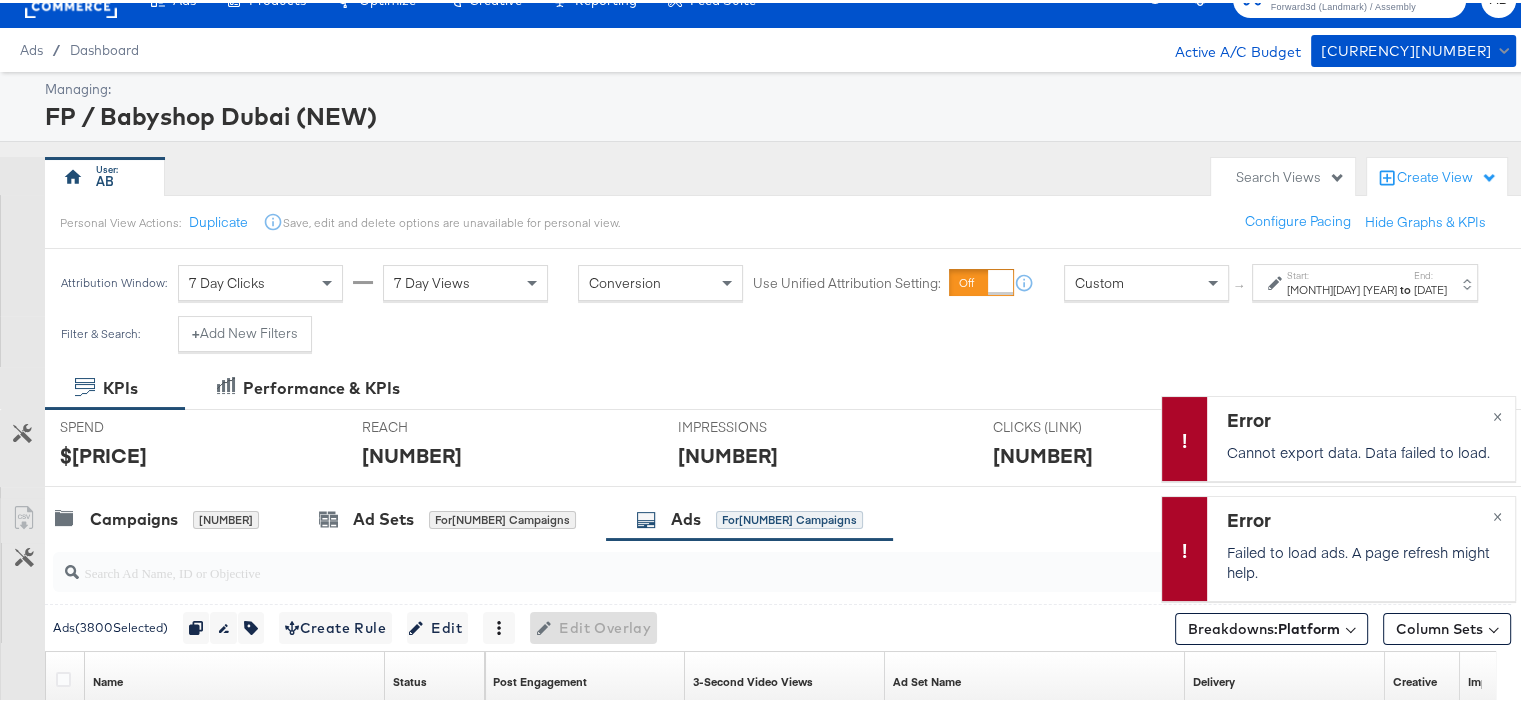 scroll, scrollTop: 0, scrollLeft: 0, axis: both 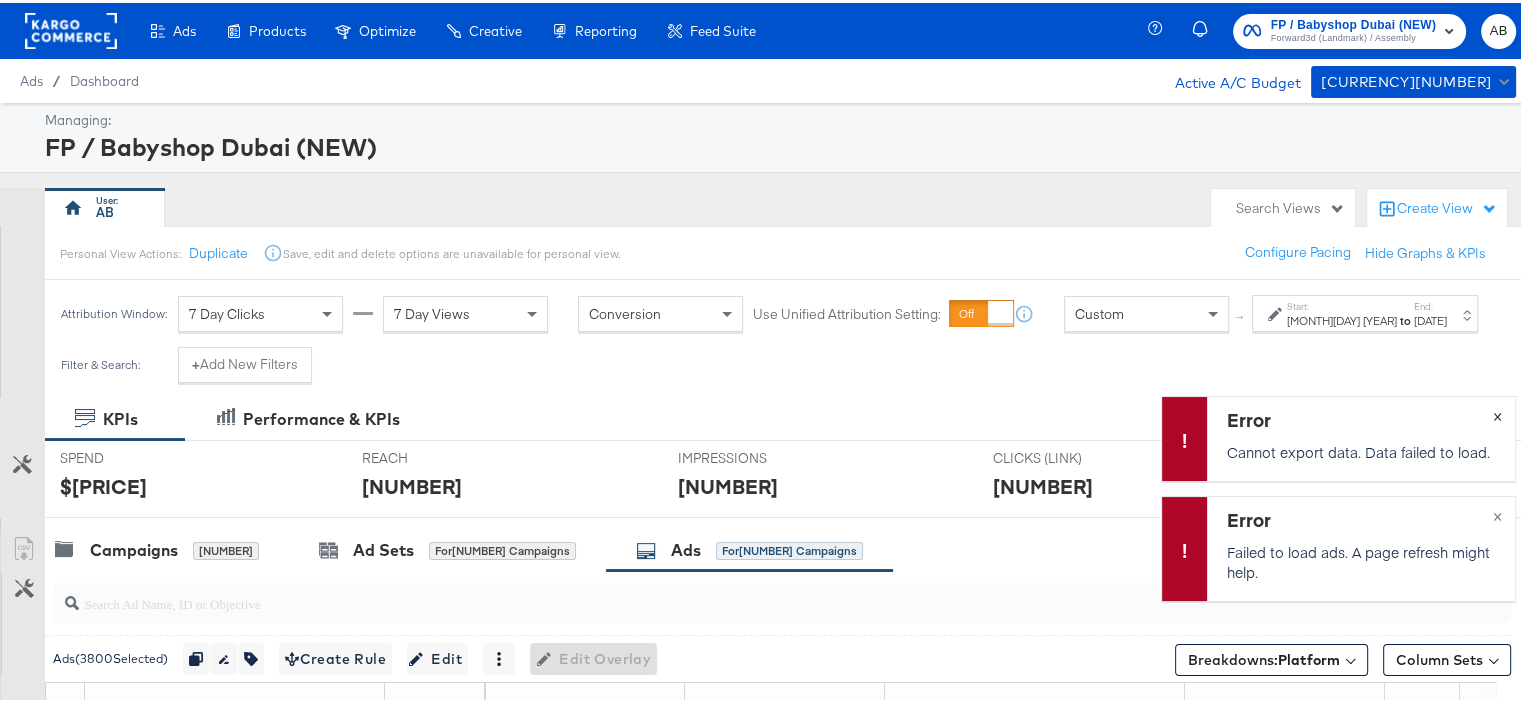 click on "×" at bounding box center (1496, 411) 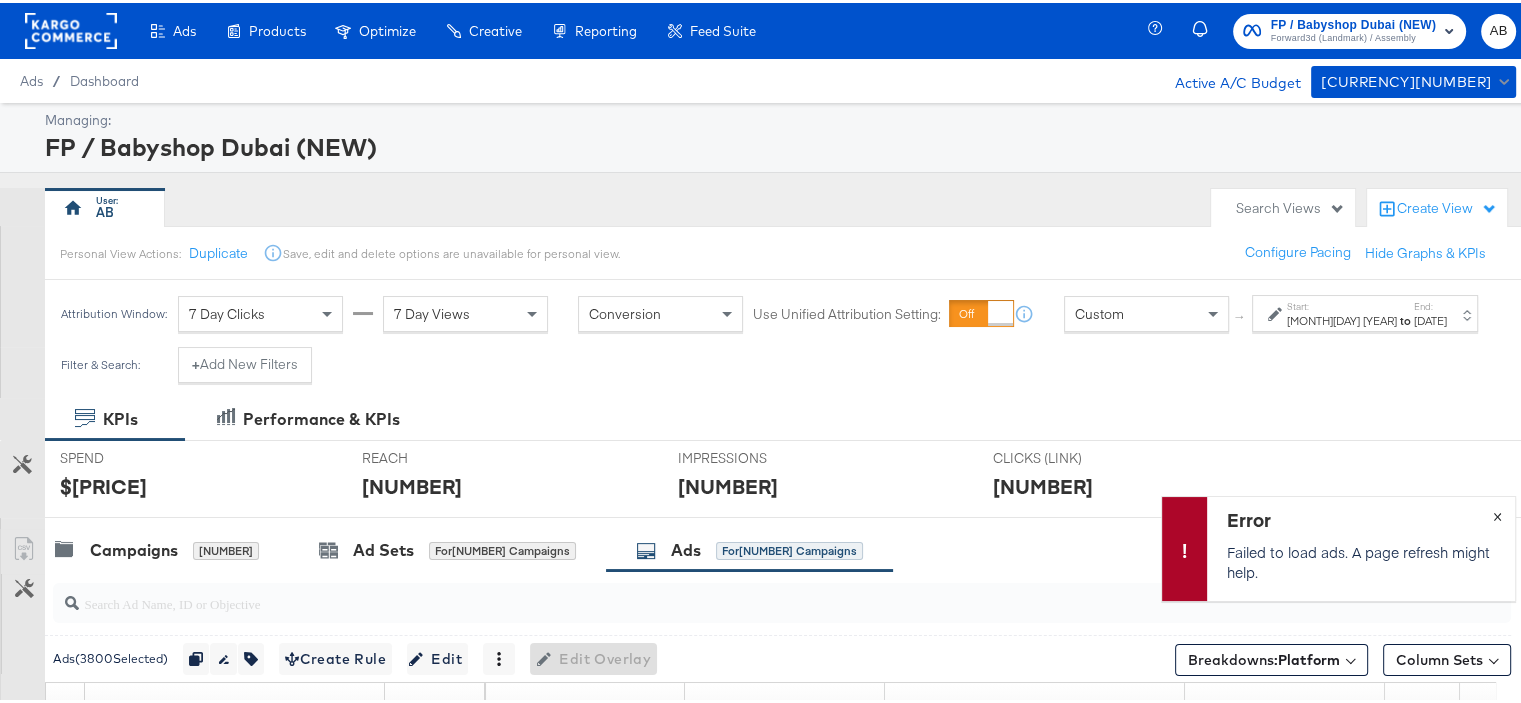 click on "×" at bounding box center [1496, 511] 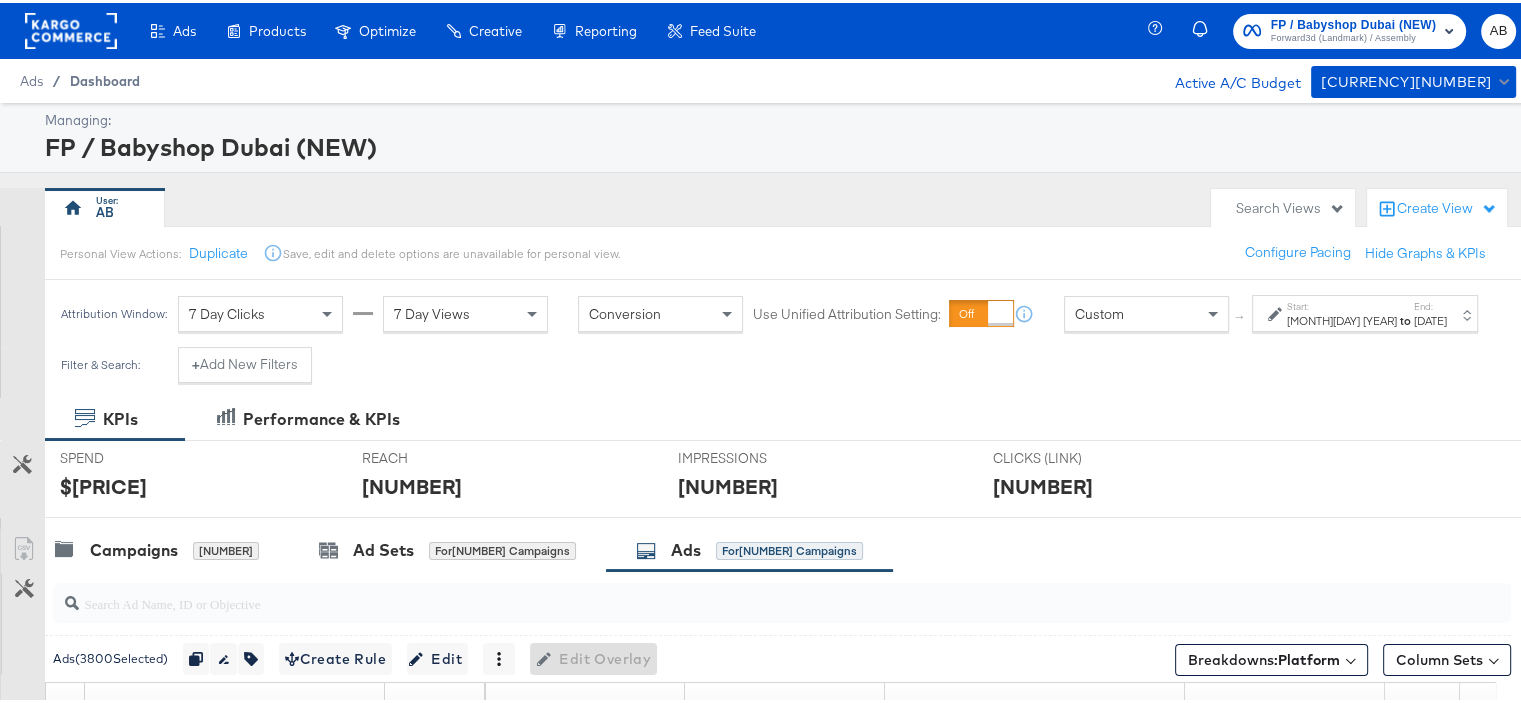 click on "Dashboard" at bounding box center (105, 78) 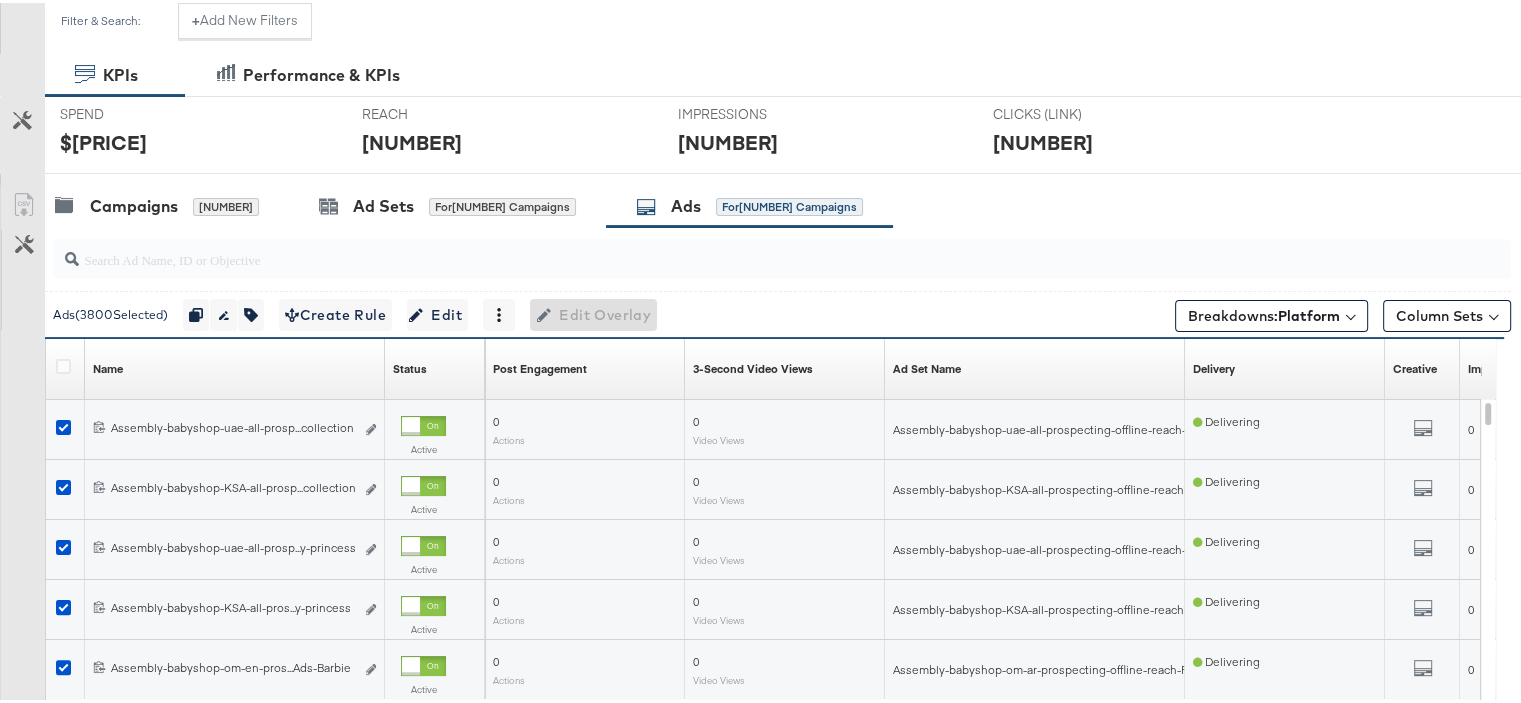 scroll, scrollTop: 462, scrollLeft: 0, axis: vertical 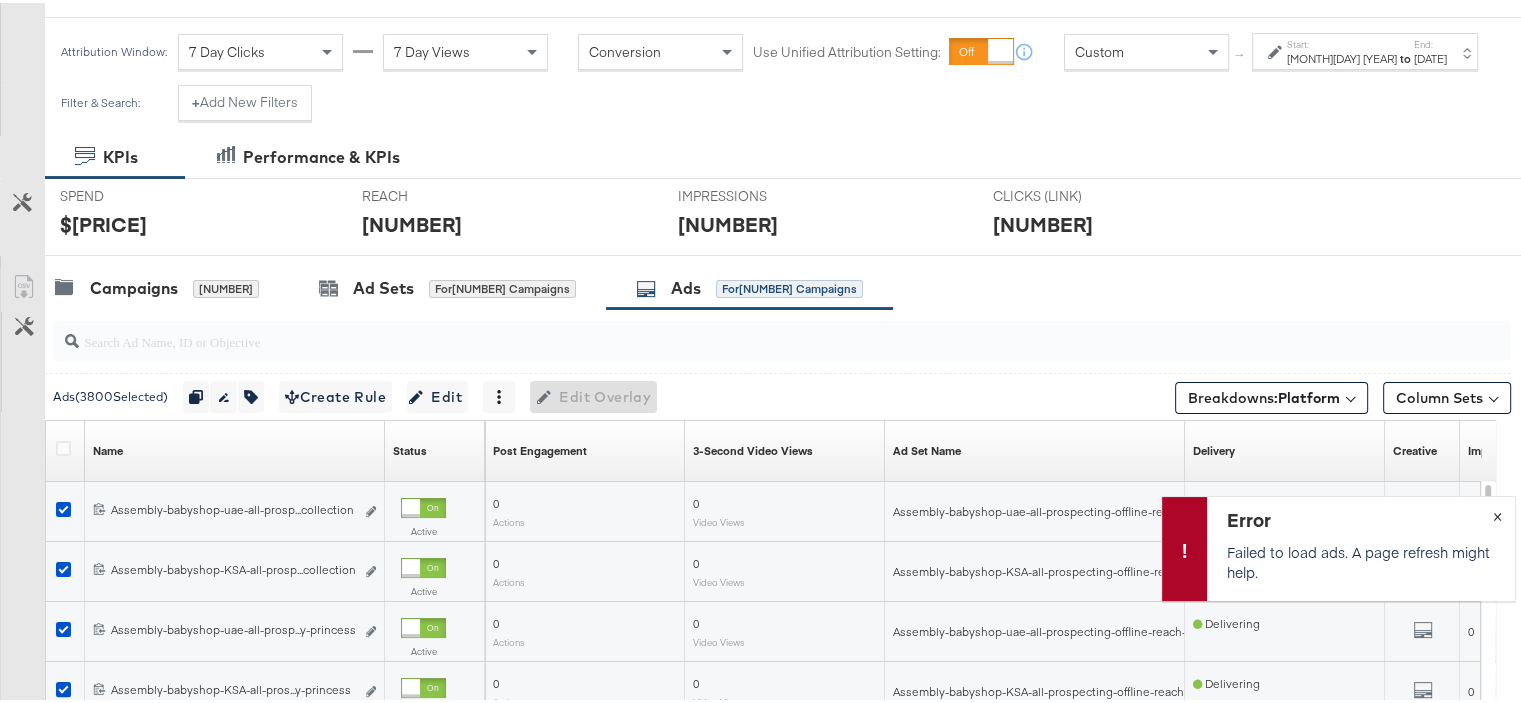 click on "×" at bounding box center [1496, 511] 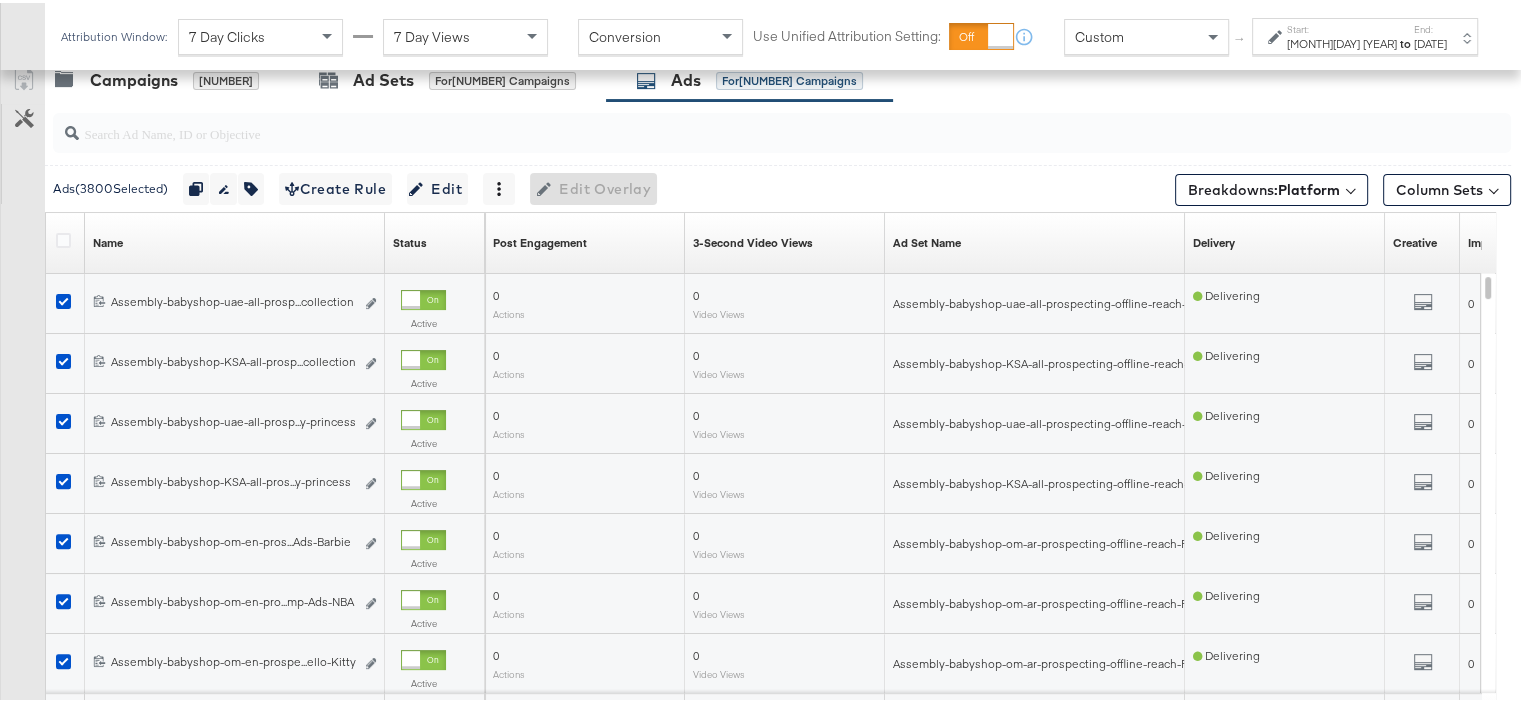 scroll, scrollTop: 662, scrollLeft: 0, axis: vertical 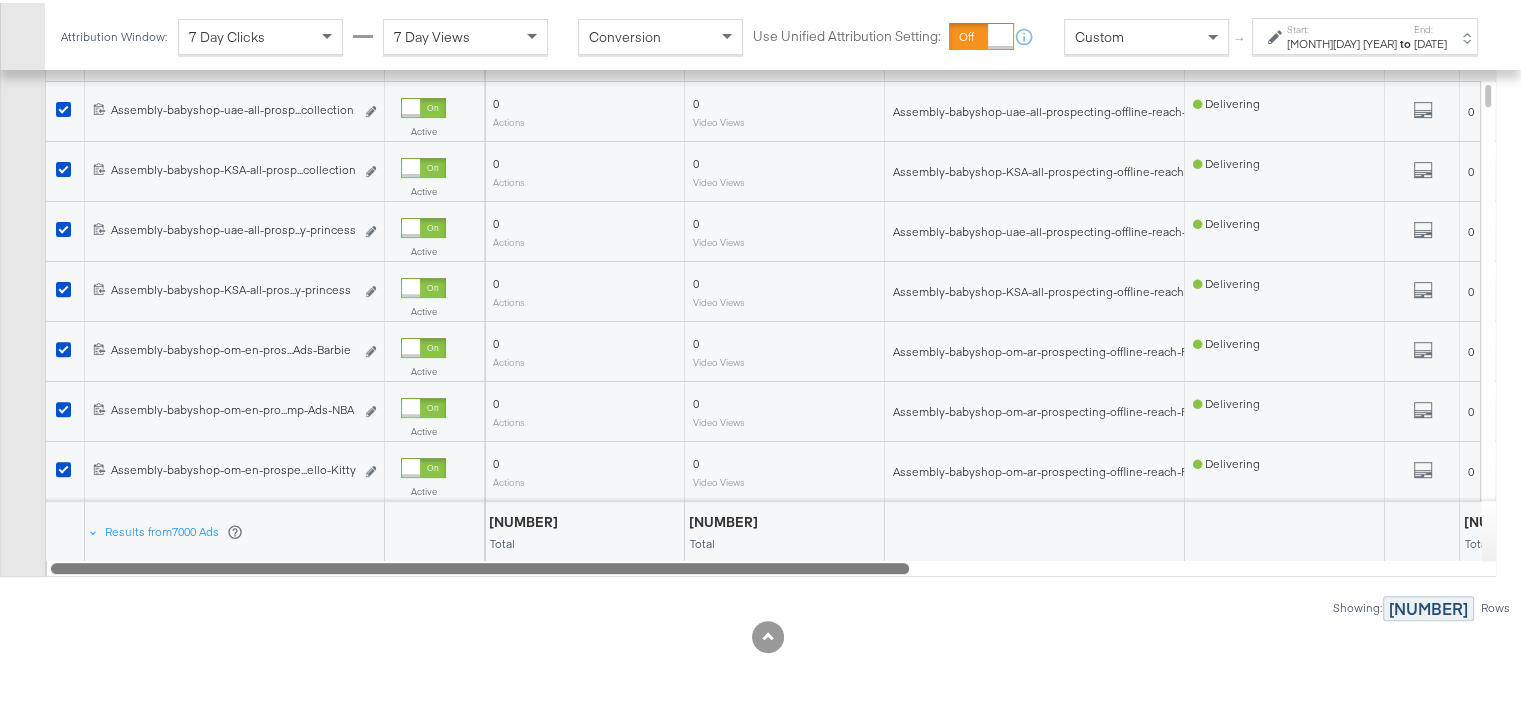drag, startPoint x: 730, startPoint y: 562, endPoint x: 500, endPoint y: 556, distance: 230.07825 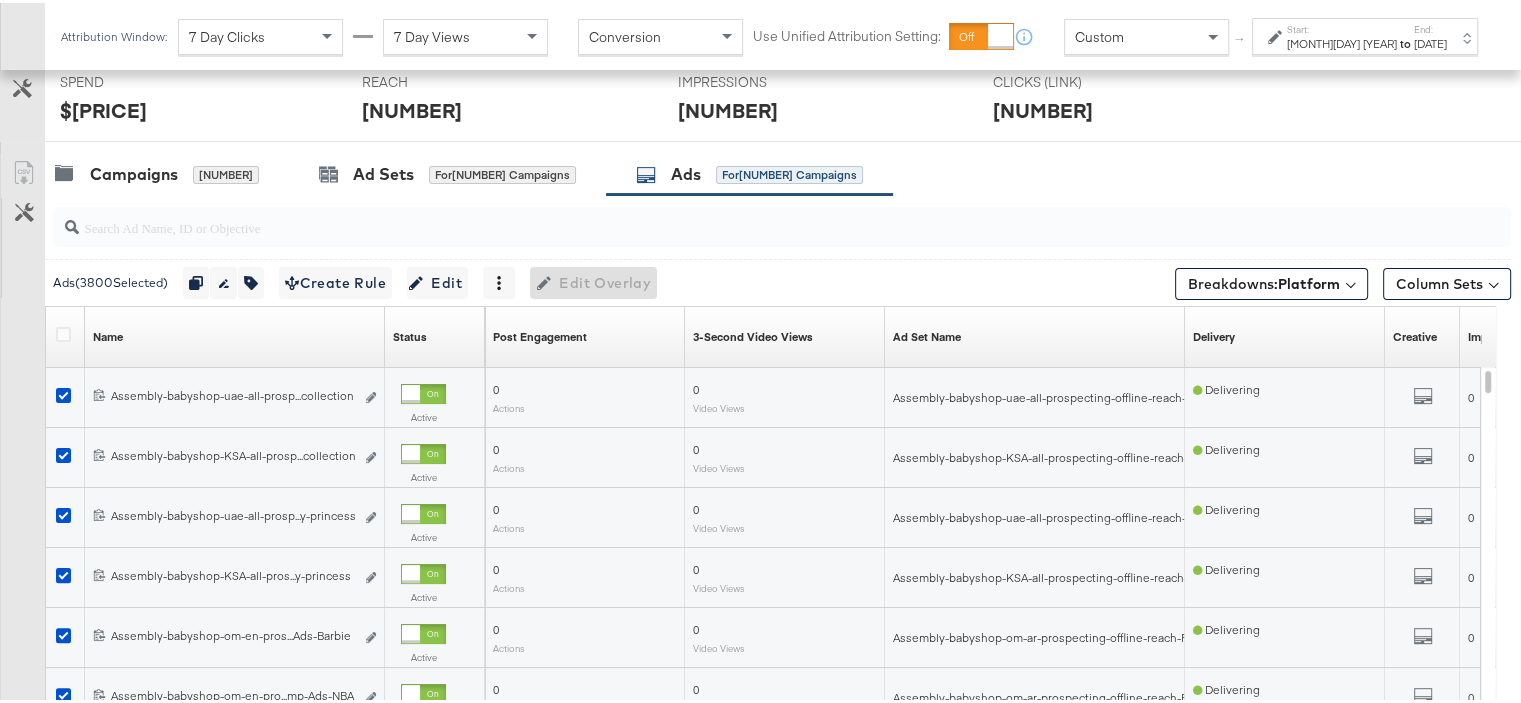 scroll, scrollTop: 262, scrollLeft: 0, axis: vertical 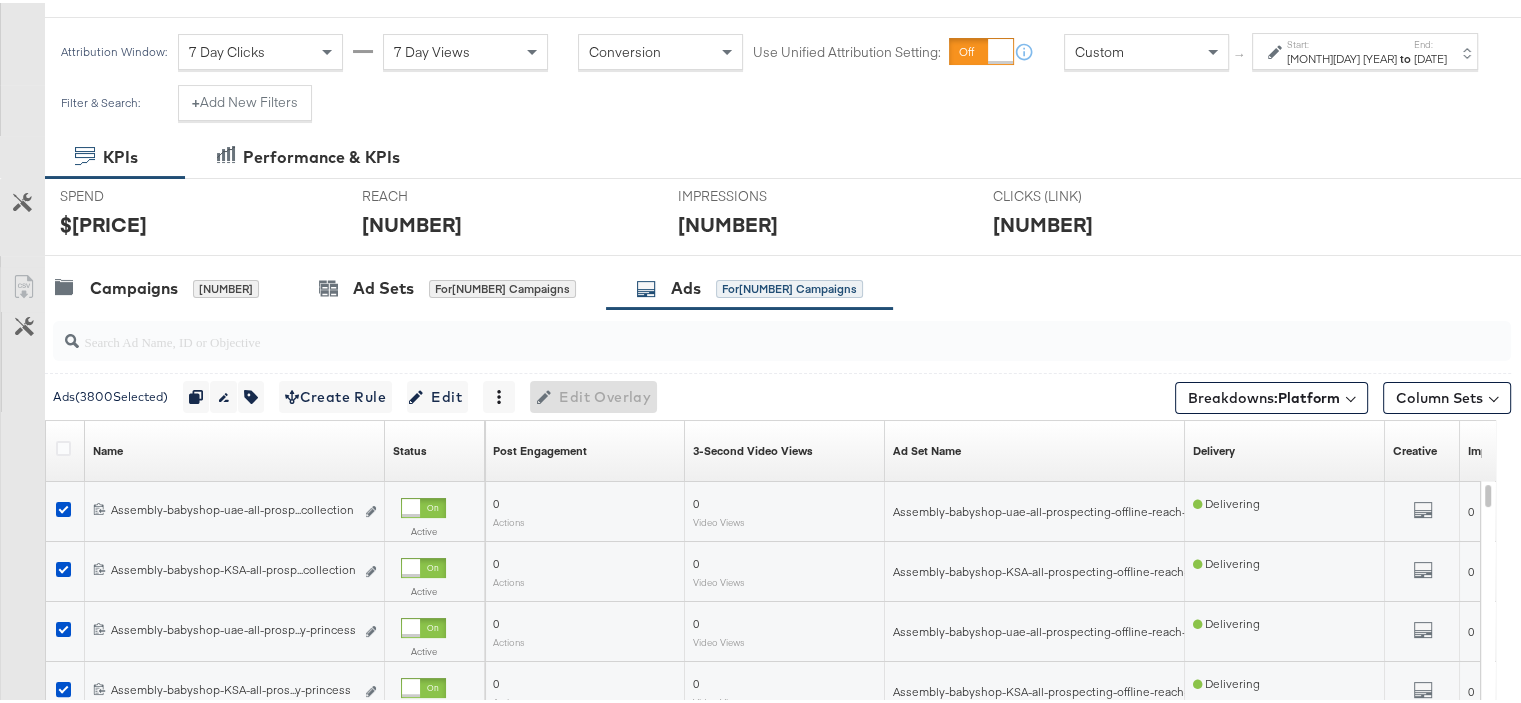 click on "Customize KPIs Export as CSV" at bounding box center (22, 619) 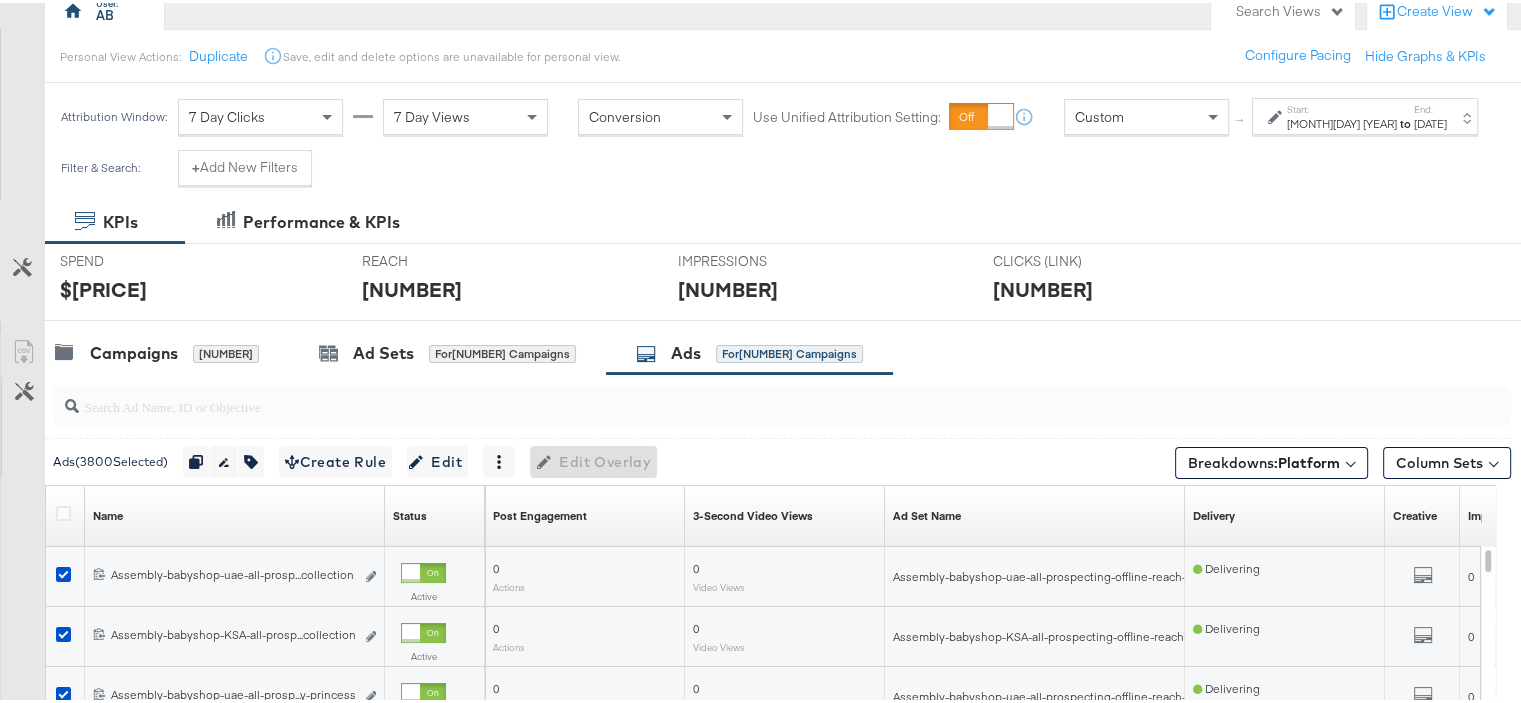 scroll, scrollTop: 162, scrollLeft: 0, axis: vertical 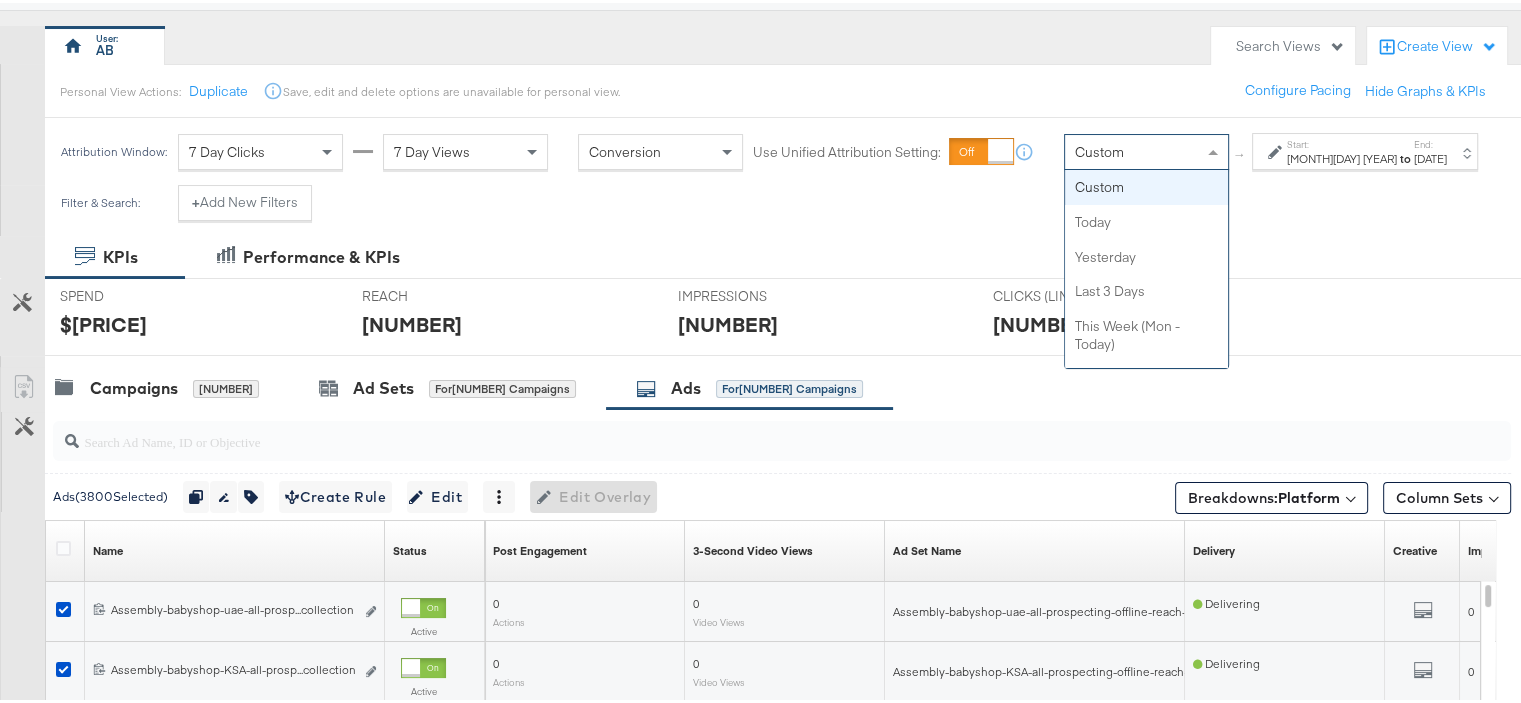 click on "Custom" at bounding box center [1146, 149] 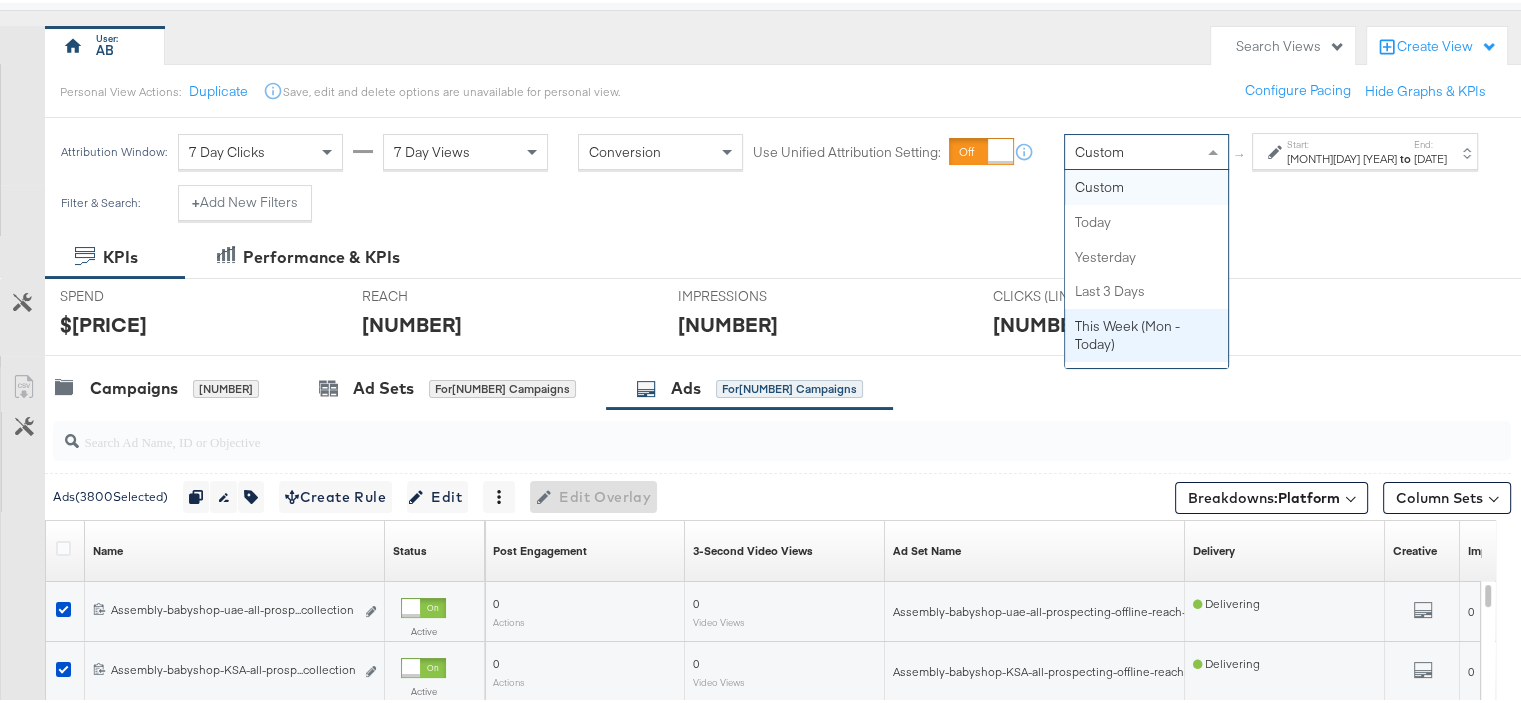 click on "Filter & Search: +  Add New Filters" at bounding box center (768, 207) 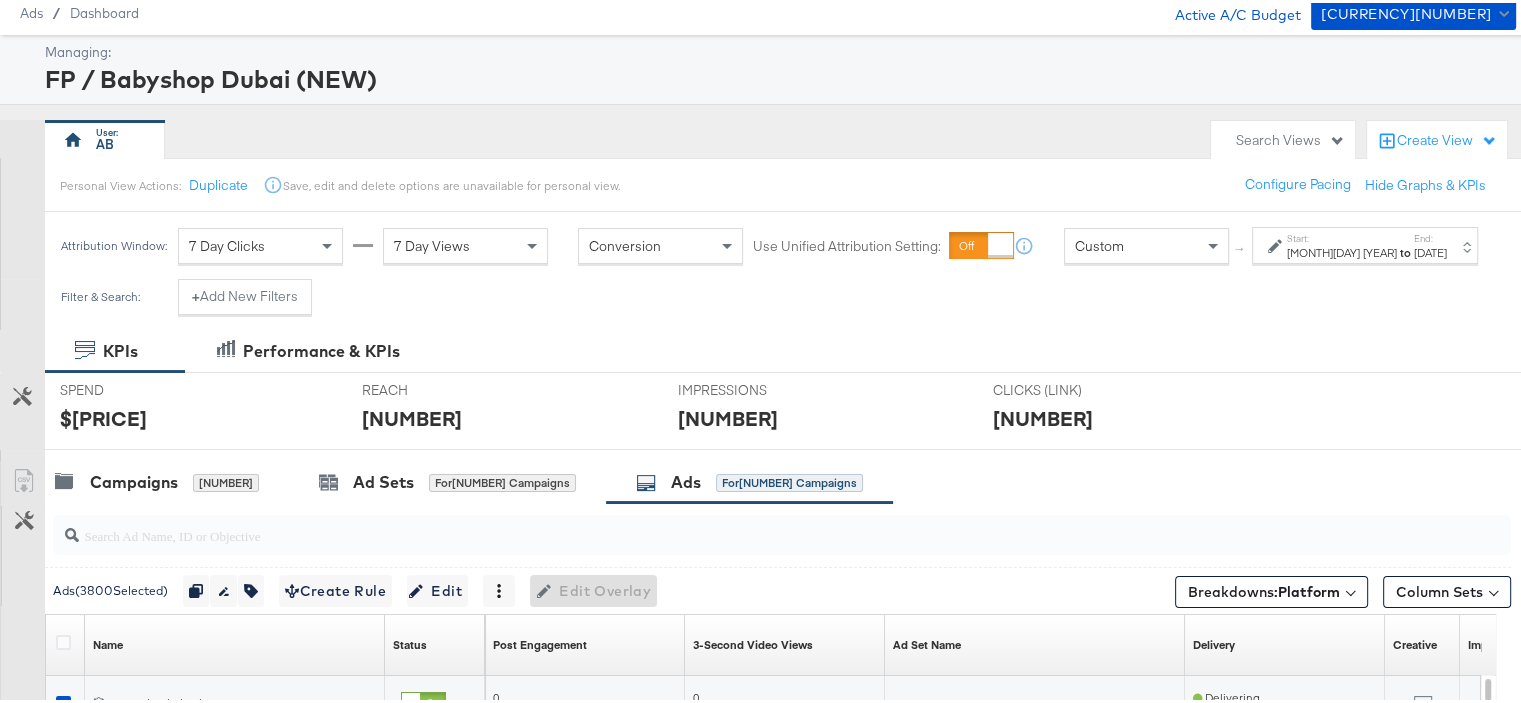 scroll, scrollTop: 0, scrollLeft: 0, axis: both 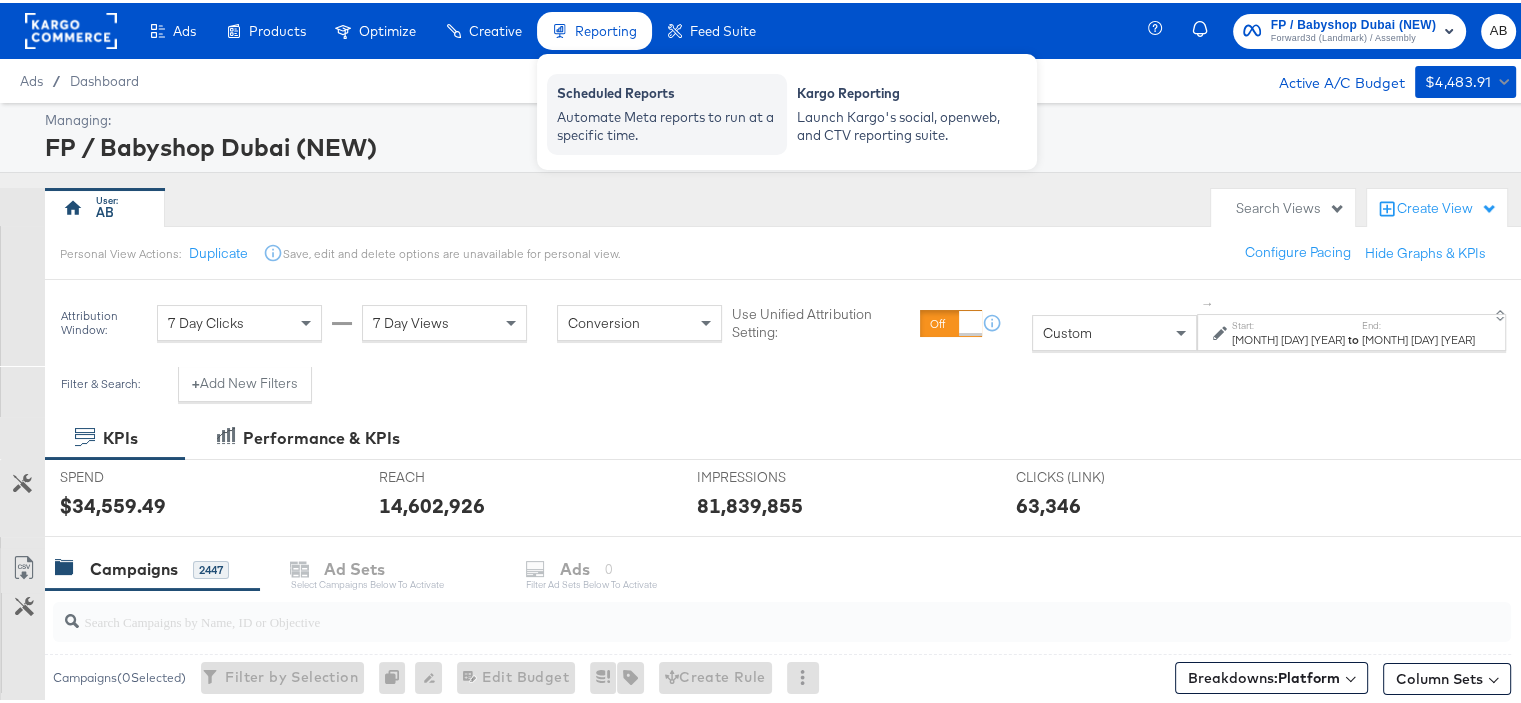 click on "Automate Meta reports to run at a specific time." at bounding box center (667, 123) 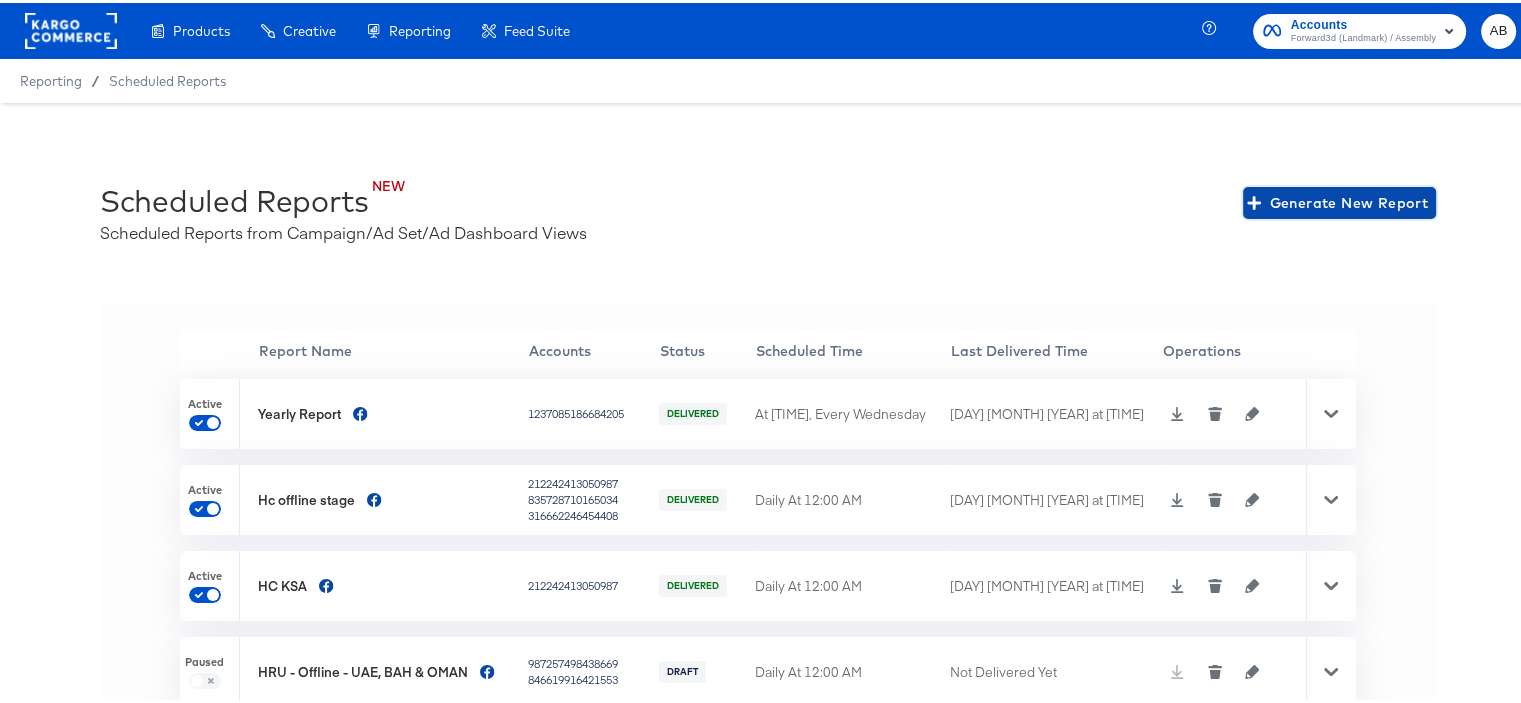click on "Generate New Report" at bounding box center (1339, 200) 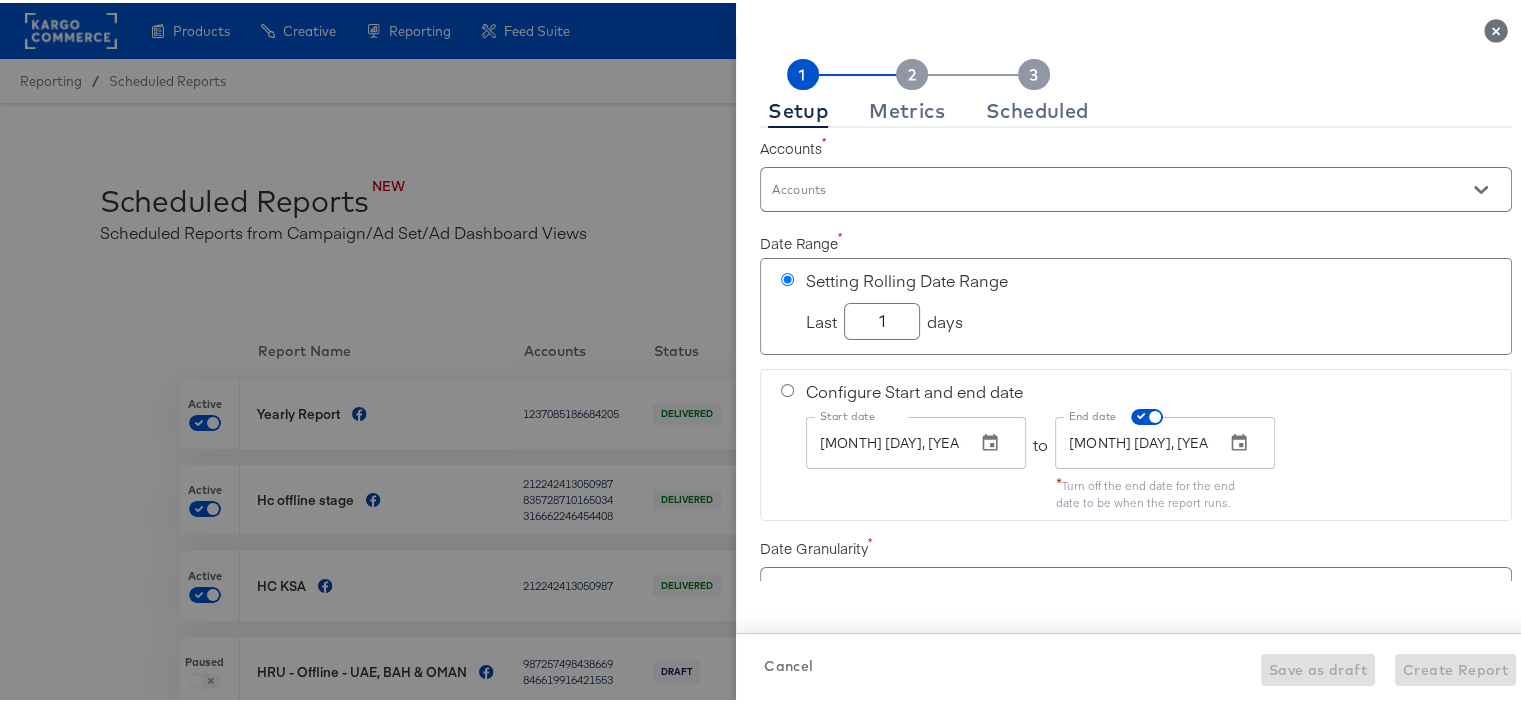 checkbox on "true" 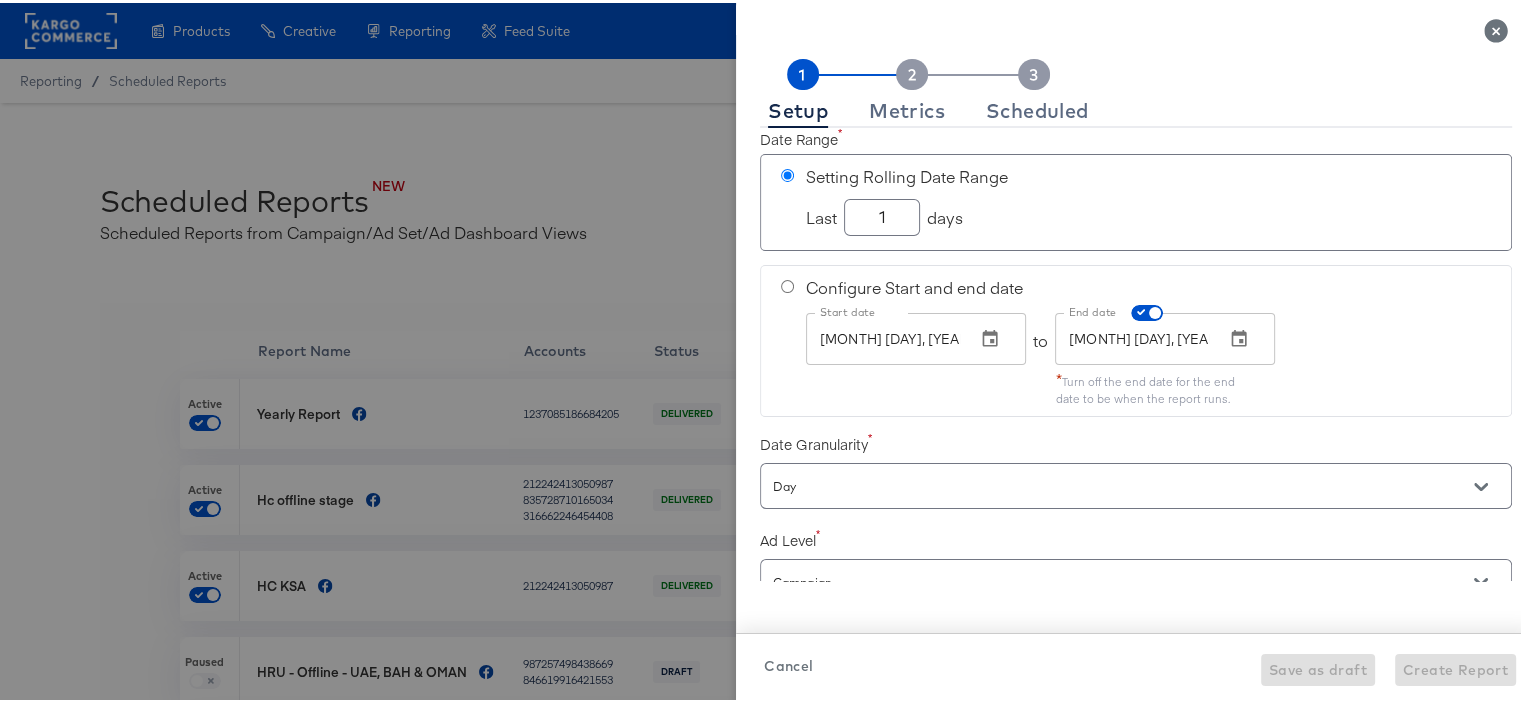 scroll, scrollTop: 0, scrollLeft: 0, axis: both 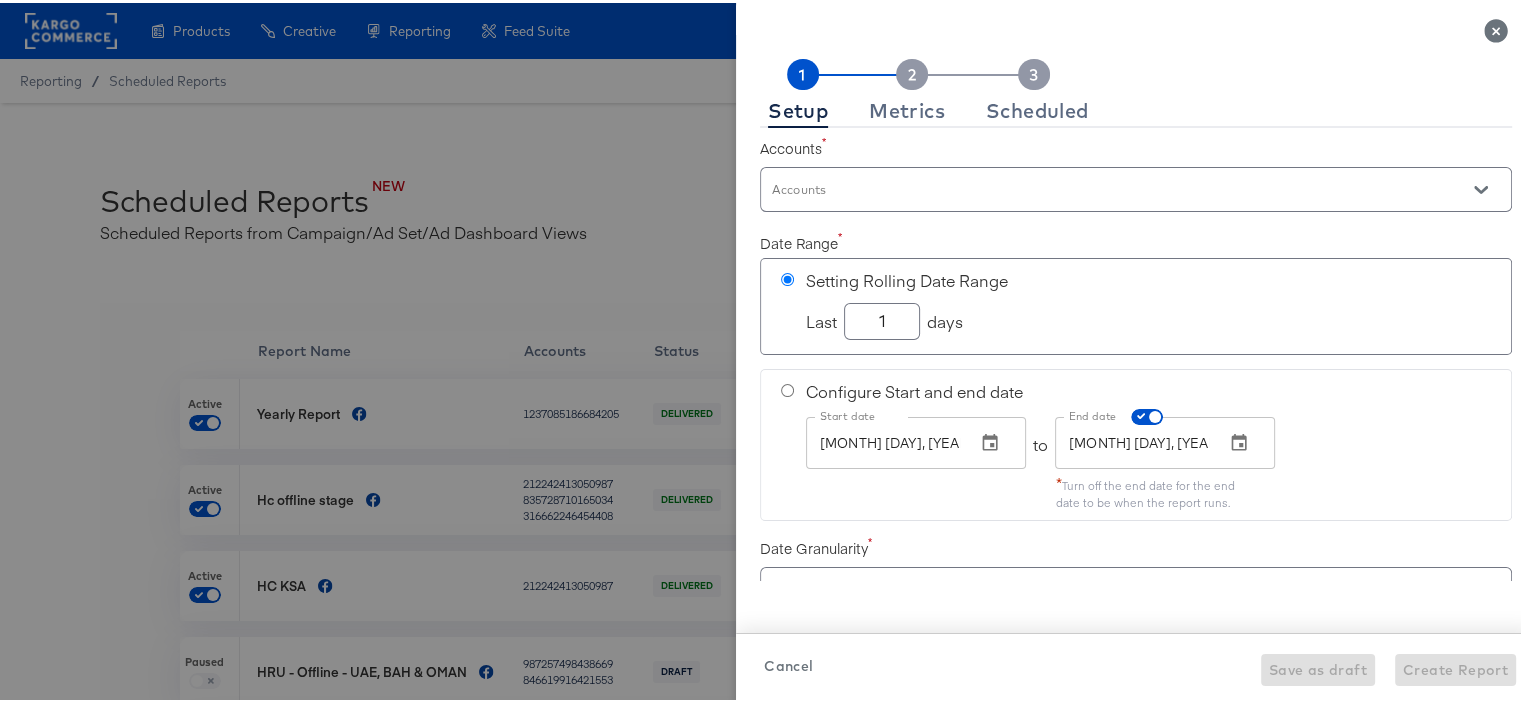 click at bounding box center (1136, 186) 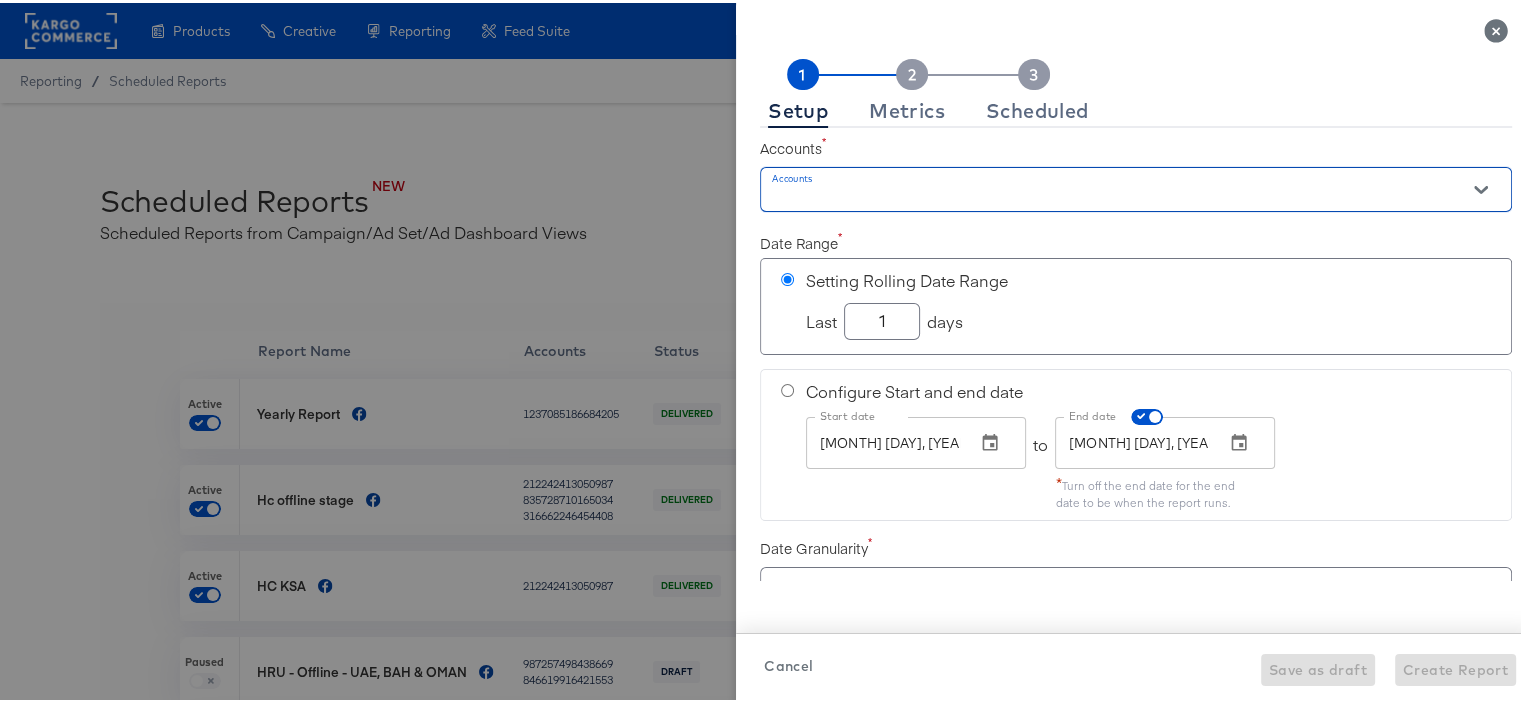 click at bounding box center [1136, 186] 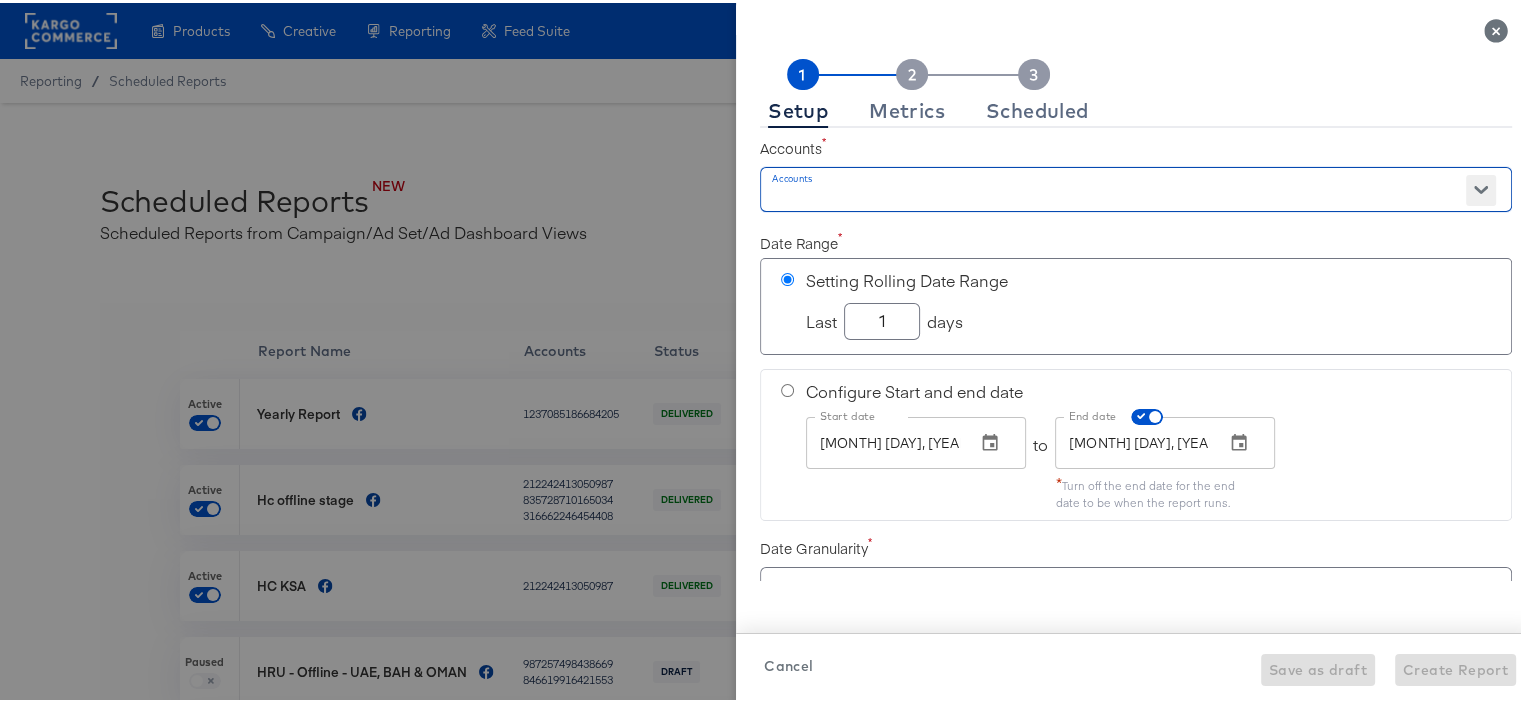 click 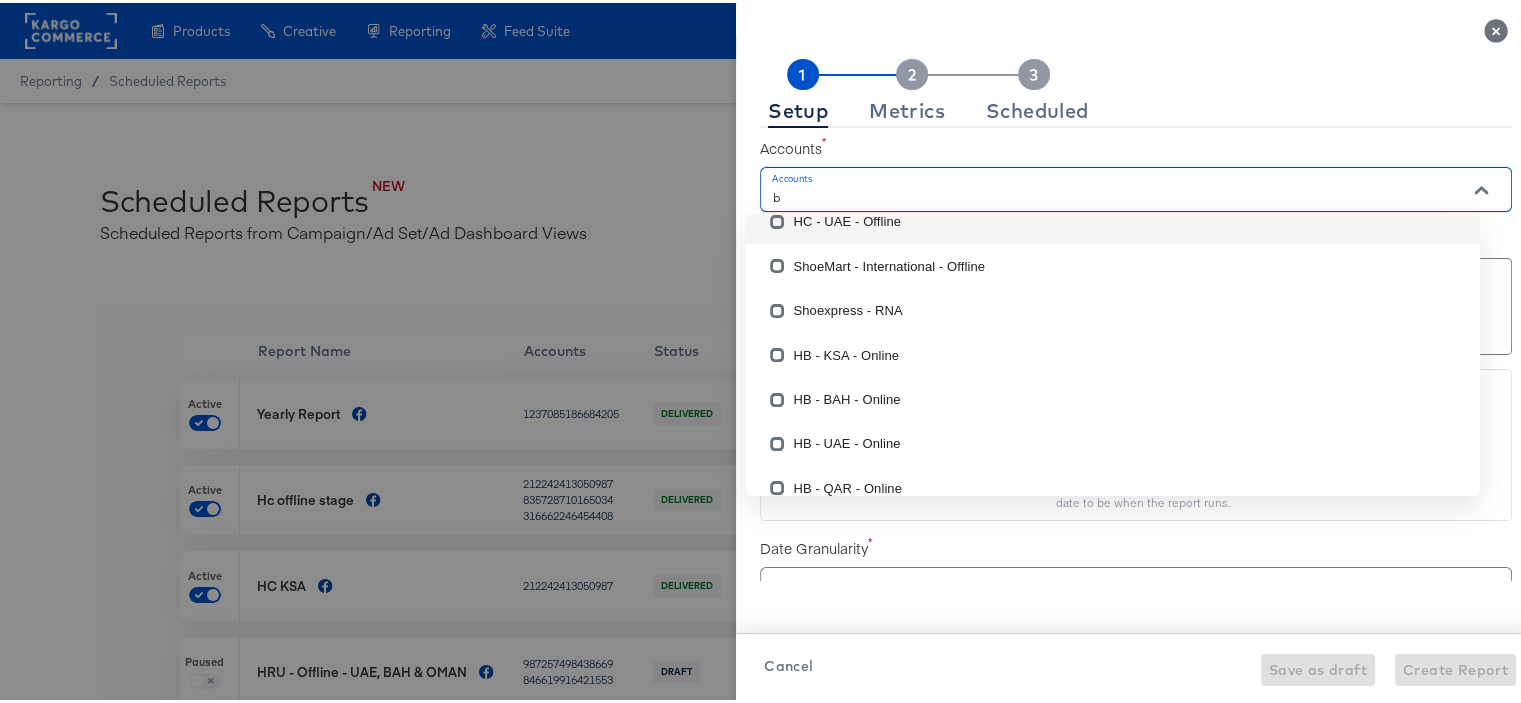 scroll, scrollTop: 0, scrollLeft: 0, axis: both 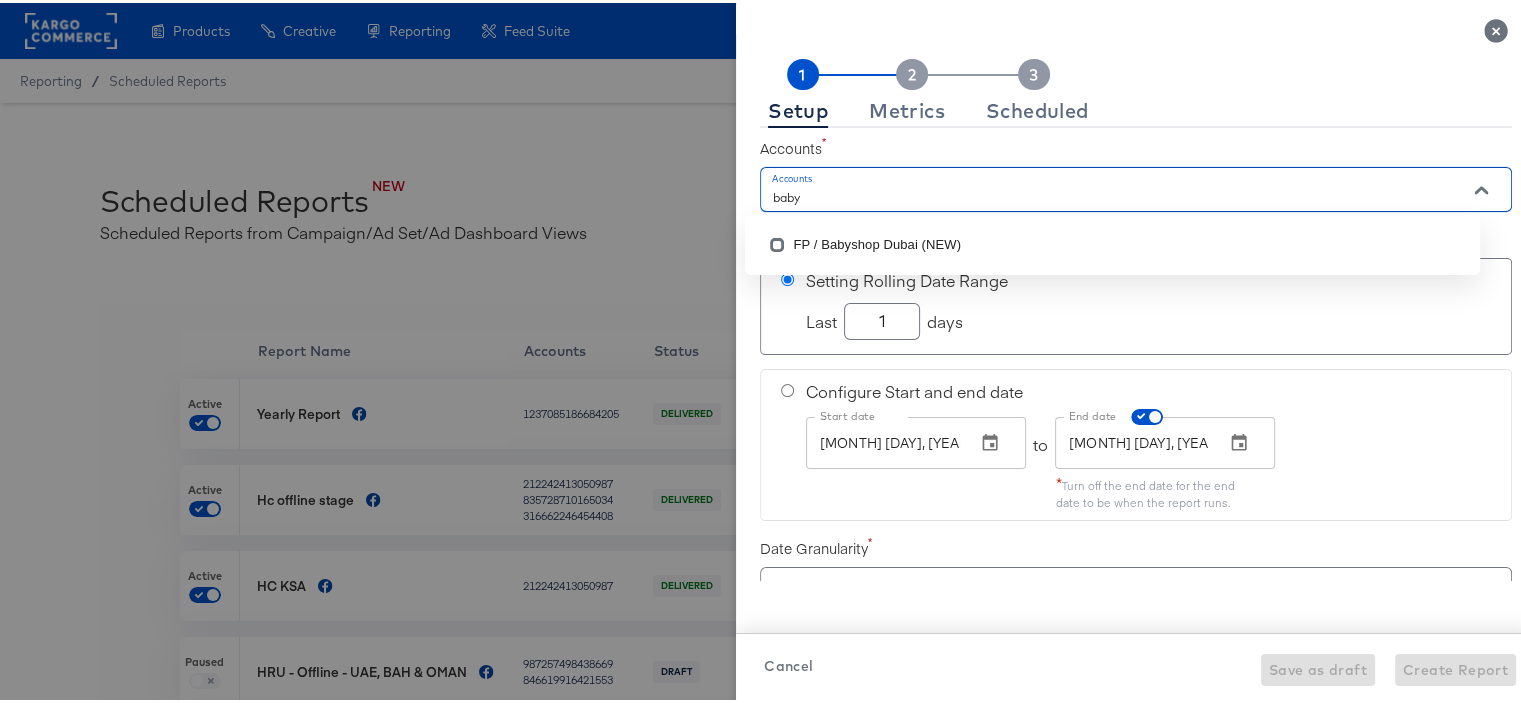 type on "baby" 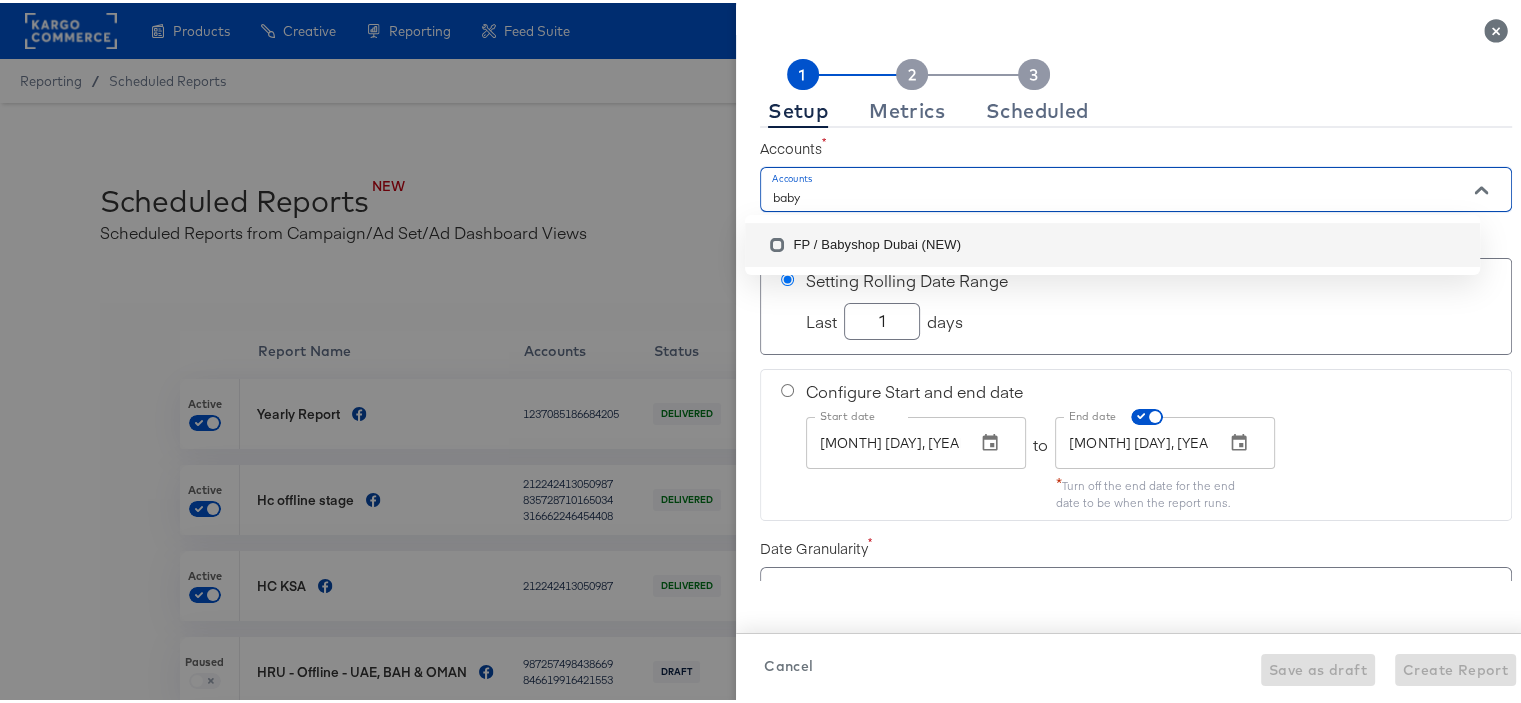 click on "FP / Babyshop Dubai (NEW)" at bounding box center (1112, 242) 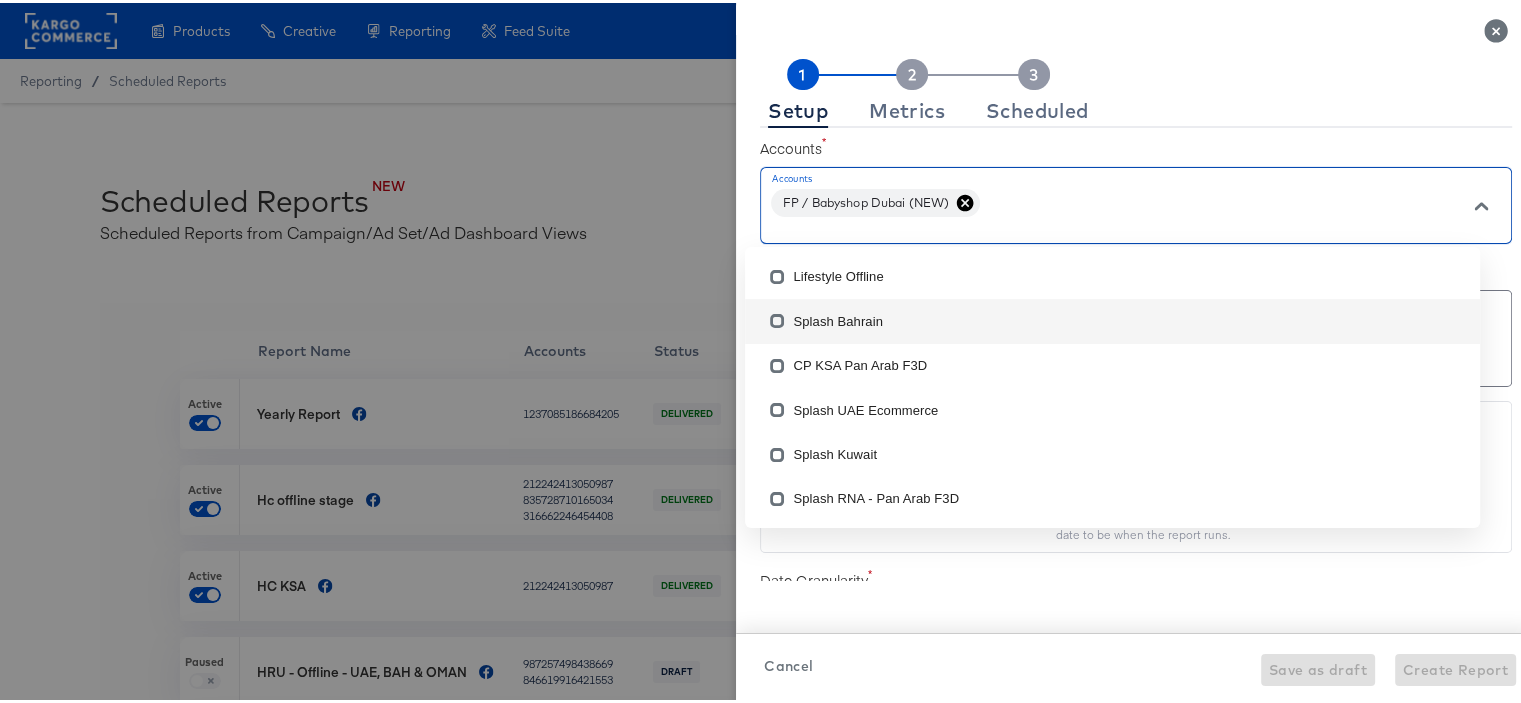 checkbox on "true" 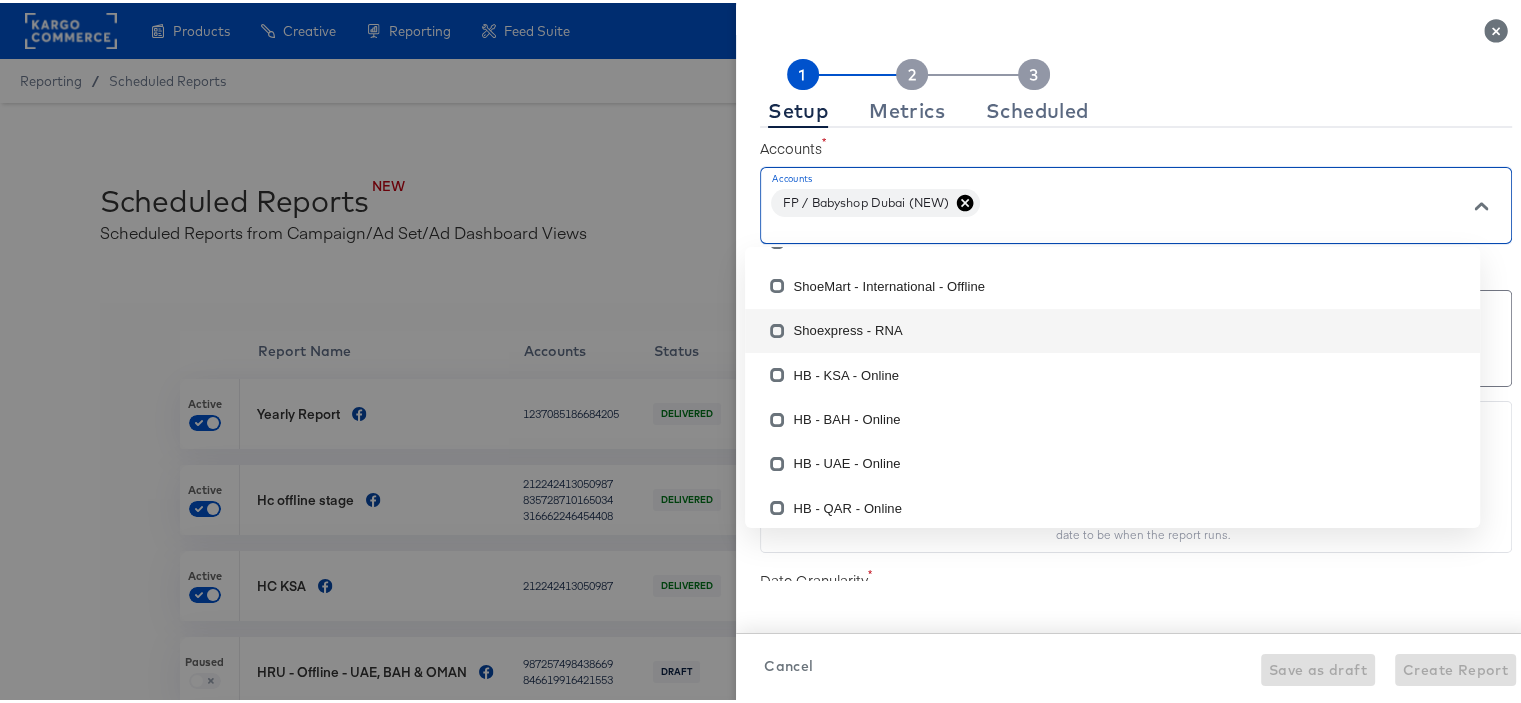 scroll, scrollTop: 1244, scrollLeft: 0, axis: vertical 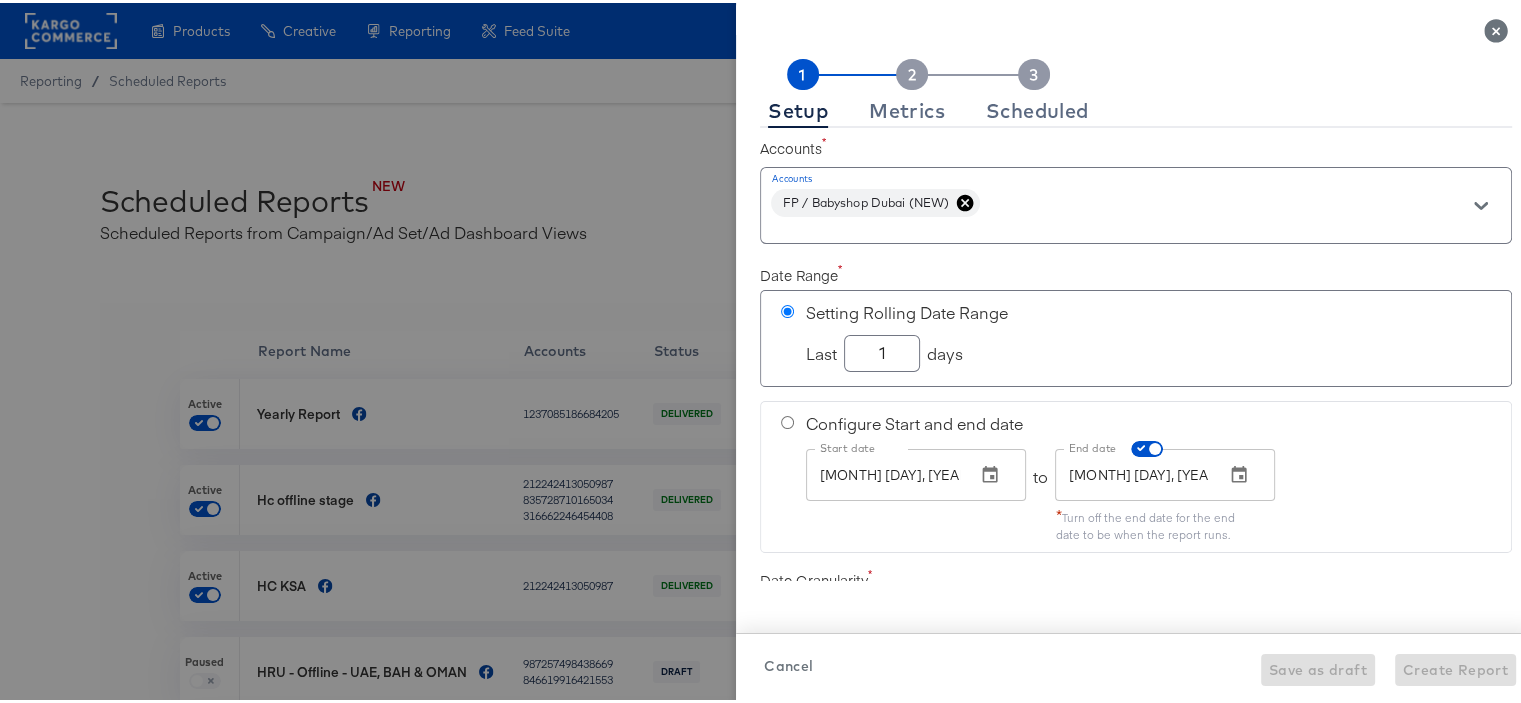 click on "Setup Metrics Scheduled Accounts  Accounts FP / Babyshop Dubai (NEW) Date Range Setting Rolling Date Range Last 1 days Configure Start and end date Start date Aug 08, [YEAR] Start date to End date Aug 08, [YEAR] End date *  Turn off the end date for the end date to be when the report runs. Date Granularity Day Ad Level Campaign Breakdown Level Report Name    Dynamic Naming Elements Date Date Range Ad Level Breakdown Level Cancel Save as draft Create Report" at bounding box center [1136, 367] 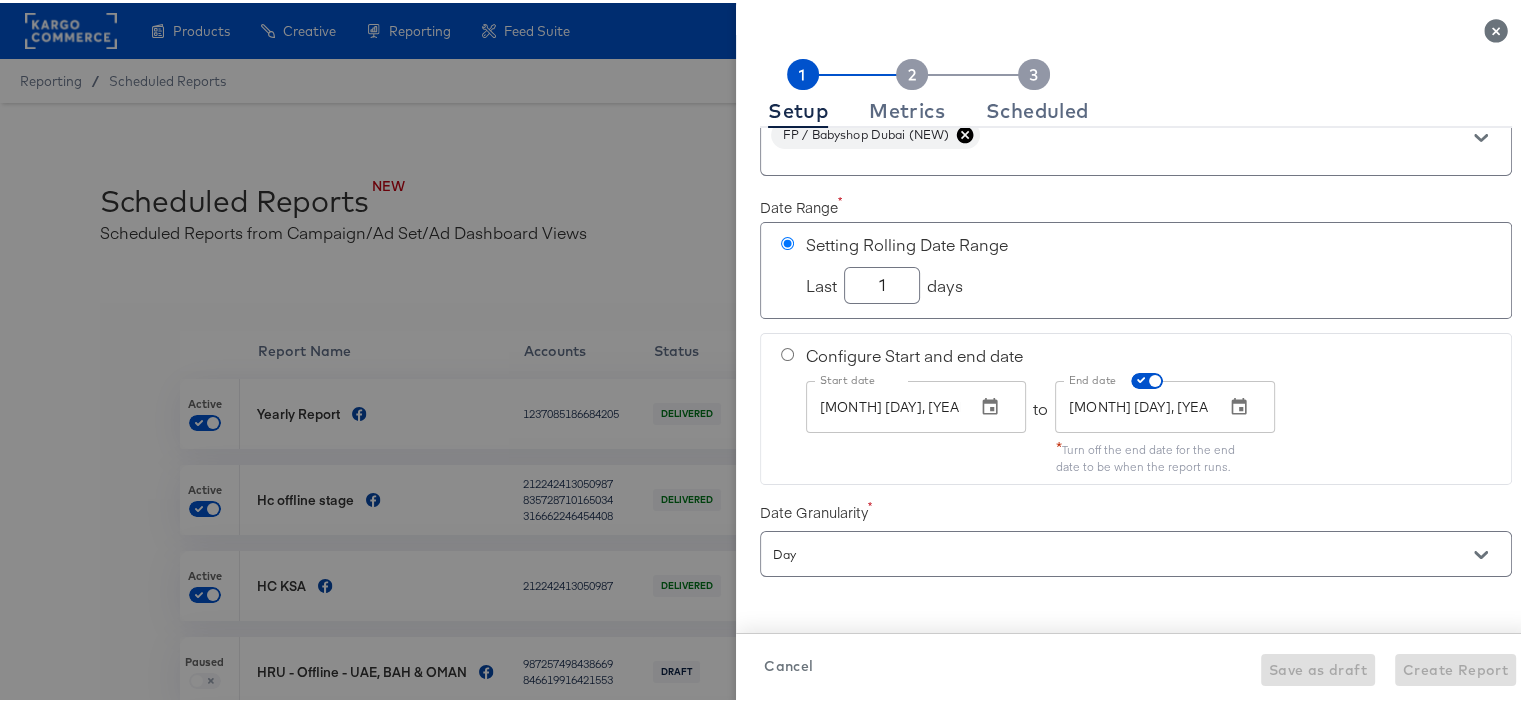 scroll, scrollTop: 100, scrollLeft: 0, axis: vertical 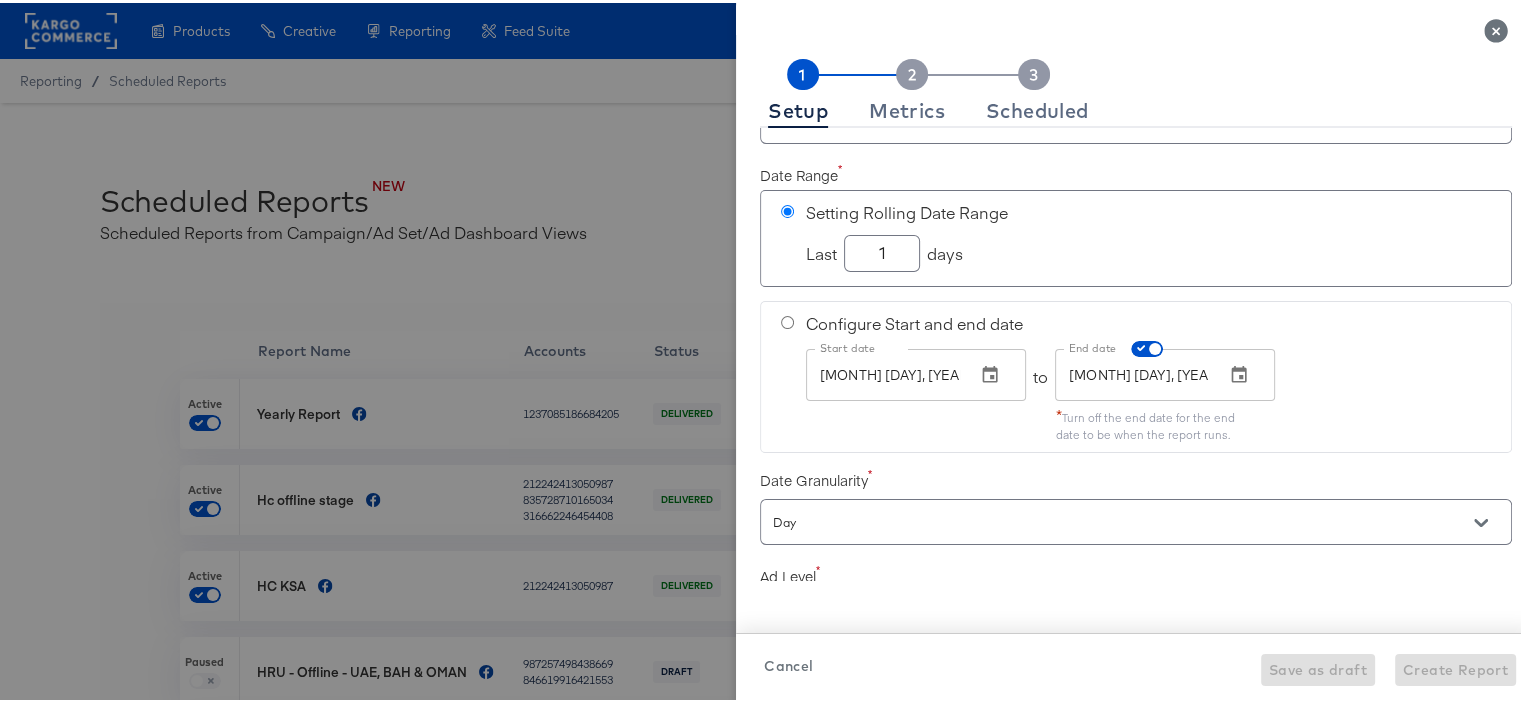 click on "[MONTH] [DAY], [YEAR]" at bounding box center [883, 372] 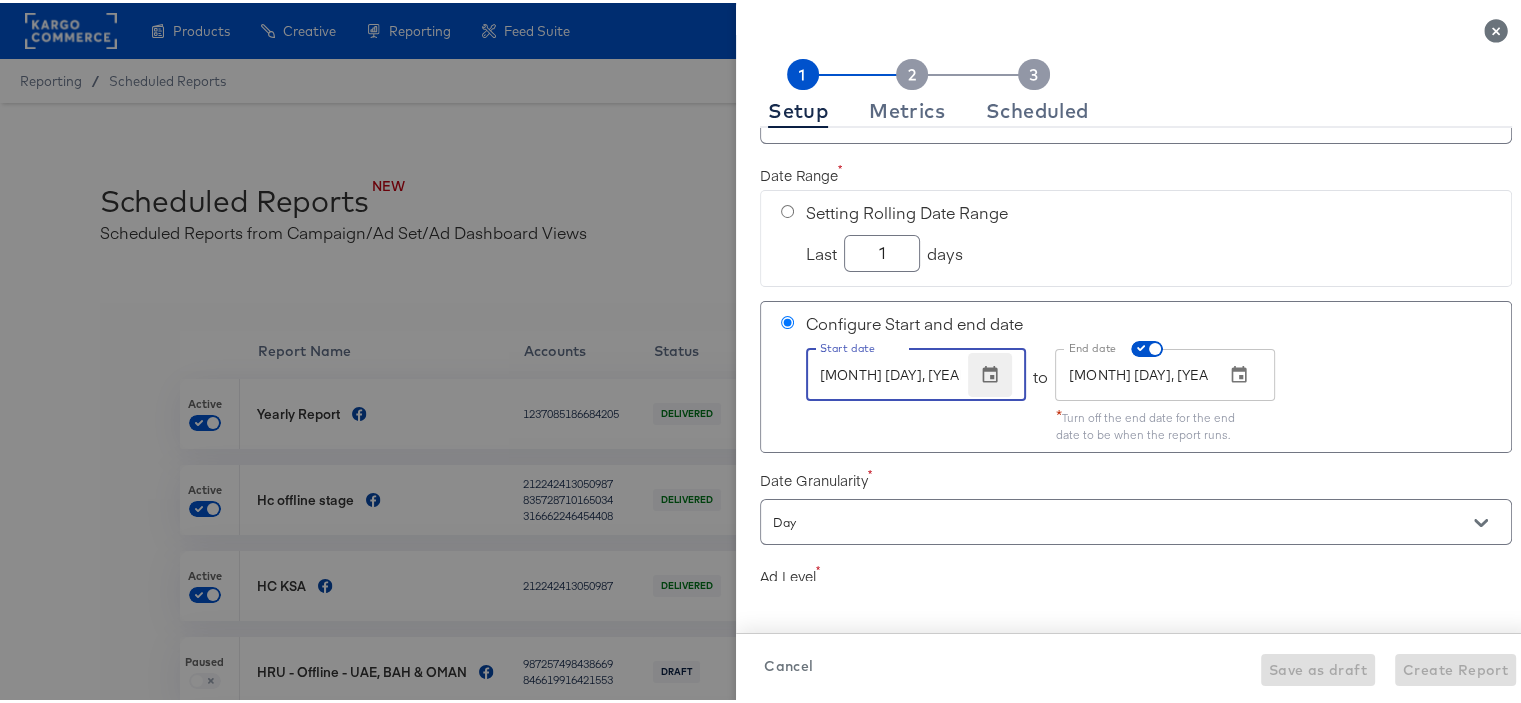 click 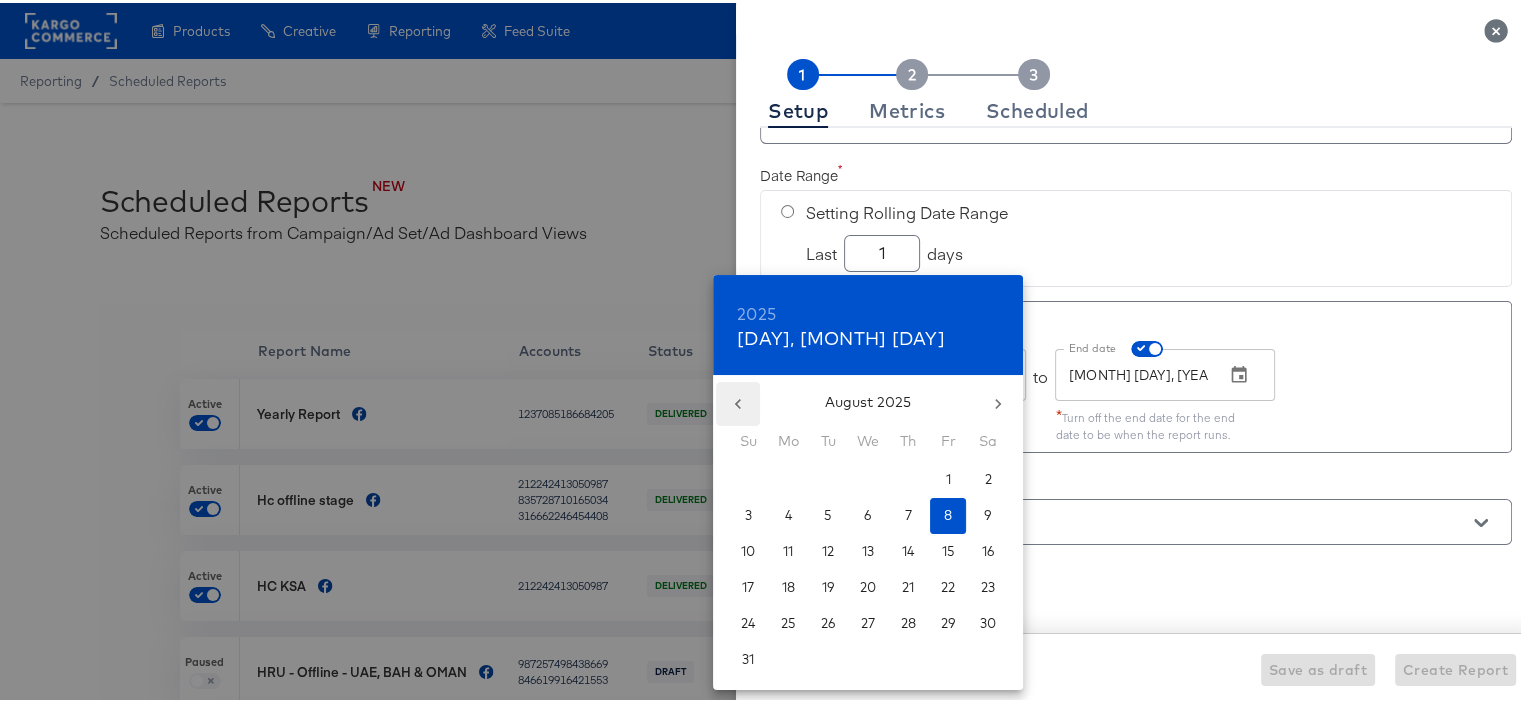 drag, startPoint x: 743, startPoint y: 399, endPoint x: 759, endPoint y: 409, distance: 18.867962 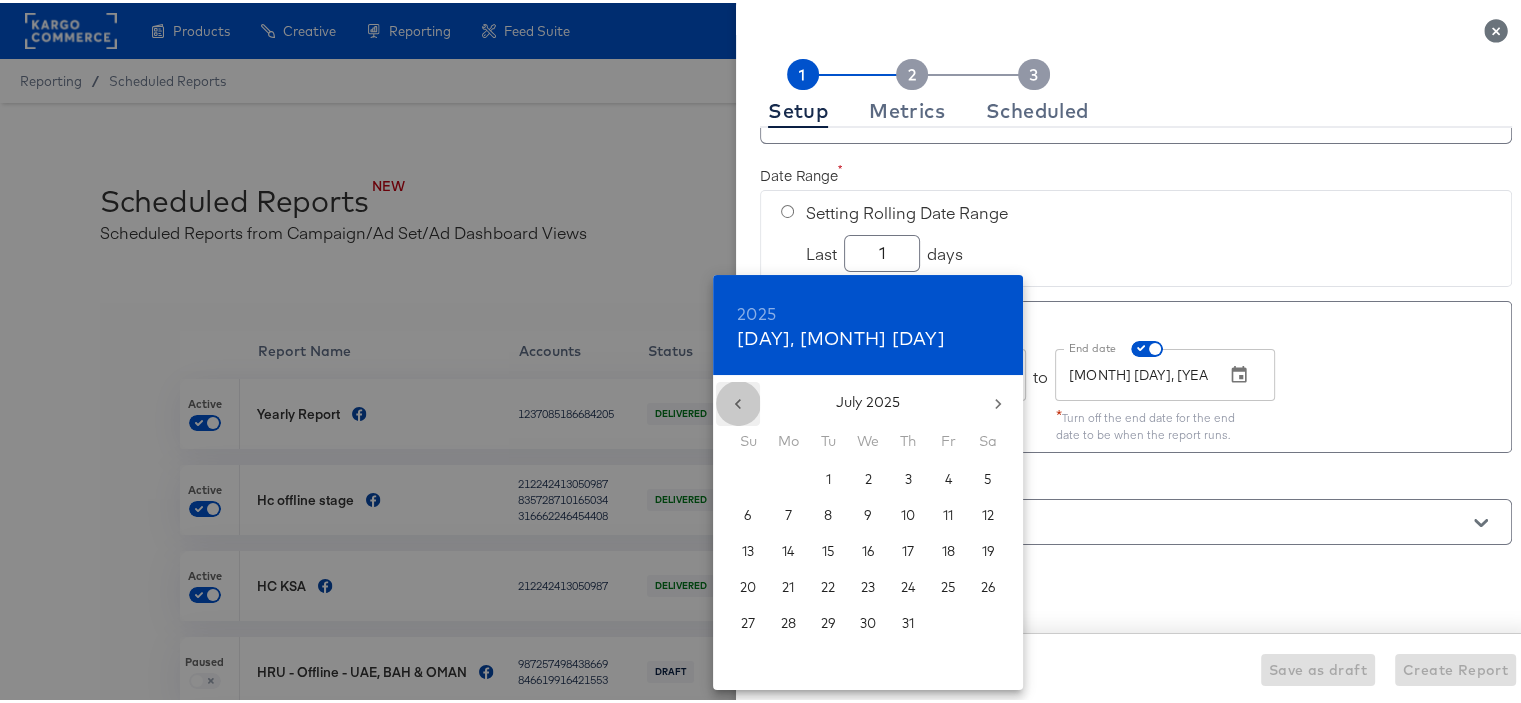 click at bounding box center (738, 401) 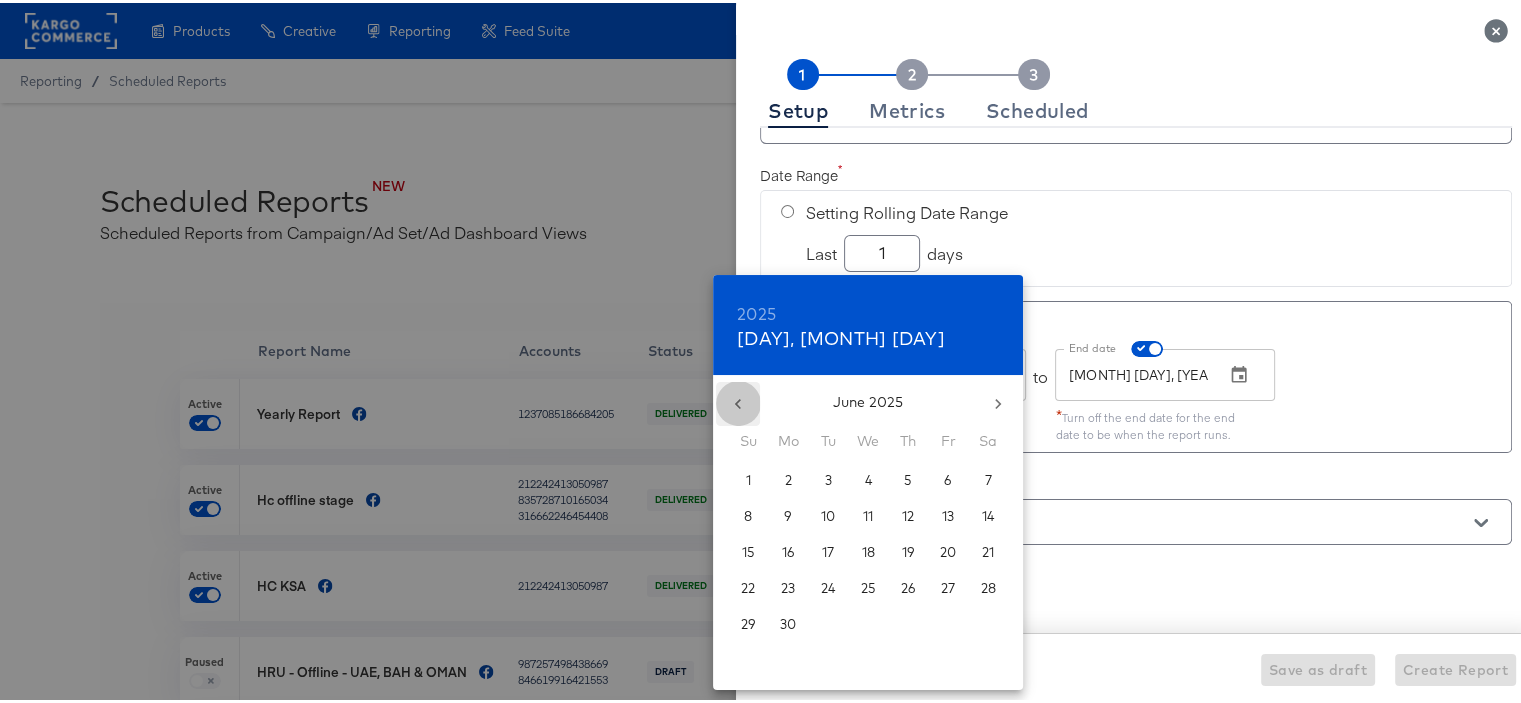 click at bounding box center [738, 401] 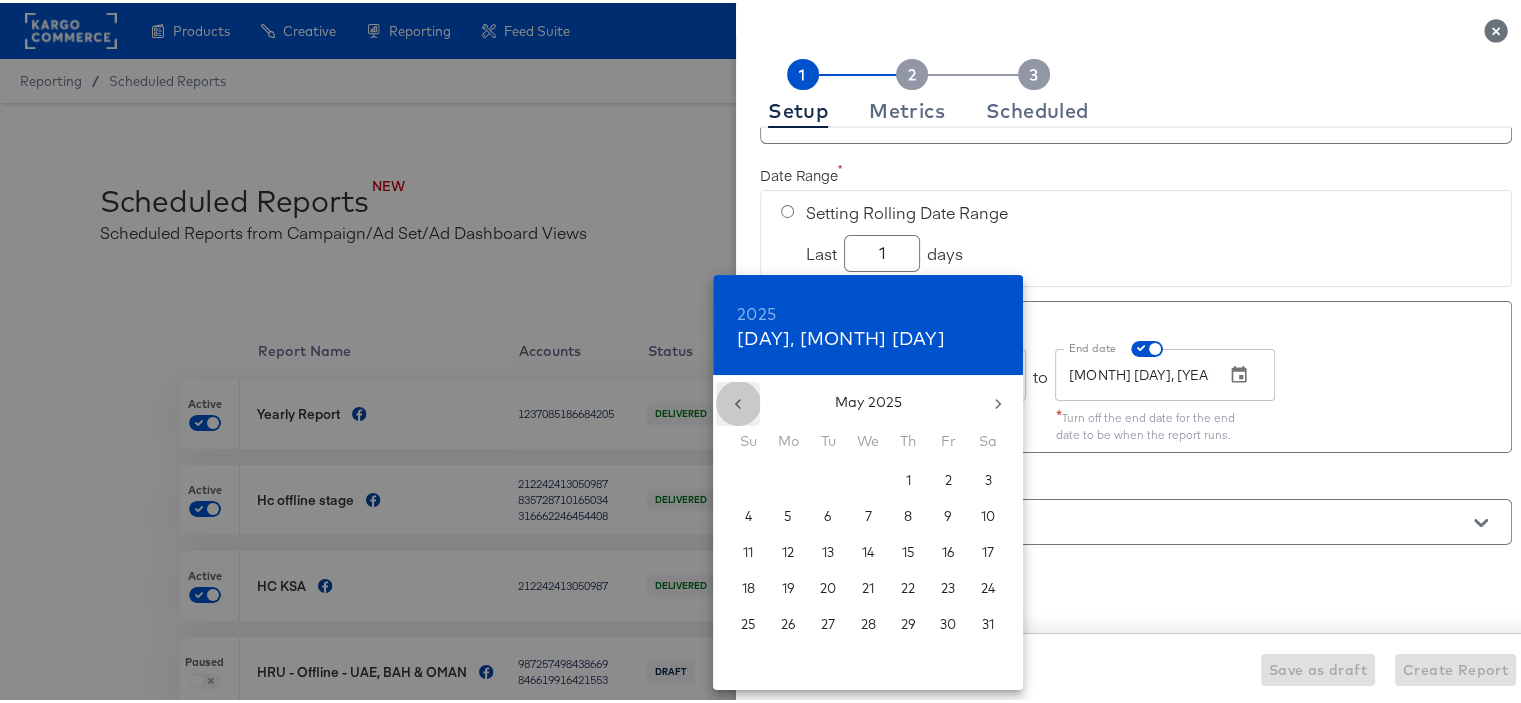 click at bounding box center (738, 401) 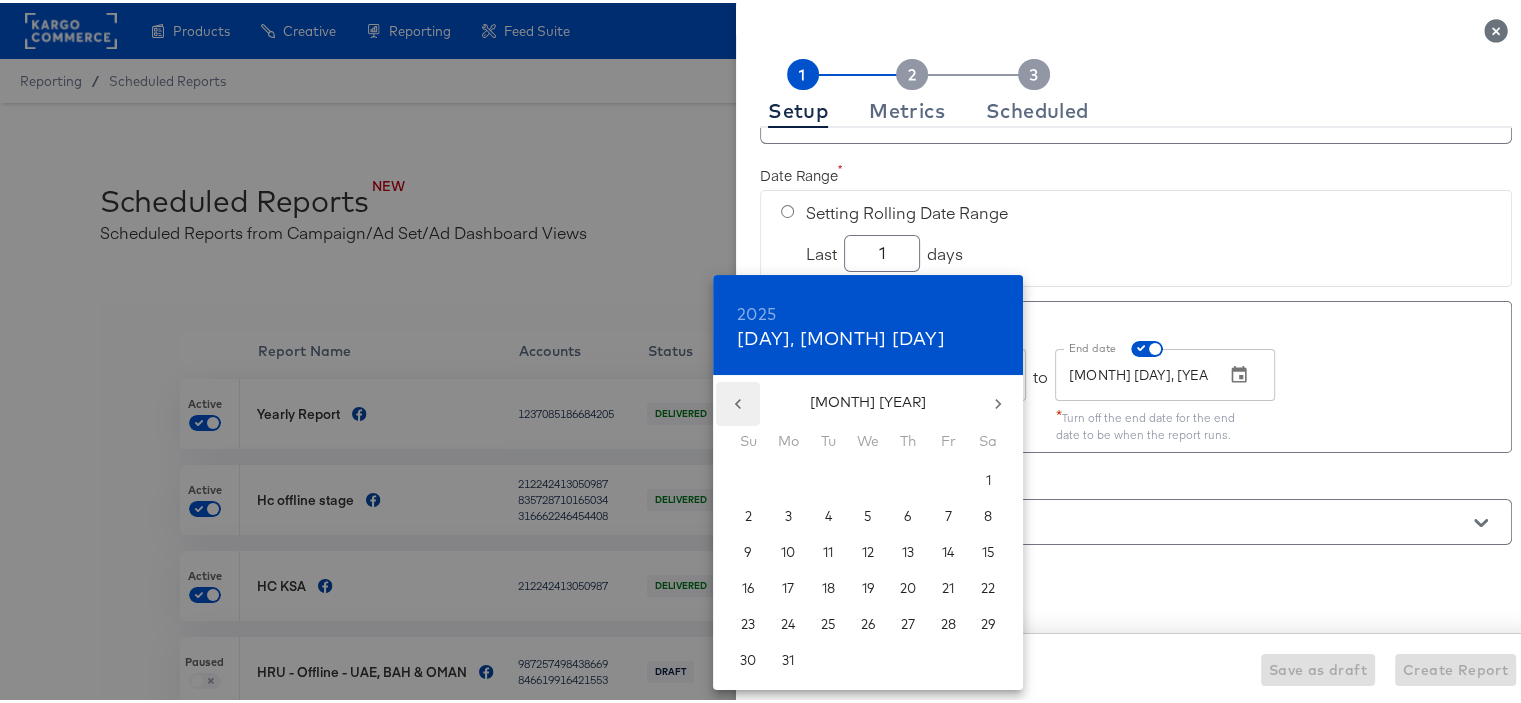 click at bounding box center [738, 401] 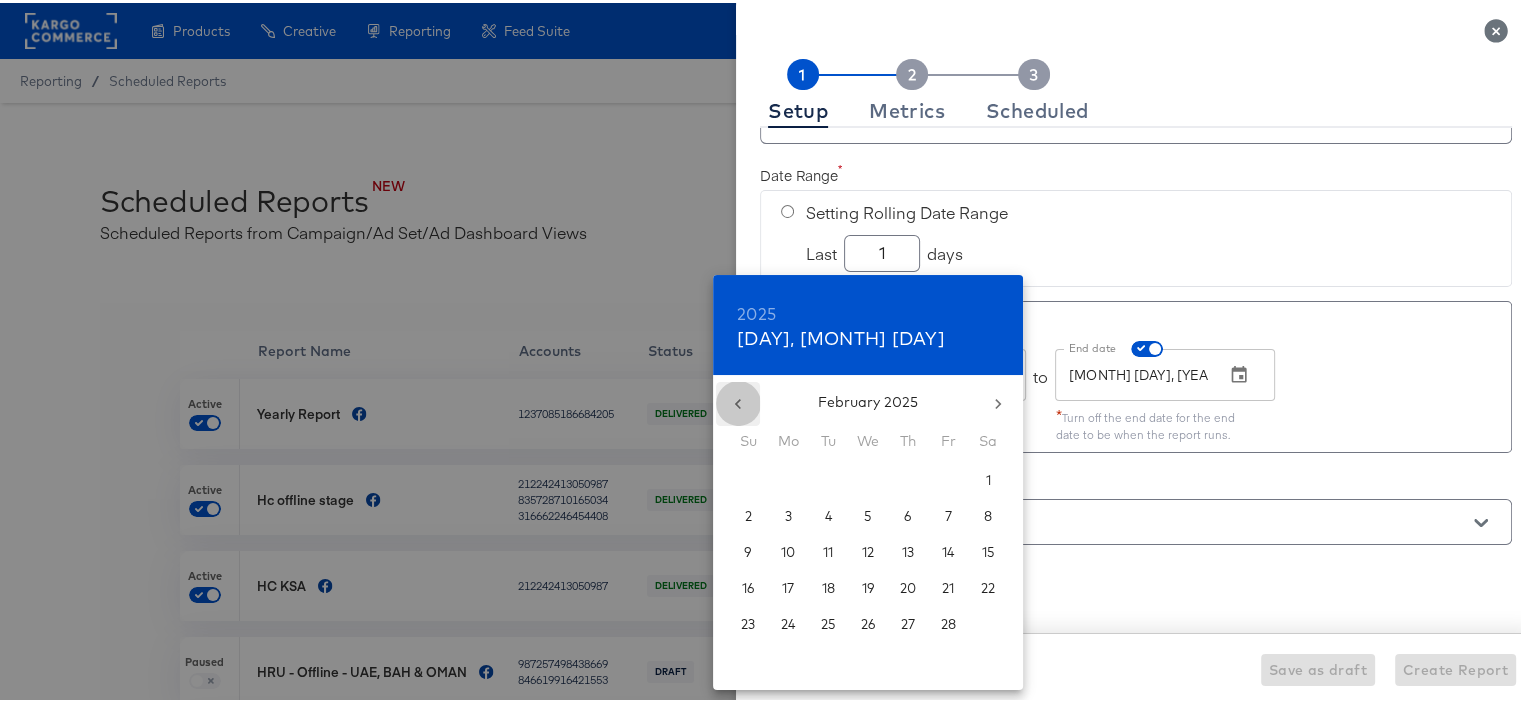 click at bounding box center [738, 401] 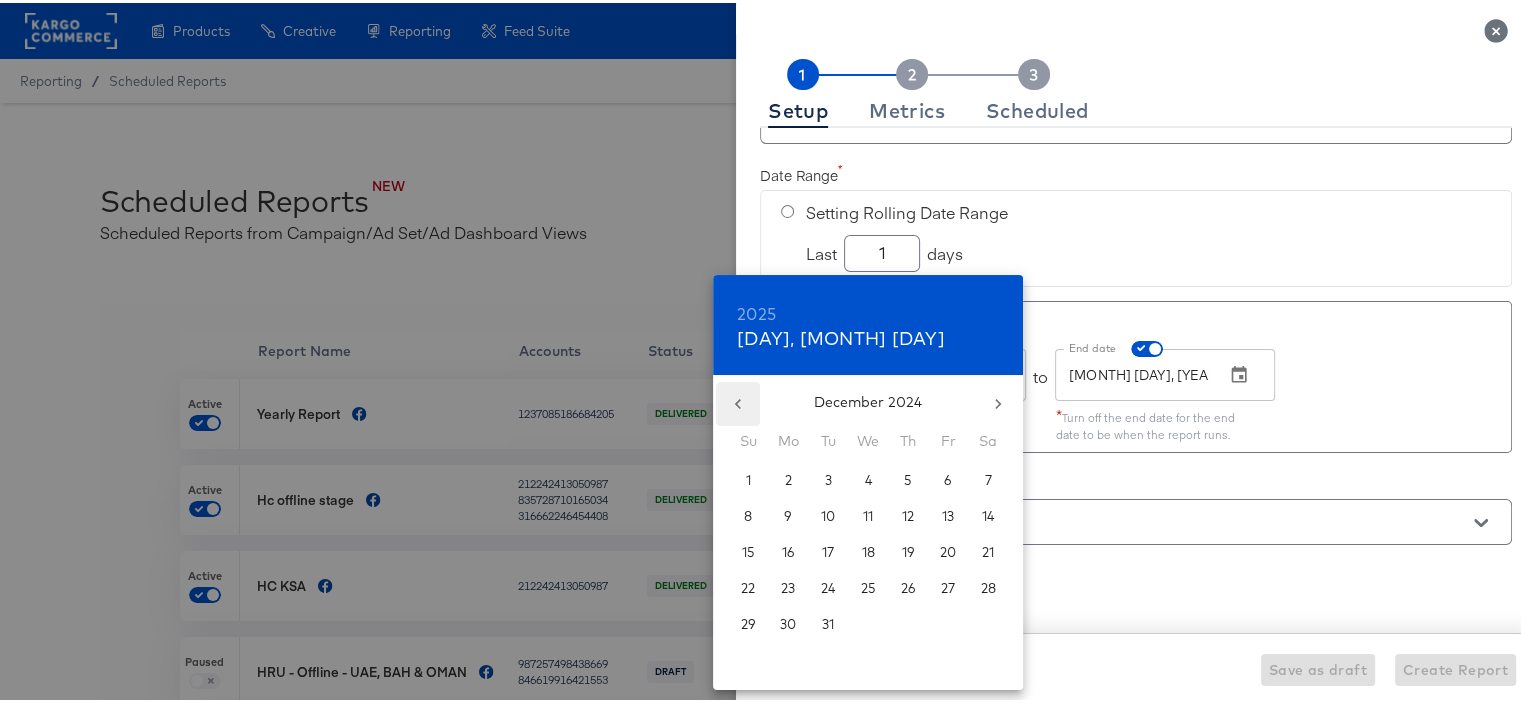 click at bounding box center (738, 401) 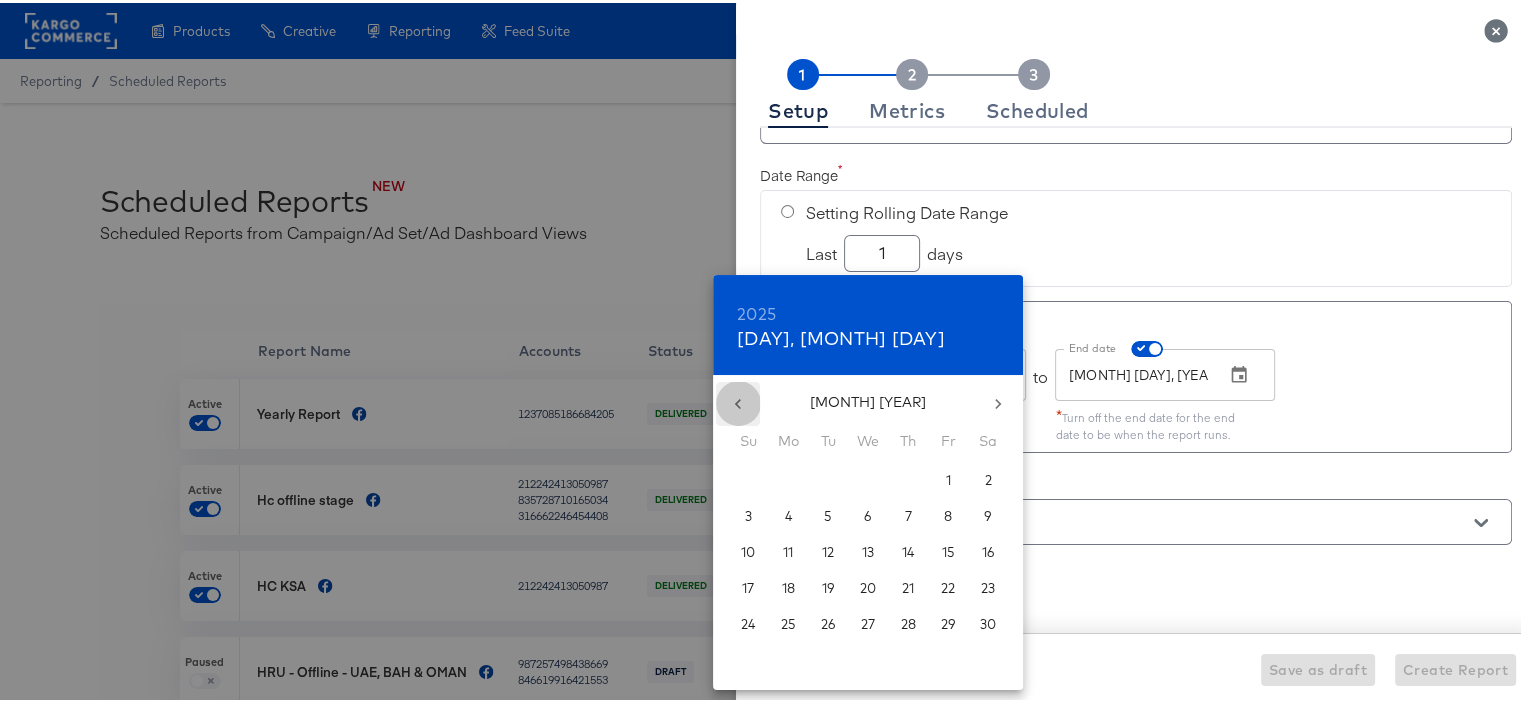 click at bounding box center (738, 401) 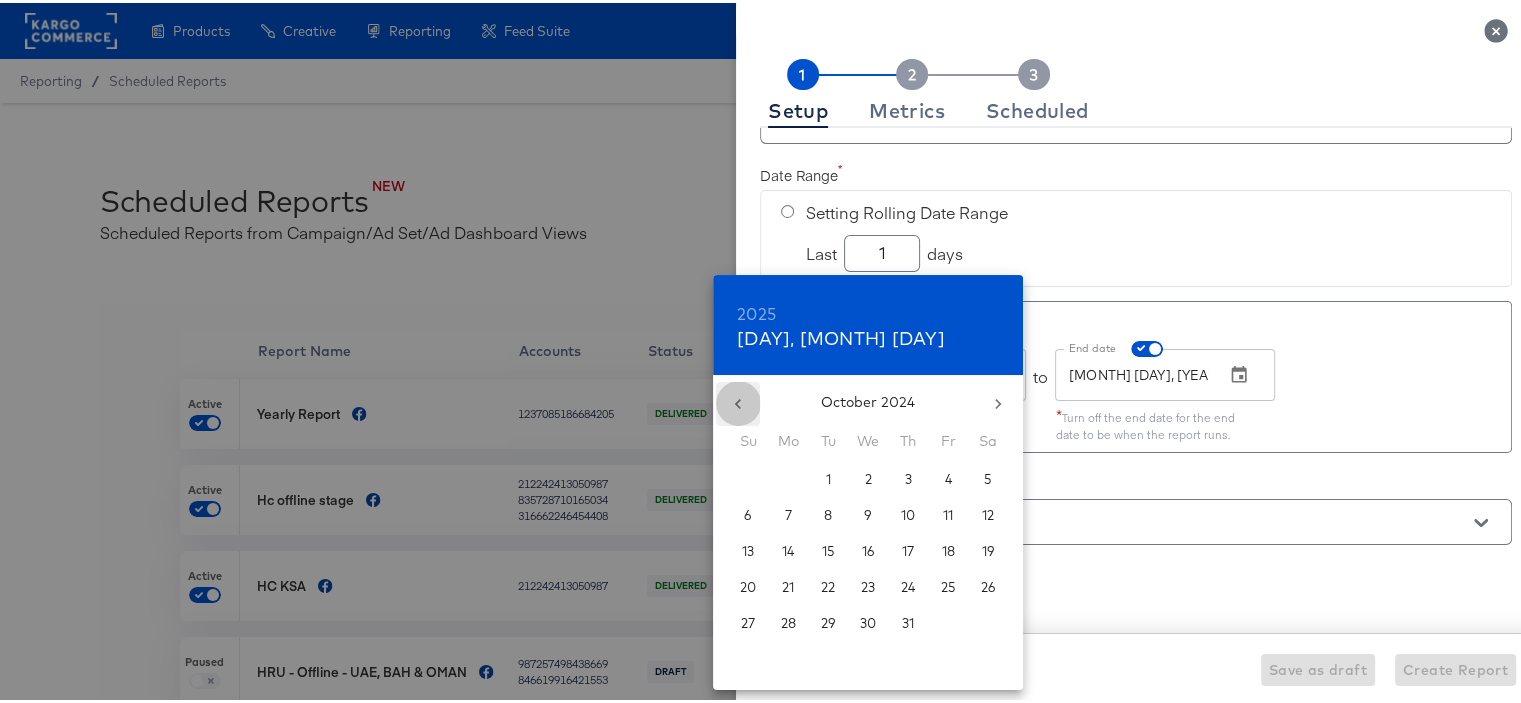 click at bounding box center (738, 401) 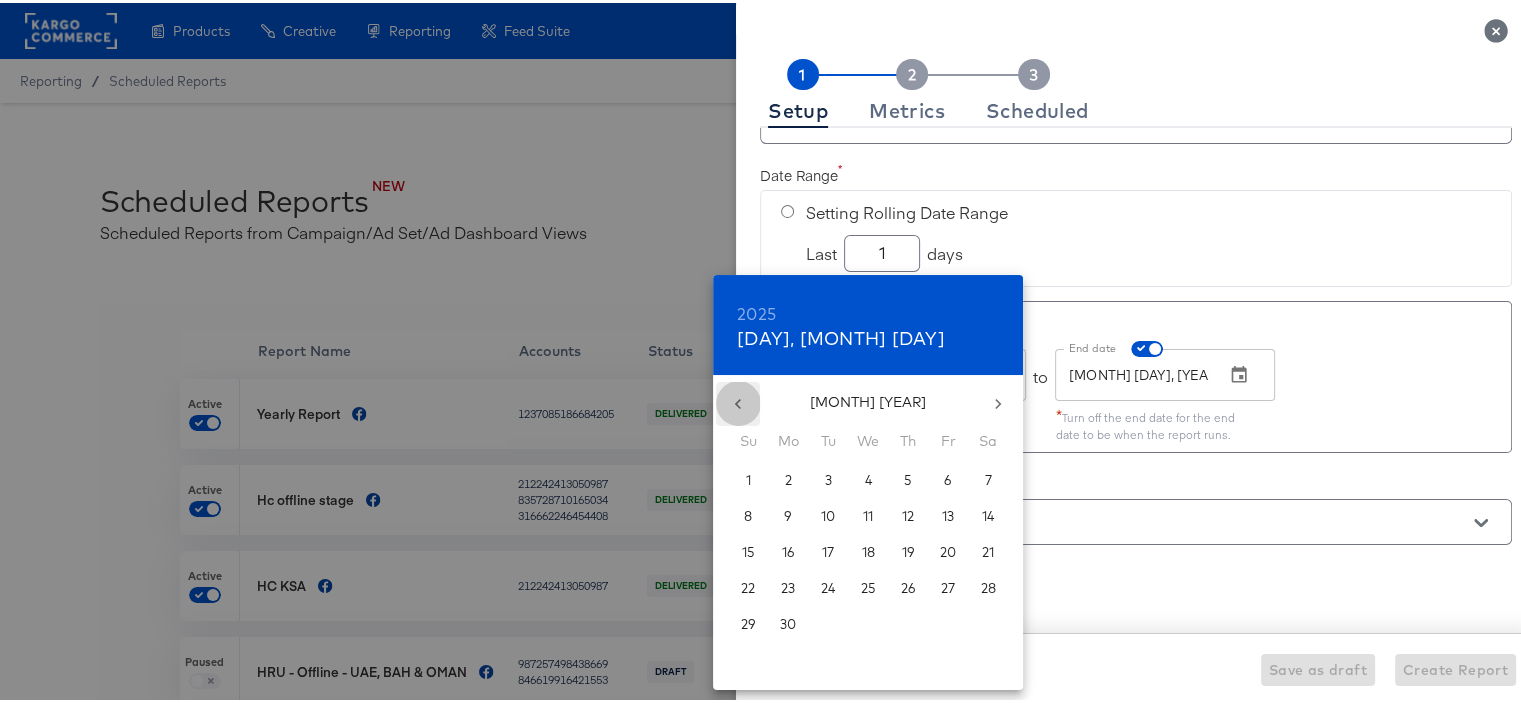 click at bounding box center [738, 401] 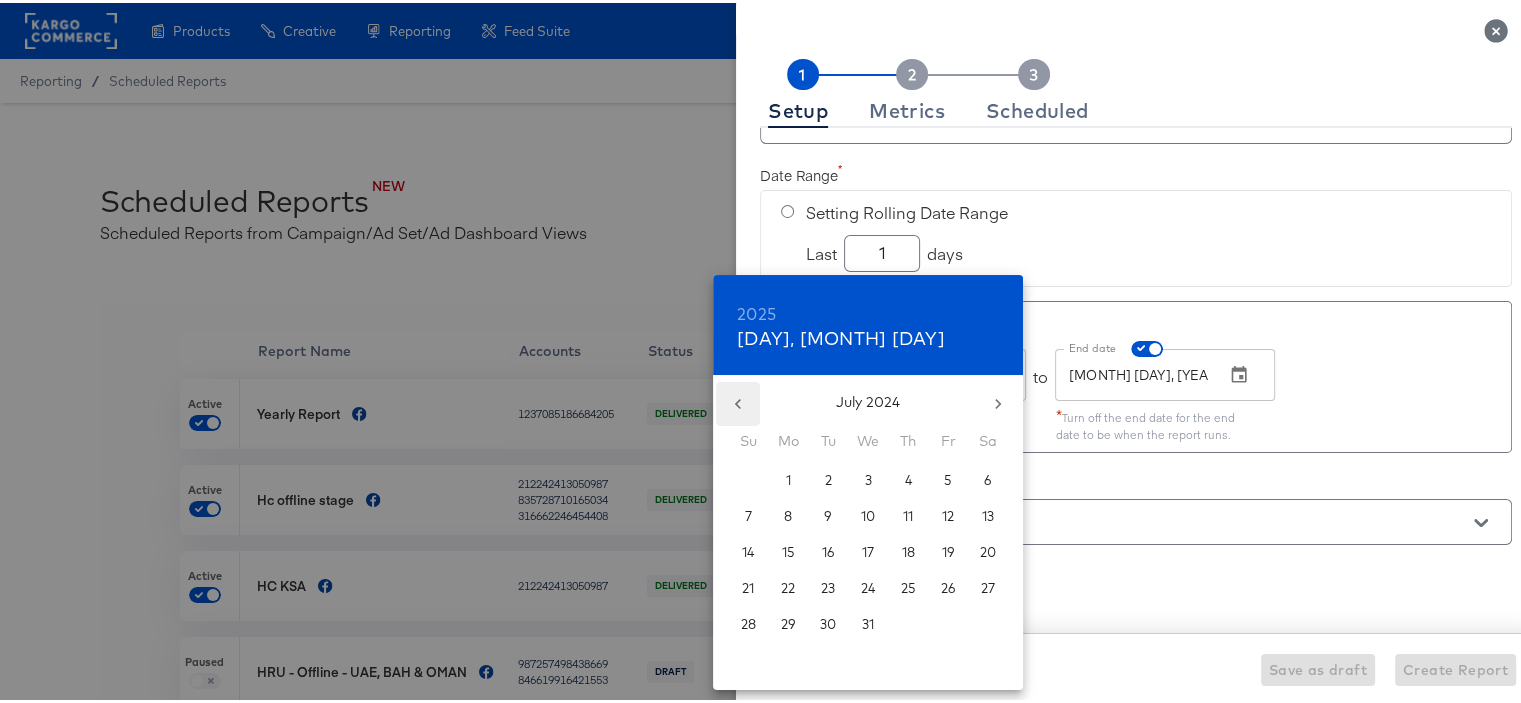 click at bounding box center [738, 401] 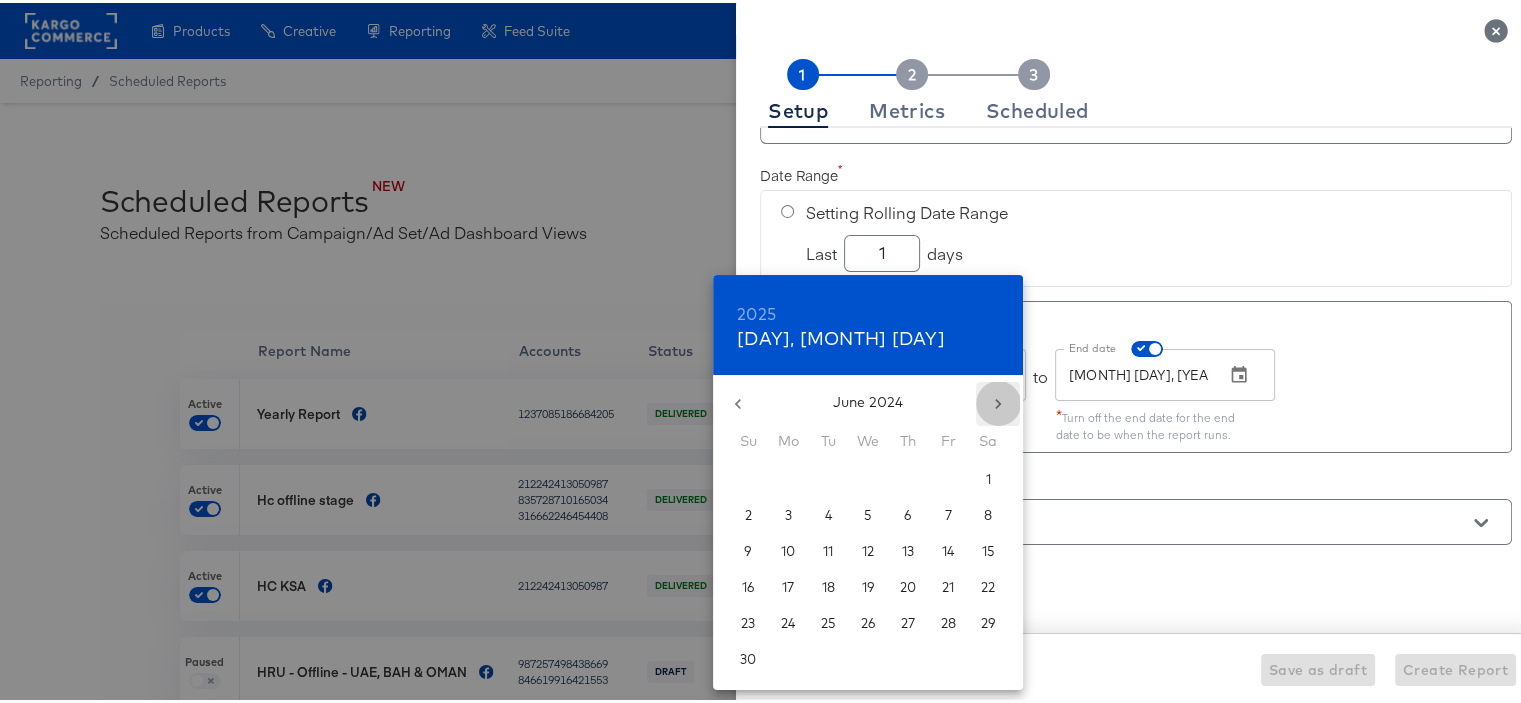 click 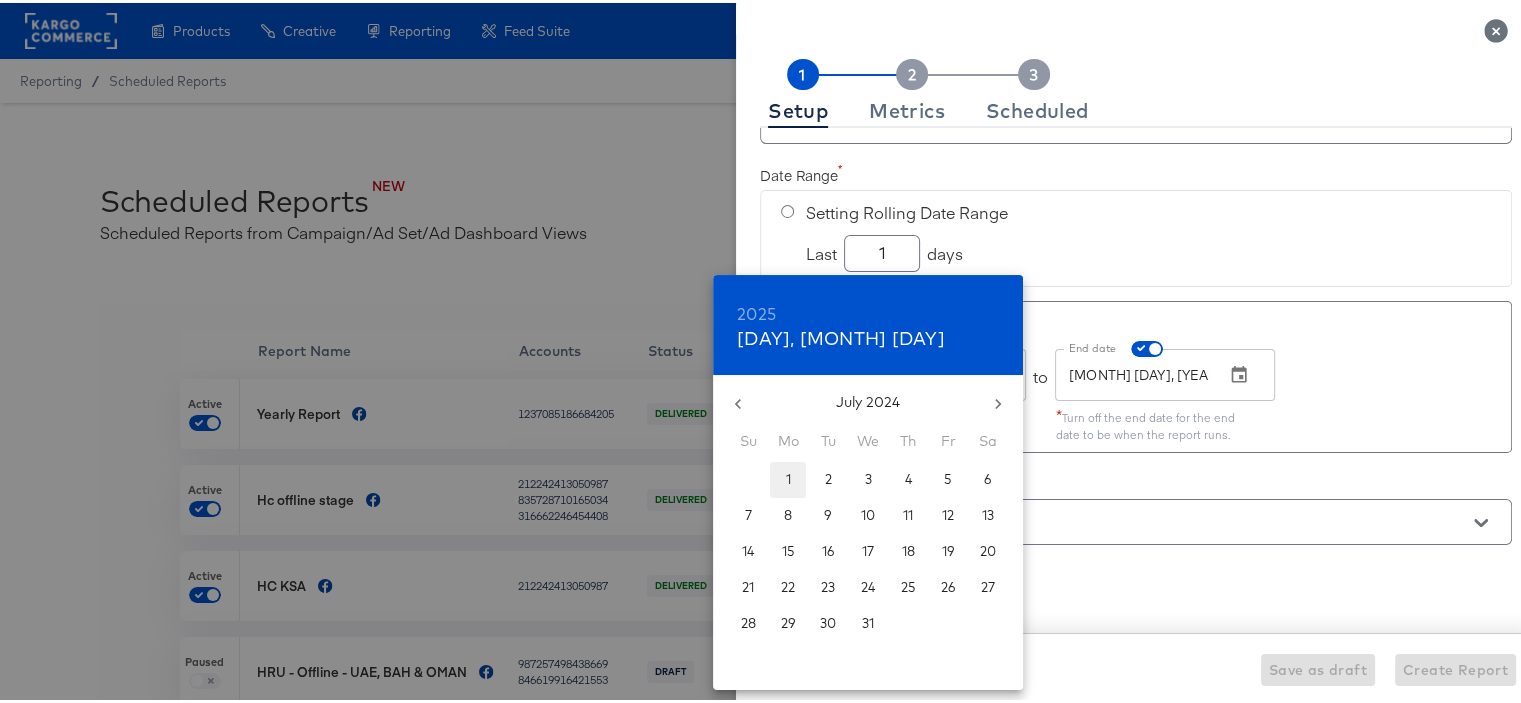 click on "1" at bounding box center [788, 476] 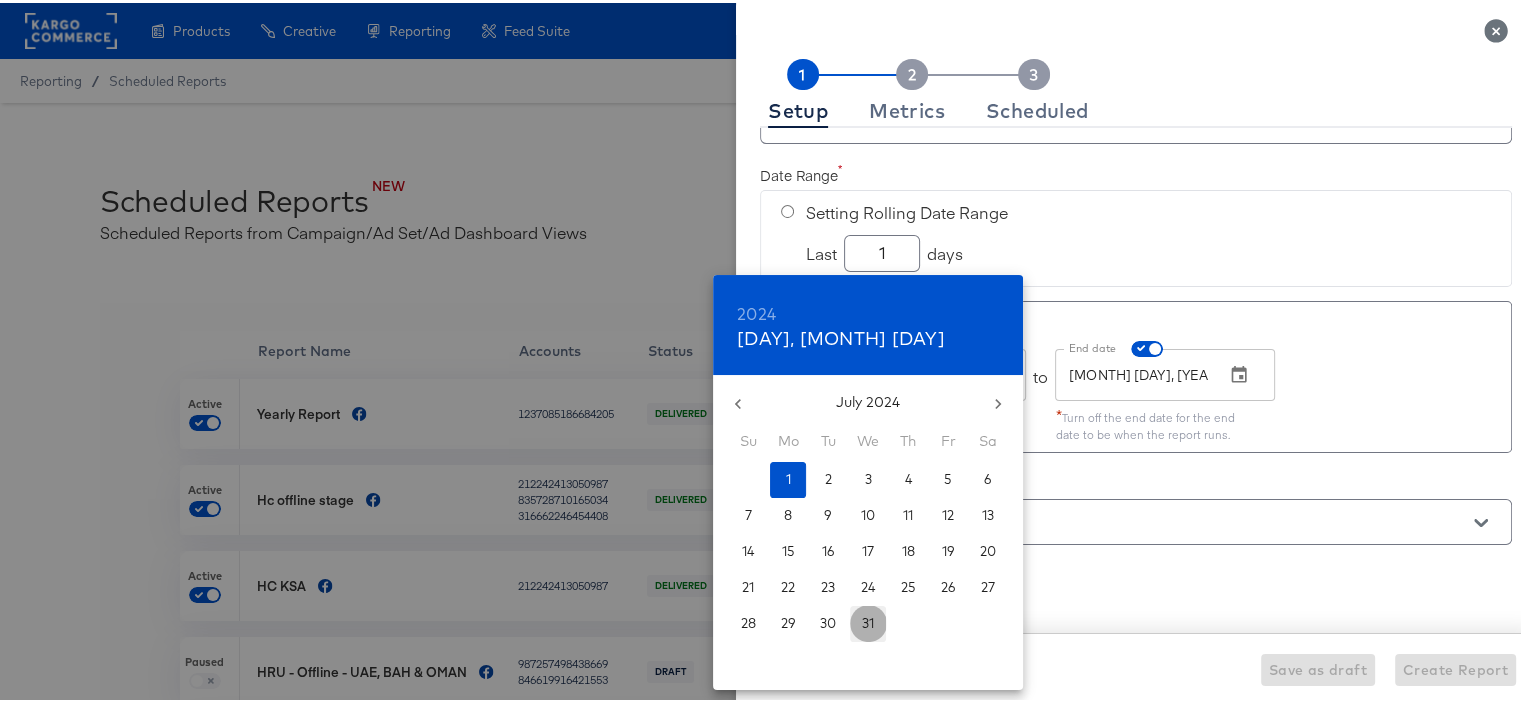 click on "31" at bounding box center (868, 621) 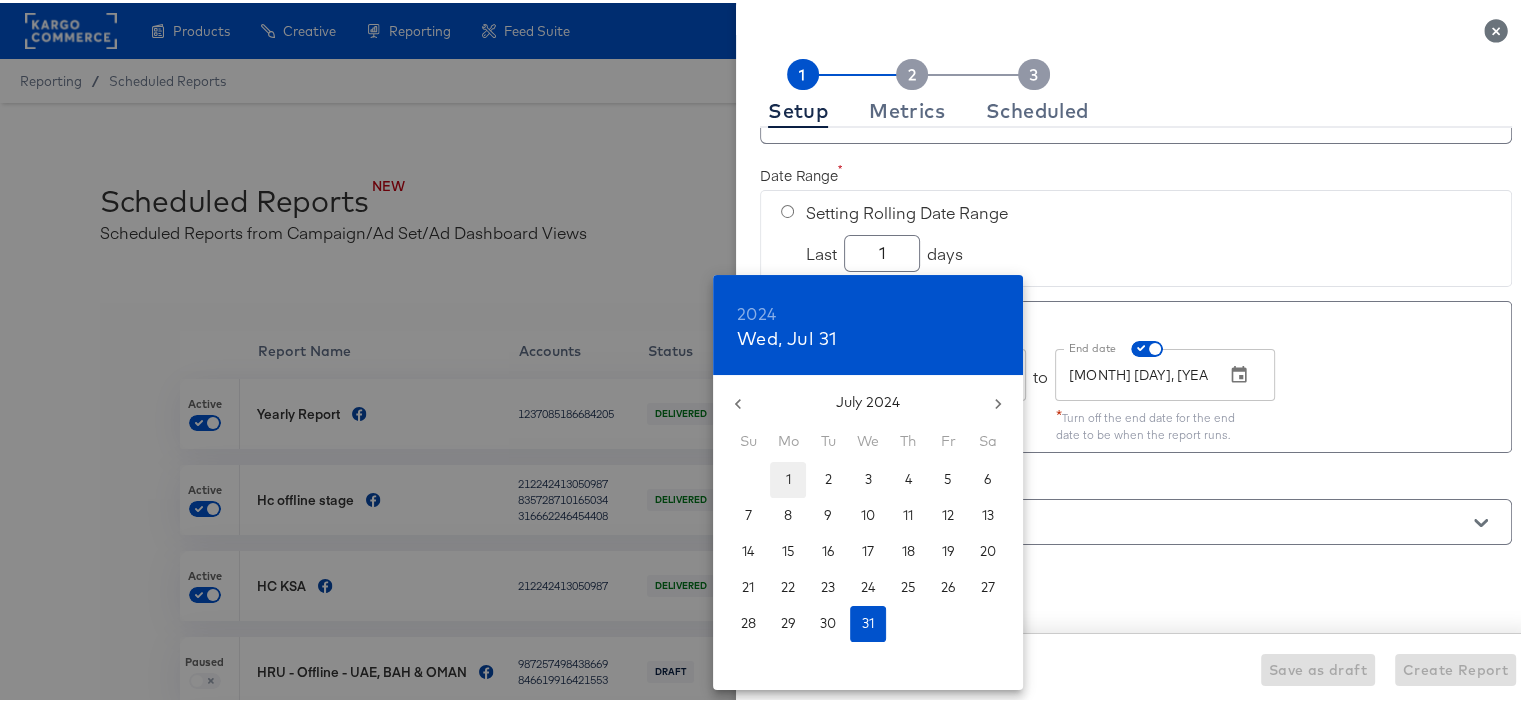 click on "1" at bounding box center [788, 476] 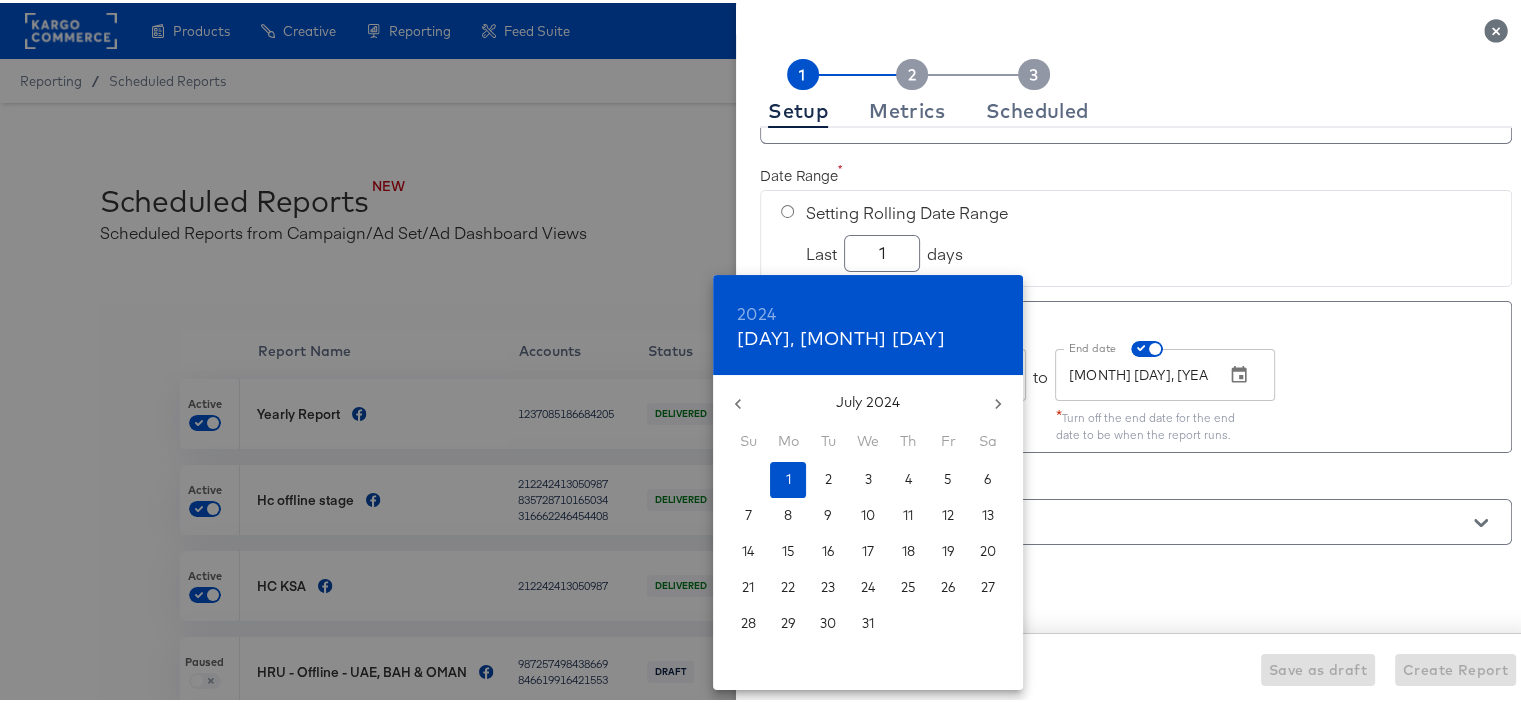 click at bounding box center (768, 351) 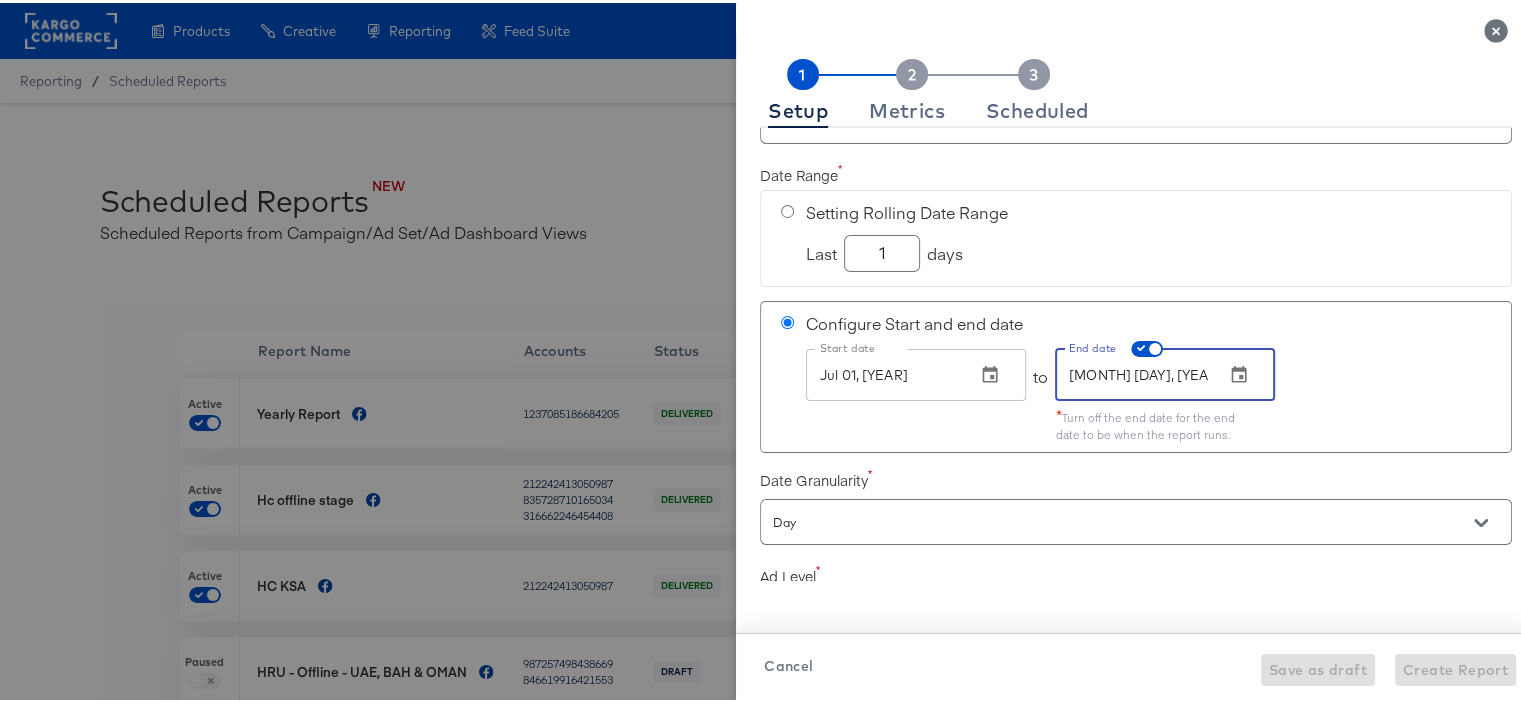 click on "Aug 08, 2025" at bounding box center [1132, 372] 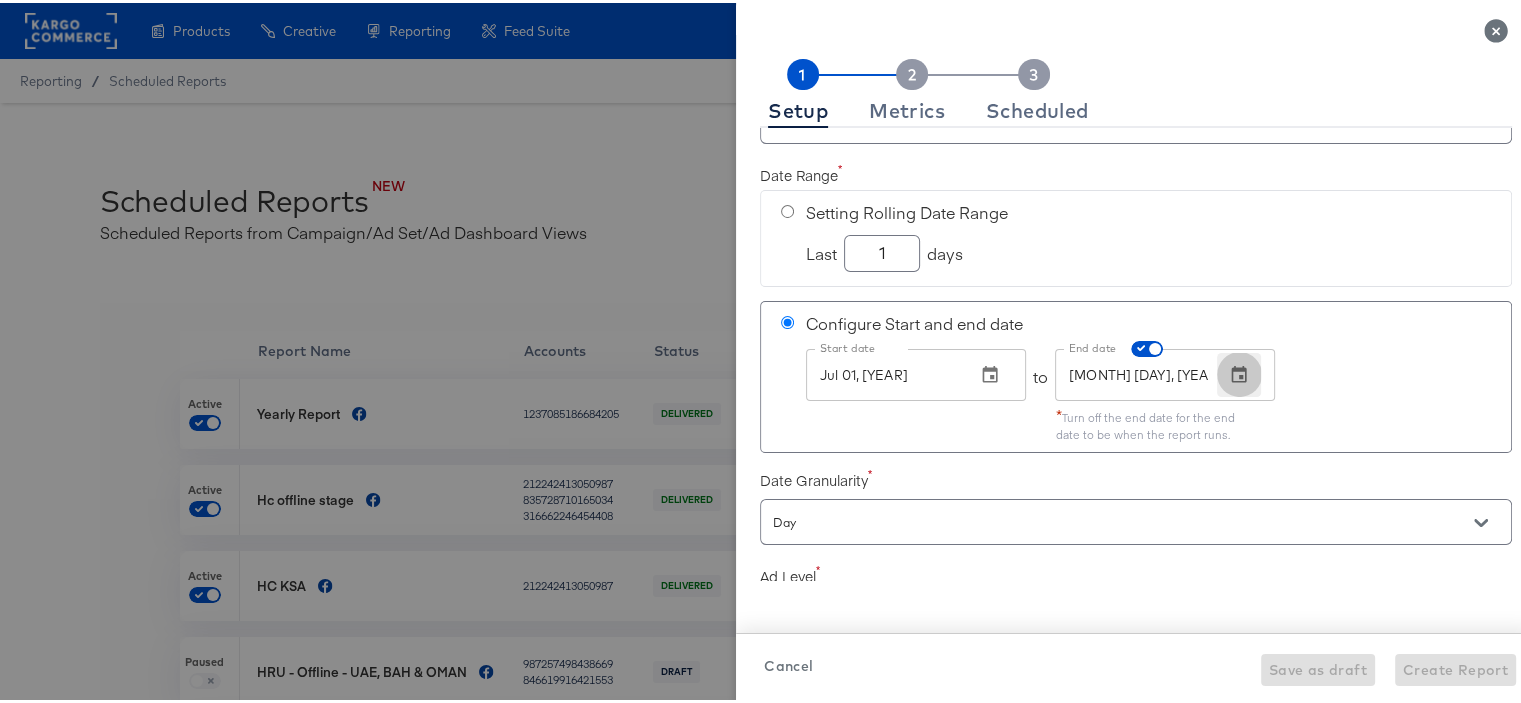 click at bounding box center [1239, 372] 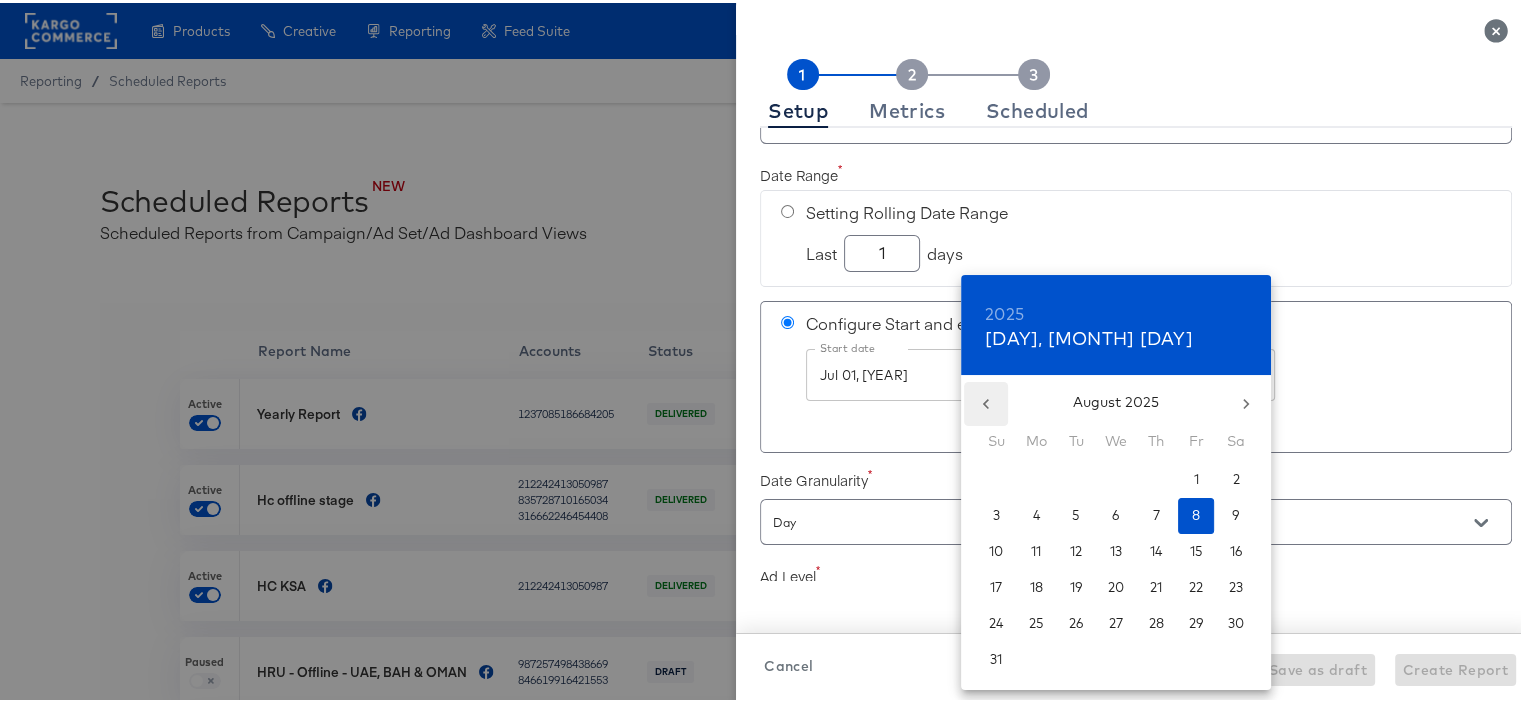 click 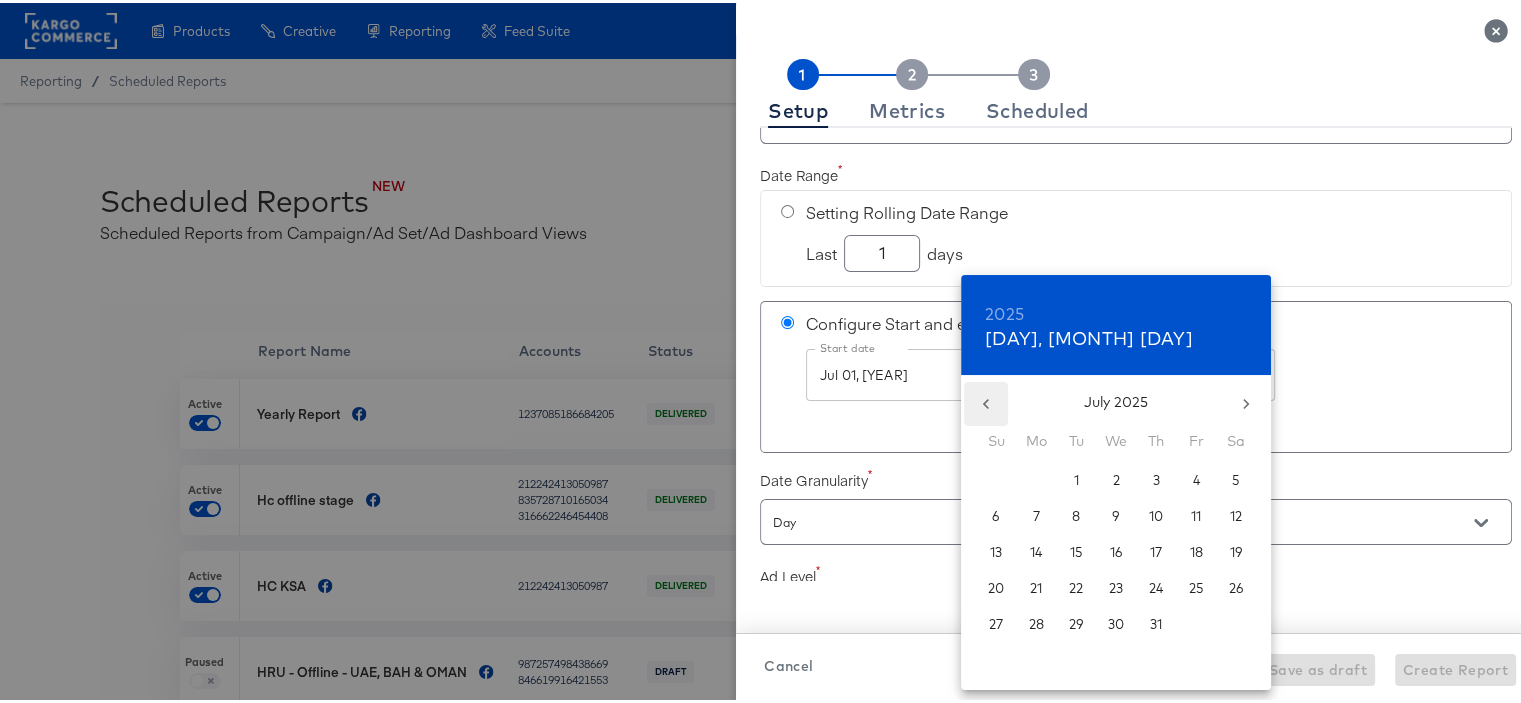 click 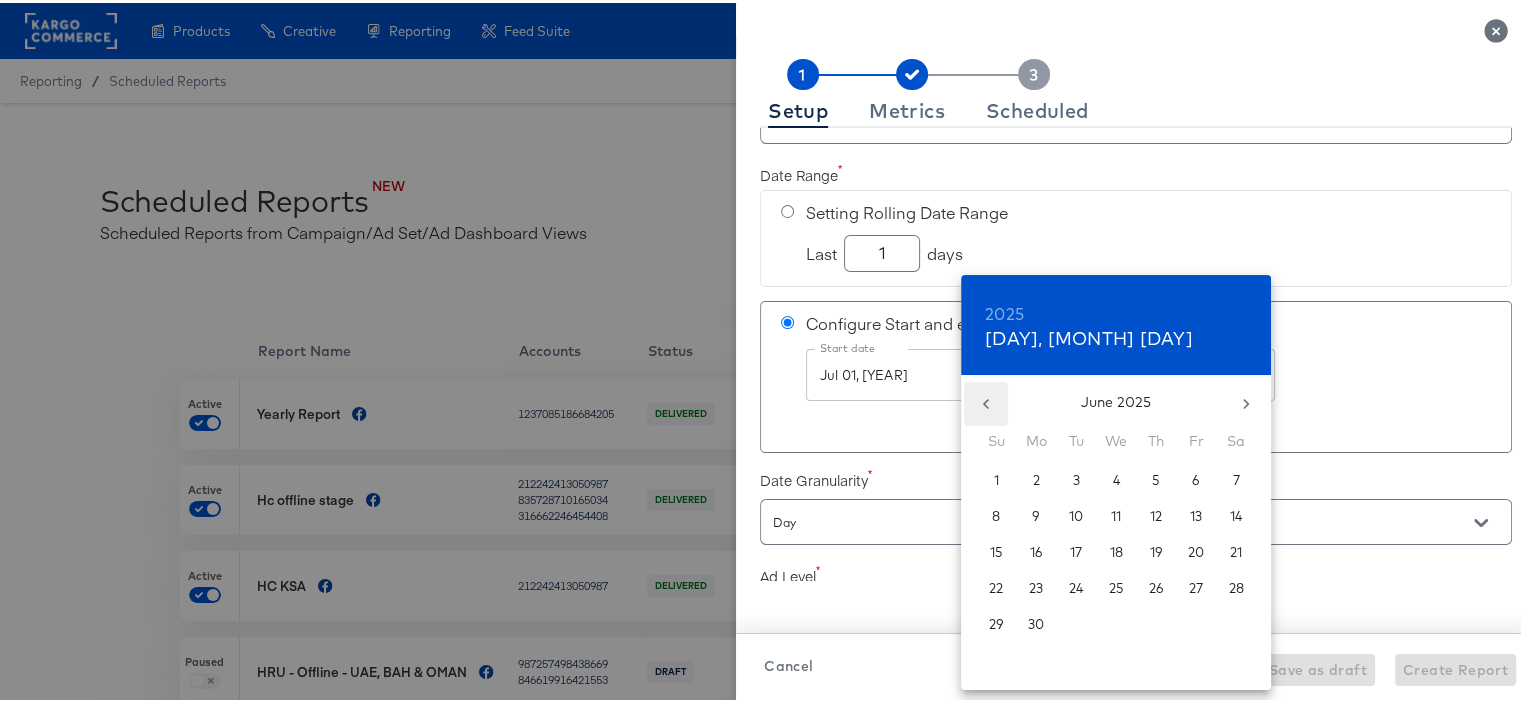click 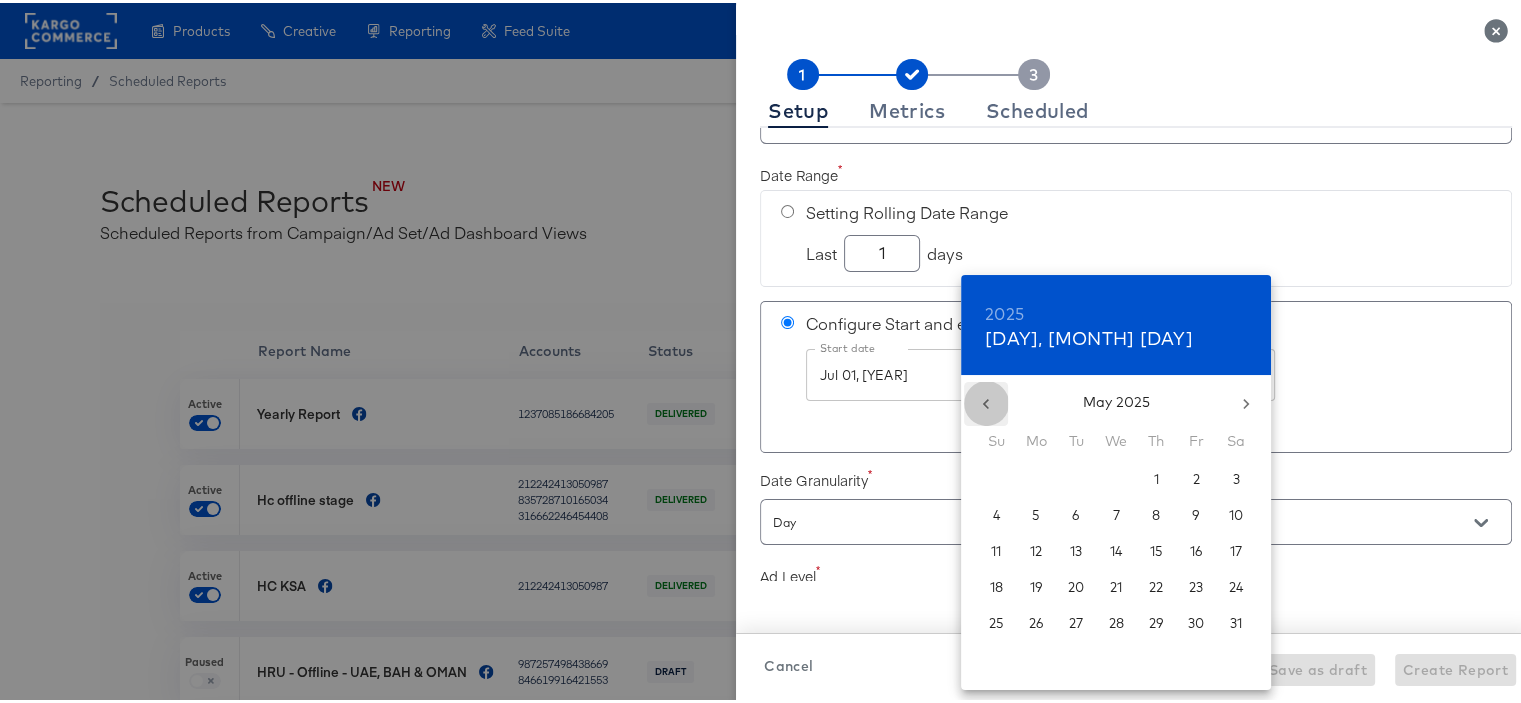 click 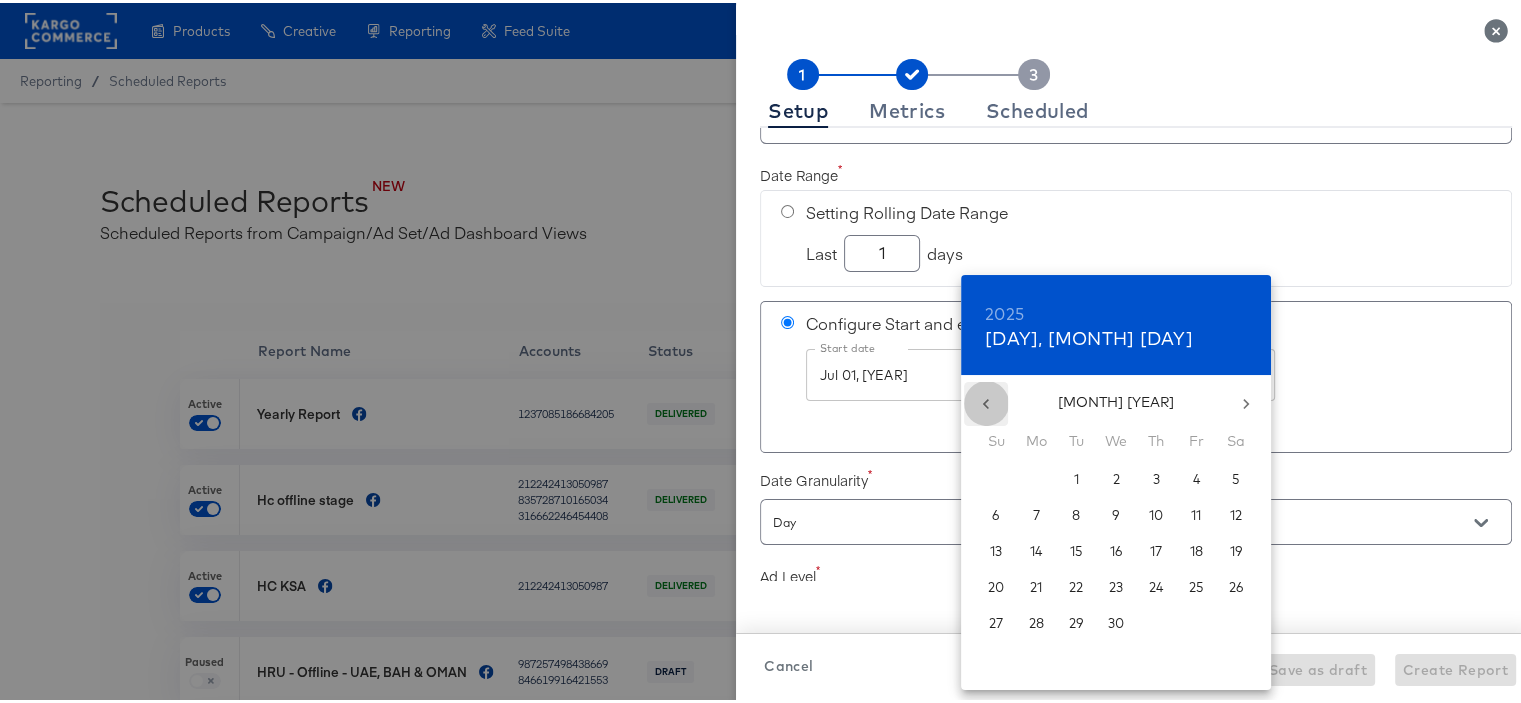 click 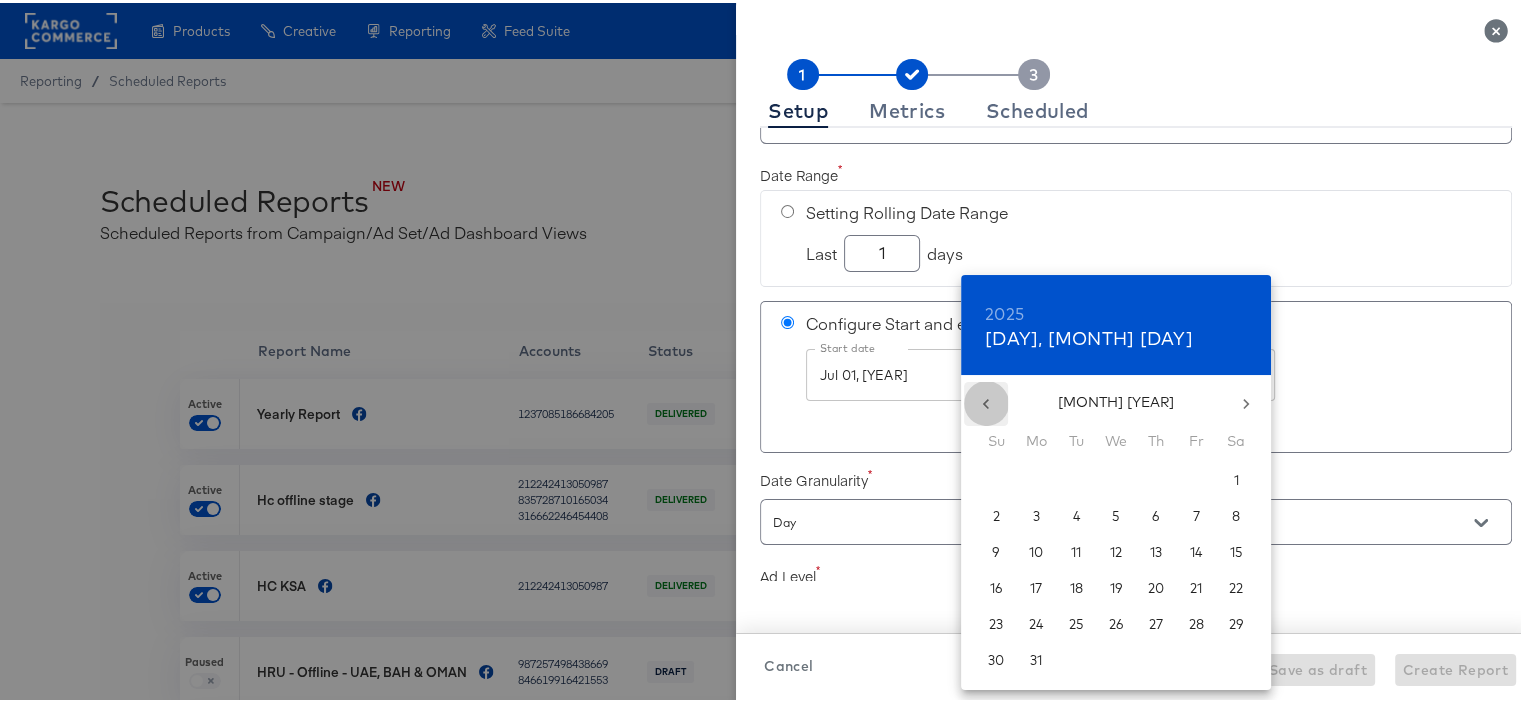 click 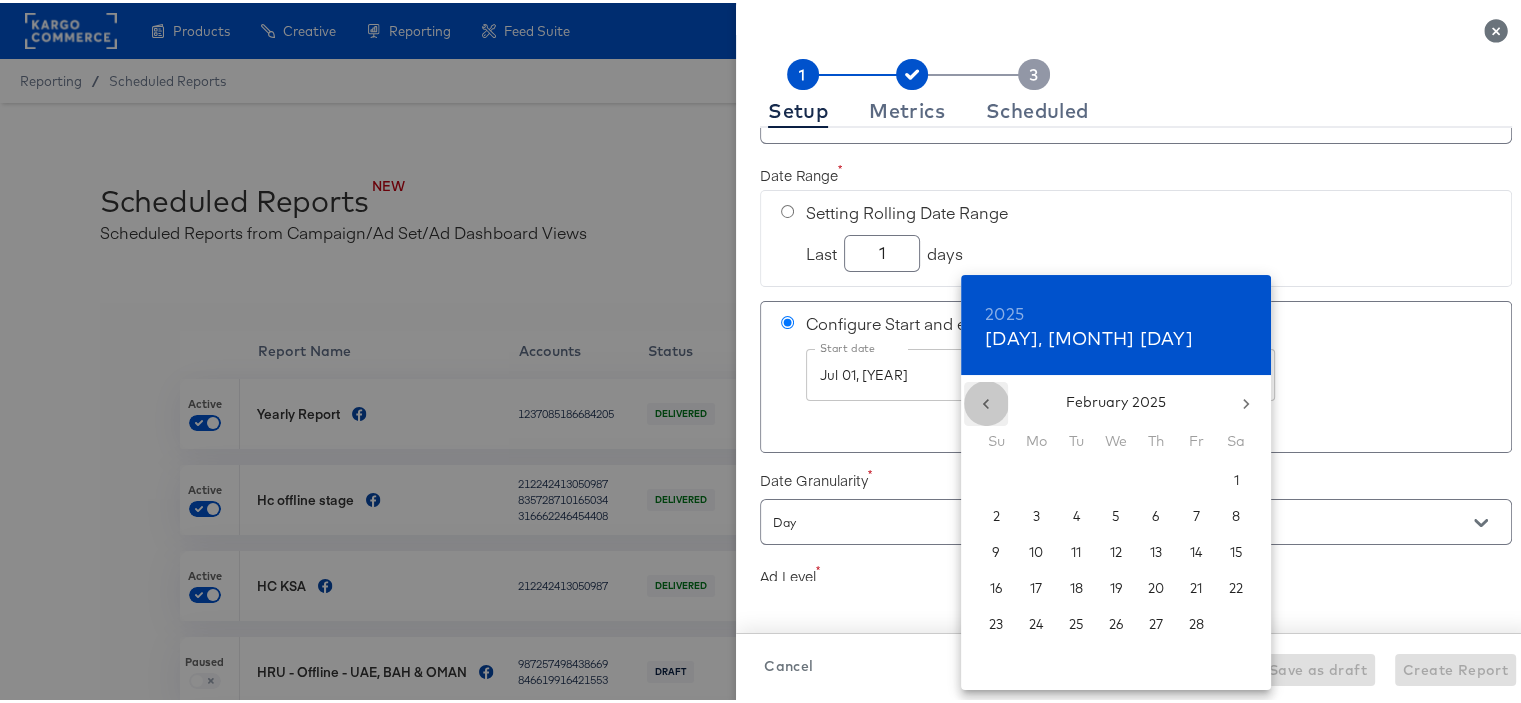 click 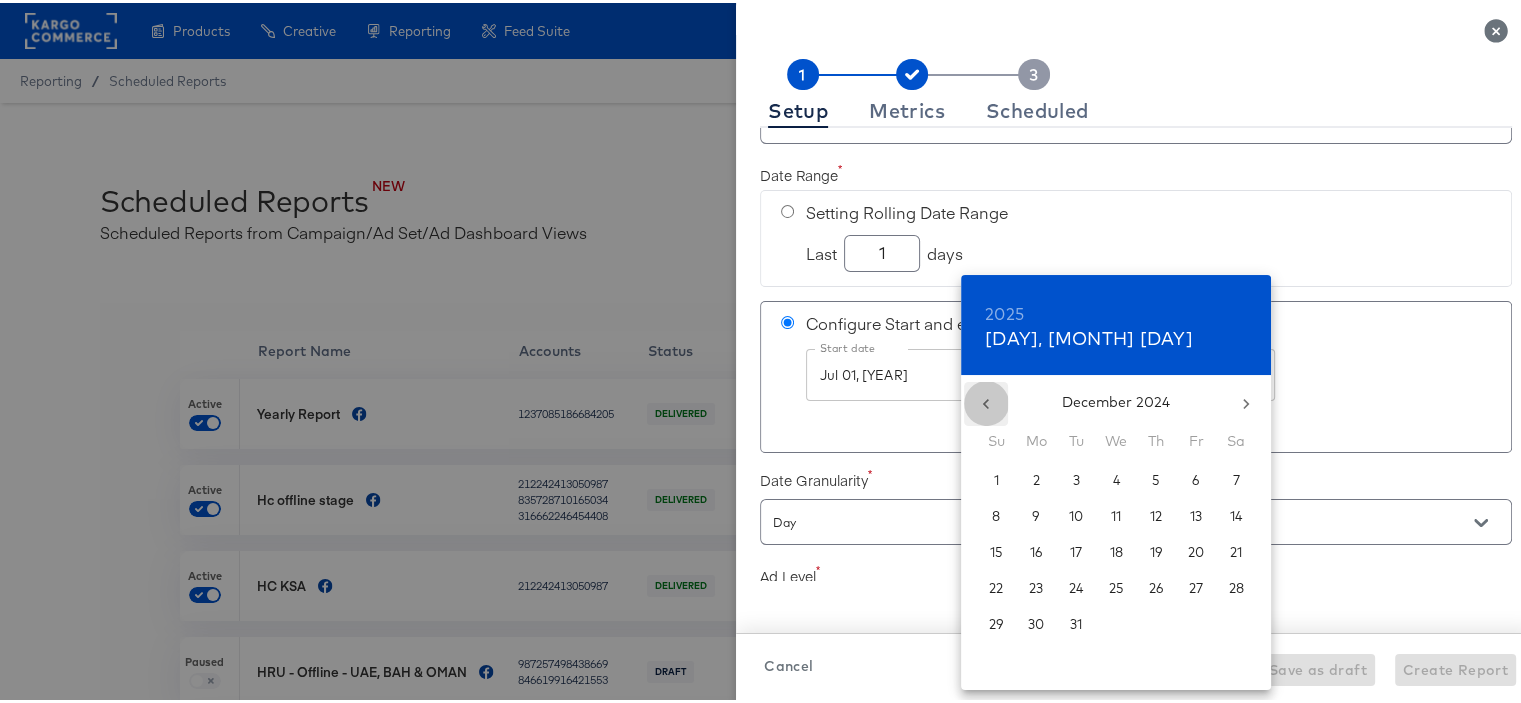 click 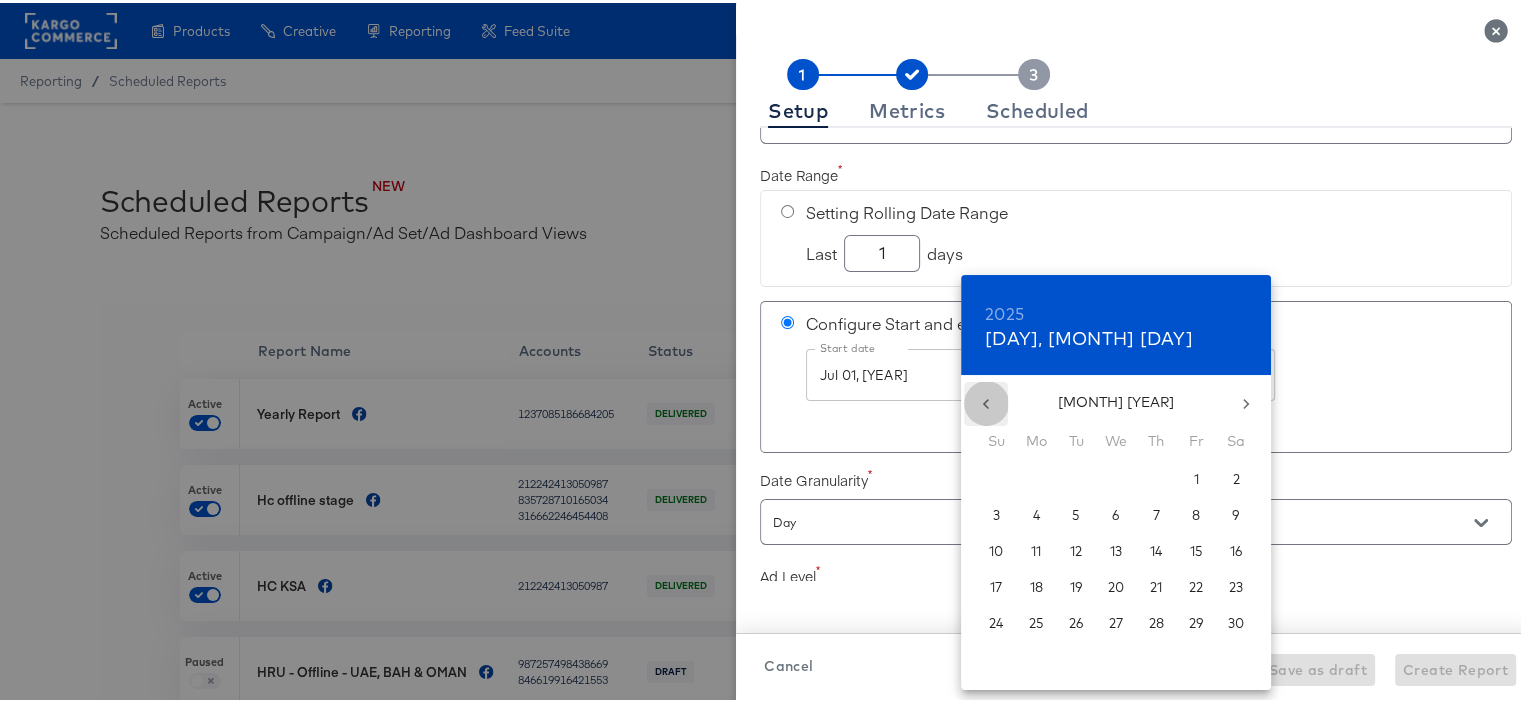 click 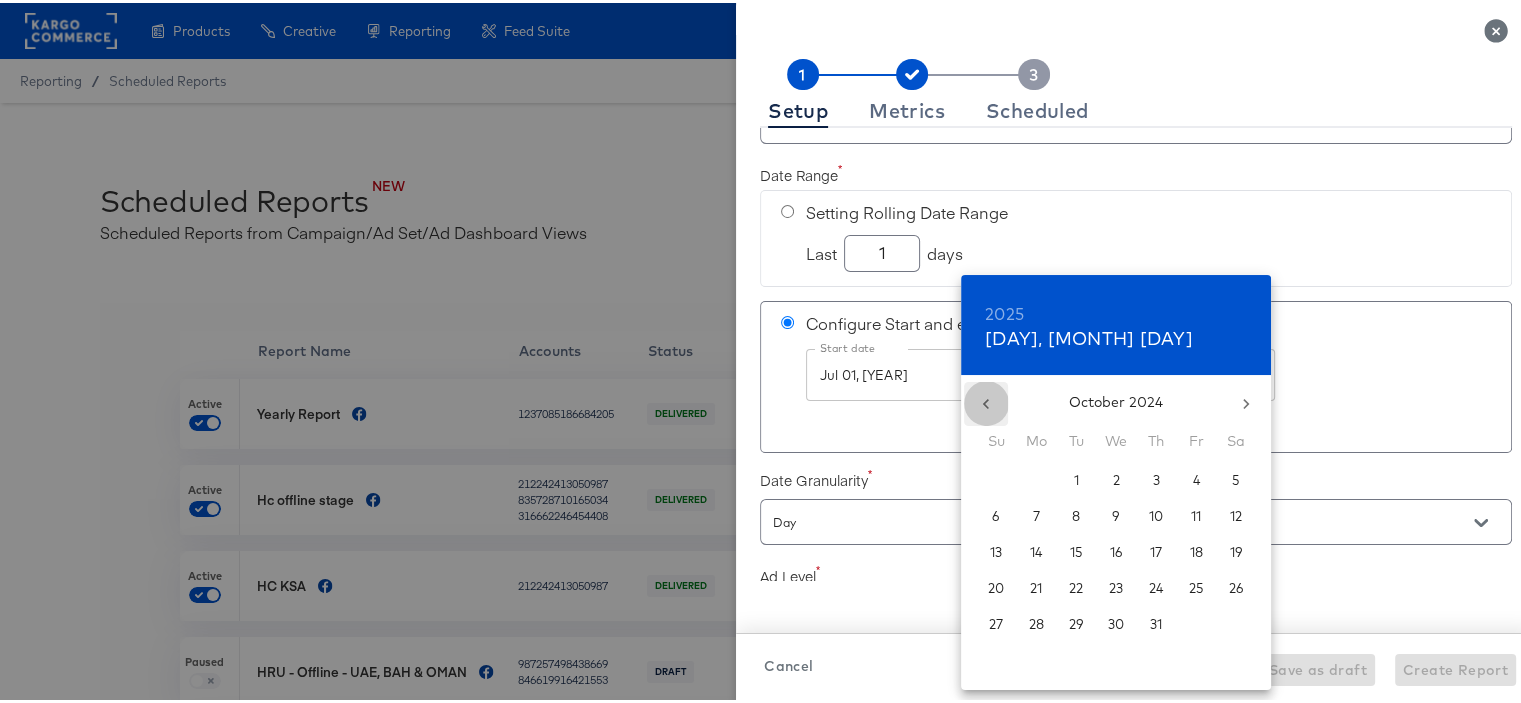 click 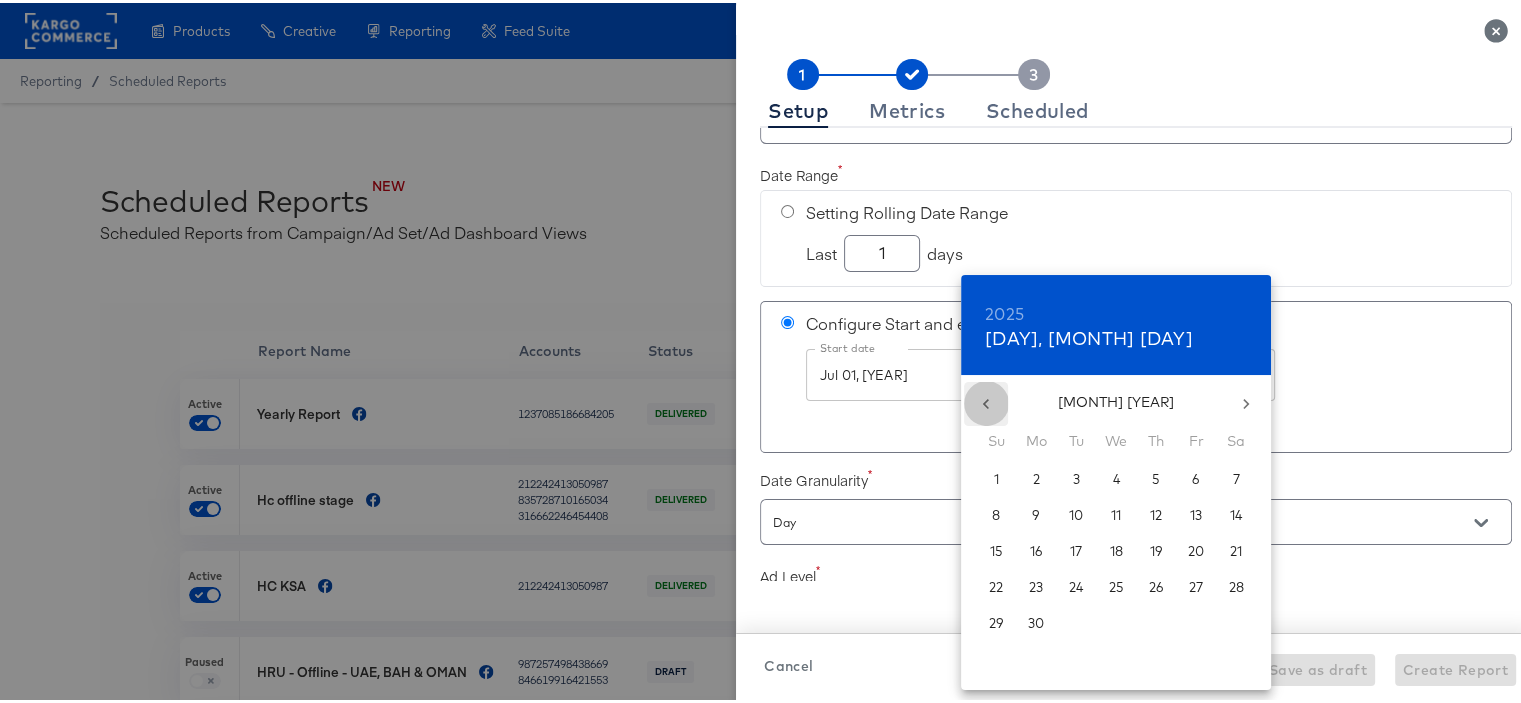 click 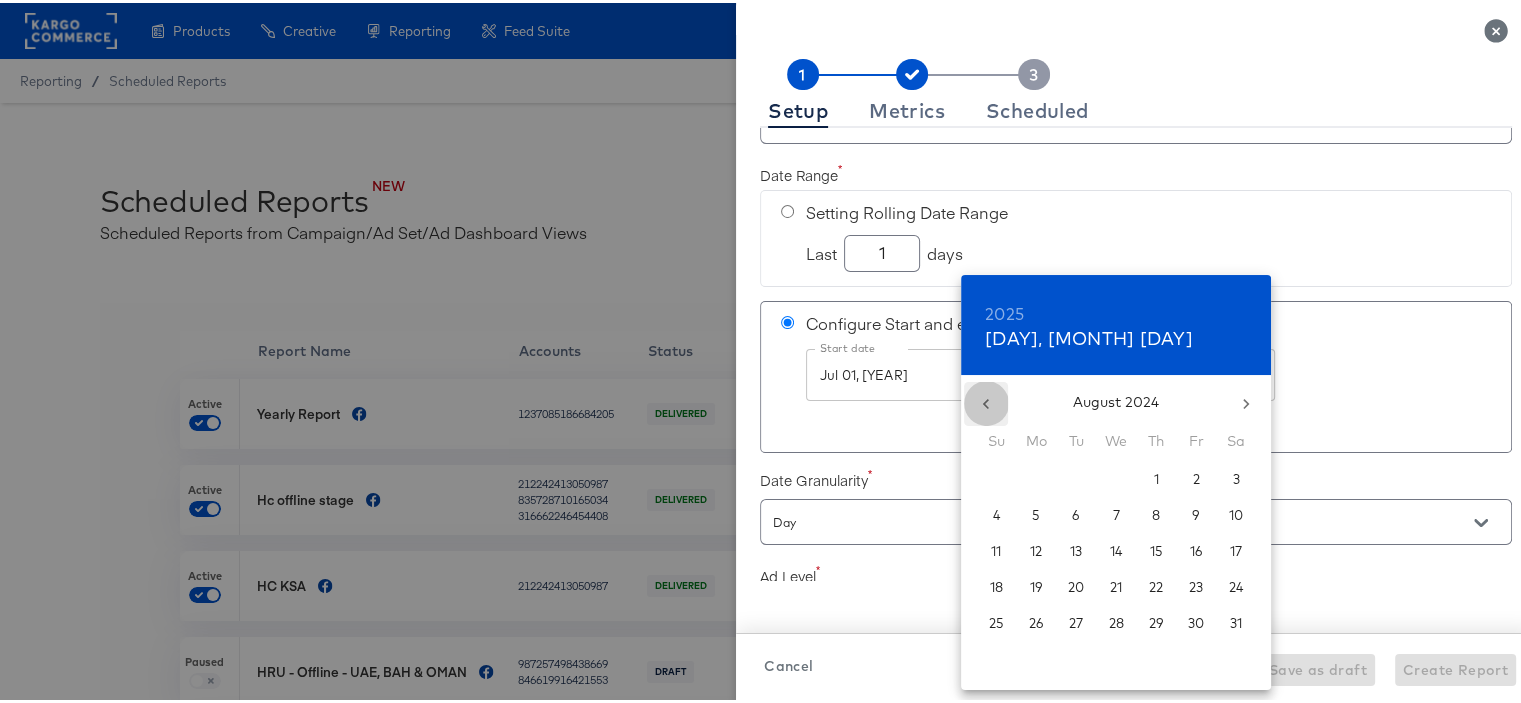 click 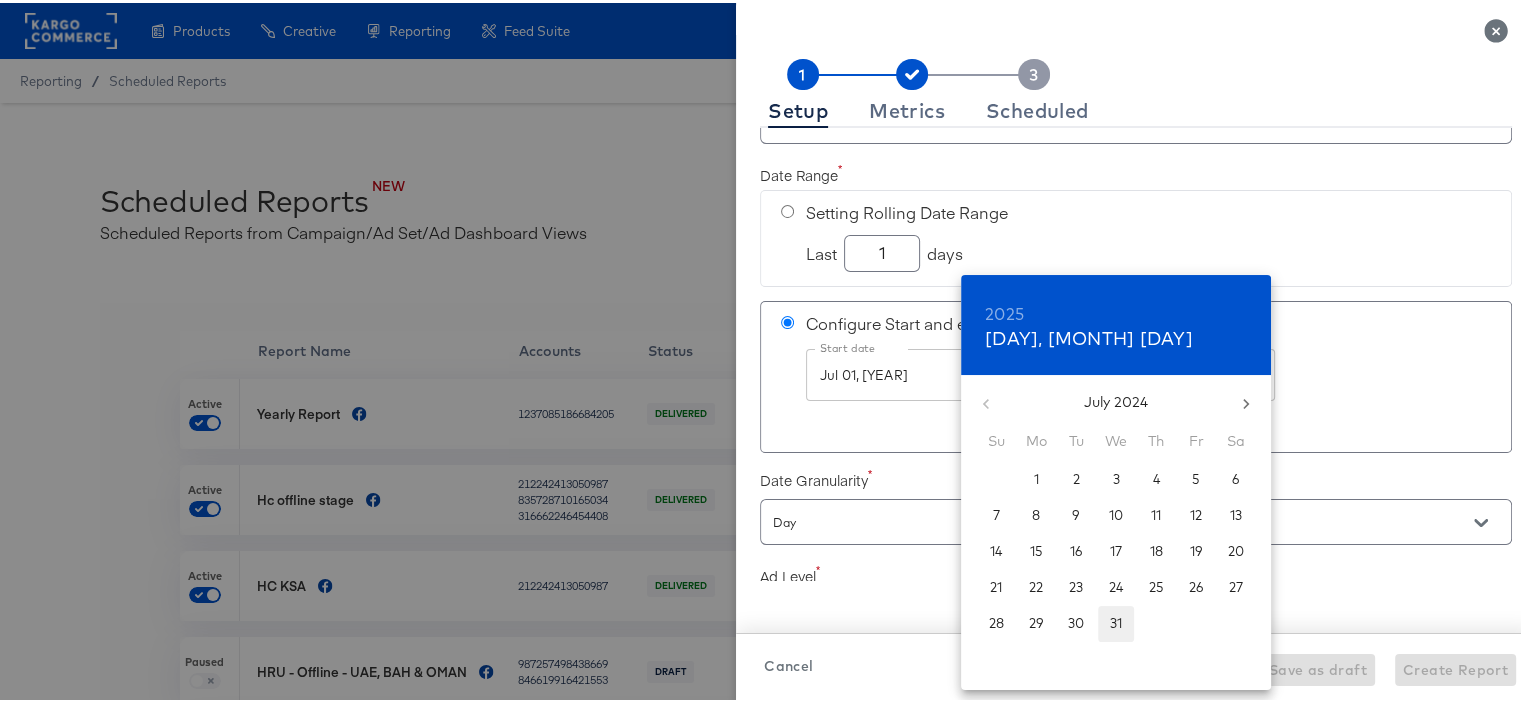 click on "31" at bounding box center (1116, 620) 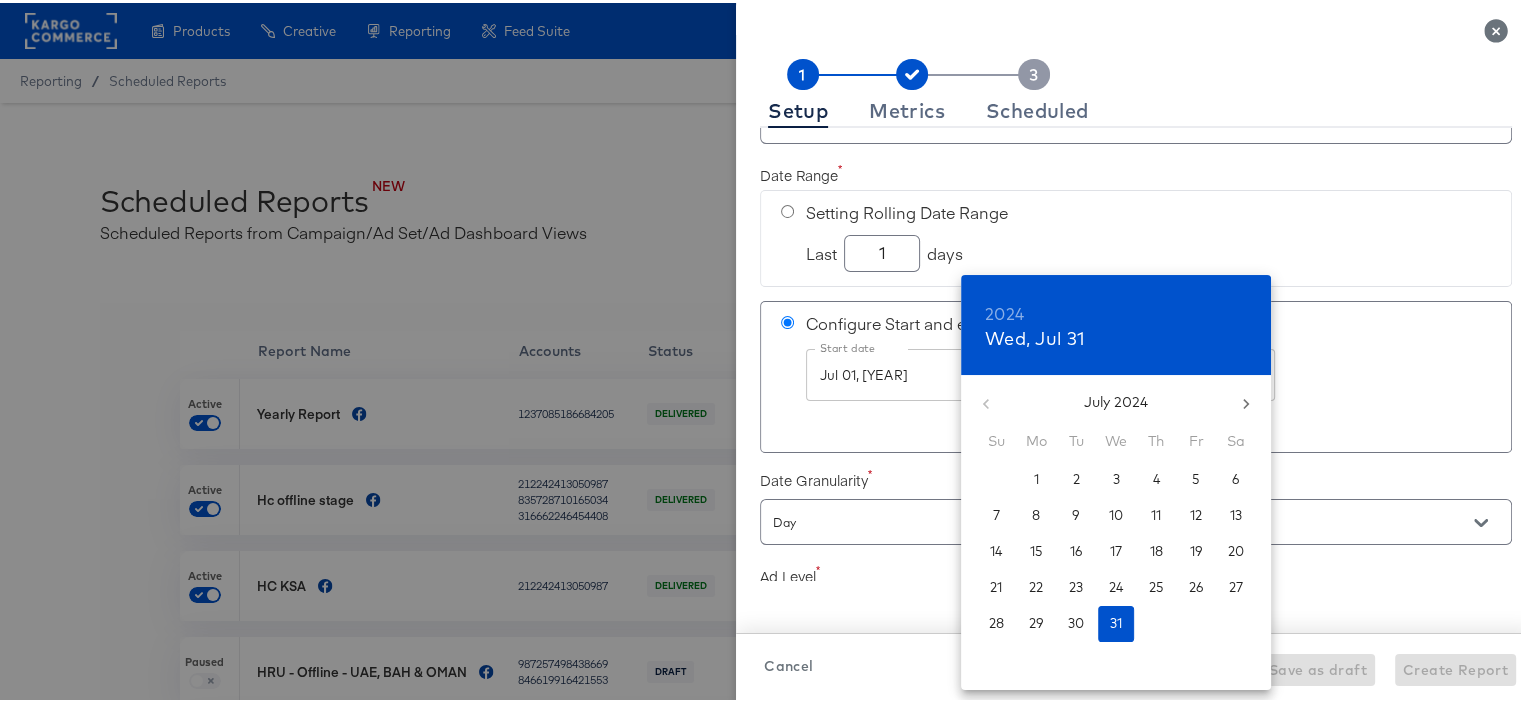 click at bounding box center (768, 351) 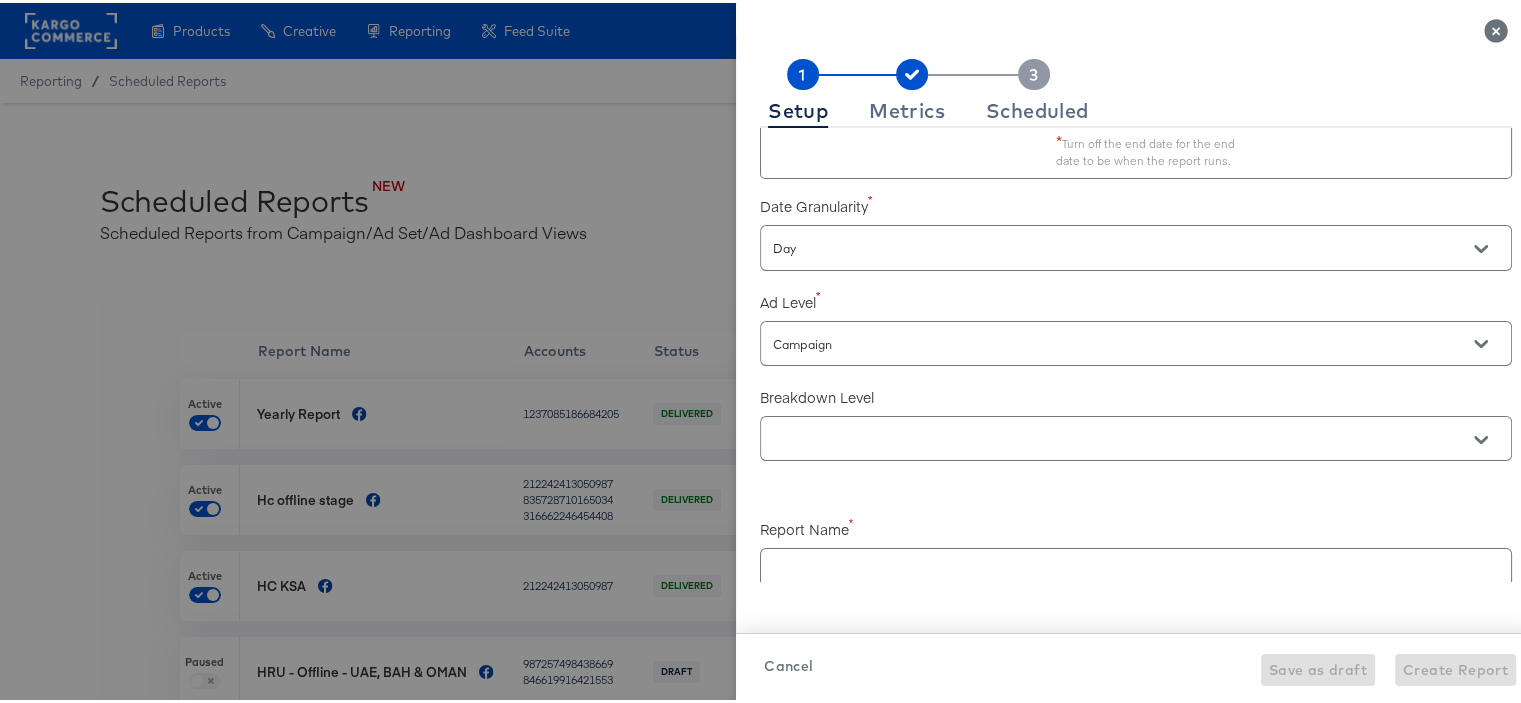 scroll, scrollTop: 300, scrollLeft: 0, axis: vertical 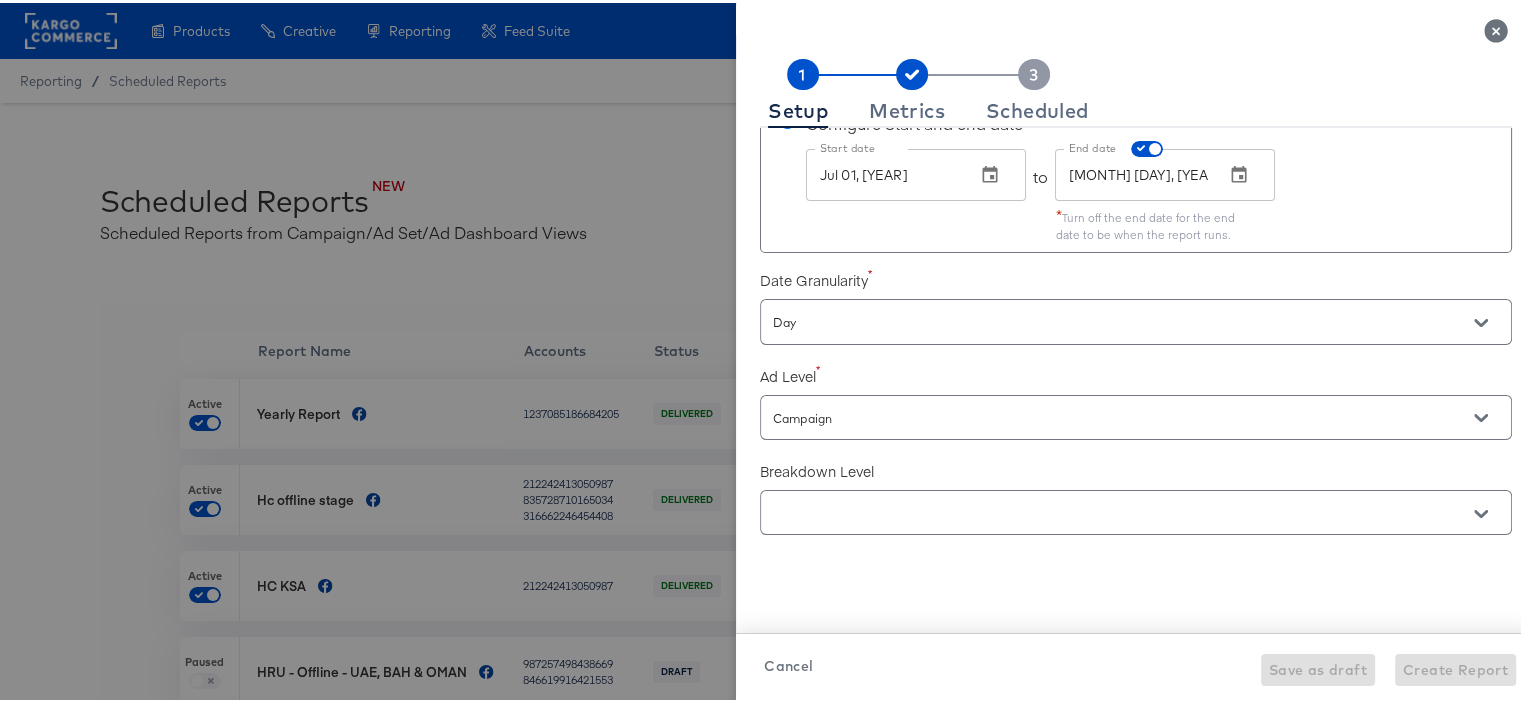 click on "Day" at bounding box center [1107, 319] 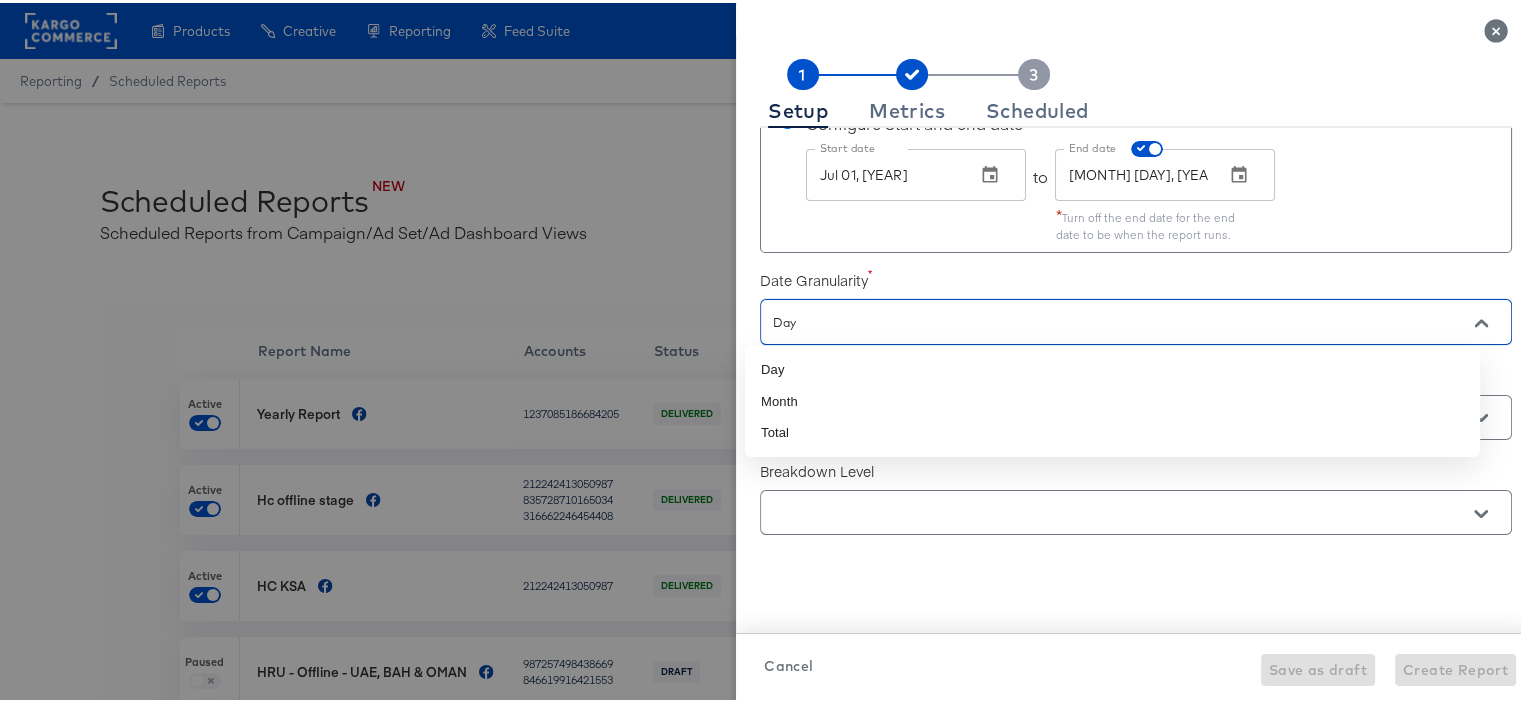 click on "Day" at bounding box center [1107, 319] 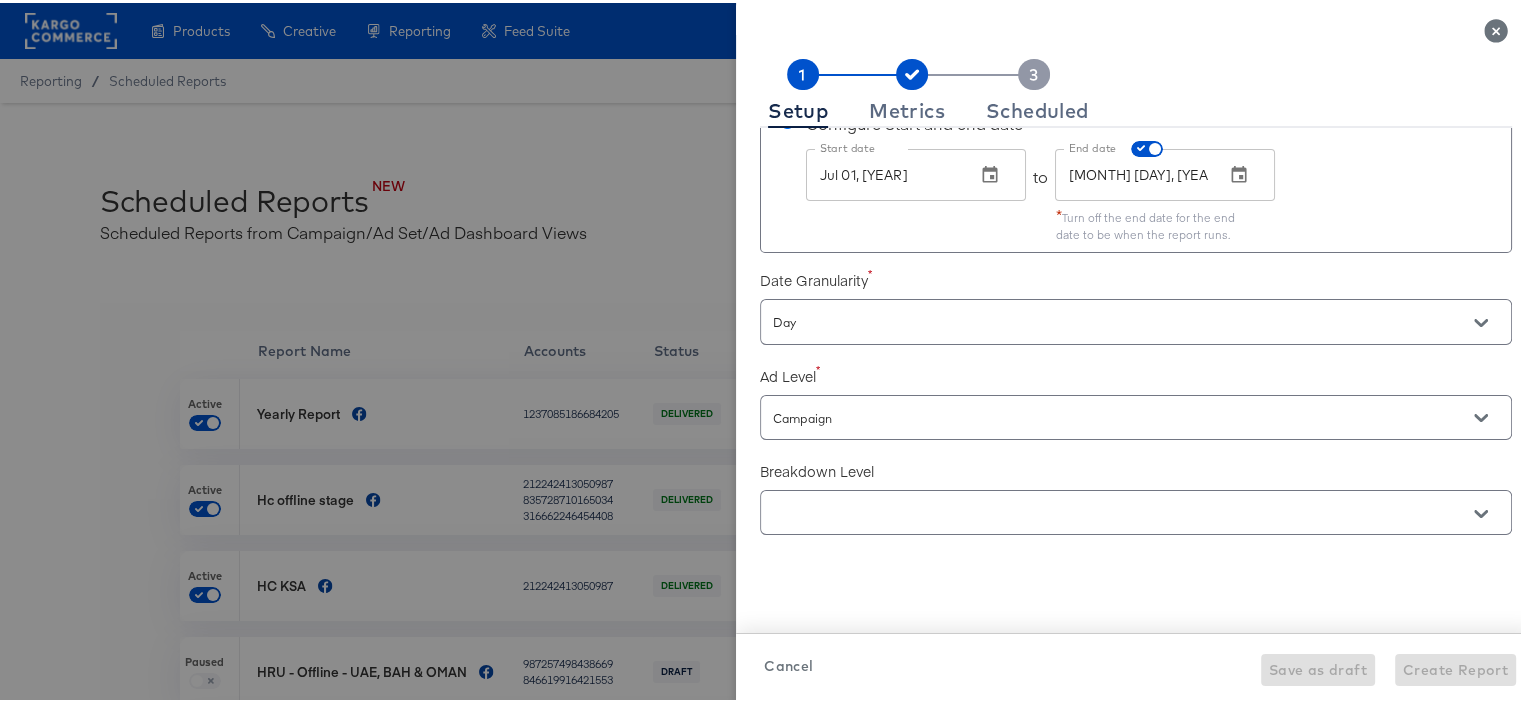 click on "Day" at bounding box center (1107, 319) 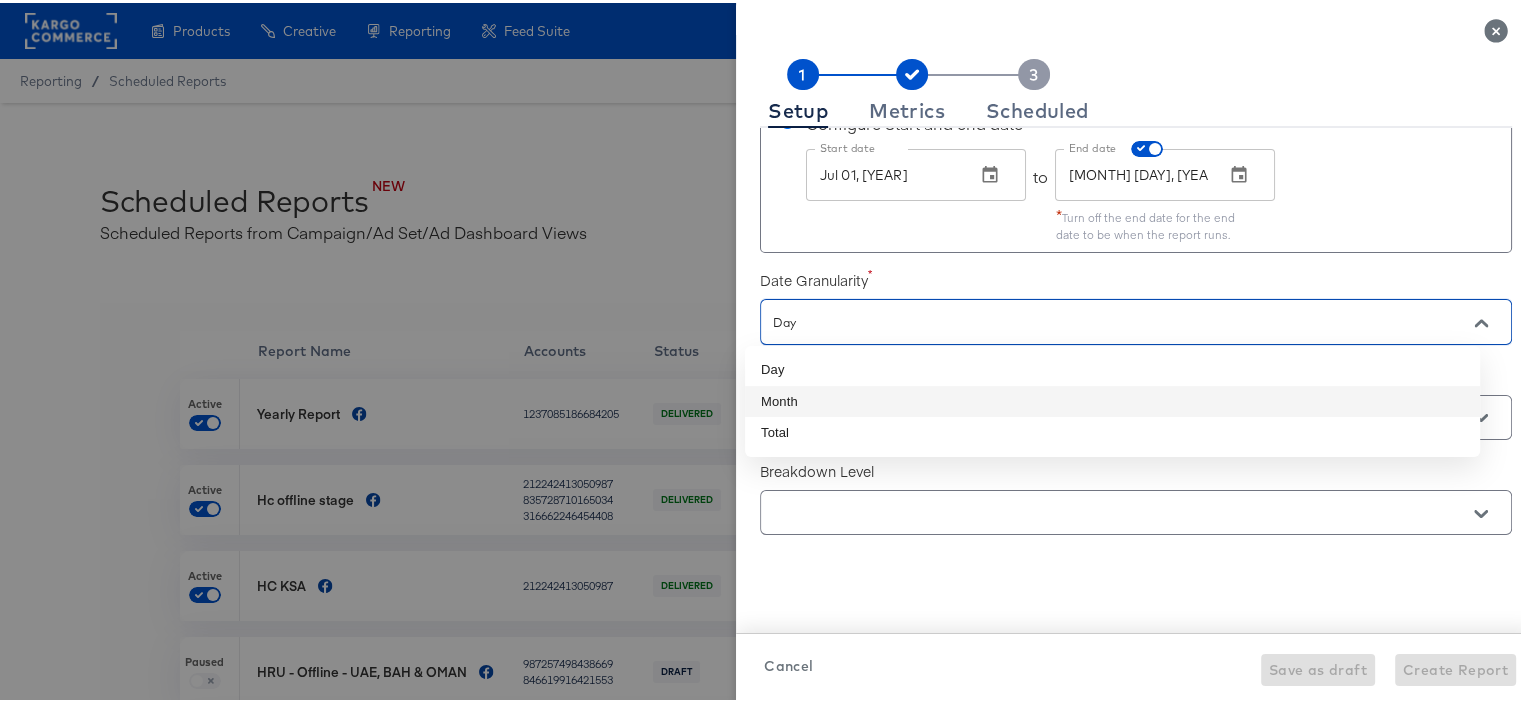 click on "Month" at bounding box center (1112, 399) 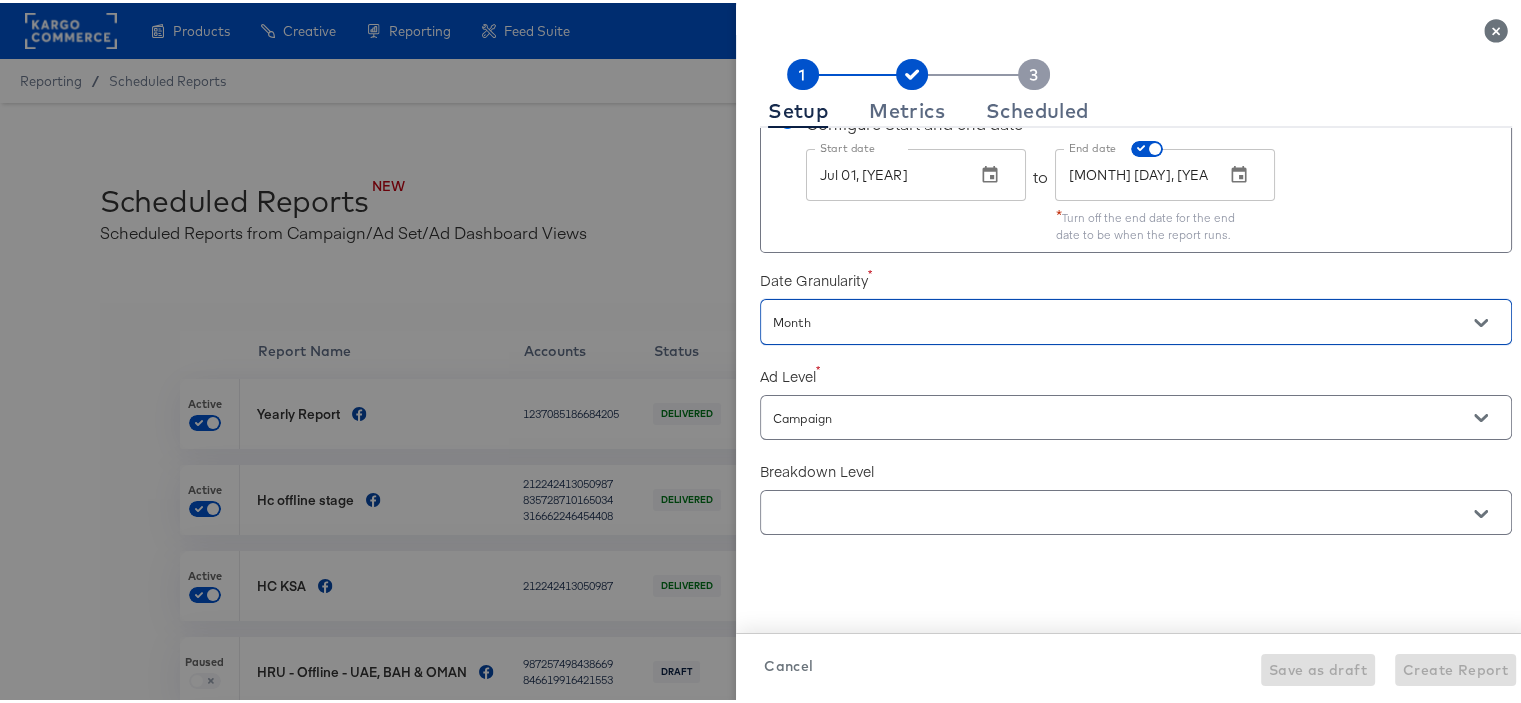 click on "Campaign" at bounding box center (1107, 415) 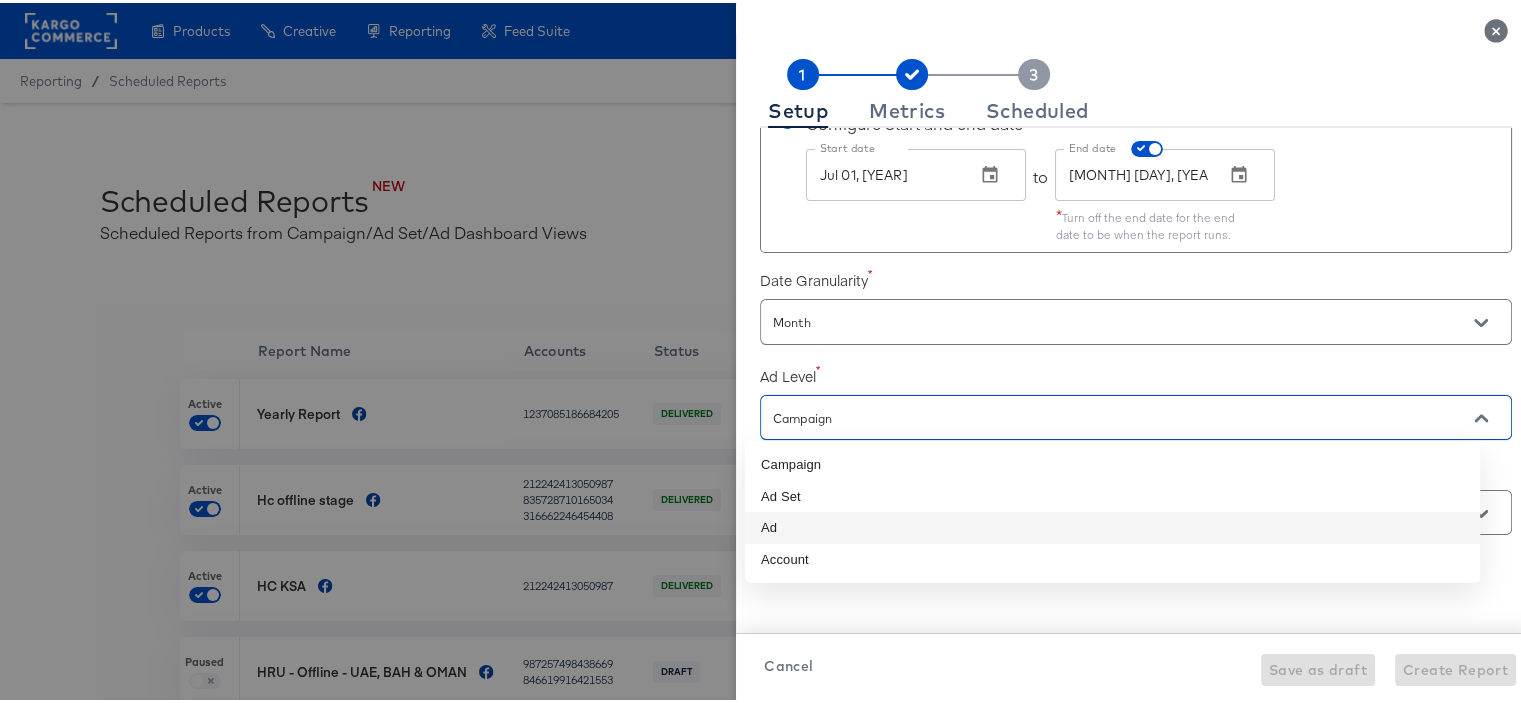 click on "Ad" at bounding box center [1112, 525] 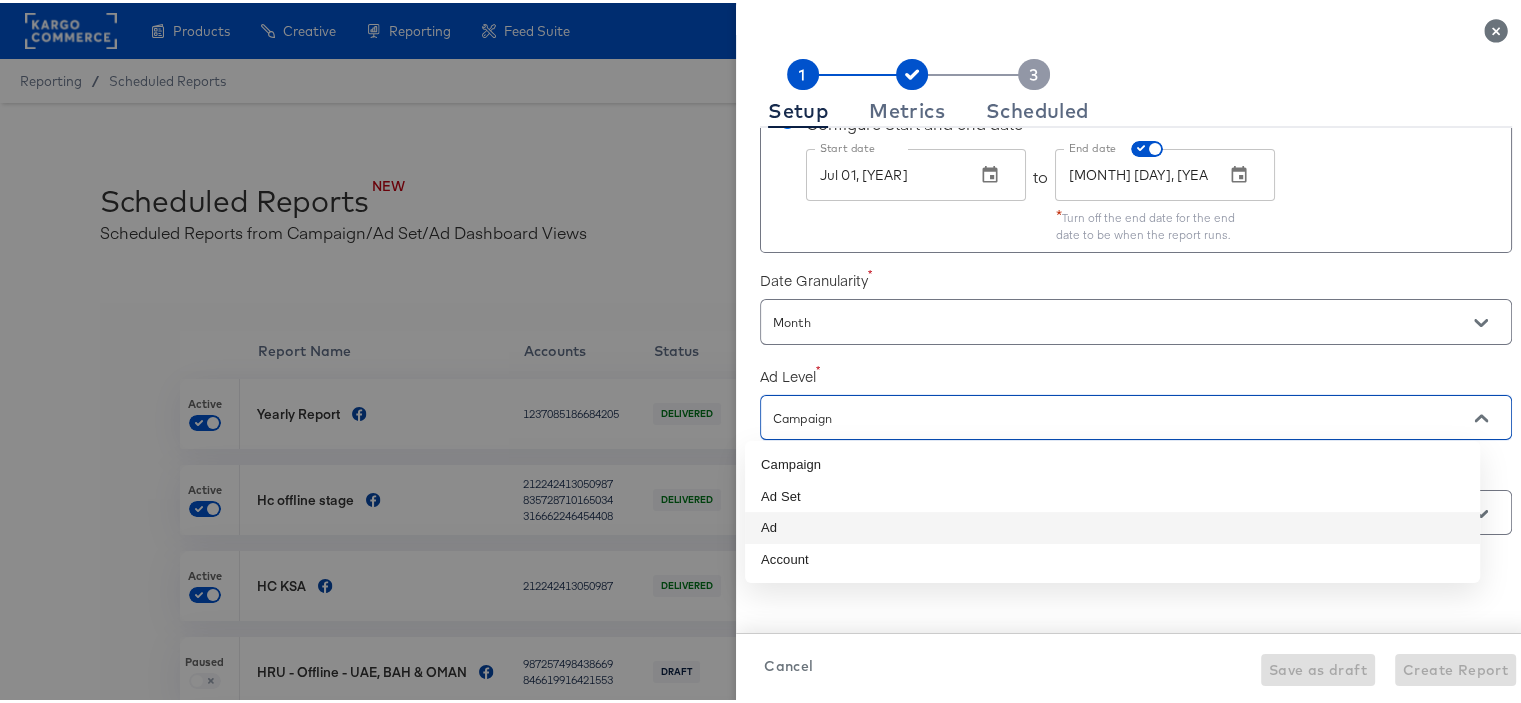 checkbox on "true" 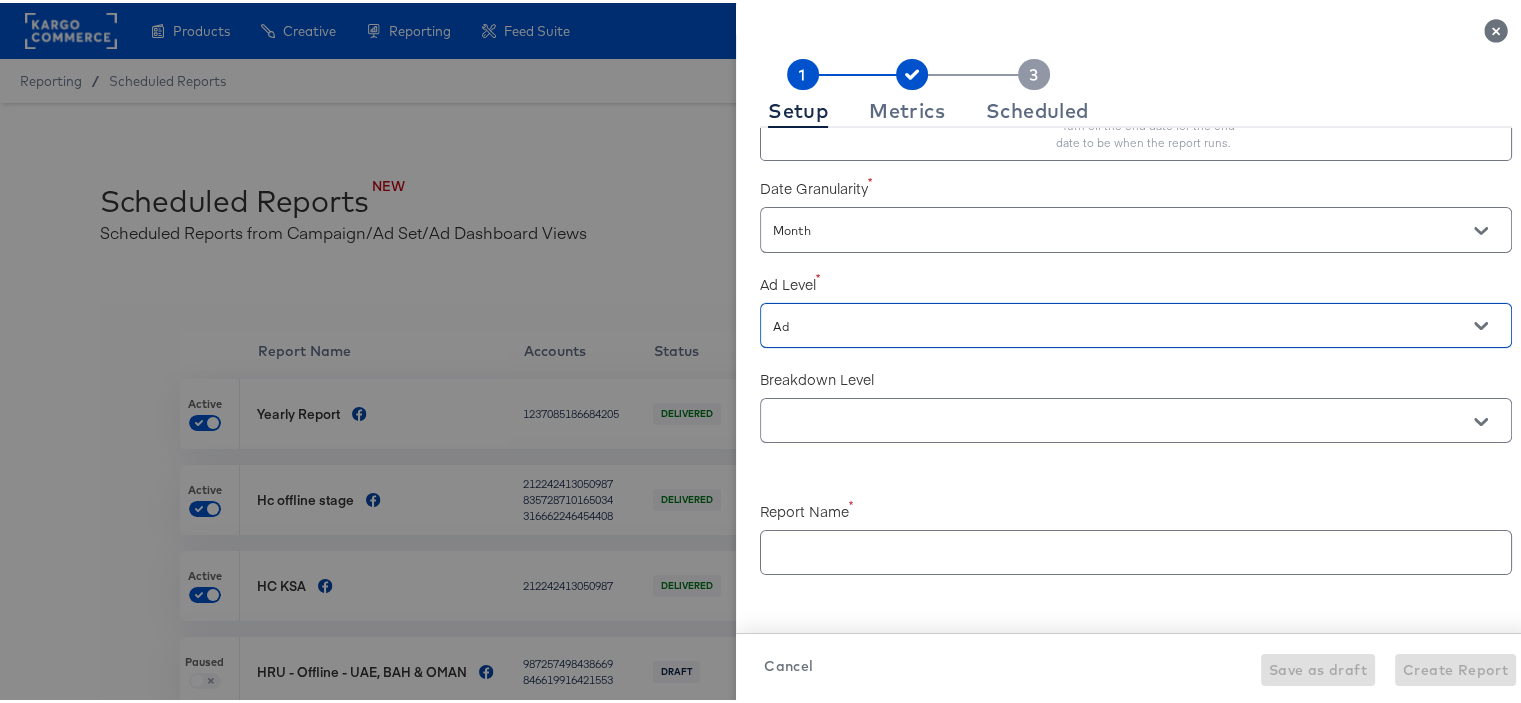 scroll, scrollTop: 500, scrollLeft: 0, axis: vertical 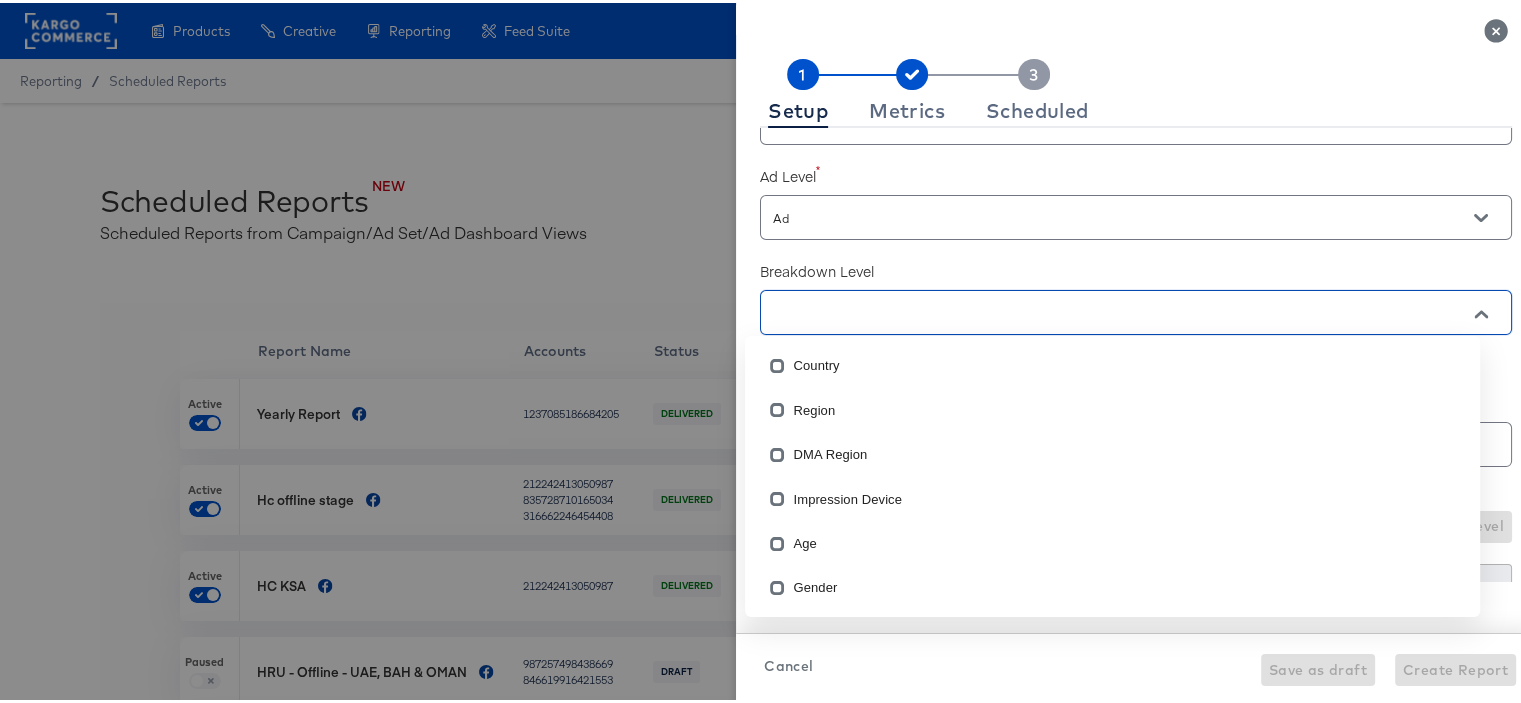 click at bounding box center (1107, 310) 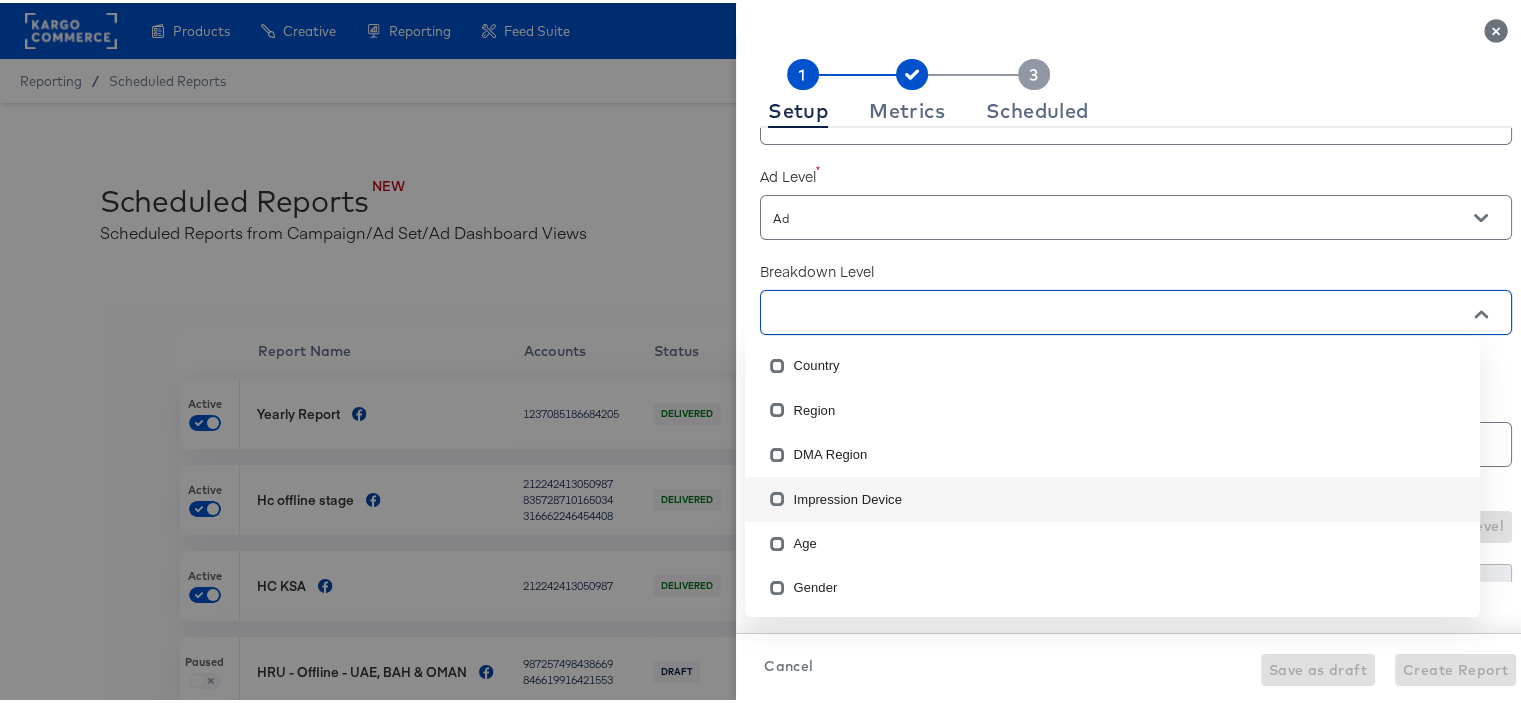 scroll, scrollTop: 200, scrollLeft: 0, axis: vertical 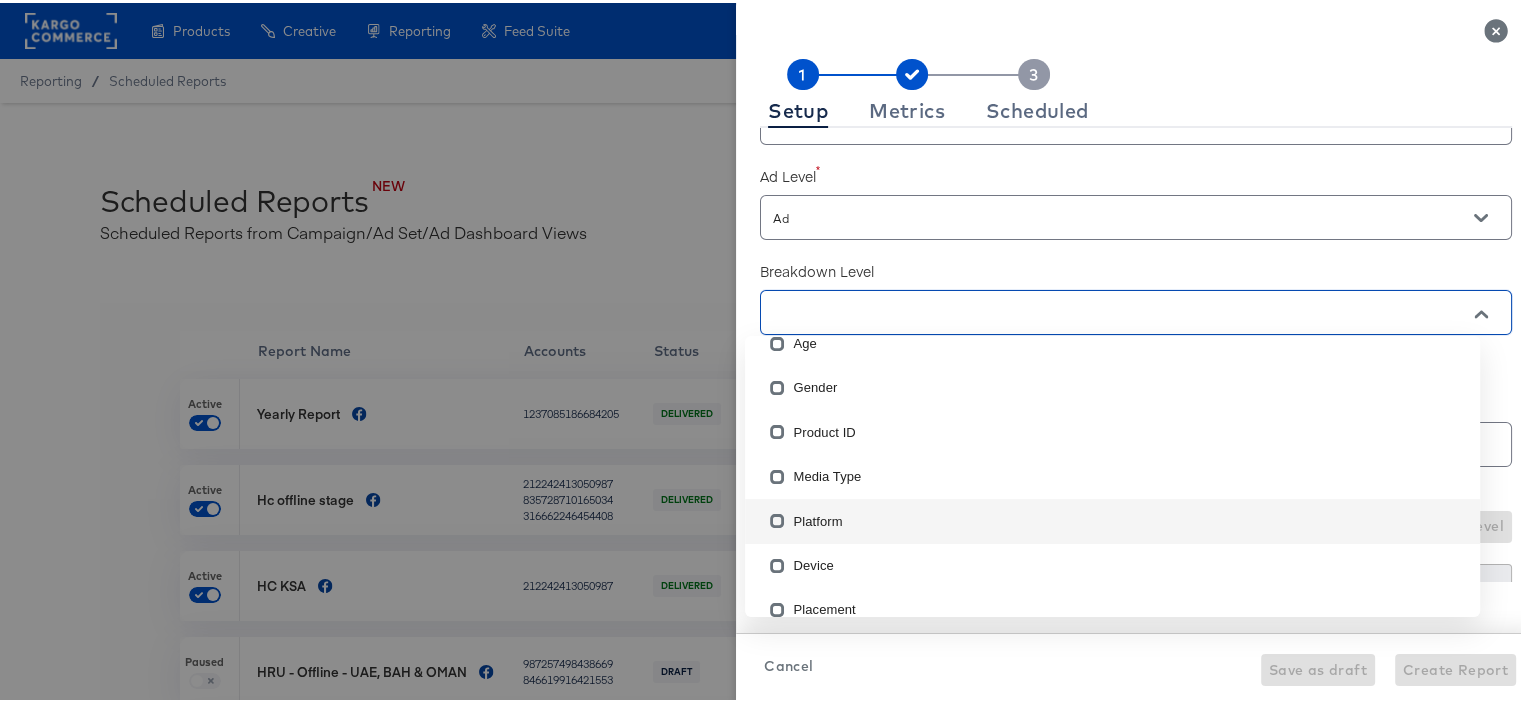click on "Platform" at bounding box center [1112, 518] 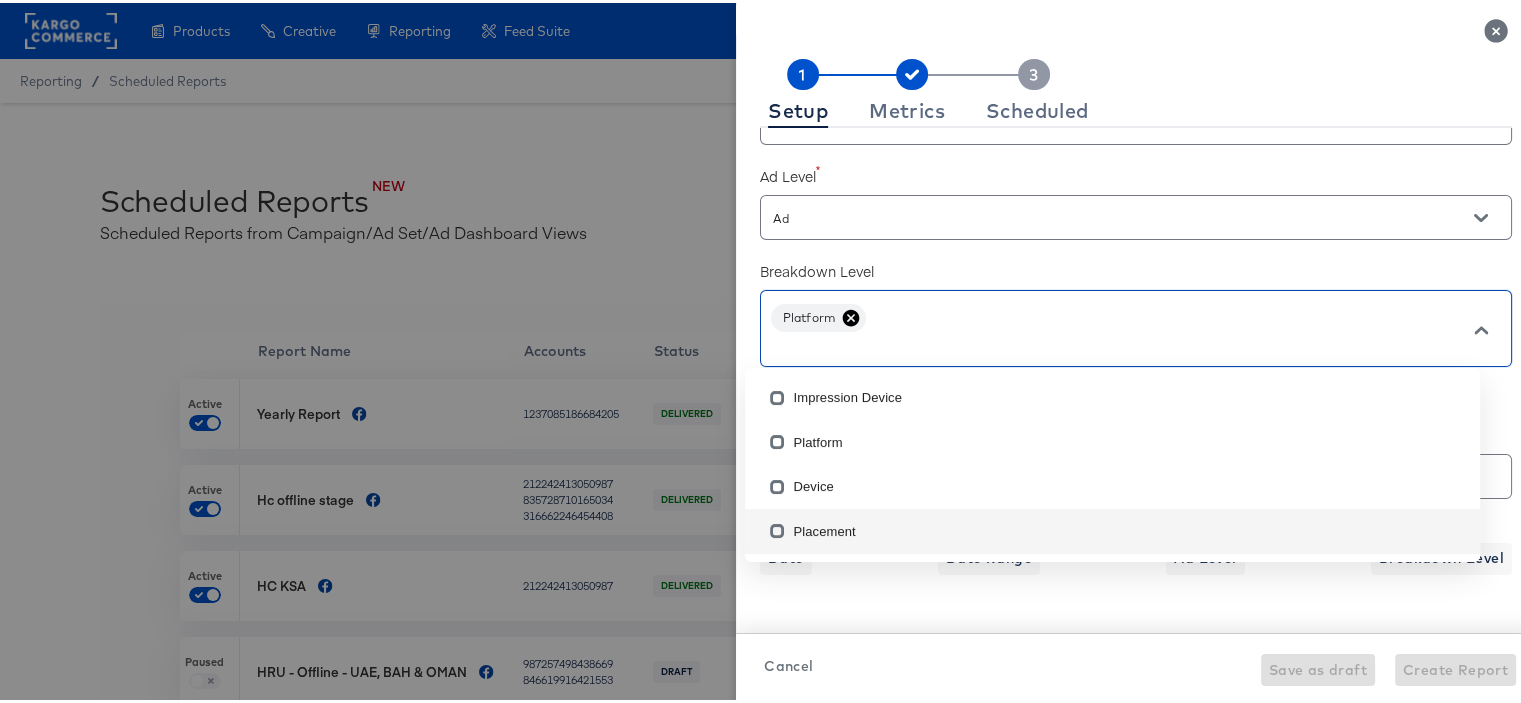 scroll, scrollTop: 0, scrollLeft: 0, axis: both 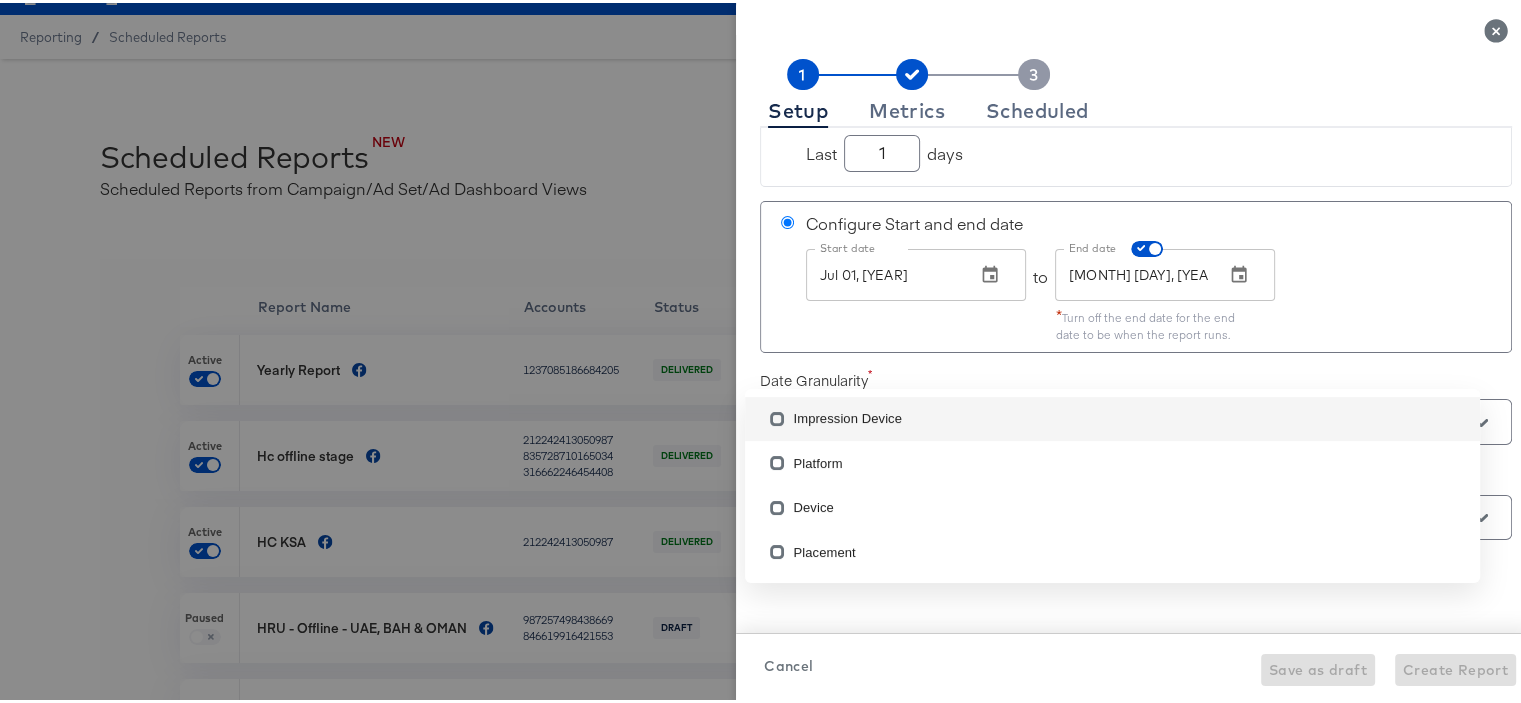 click on "Date Granularity Month" at bounding box center (1136, 401) 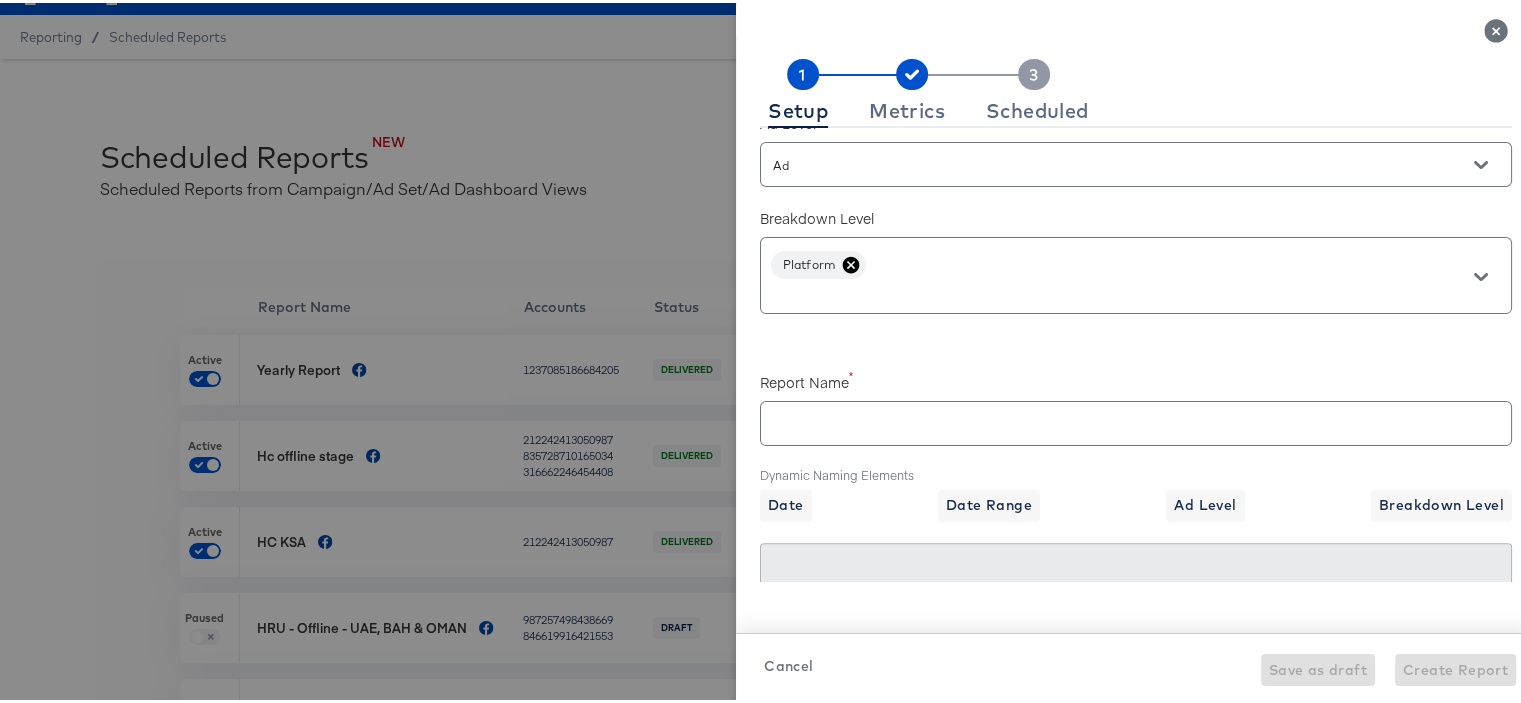 scroll, scrollTop: 583, scrollLeft: 0, axis: vertical 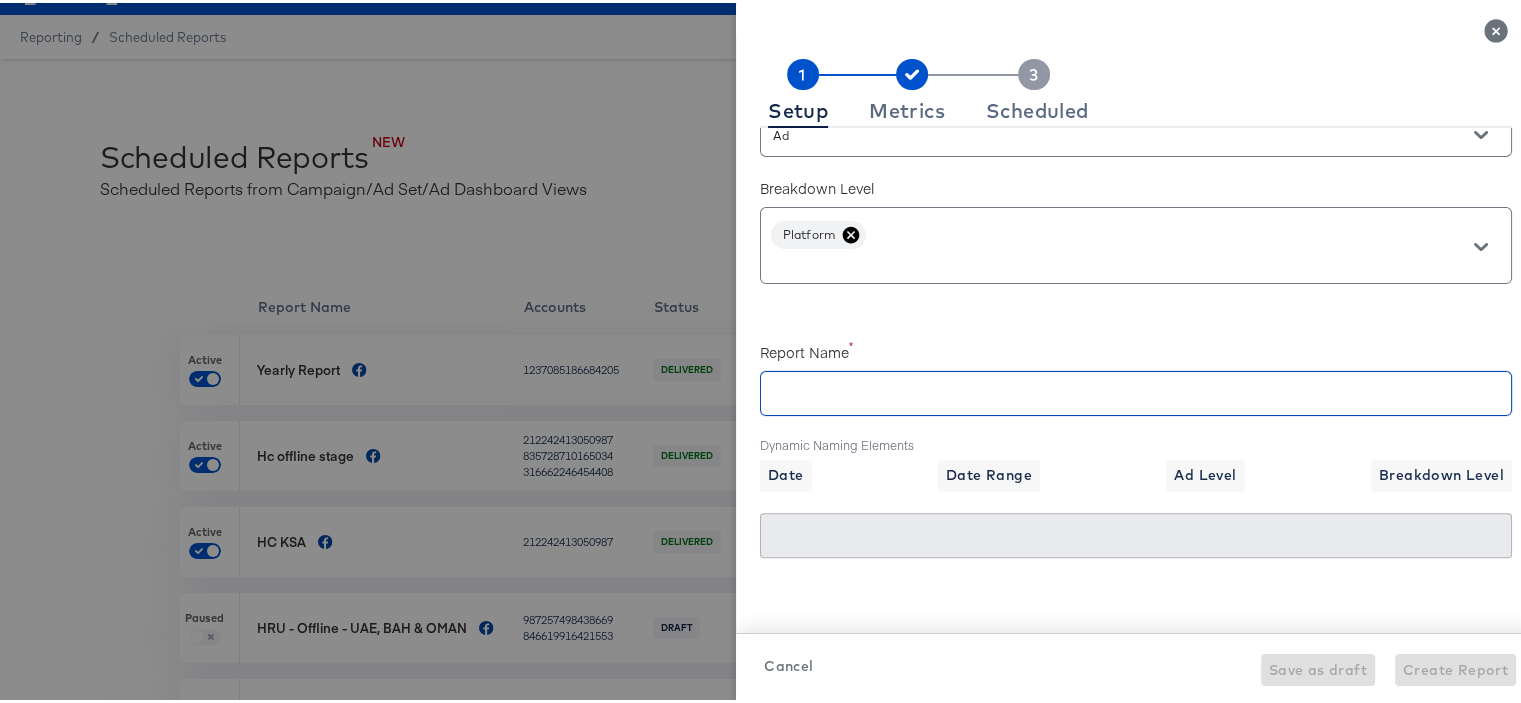 click at bounding box center (1136, 382) 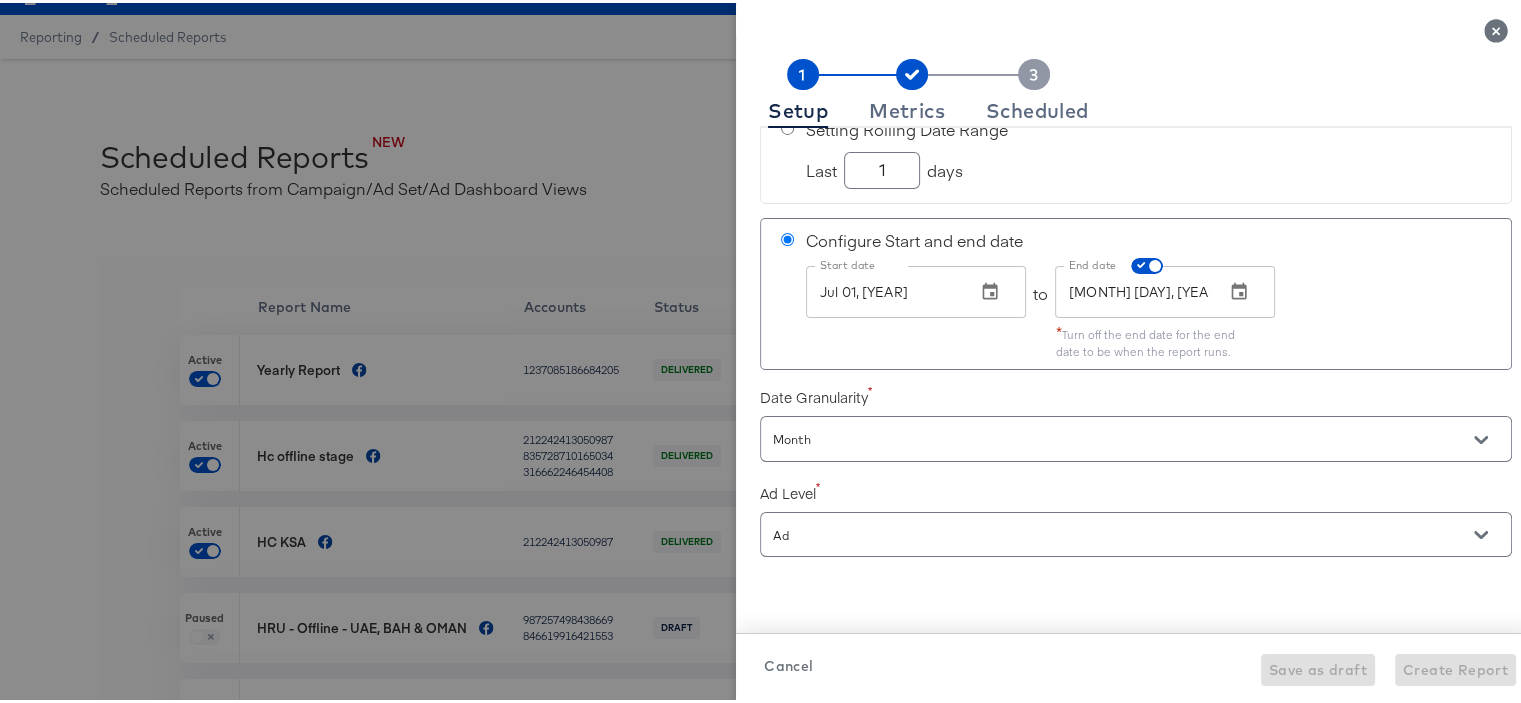 scroll, scrollTop: 283, scrollLeft: 0, axis: vertical 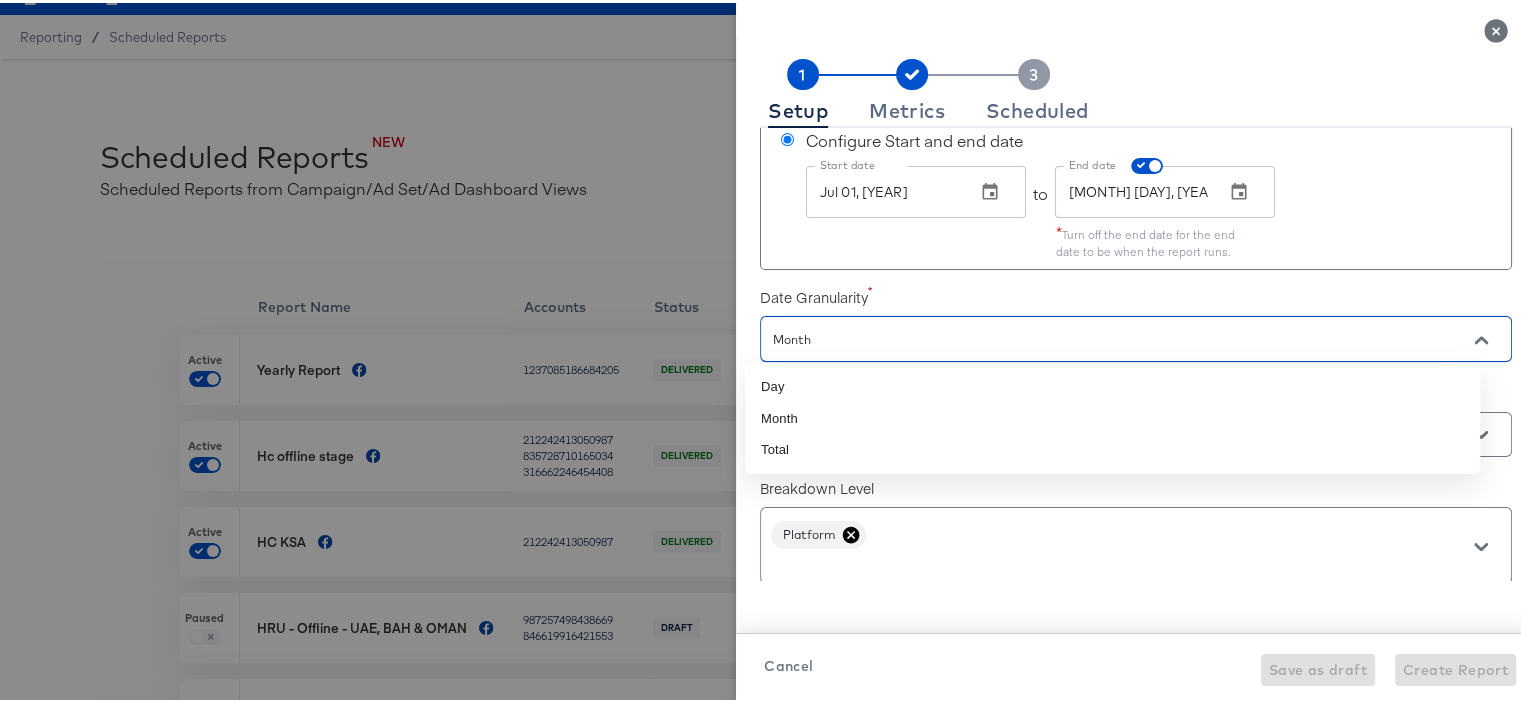 click on "Month" at bounding box center [1107, 336] 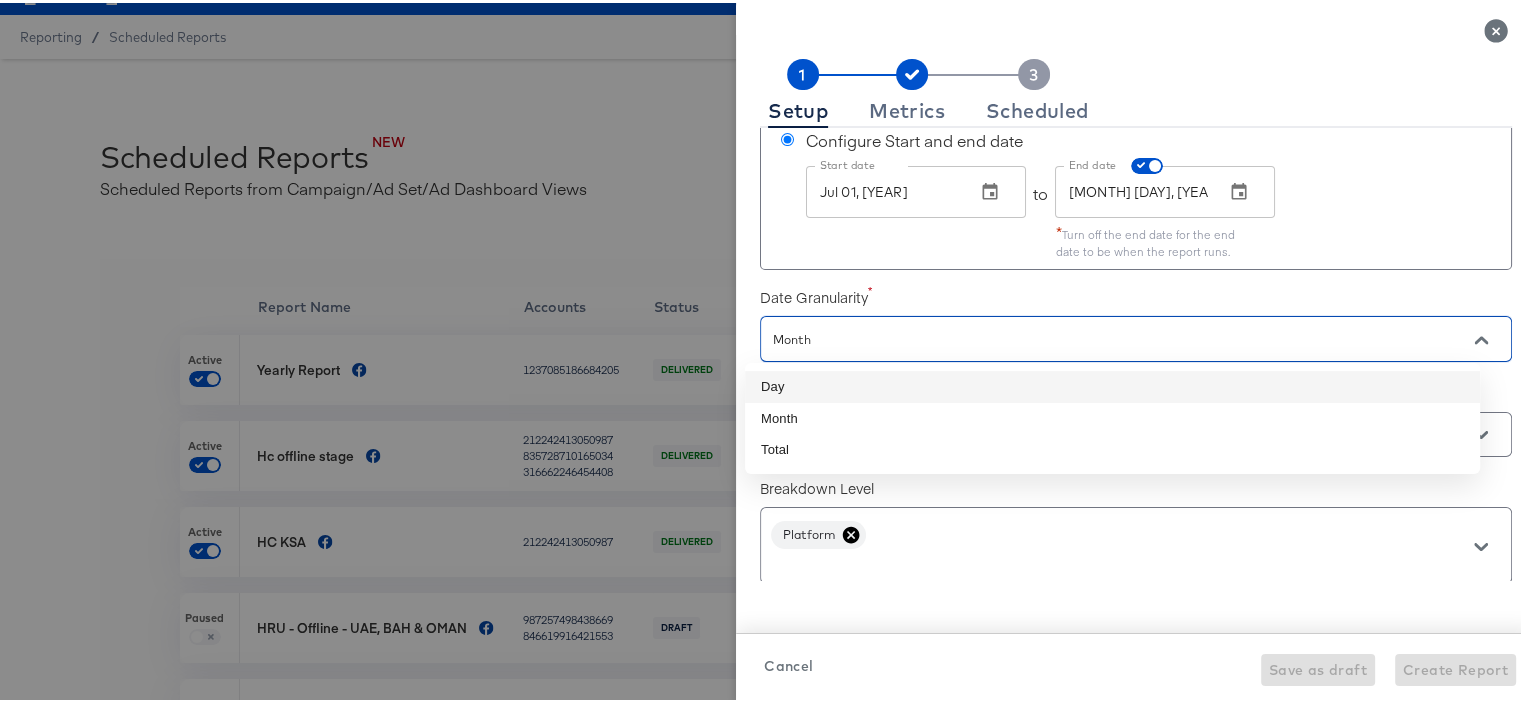 click on "Day" at bounding box center (1112, 384) 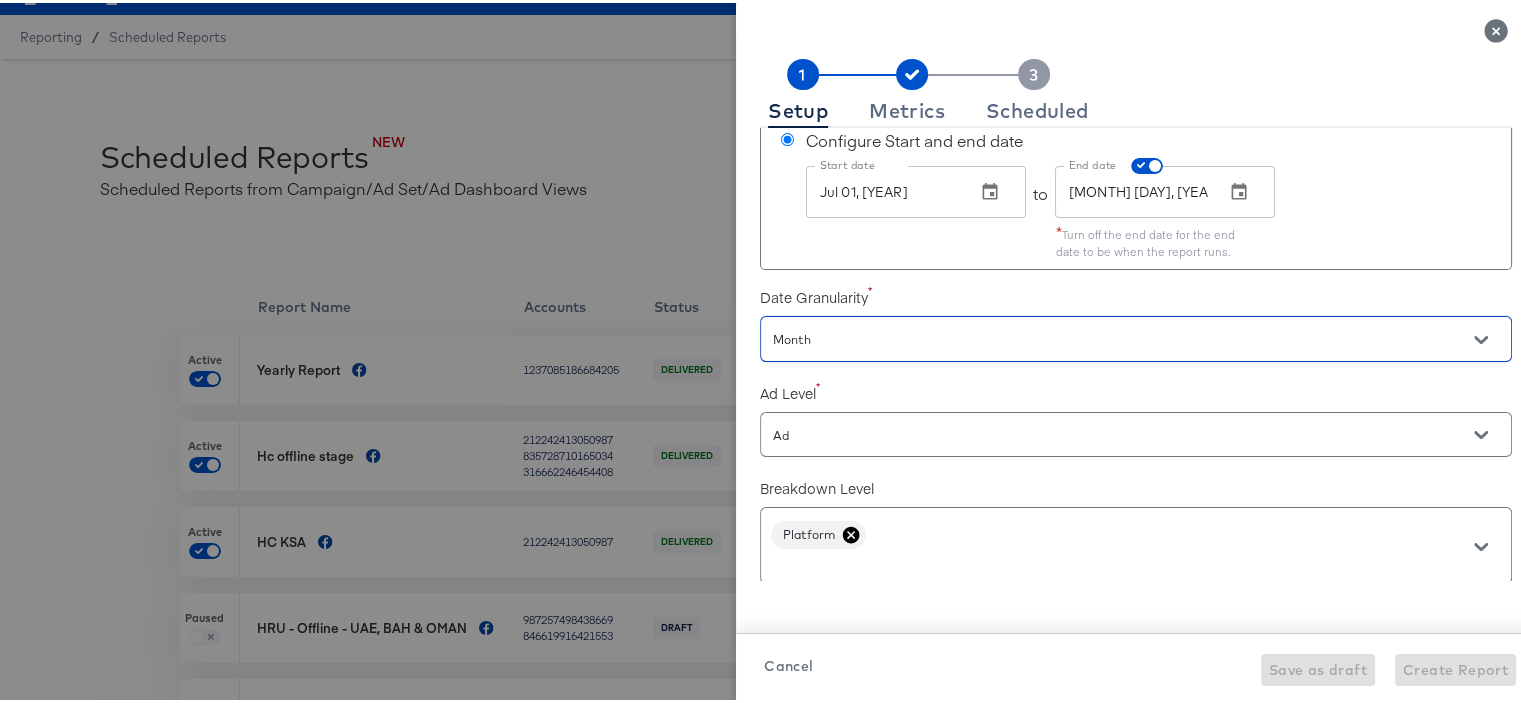 checkbox on "true" 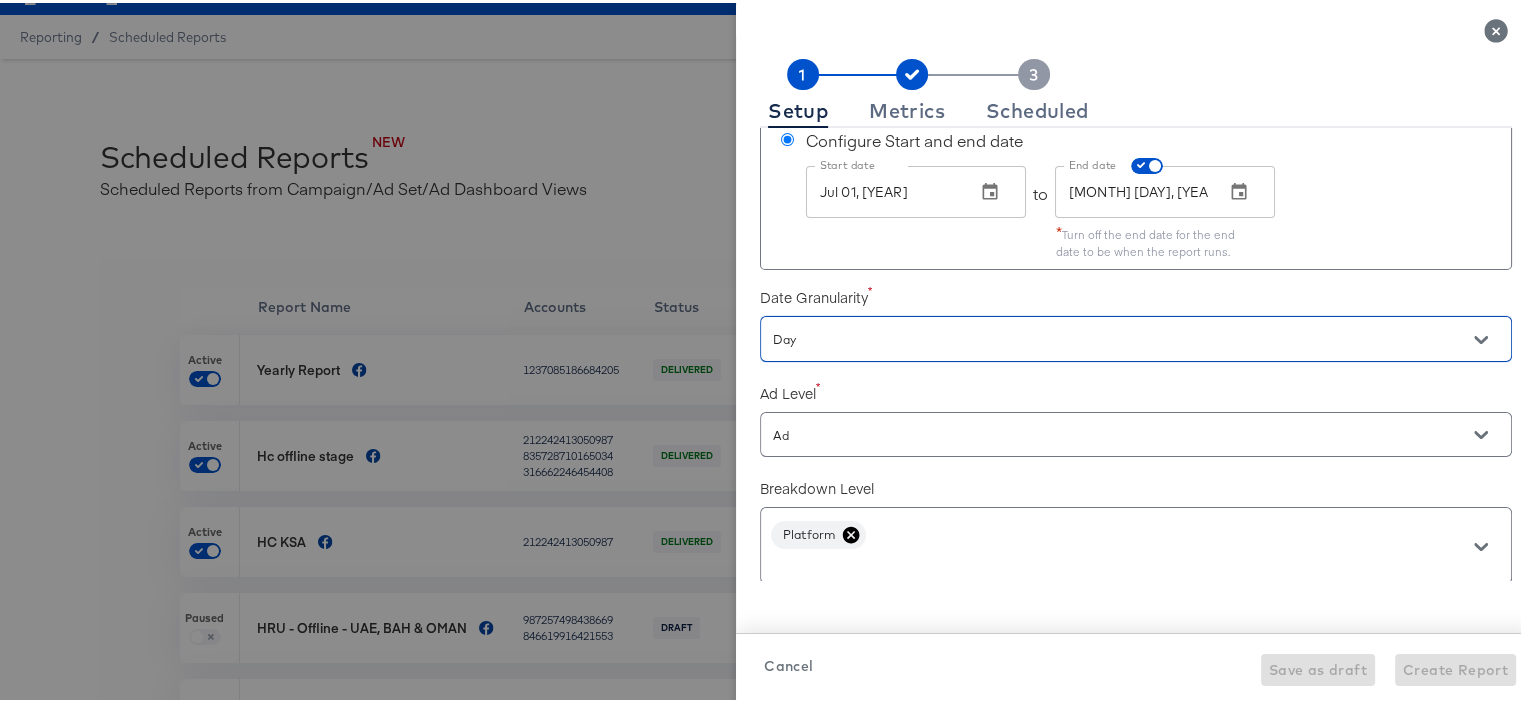 click on "Jul 31, 2024" at bounding box center [1132, 189] 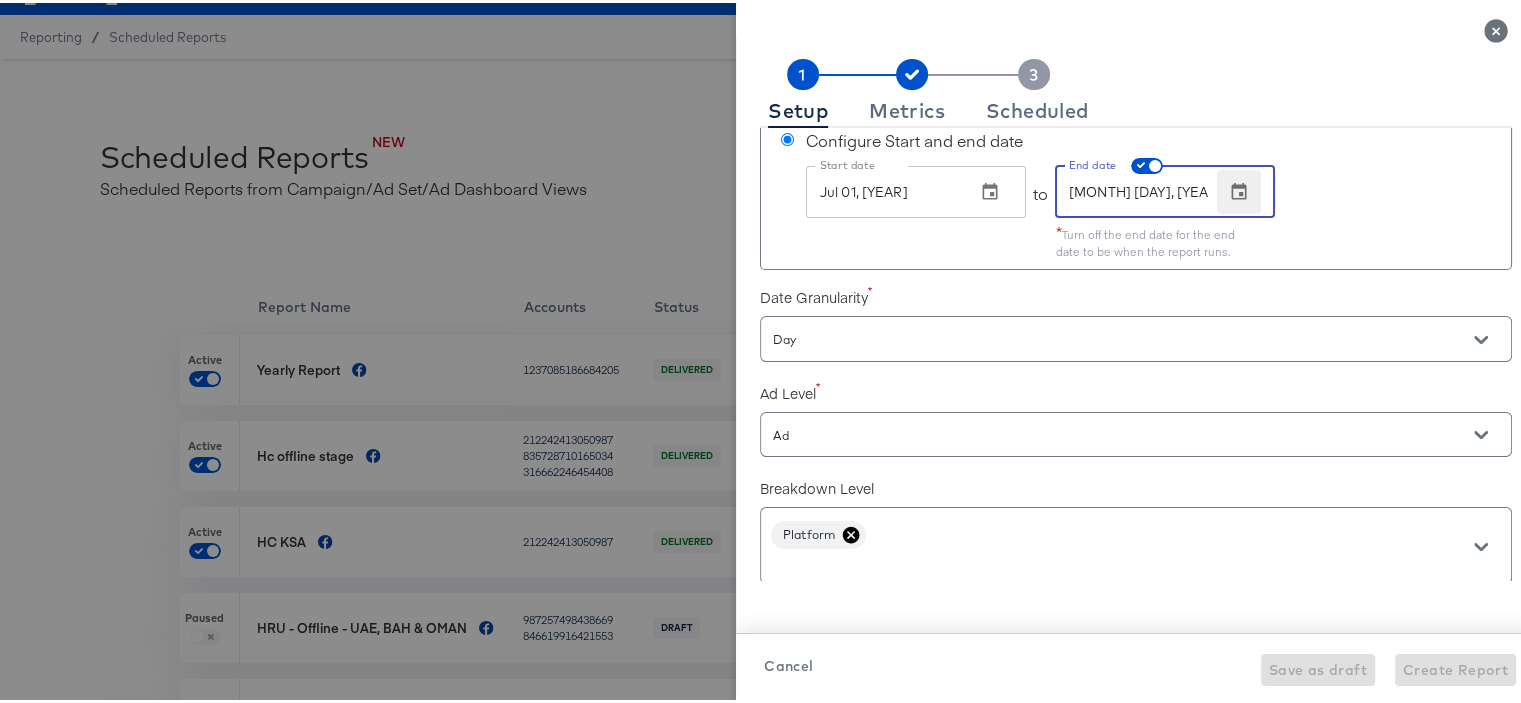 click 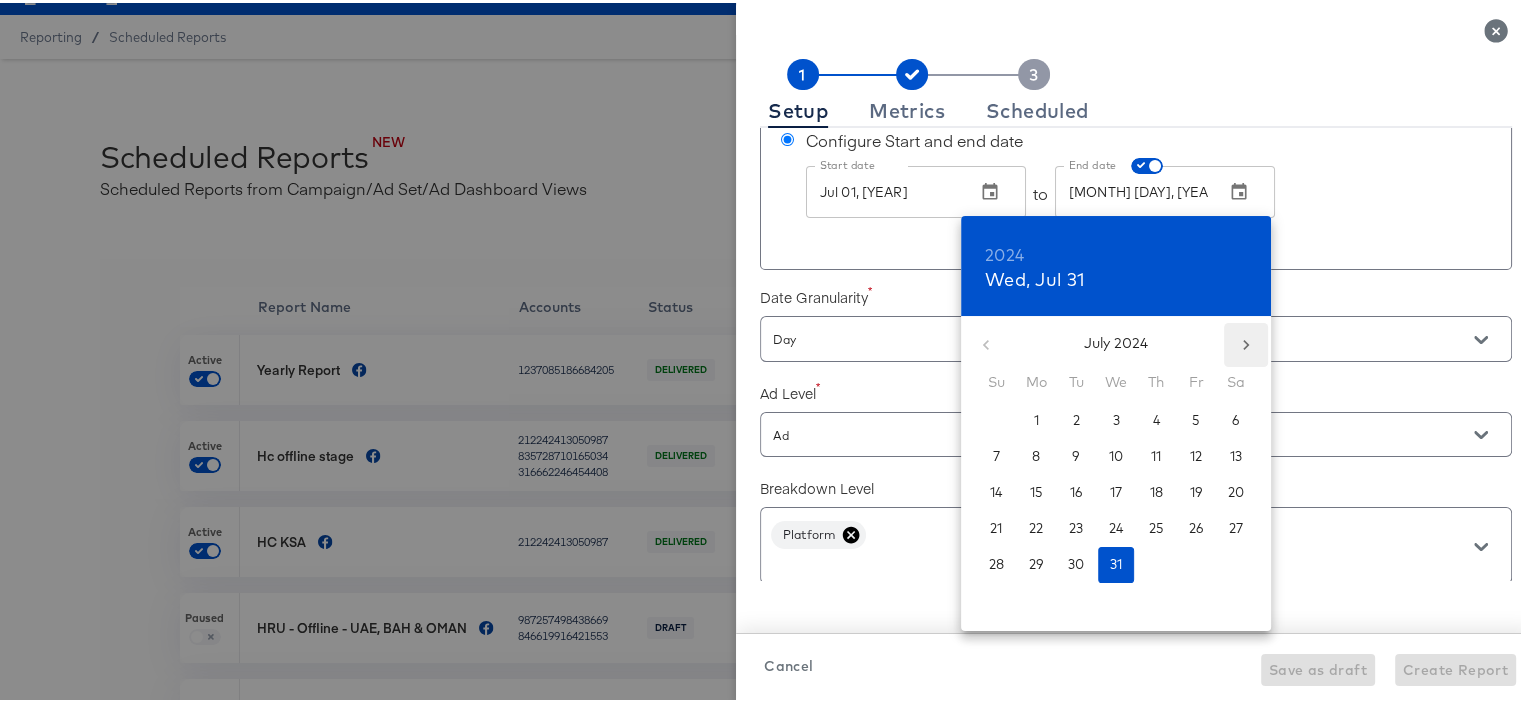 click 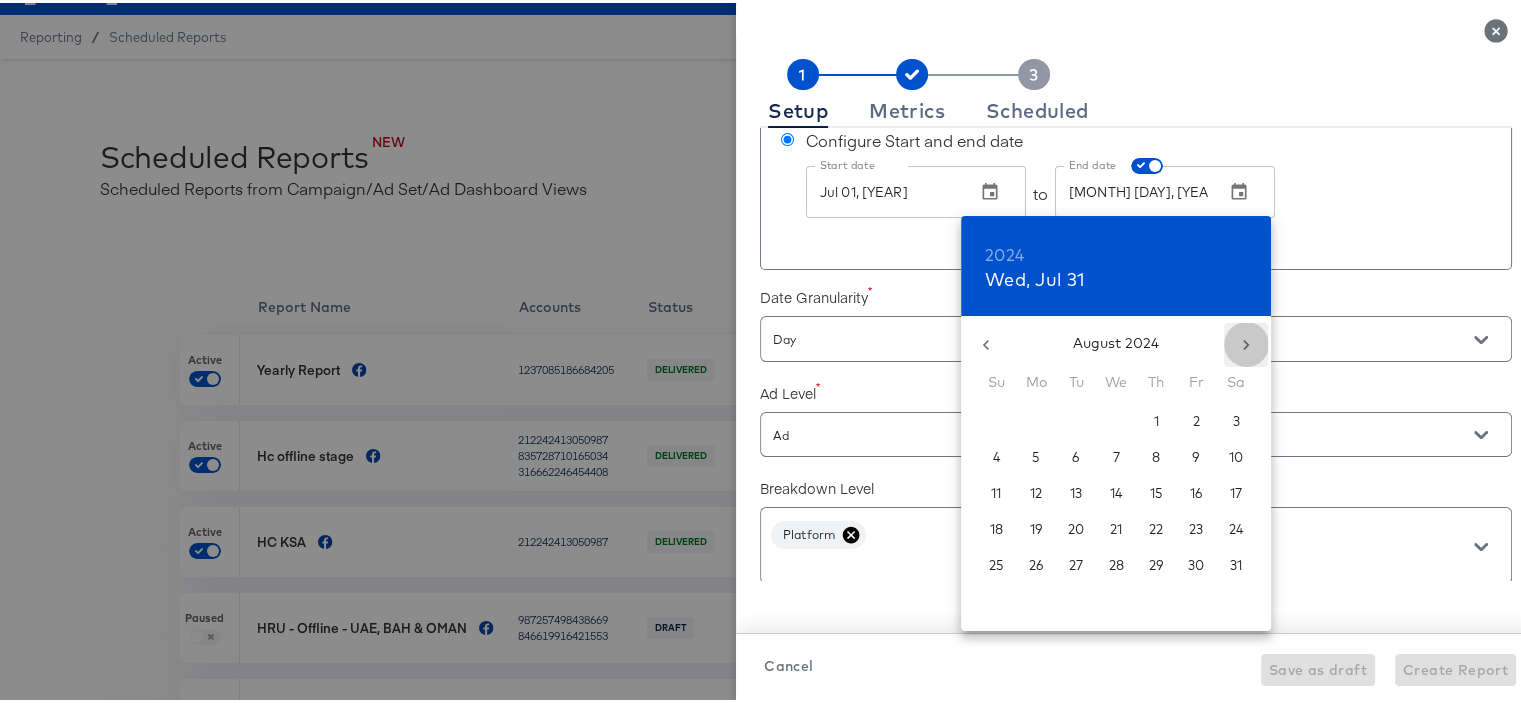 click 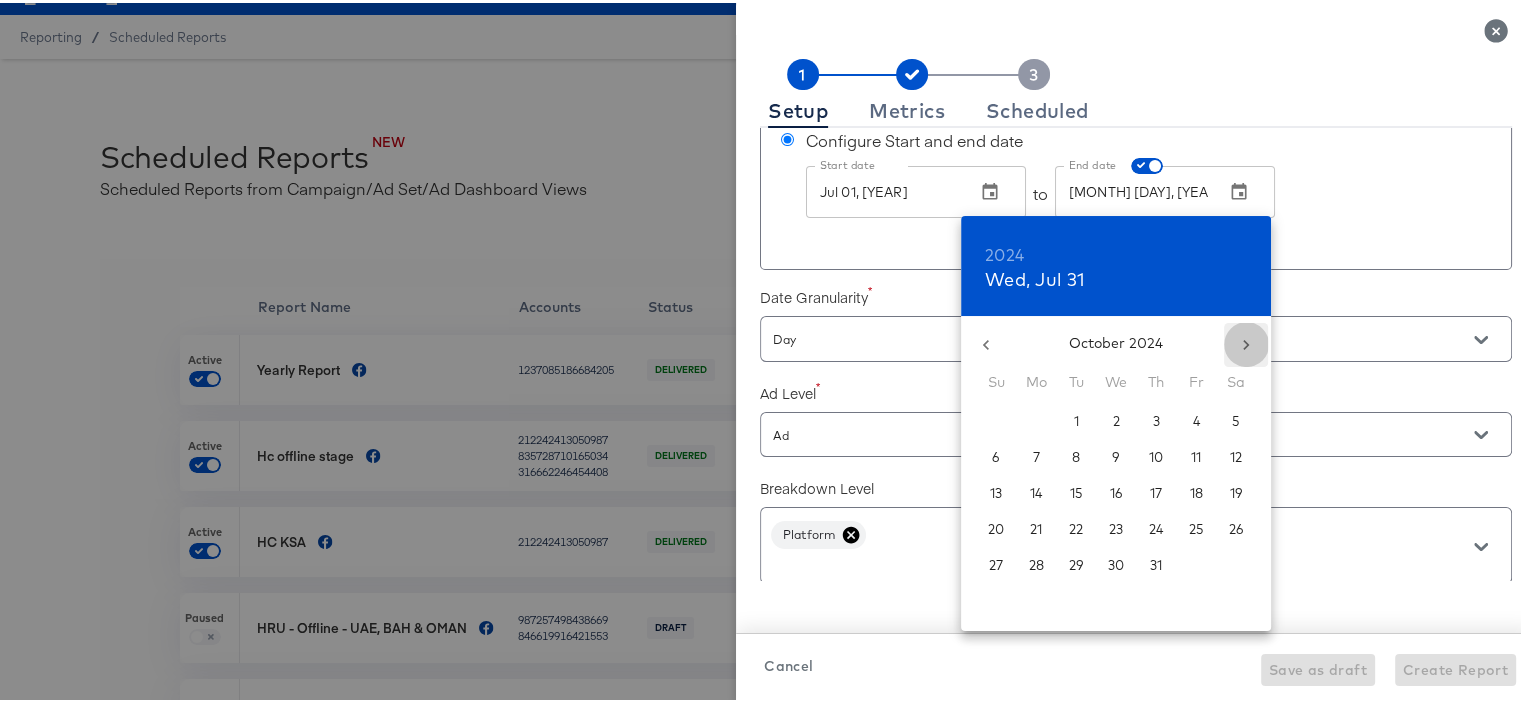 click 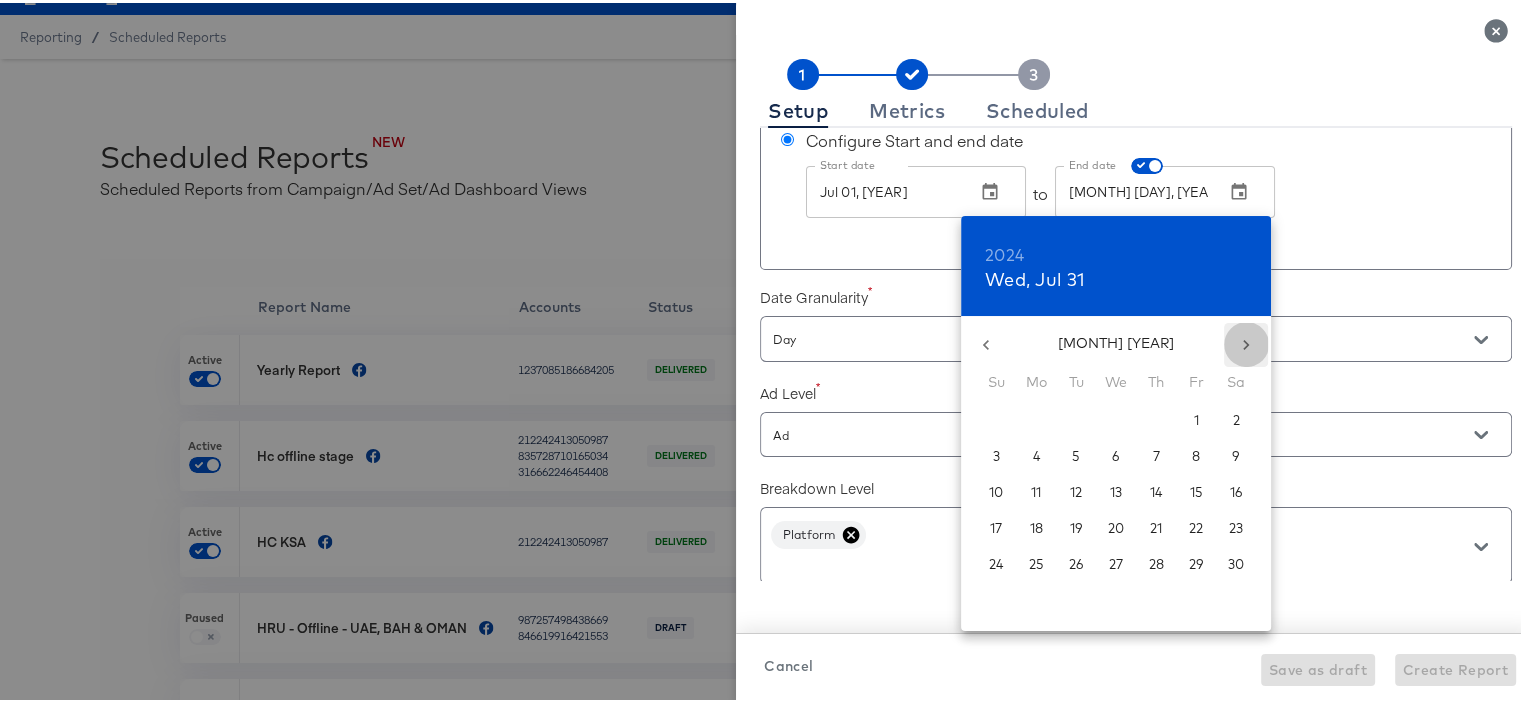 click 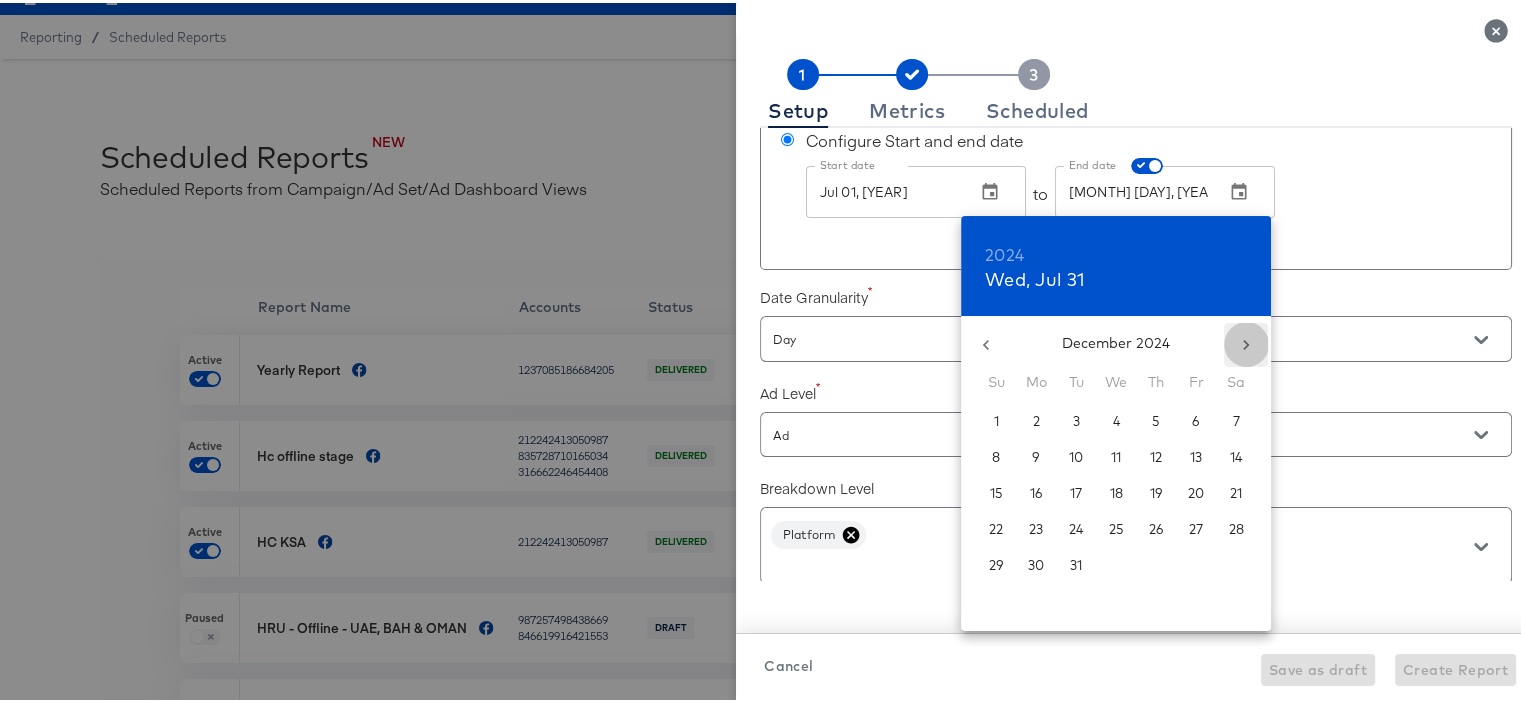 click 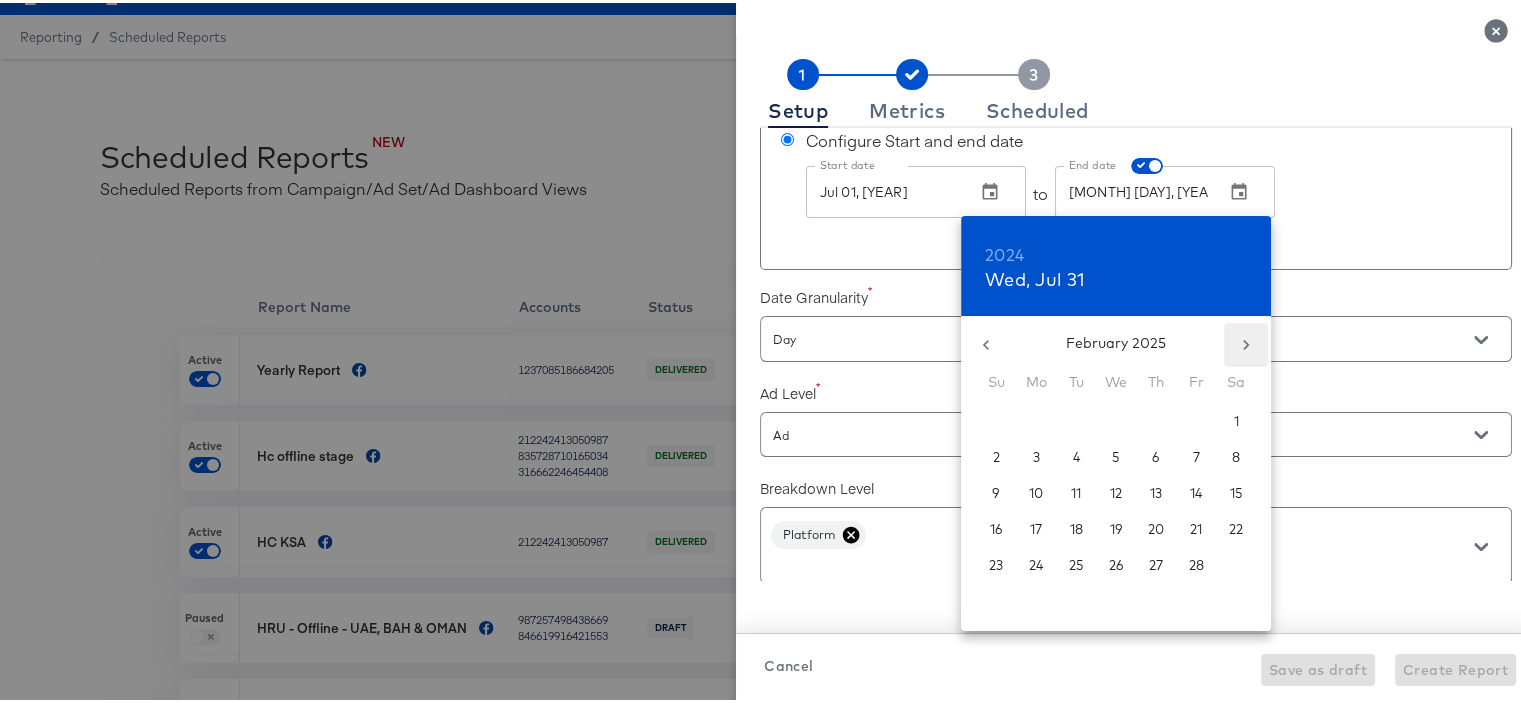 click 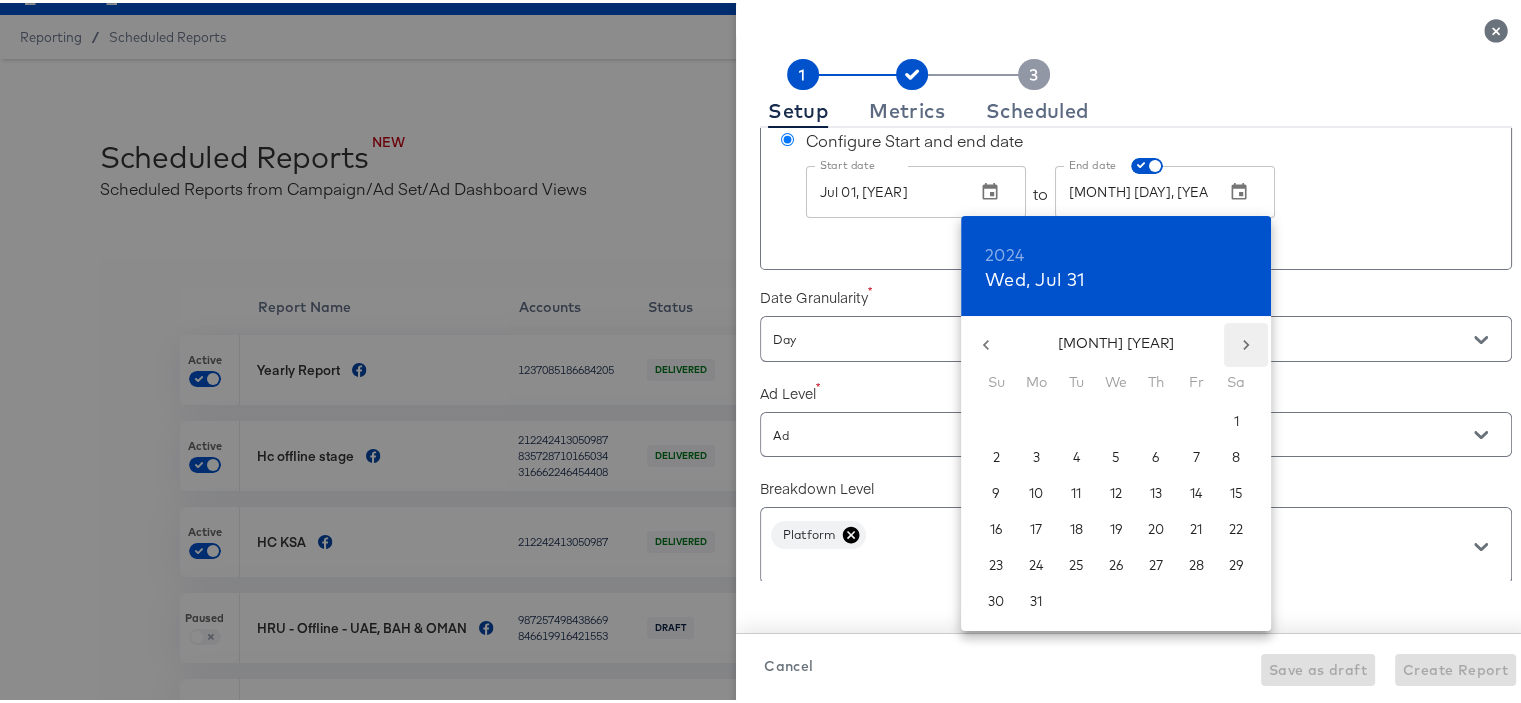 click 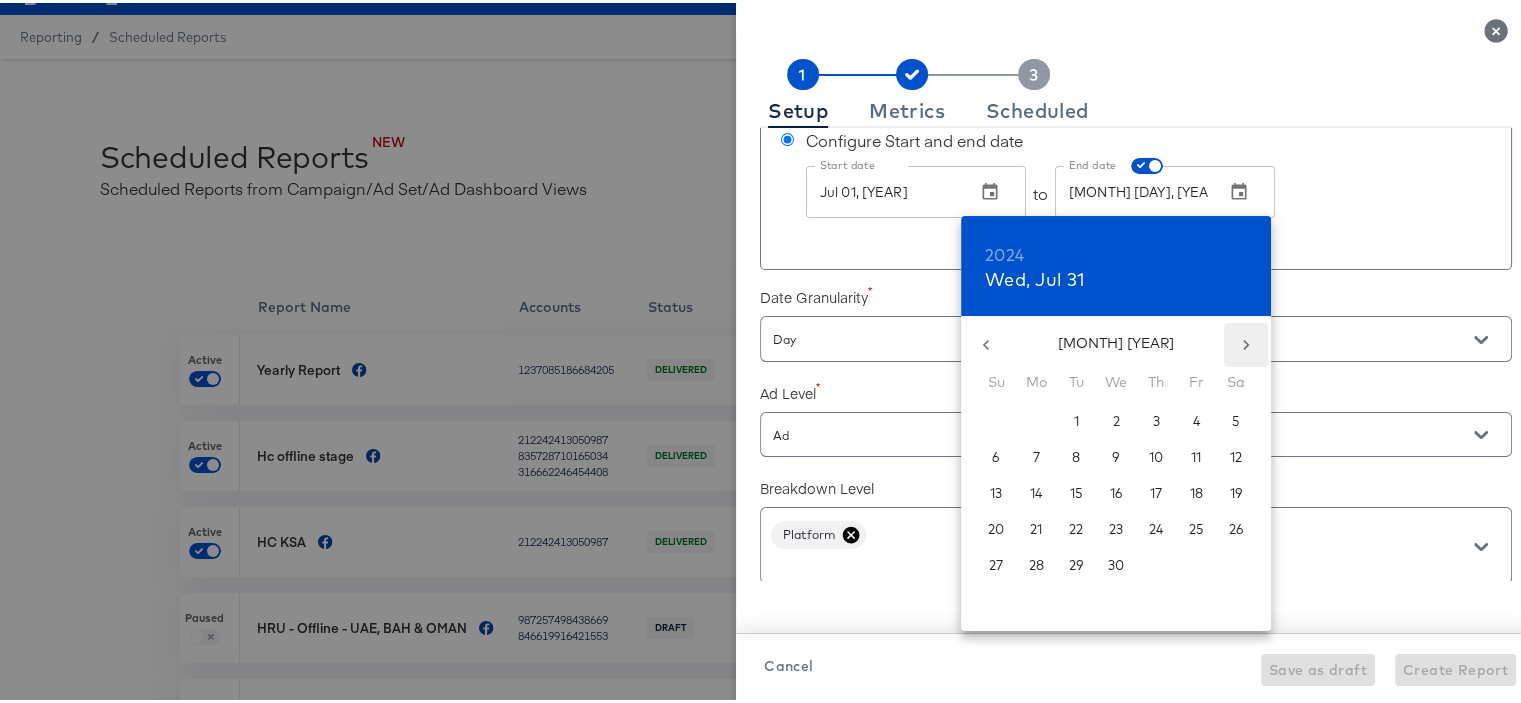 click 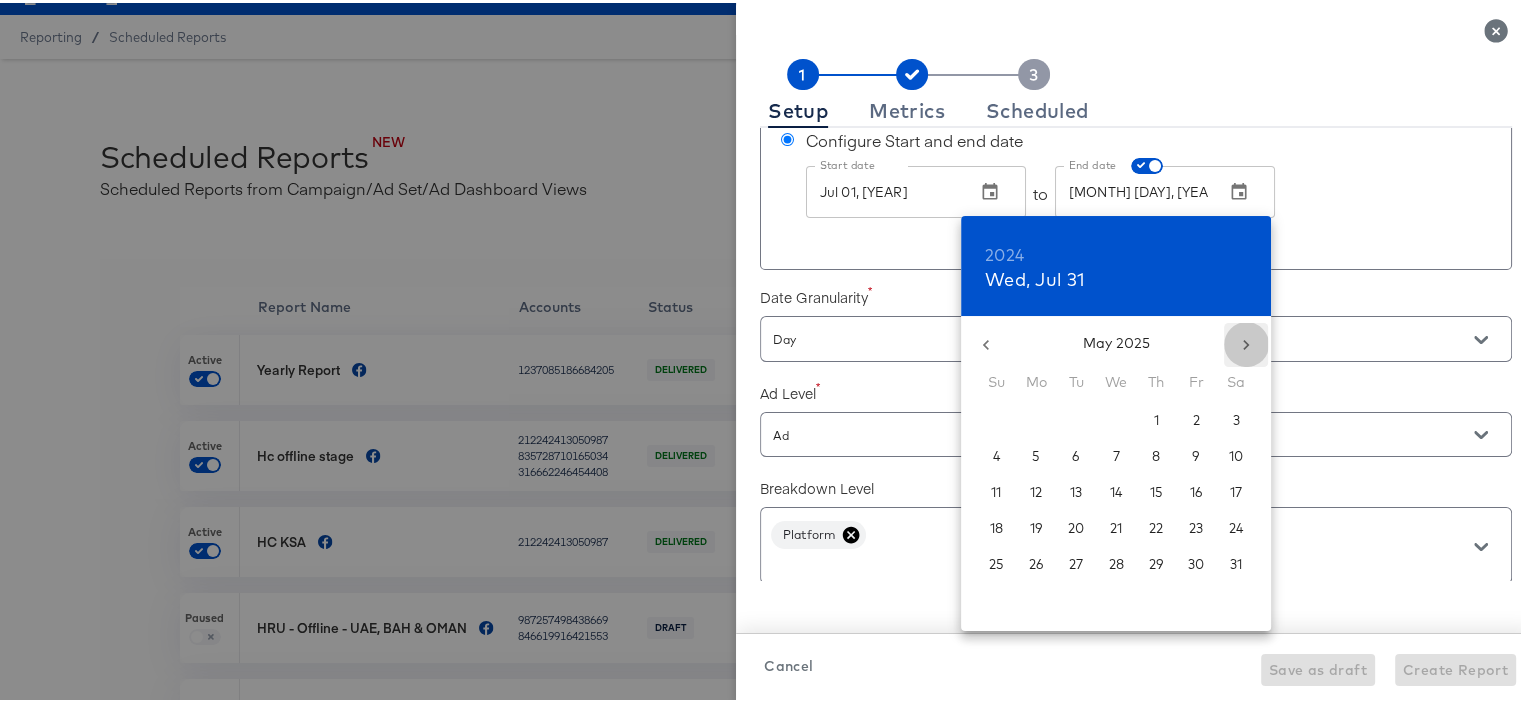 click 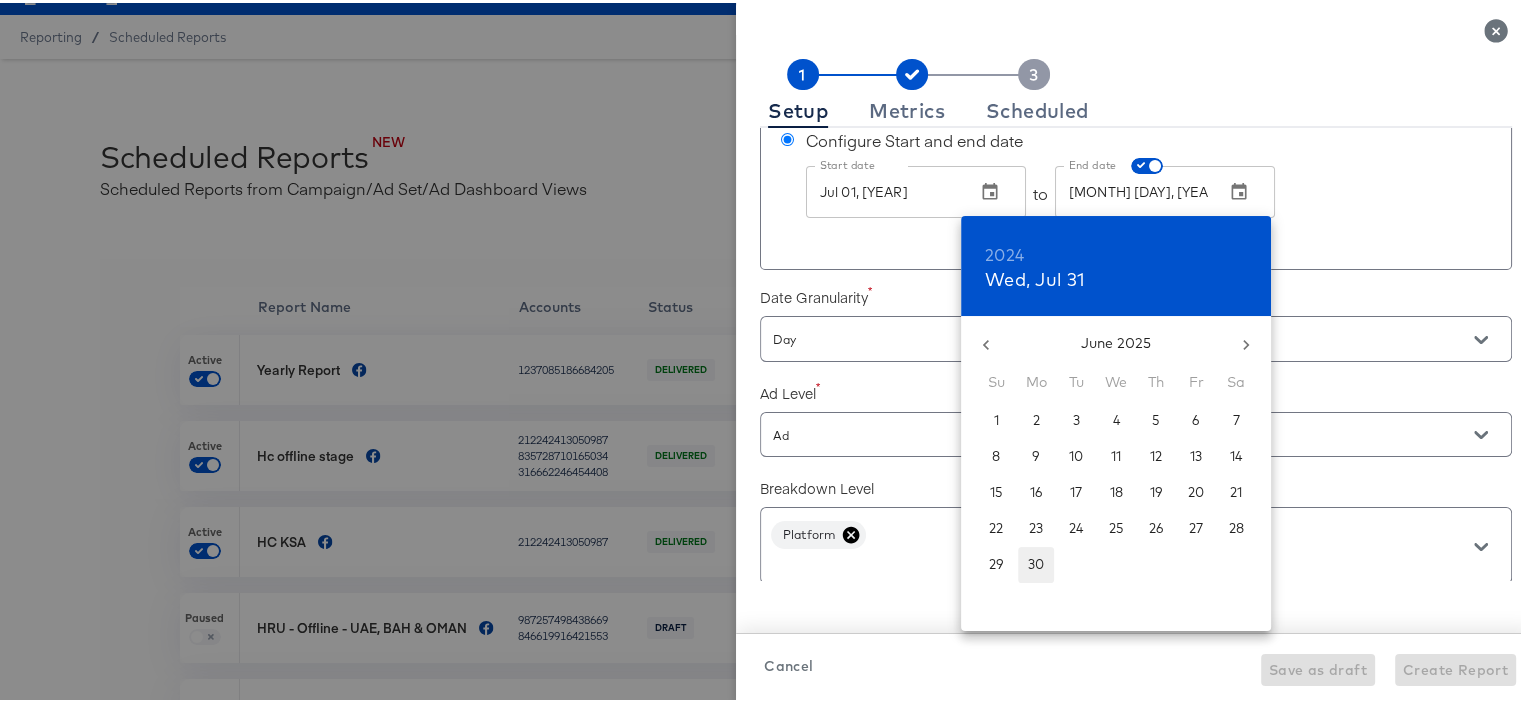 click on "30" at bounding box center [1036, 561] 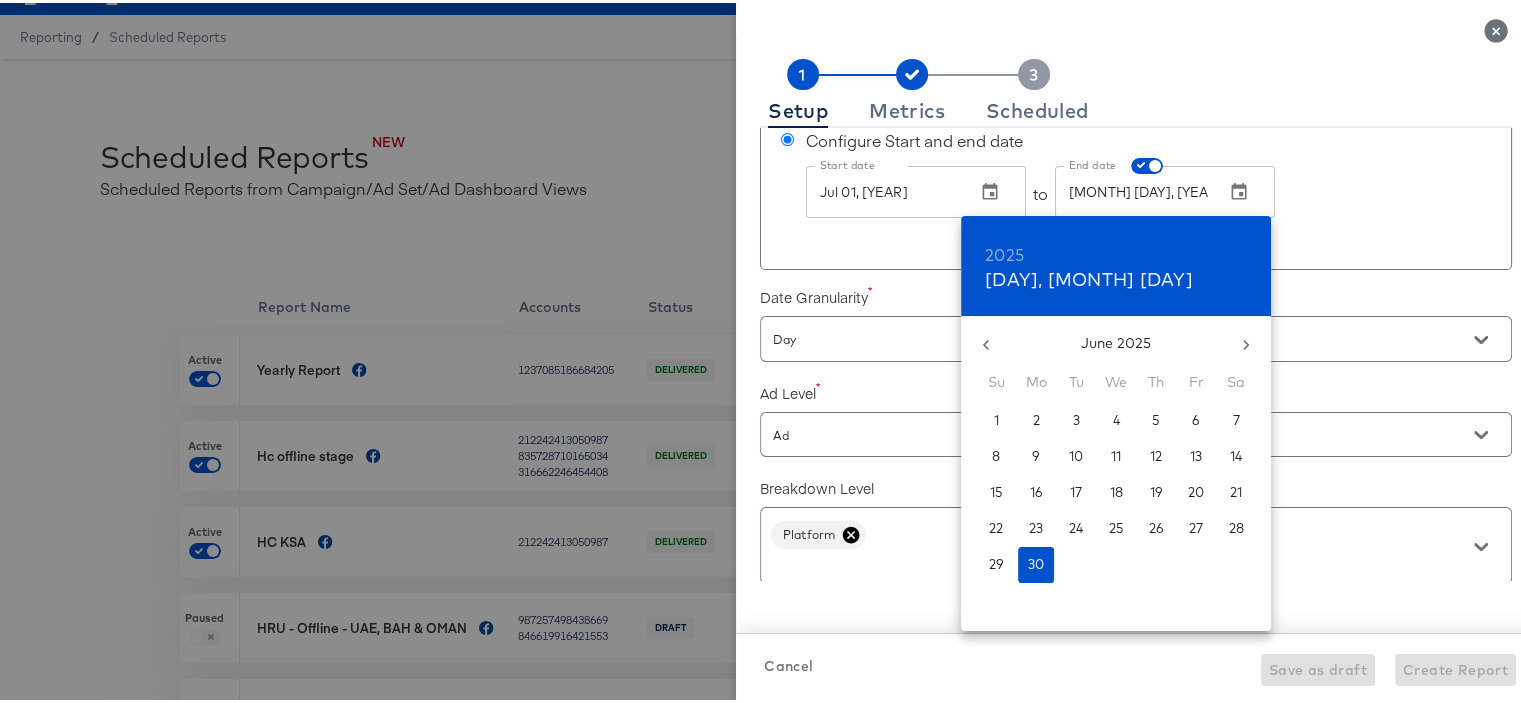 click at bounding box center (768, 351) 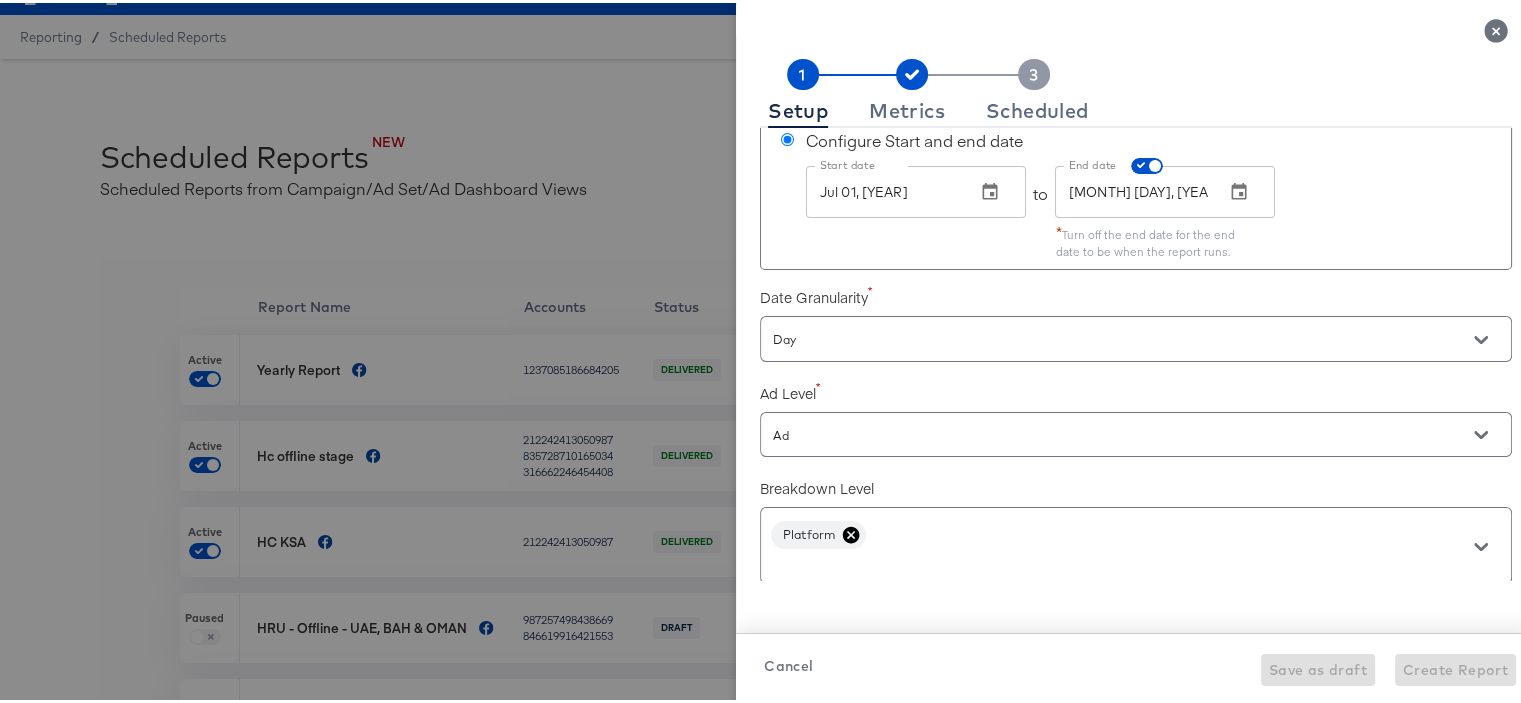 click on "Day" at bounding box center (1136, 335) 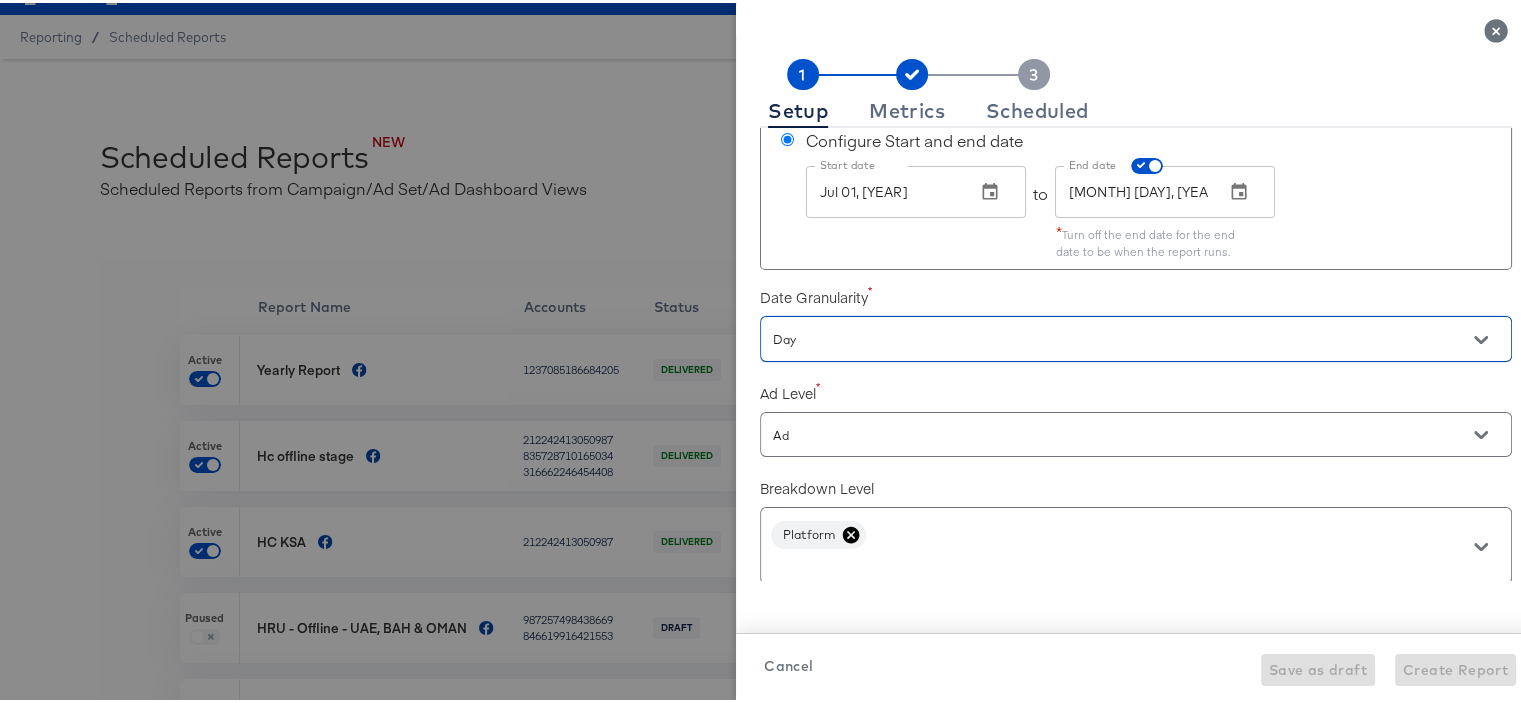 click on "Day" at bounding box center (1107, 336) 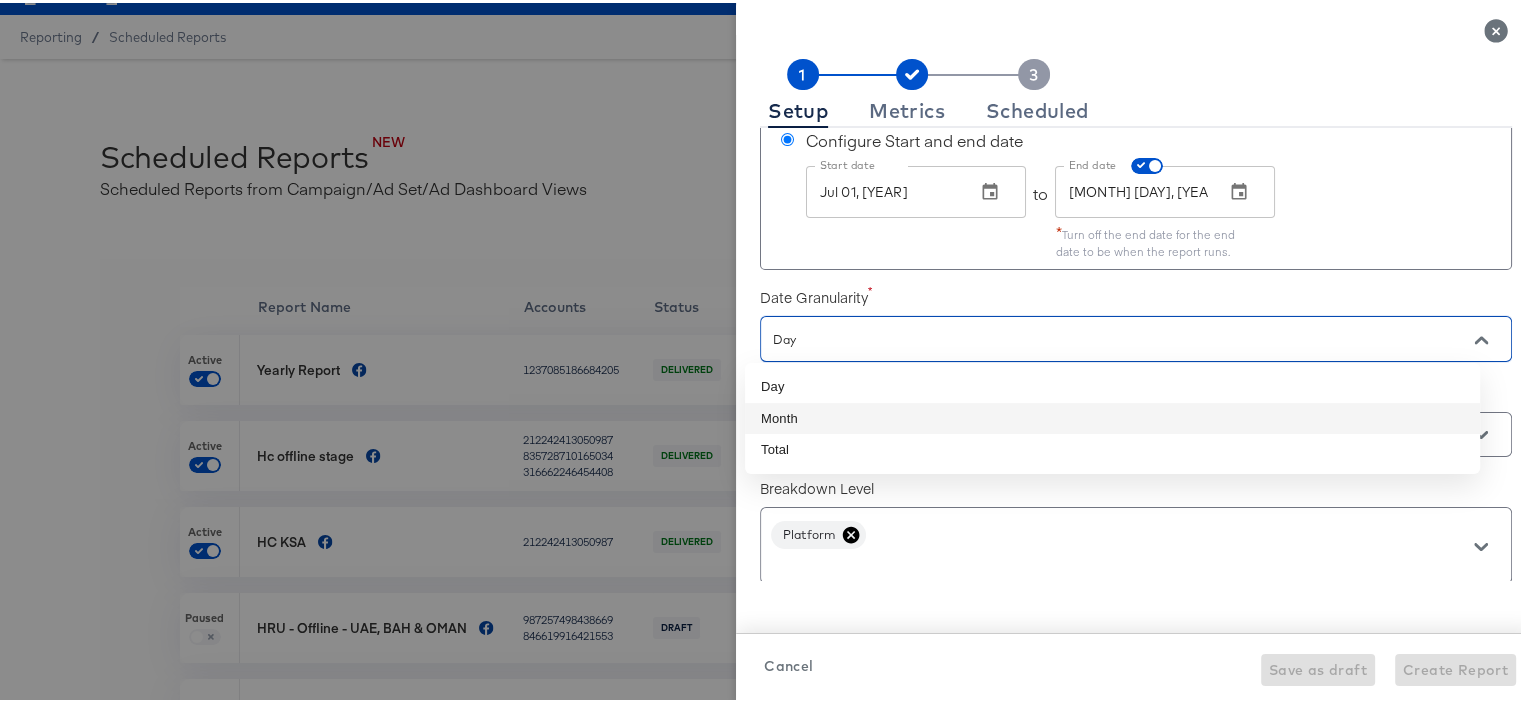 click on "Month" at bounding box center [1112, 416] 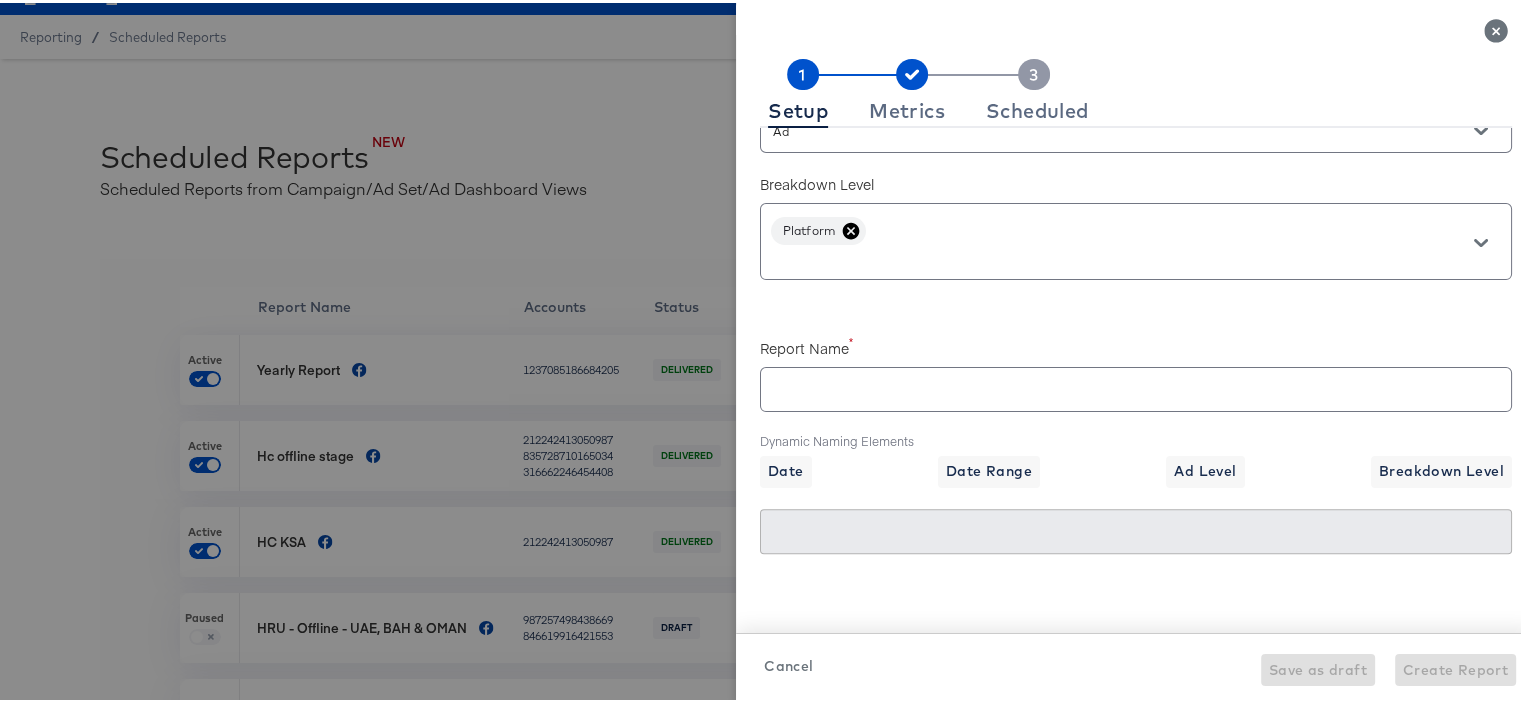 scroll, scrollTop: 598, scrollLeft: 0, axis: vertical 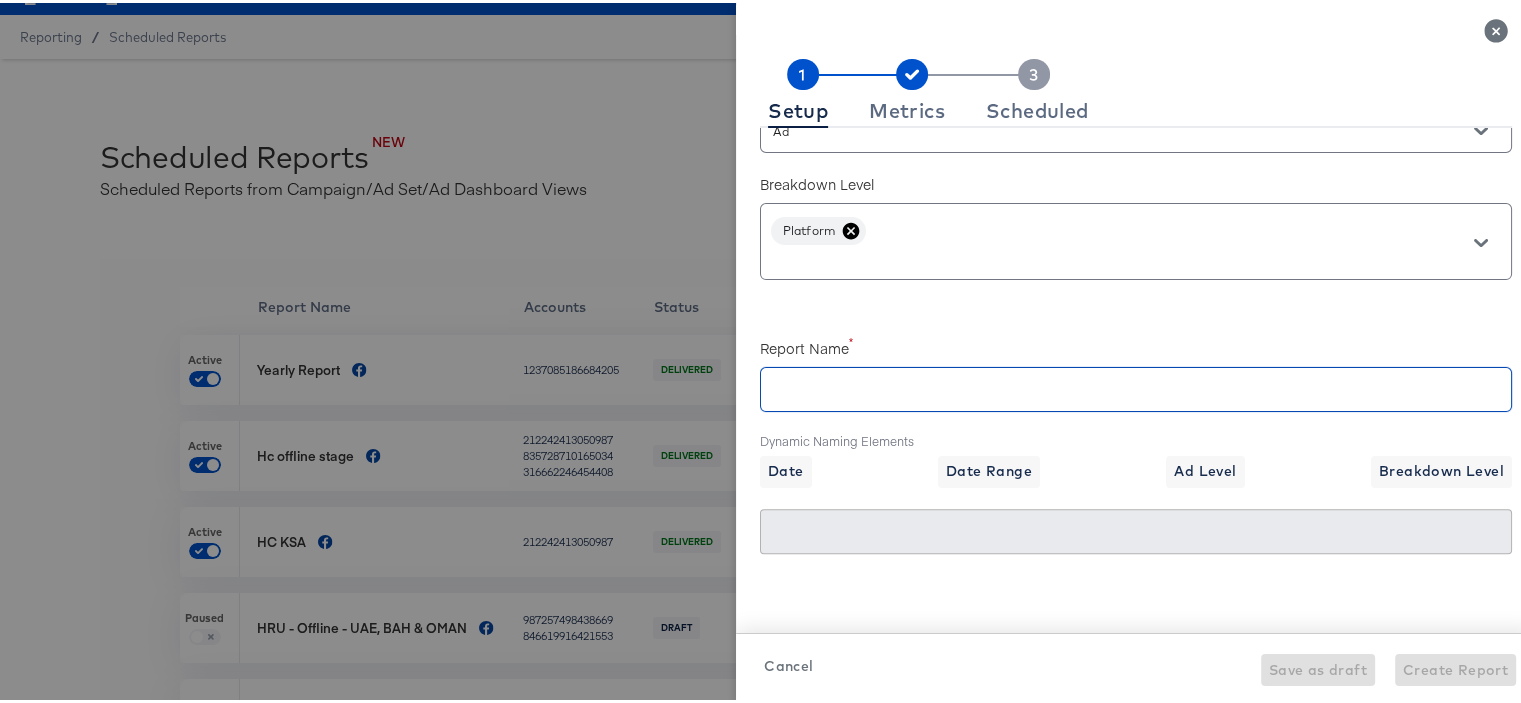 checkbox on "true" 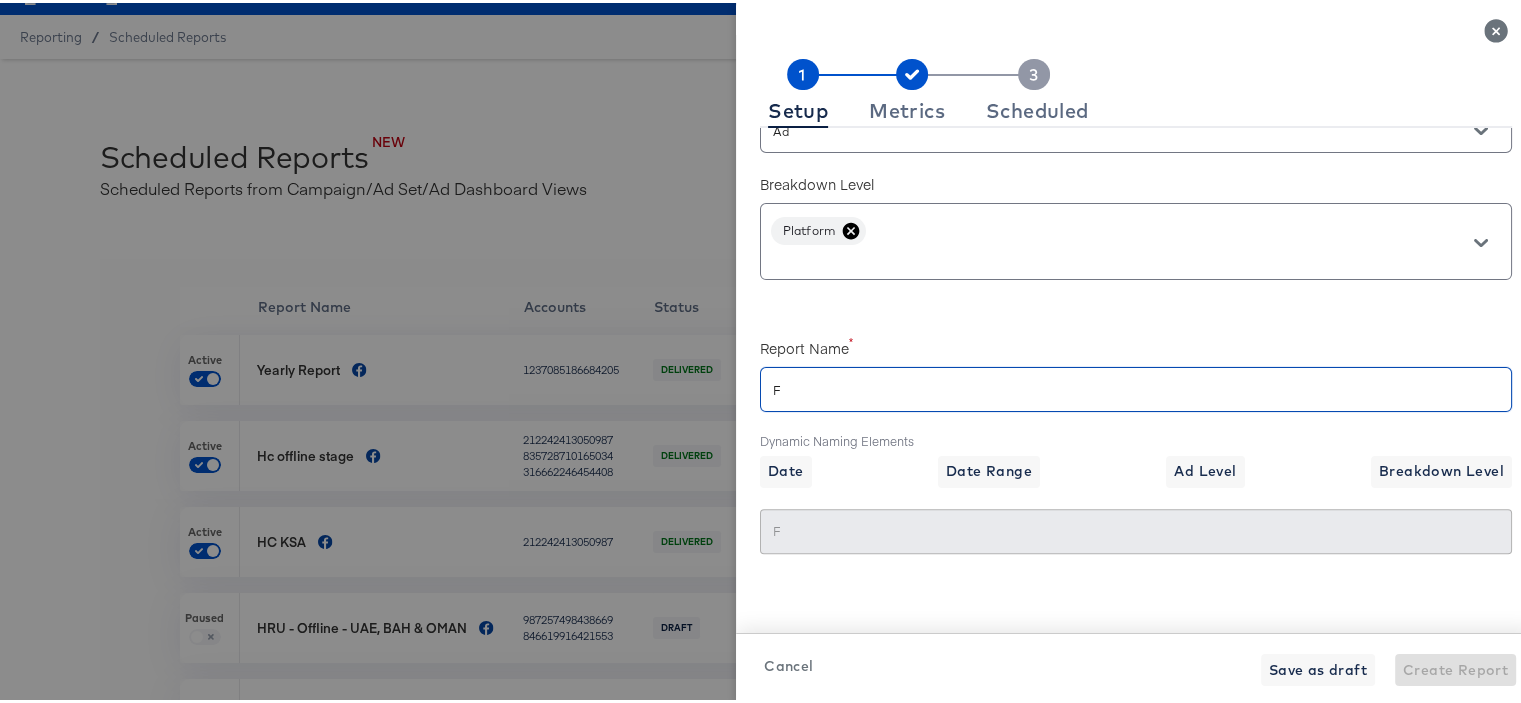 checkbox on "true" 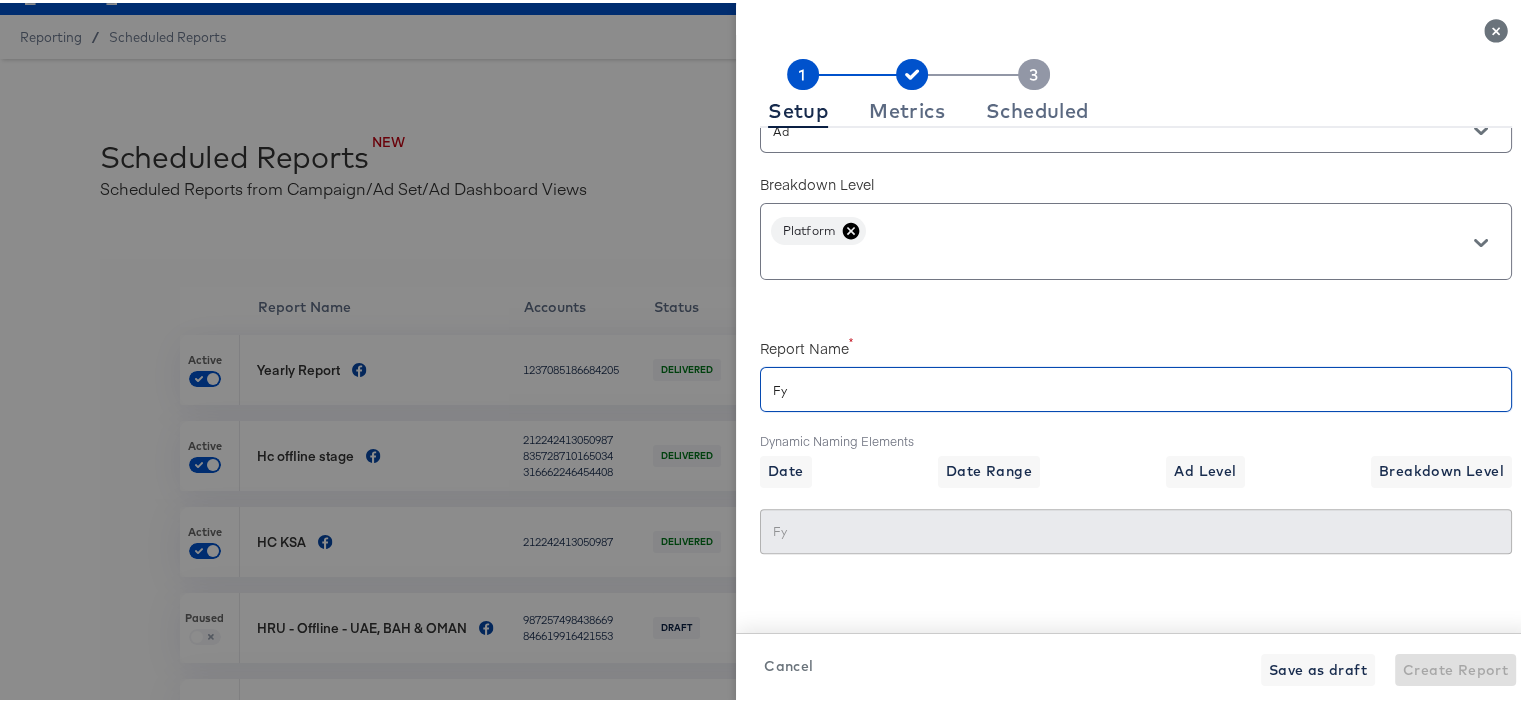 checkbox on "true" 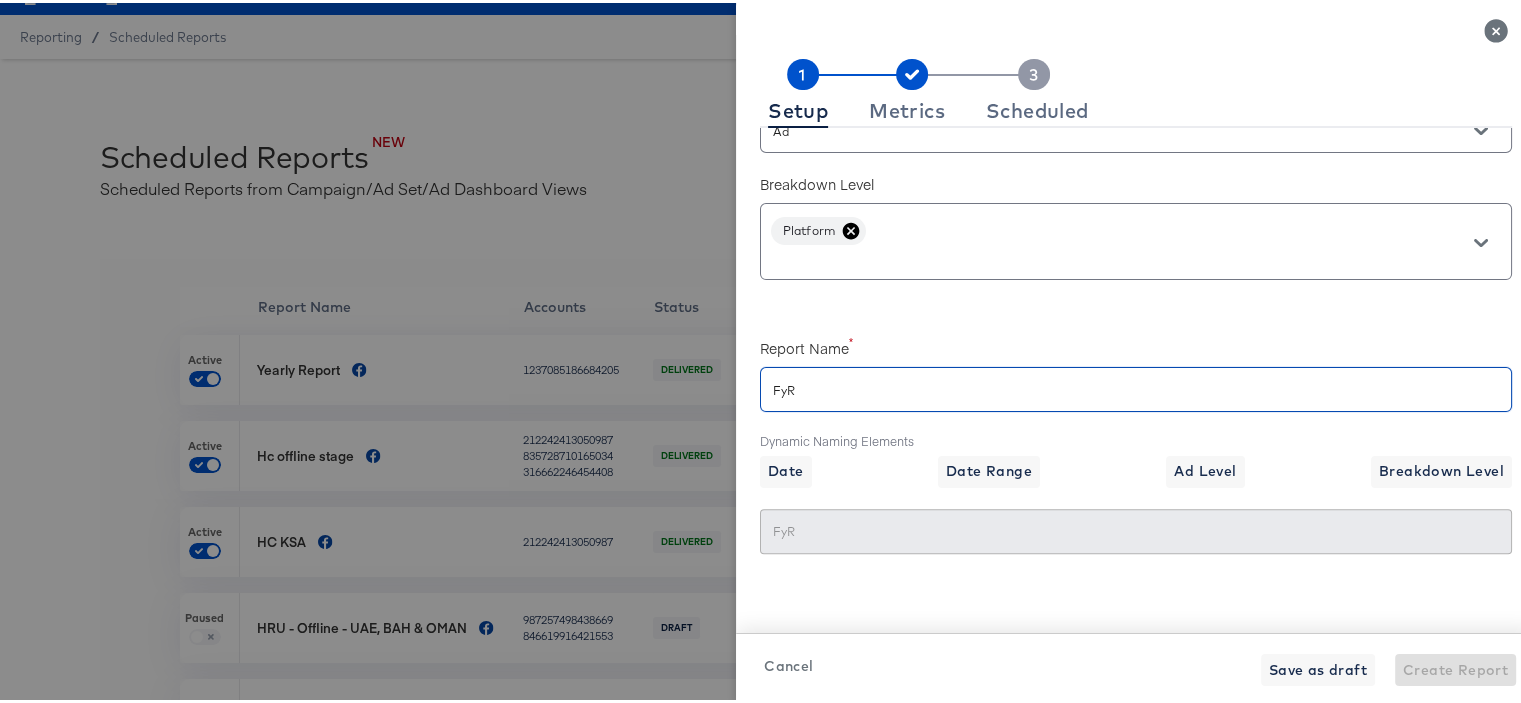 checkbox on "true" 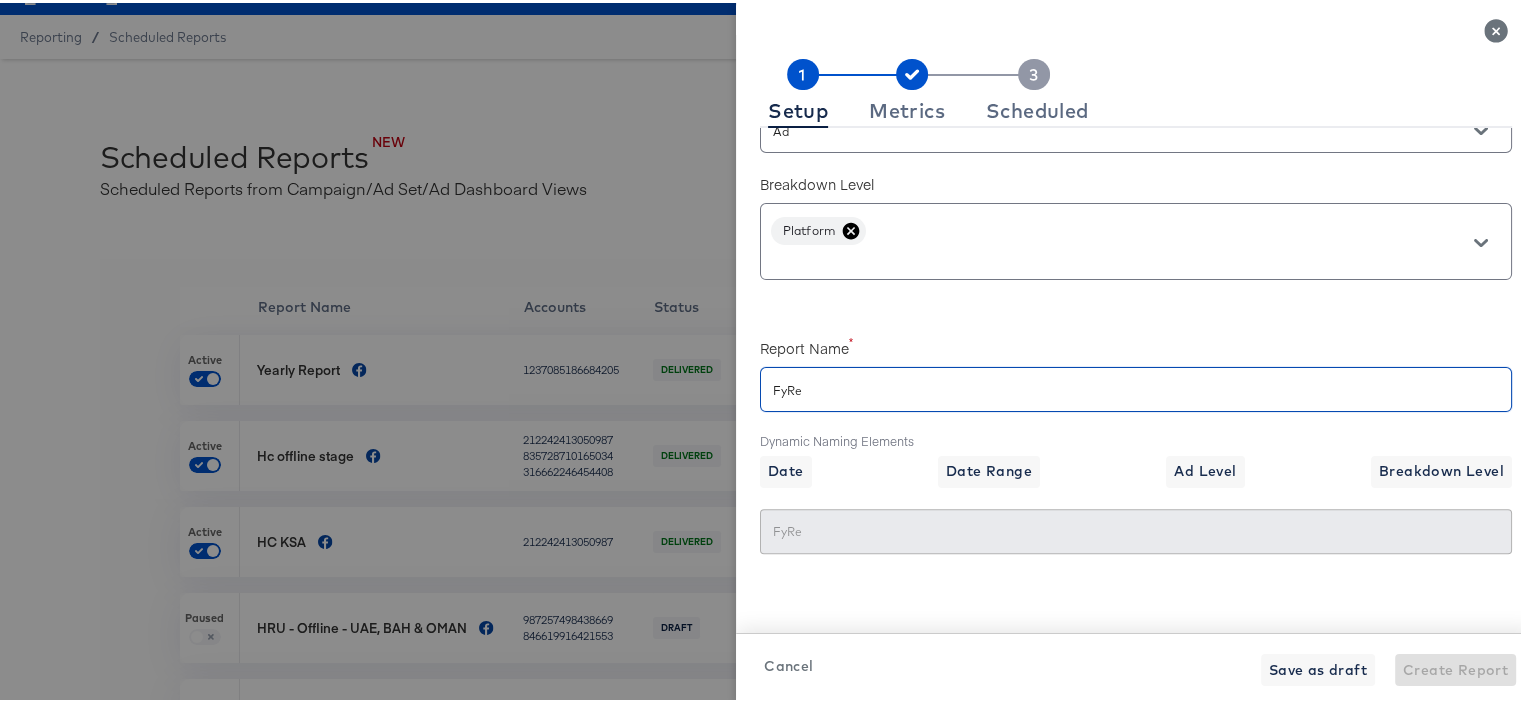 checkbox on "true" 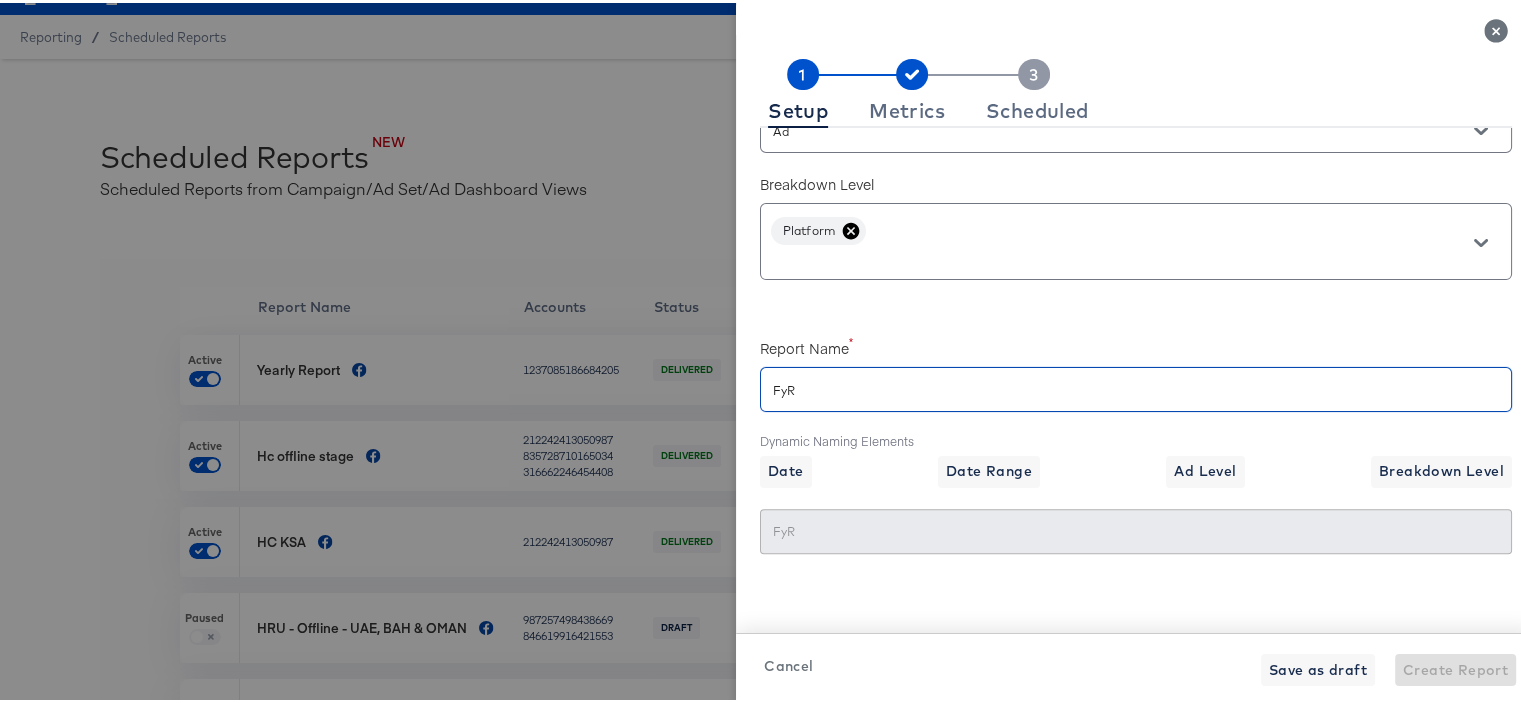 checkbox on "true" 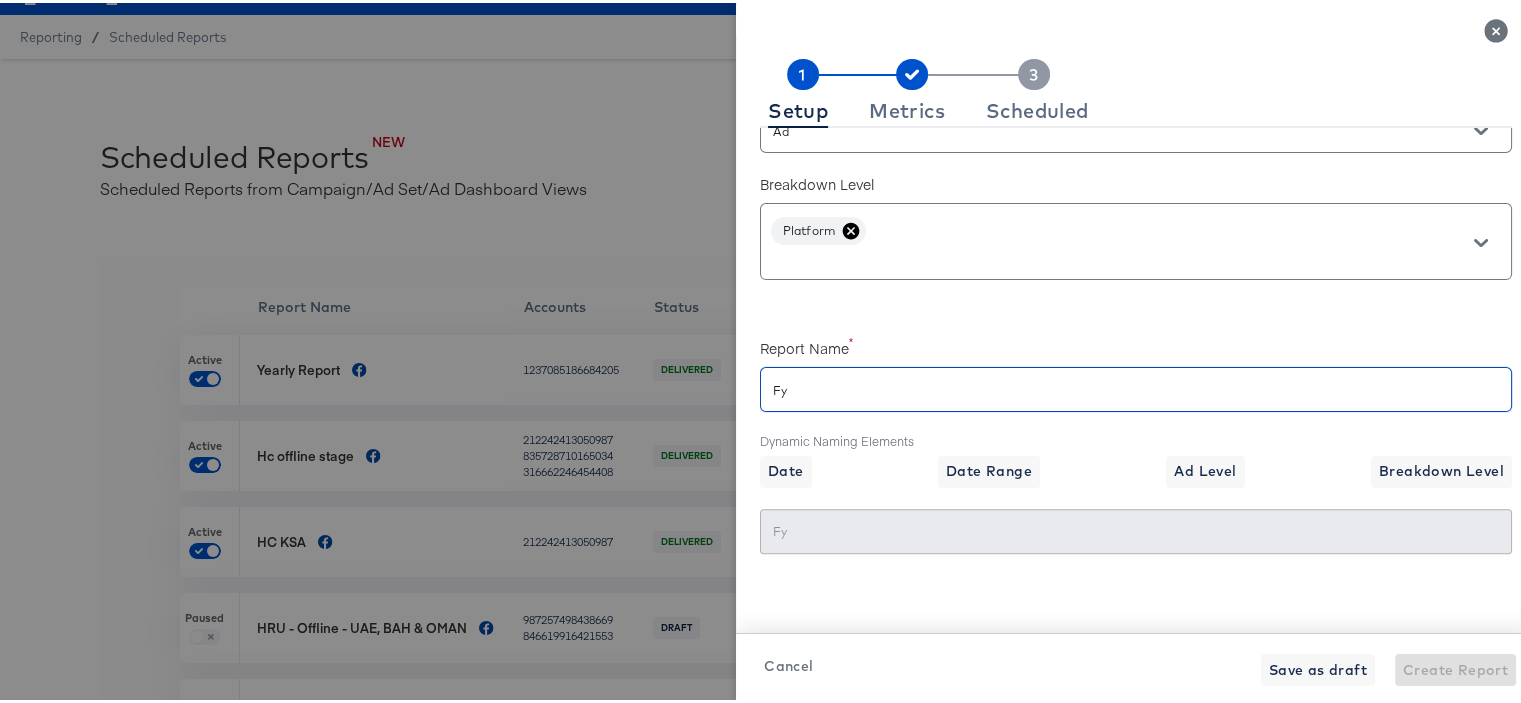 checkbox on "true" 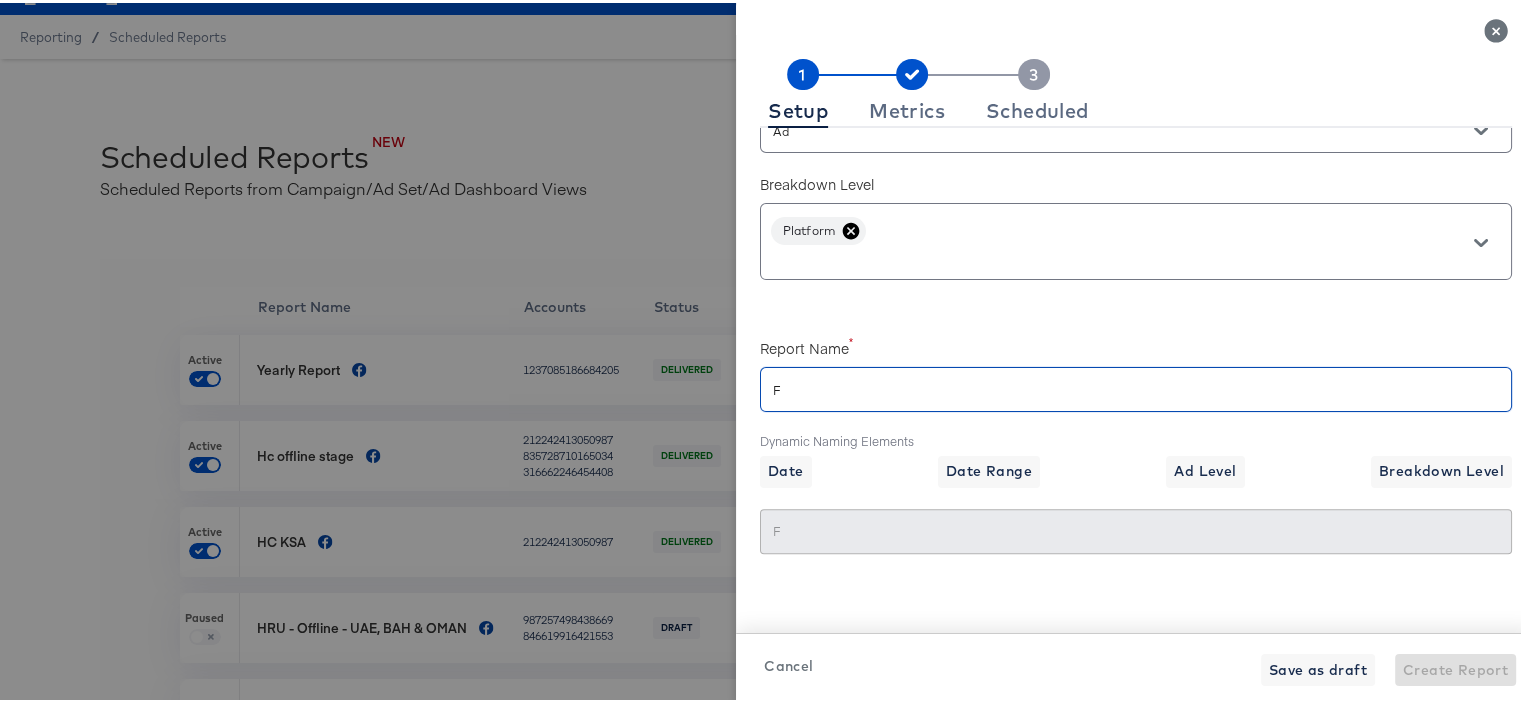 checkbox on "true" 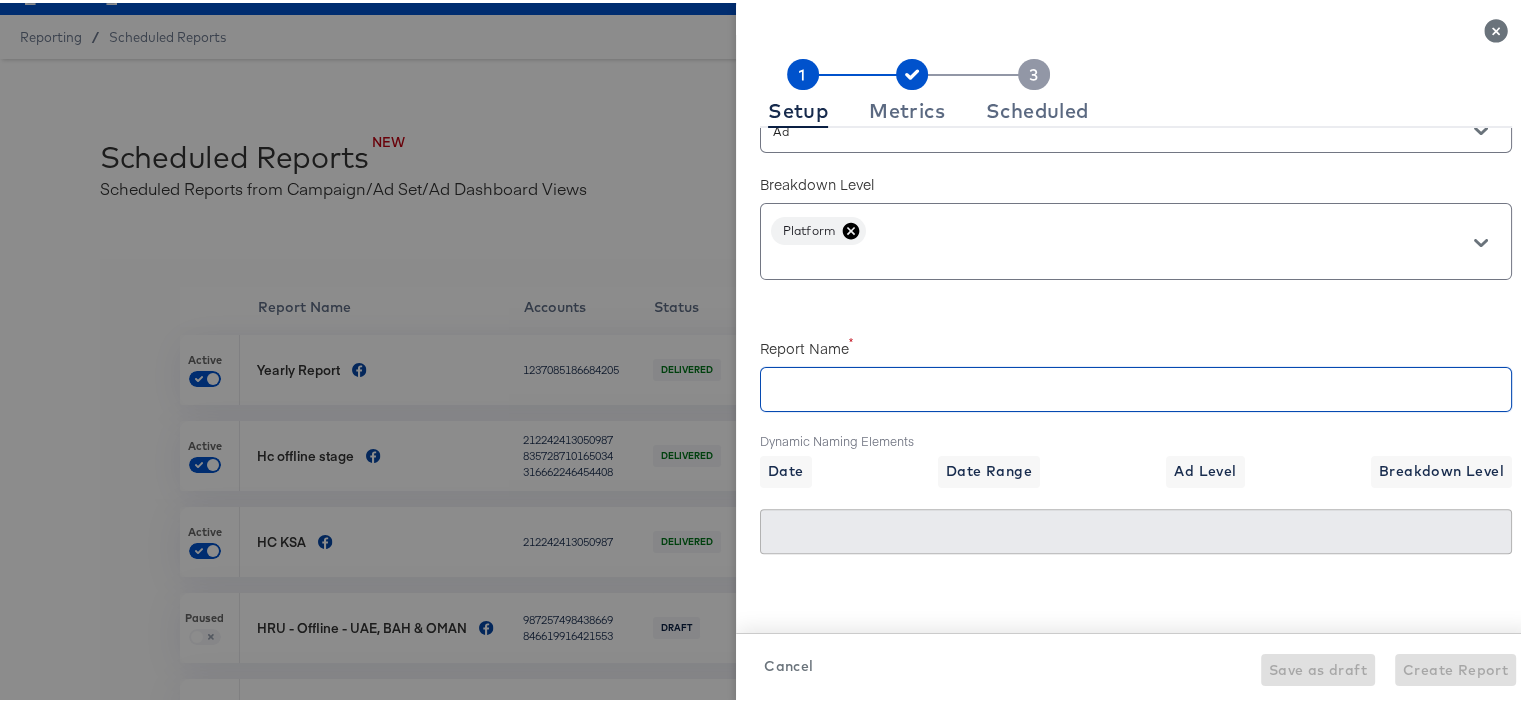 checkbox on "true" 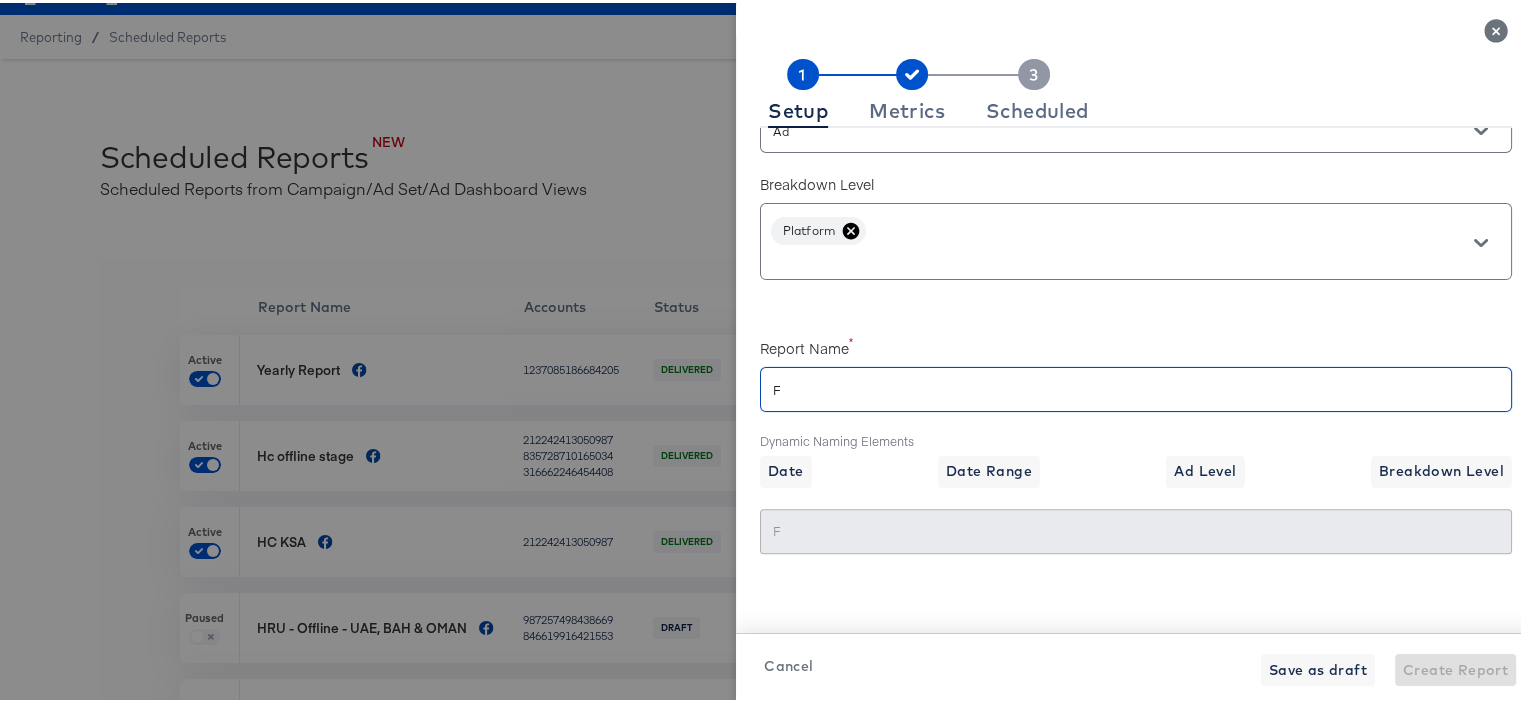 checkbox on "true" 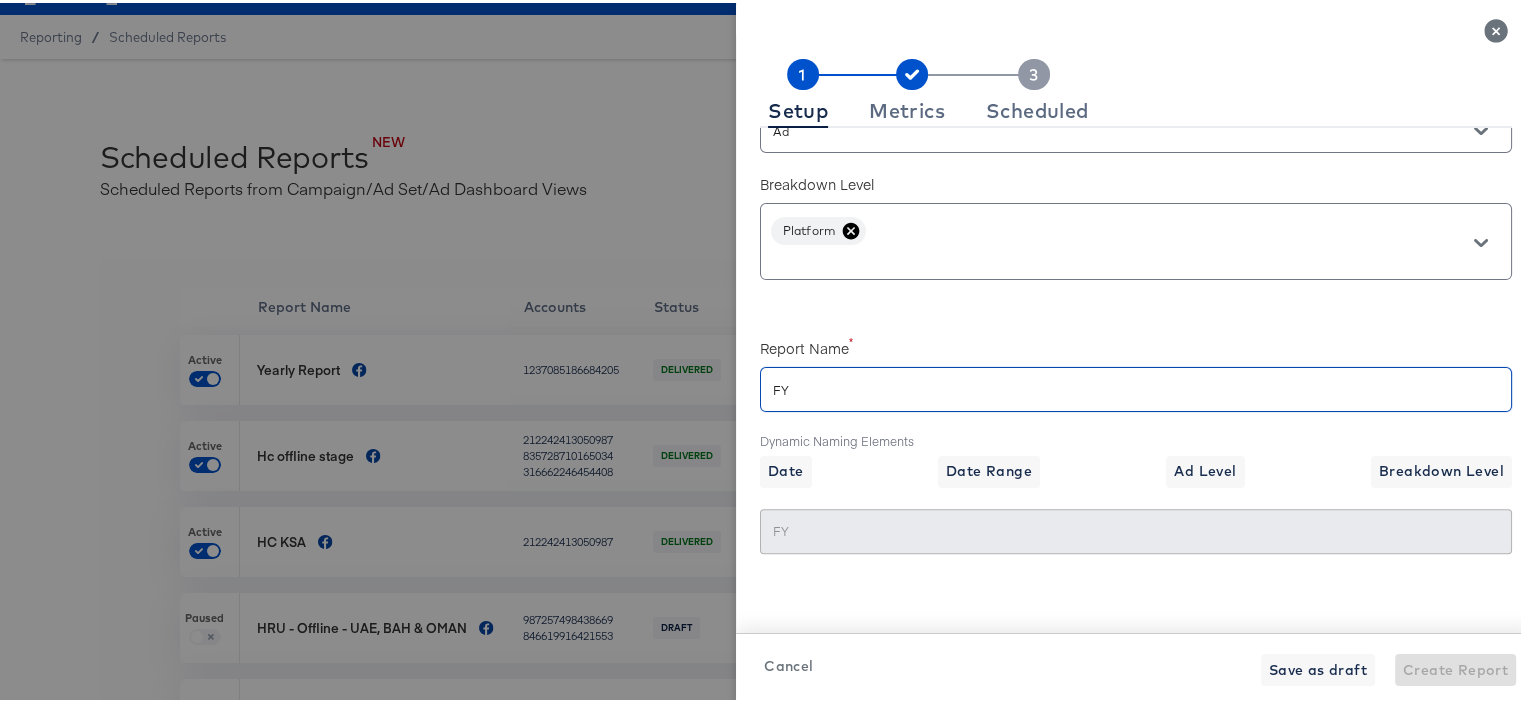 checkbox on "true" 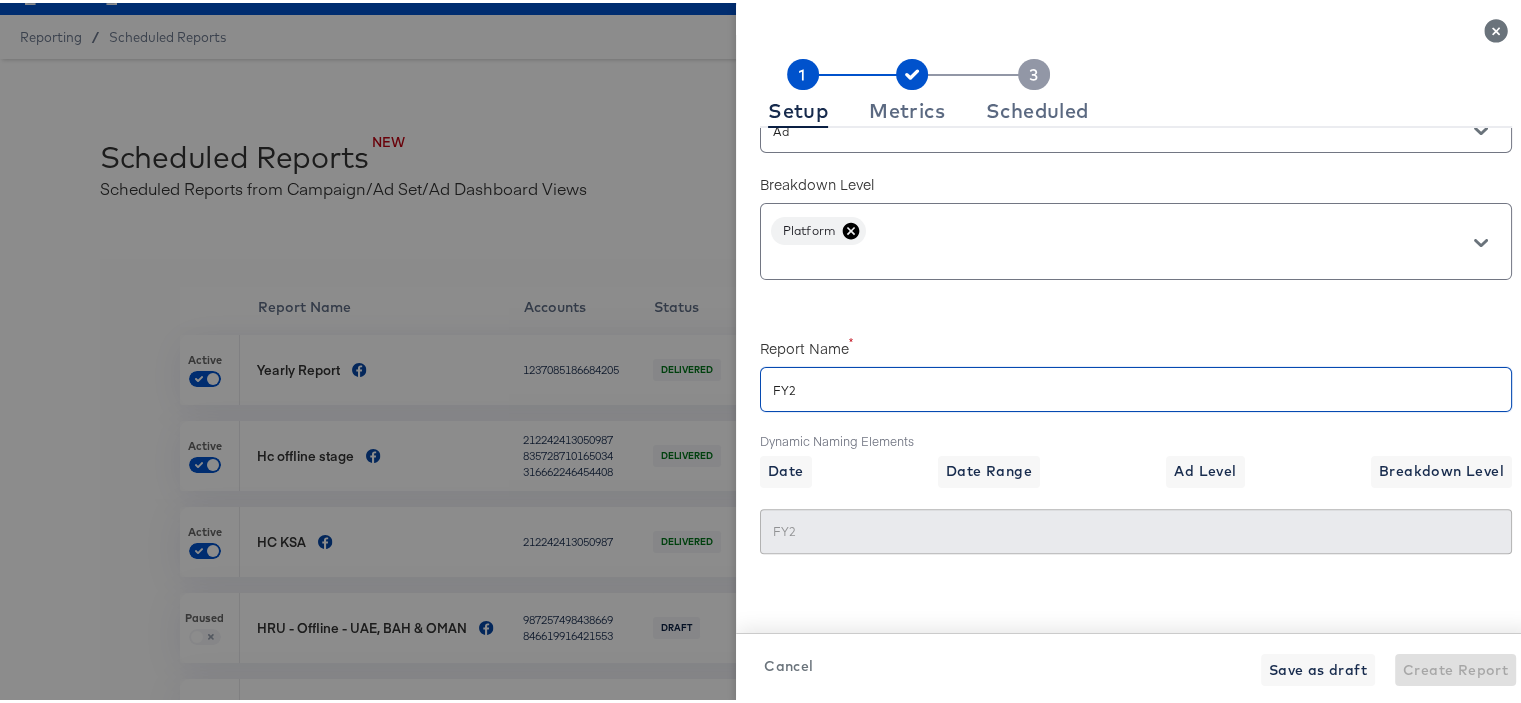 checkbox on "true" 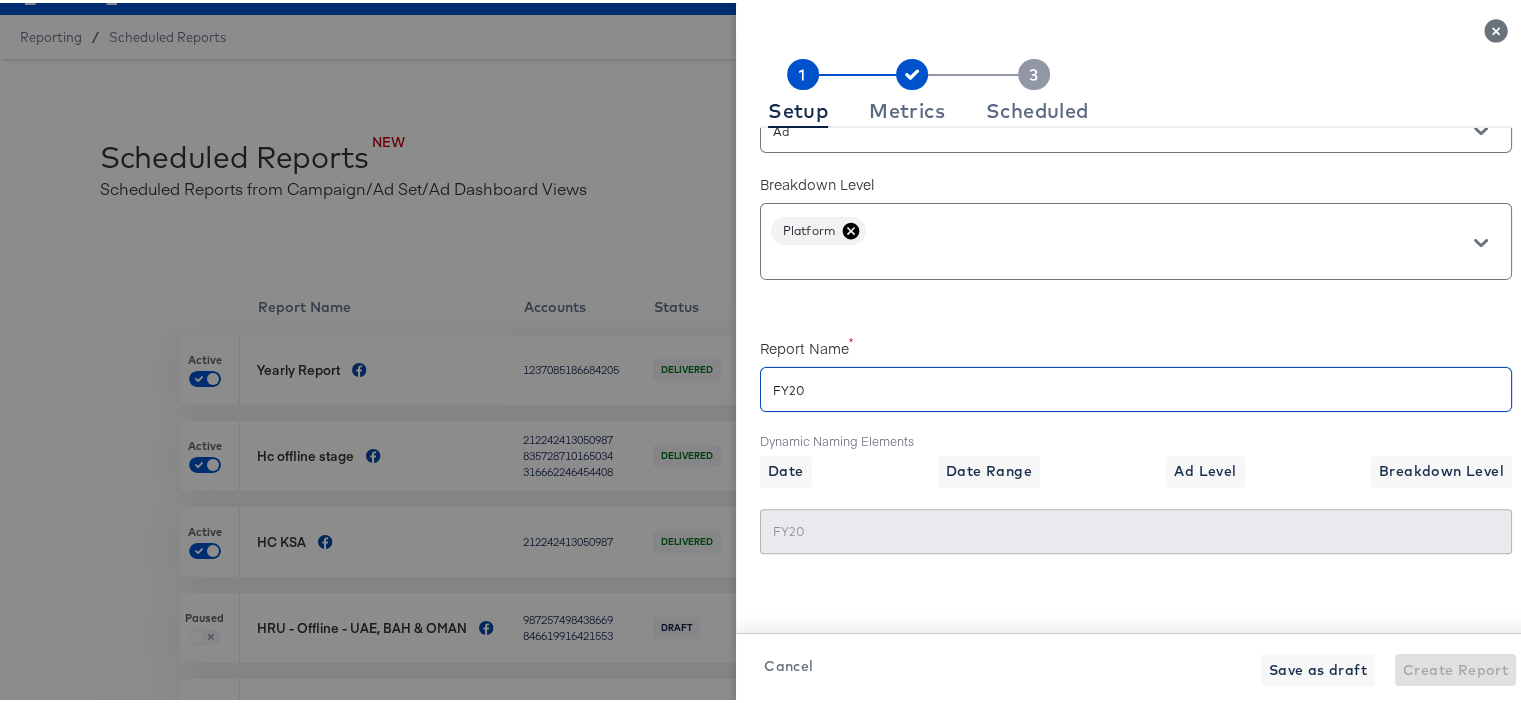 checkbox on "true" 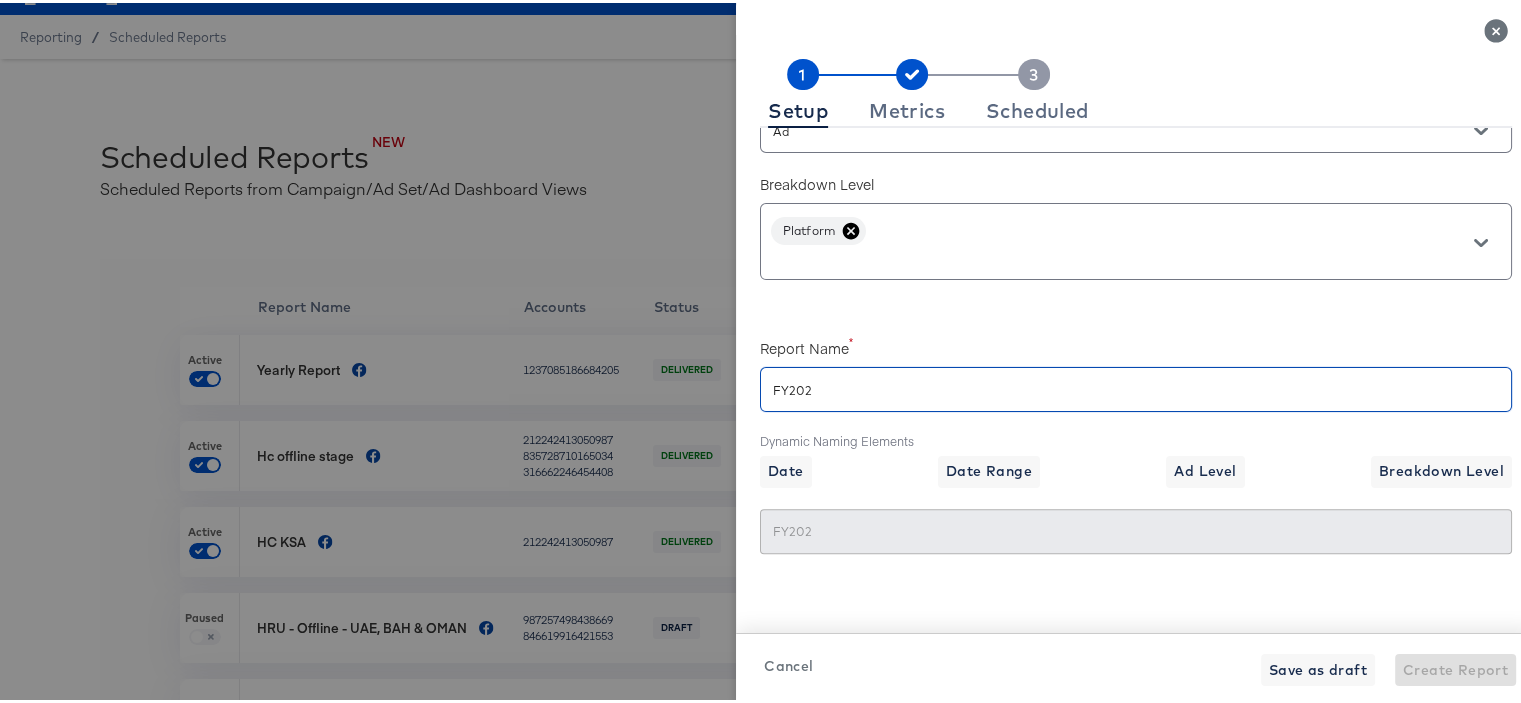 checkbox on "true" 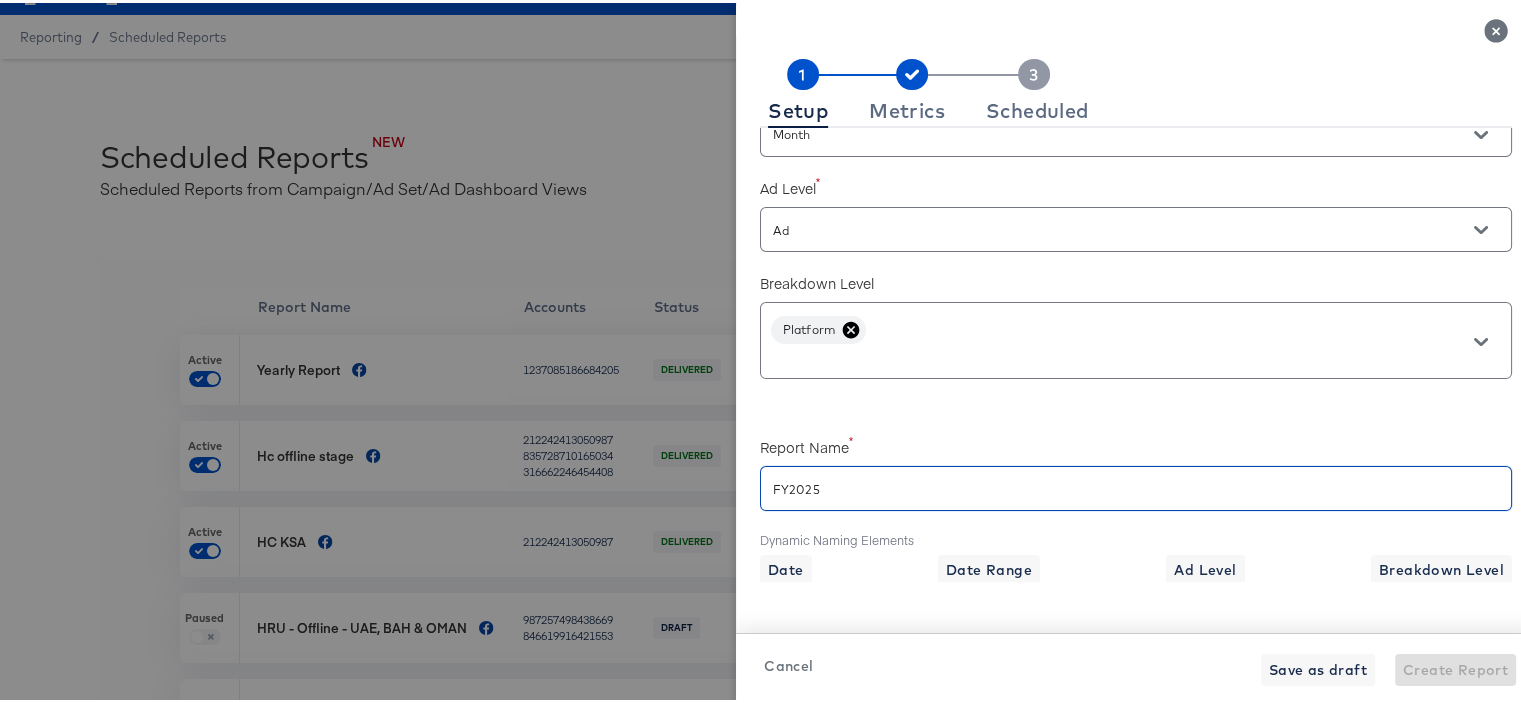 scroll, scrollTop: 598, scrollLeft: 0, axis: vertical 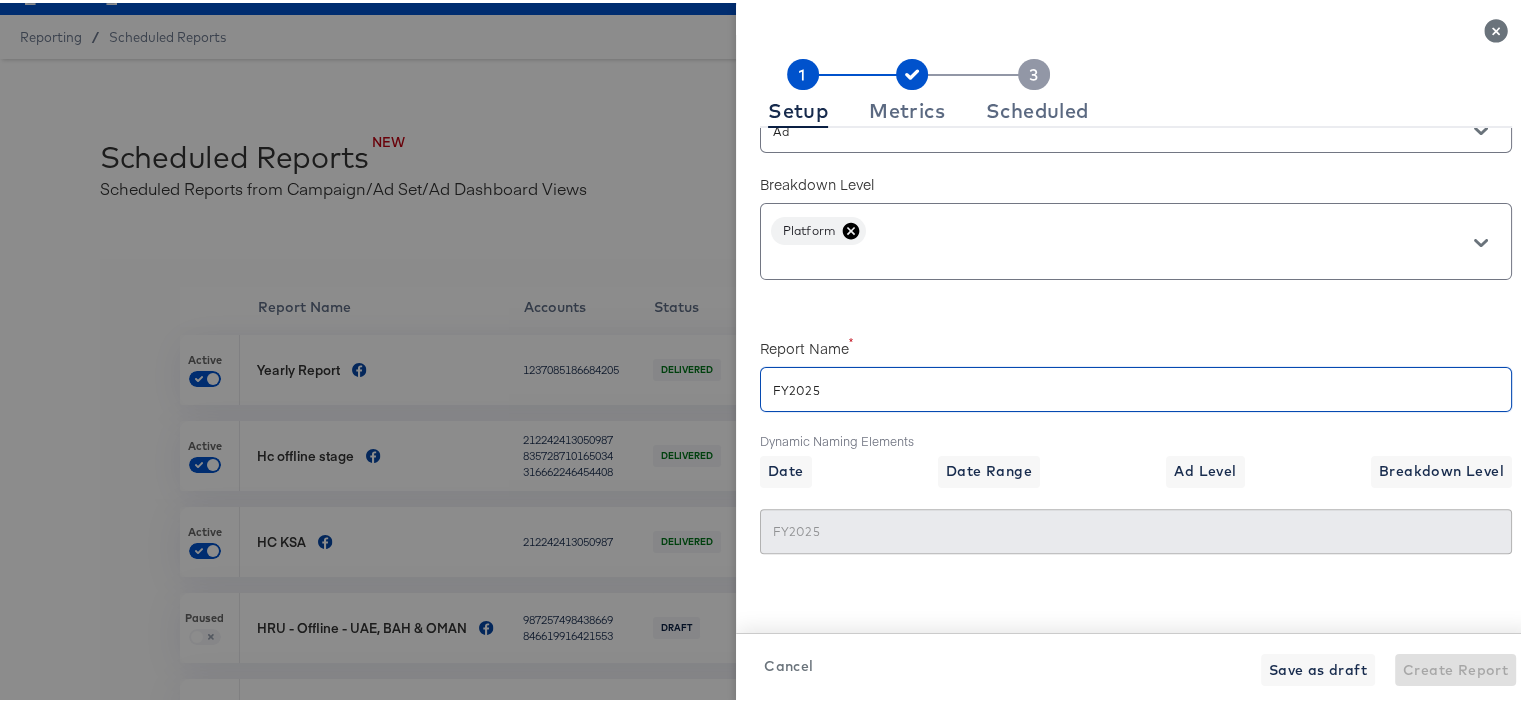 click on "FY2025" at bounding box center (1136, 378) 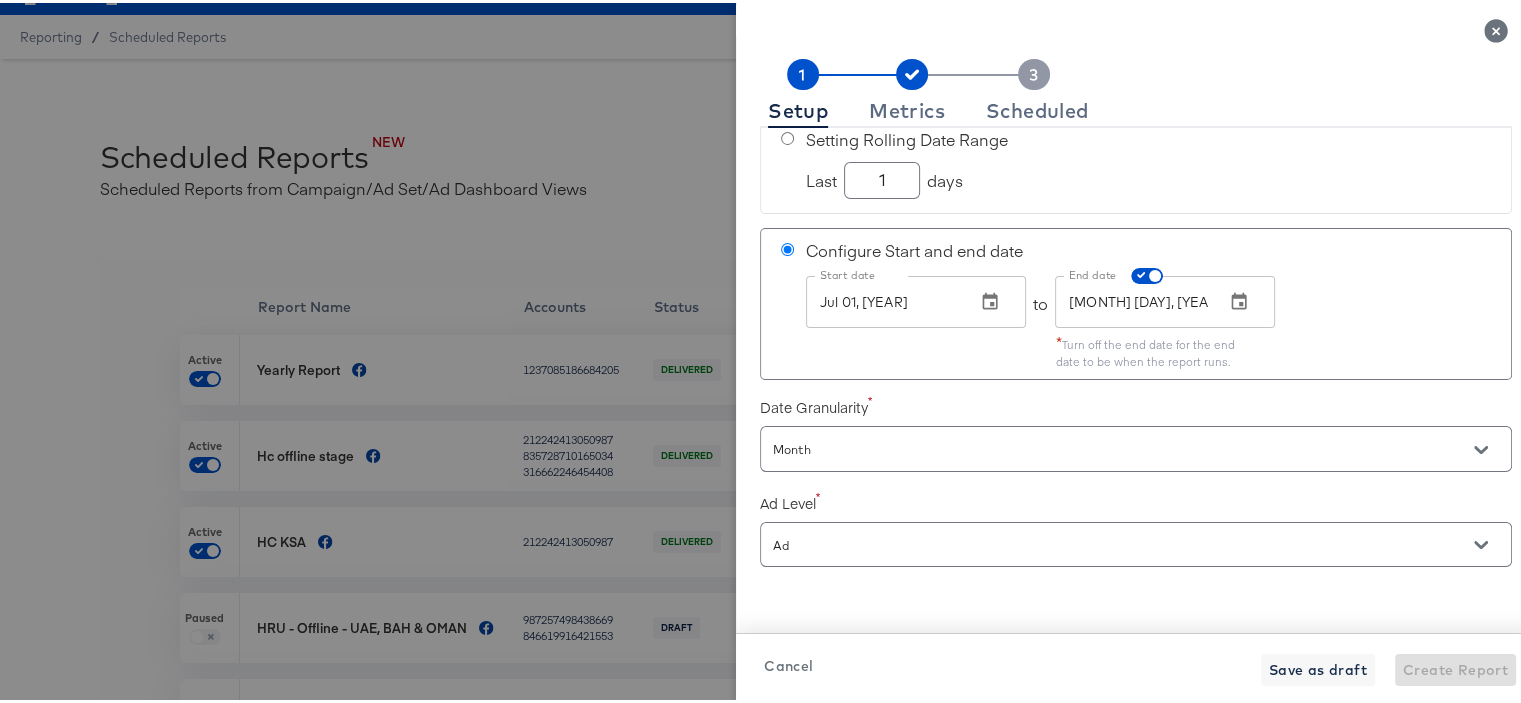 scroll, scrollTop: 0, scrollLeft: 0, axis: both 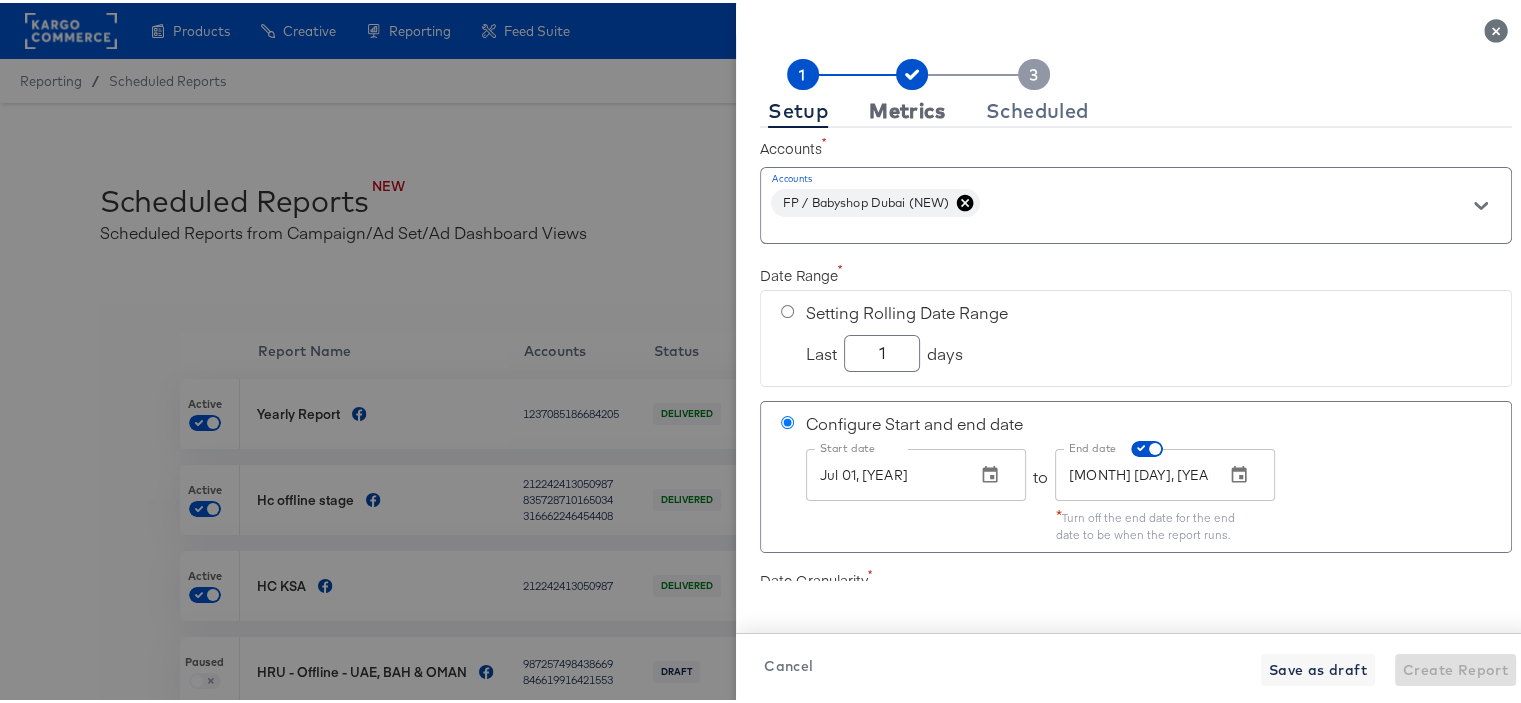 click on "Metrics" at bounding box center [907, 108] 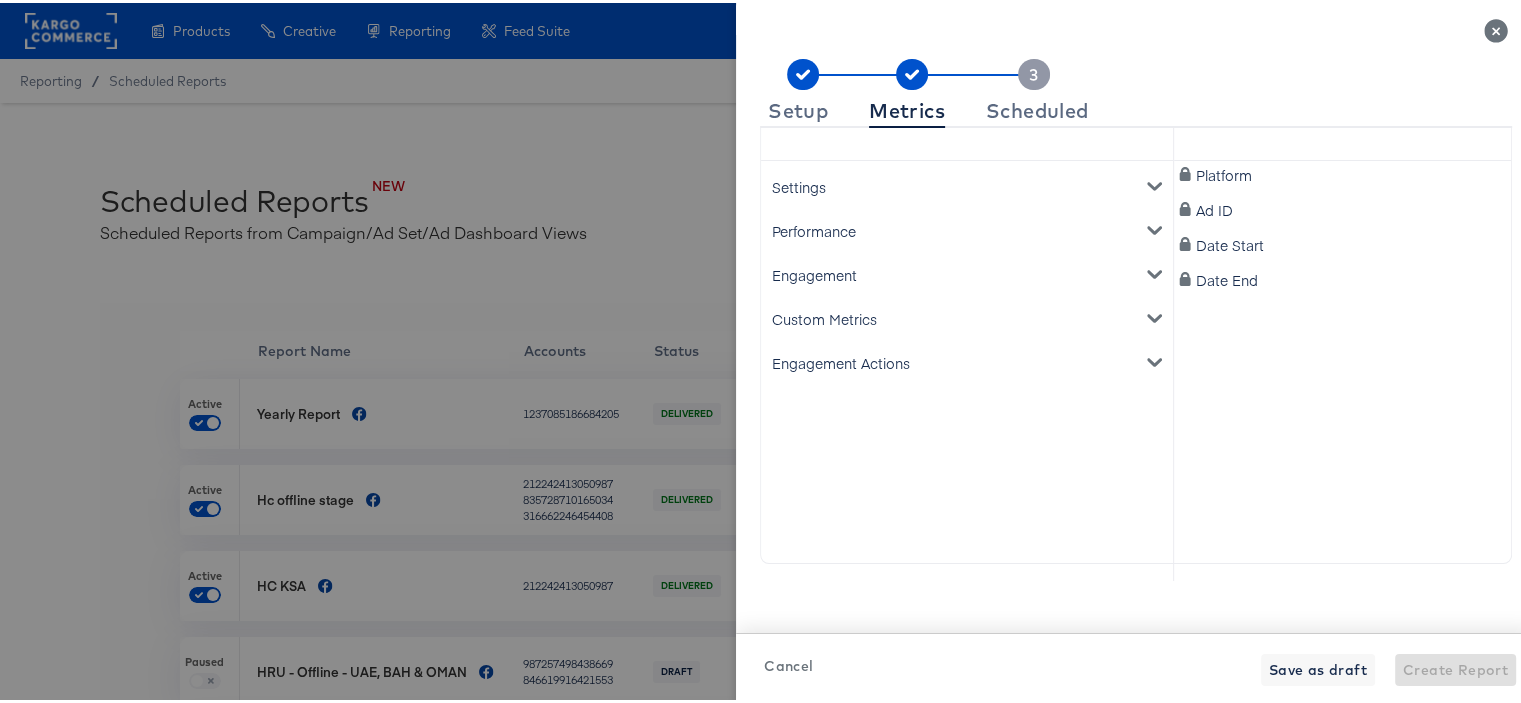 scroll, scrollTop: 167, scrollLeft: 0, axis: vertical 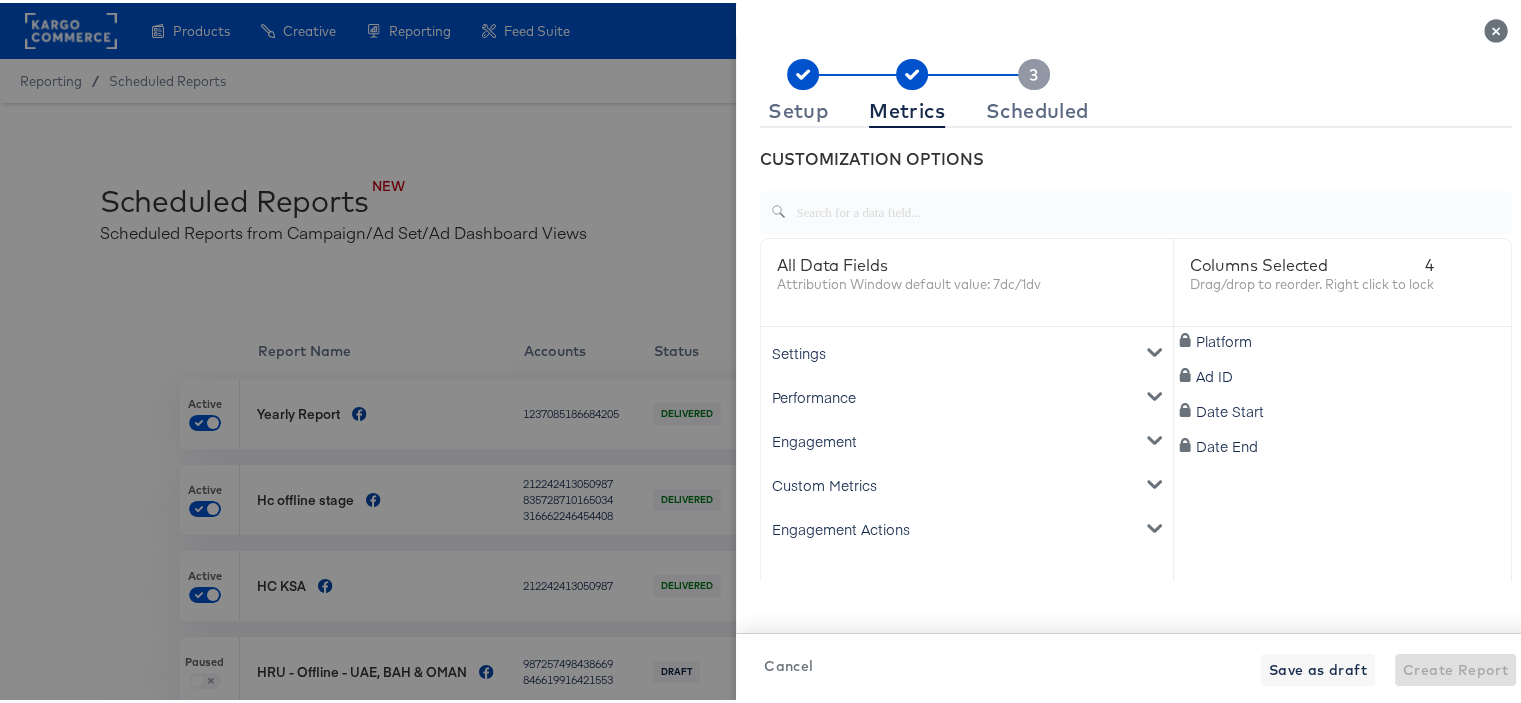 click 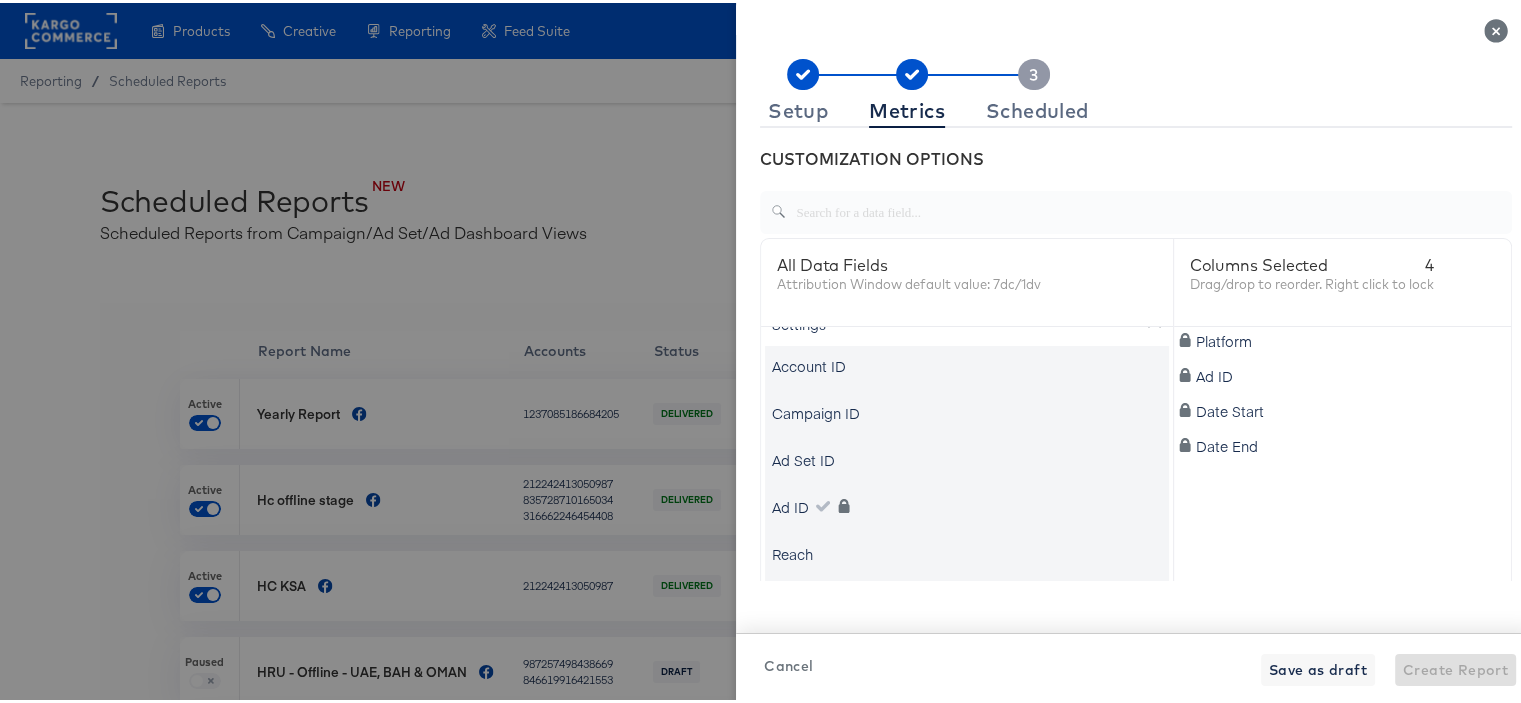 scroll, scrollTop: 0, scrollLeft: 0, axis: both 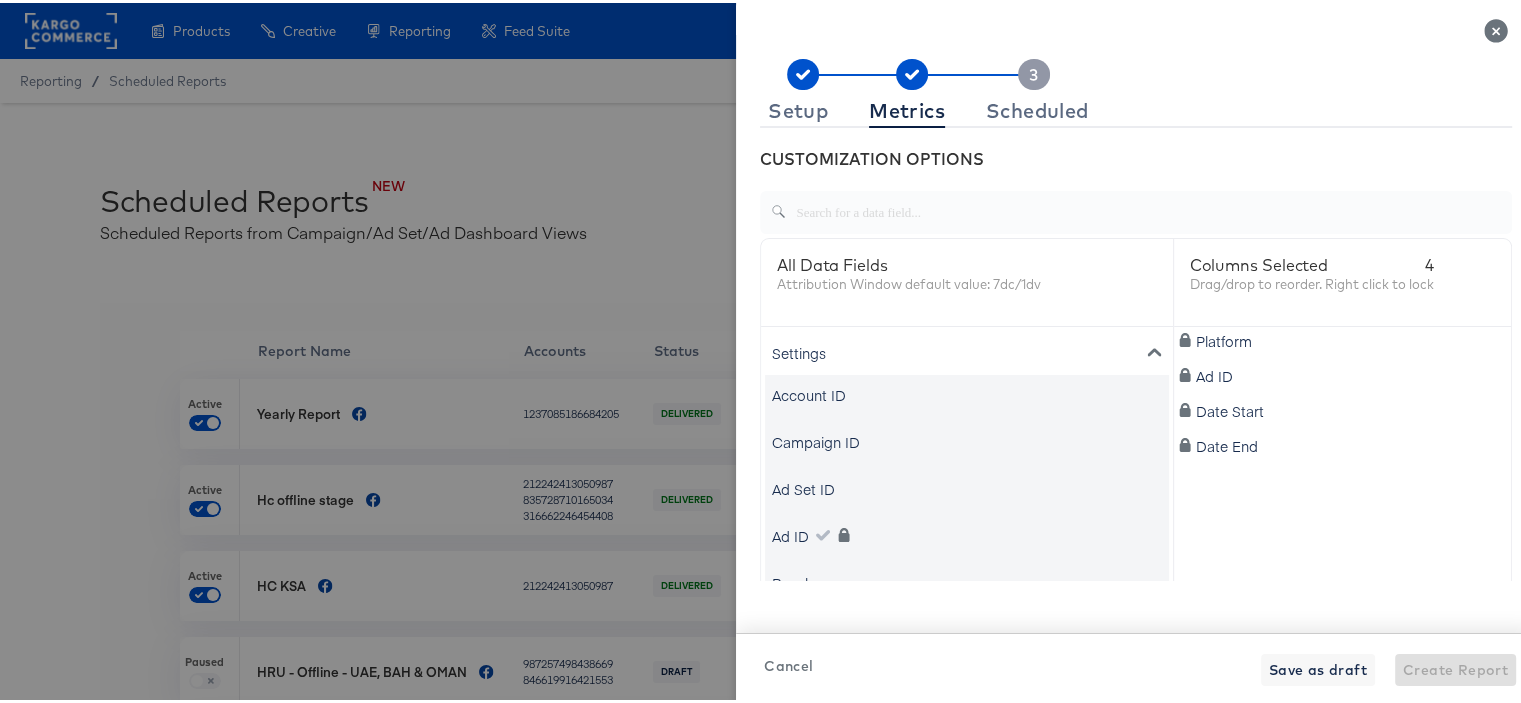 click on "Settings" at bounding box center [967, 350] 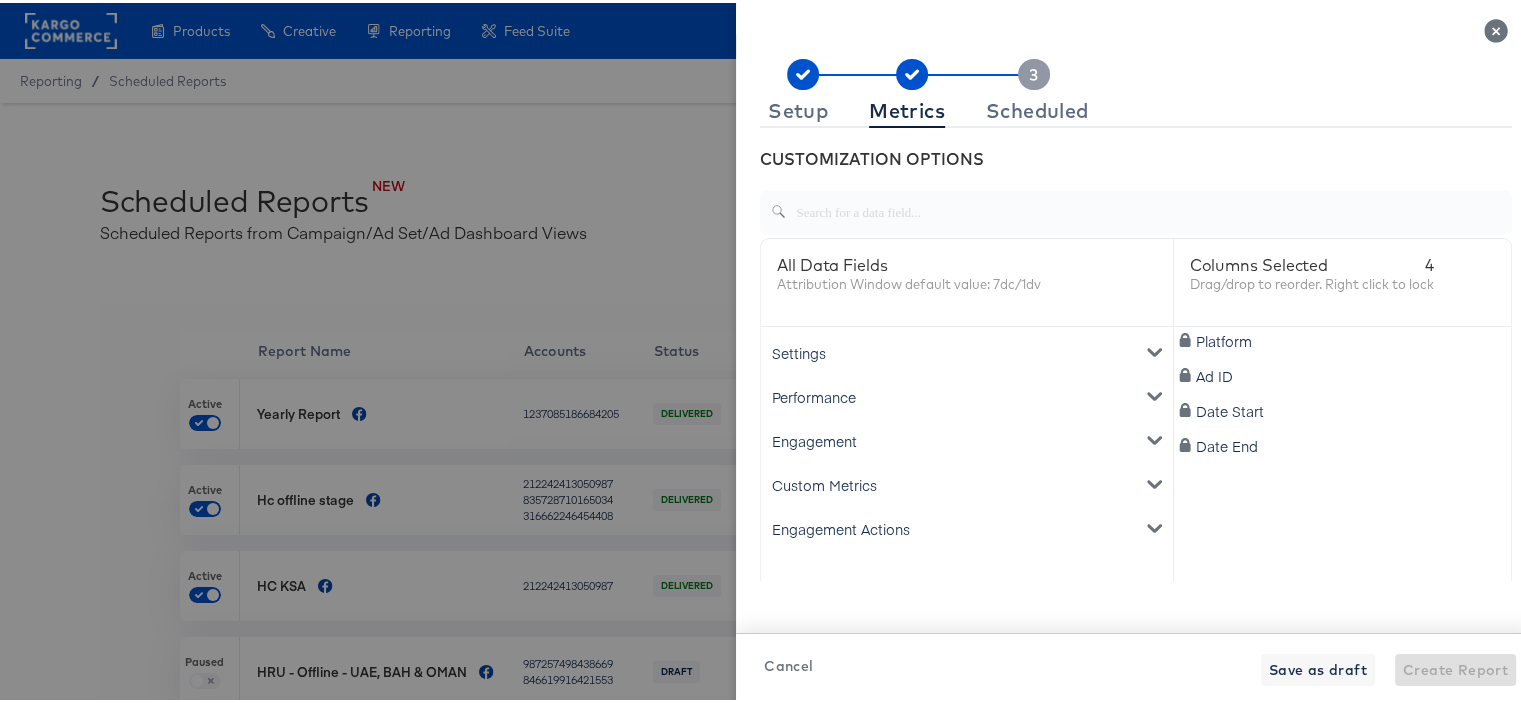 click on "Performance" at bounding box center [967, 394] 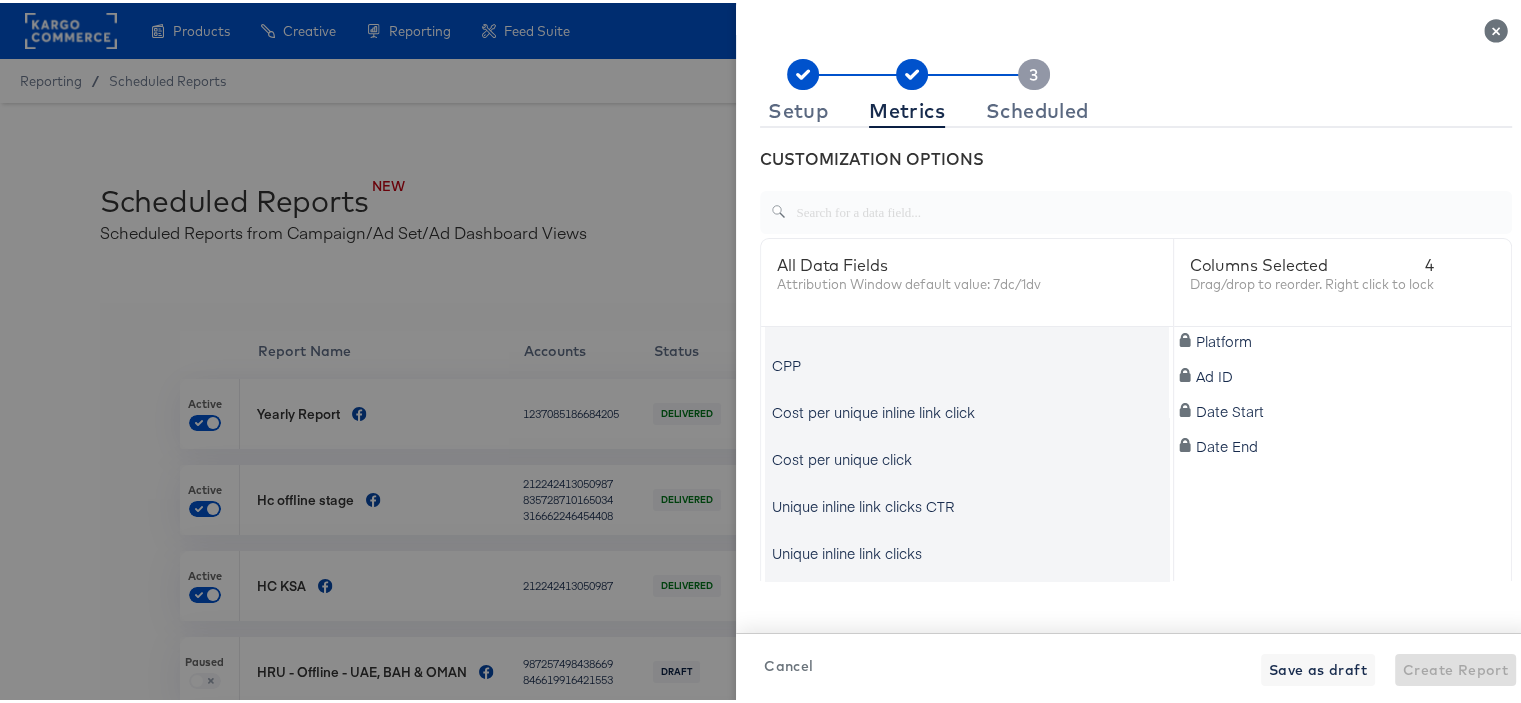 scroll, scrollTop: 0, scrollLeft: 0, axis: both 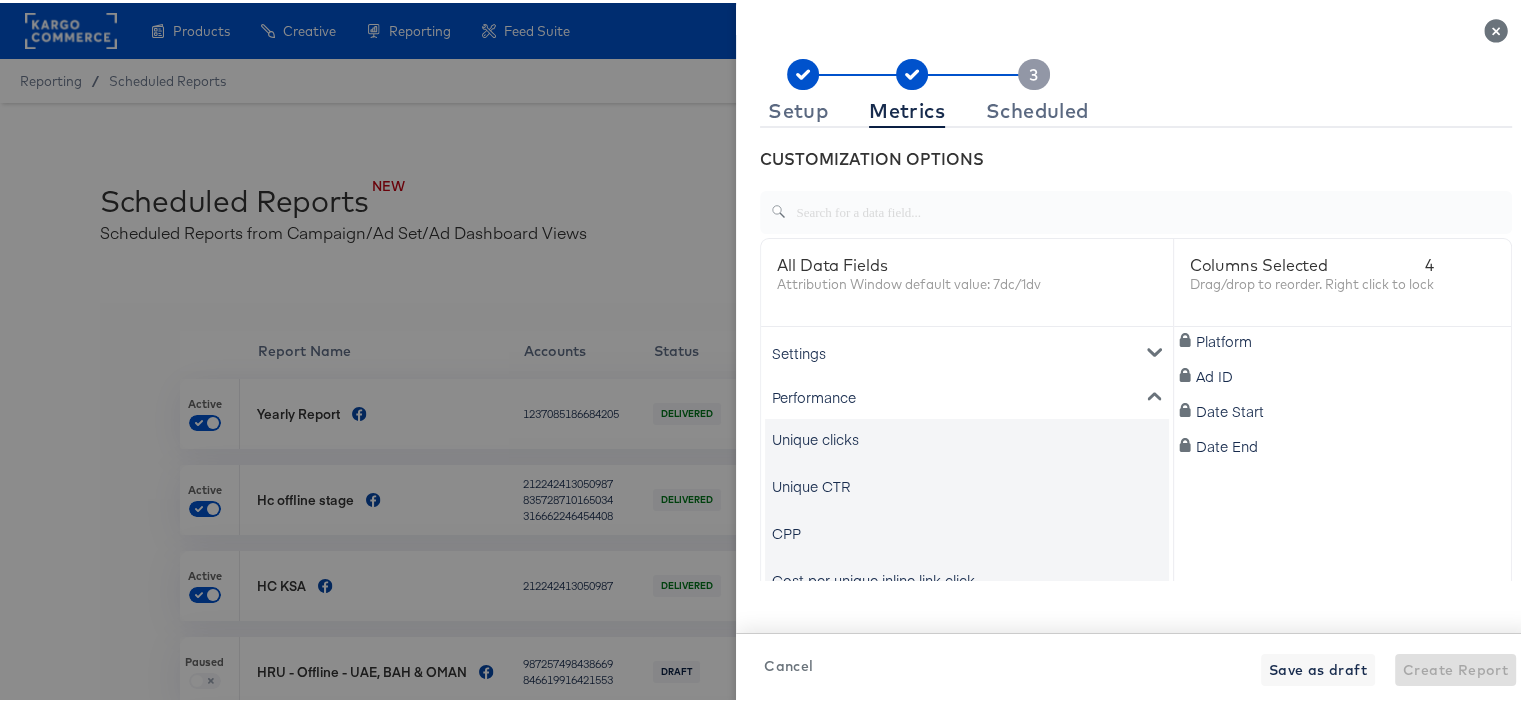 click on "Performance" at bounding box center [967, 394] 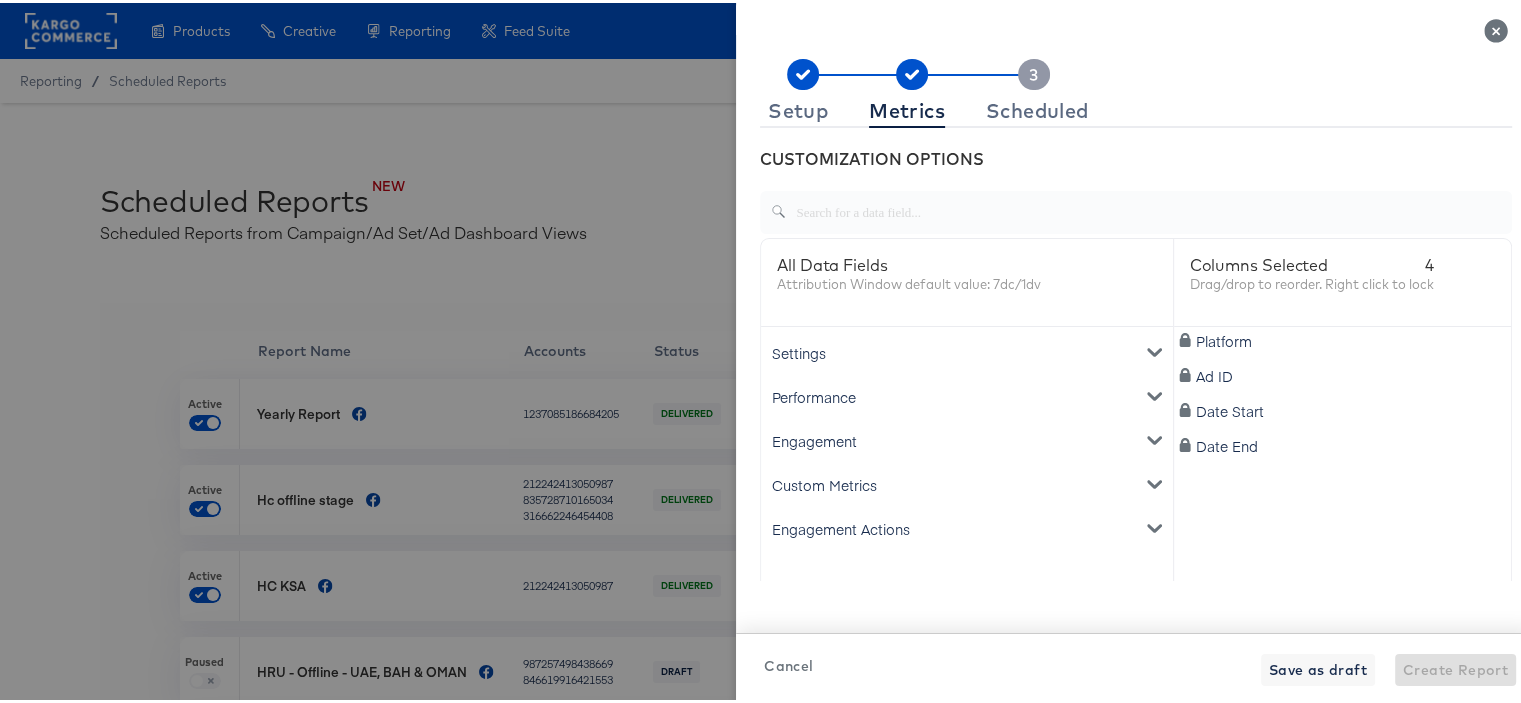 click on "Engagement" at bounding box center (967, 438) 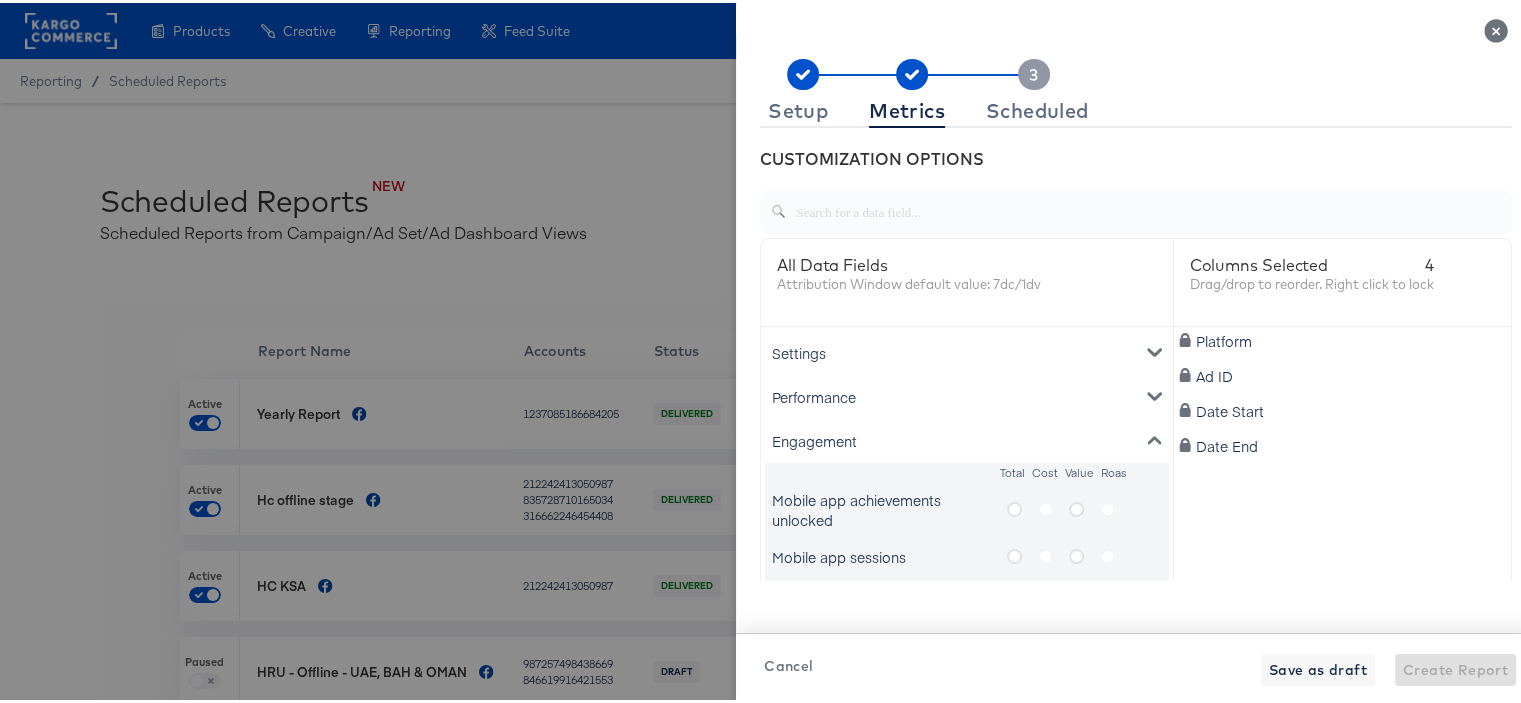 click 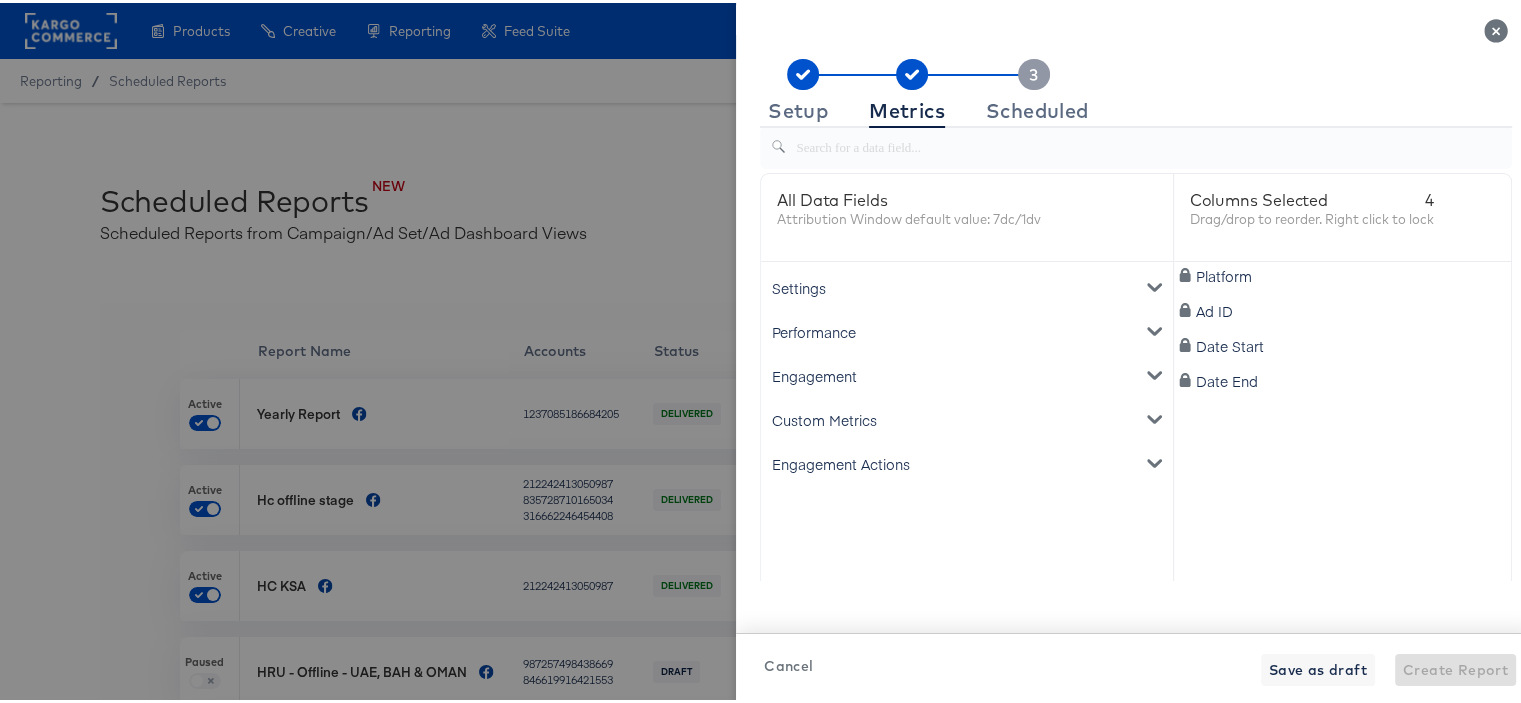 scroll, scrollTop: 100, scrollLeft: 0, axis: vertical 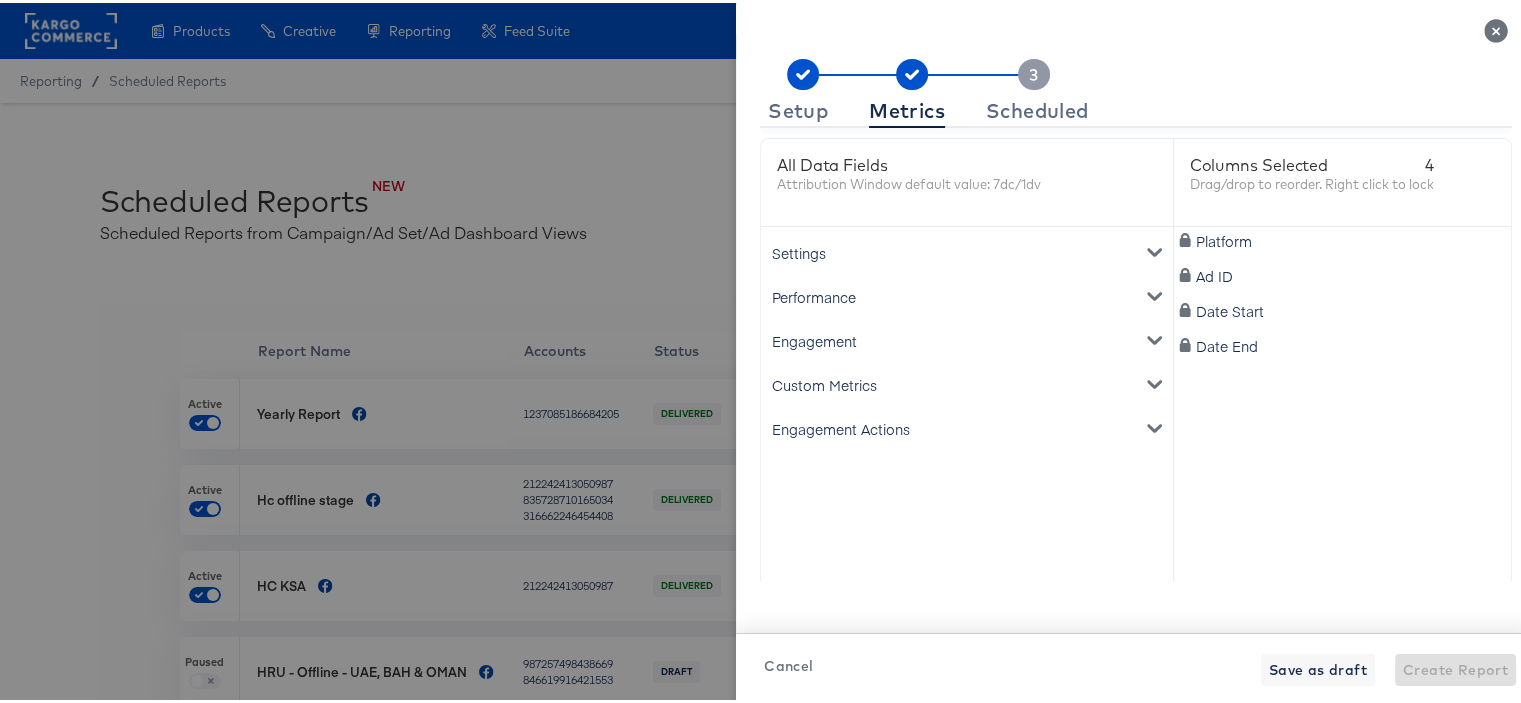 click on "Custom Metrics" at bounding box center [967, 382] 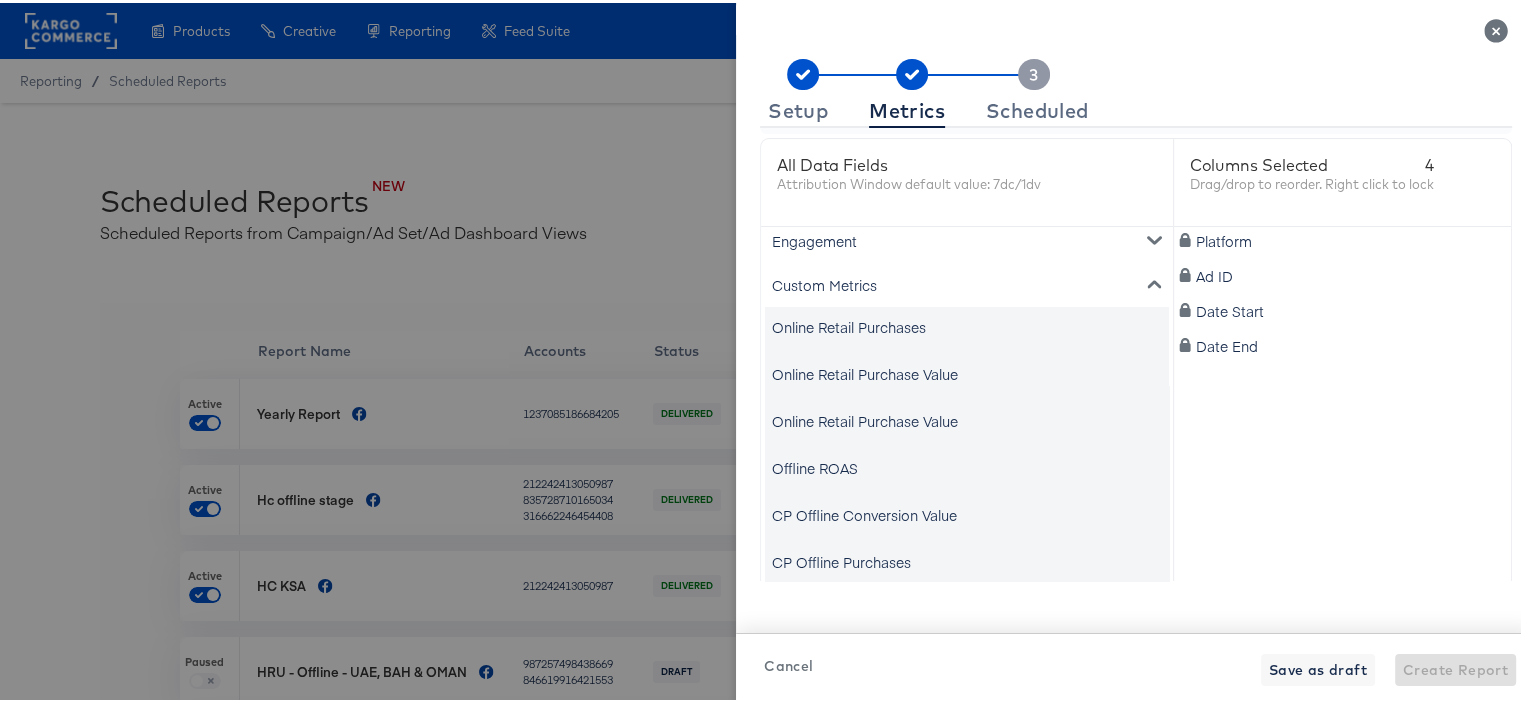 scroll, scrollTop: 0, scrollLeft: 0, axis: both 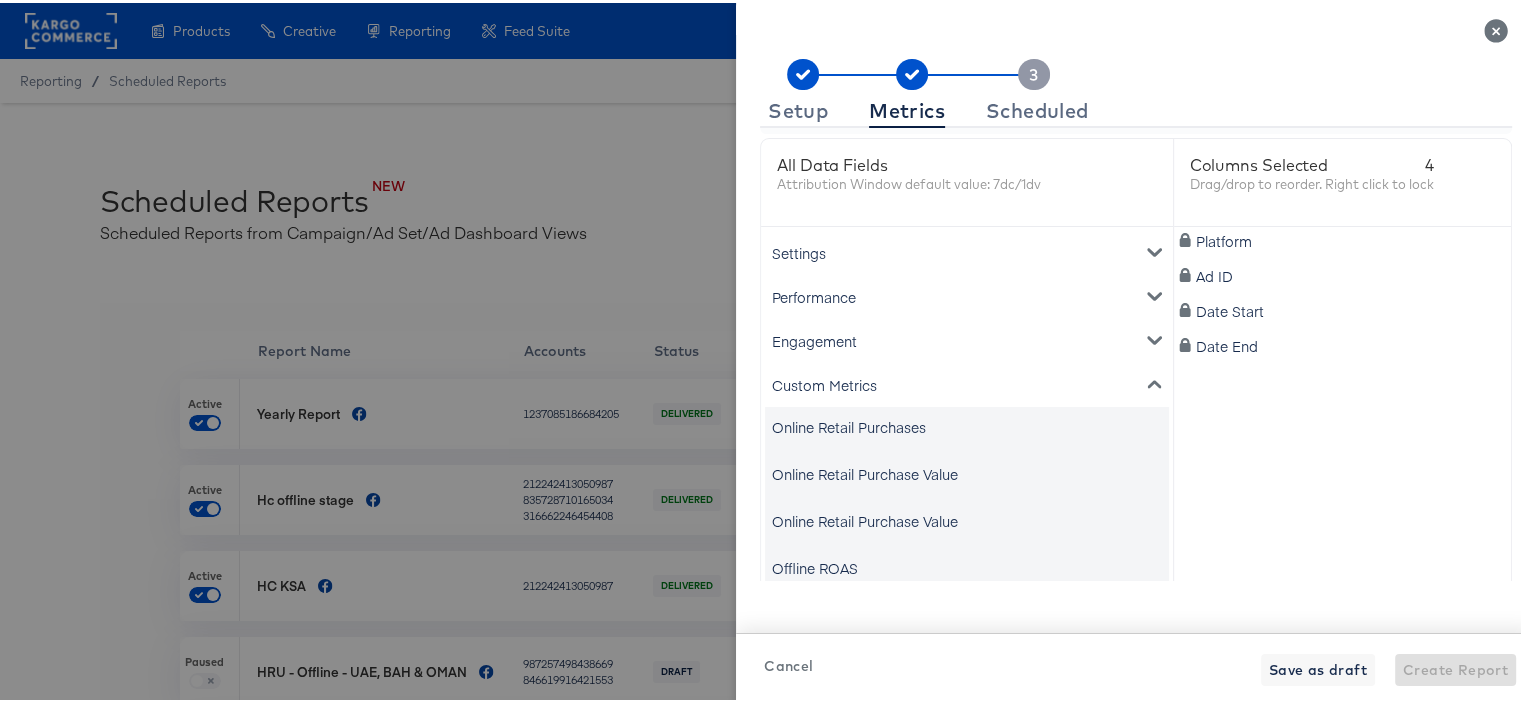click 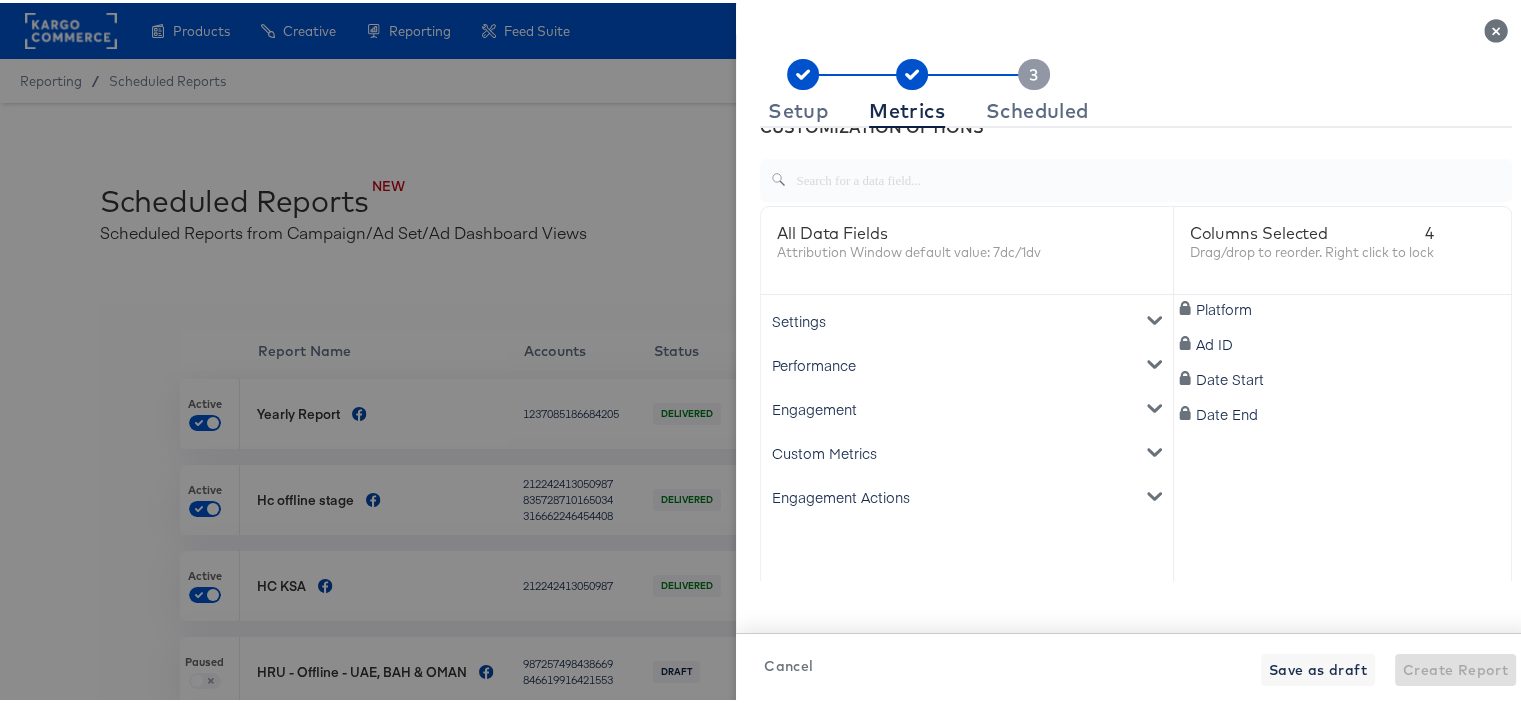 scroll, scrollTop: 0, scrollLeft: 0, axis: both 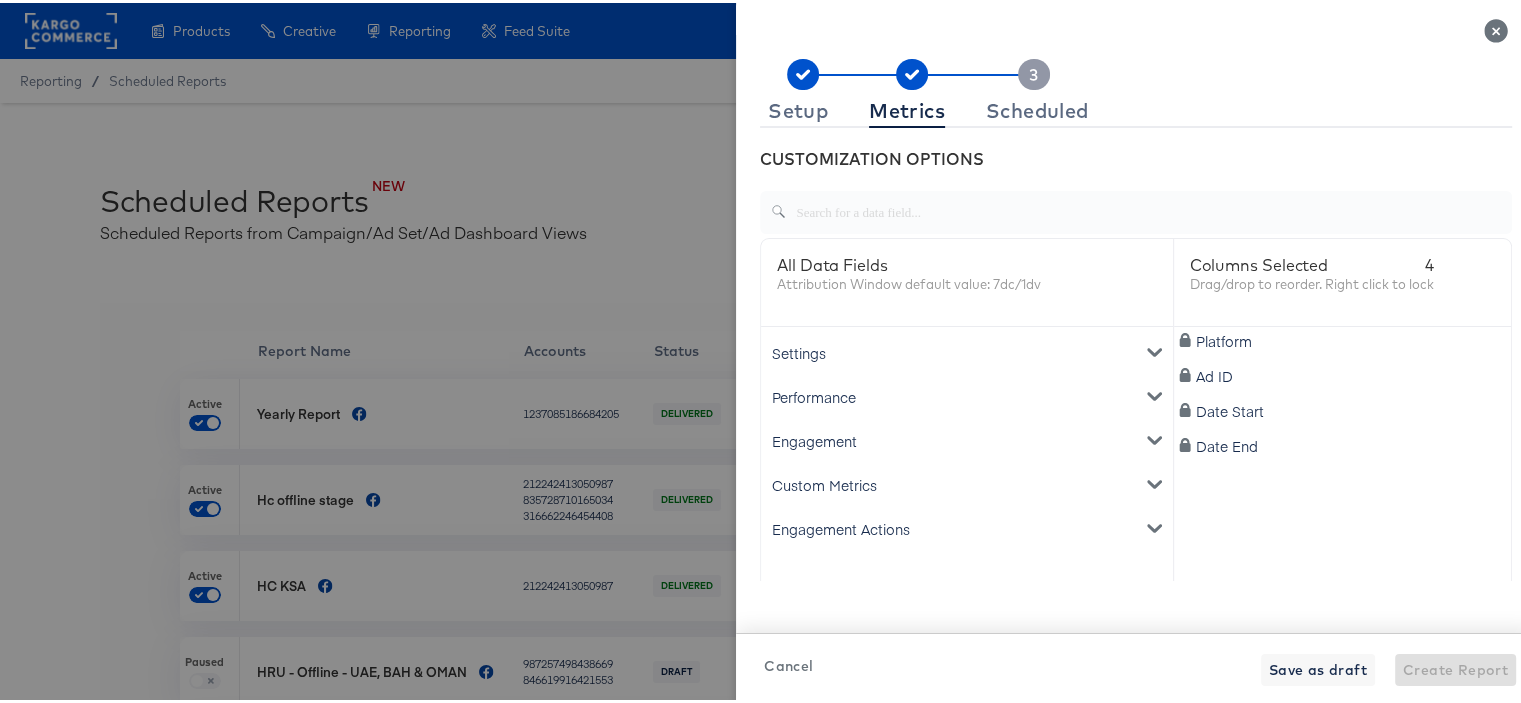 click 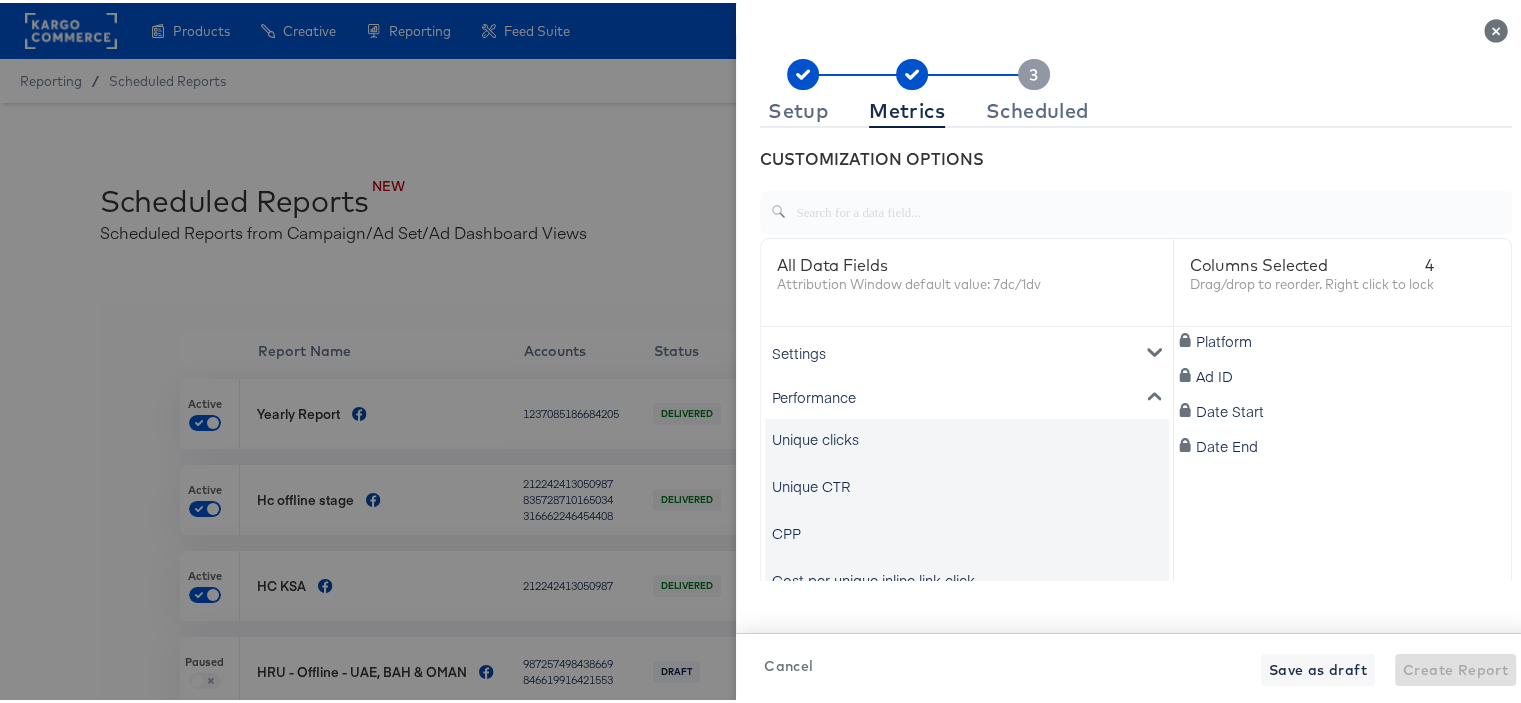 scroll, scrollTop: 0, scrollLeft: 0, axis: both 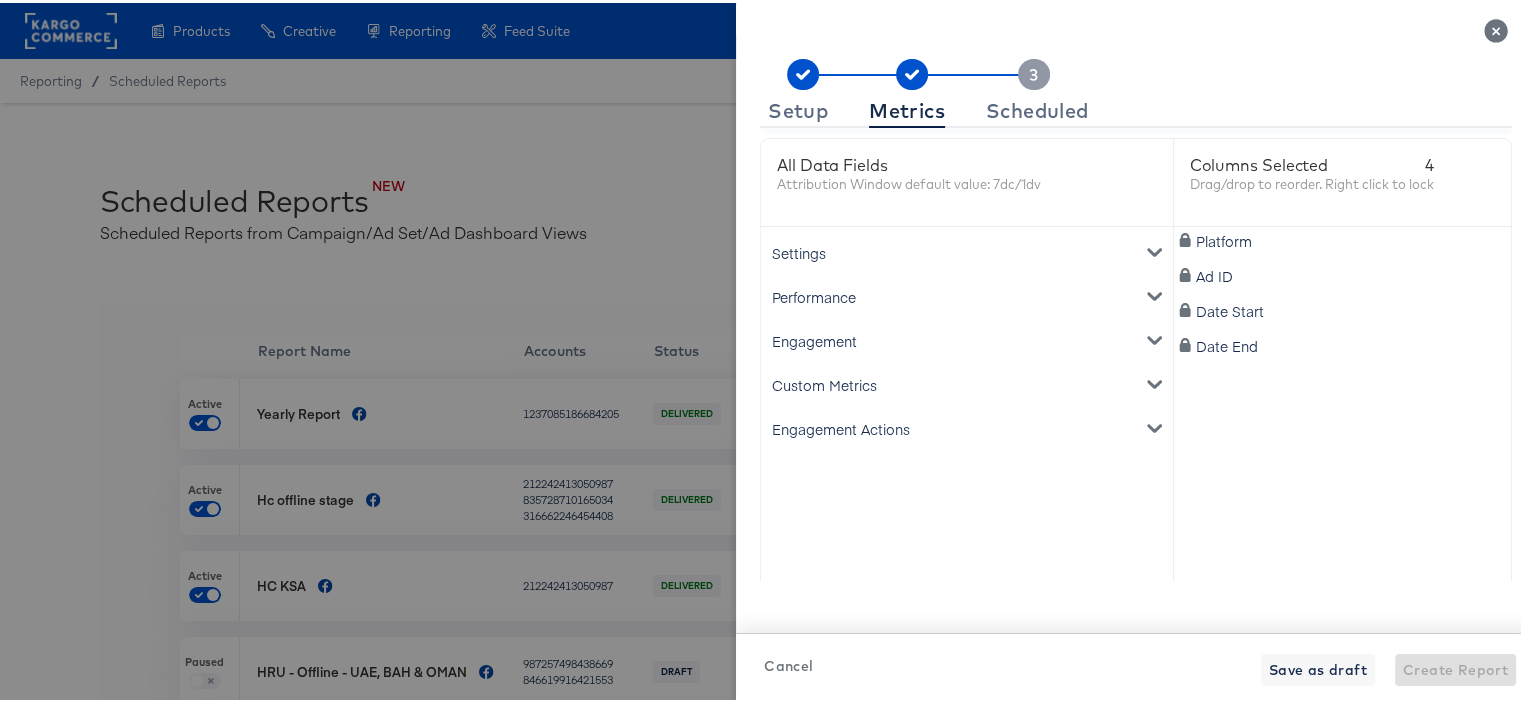 click 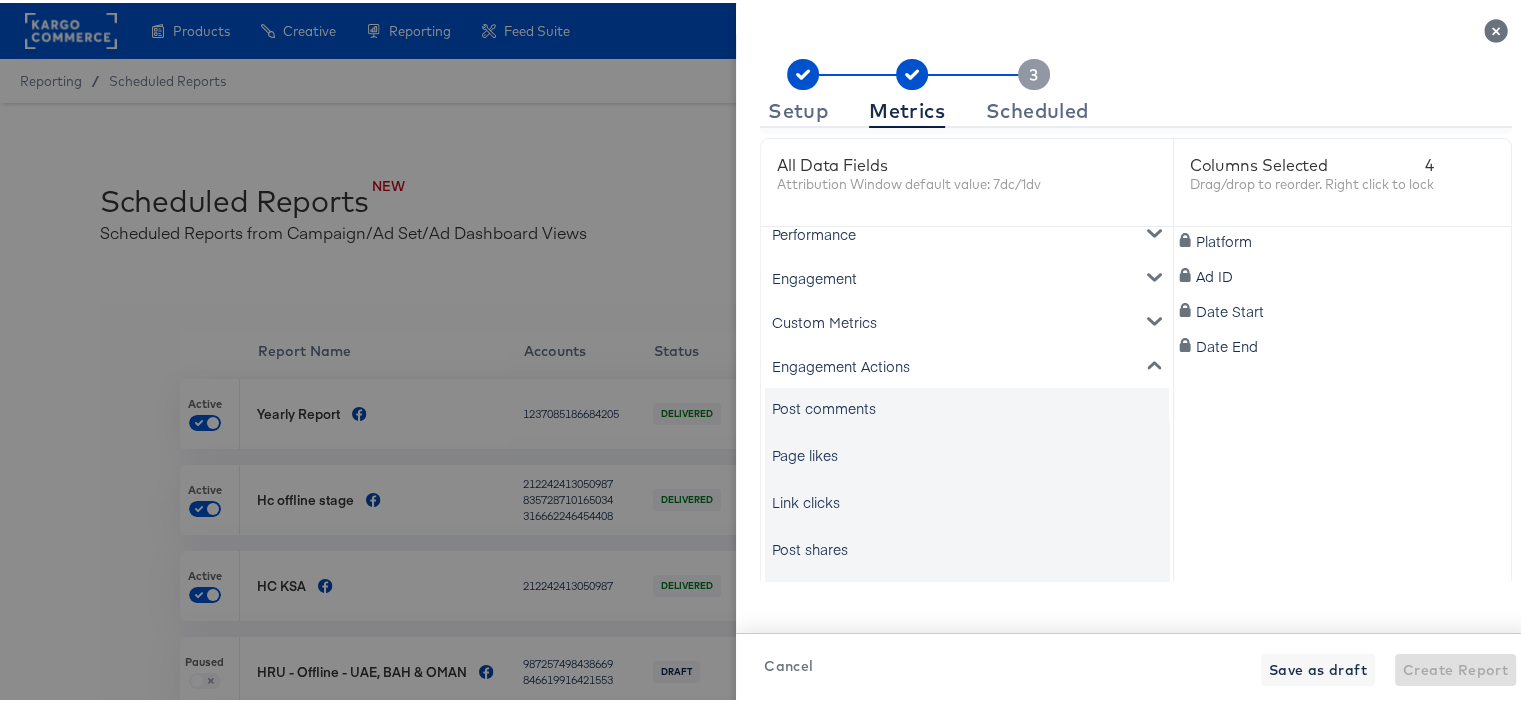 scroll, scrollTop: 128, scrollLeft: 0, axis: vertical 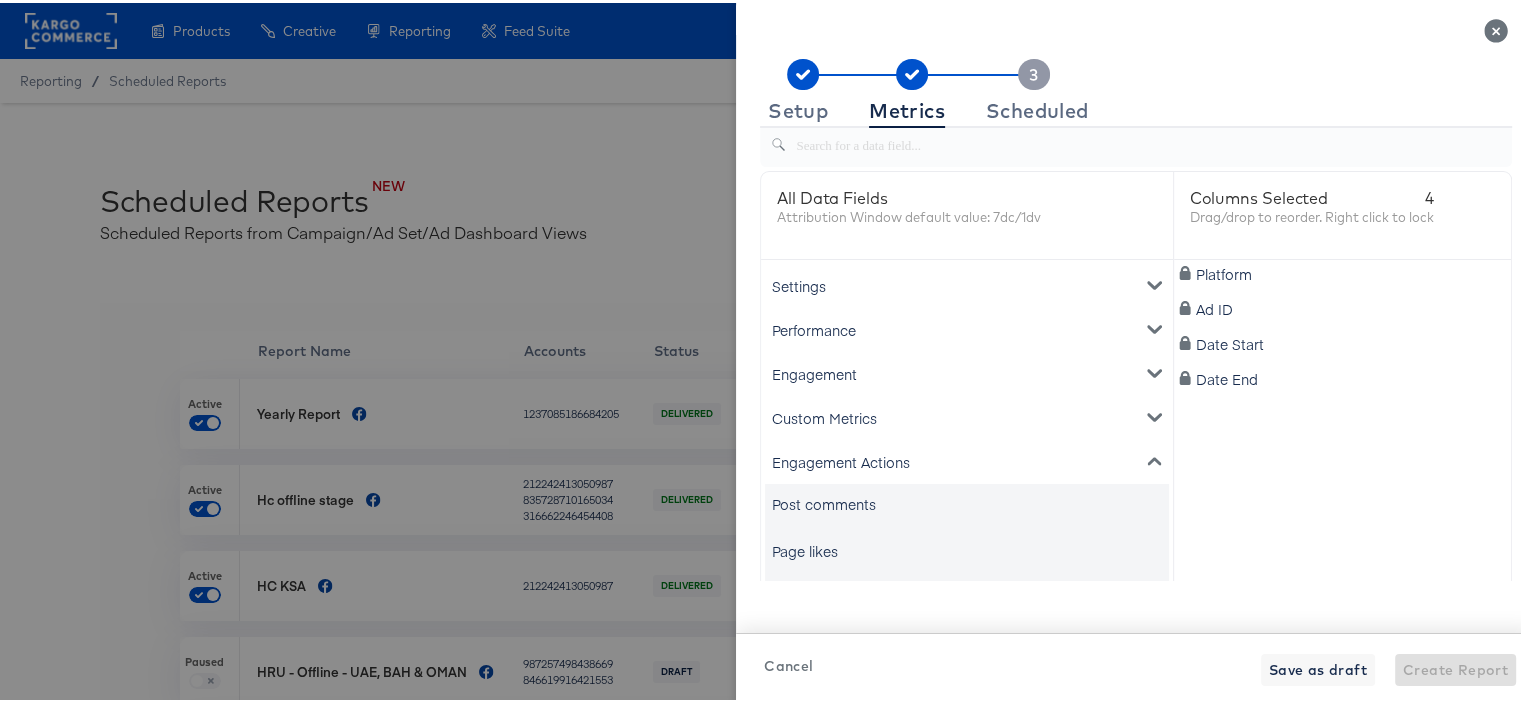 click 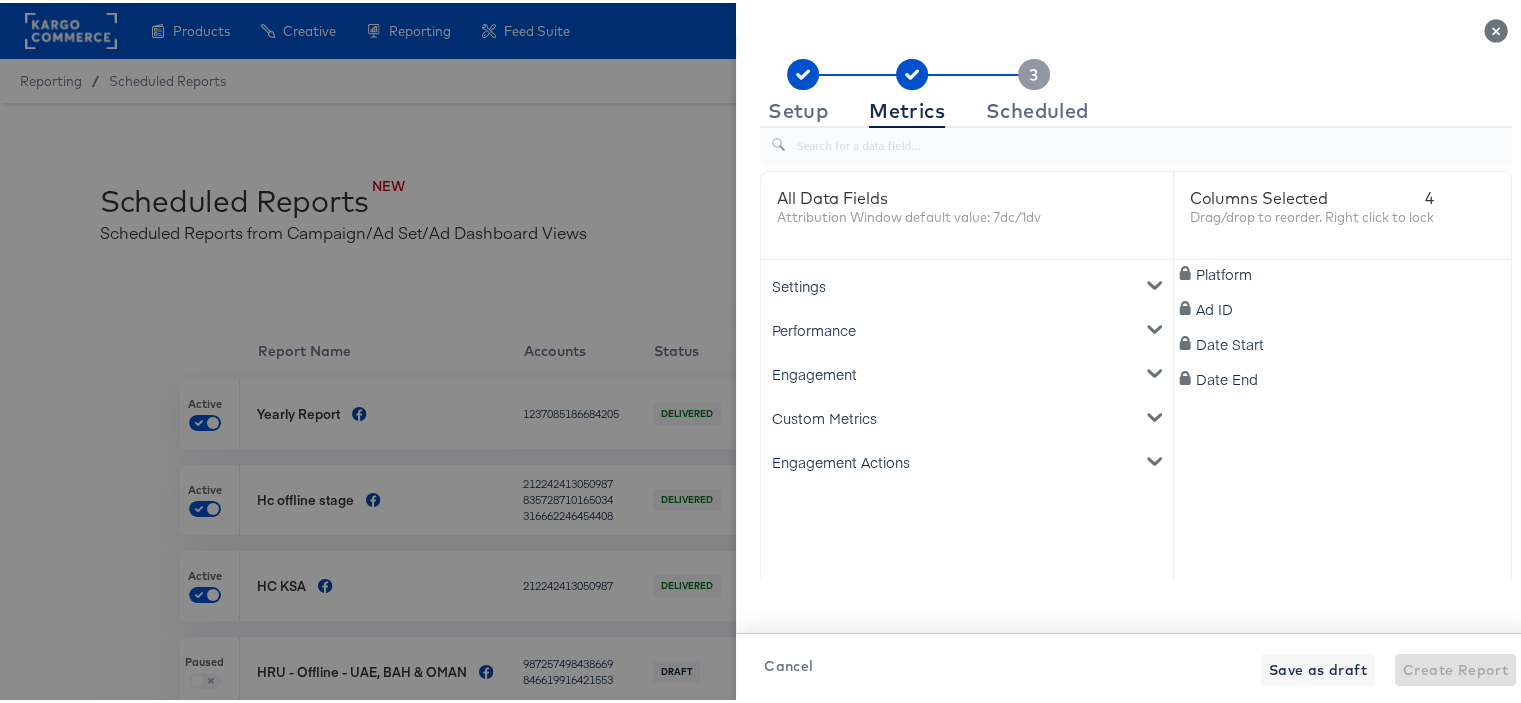 click on "Custom Metrics" at bounding box center [967, 415] 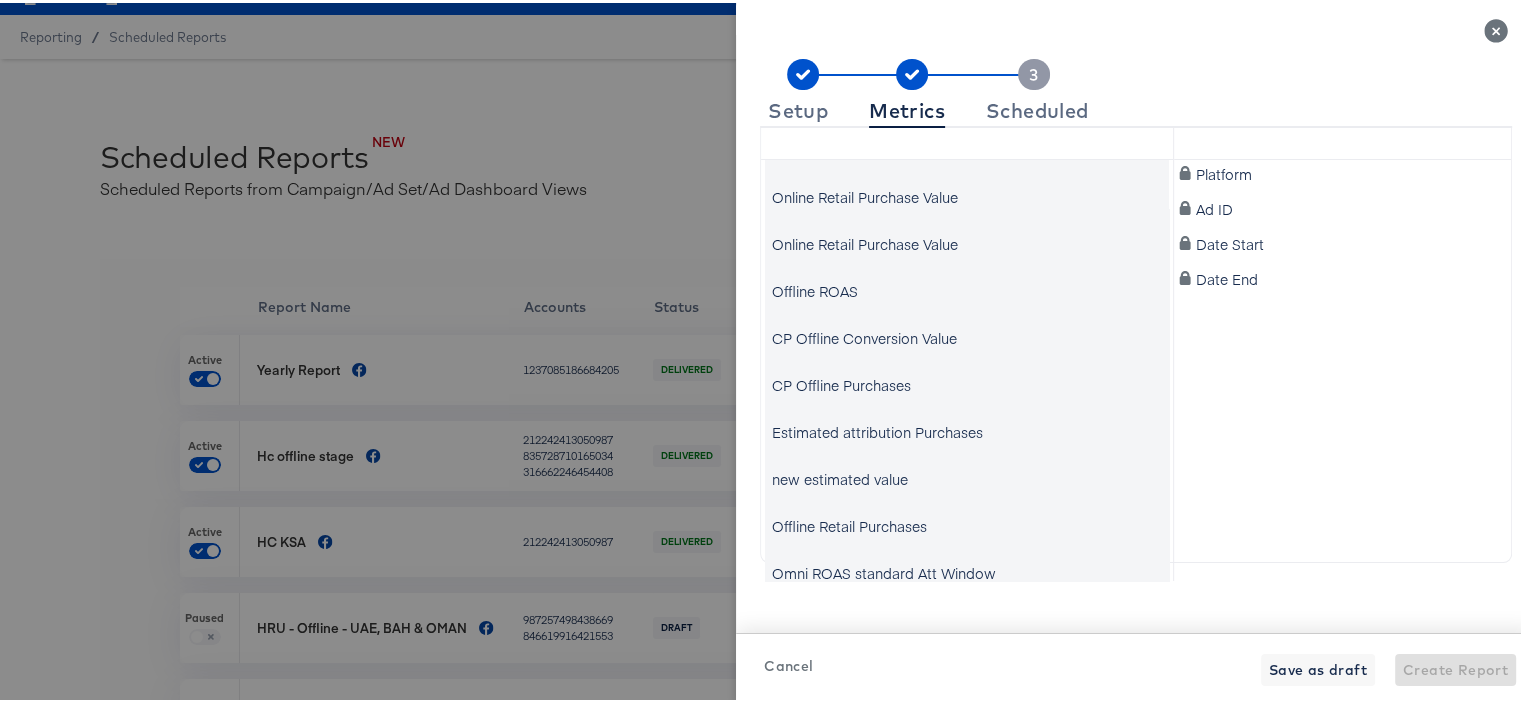 click on "Offline Retail Purchases" at bounding box center (849, 523) 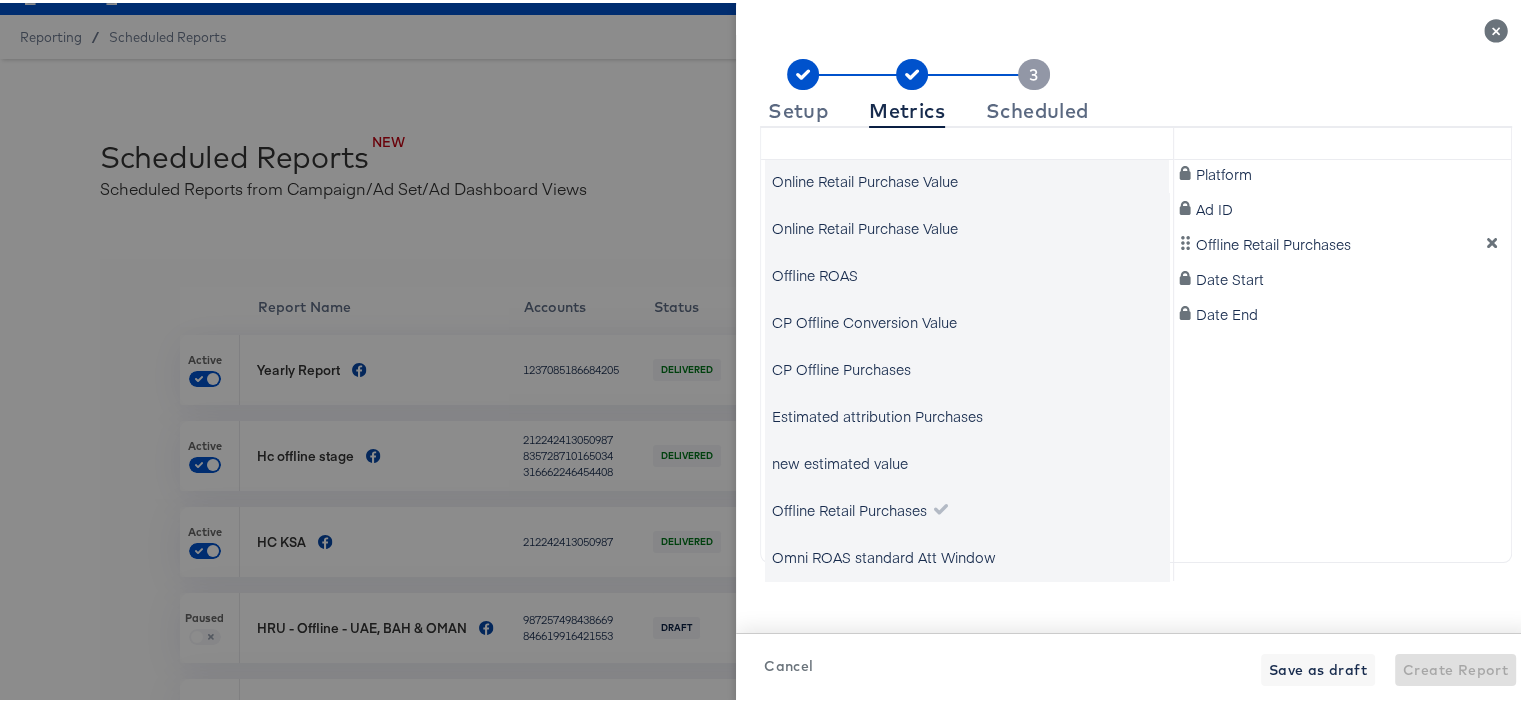 scroll, scrollTop: 310, scrollLeft: 0, axis: vertical 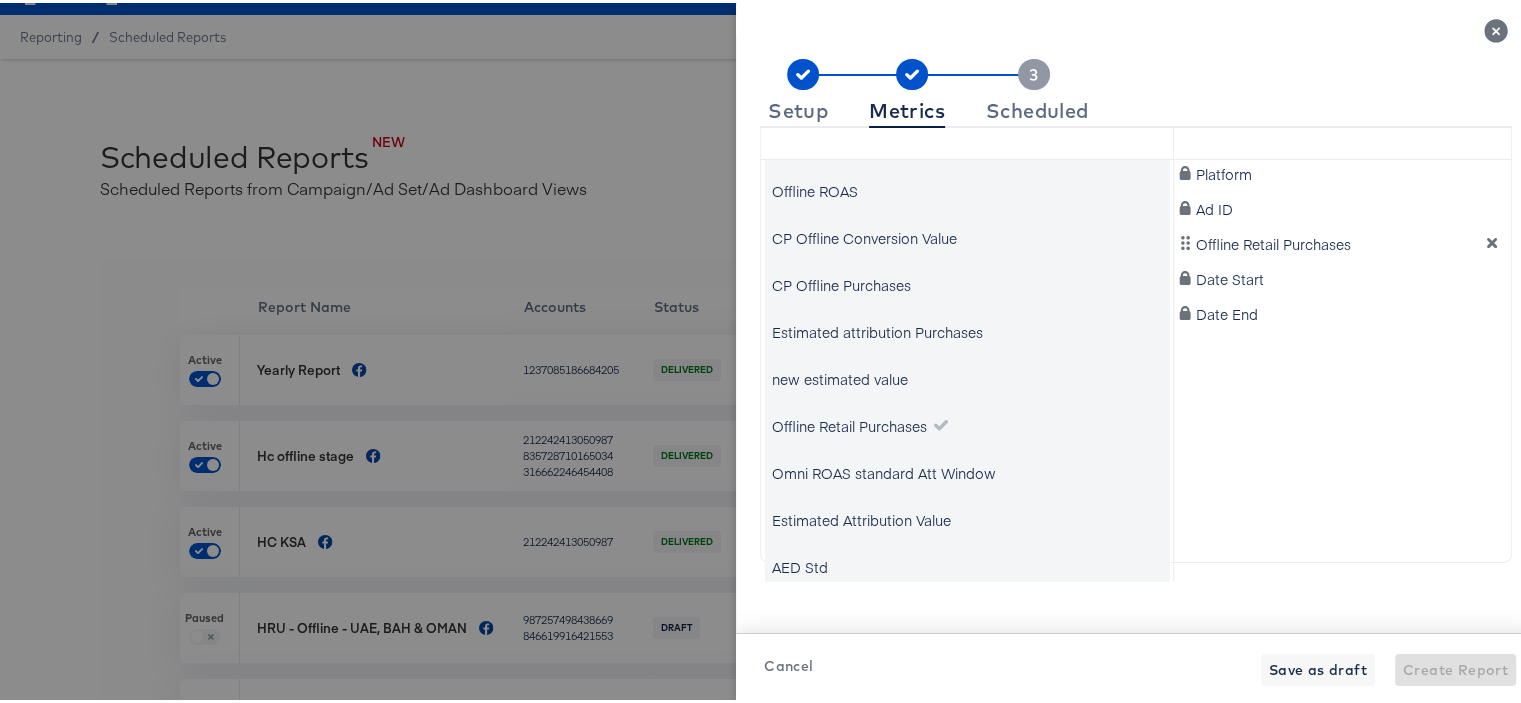 click 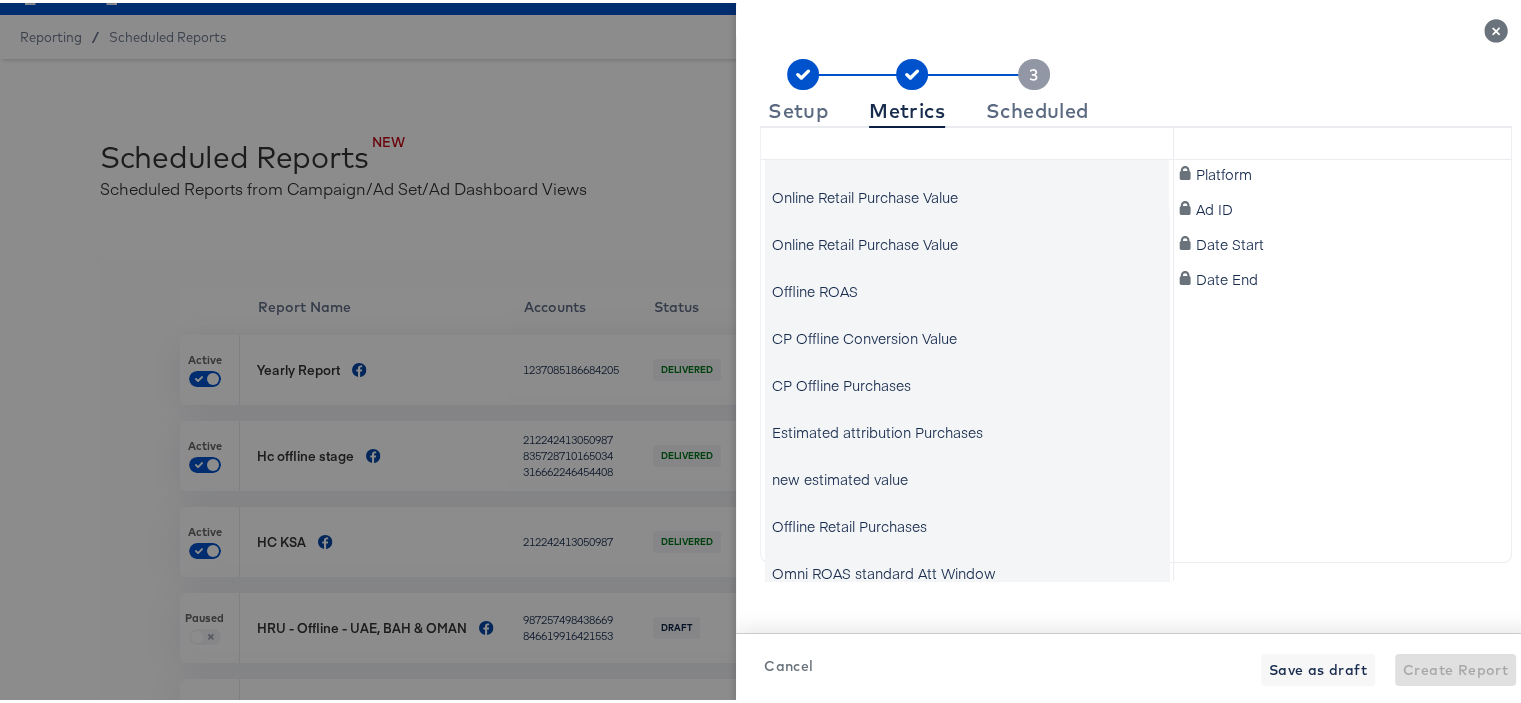 scroll, scrollTop: 110, scrollLeft: 0, axis: vertical 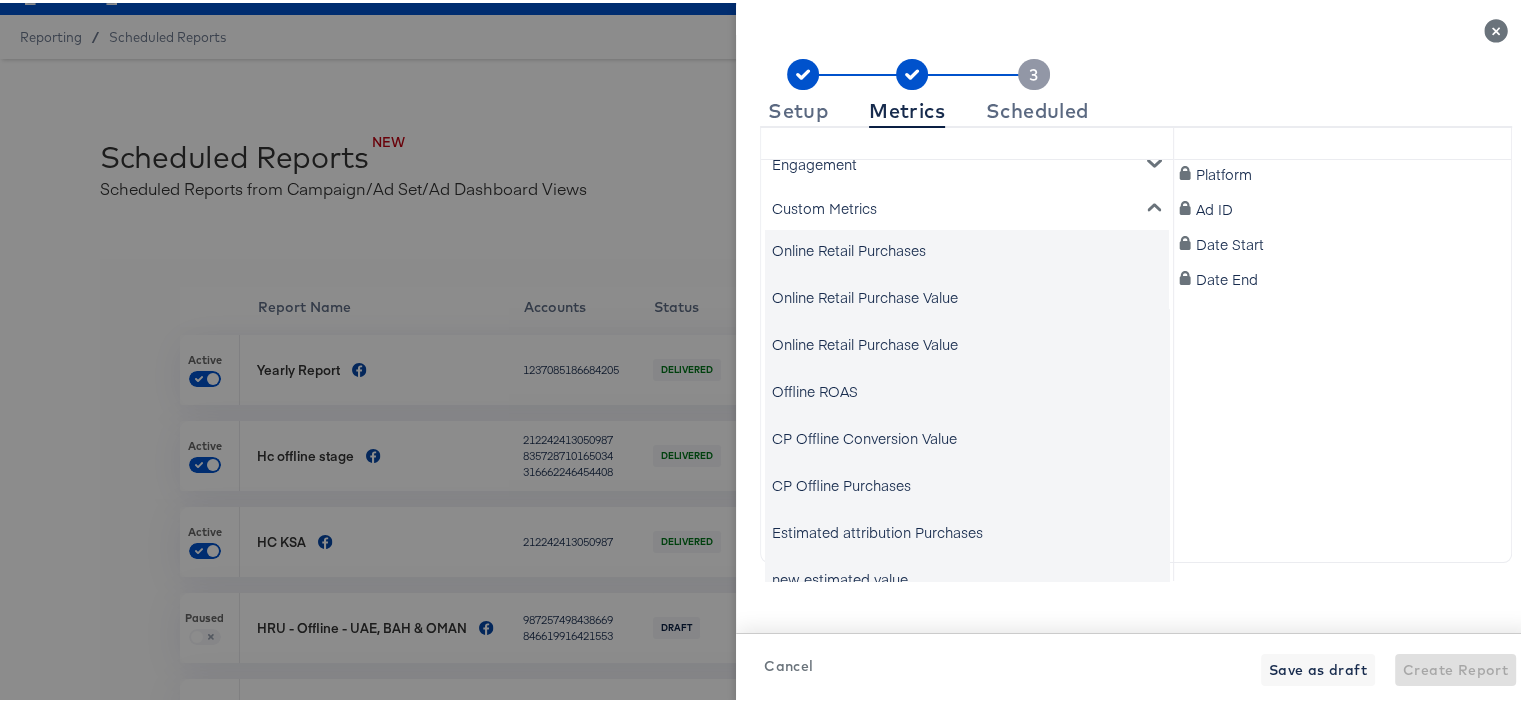 click on "Offline Retail Purchase Value" at bounding box center [865, 341] 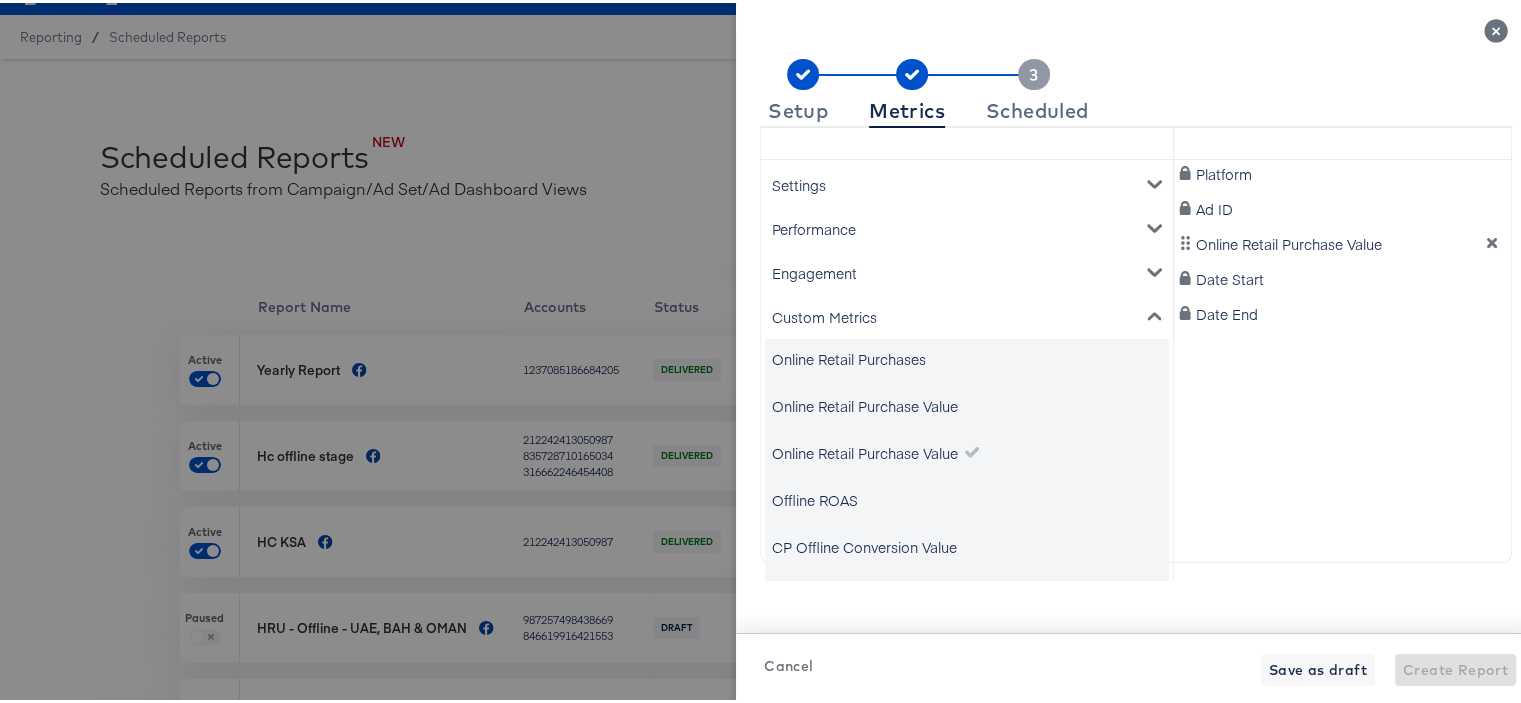 scroll, scrollTop: 0, scrollLeft: 0, axis: both 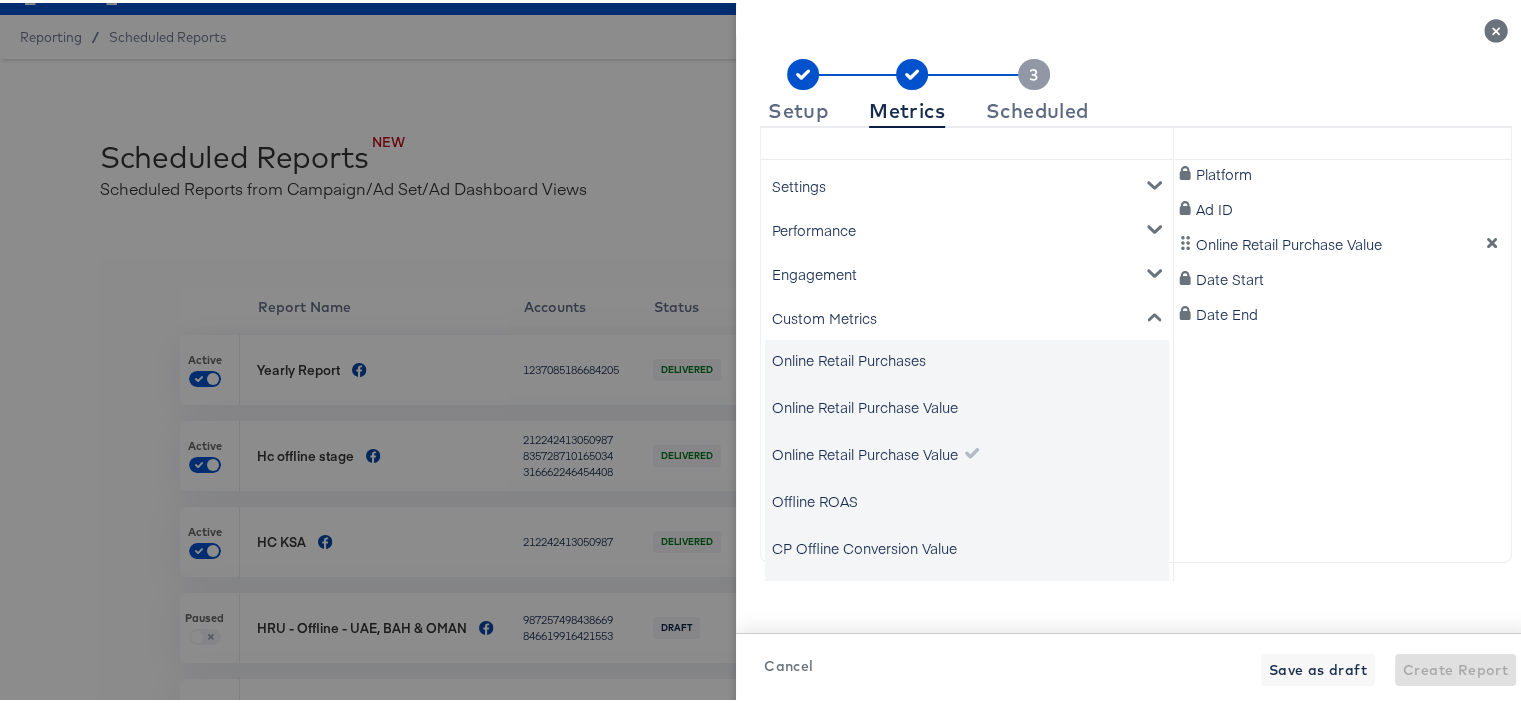 click 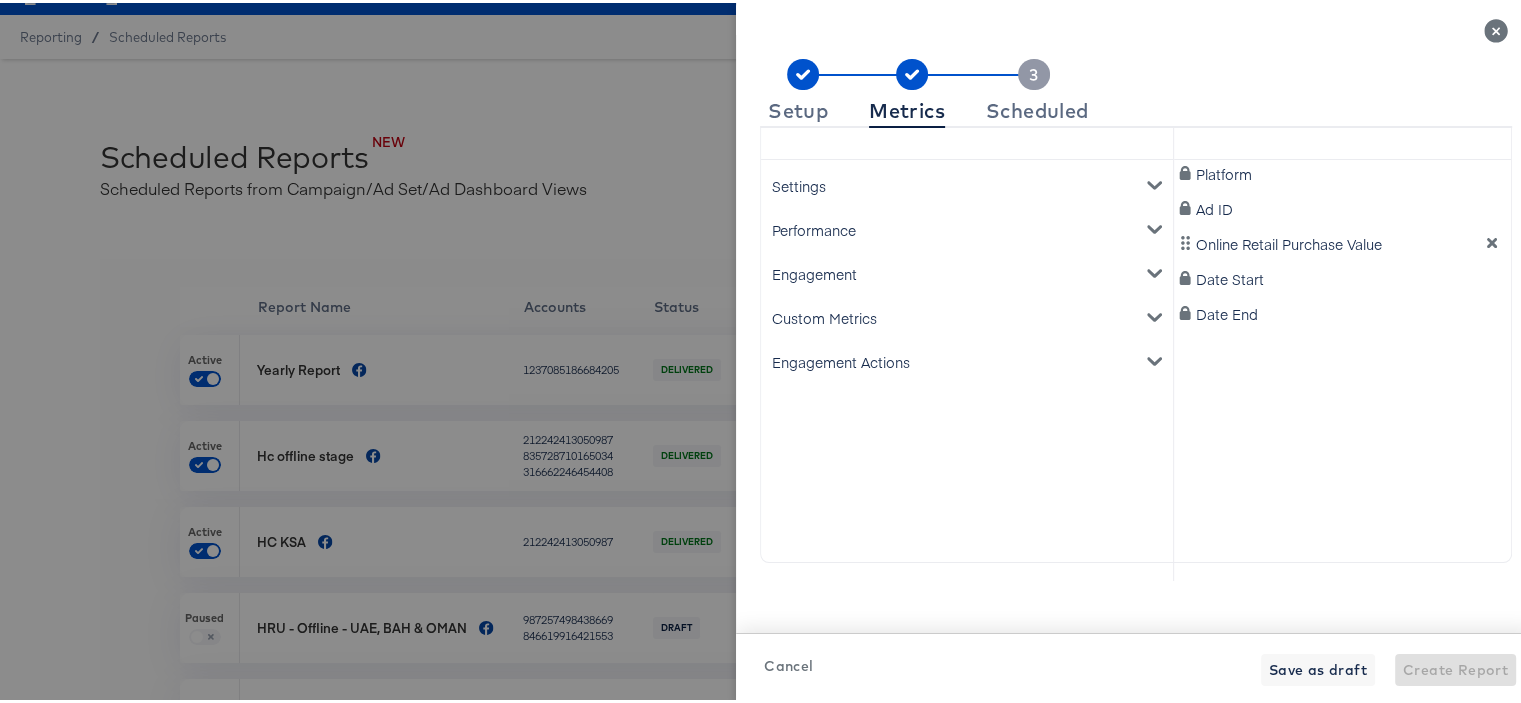 click 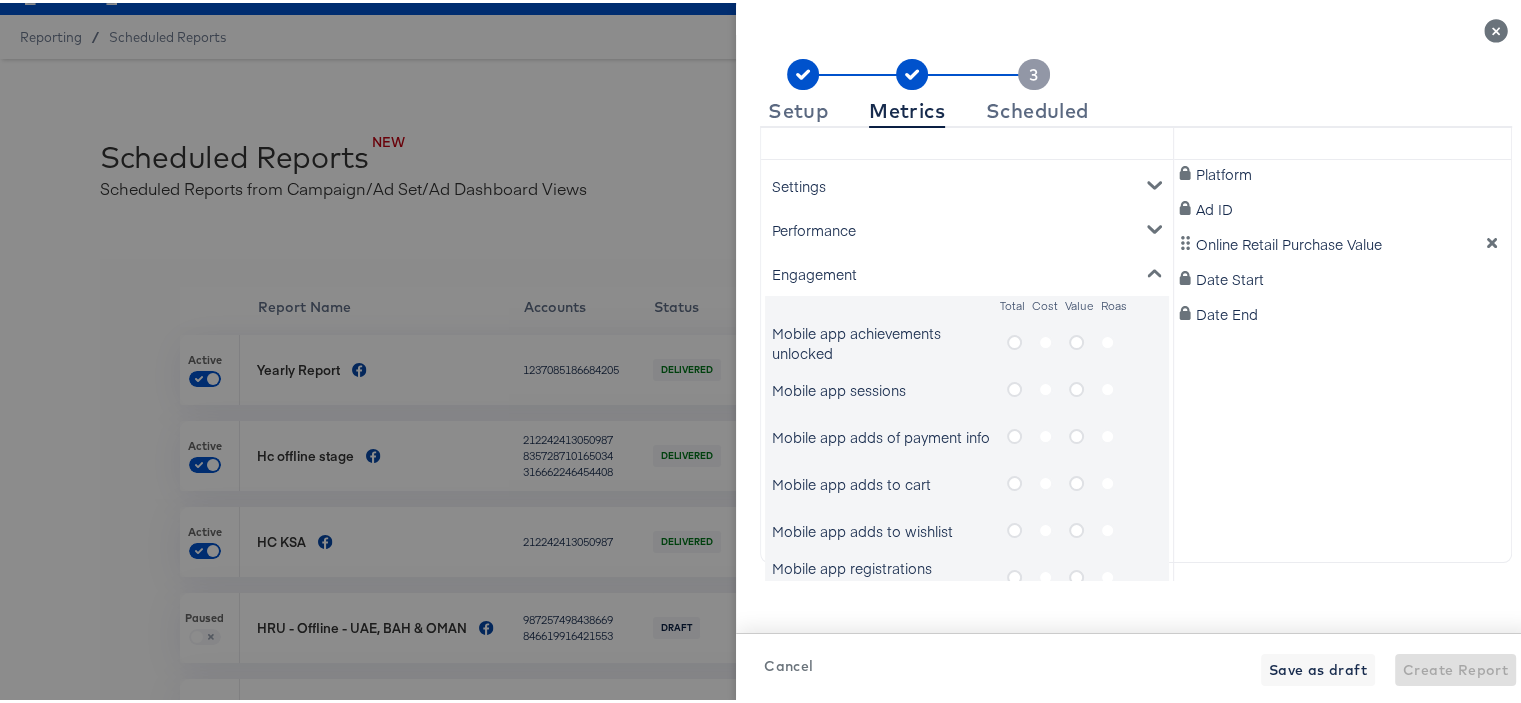 click 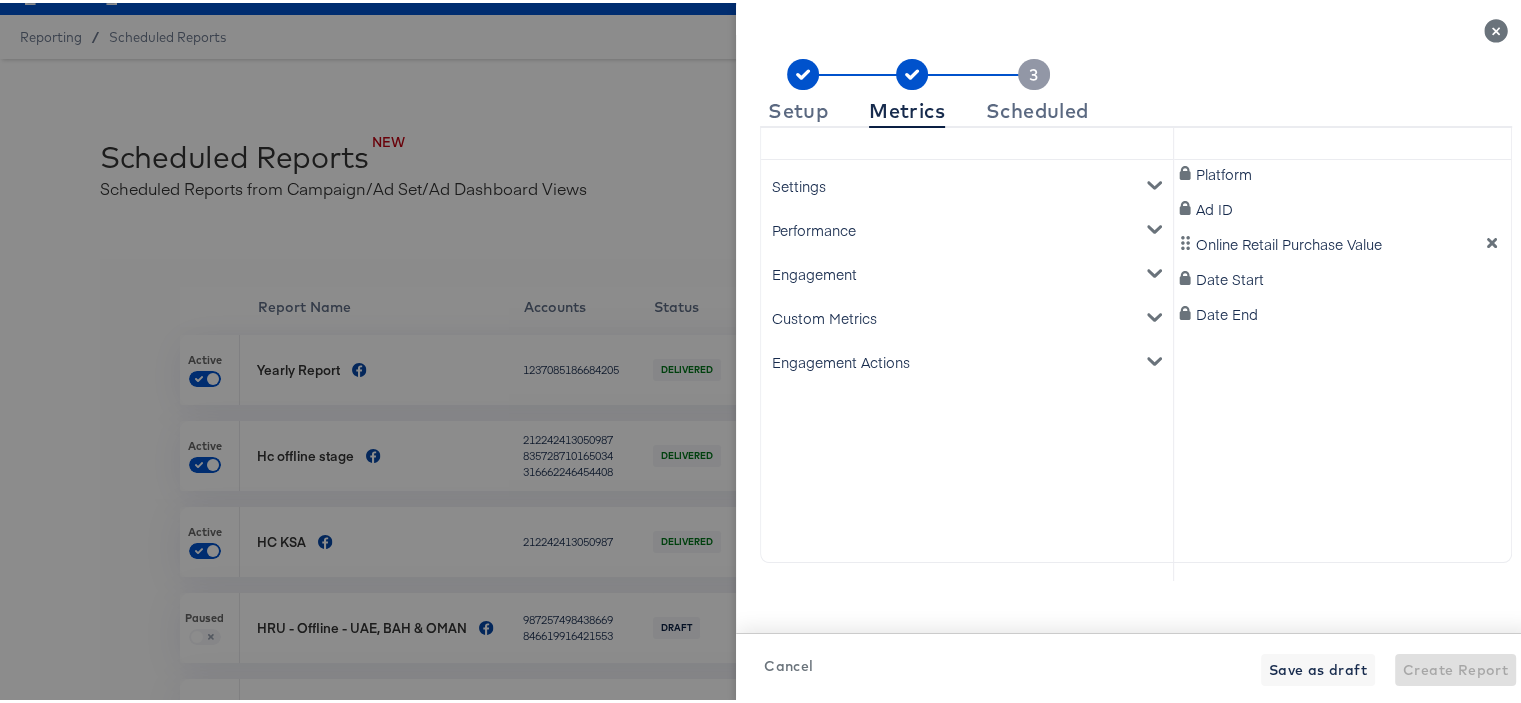 click on "Performance" at bounding box center (967, 227) 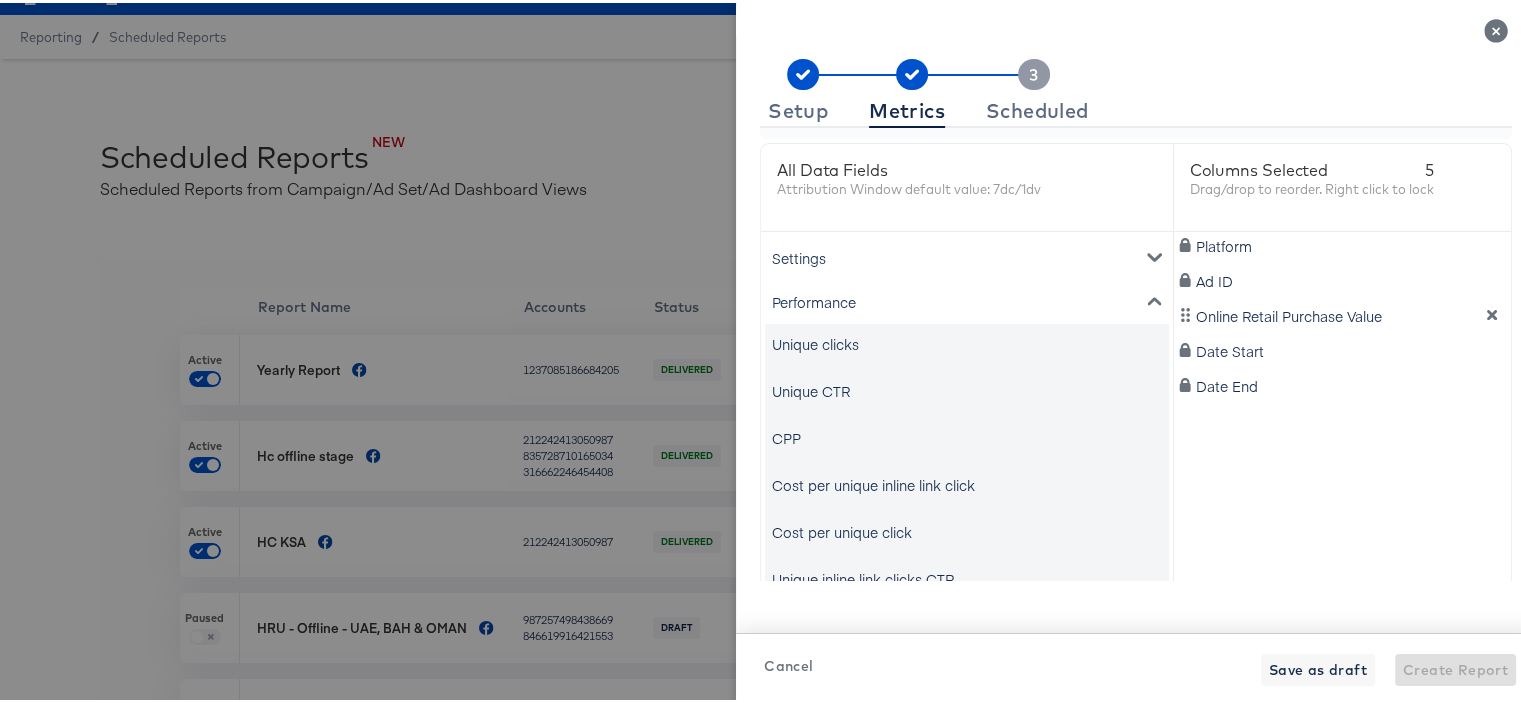 scroll, scrollTop: 0, scrollLeft: 0, axis: both 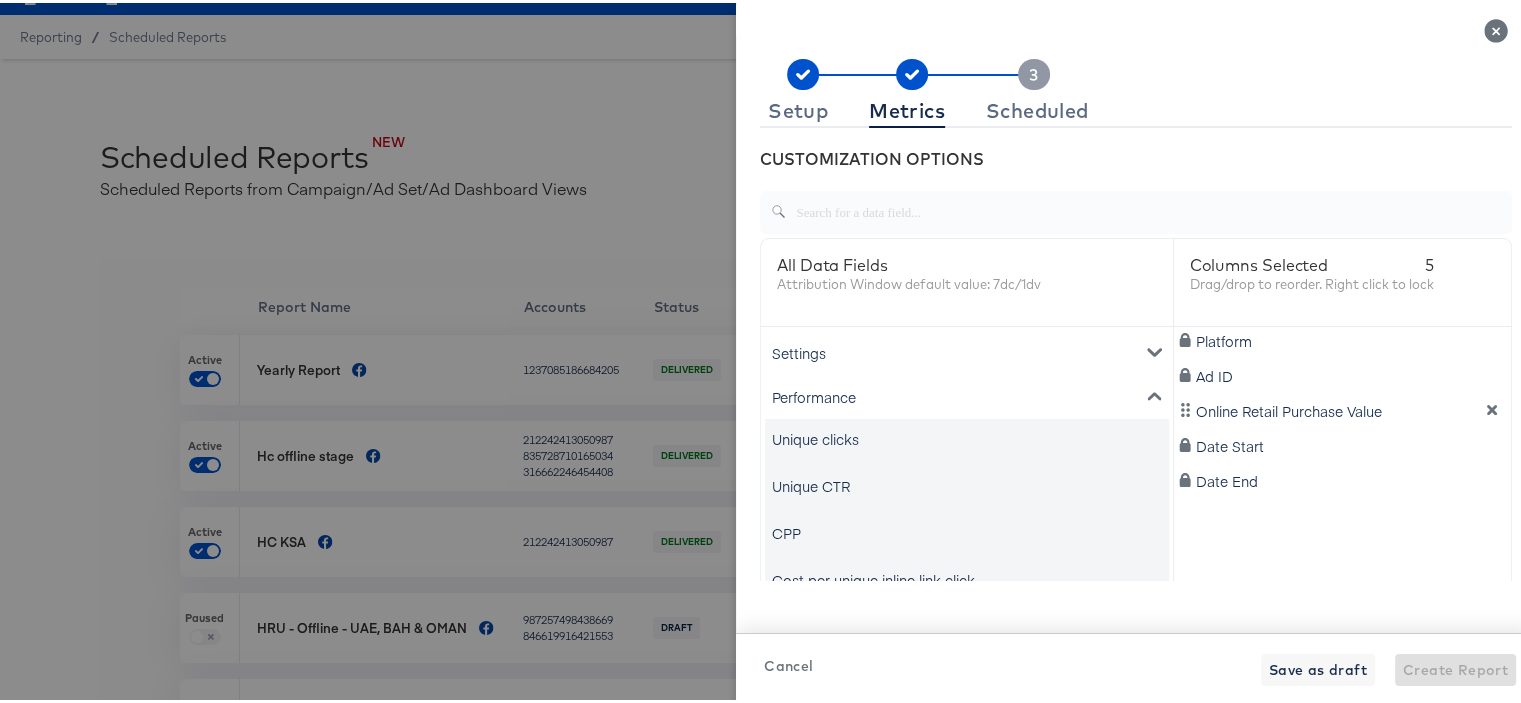 click on "Performance" at bounding box center [967, 394] 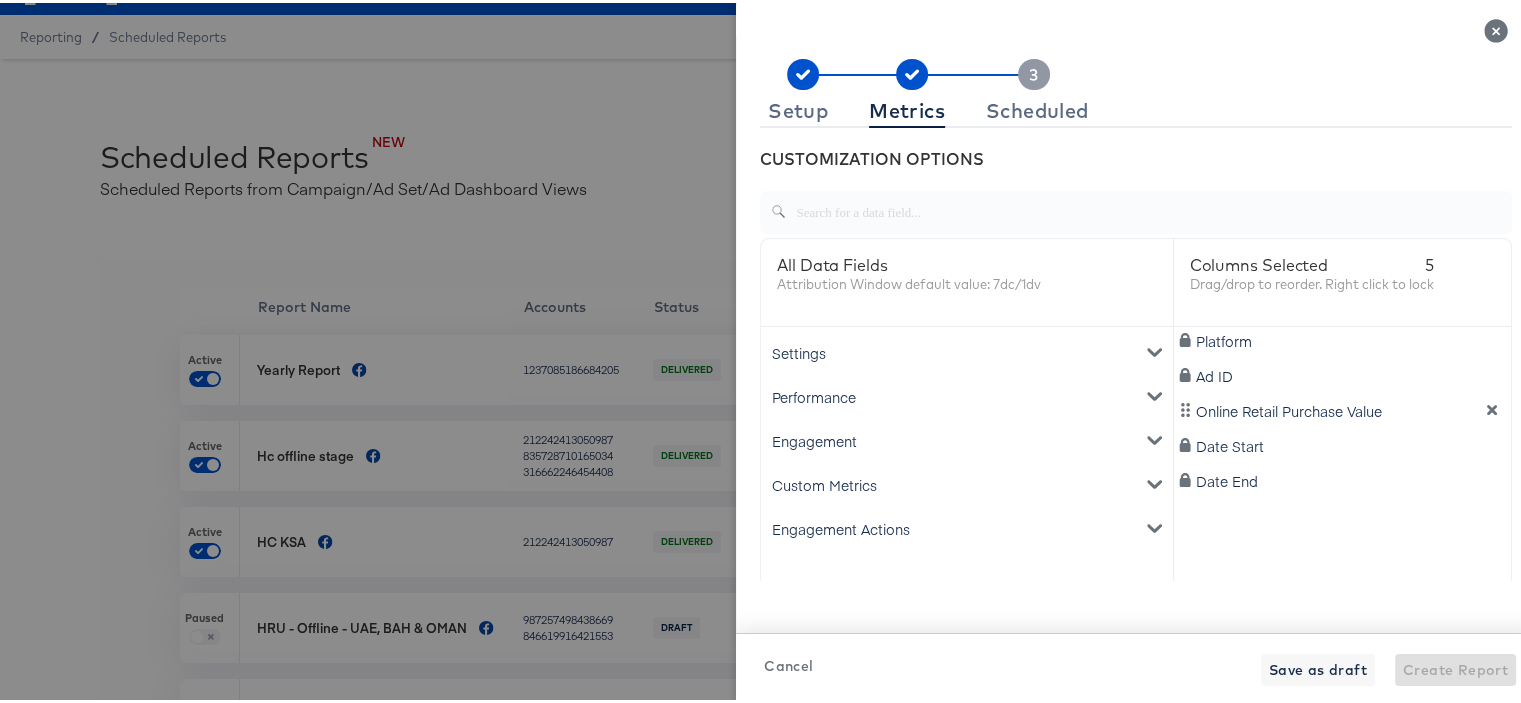 click on "Settings" at bounding box center (967, 350) 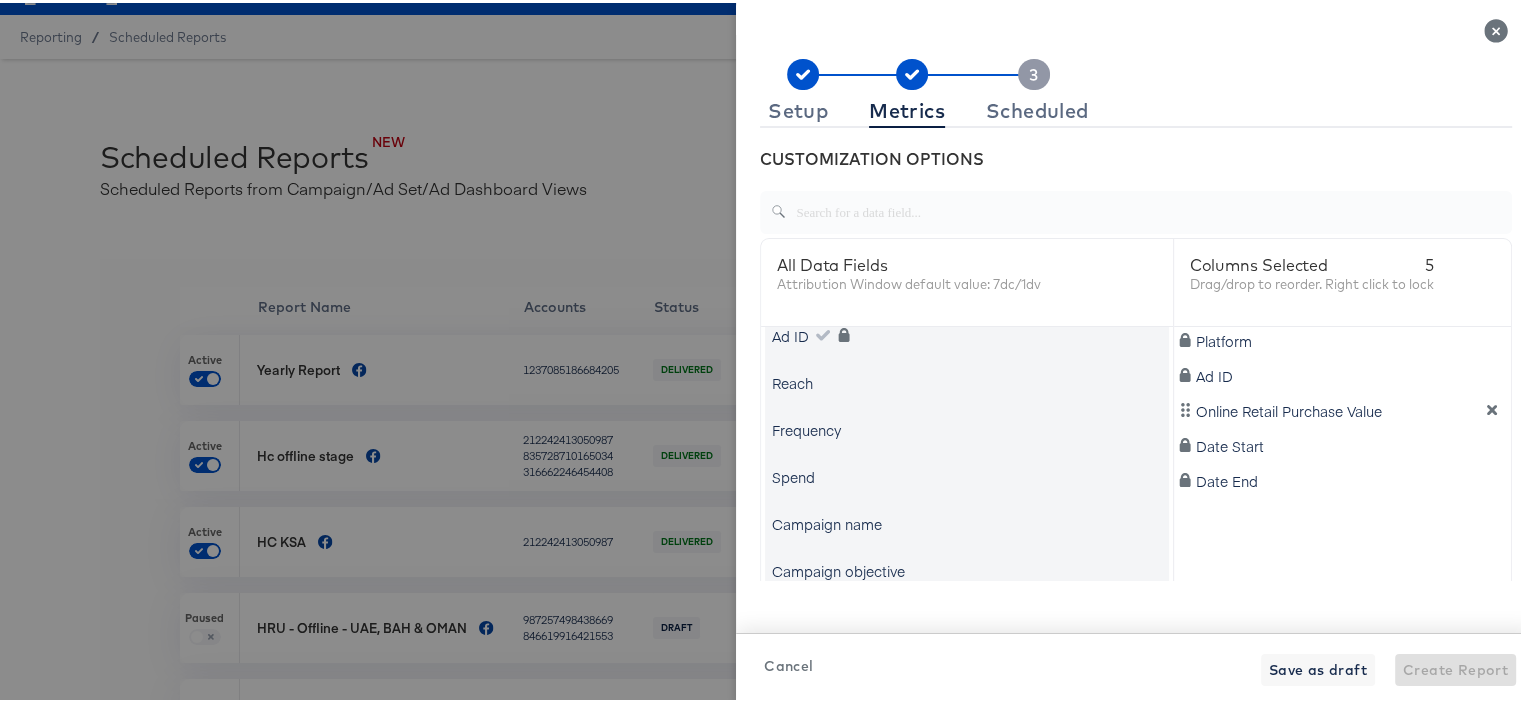 scroll, scrollTop: 300, scrollLeft: 0, axis: vertical 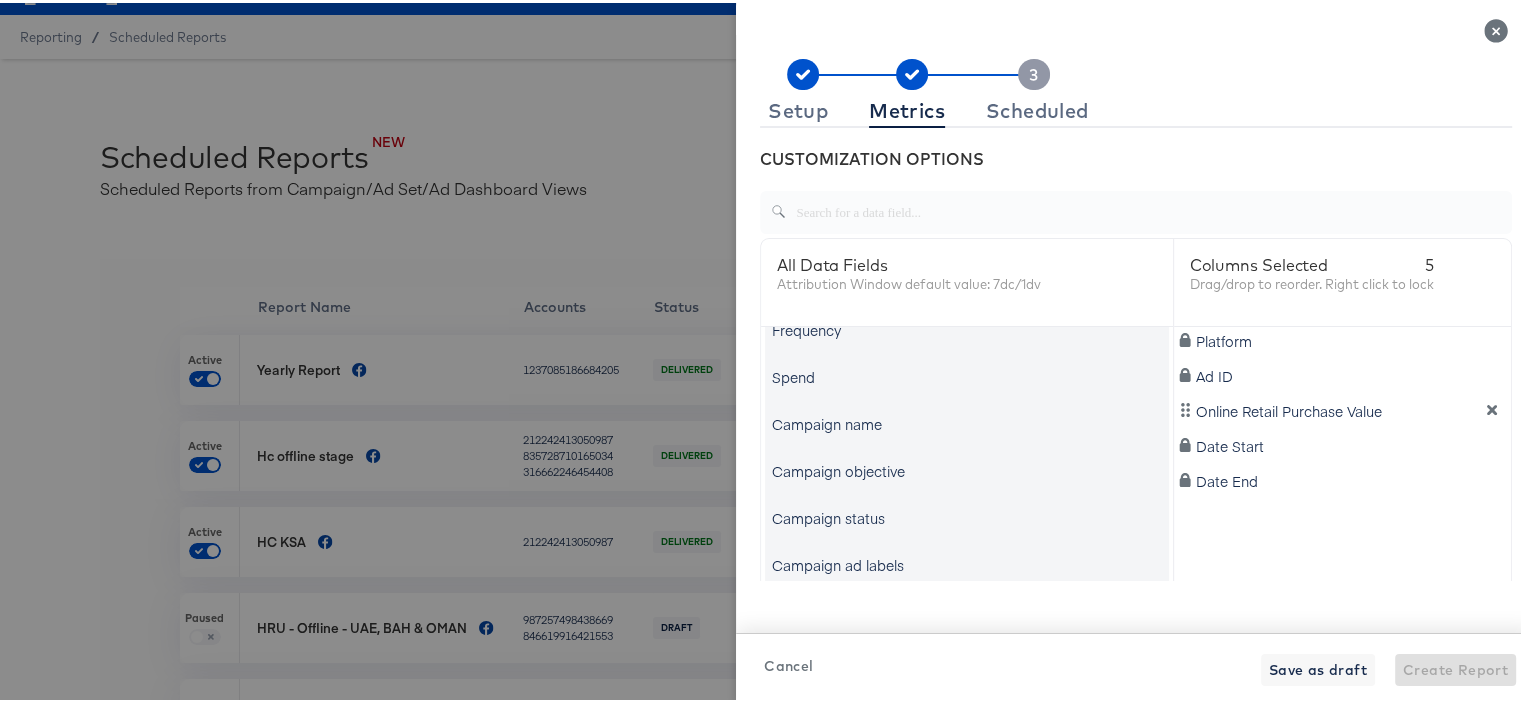 click on "Spend" at bounding box center (967, 374) 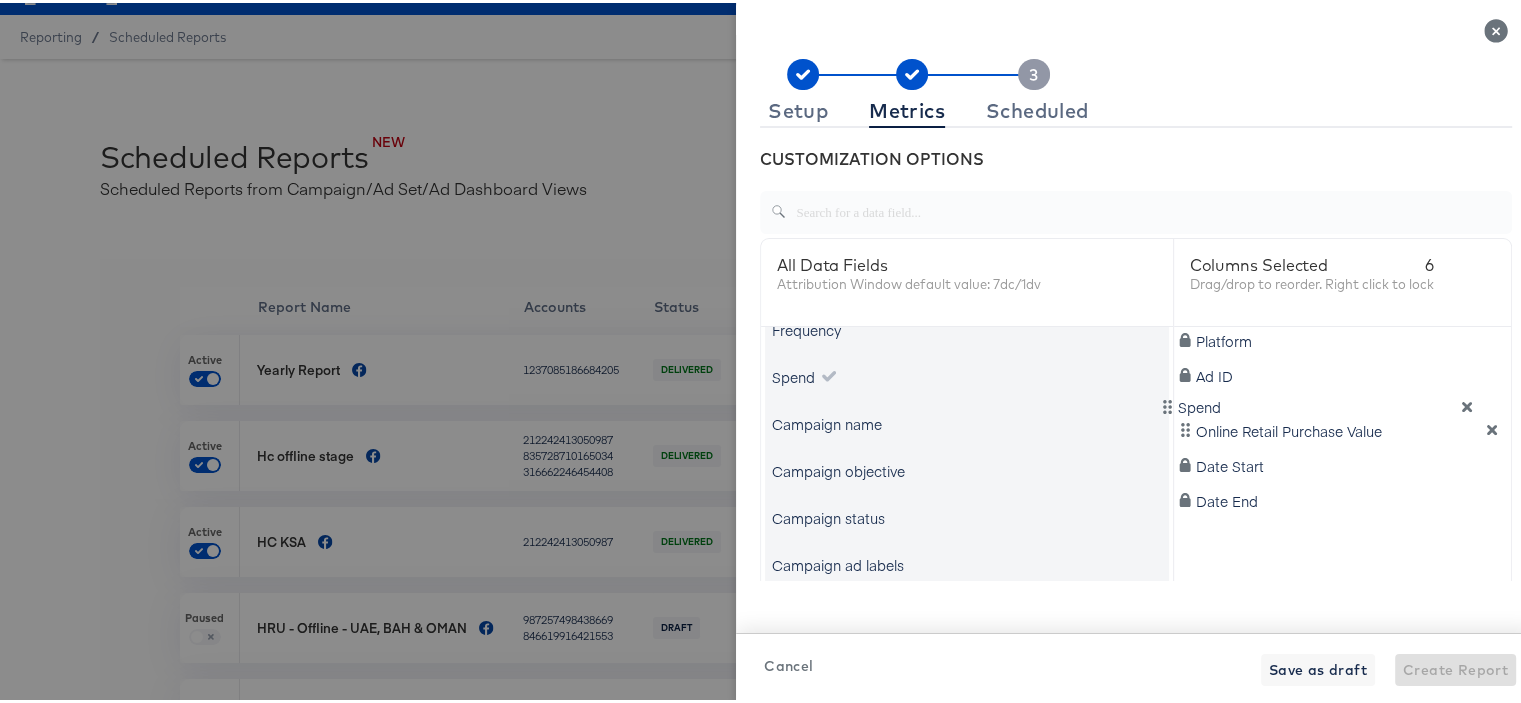drag, startPoint x: 1164, startPoint y: 441, endPoint x: 1170, endPoint y: 396, distance: 45.39824 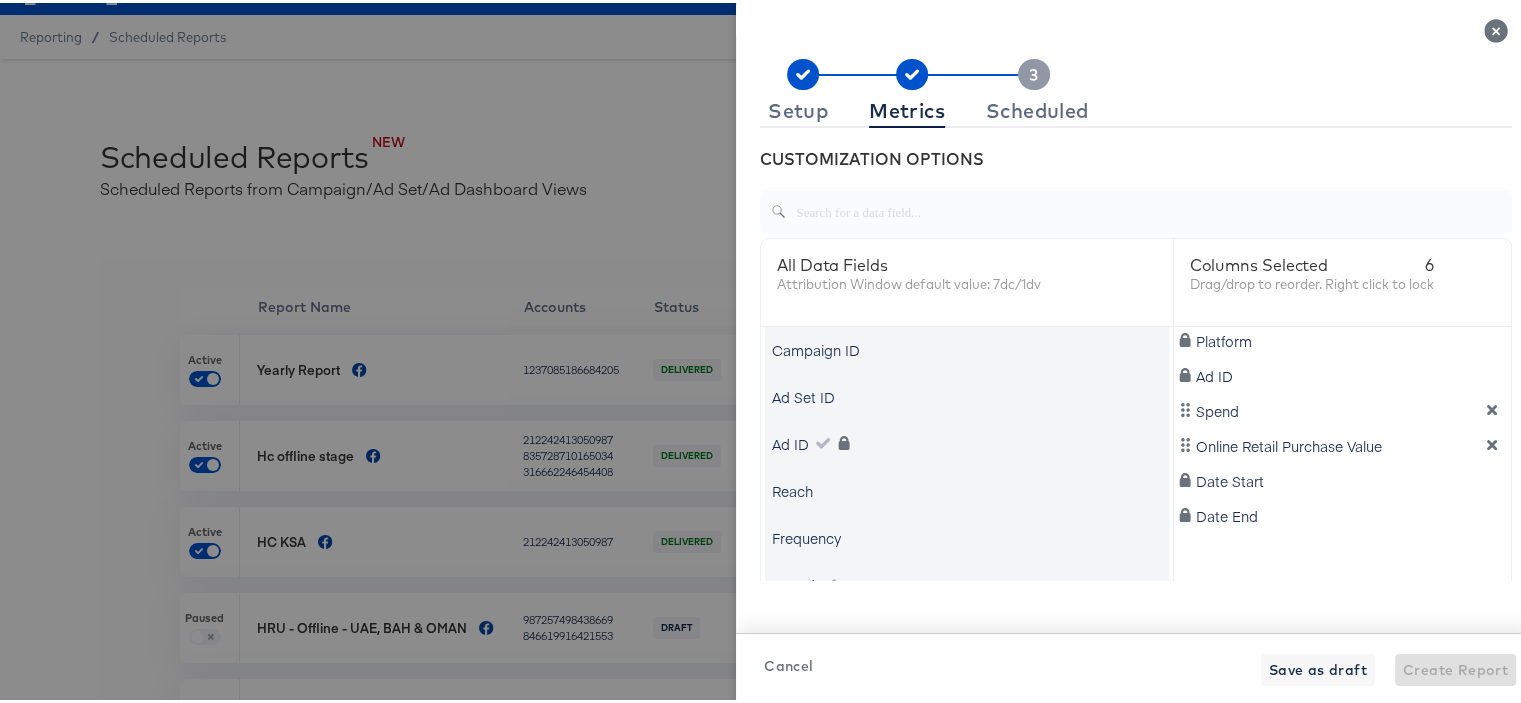 scroll, scrollTop: 0, scrollLeft: 0, axis: both 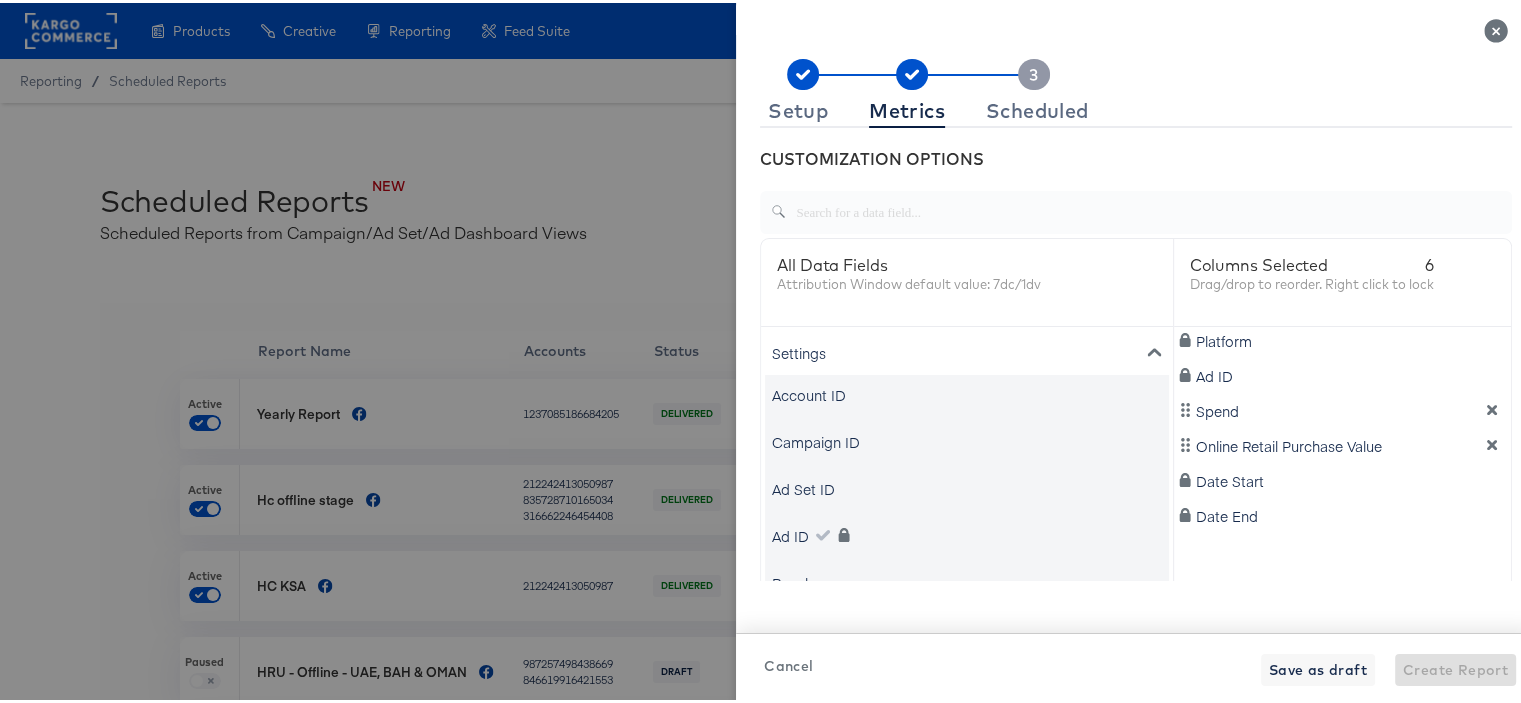 click 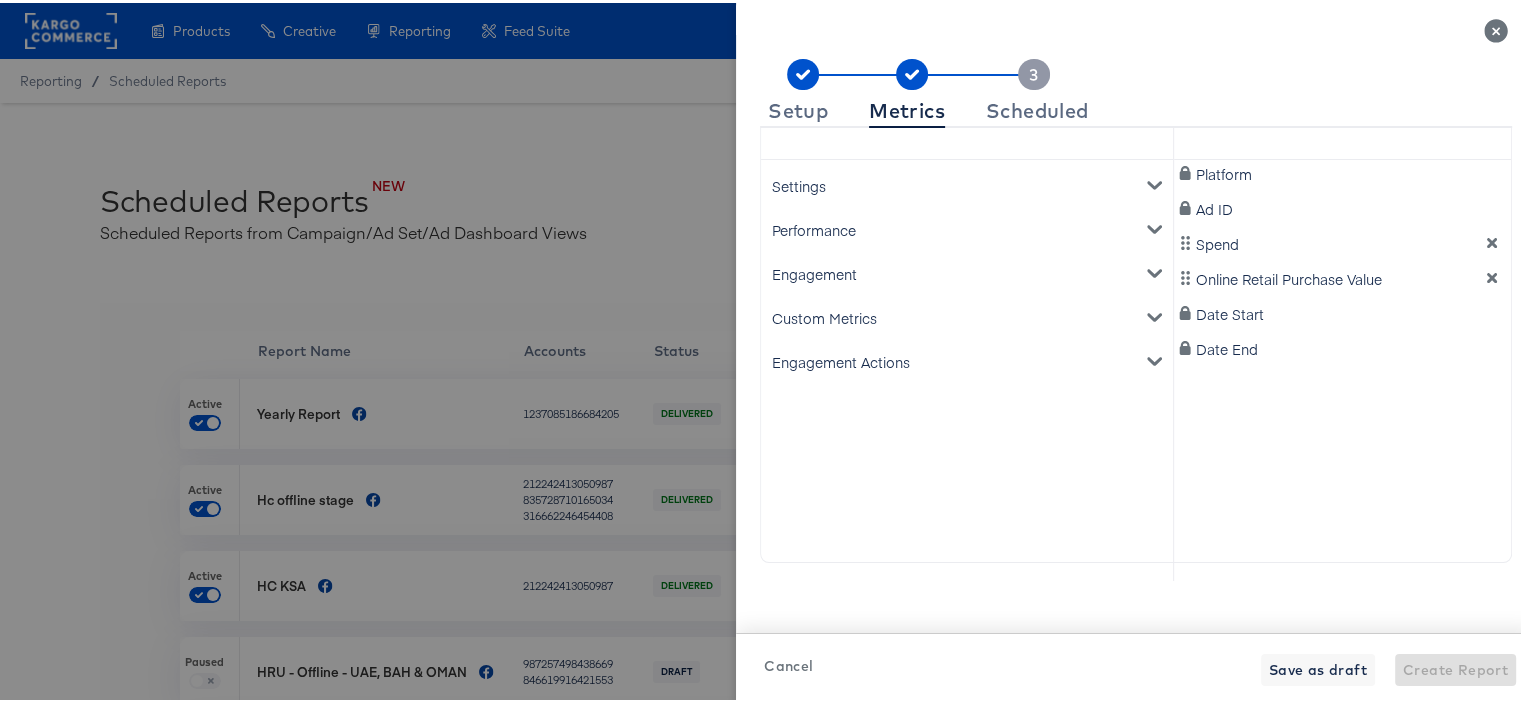 scroll, scrollTop: 0, scrollLeft: 0, axis: both 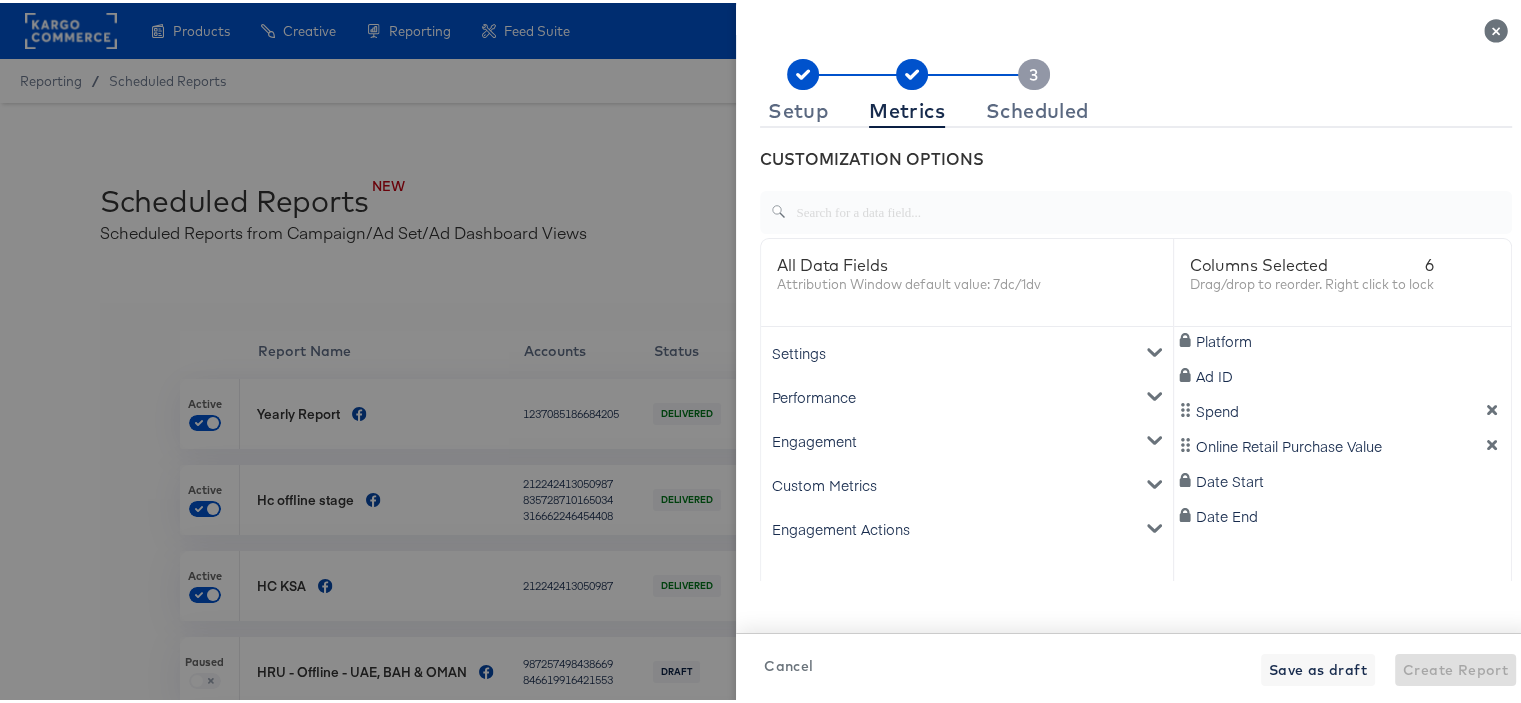 click 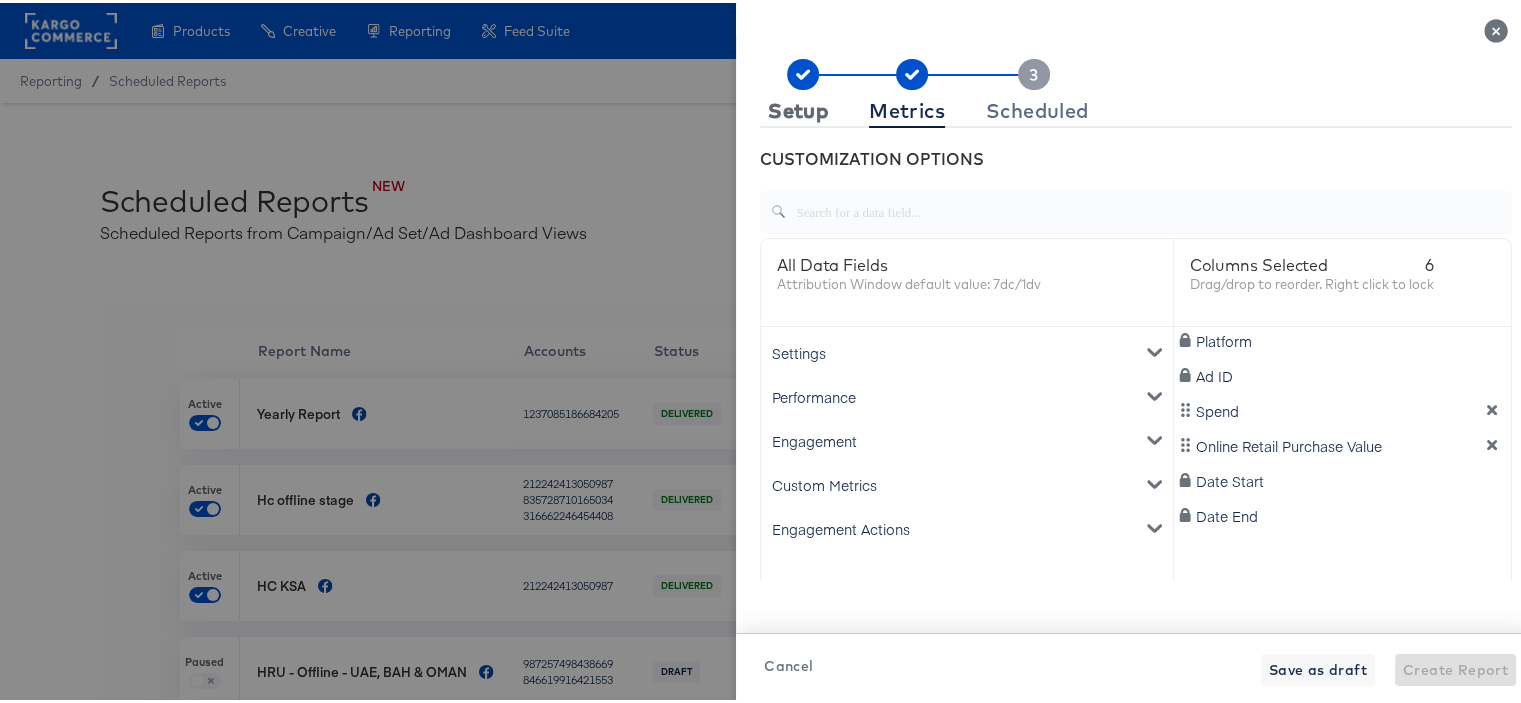 click on "Setup" at bounding box center (798, 108) 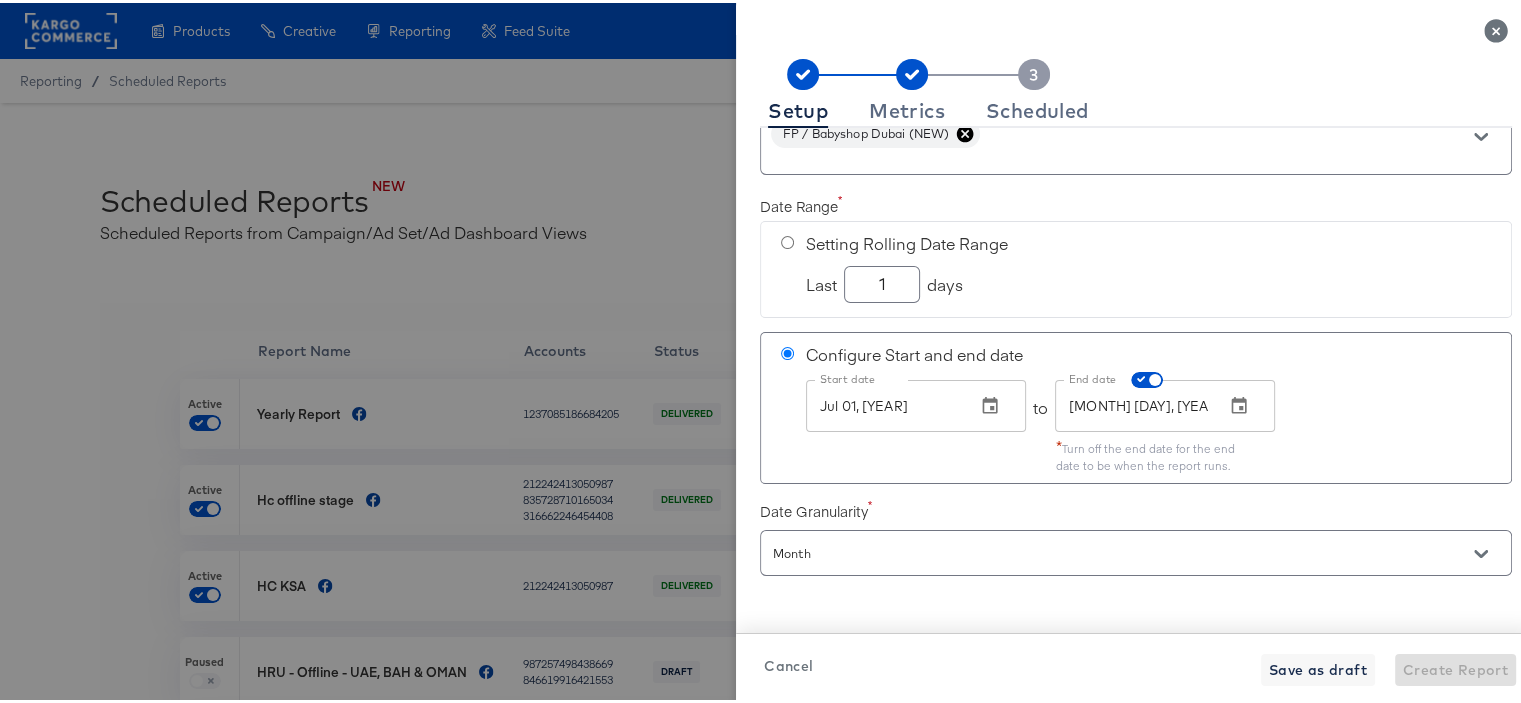 scroll, scrollTop: 0, scrollLeft: 0, axis: both 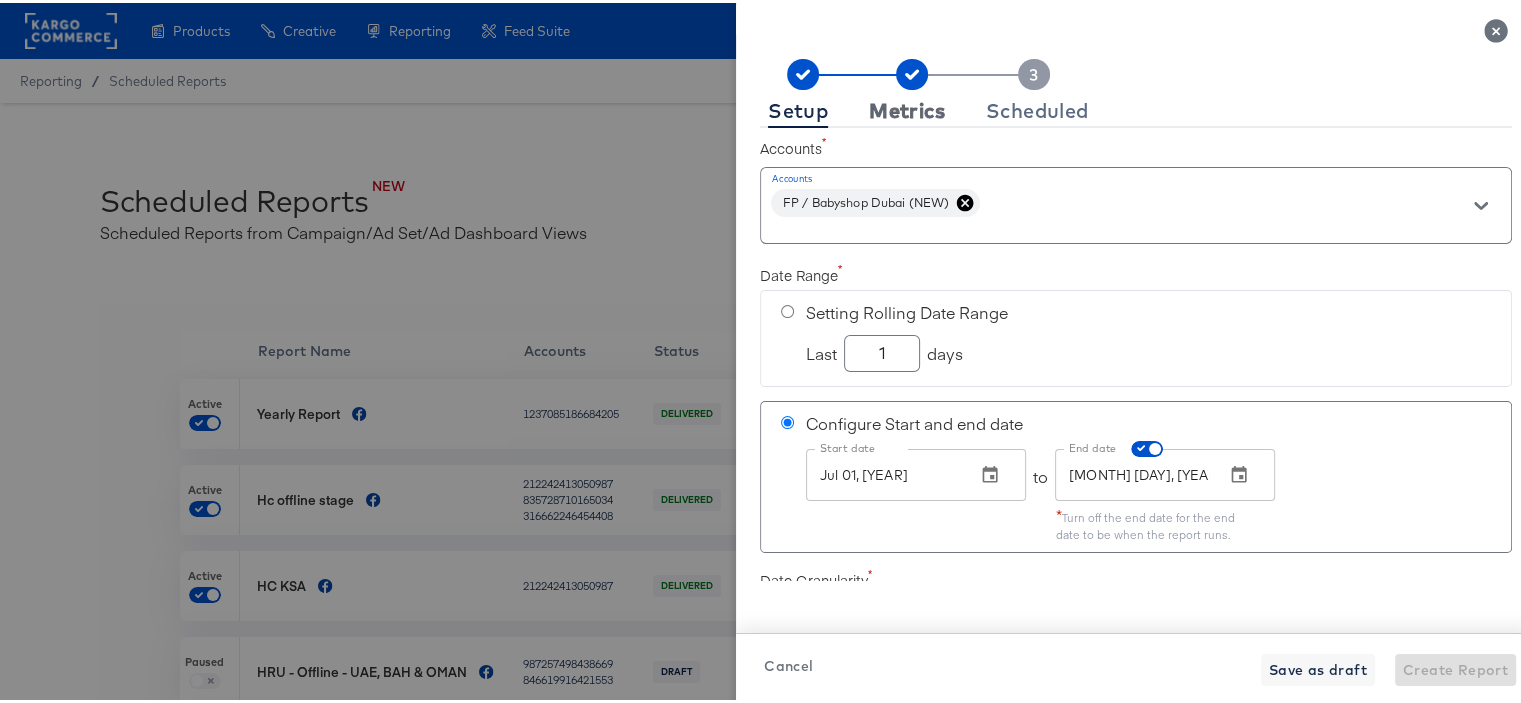 click on "Metrics" at bounding box center (907, 108) 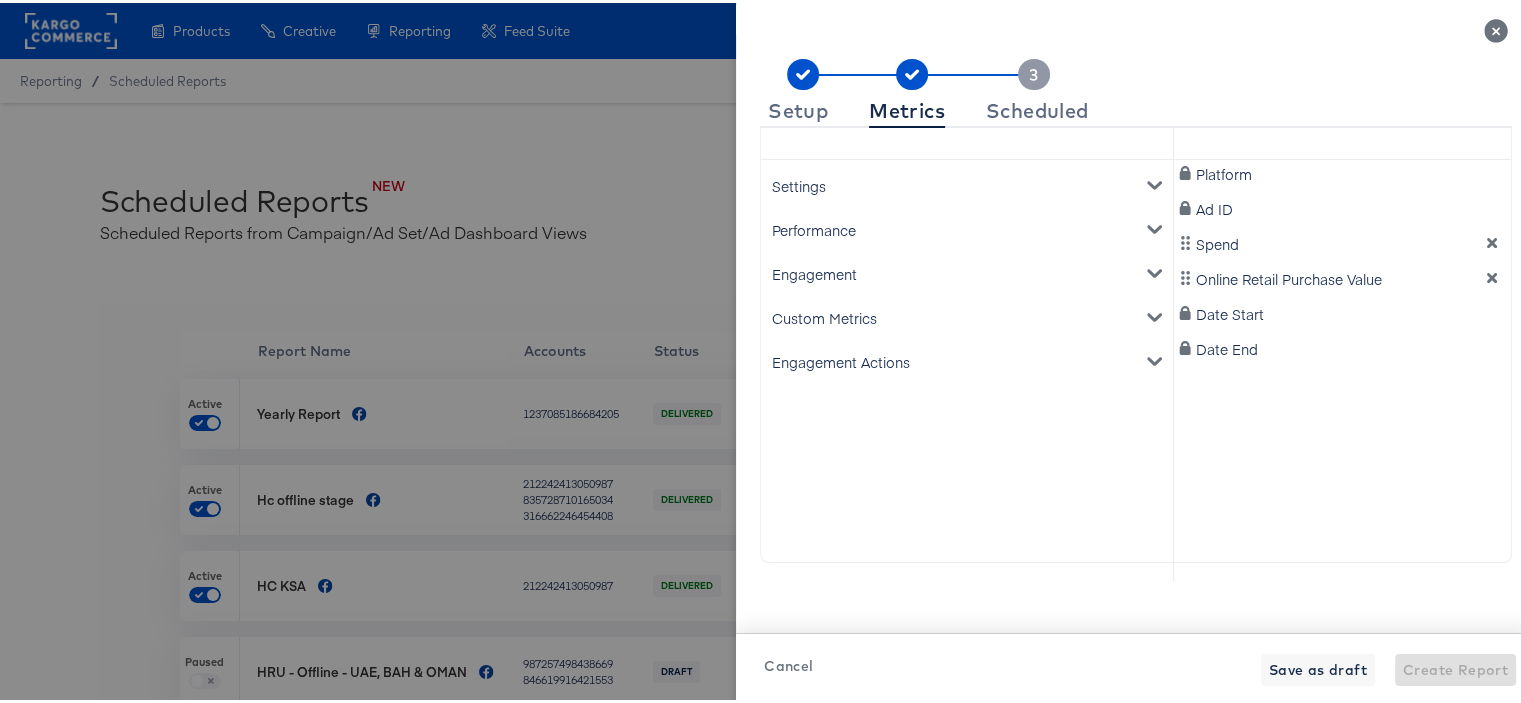 scroll, scrollTop: 0, scrollLeft: 0, axis: both 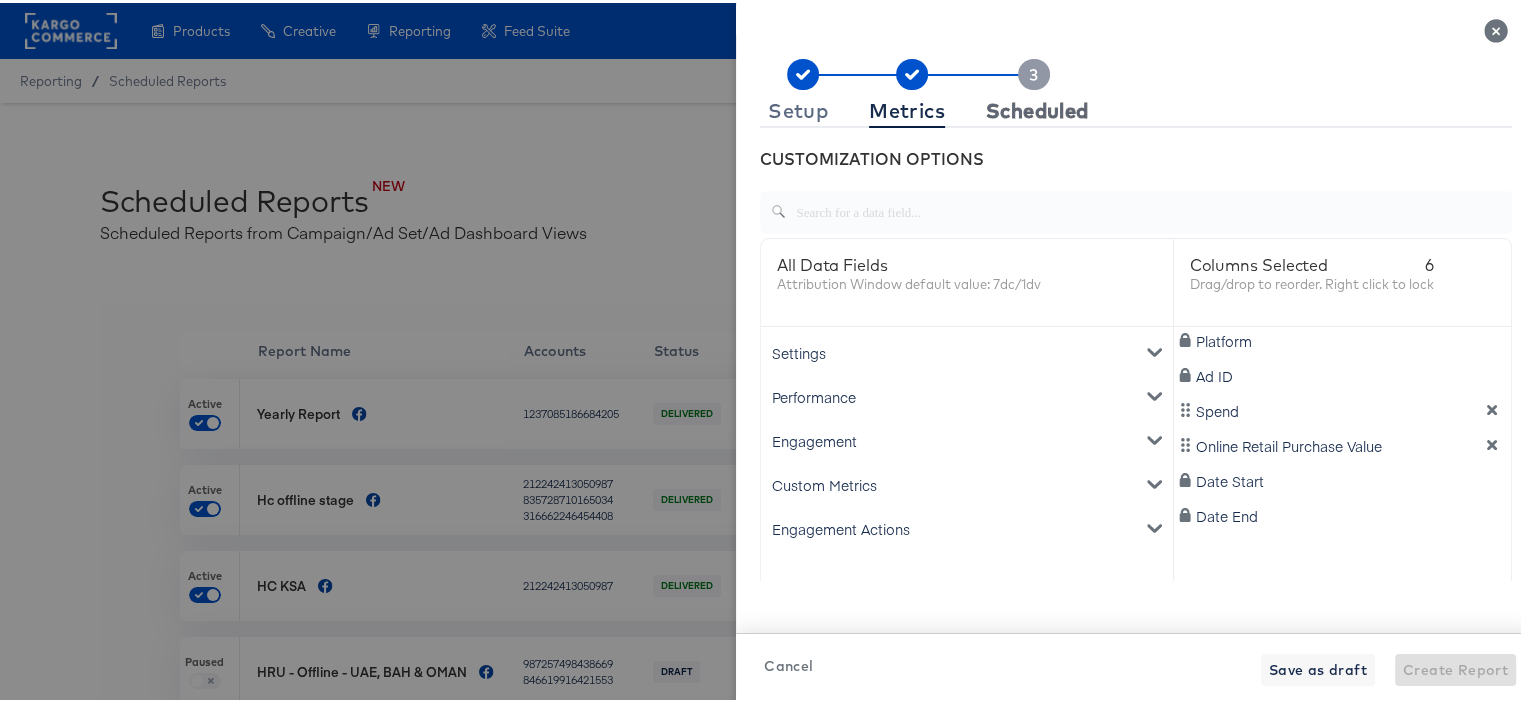 click on "Scheduled" at bounding box center [1037, 108] 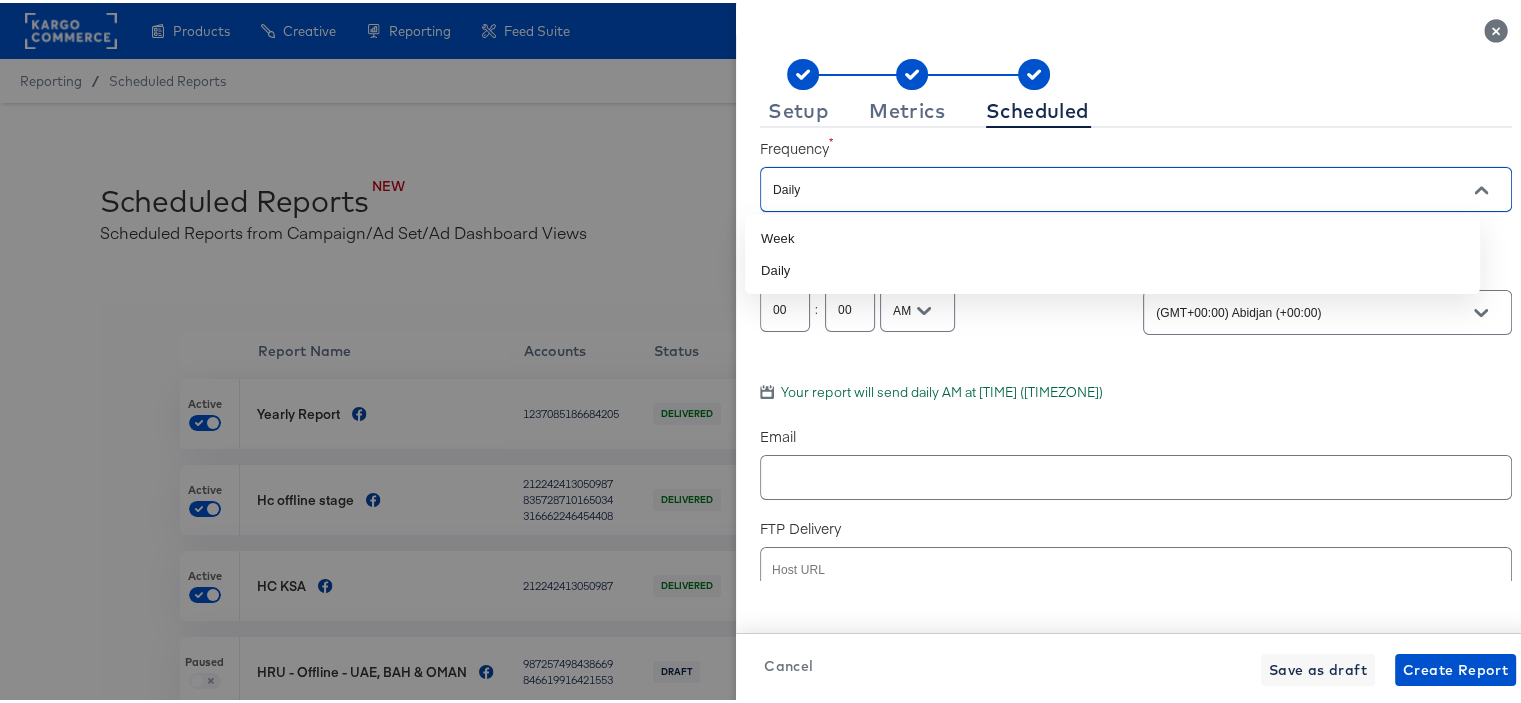 click on "Daily" at bounding box center [1107, 187] 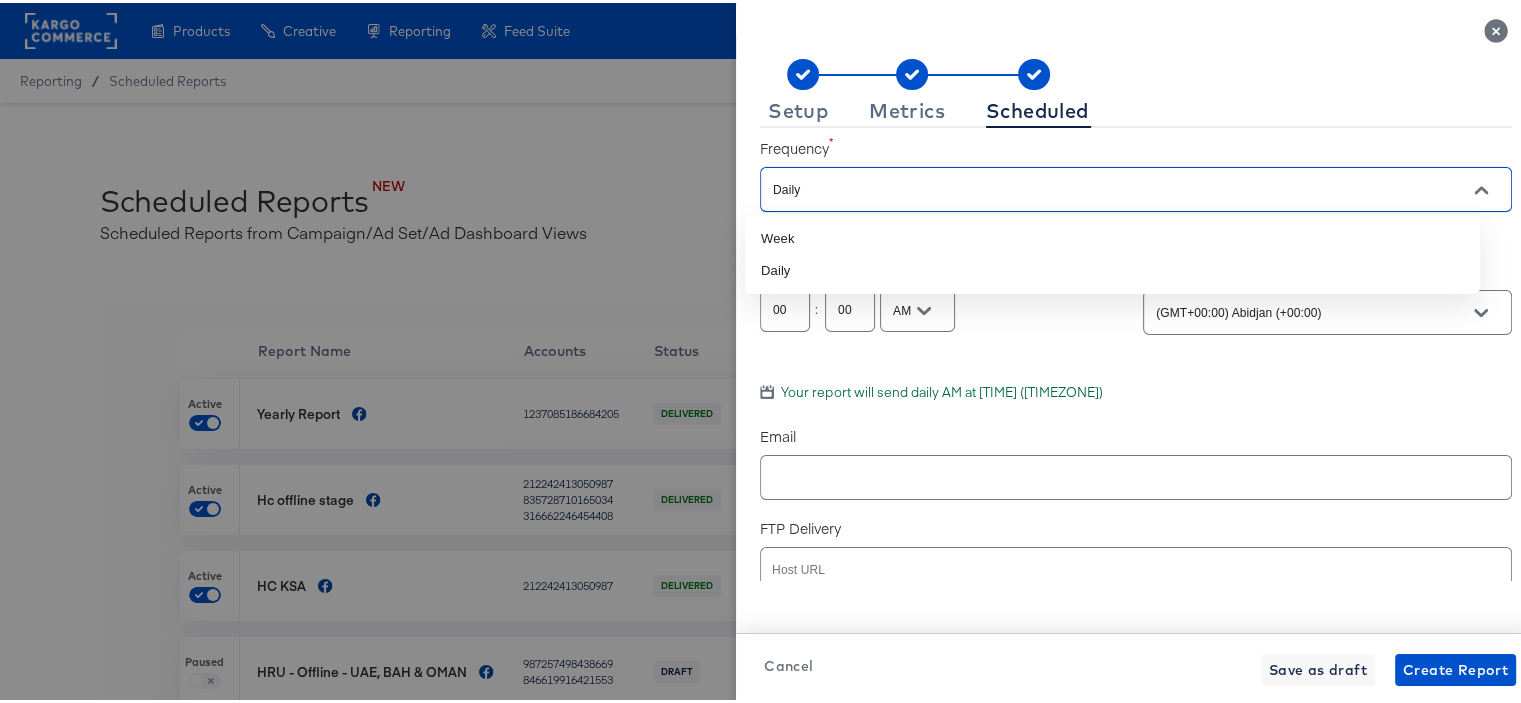 click on "Daily" at bounding box center (1107, 187) 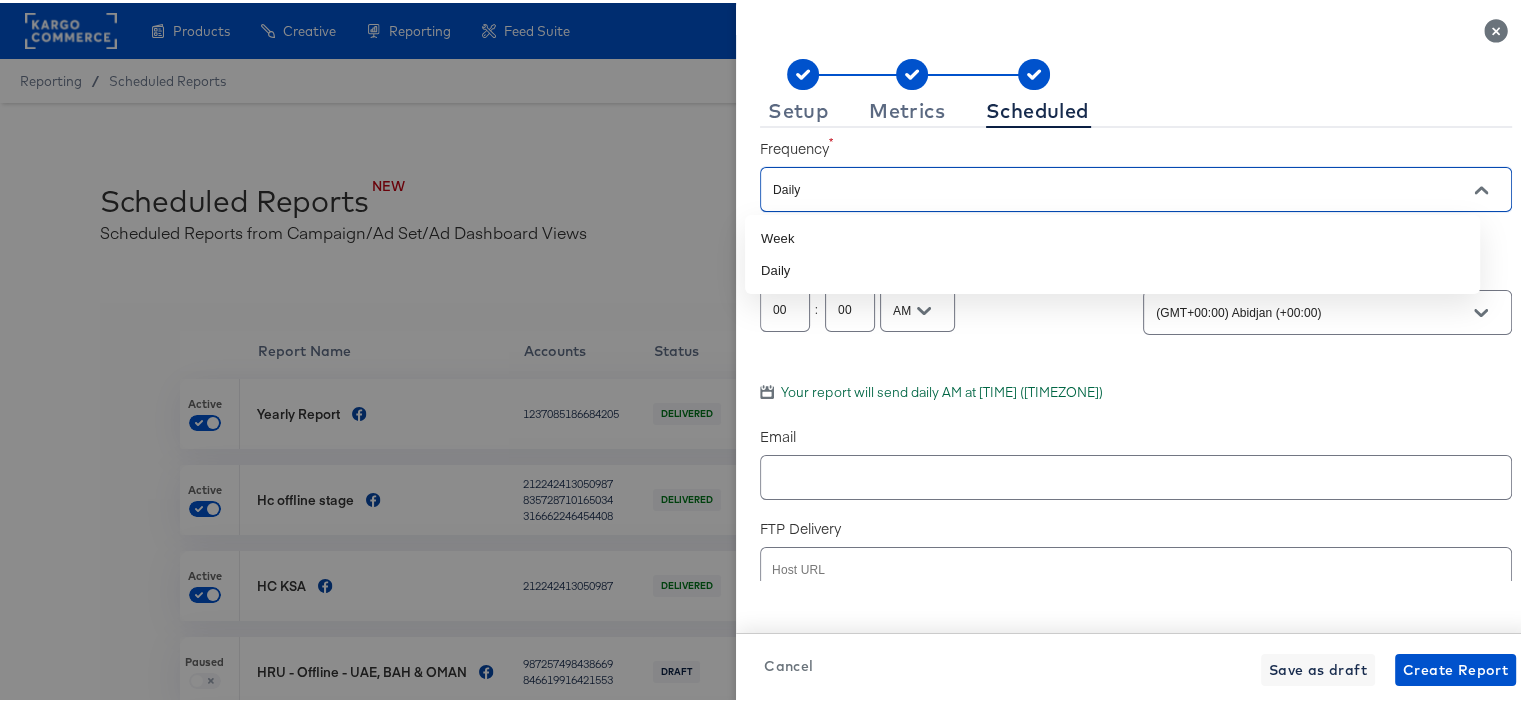 click on "Frequency  Daily" at bounding box center [1136, 169] 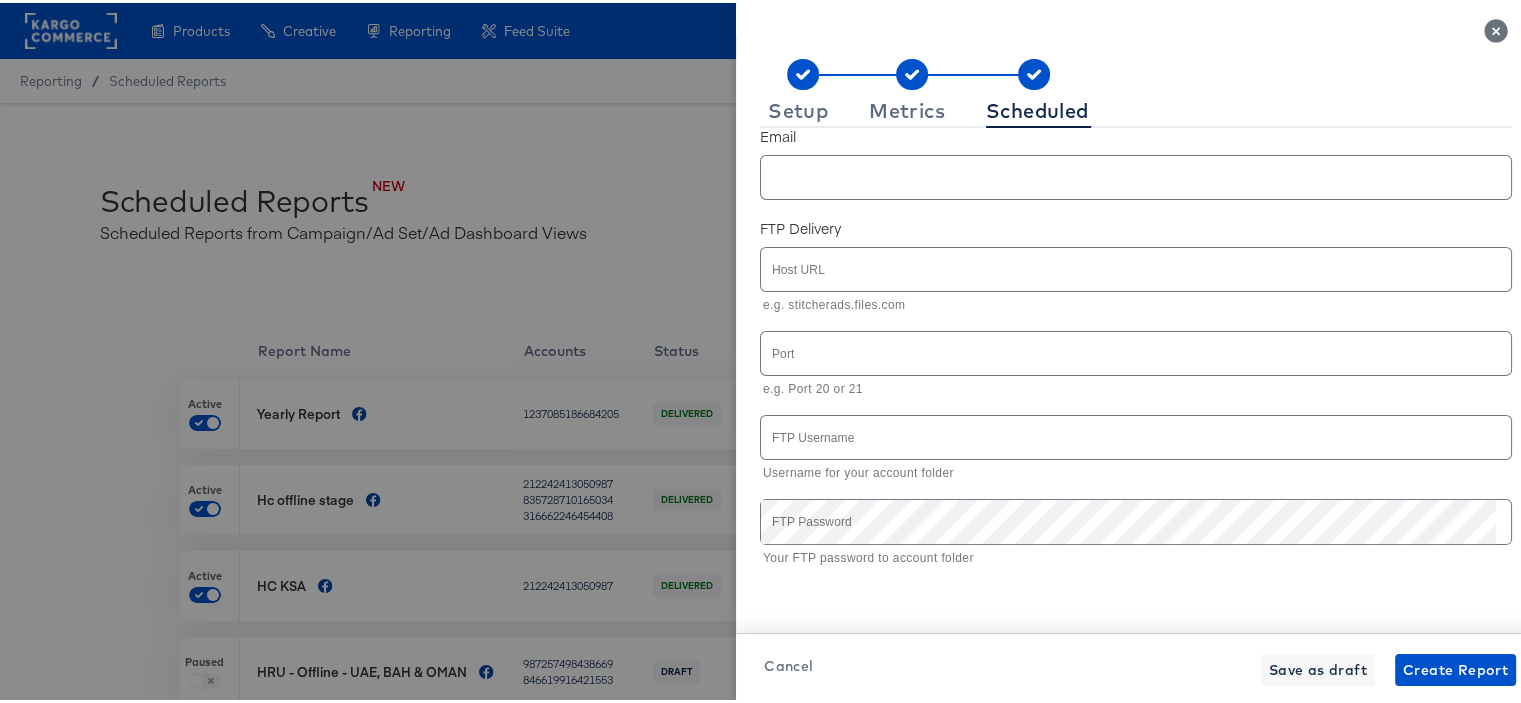 scroll, scrollTop: 434, scrollLeft: 0, axis: vertical 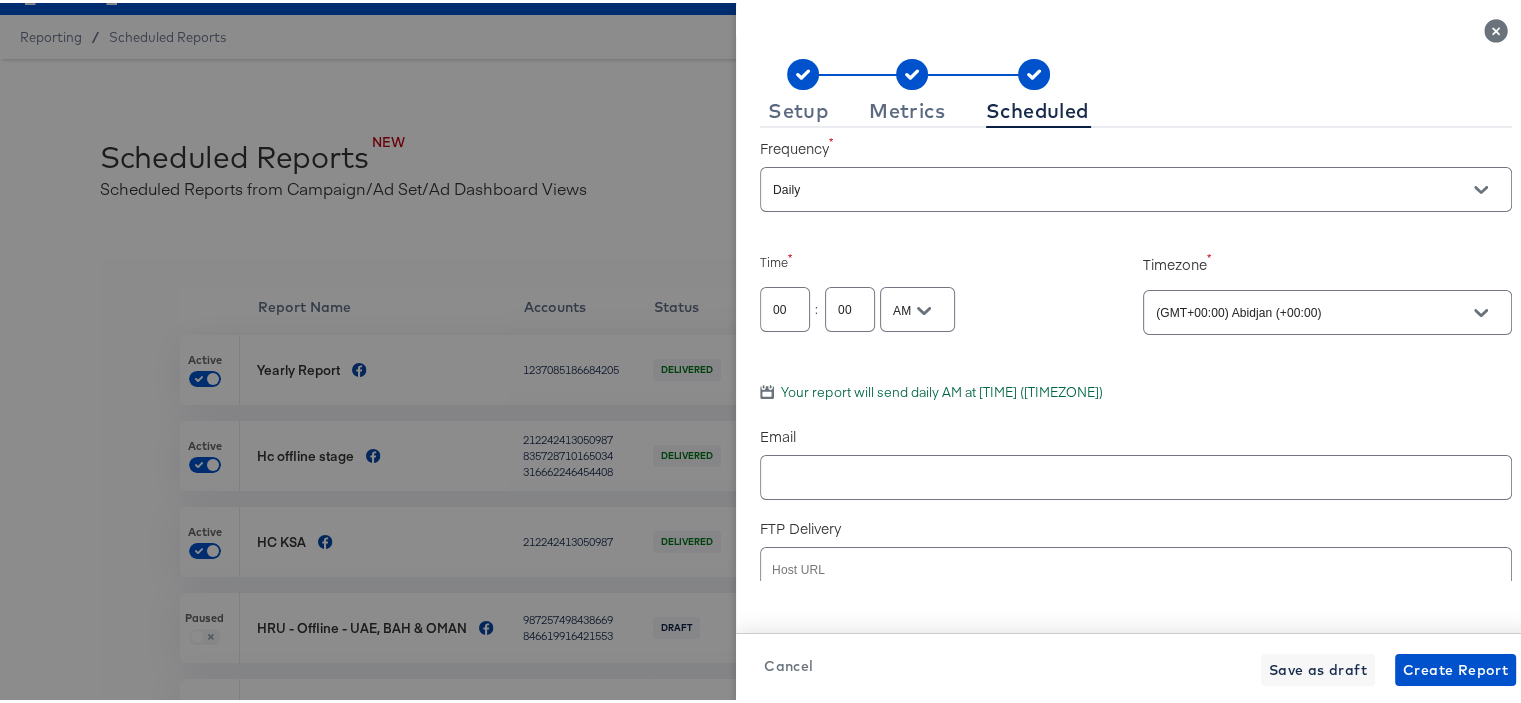 click on "Daily" at bounding box center (1136, 186) 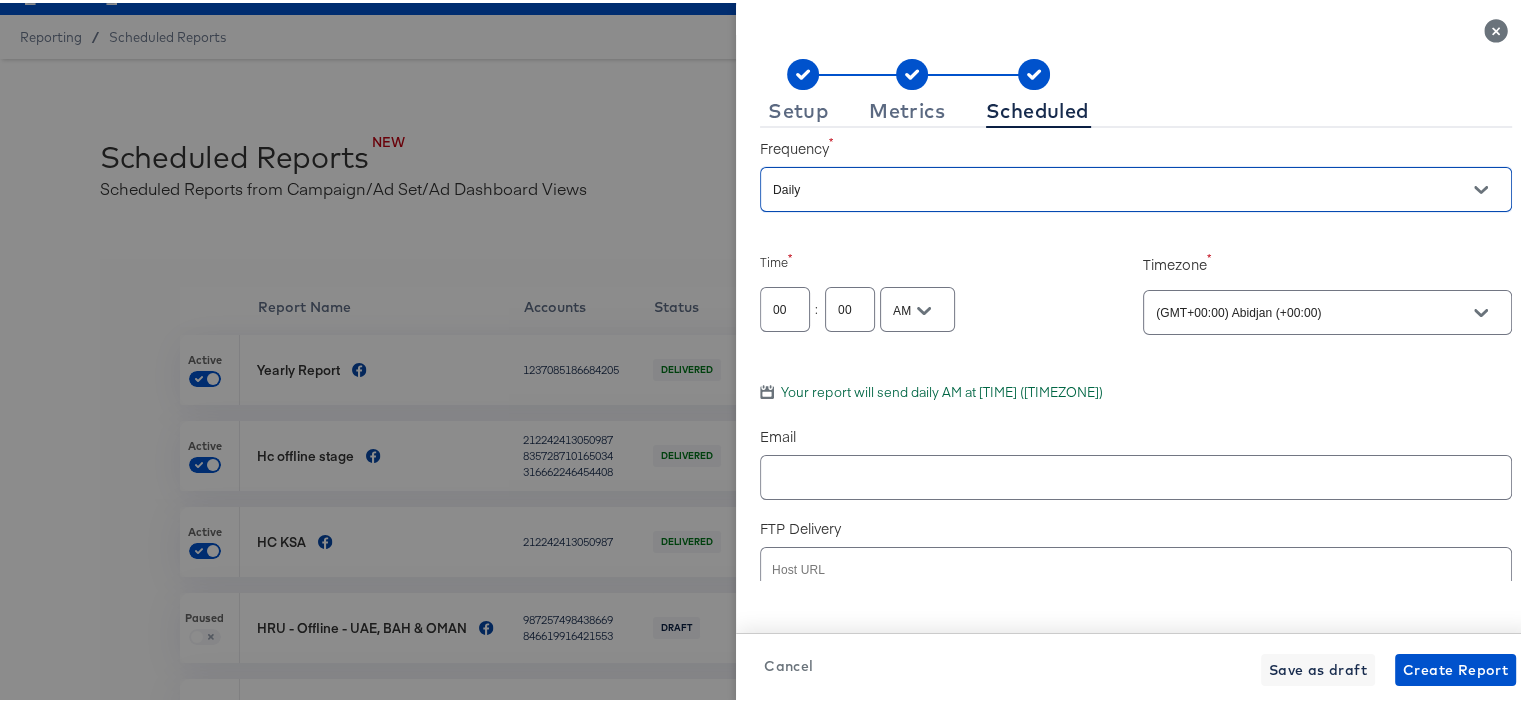 click 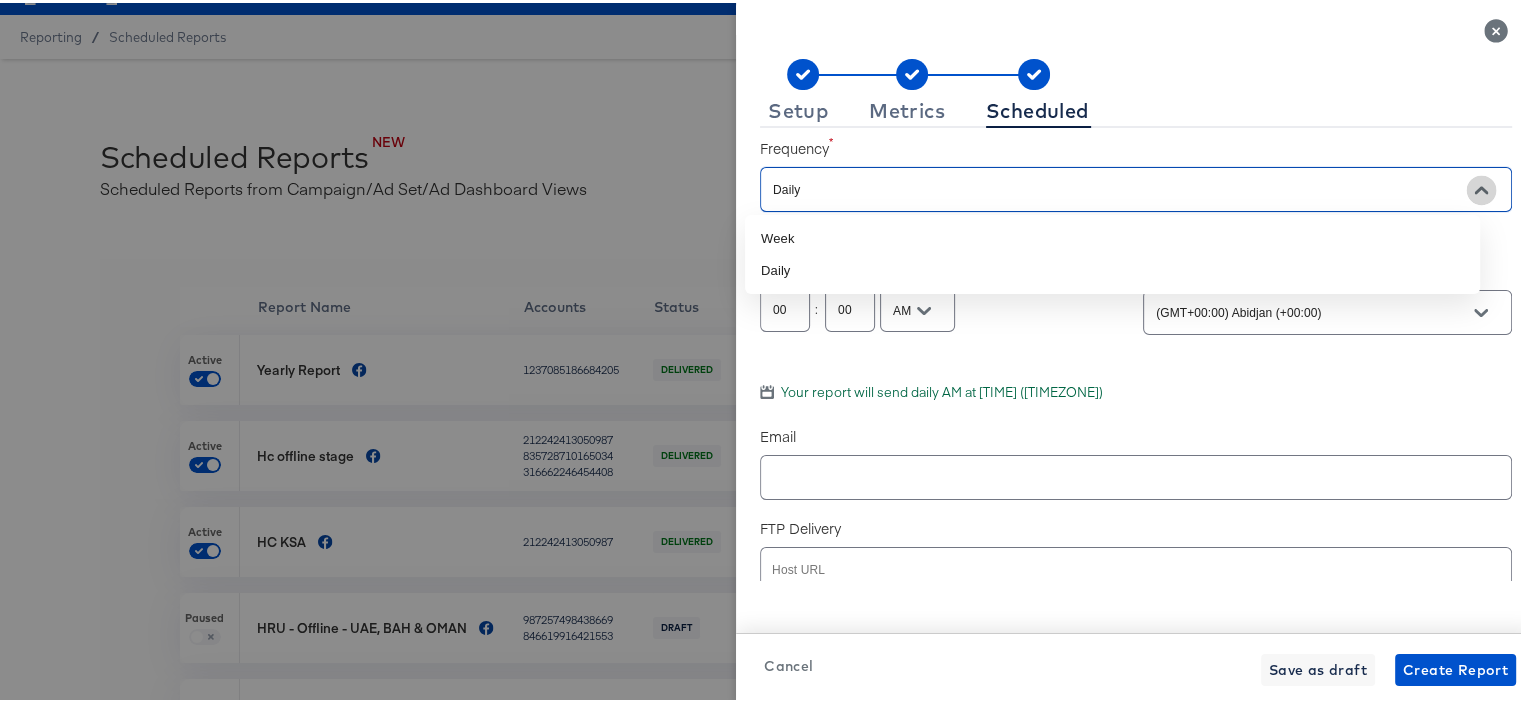 click at bounding box center [1481, 187] 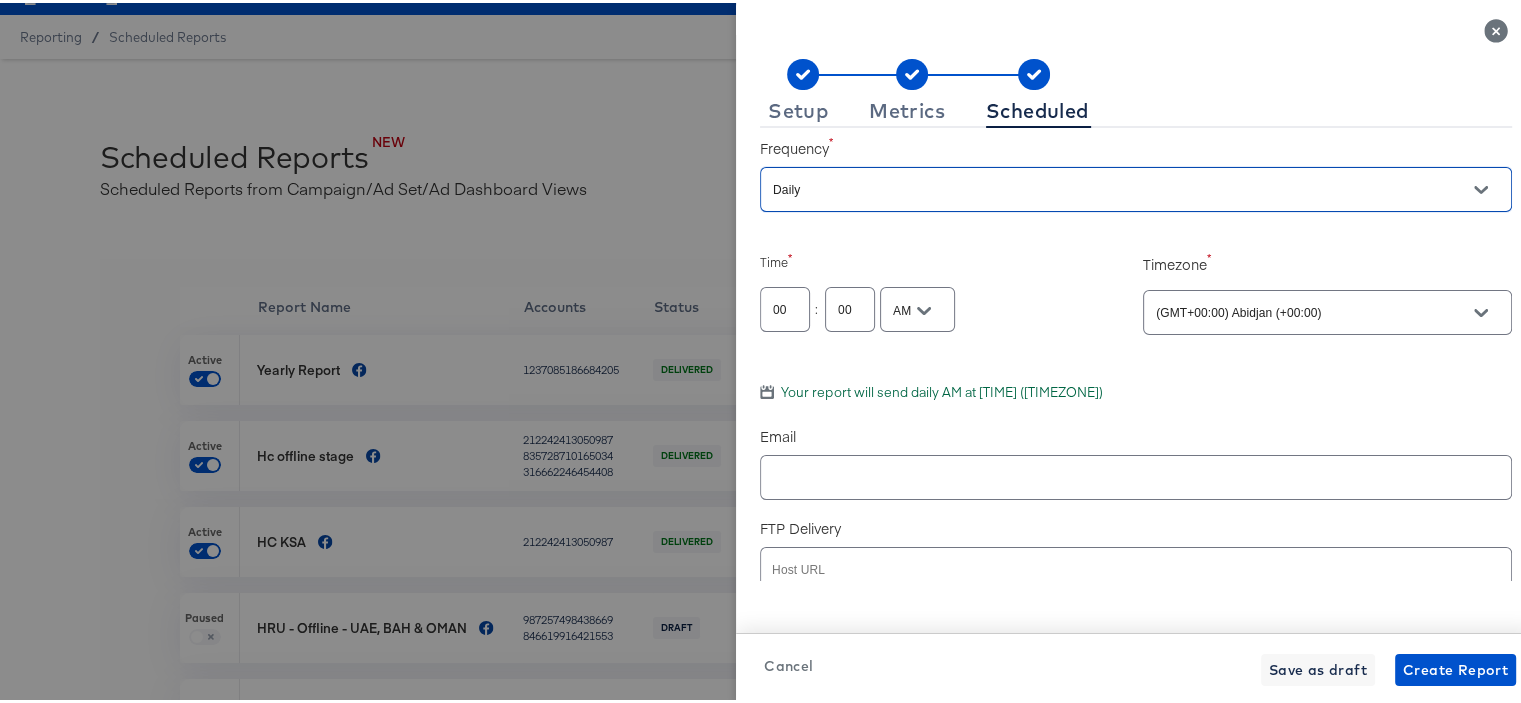 click on "Cancel" at bounding box center (788, 663) 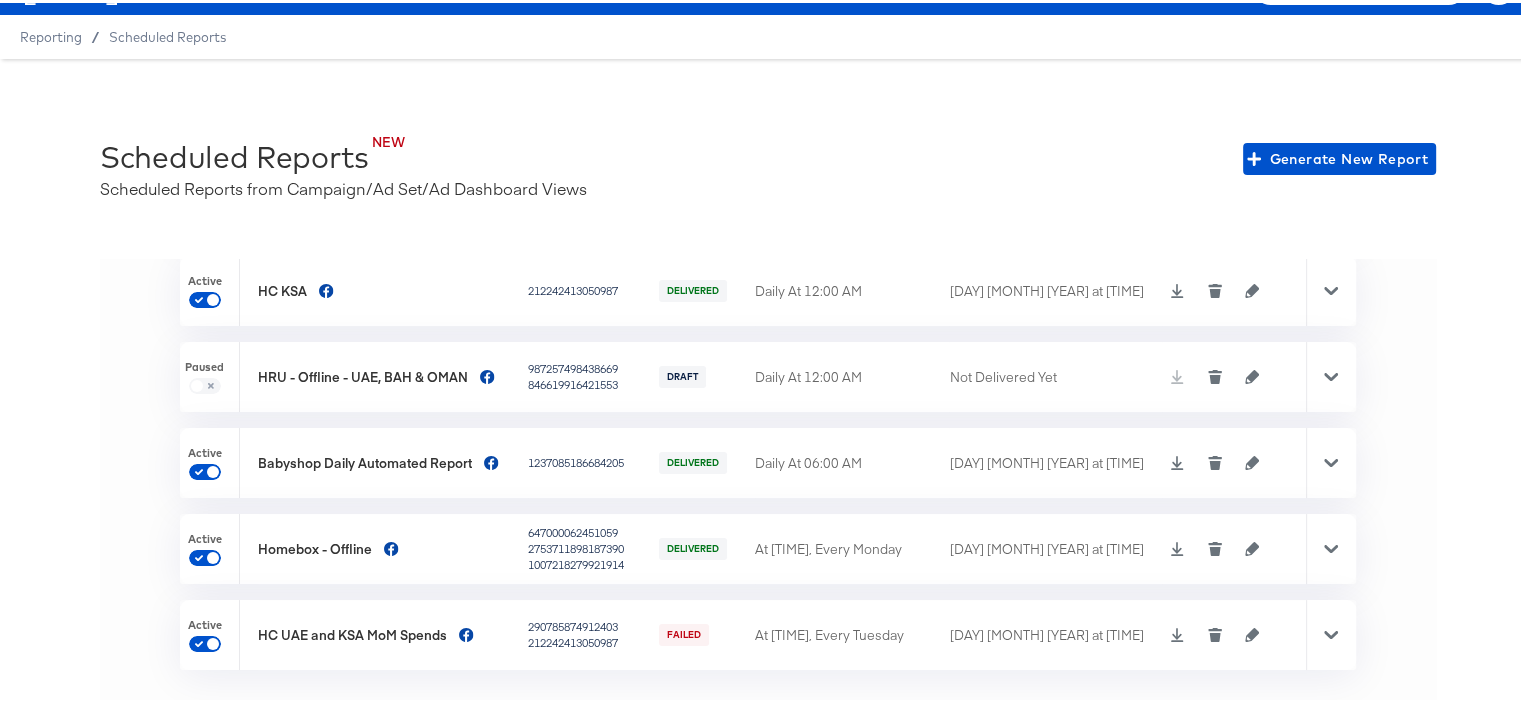 scroll, scrollTop: 0, scrollLeft: 0, axis: both 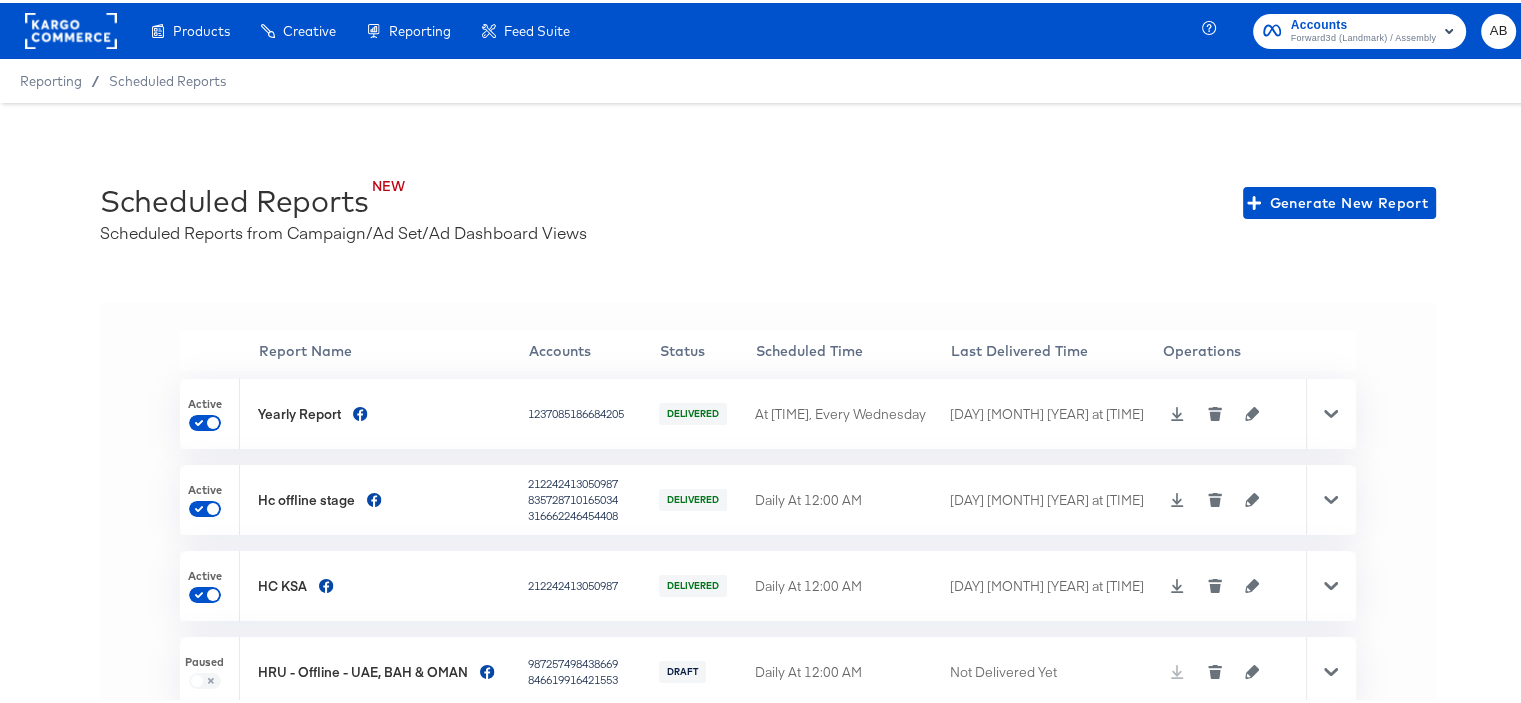 click on "Reporting" at bounding box center [51, 78] 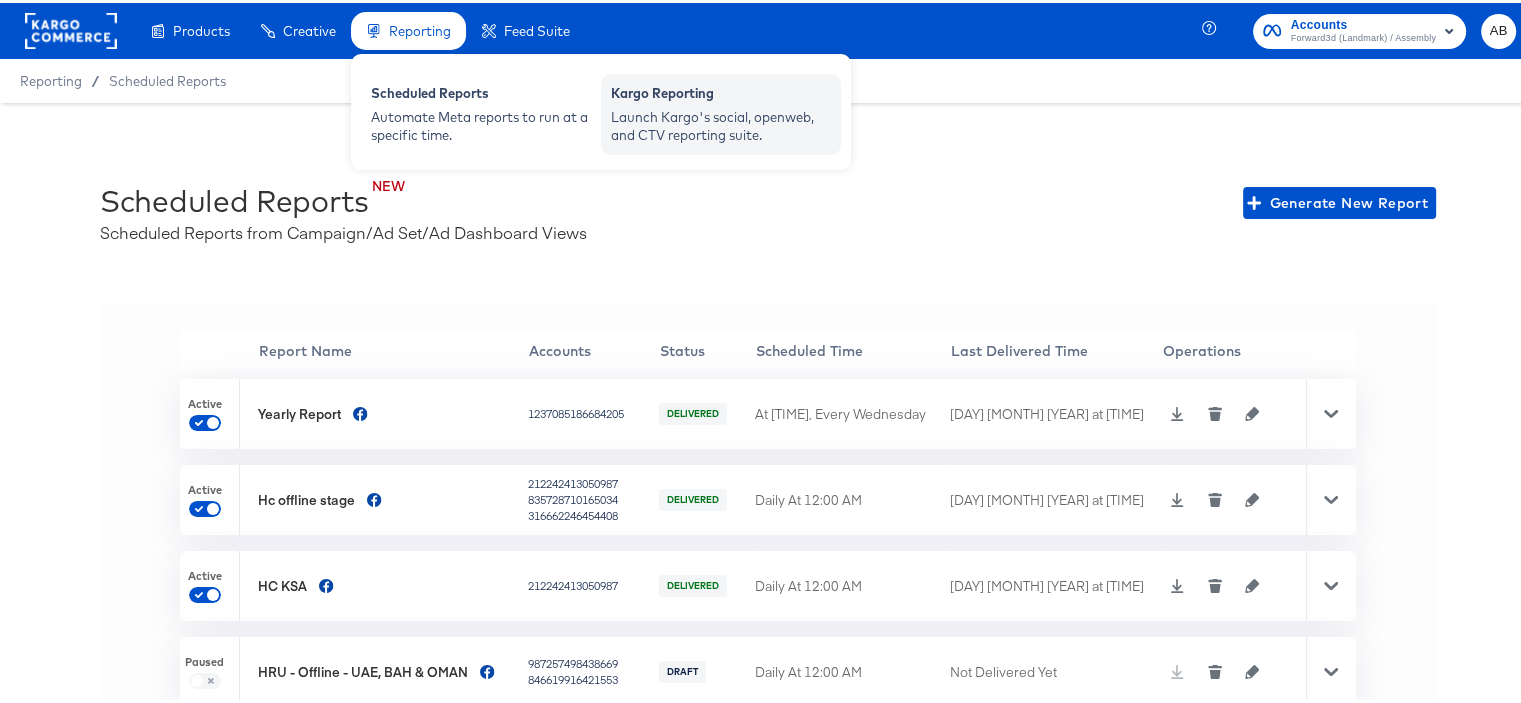 click on "Launch Kargo's social, openweb, and CTV reporting suite." at bounding box center [721, 123] 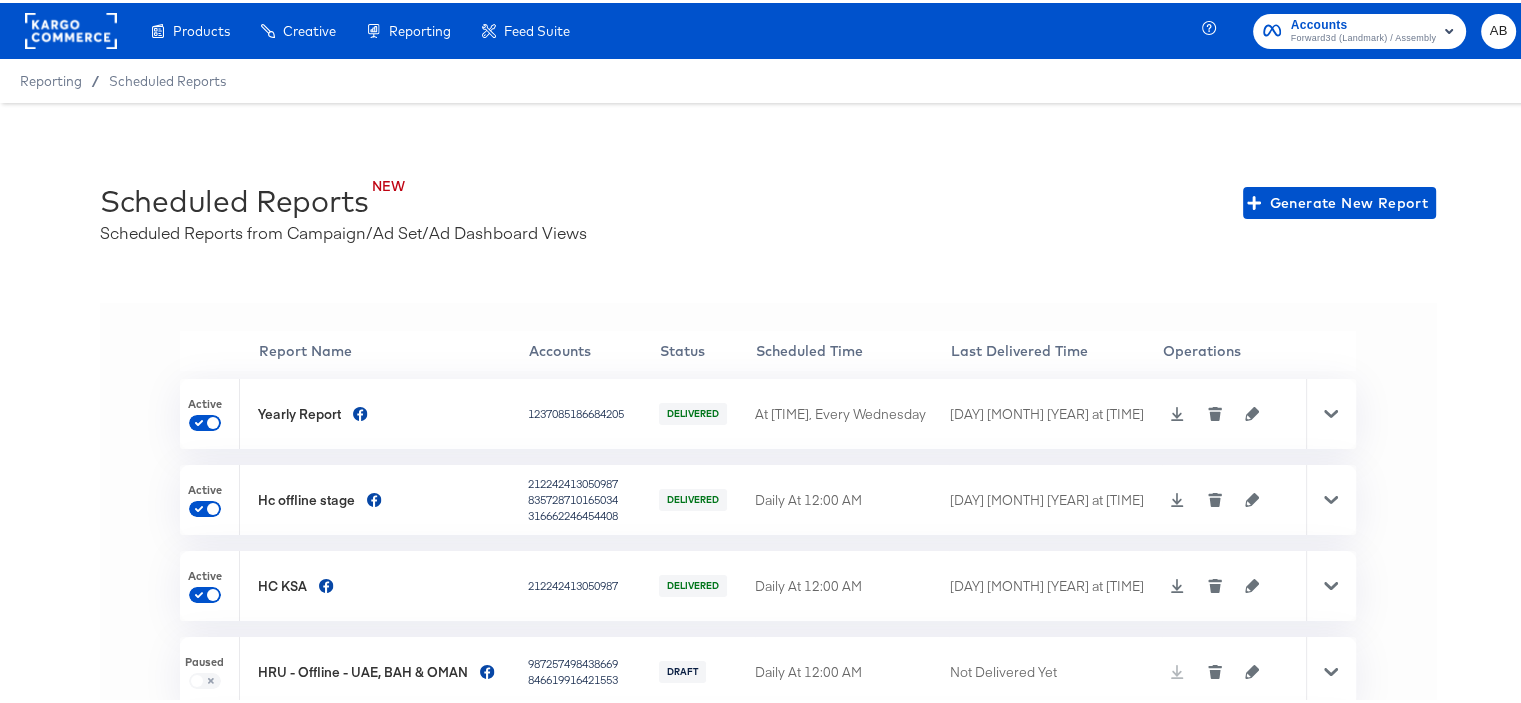click on "NEW Scheduled Reports Scheduled Reports from Campaign/Ad Set/Ad Dashboard Views Generate New Report" at bounding box center (768, 199) 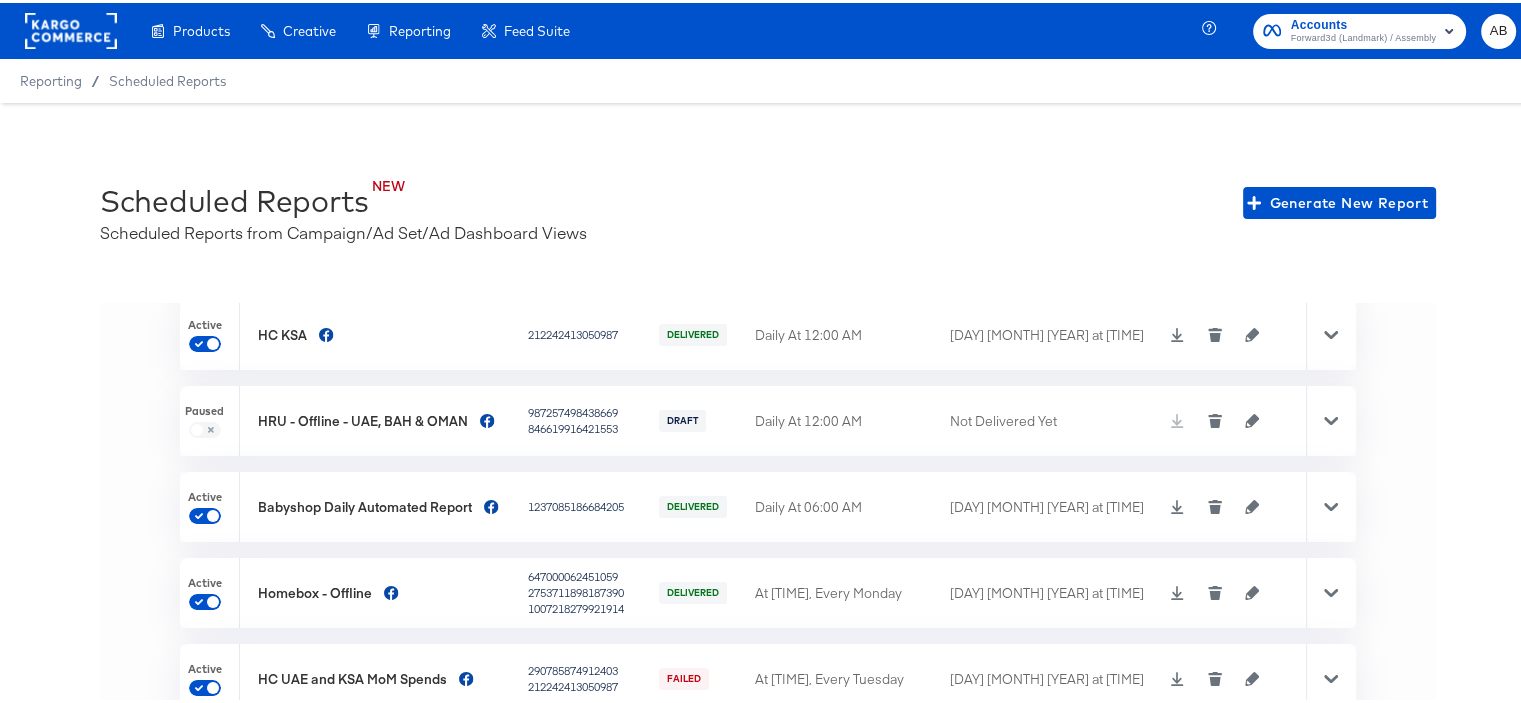 scroll, scrollTop: 0, scrollLeft: 0, axis: both 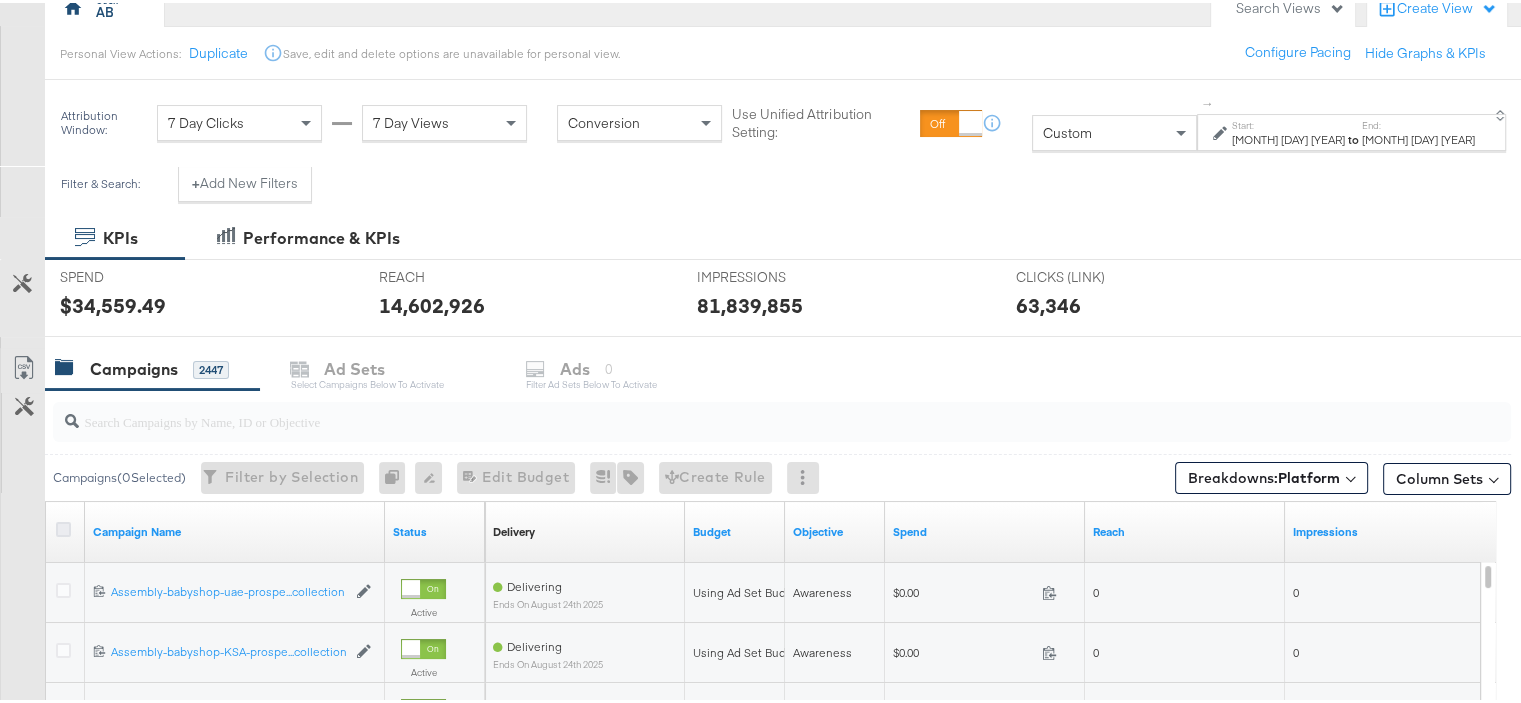 click at bounding box center [63, 526] 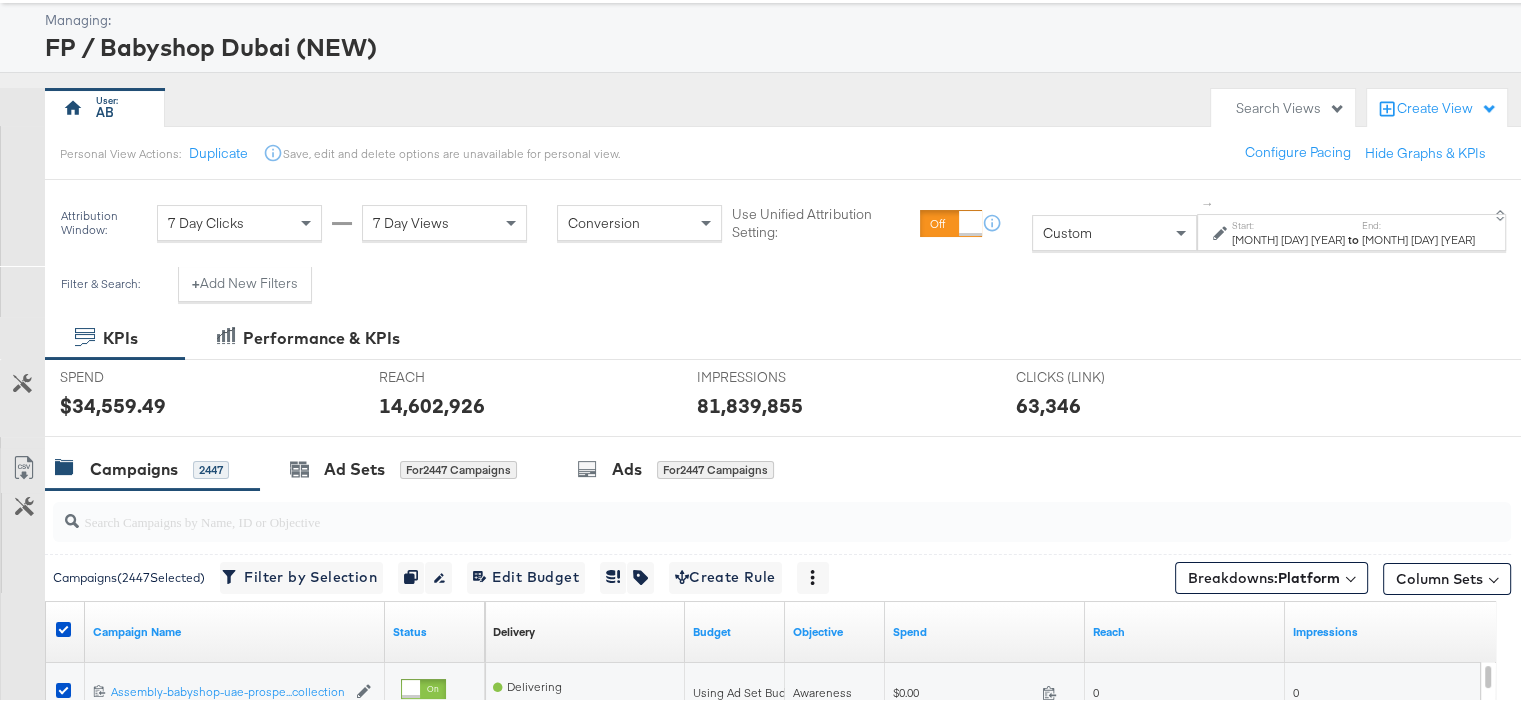 scroll, scrollTop: 0, scrollLeft: 0, axis: both 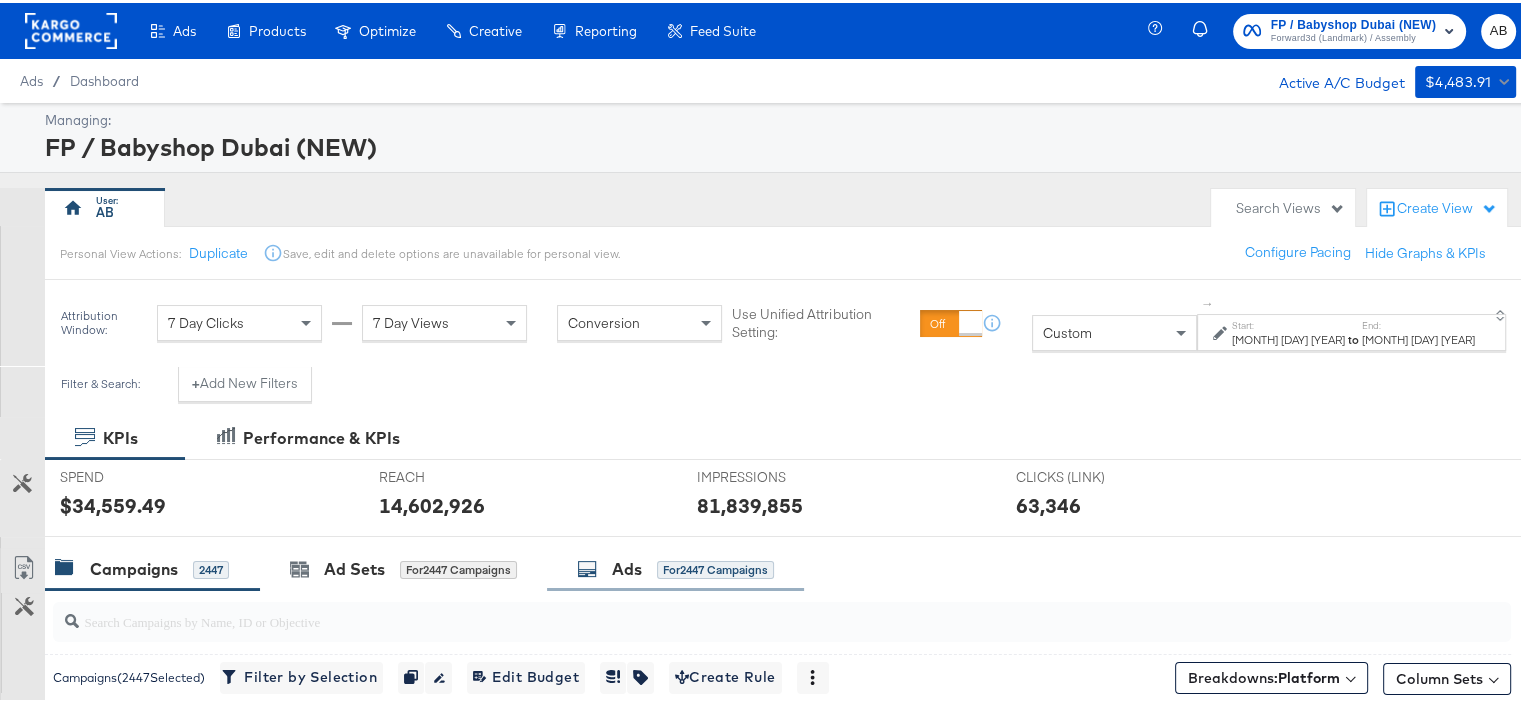 click on "for  2447   Campaigns" at bounding box center (715, 567) 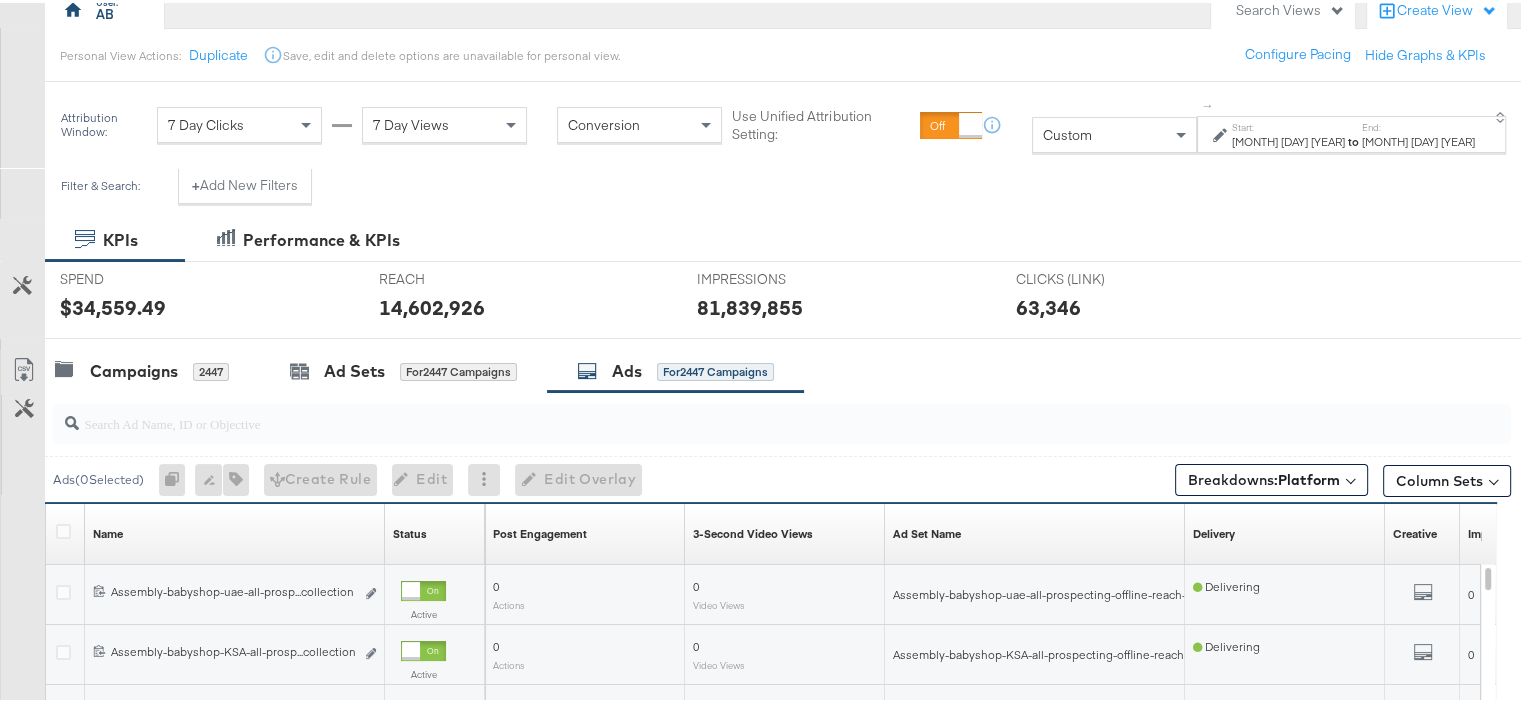 scroll, scrollTop: 0, scrollLeft: 0, axis: both 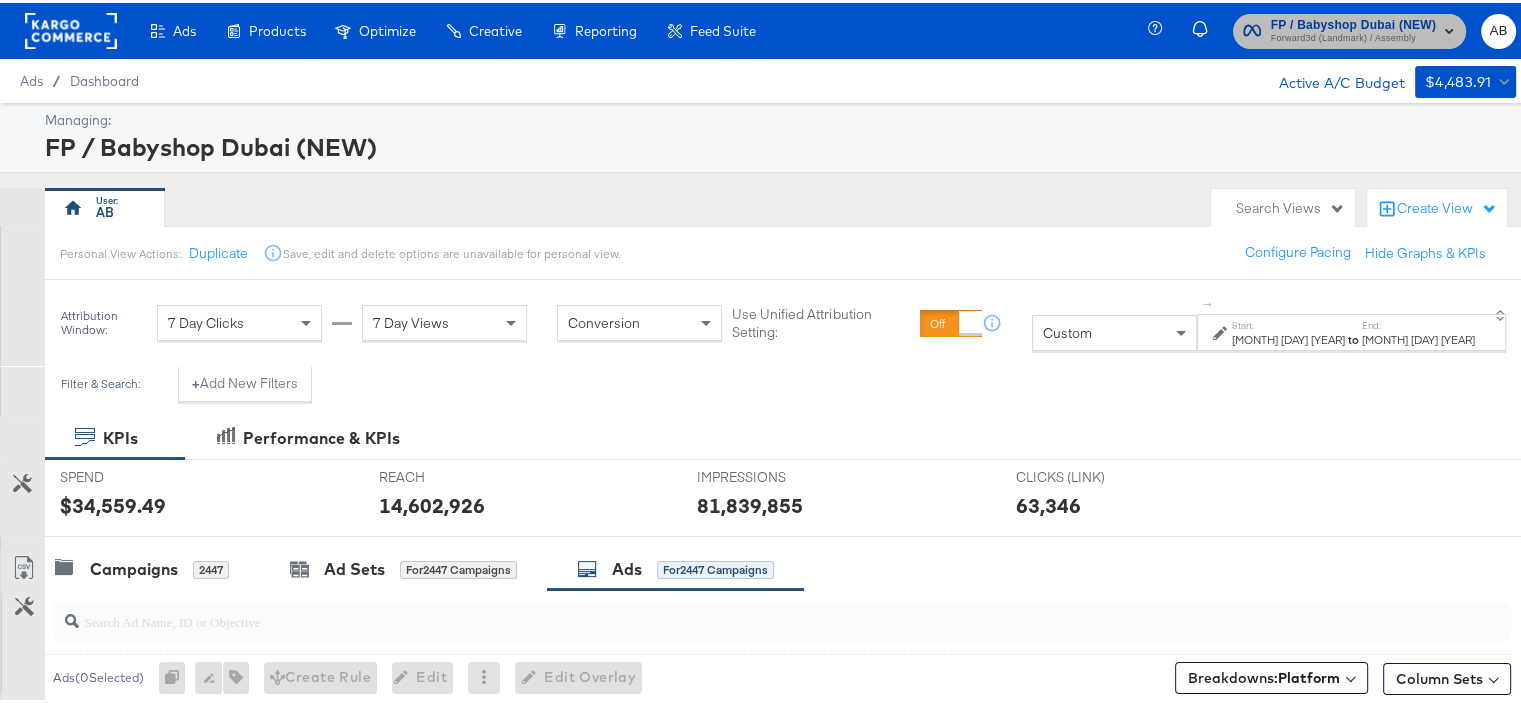 click 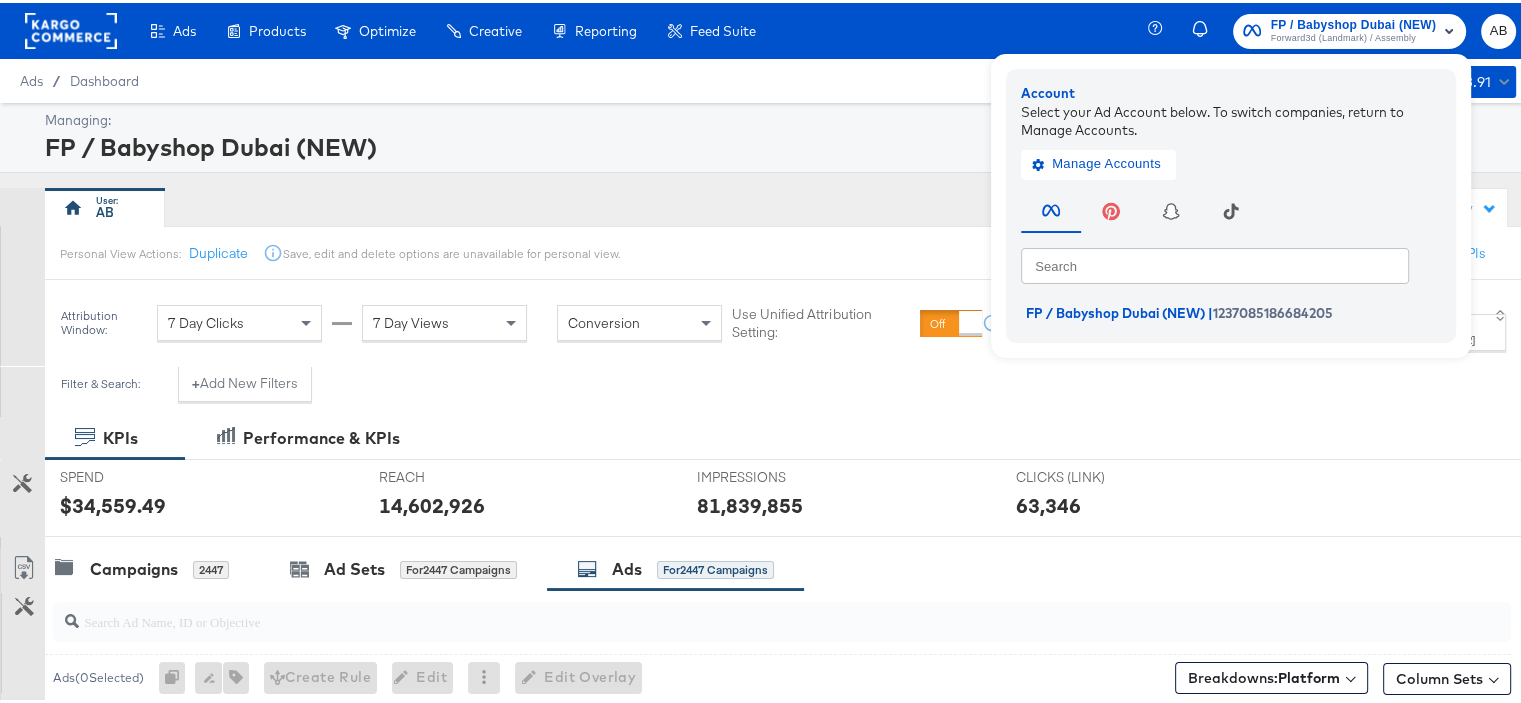 click on "Ads Ads Dashboard Main dashboard for Media Buying. New Campaign Create a new campaign. Audiences Manage your Audiences. Configuration Configure parameters, naming templates, and more. Automation Setup and control automated actions. Products Products Product Catalogs Enhance Your Product Catalog, Map Them to Publishers, and Incorporate Overlay Designs. Product Sets Create filtered sets to control which products appear in your ads. Optimize Optimize Test and Learn Edit your split tests. Creative Creative Creative Home Build overlay designs and videos, leveraging your catalog data. My Designs Manage all your created Overlay Designs. Templates Leverage best practice design principles as a starting point for overlay designs. Create Mock Catalog Create a test catalog to preview Overlay Designs. Reporting Reporting Scheduled Reports Automate Meta reports to run at a specific time. Kargo Reporting Launch Kargo's social, openweb, and CTV reporting suite. Feed Suite Feed Suite ACE Integration Builder Data Sources    |" at bounding box center (768, 28) 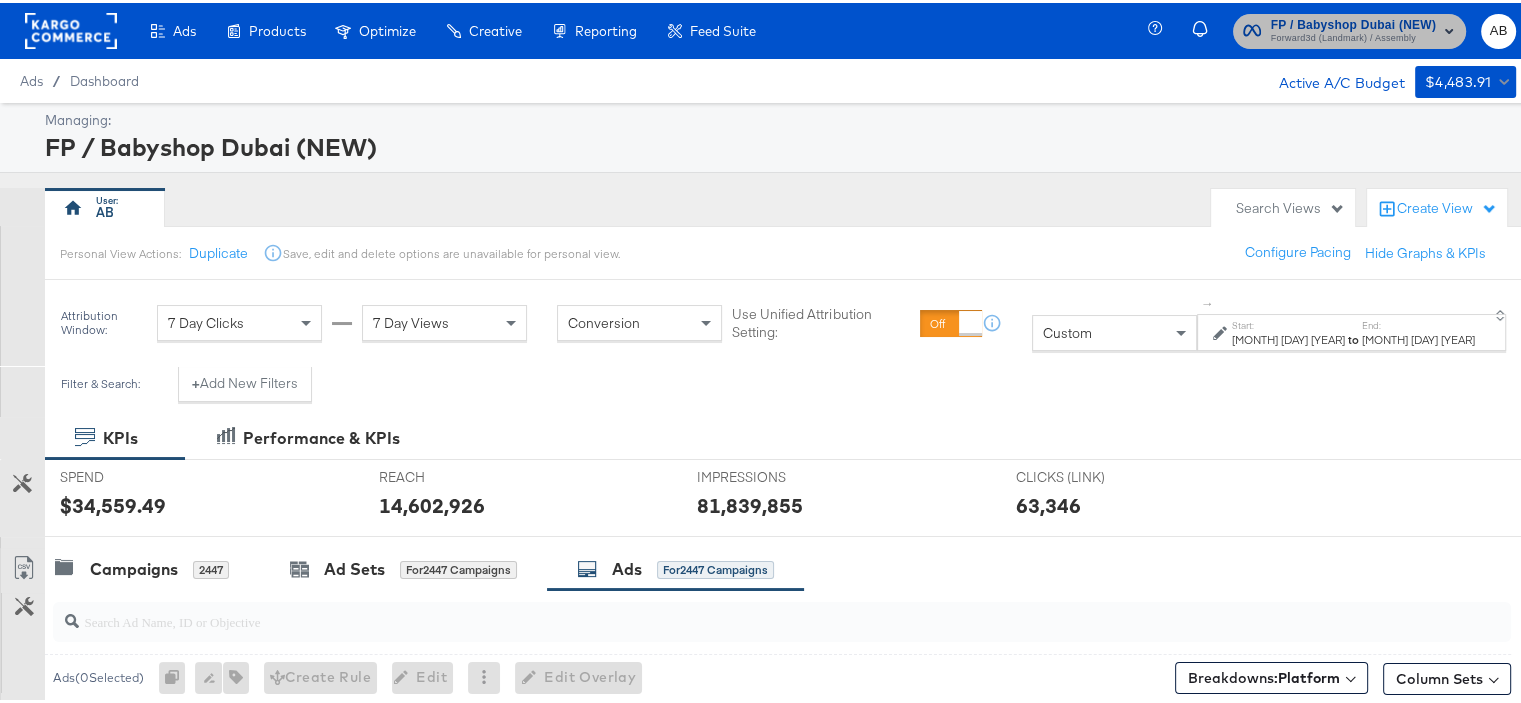 click on "Forward3d (Landmark) / Assembly" at bounding box center [1353, 36] 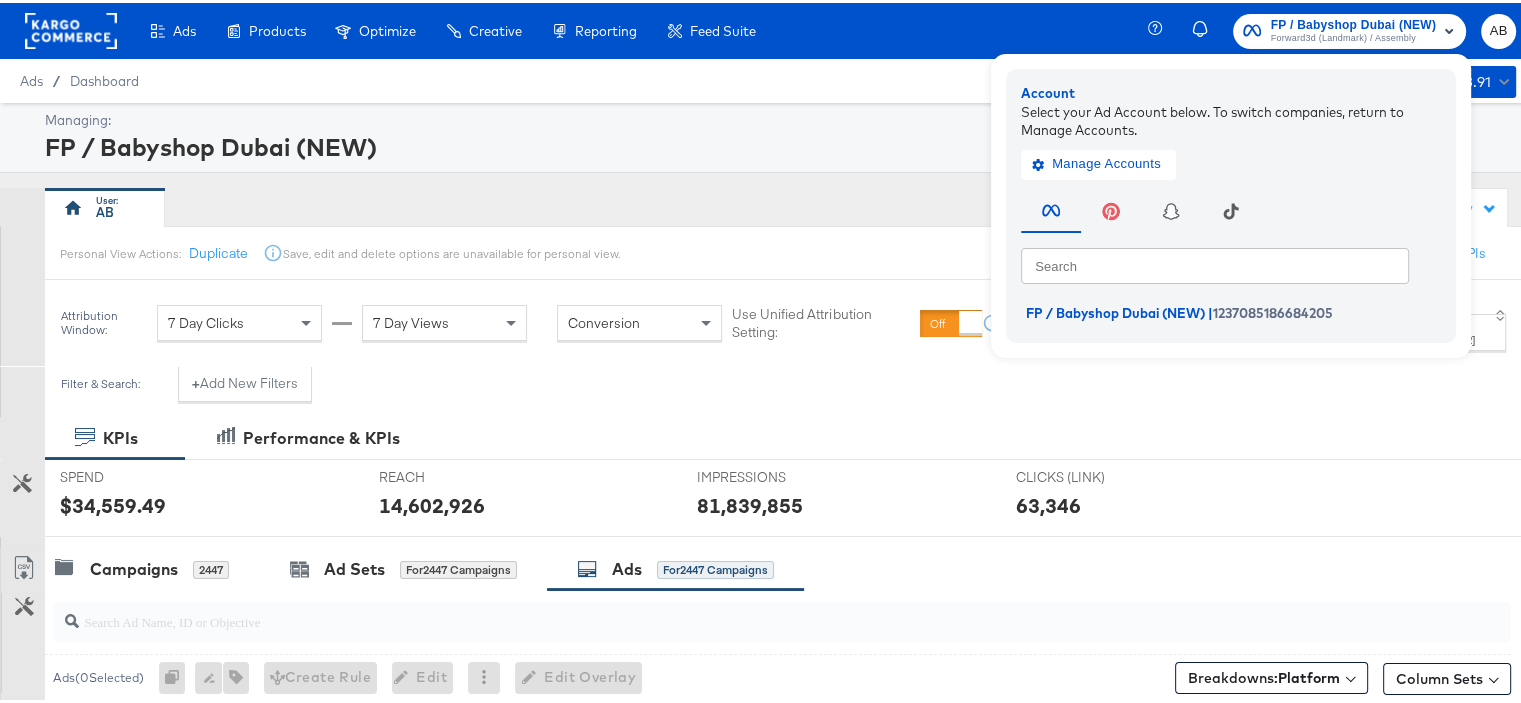 click on "FP / Babyshop Dubai (NEW)" at bounding box center (778, 144) 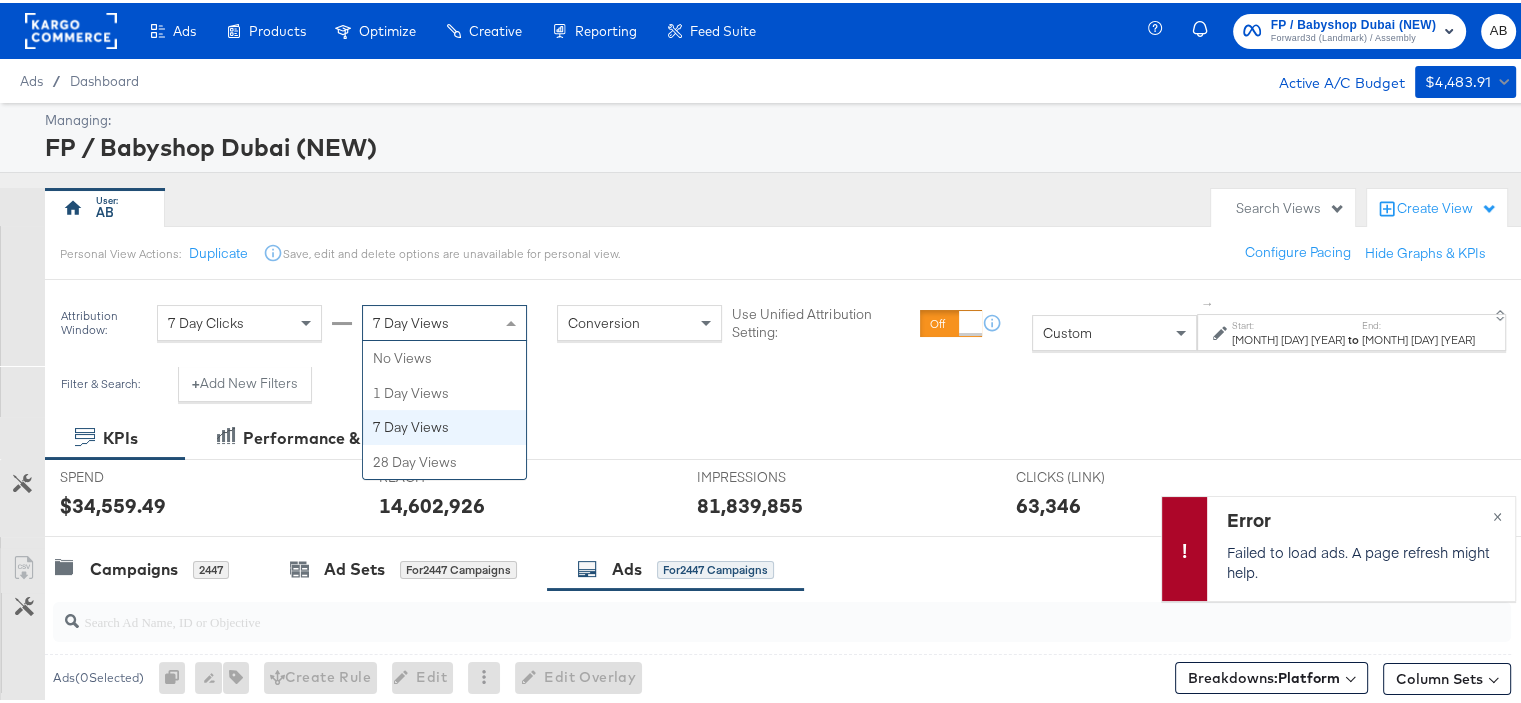 click on "7 Day Views" at bounding box center (411, 320) 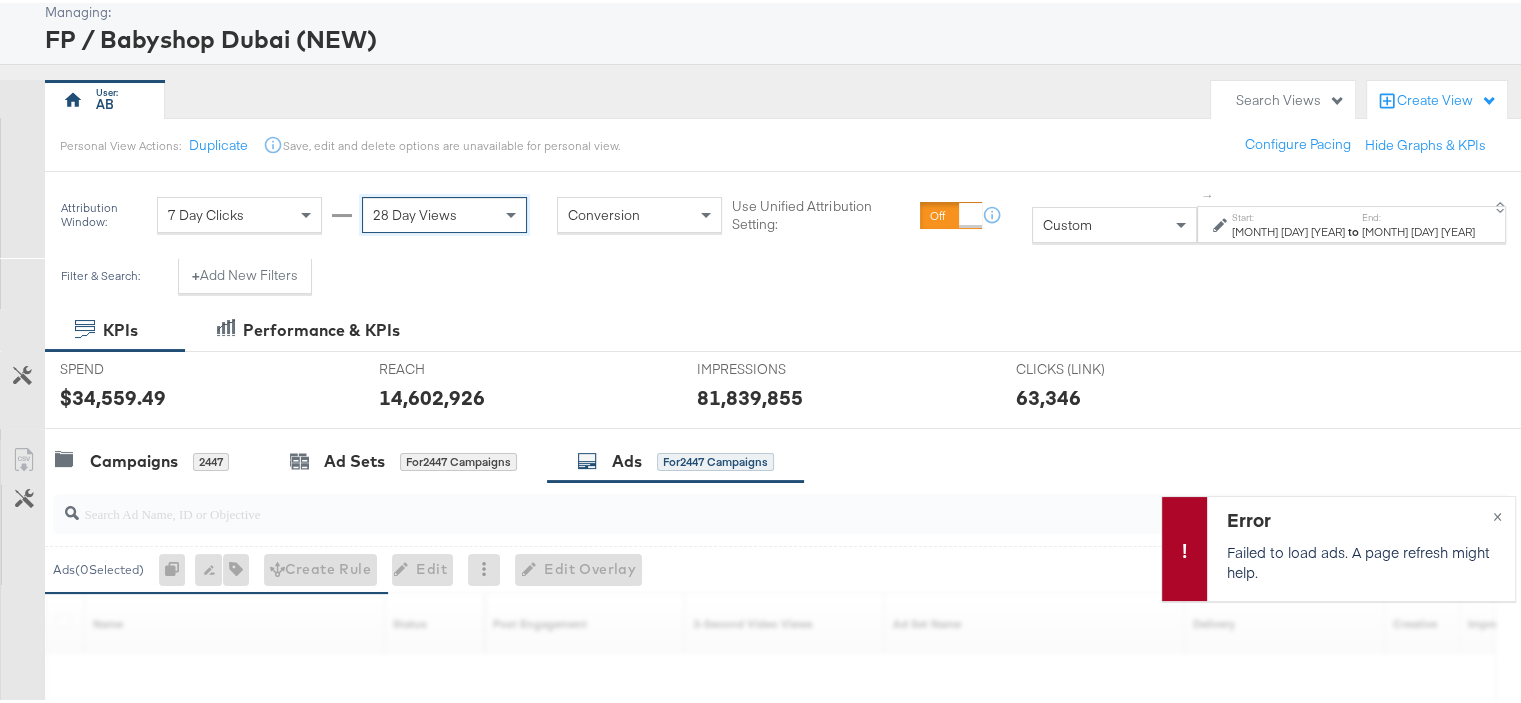 scroll, scrollTop: 0, scrollLeft: 0, axis: both 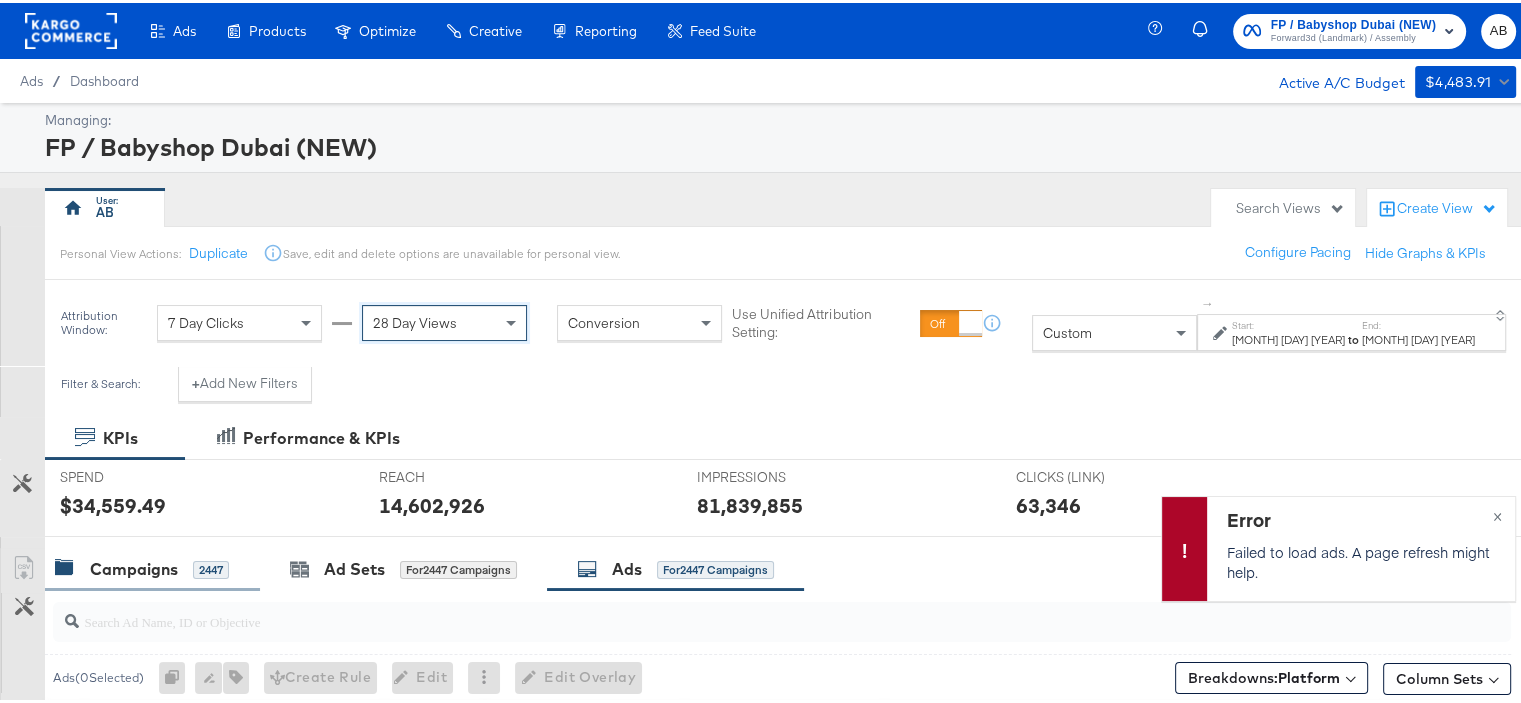 click on "Campaigns" at bounding box center (134, 566) 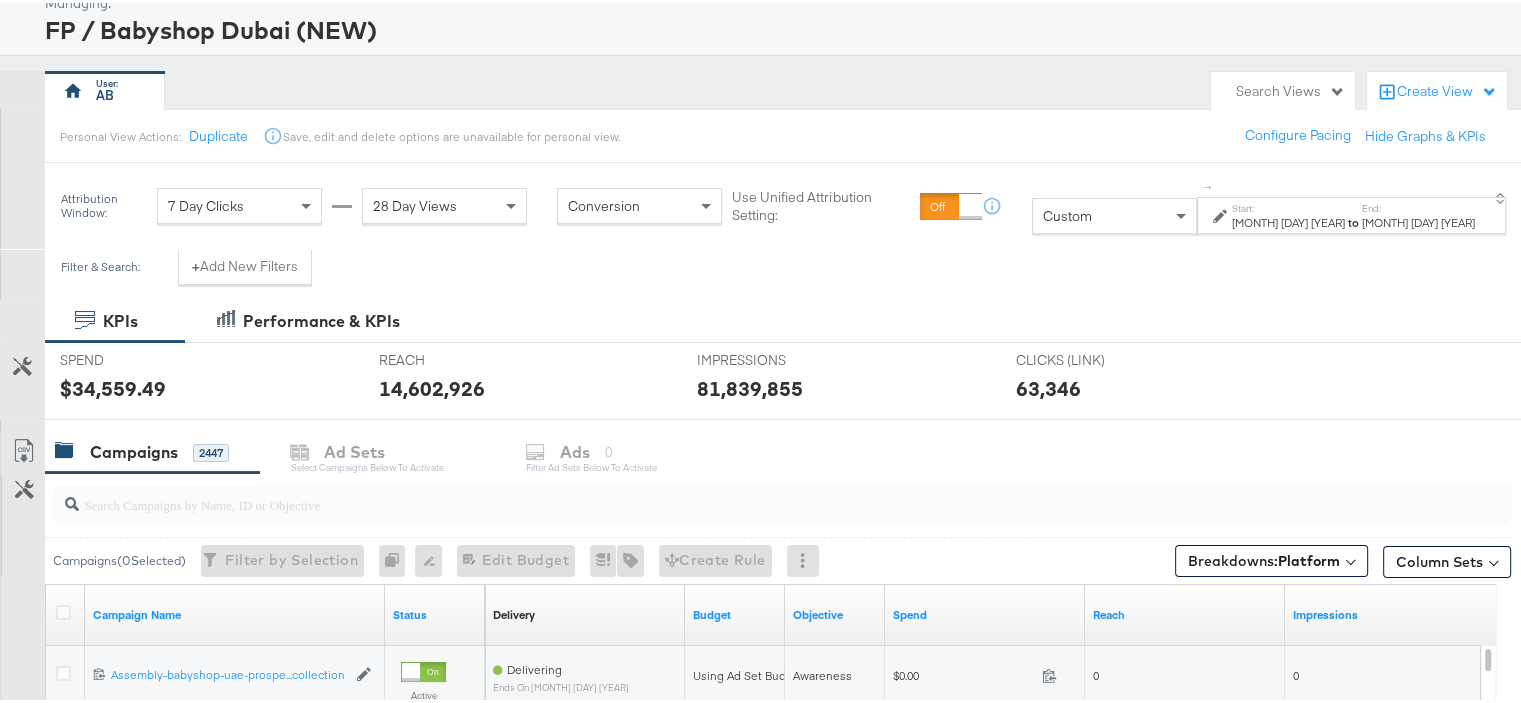 scroll, scrollTop: 200, scrollLeft: 0, axis: vertical 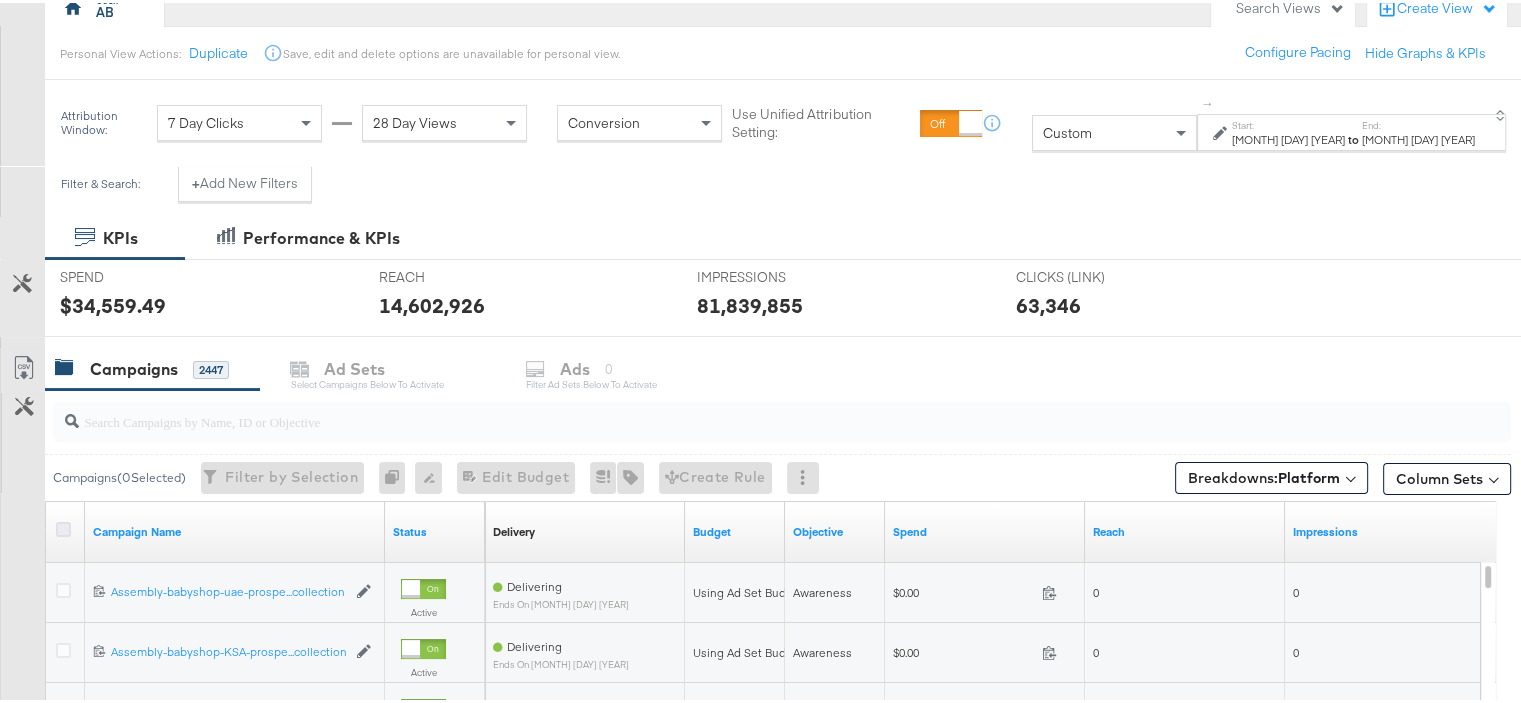 click at bounding box center (63, 526) 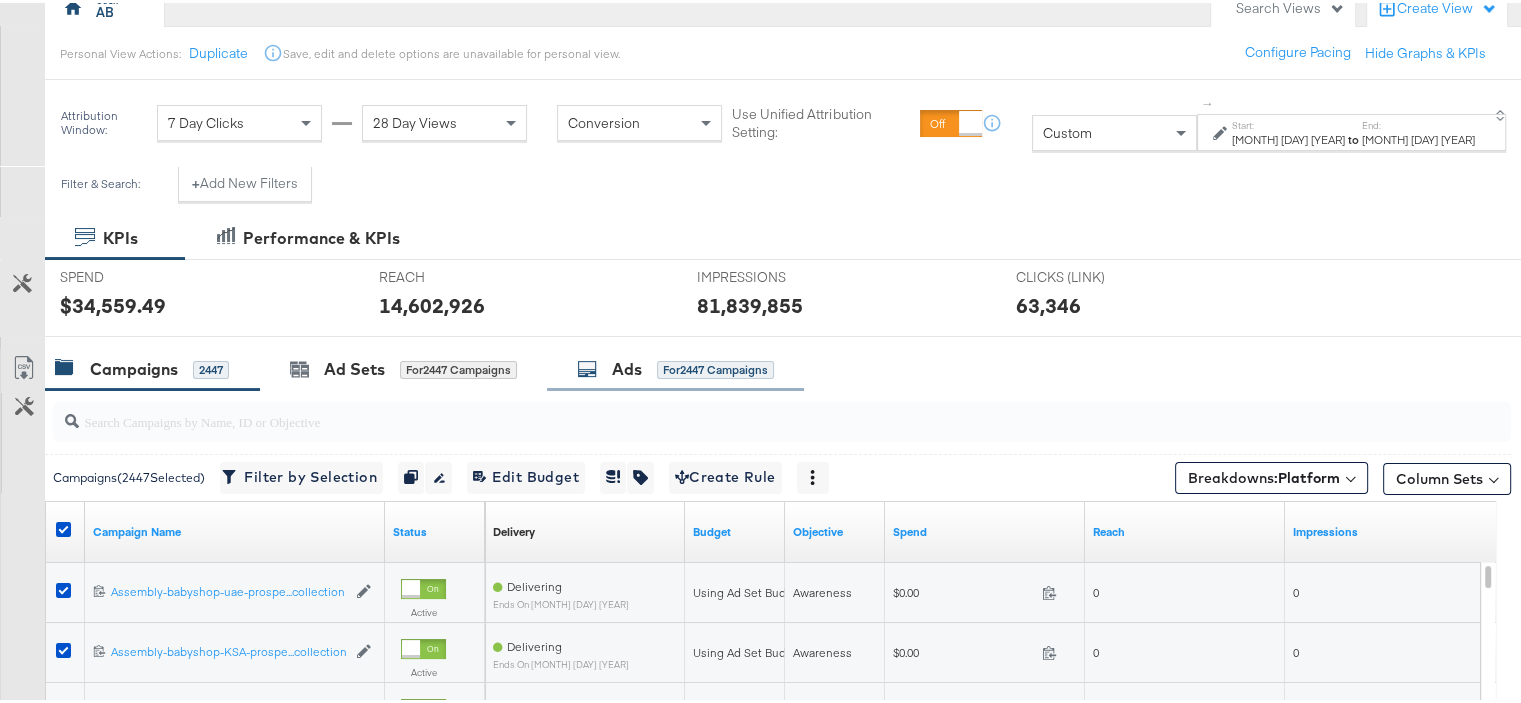 click on "for  2447   Campaigns" at bounding box center [715, 367] 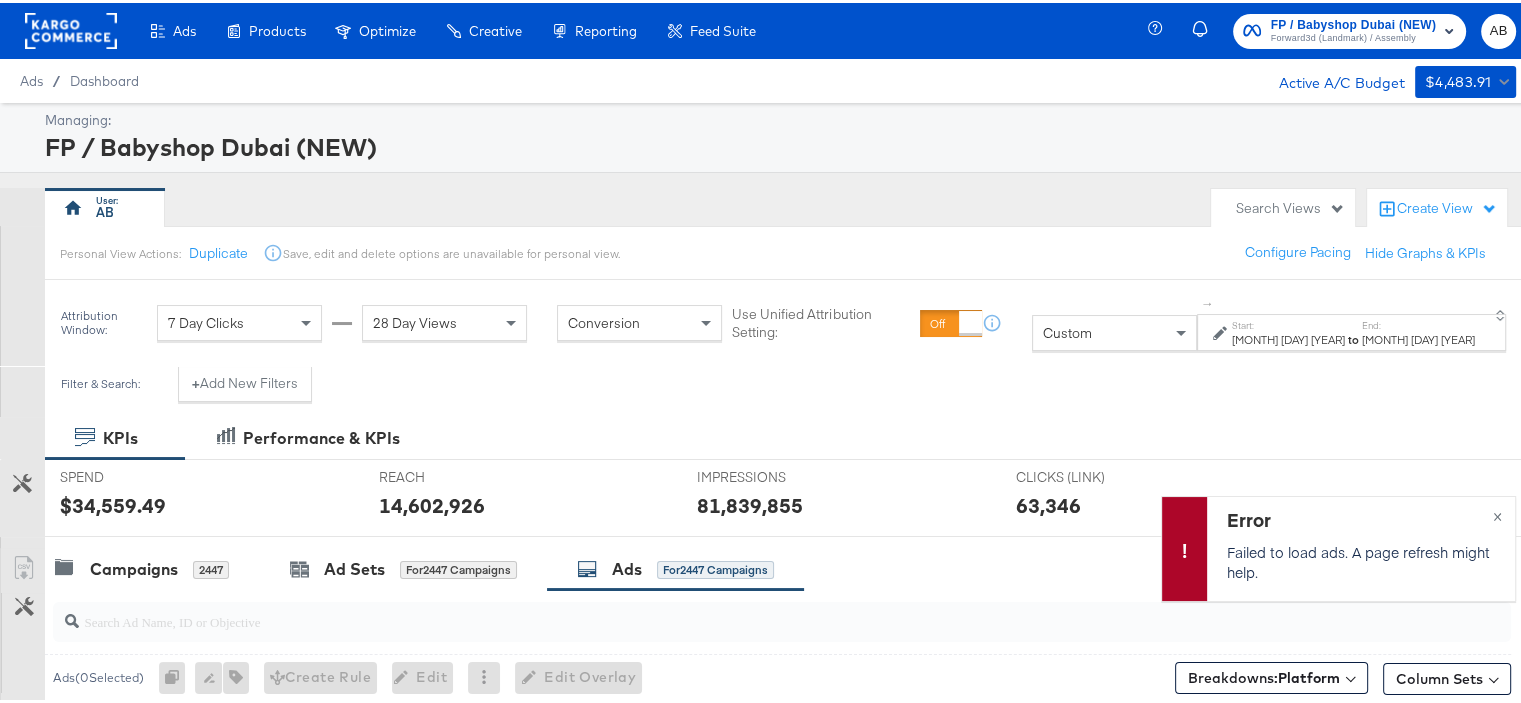 scroll, scrollTop: 400, scrollLeft: 0, axis: vertical 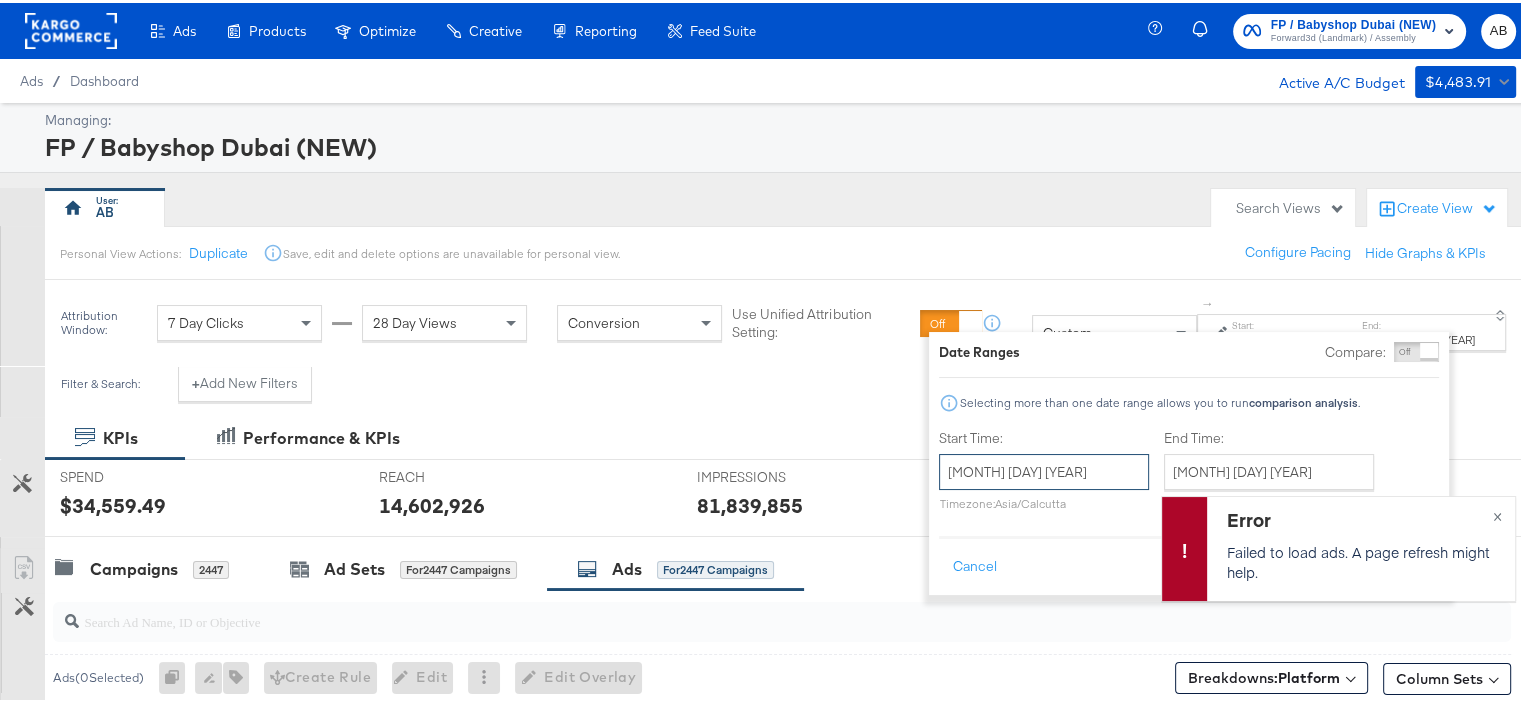 click on "August 1st 2023" at bounding box center [1044, 469] 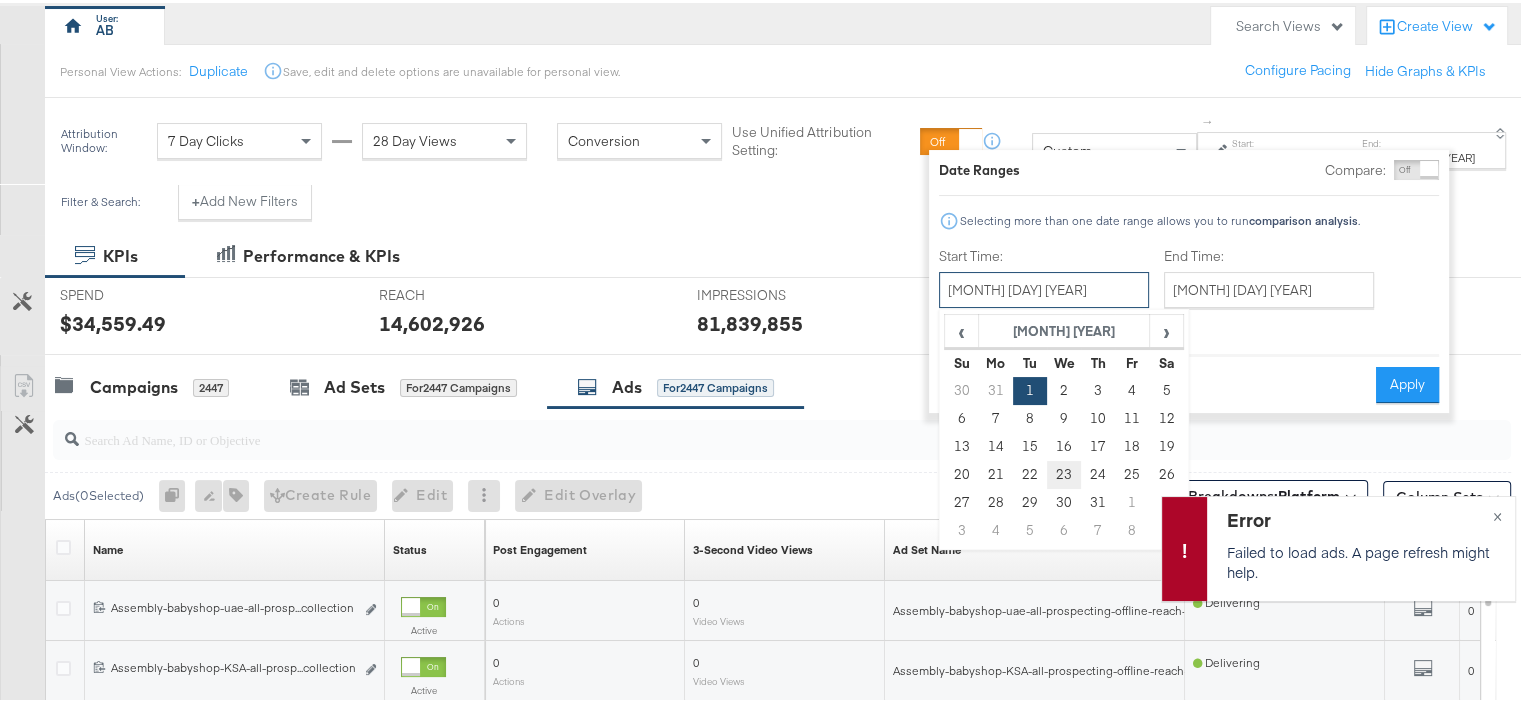 scroll, scrollTop: 300, scrollLeft: 0, axis: vertical 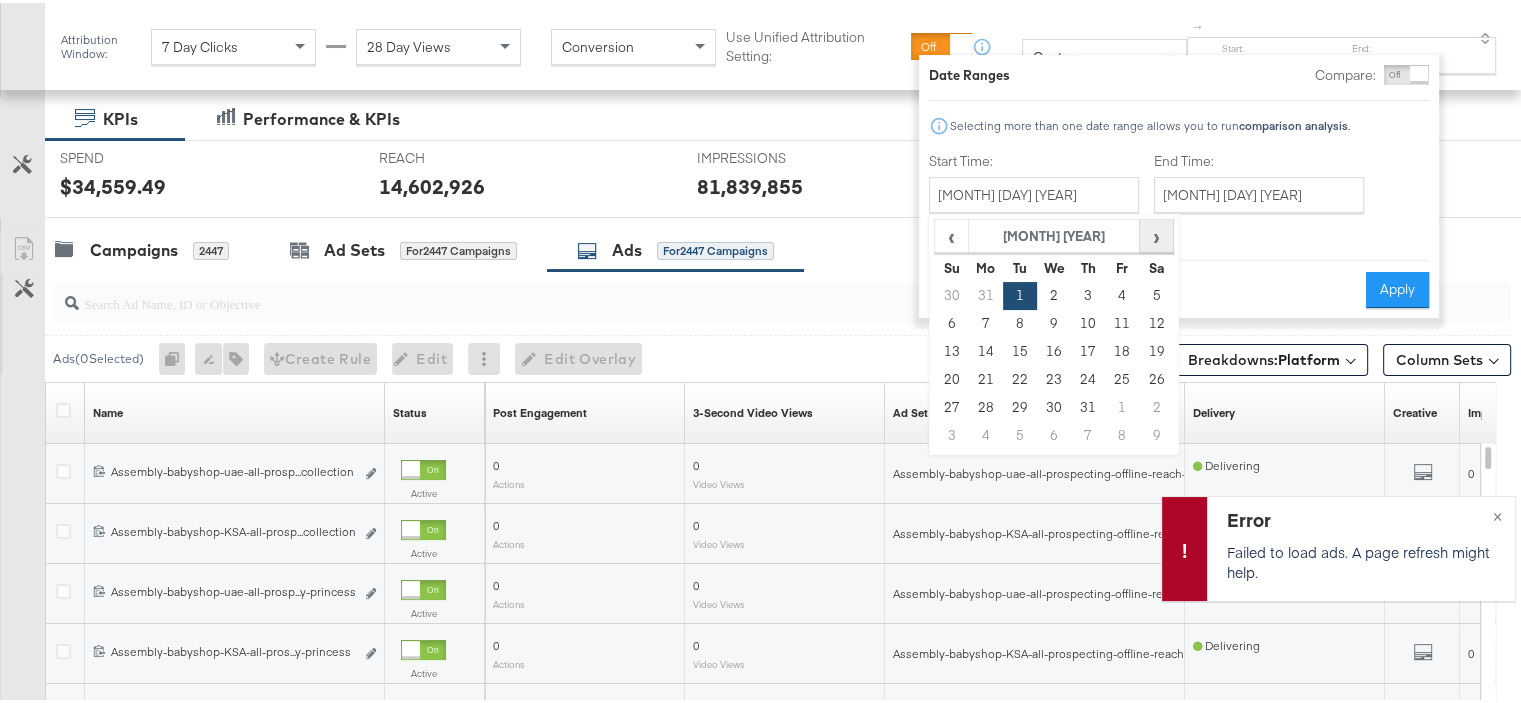 click on "›" at bounding box center [1155, 233] 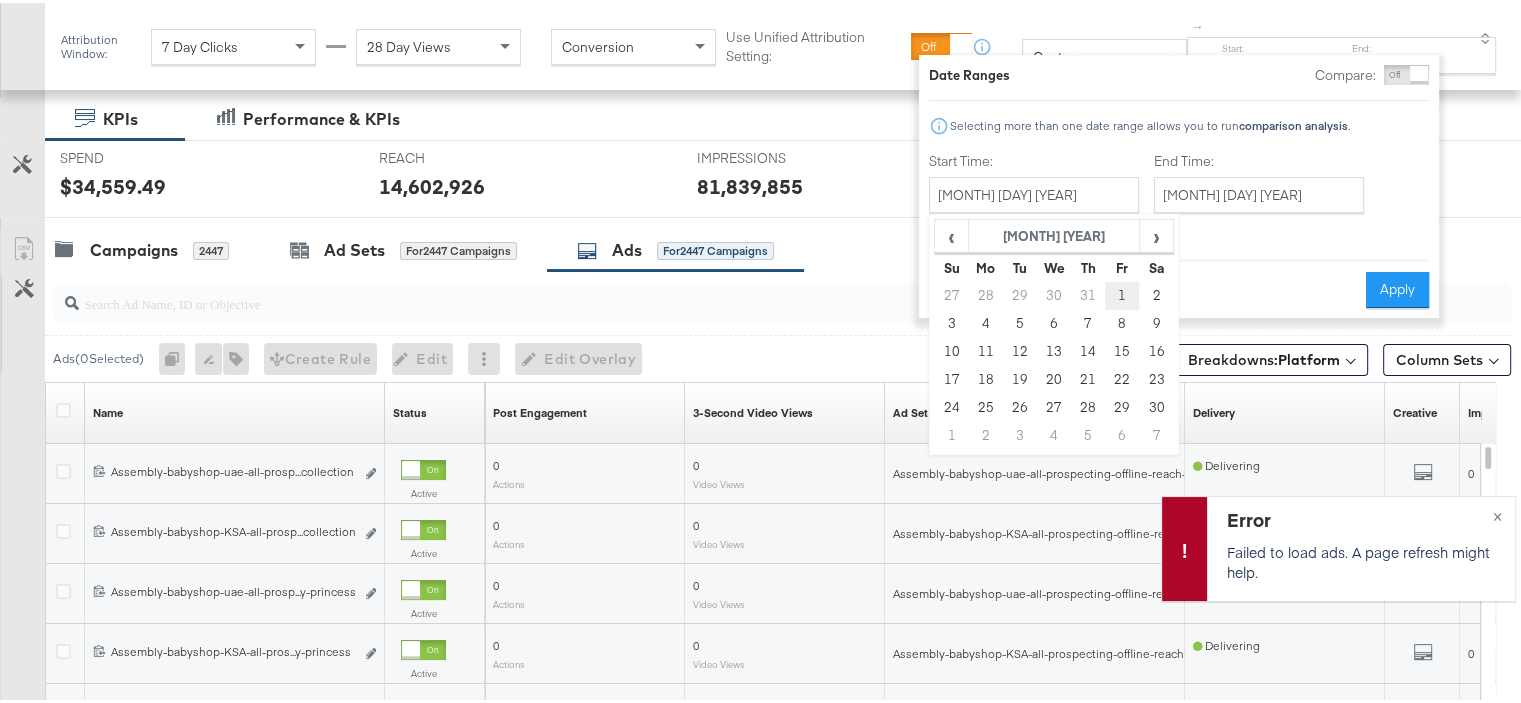 click on "1" at bounding box center [1122, 293] 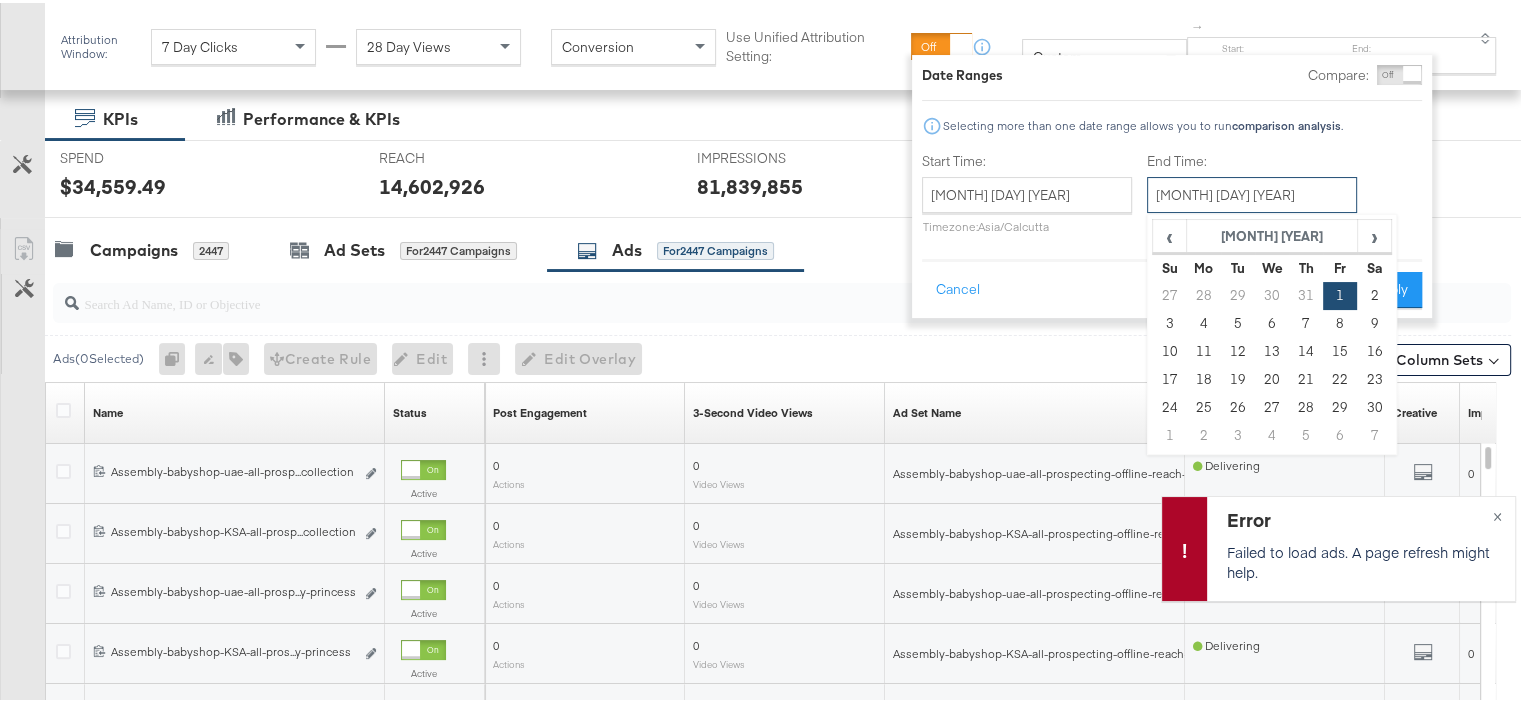 click on "September 1st 2023" at bounding box center (1252, 192) 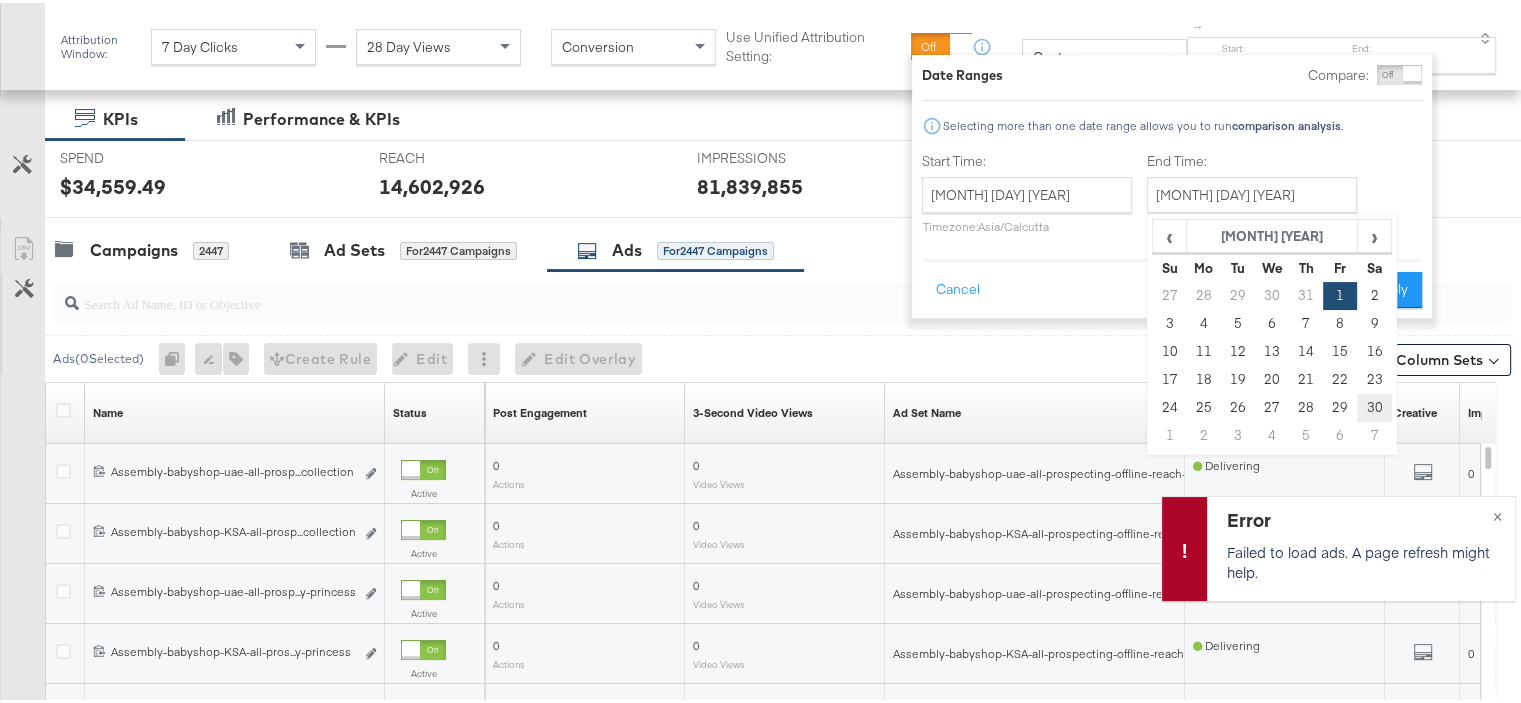 click on "30" at bounding box center [1374, 405] 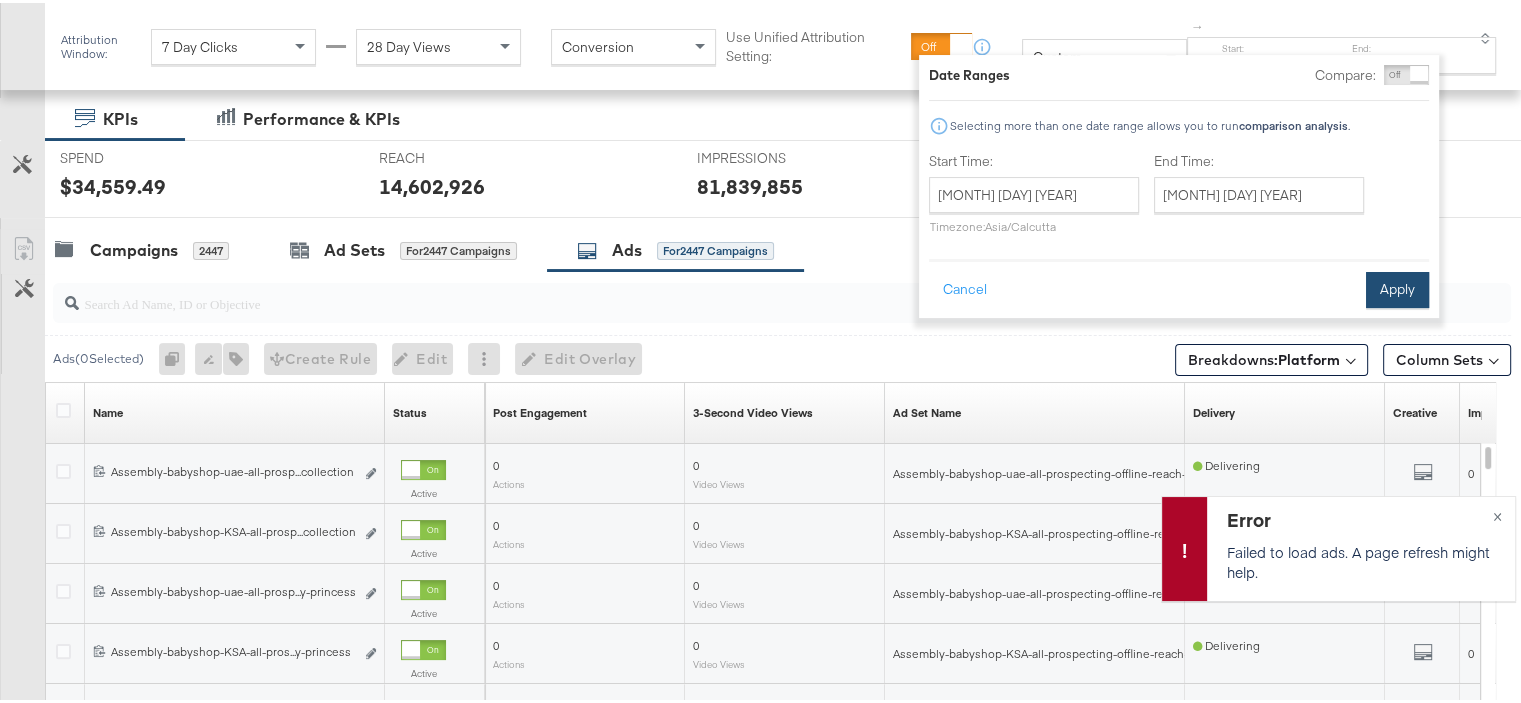 click on "Apply" at bounding box center (1397, 287) 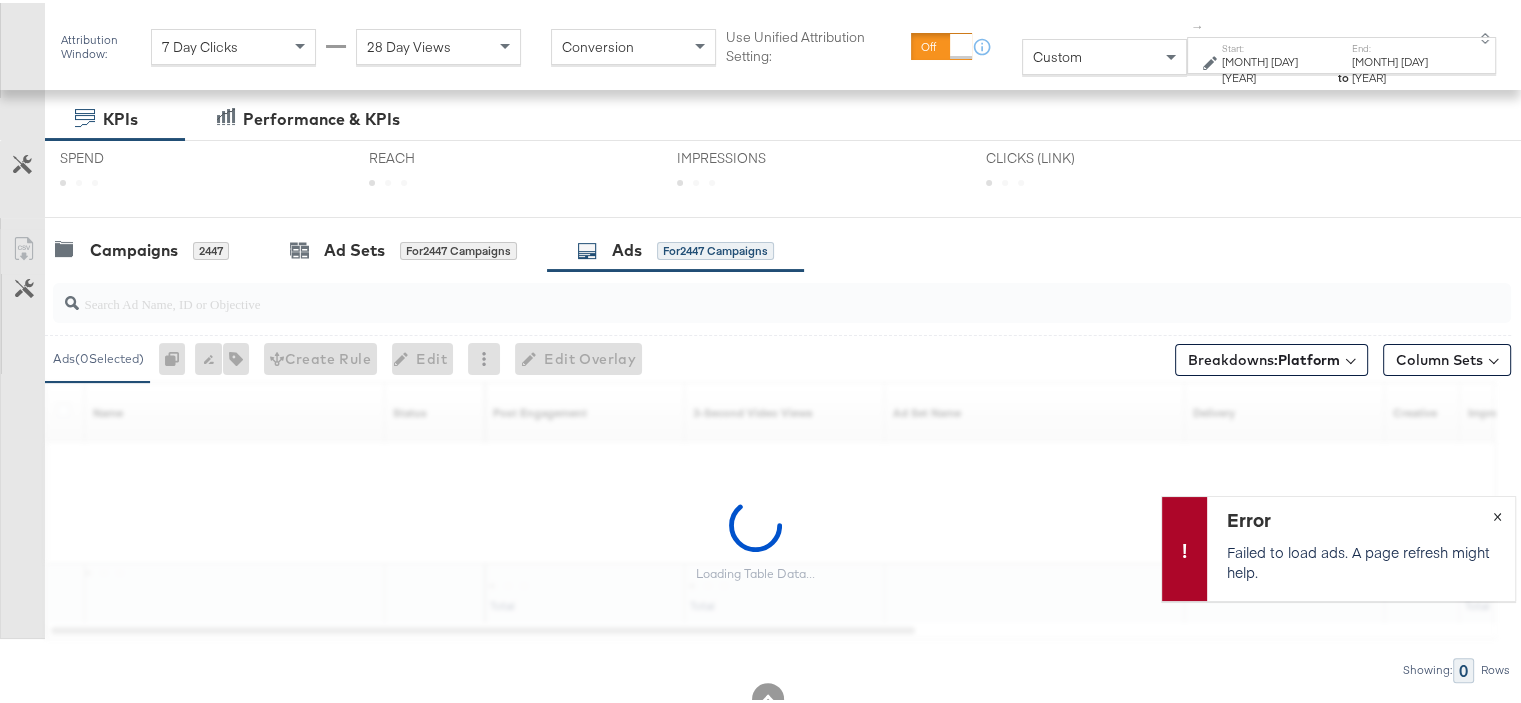 click on "×" at bounding box center [1496, 511] 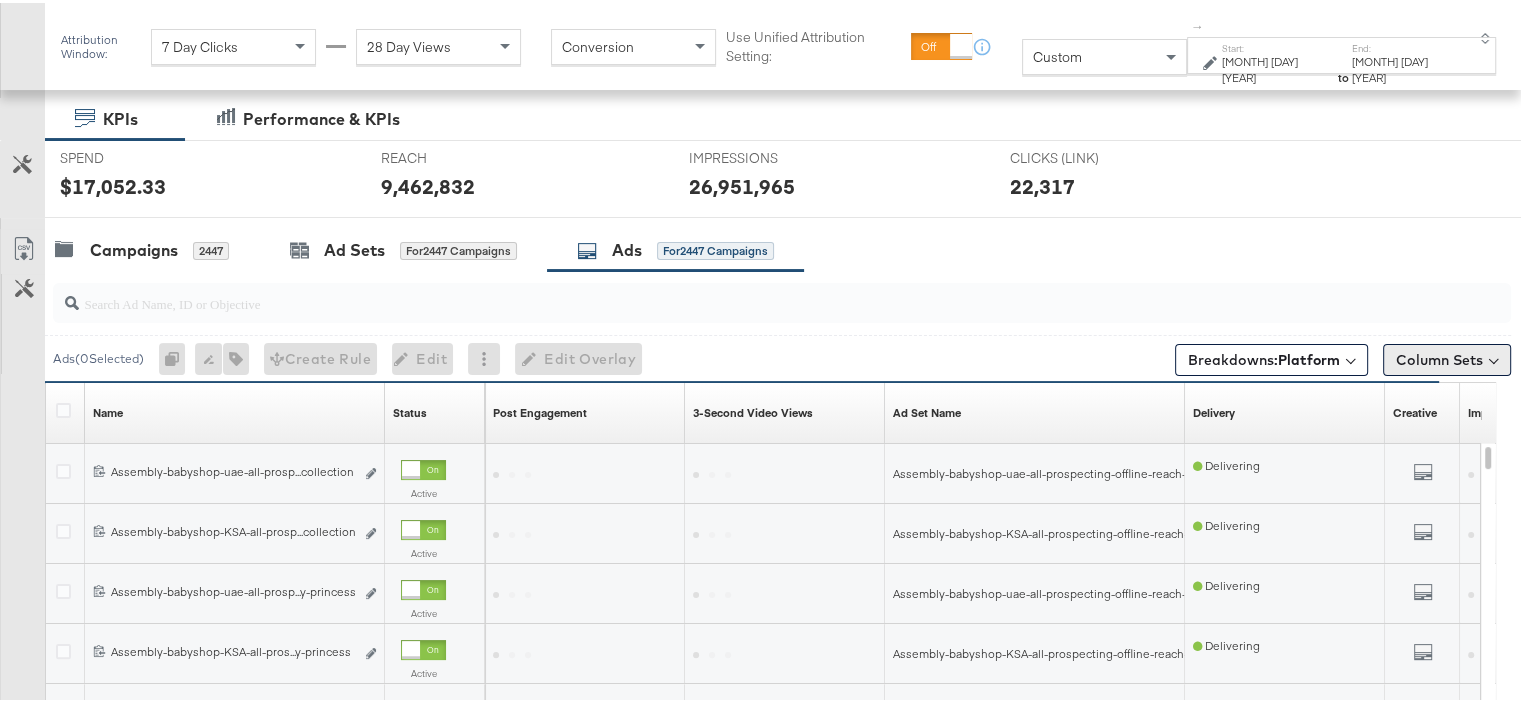 click on "Column Sets" at bounding box center [1447, 357] 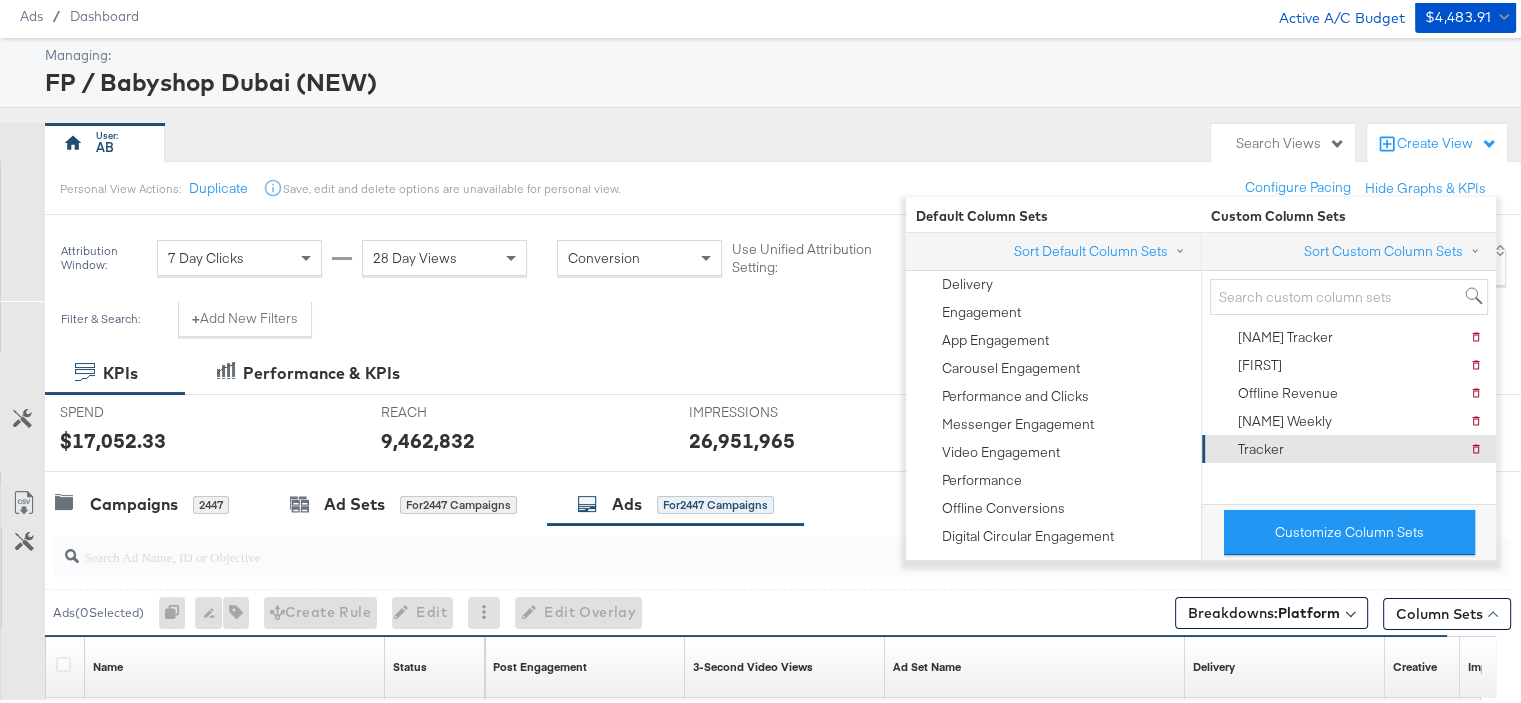 scroll, scrollTop: 100, scrollLeft: 0, axis: vertical 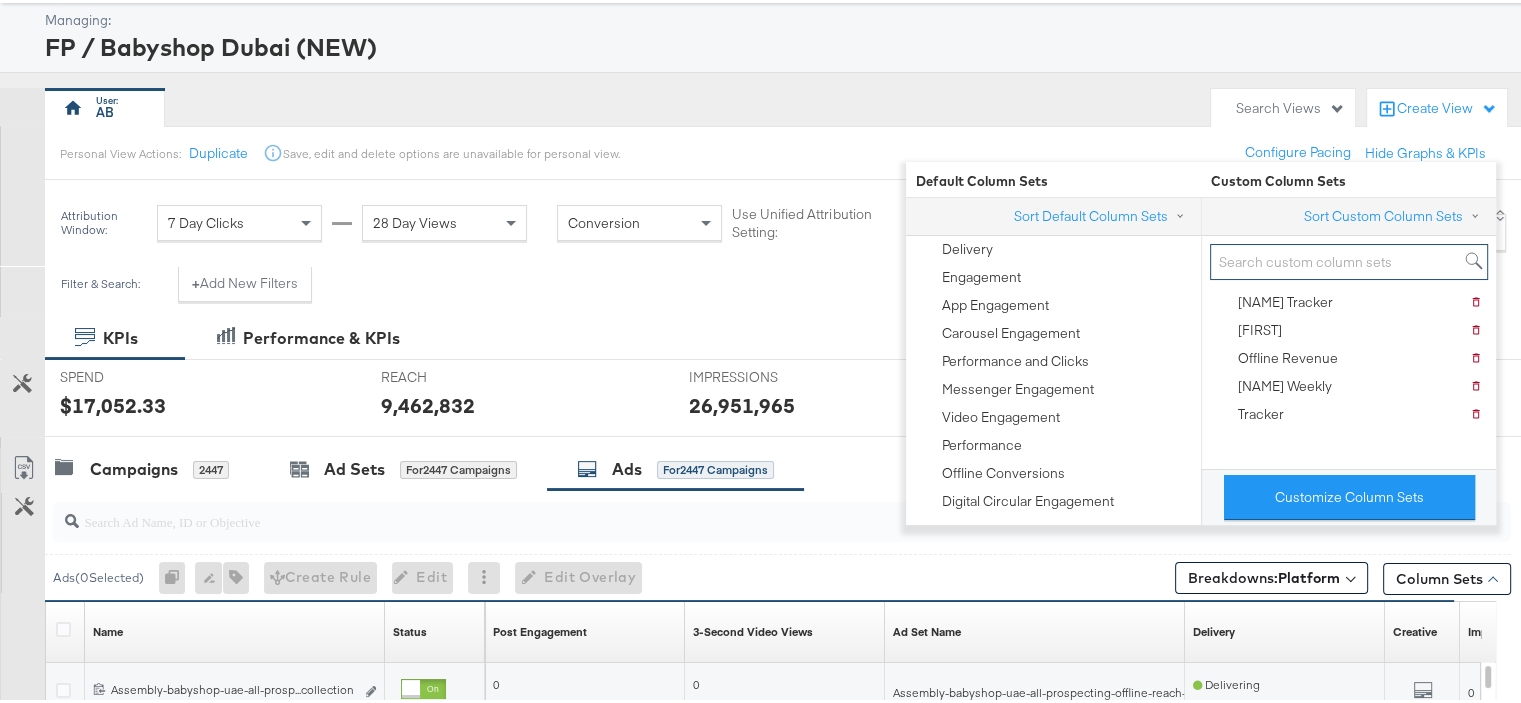 click at bounding box center (1349, 259) 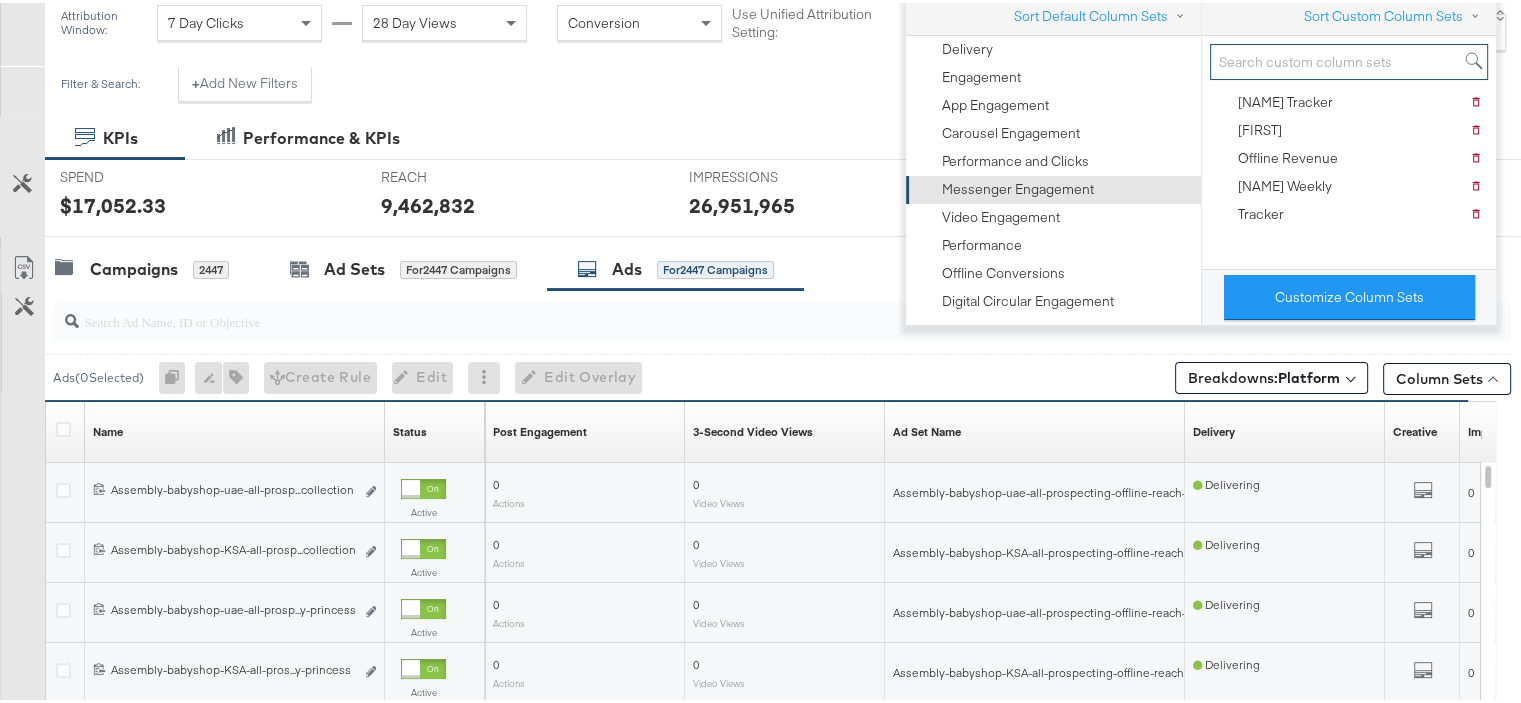 scroll, scrollTop: 100, scrollLeft: 0, axis: vertical 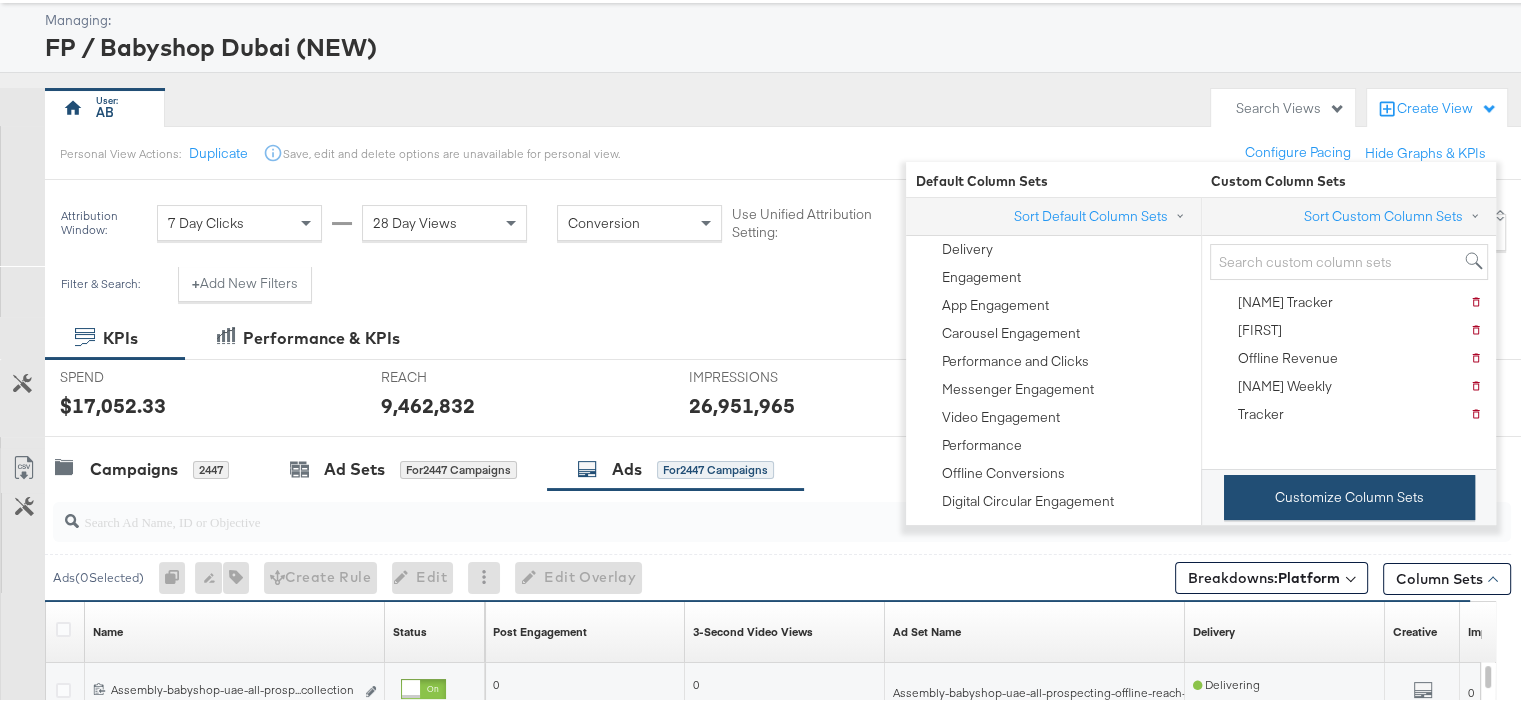 click on "Customize Column Sets" at bounding box center (1349, 494) 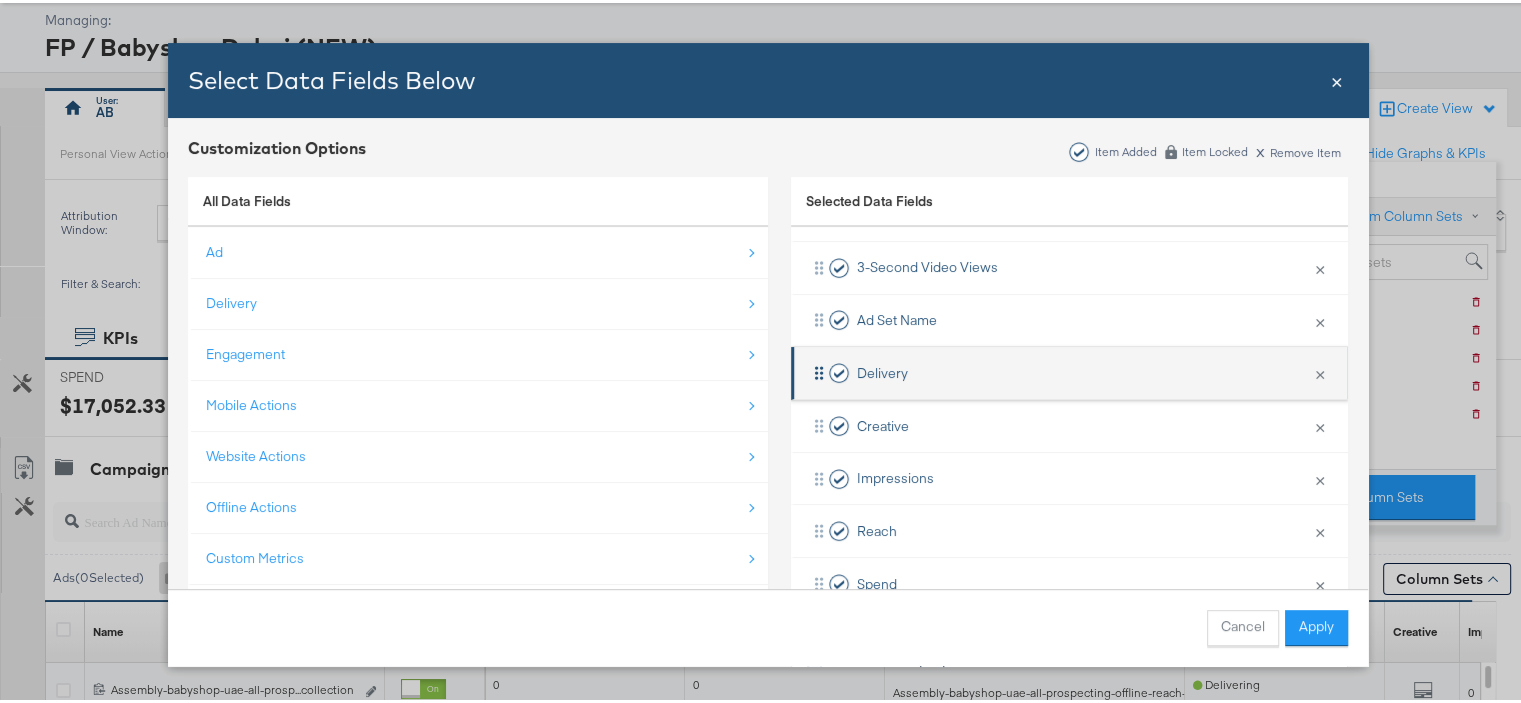scroll, scrollTop: 238, scrollLeft: 0, axis: vertical 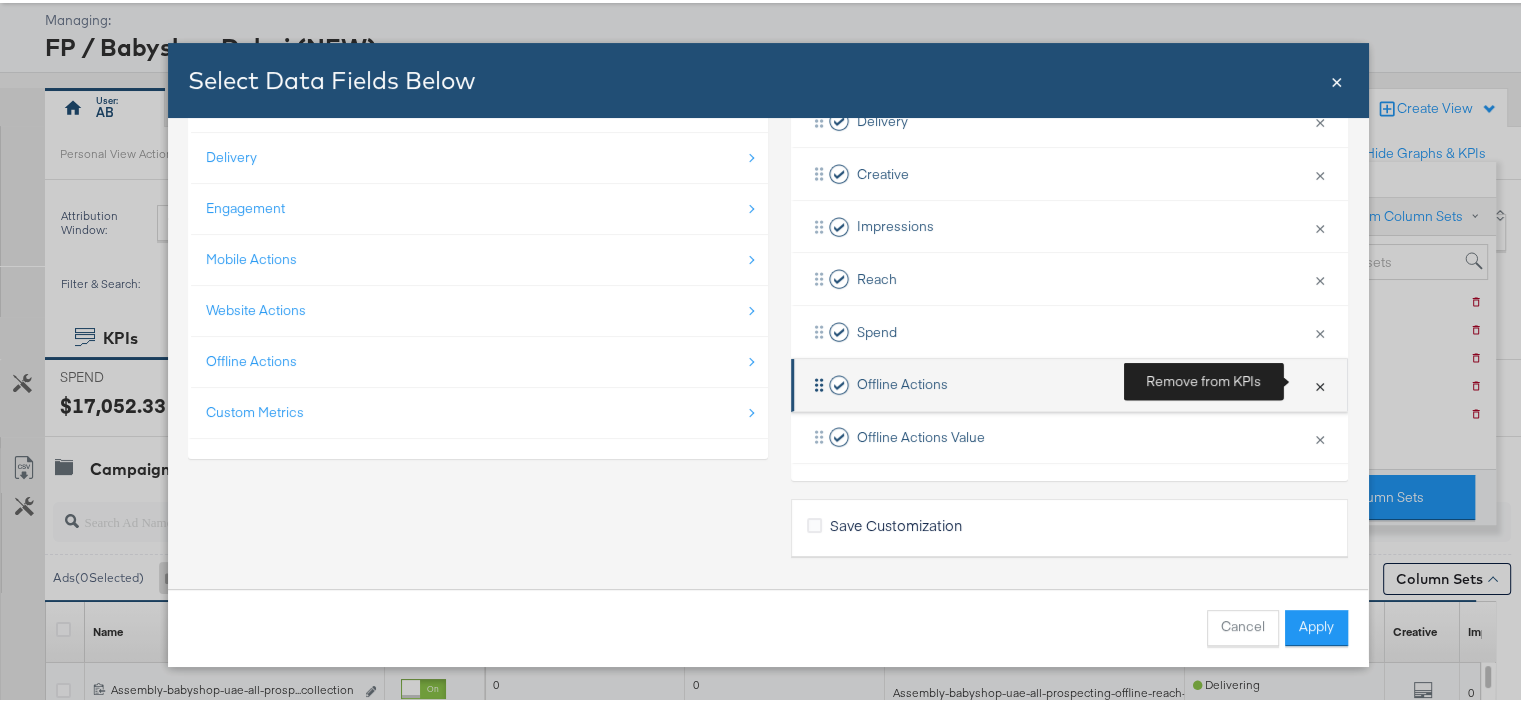 click on "×" at bounding box center [1320, 382] 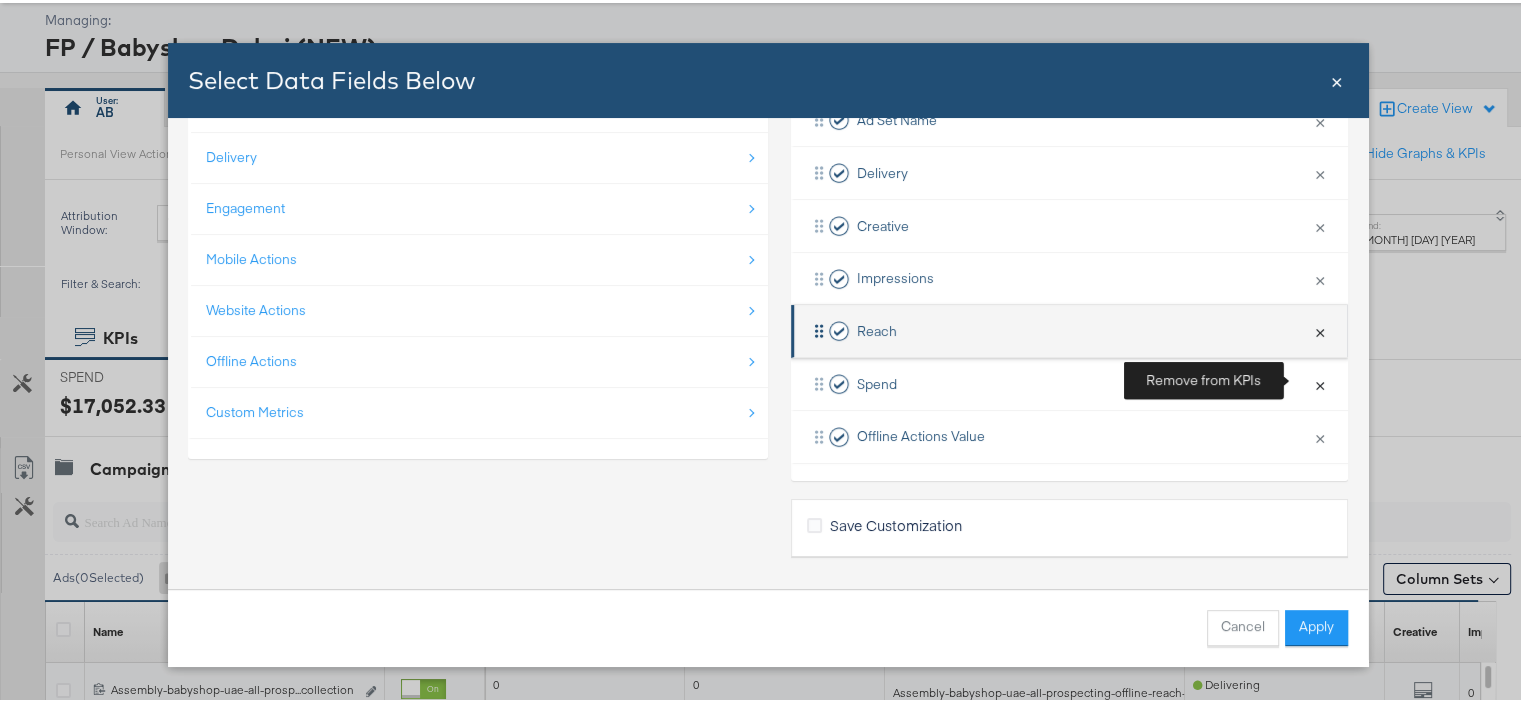 click on "×" at bounding box center [1320, 381] 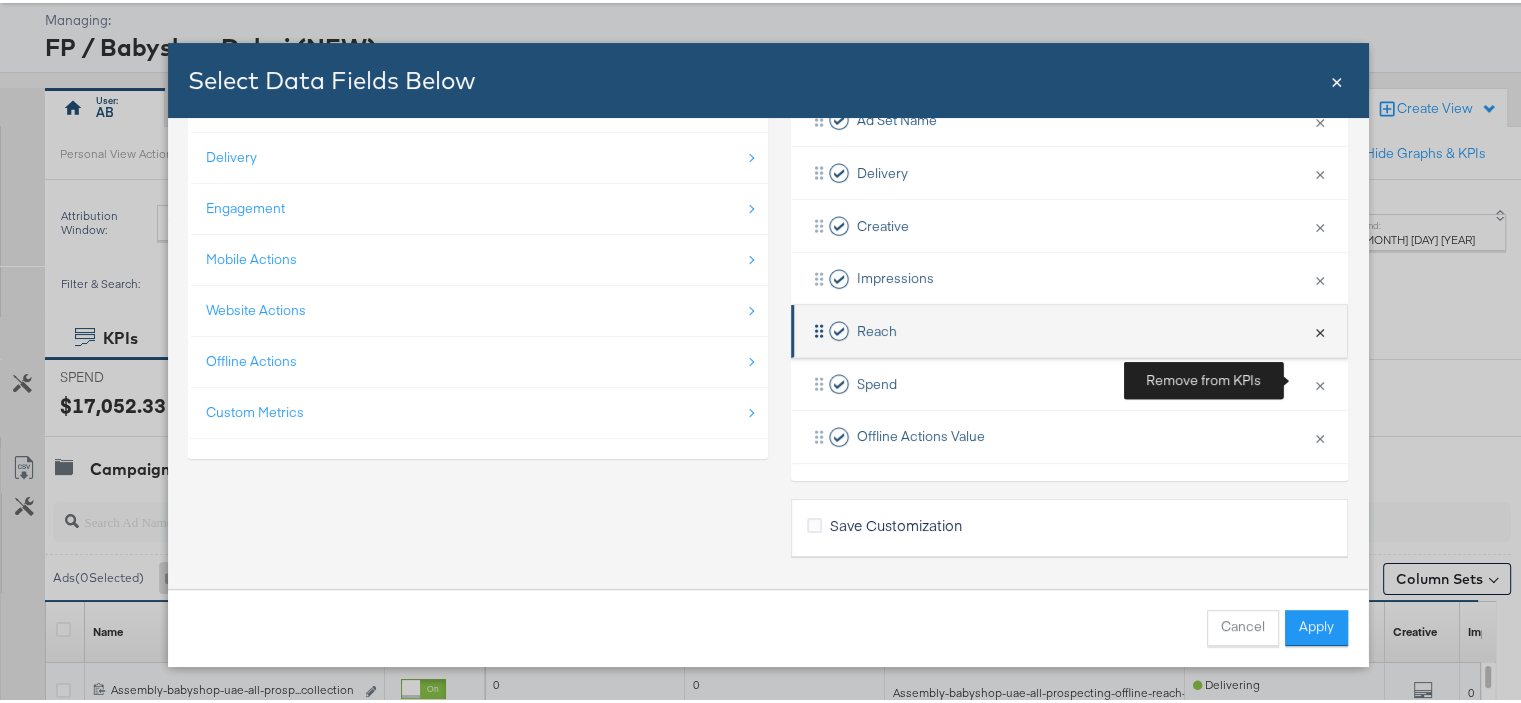 scroll, scrollTop: 133, scrollLeft: 0, axis: vertical 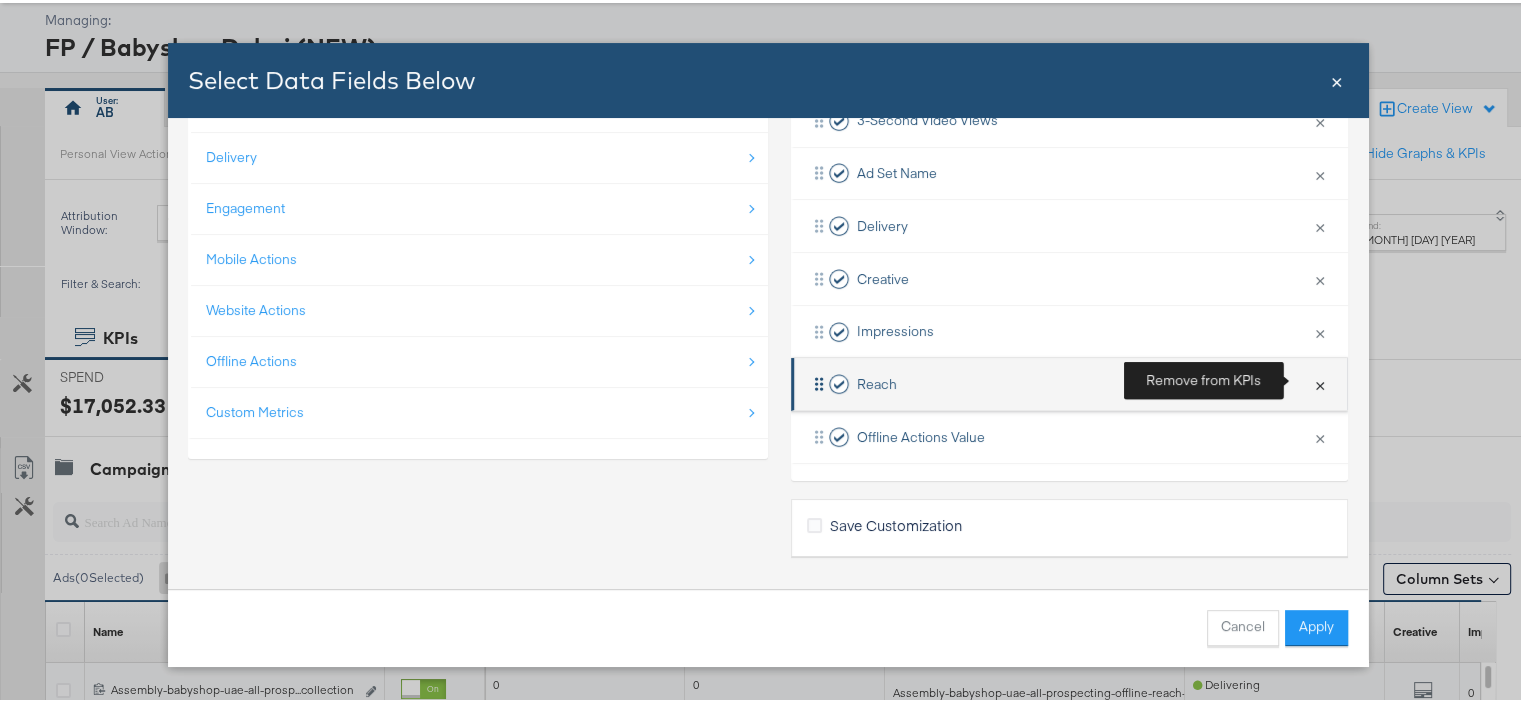 click on "×" at bounding box center [1320, 381] 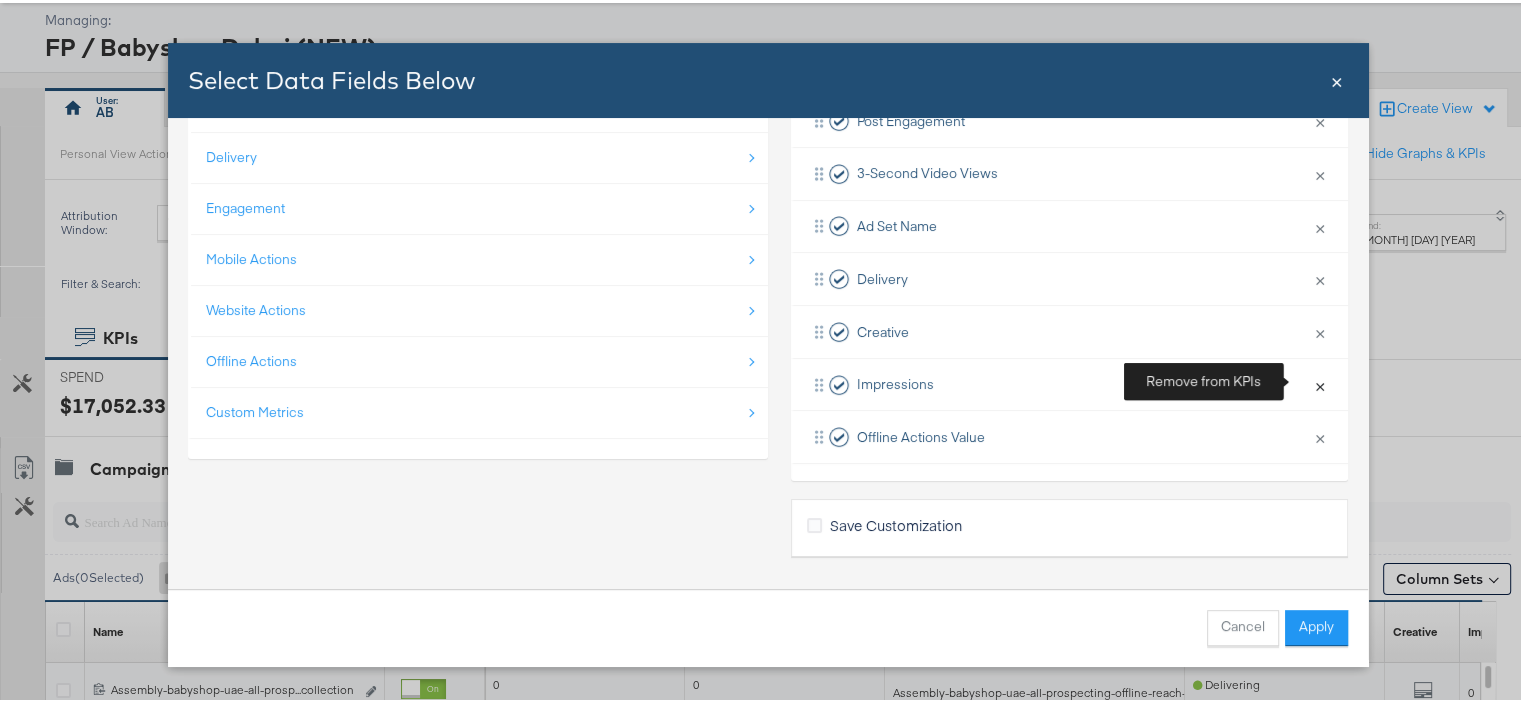 click on "×" at bounding box center [1320, 382] 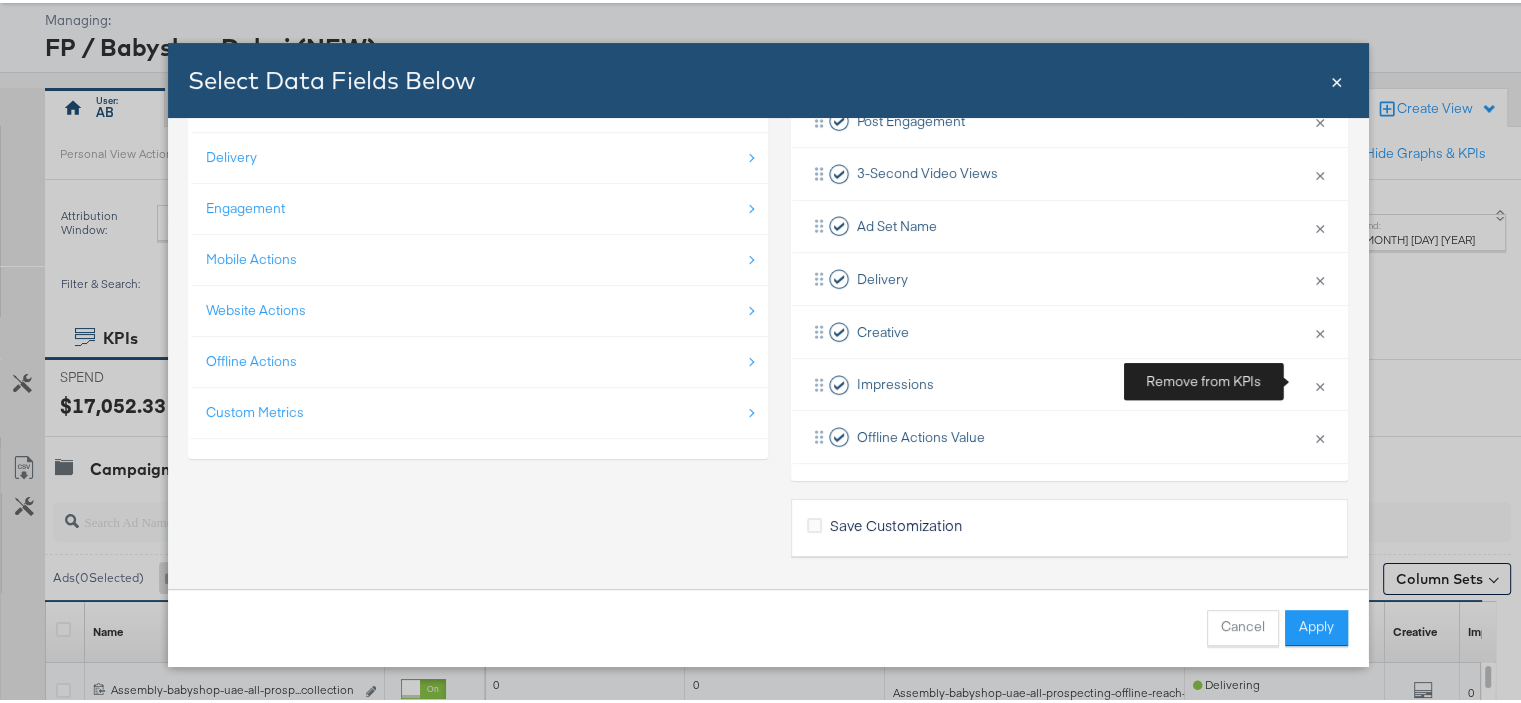 scroll, scrollTop: 28, scrollLeft: 0, axis: vertical 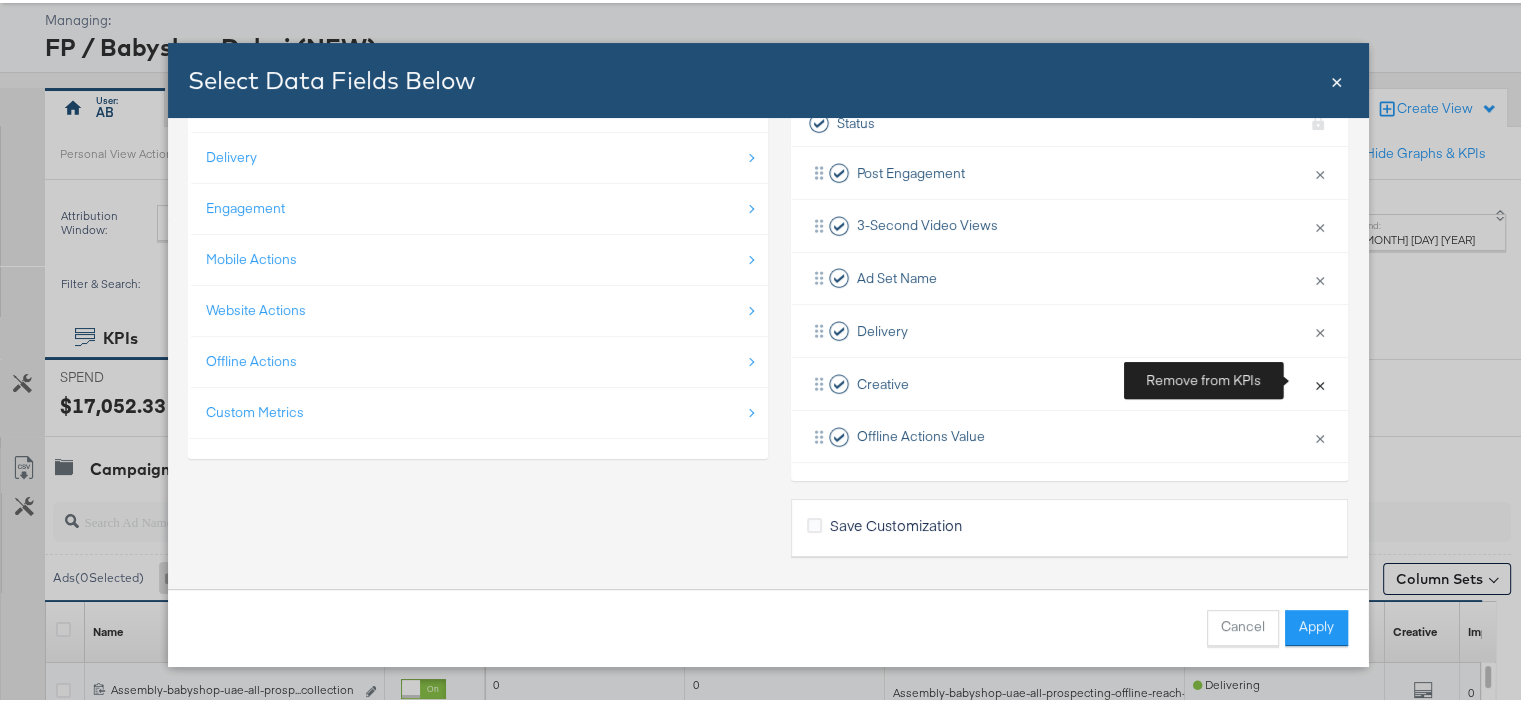 click on "×" at bounding box center (1320, 381) 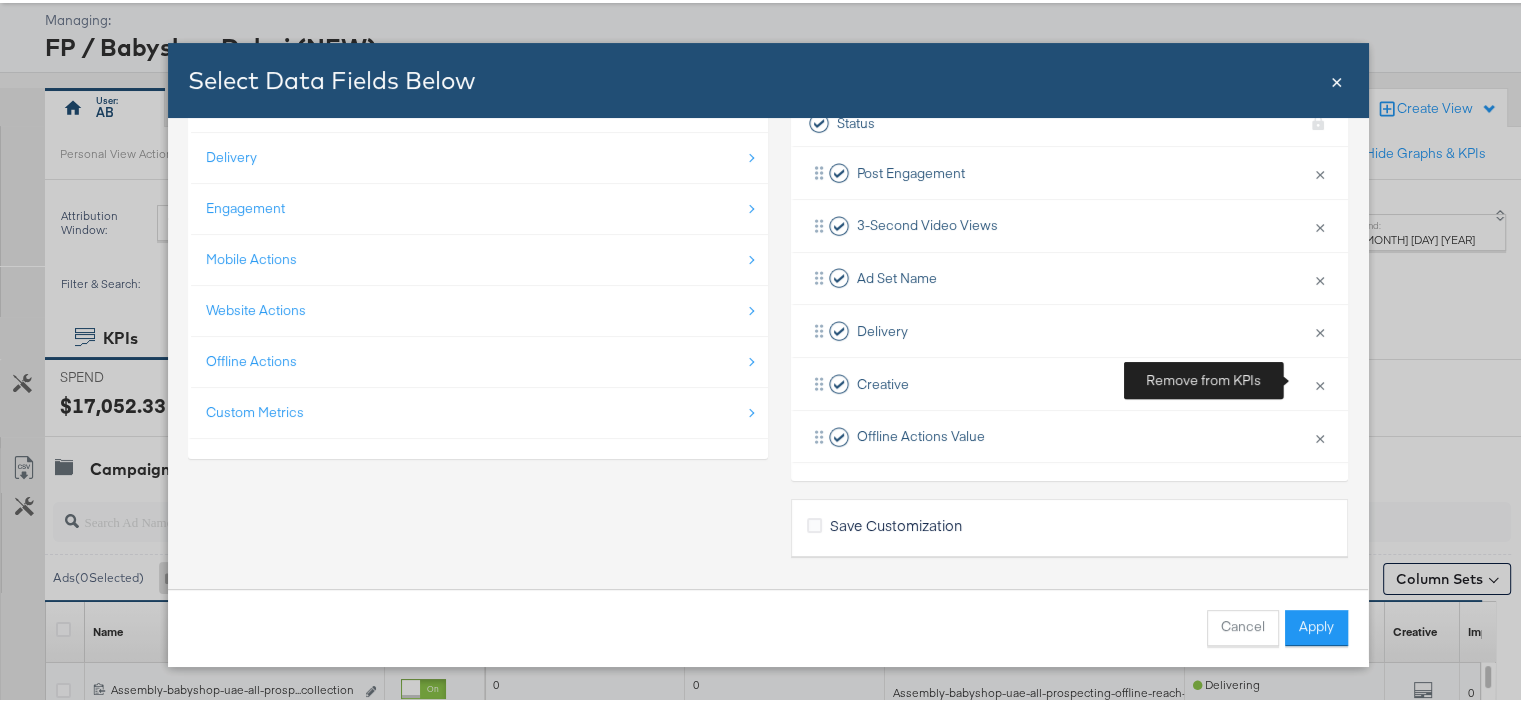 scroll, scrollTop: 0, scrollLeft: 0, axis: both 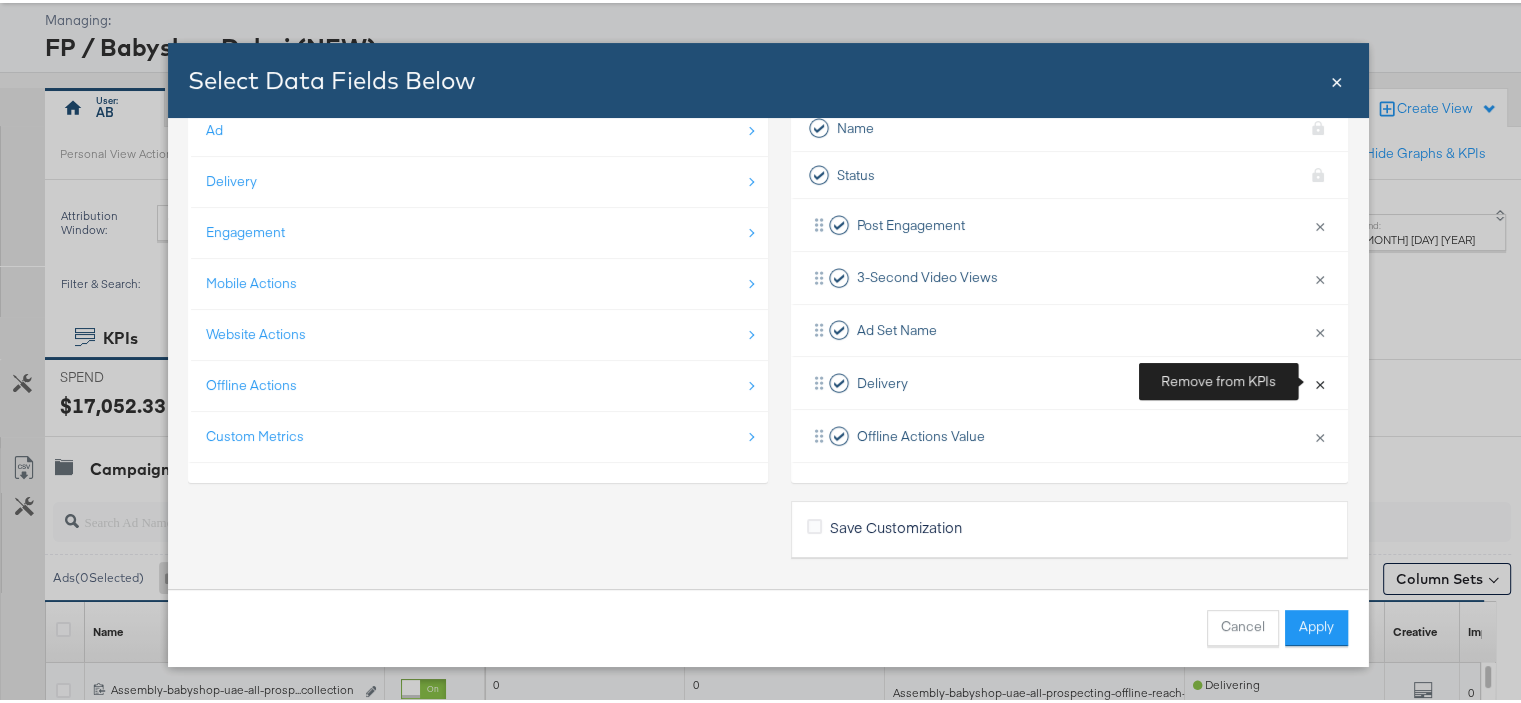click on "× Remove from KPIs" at bounding box center (1320, 380) 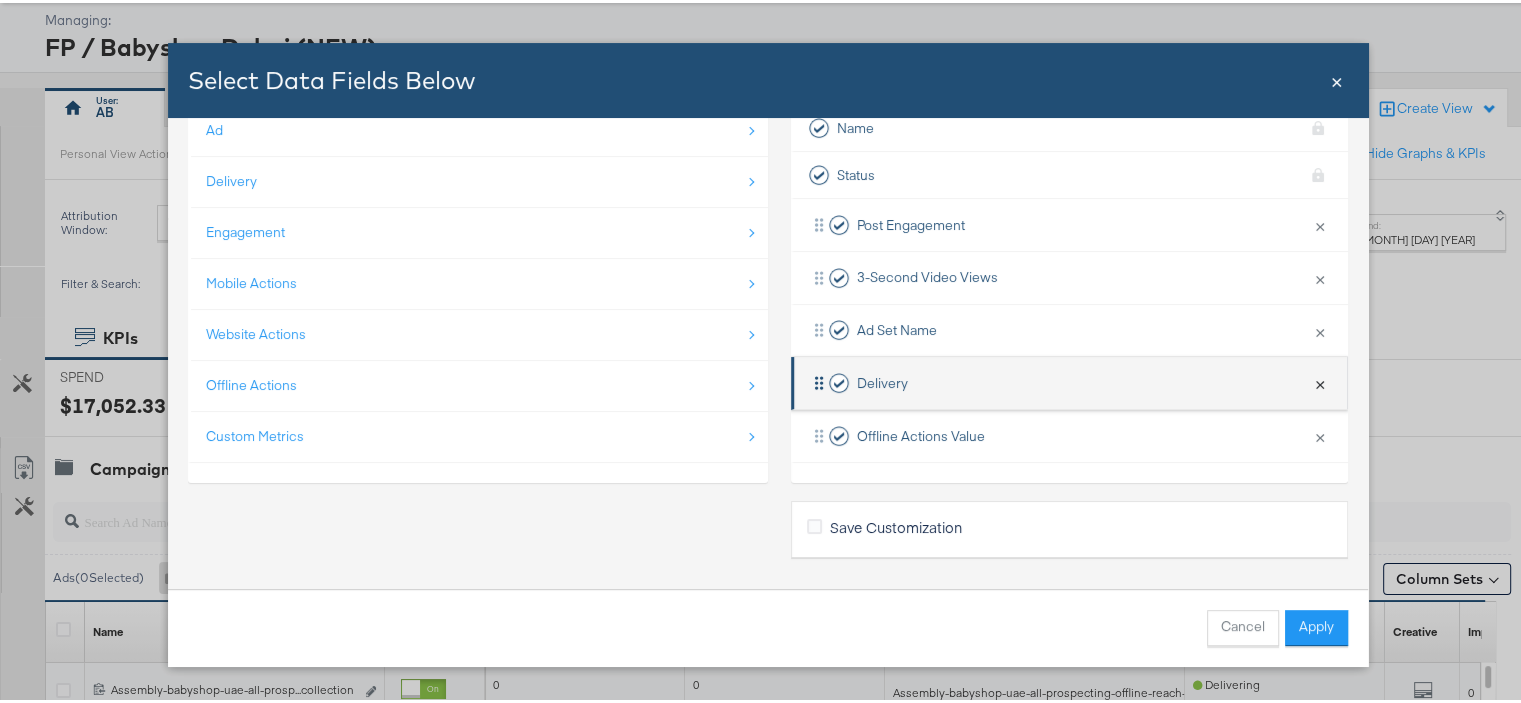 click on "×" at bounding box center [1320, 380] 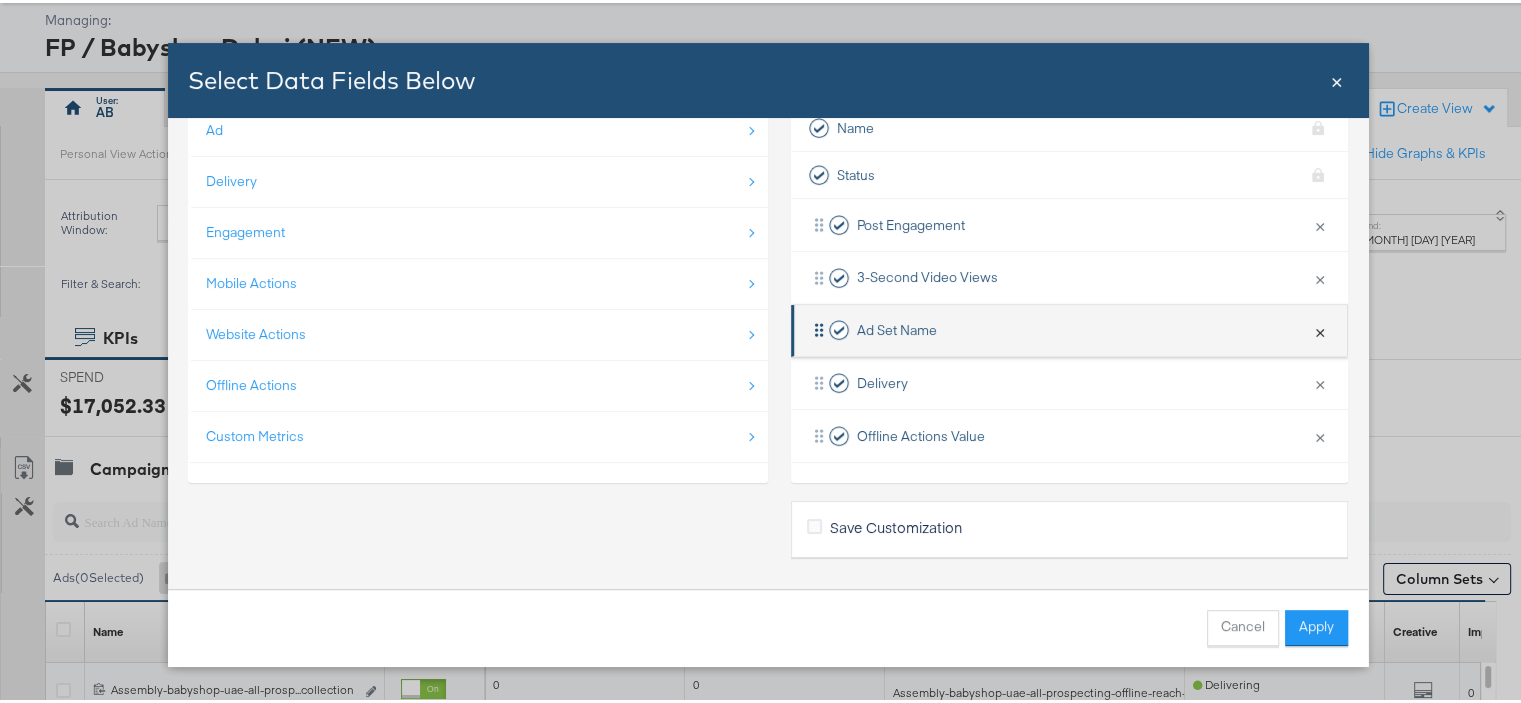 scroll, scrollTop: 69, scrollLeft: 0, axis: vertical 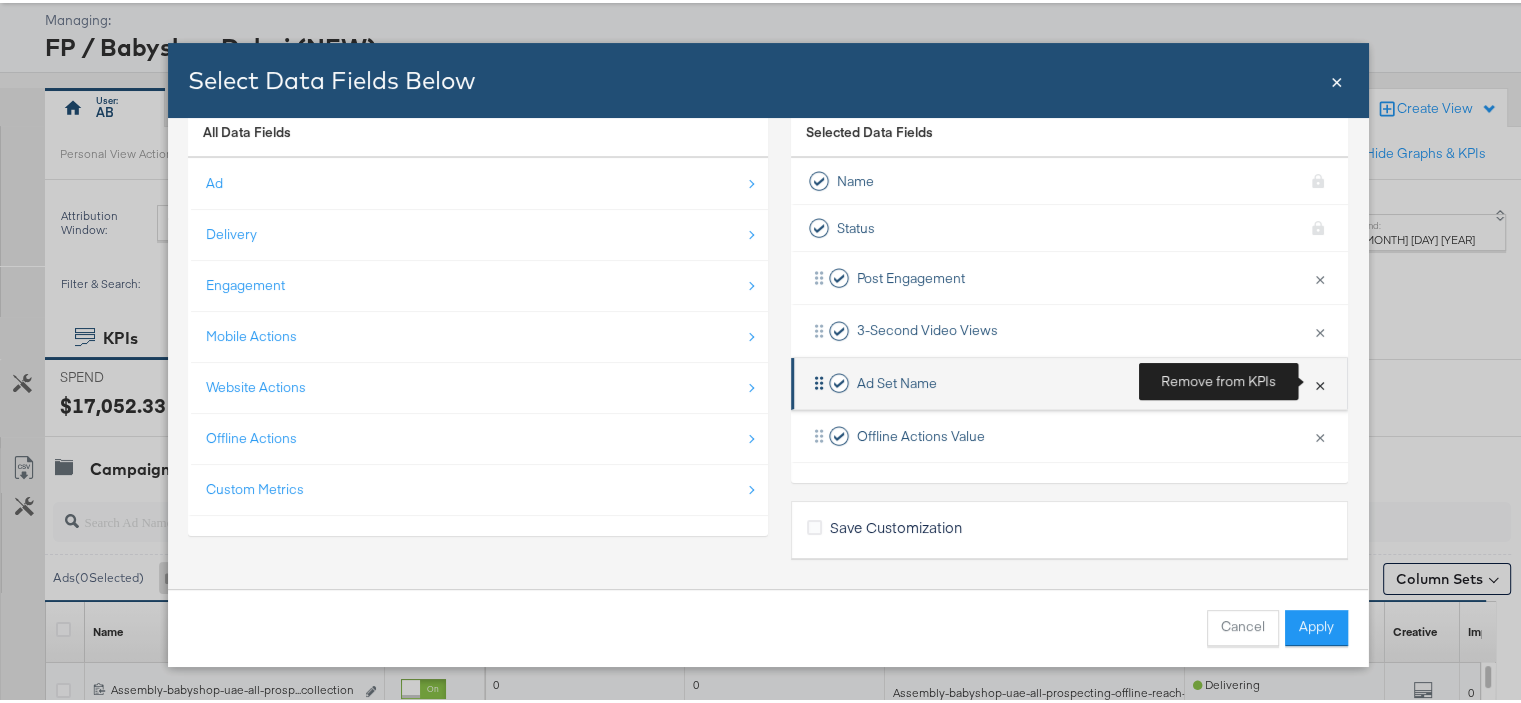 click on "×" at bounding box center (1320, 381) 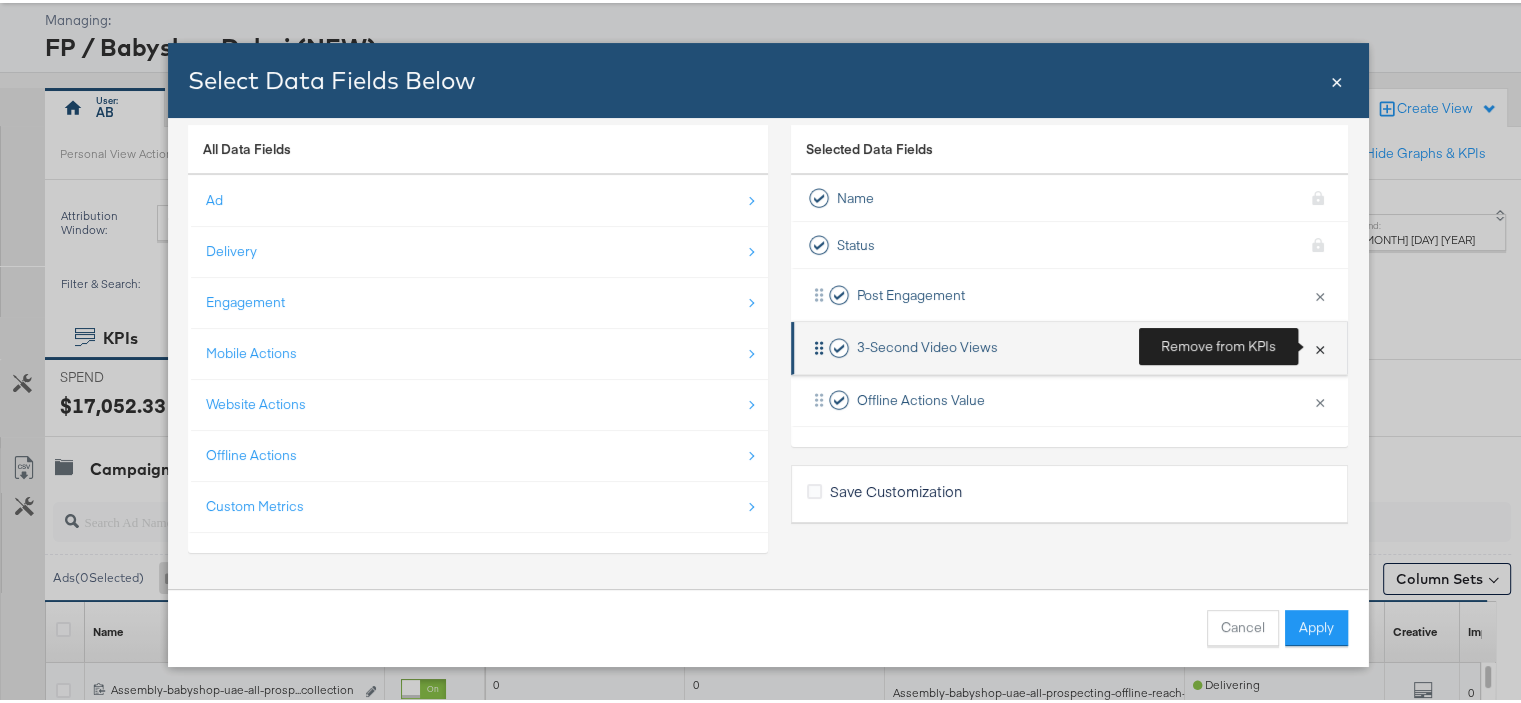 click on "×" at bounding box center [1320, 345] 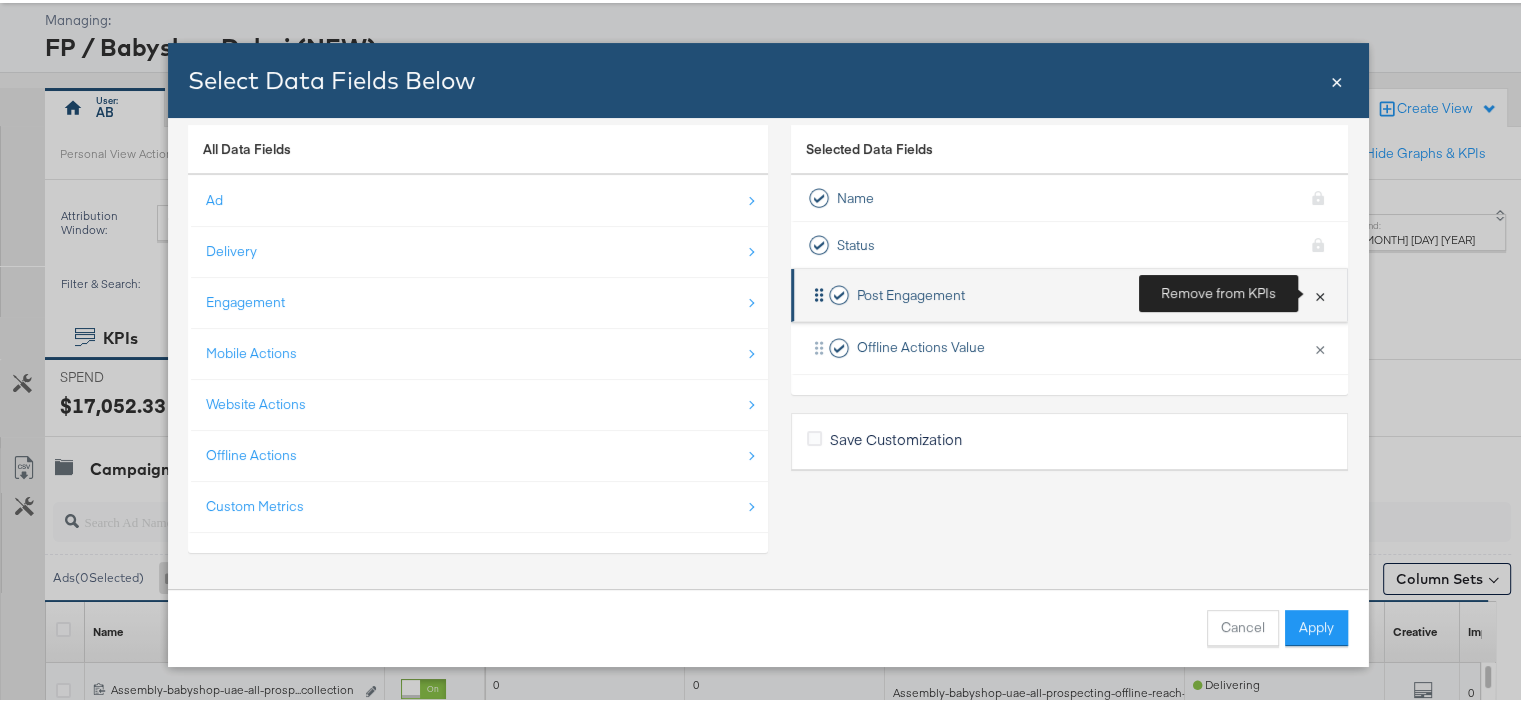 click on "×" at bounding box center (1320, 292) 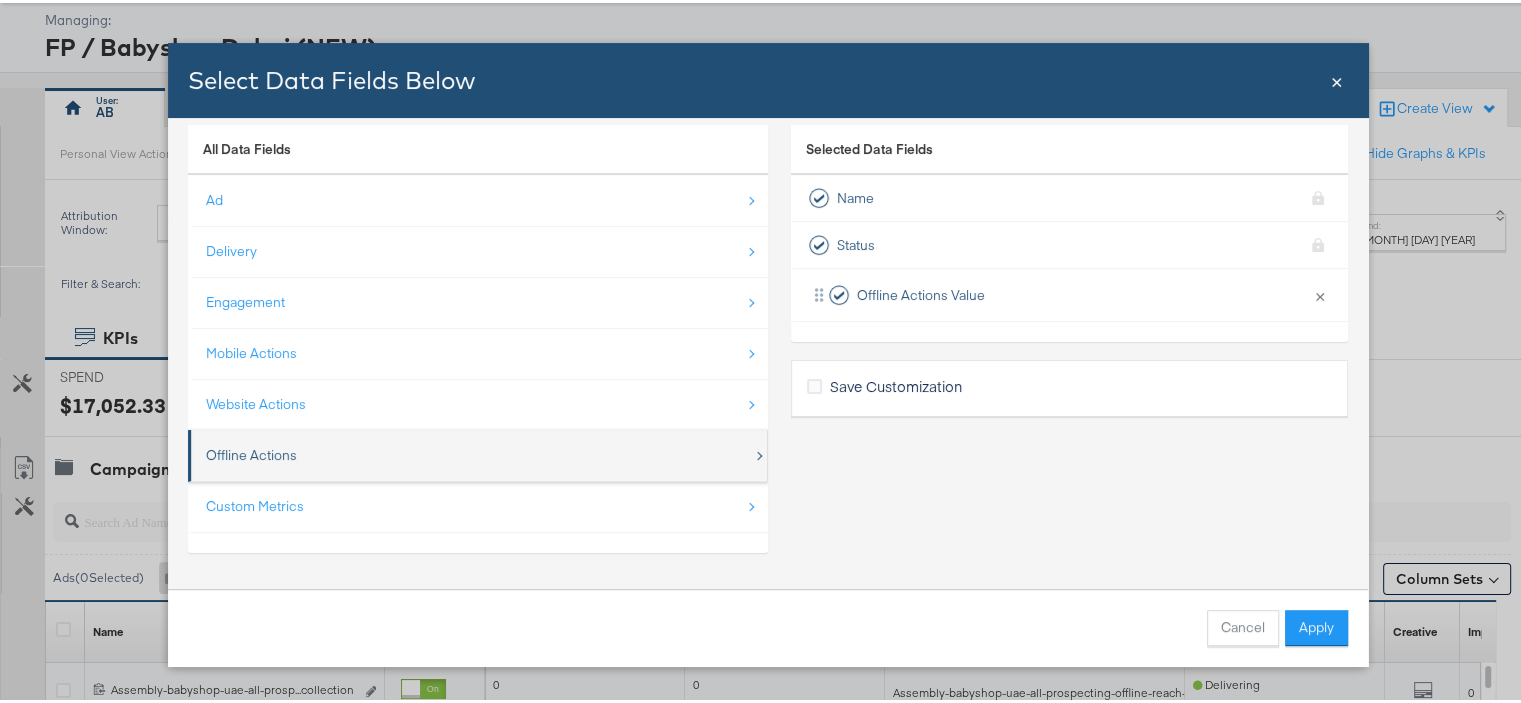 click on "Offline Actions" at bounding box center [479, 452] 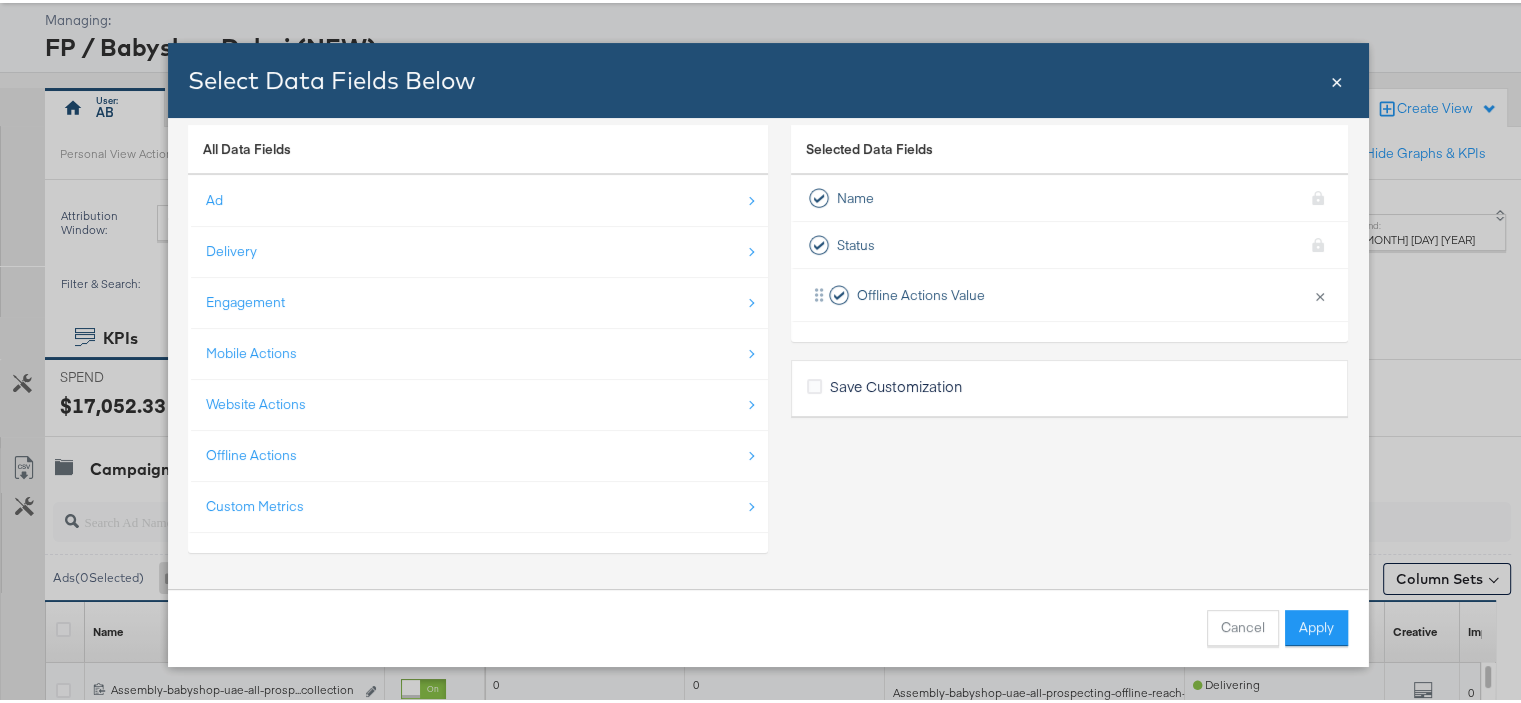 scroll, scrollTop: 0, scrollLeft: 0, axis: both 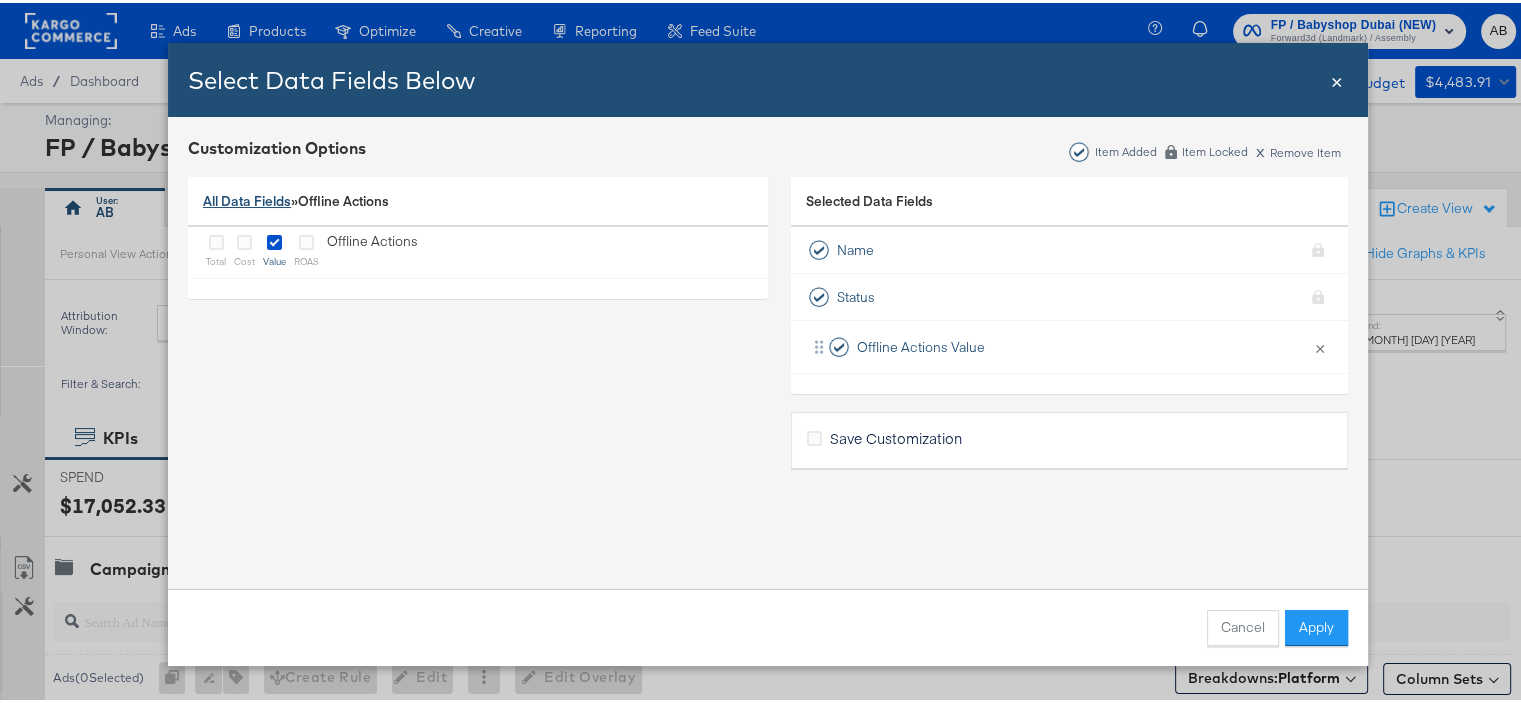 click on "All Data Fields" at bounding box center [247, 198] 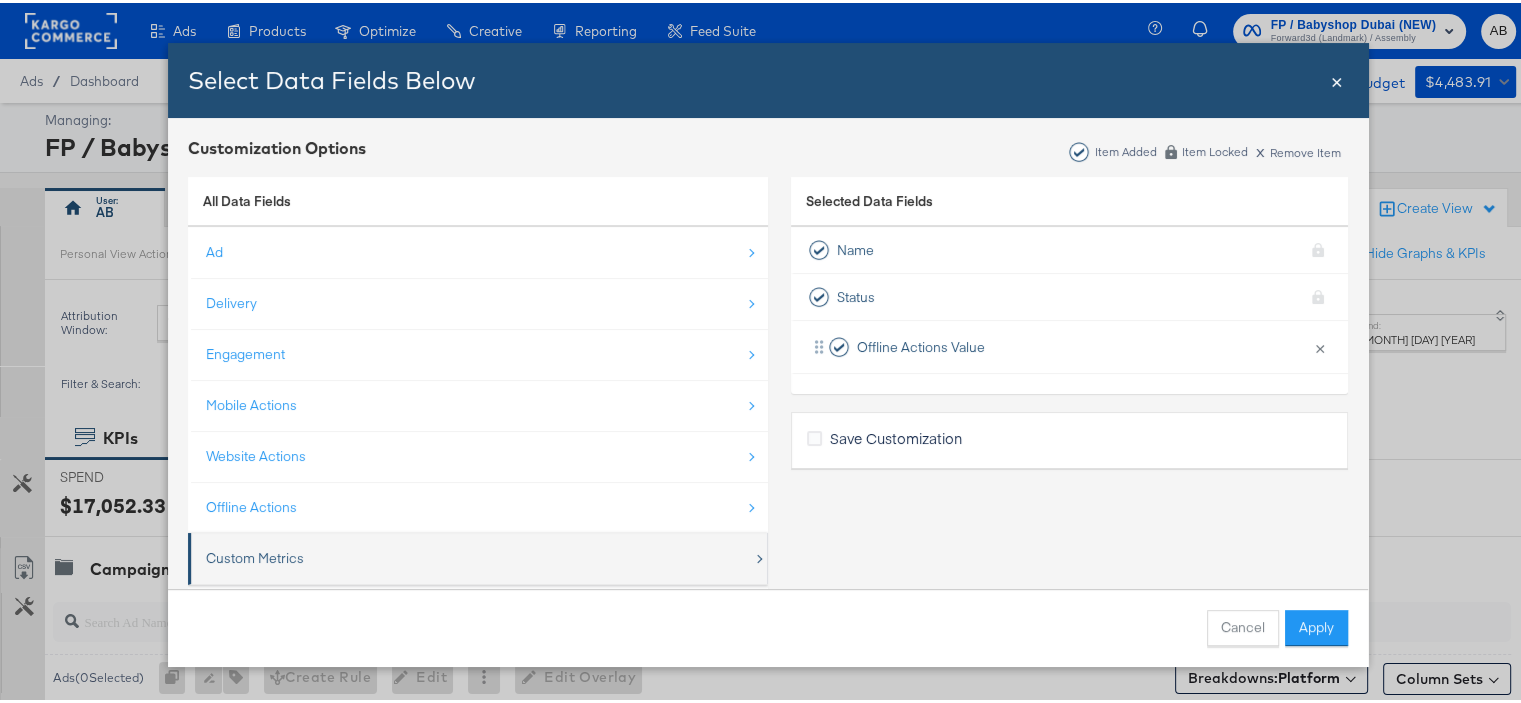 click on "Custom Metrics" at bounding box center (479, 555) 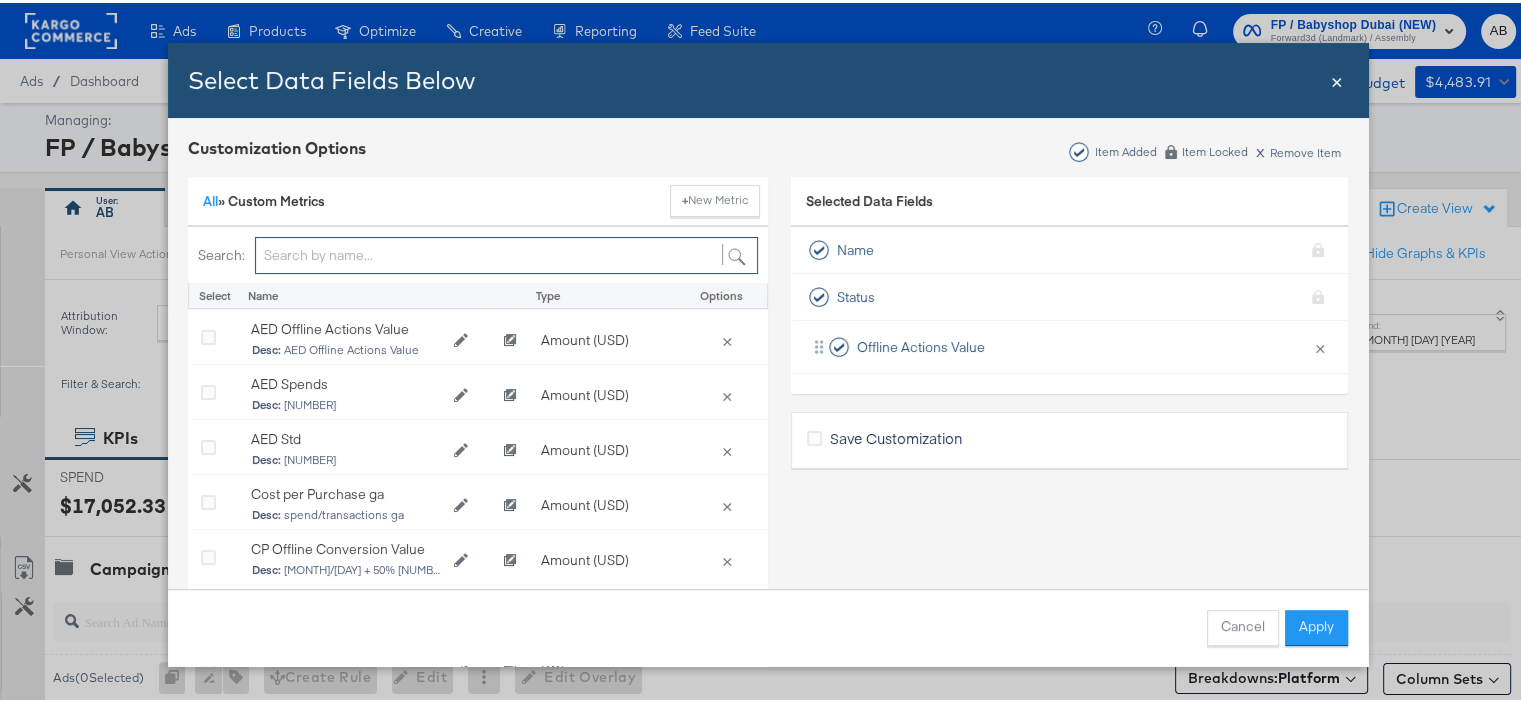 click at bounding box center (506, 252) 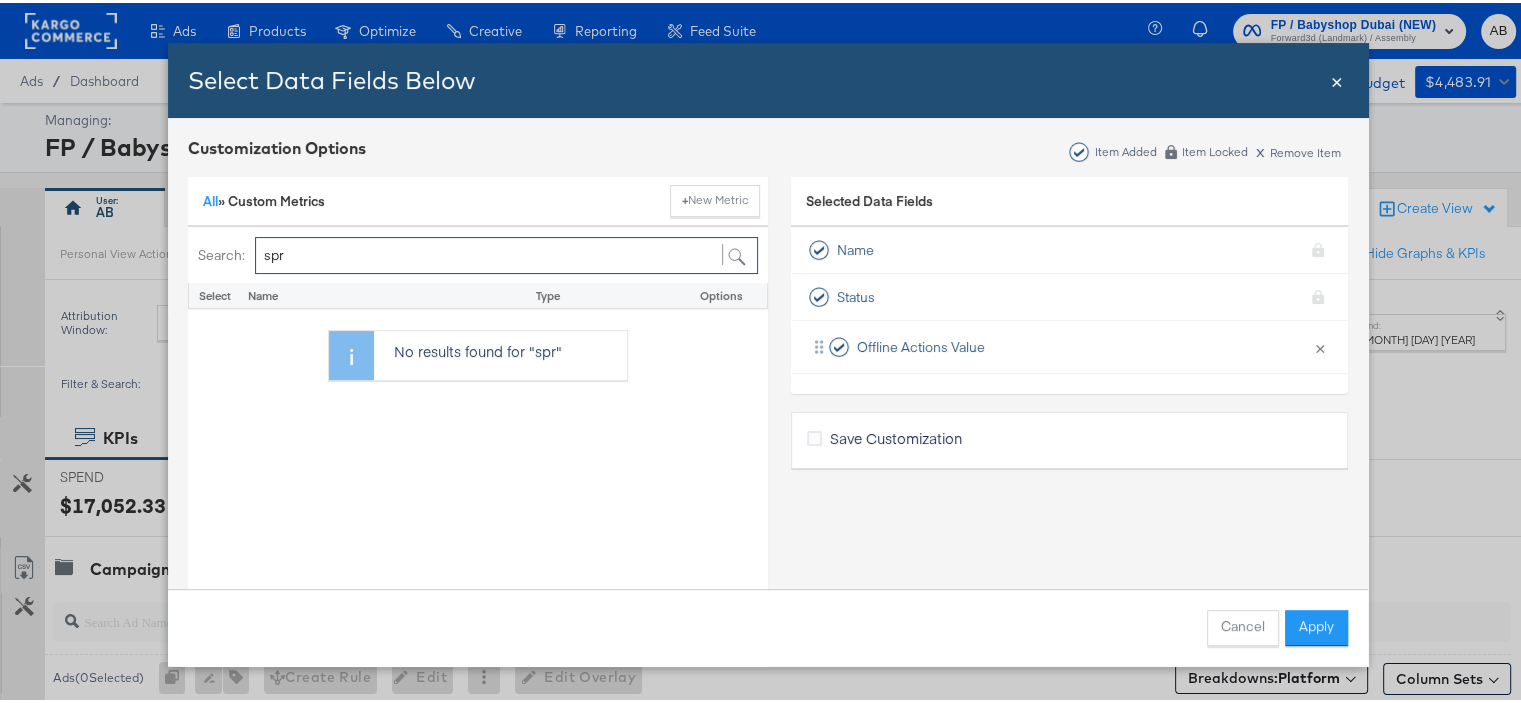type on "sp" 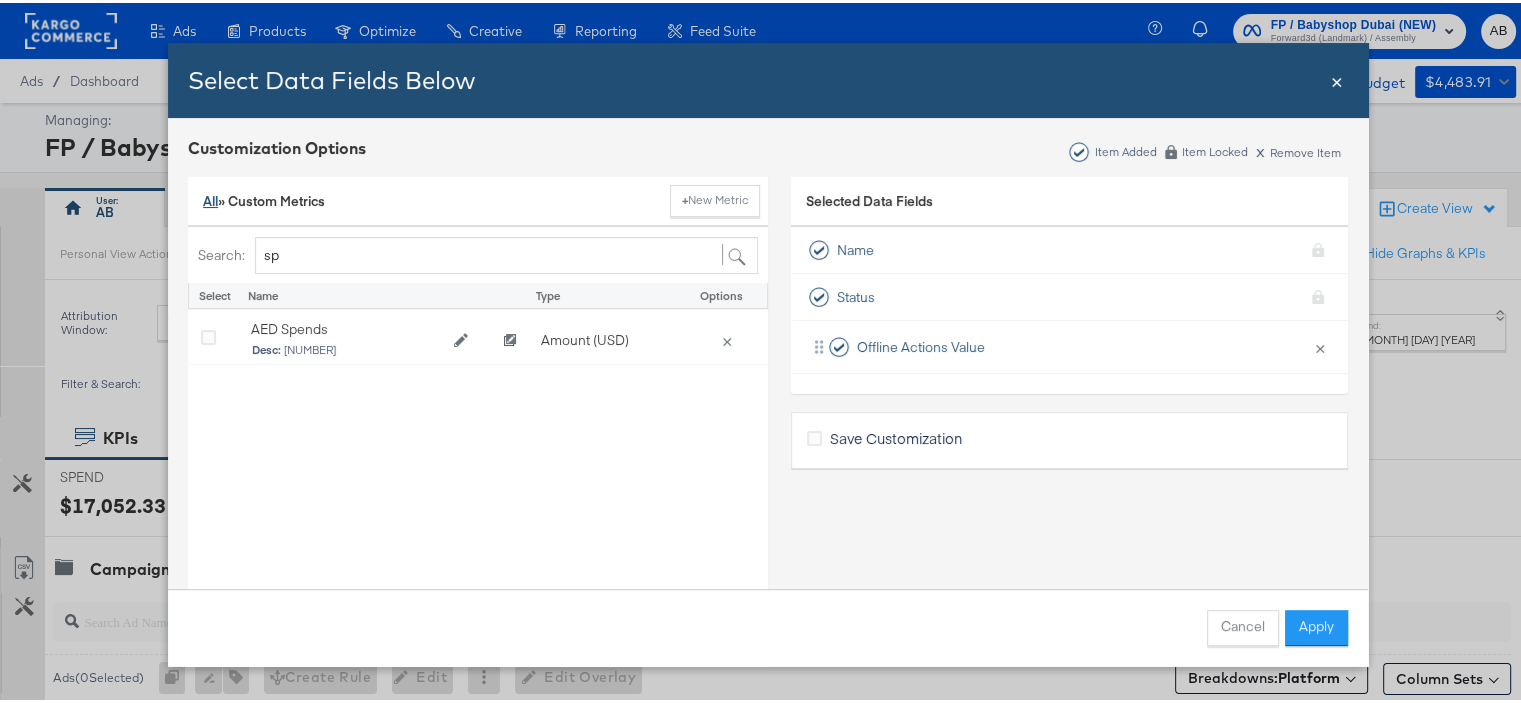 click on "All" at bounding box center [210, 198] 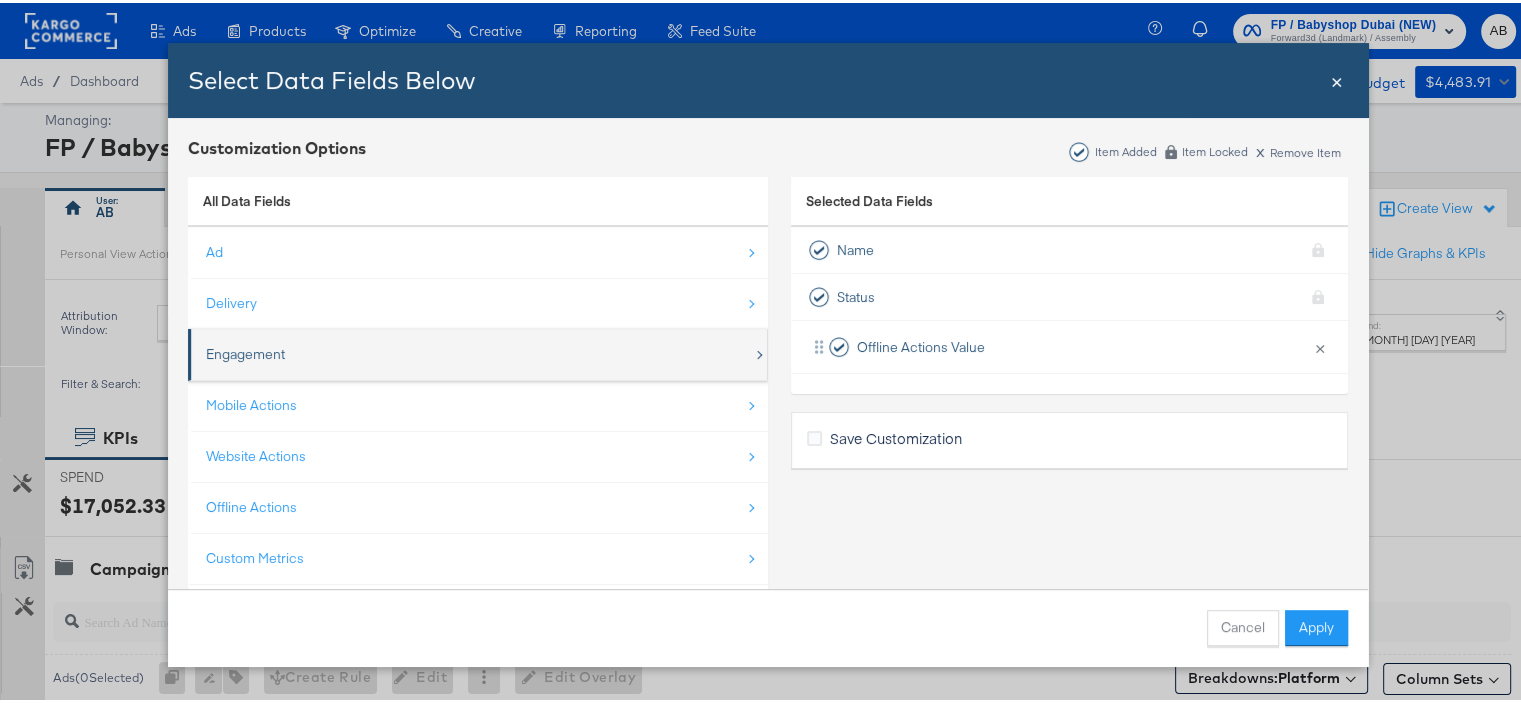click on "Engagement" at bounding box center (479, 351) 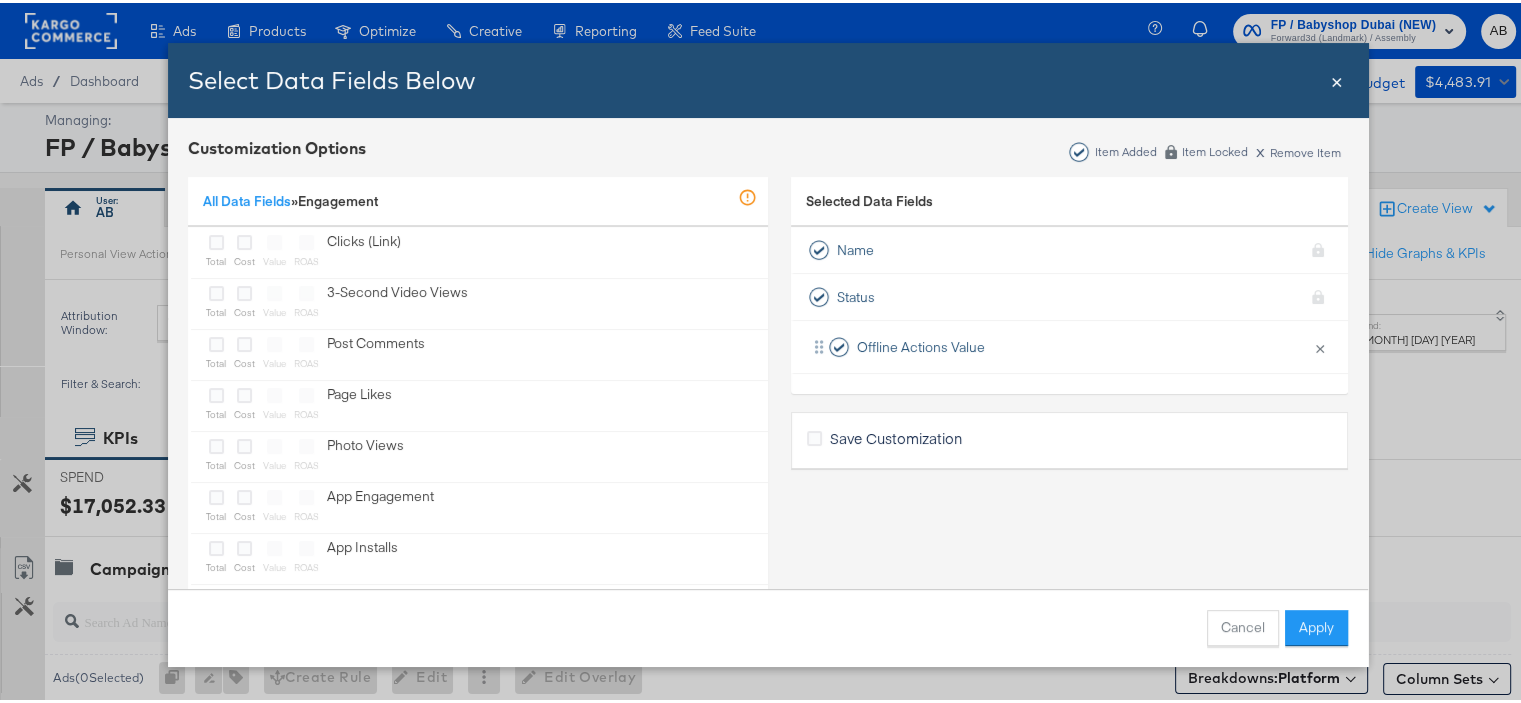 click on "Engagement In Development This metric is still being tested and may change as Facebook improve their methodologies Please use caution when using it for historical comparisons or strategic planning." at bounding box center [338, 198] 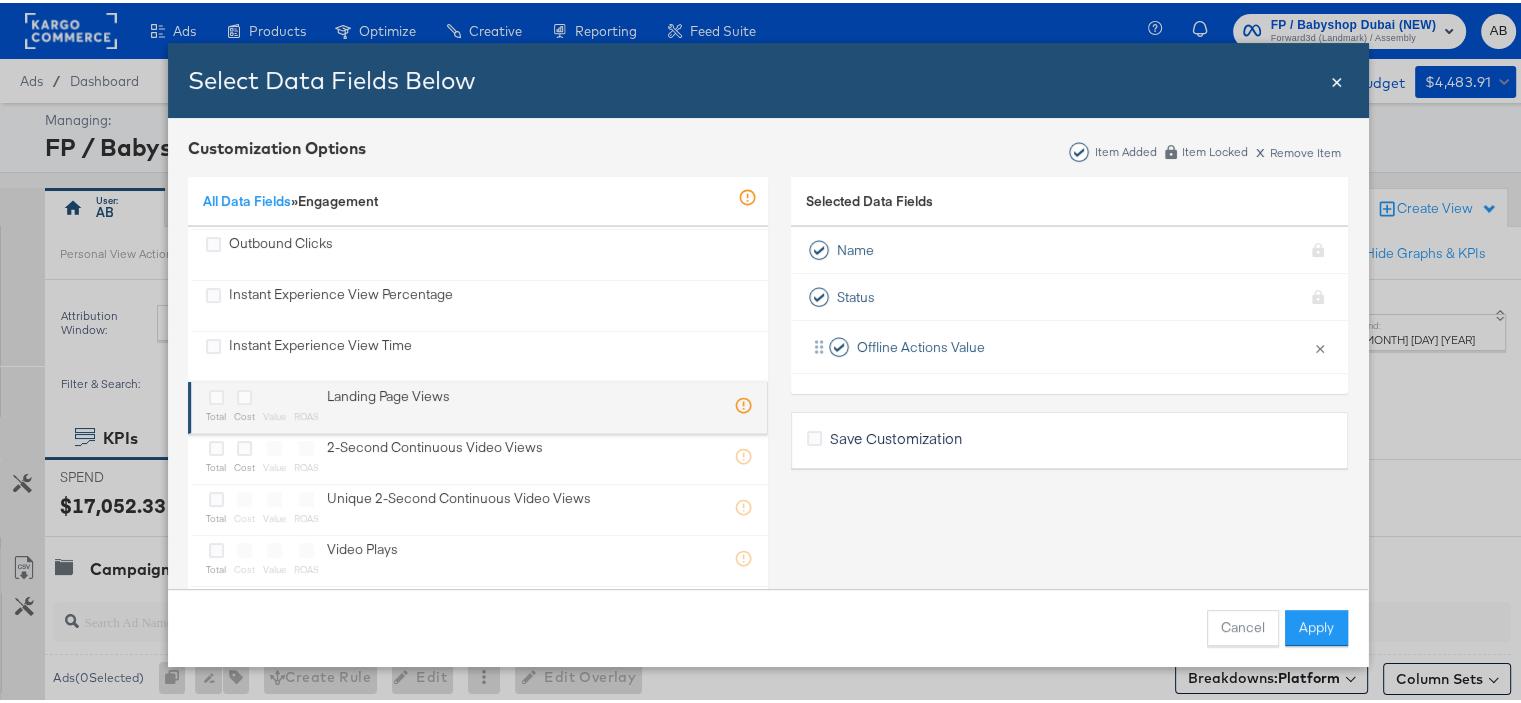 scroll, scrollTop: 1551, scrollLeft: 0, axis: vertical 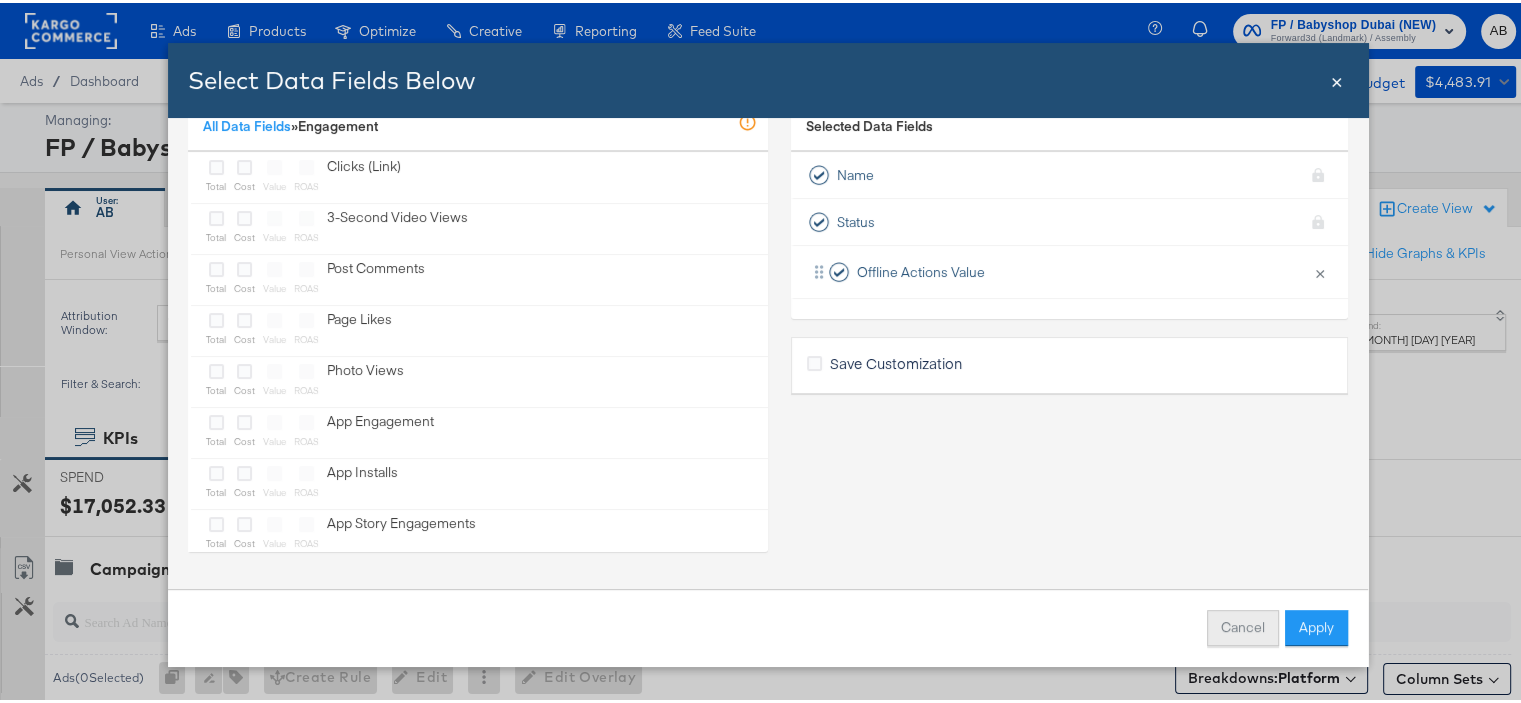 click on "Cancel" at bounding box center [1243, 625] 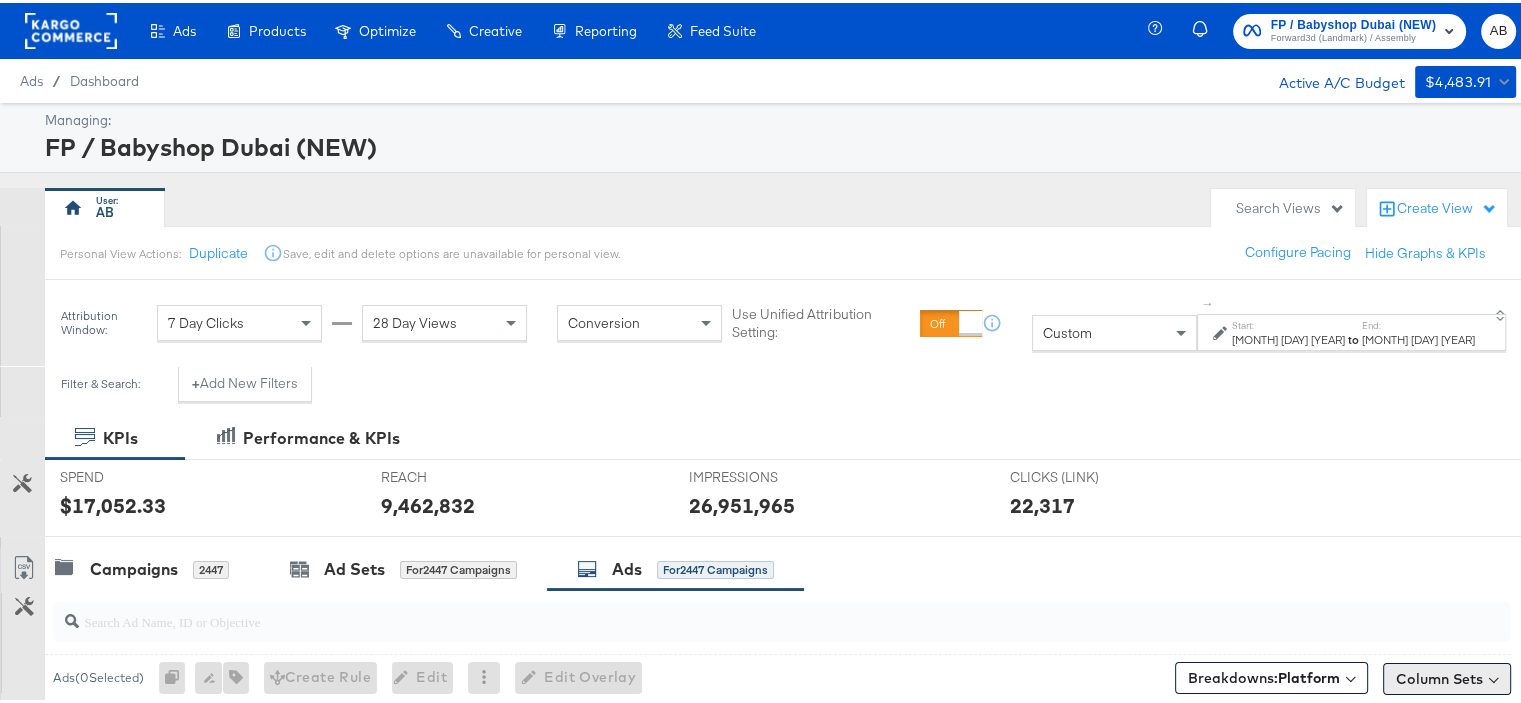 click on "Column Sets" at bounding box center [1447, 676] 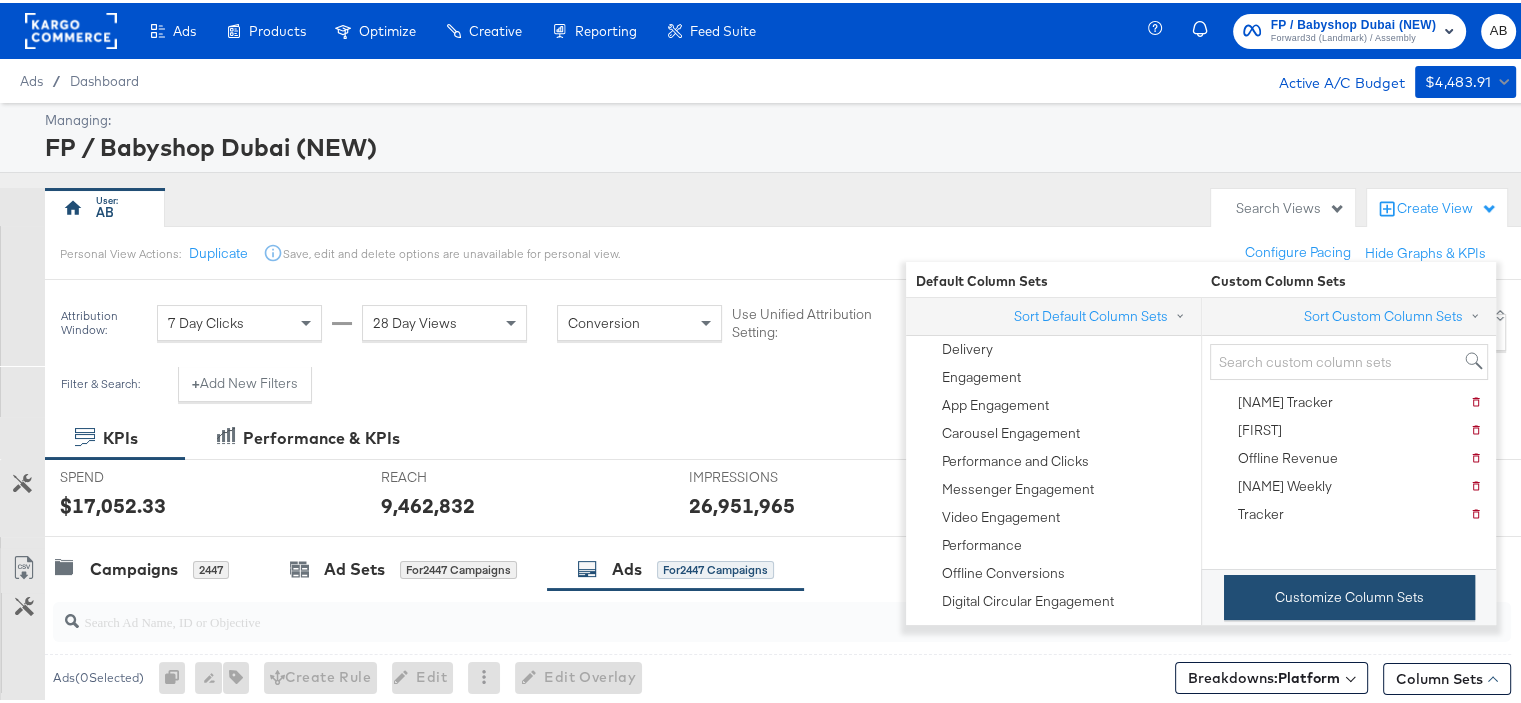 click on "Customize Column Sets" at bounding box center [1349, 594] 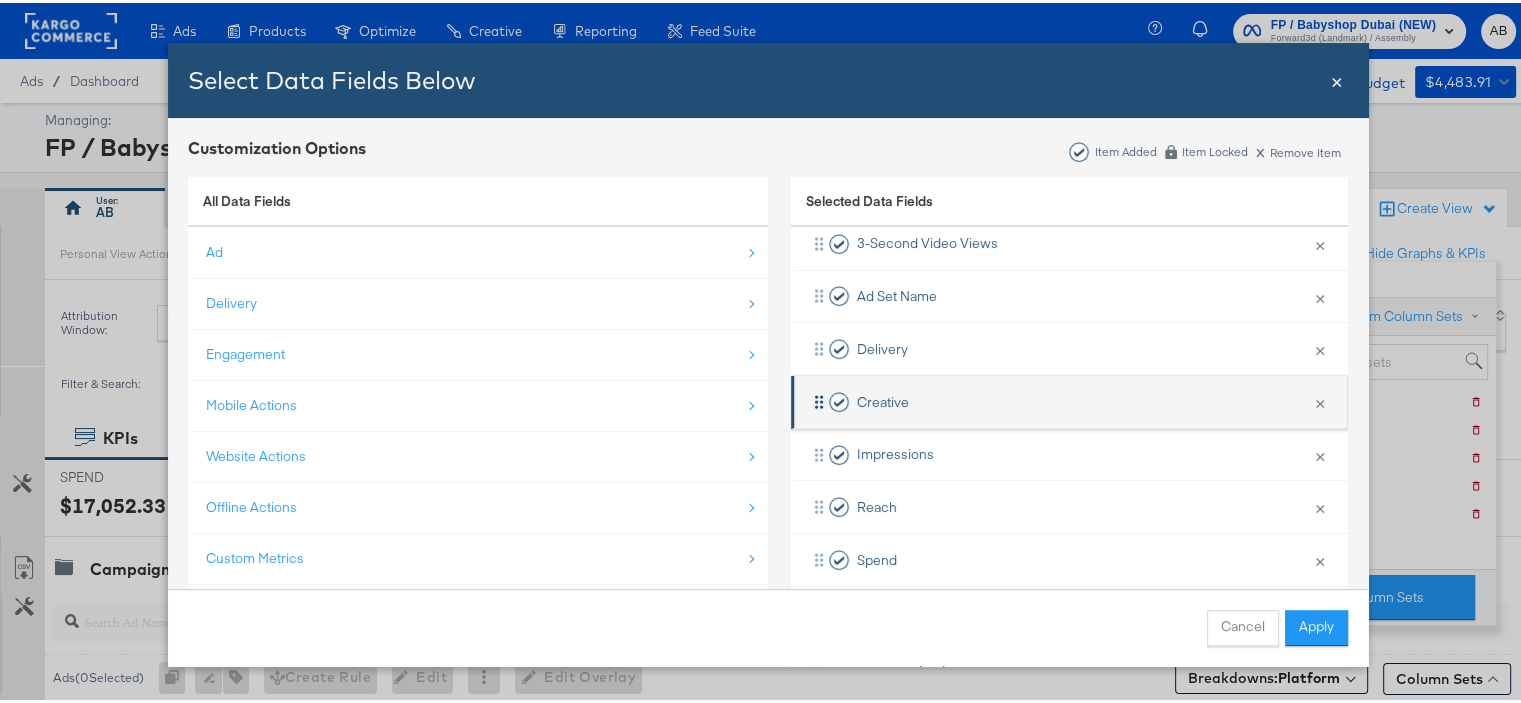 scroll, scrollTop: 238, scrollLeft: 0, axis: vertical 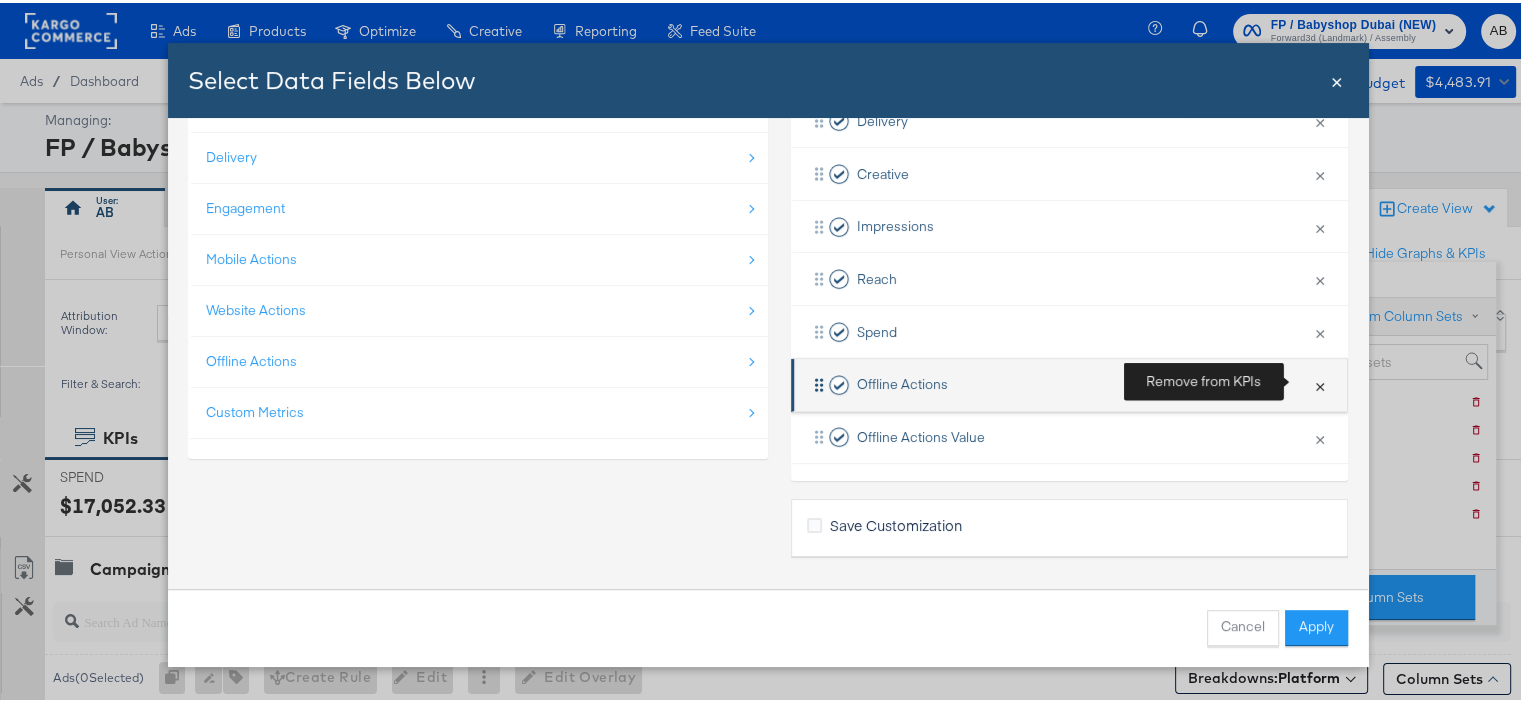 click on "×" at bounding box center [1320, 382] 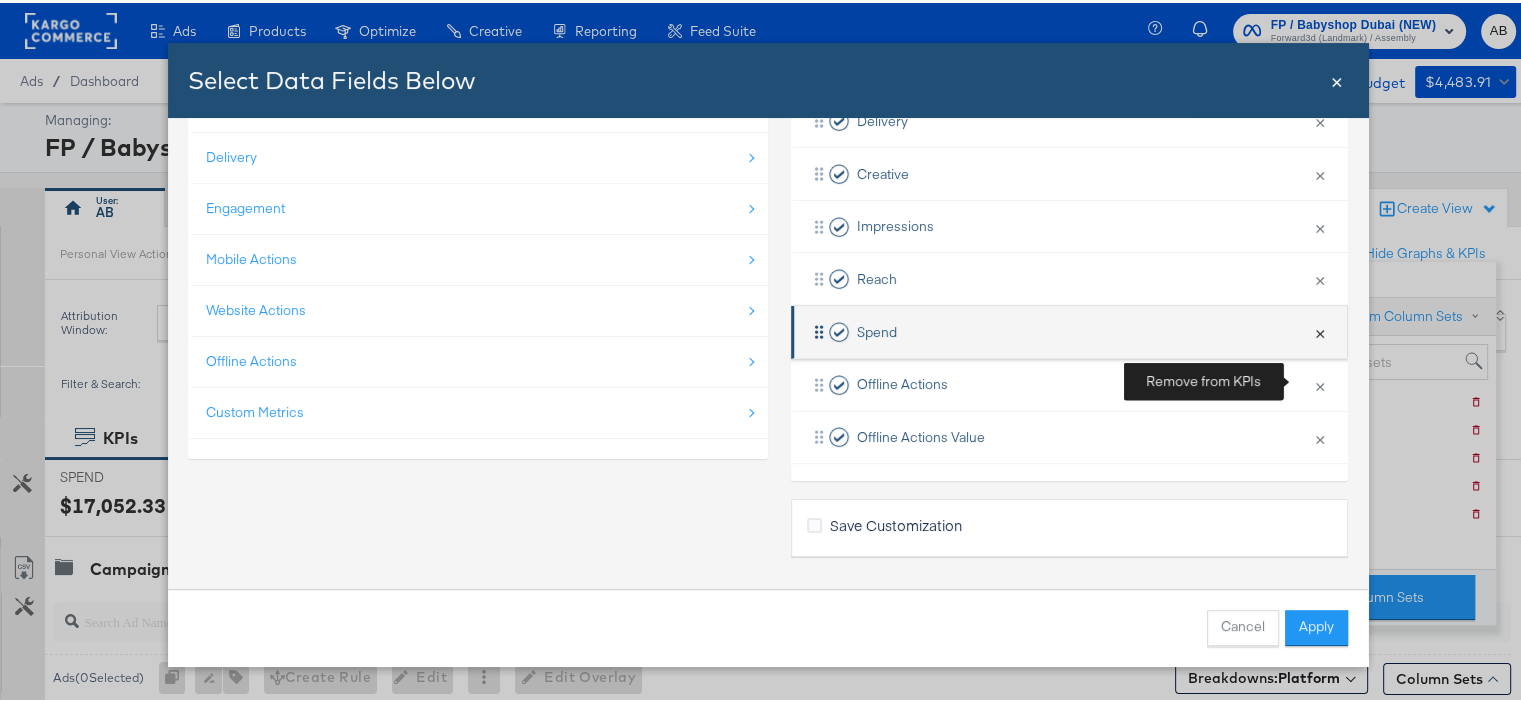 scroll, scrollTop: 186, scrollLeft: 0, axis: vertical 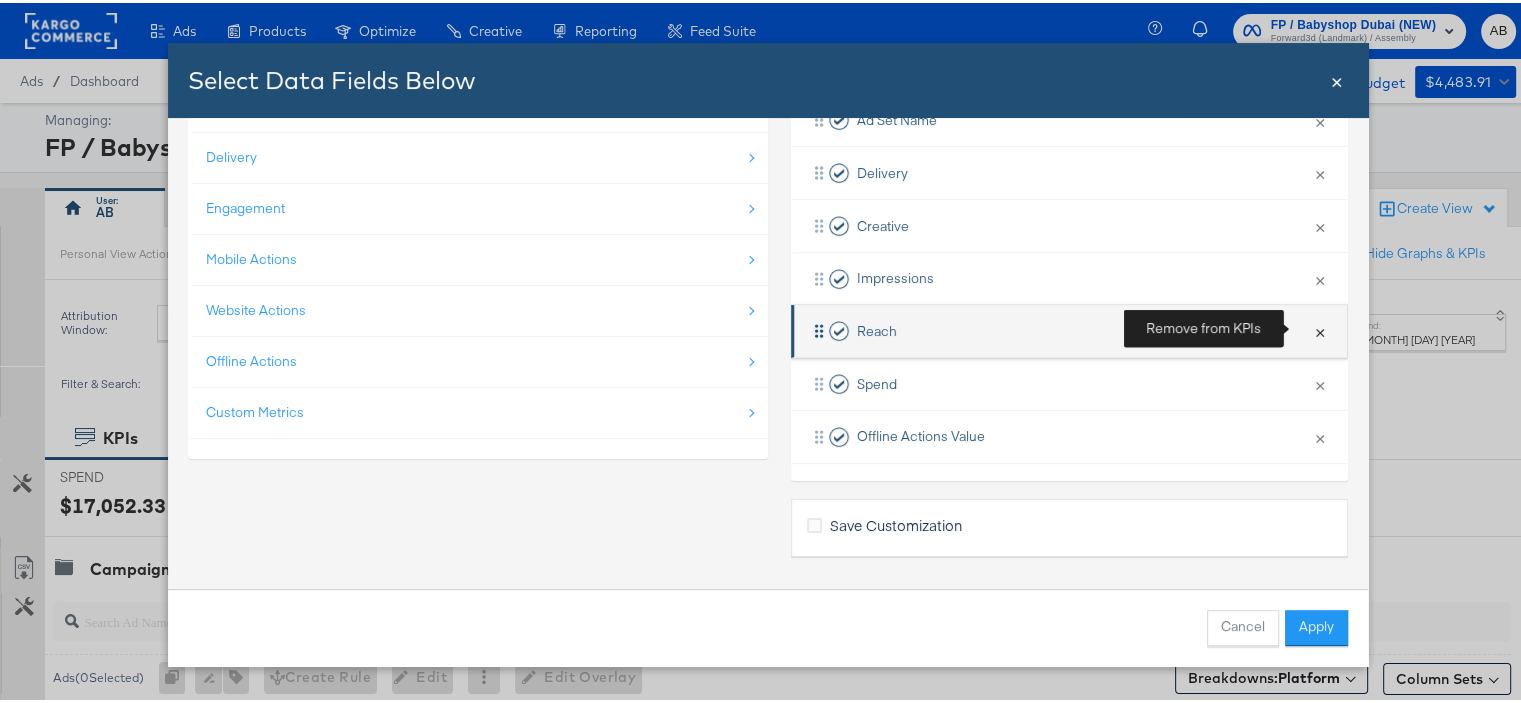 click on "×" at bounding box center [1320, 328] 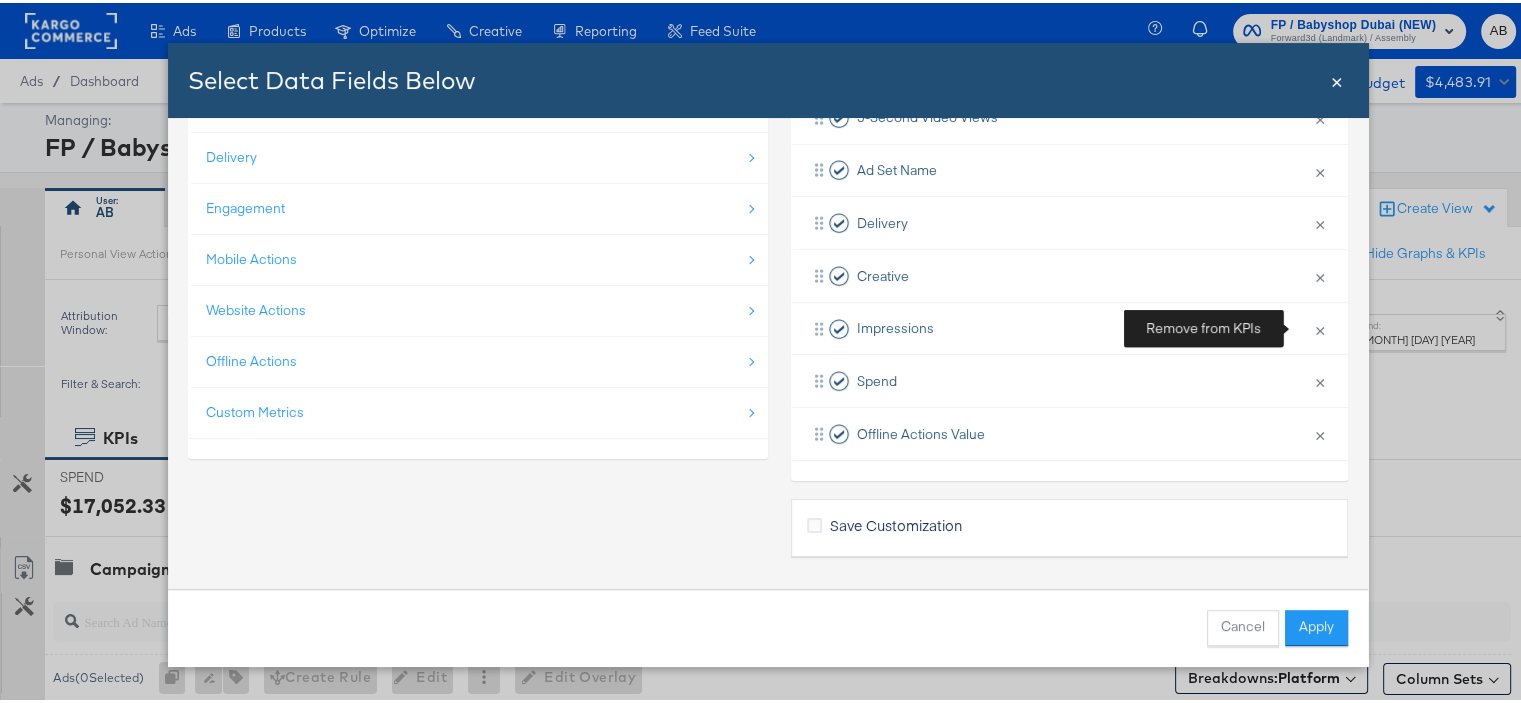 scroll, scrollTop: 133, scrollLeft: 0, axis: vertical 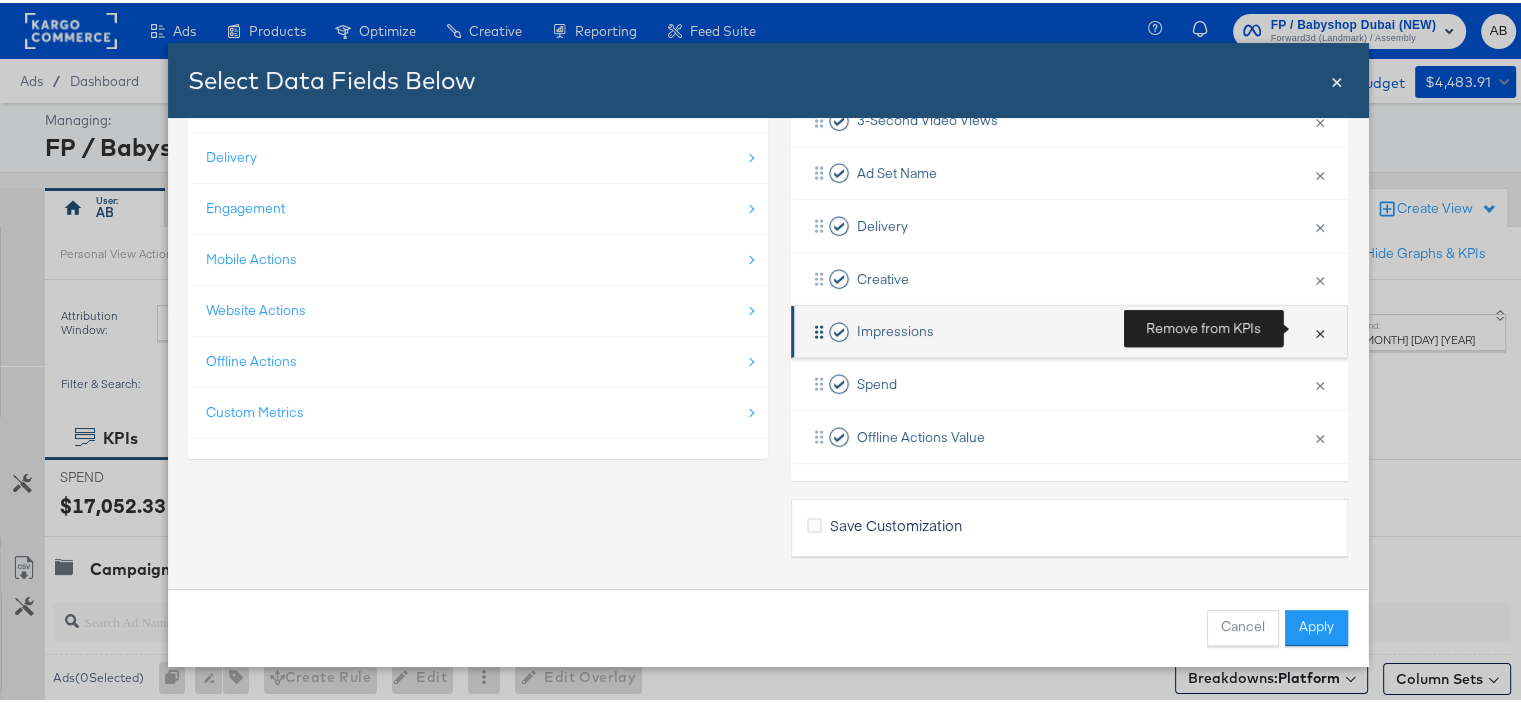 click on "×" at bounding box center (1320, 329) 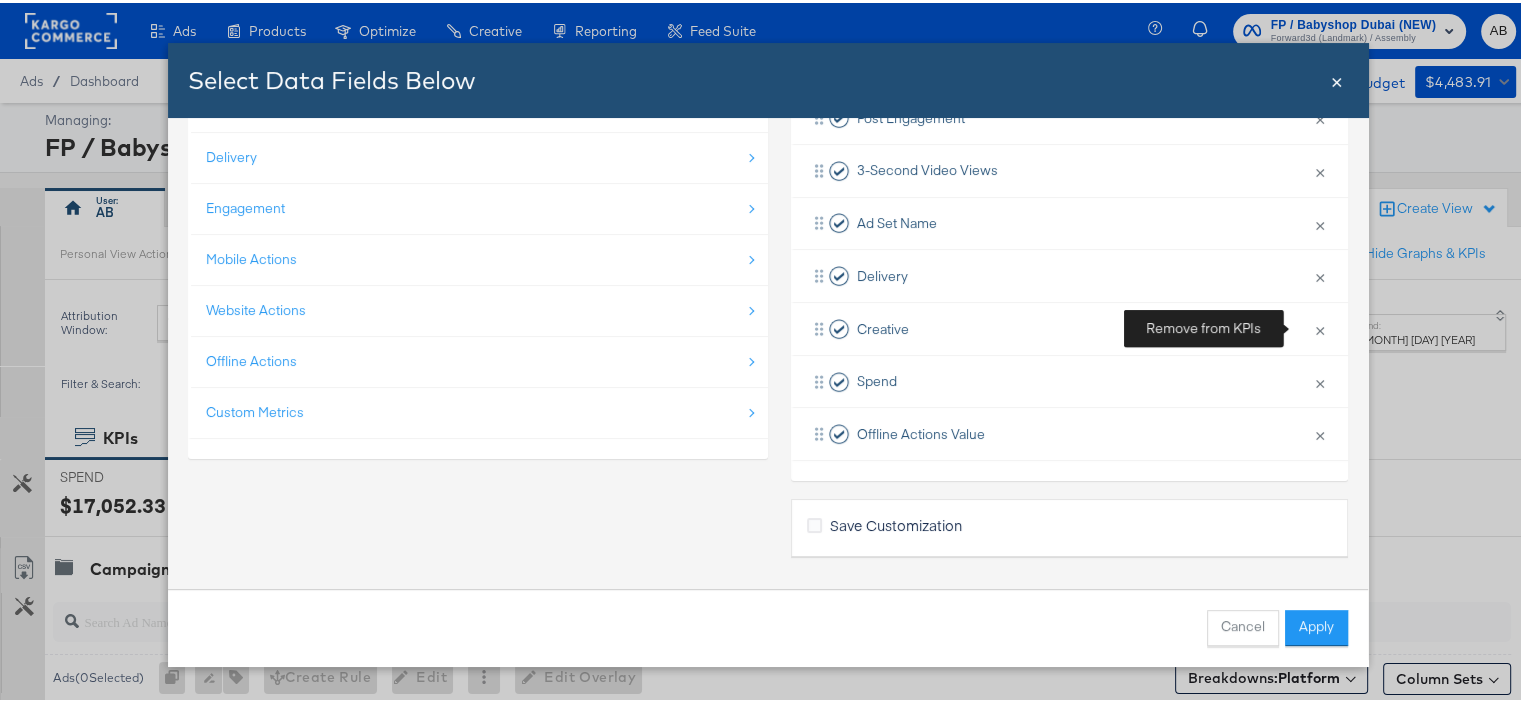 scroll, scrollTop: 80, scrollLeft: 0, axis: vertical 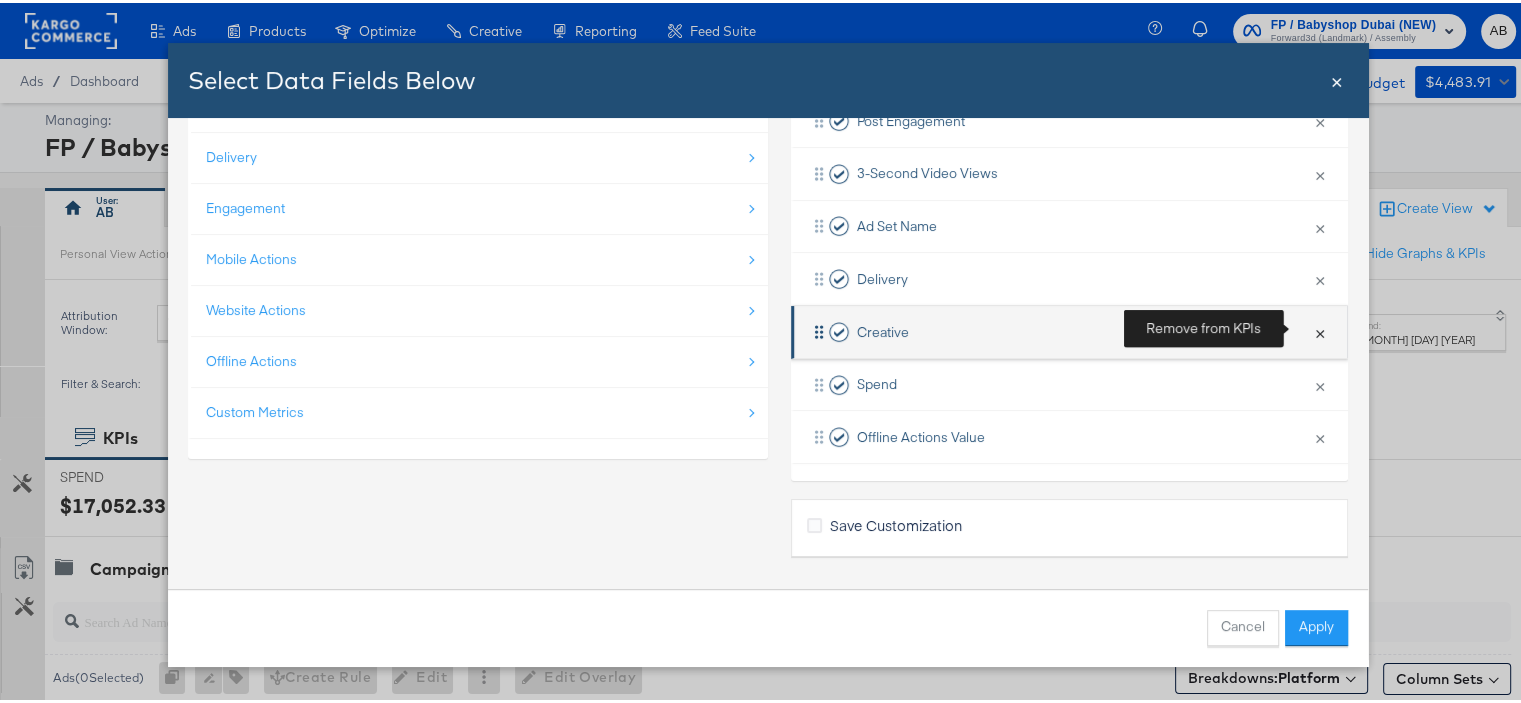 click on "×" at bounding box center [1320, 329] 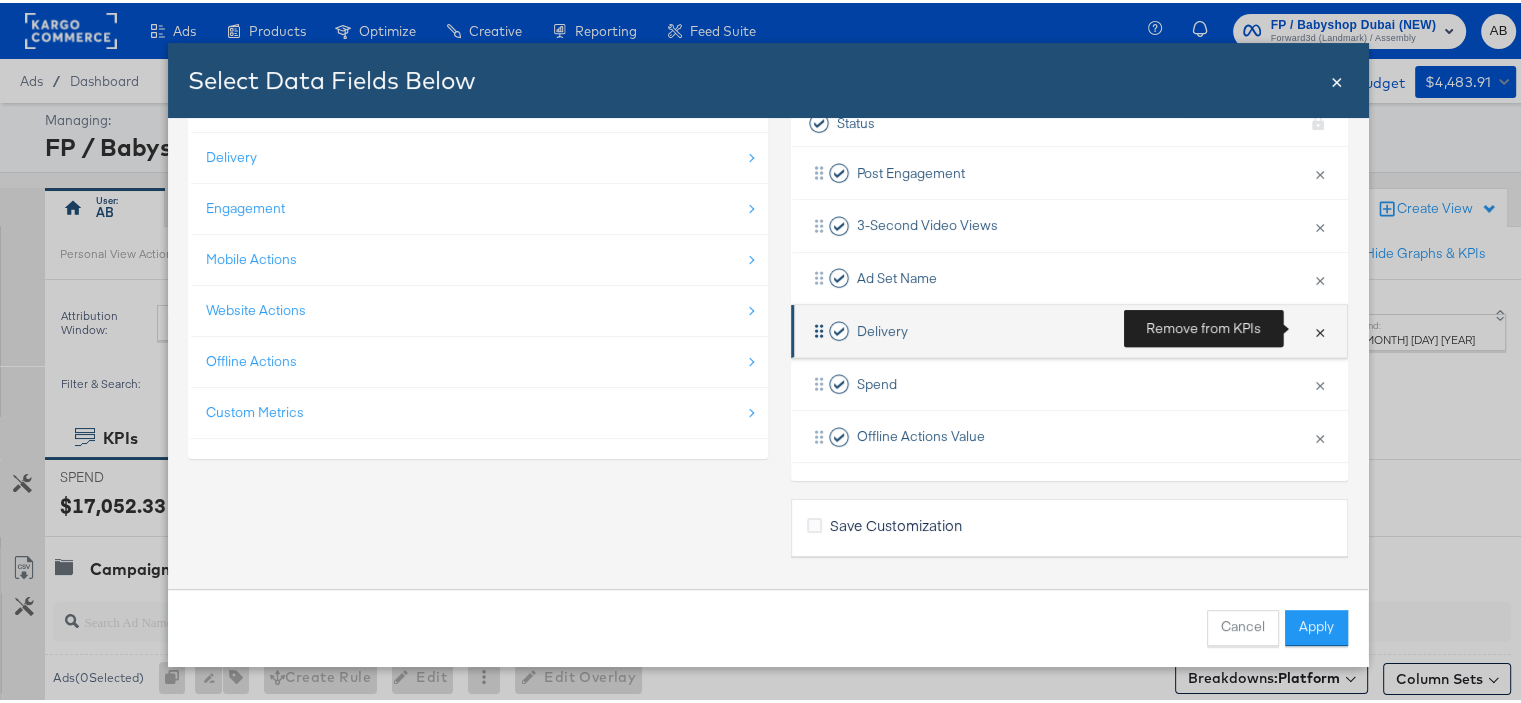 click on "×" at bounding box center (1320, 328) 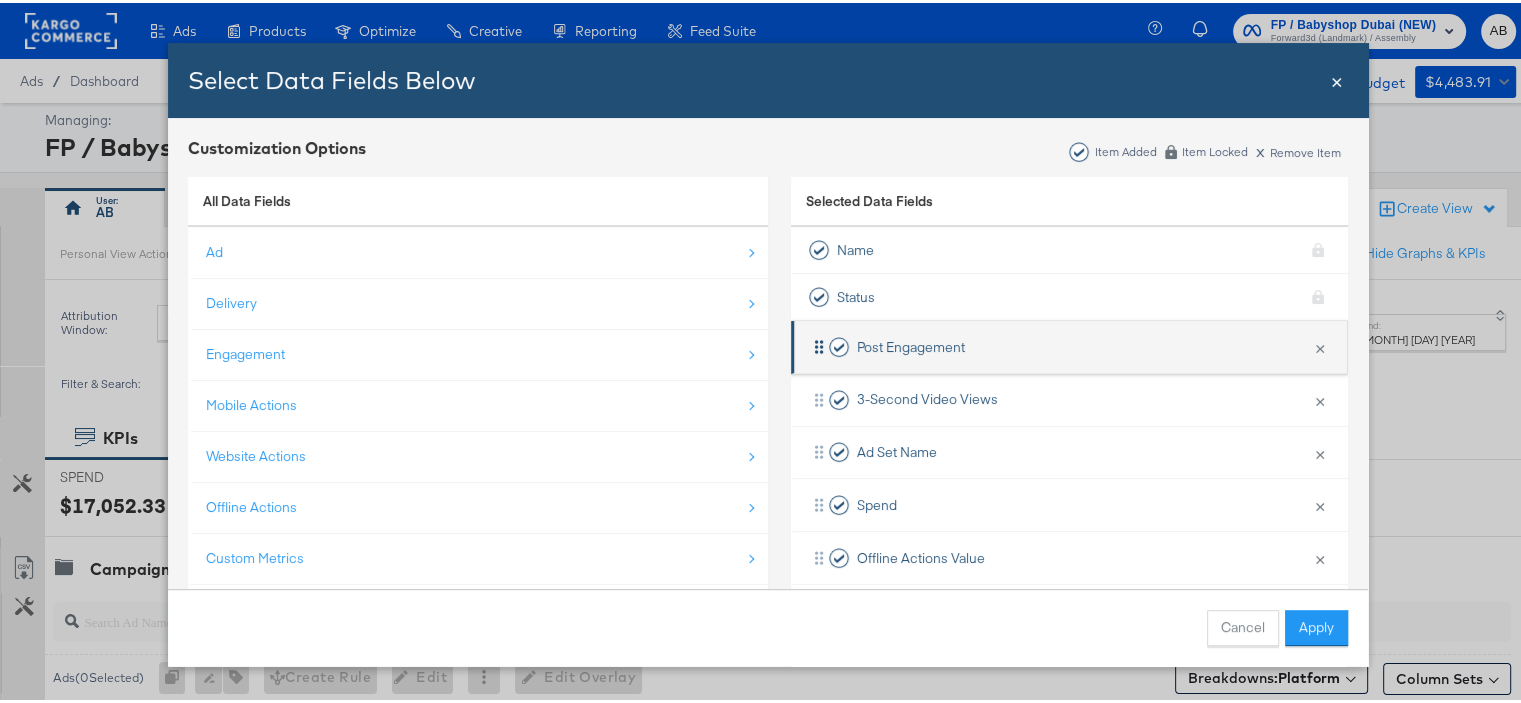 scroll, scrollTop: 0, scrollLeft: 0, axis: both 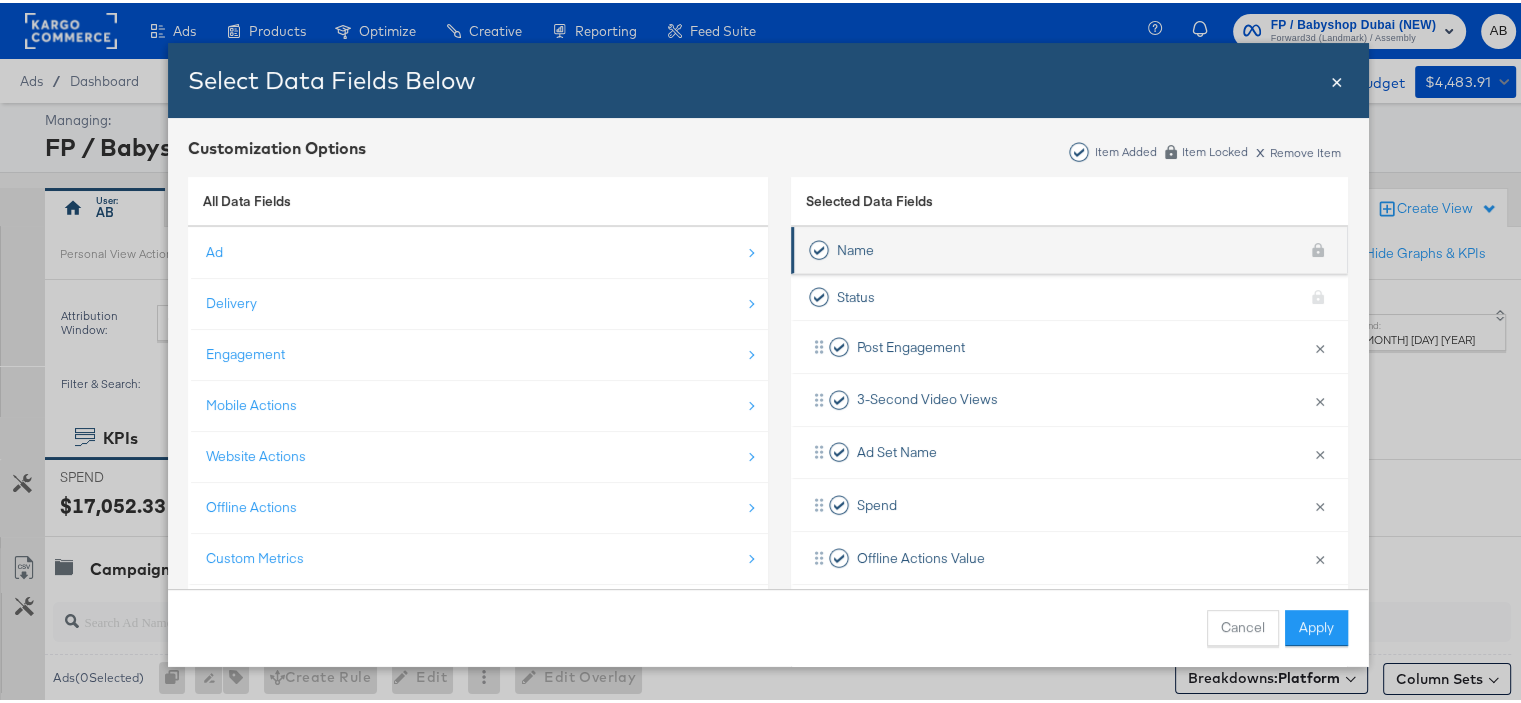 click on "Name KPI locked" at bounding box center (1069, 247) 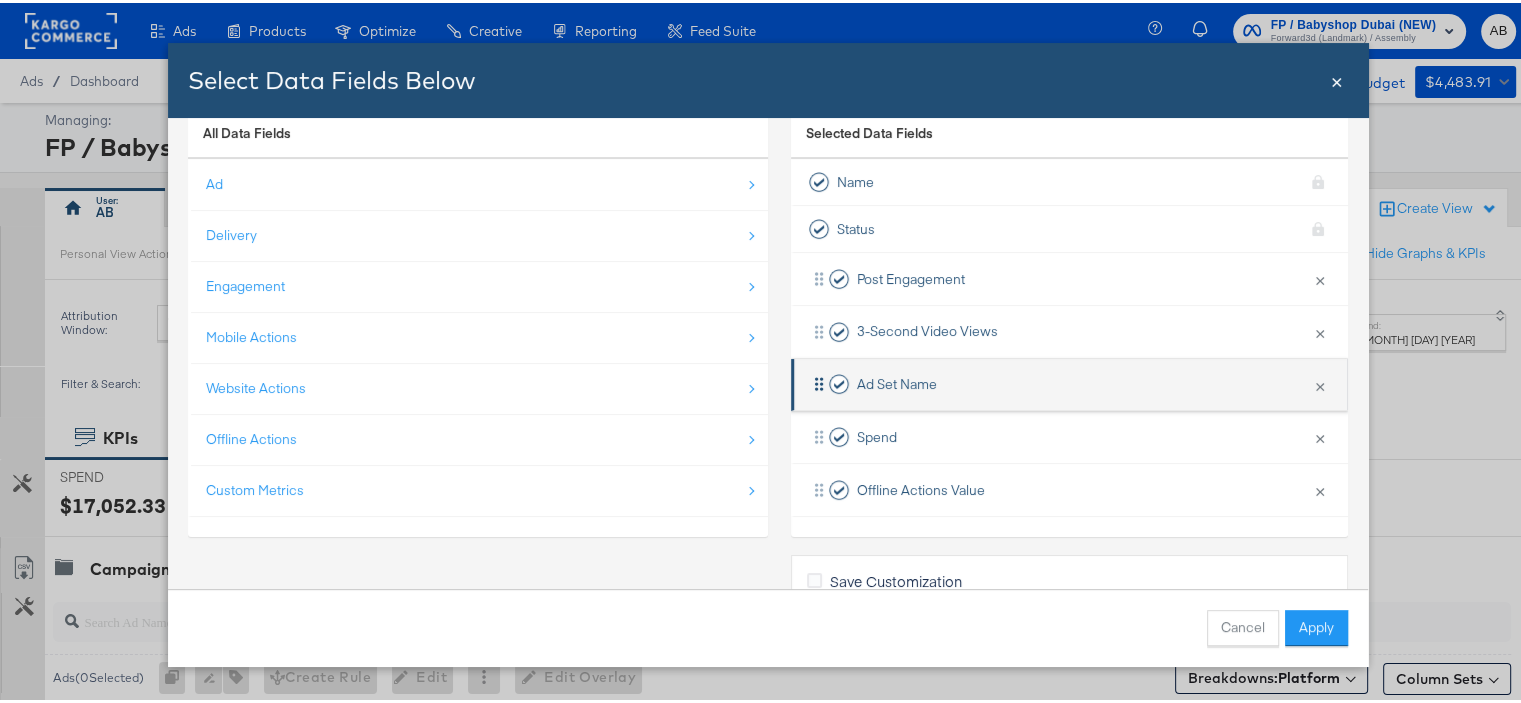 scroll, scrollTop: 100, scrollLeft: 0, axis: vertical 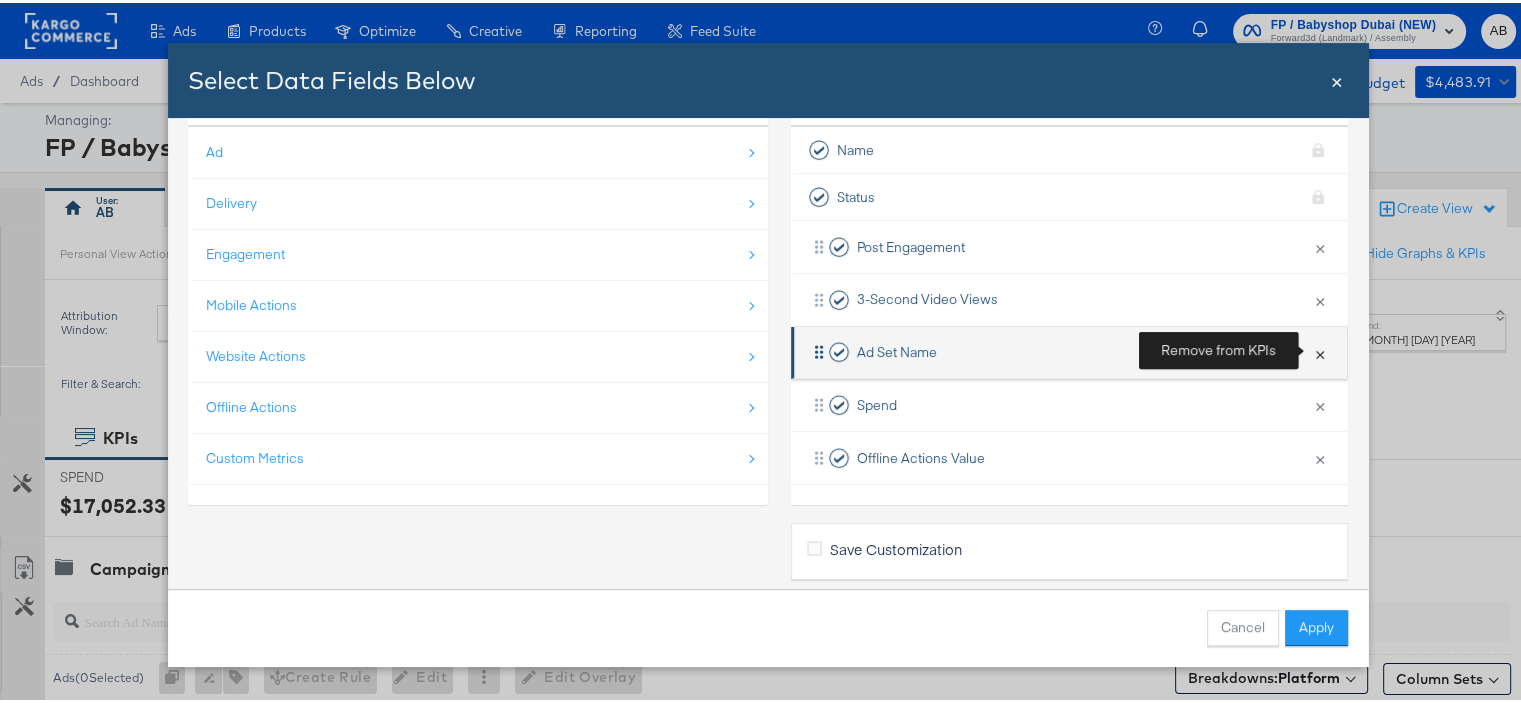 click on "×" at bounding box center (1320, 350) 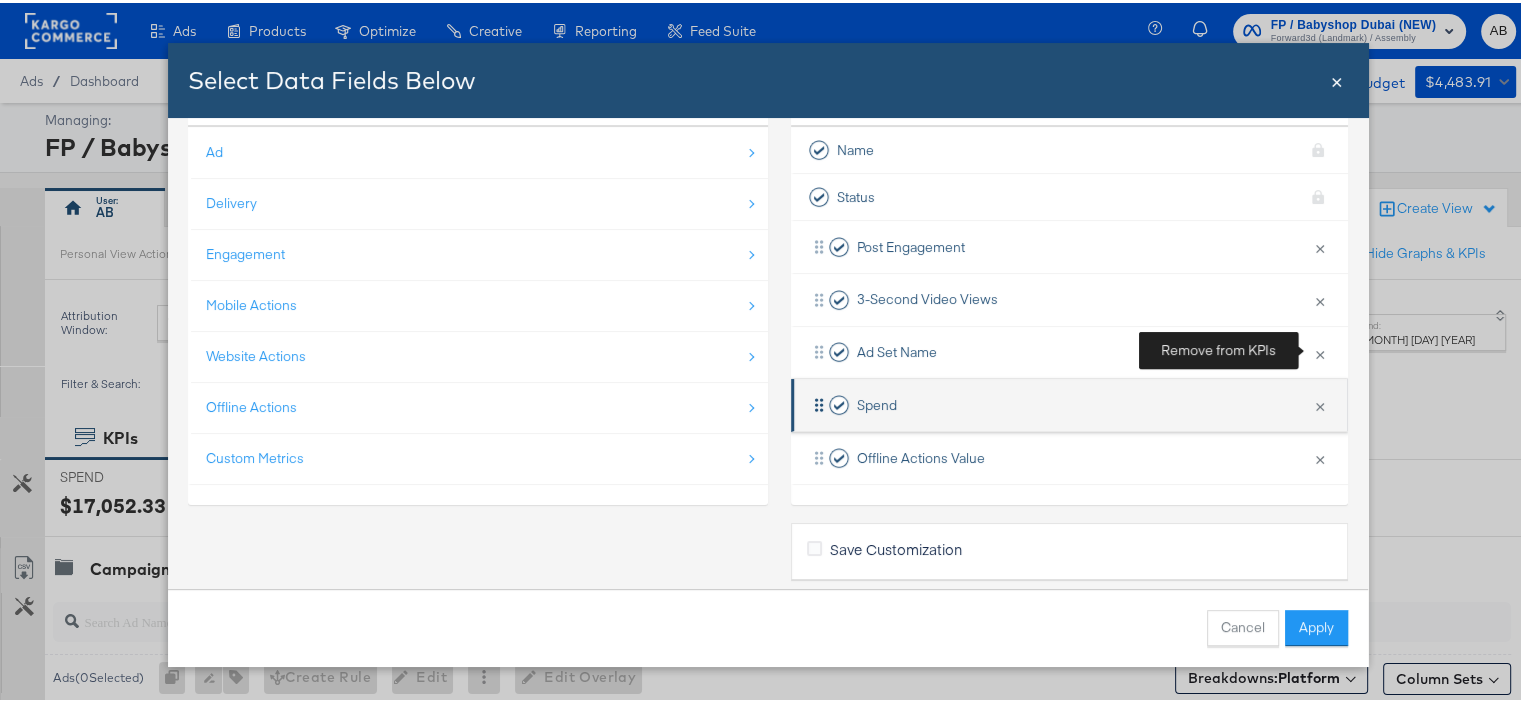 scroll, scrollTop: 69, scrollLeft: 0, axis: vertical 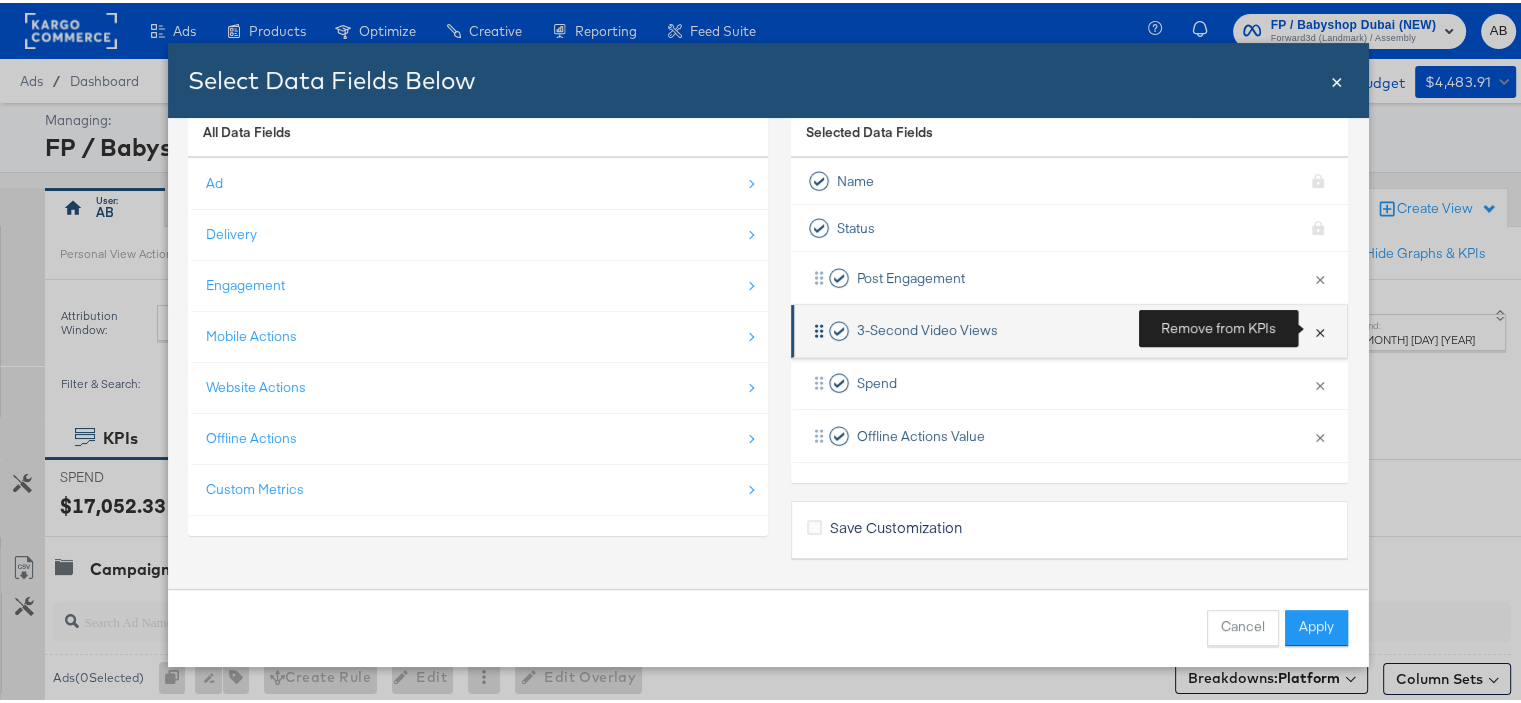 click on "×" at bounding box center (1320, 328) 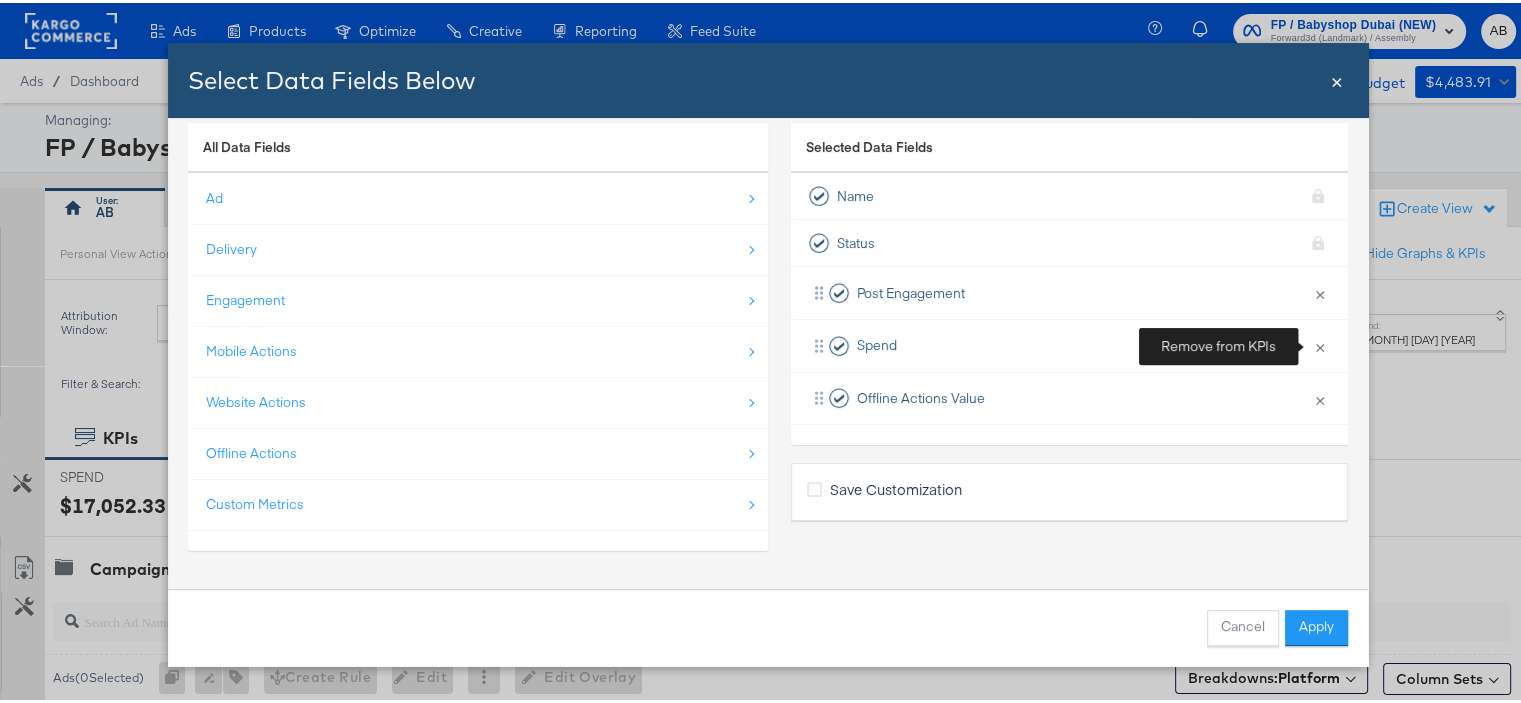 scroll, scrollTop: 52, scrollLeft: 0, axis: vertical 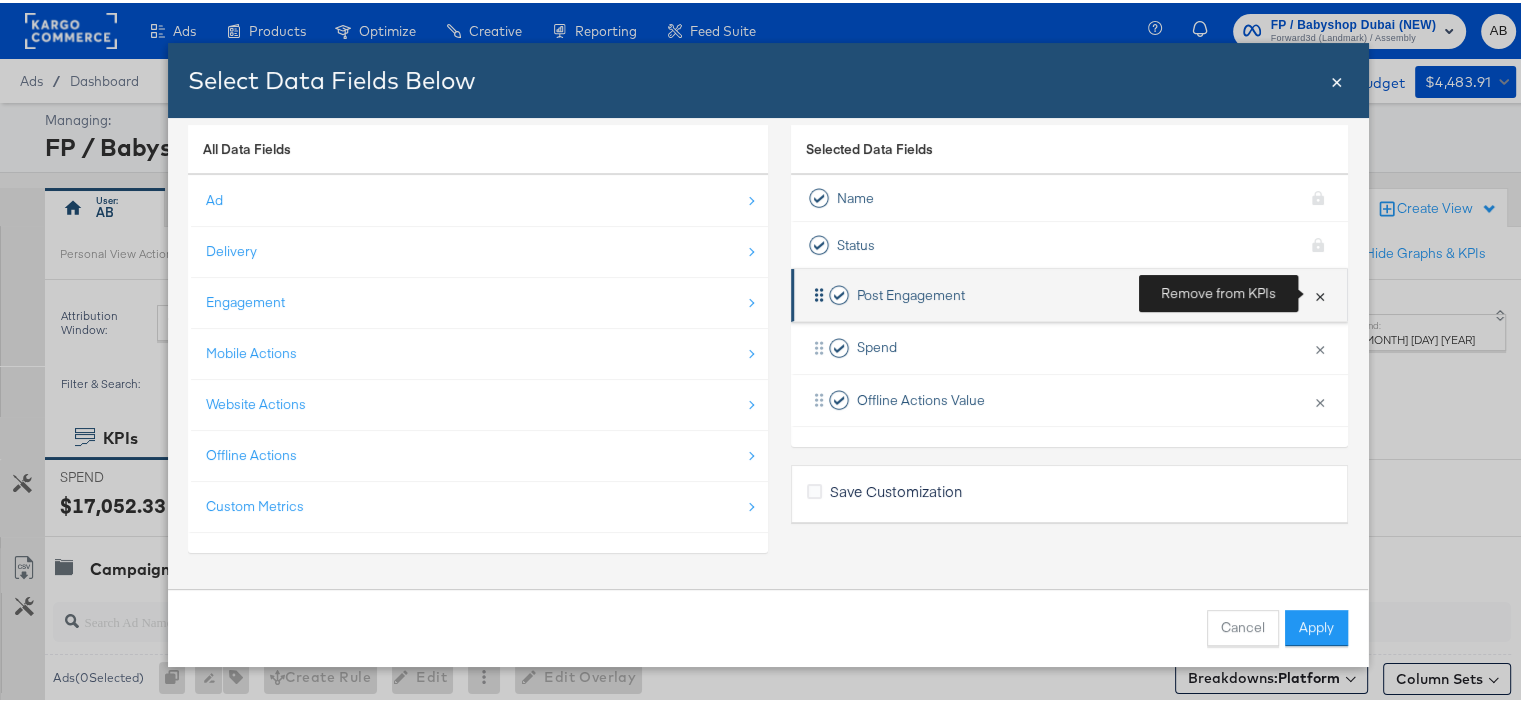 click on "×" at bounding box center (1320, 292) 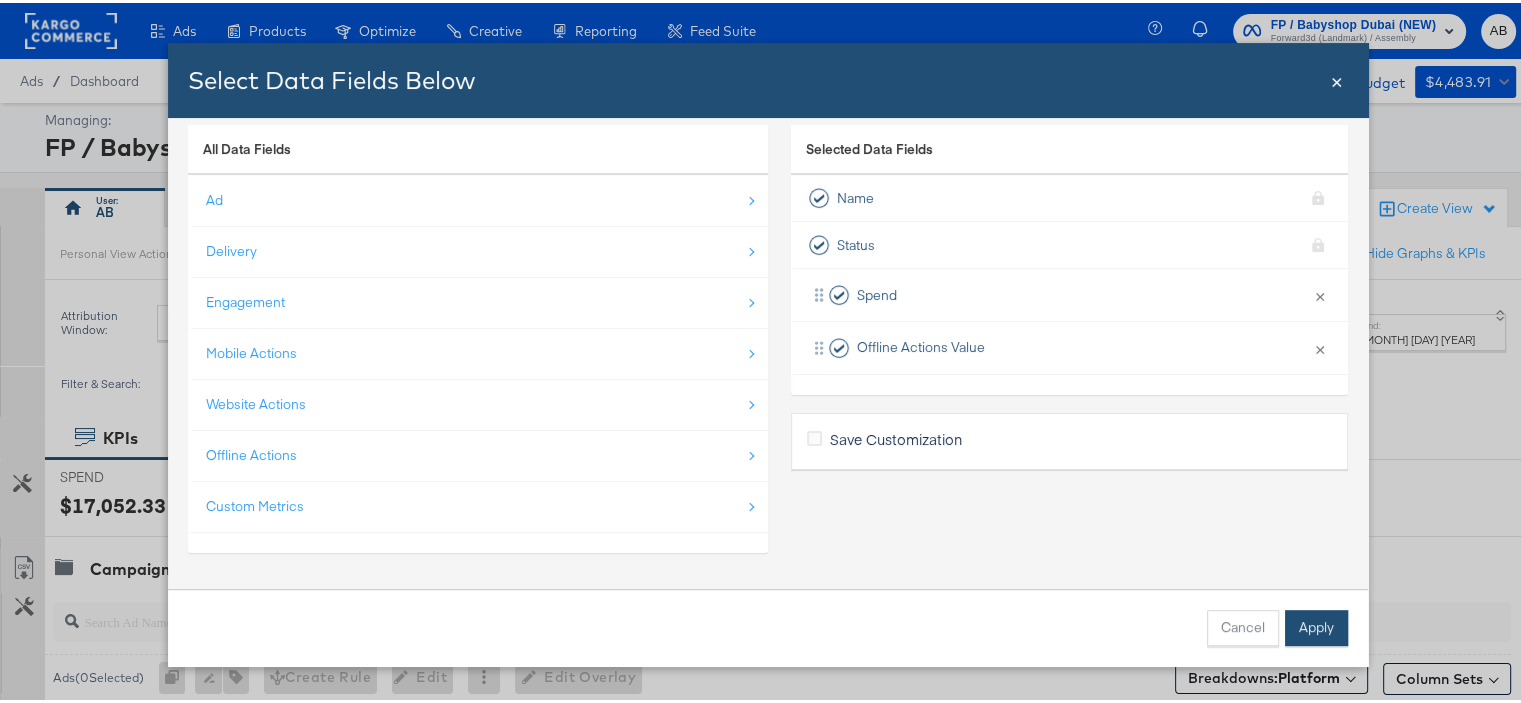 click on "Apply" at bounding box center [1316, 625] 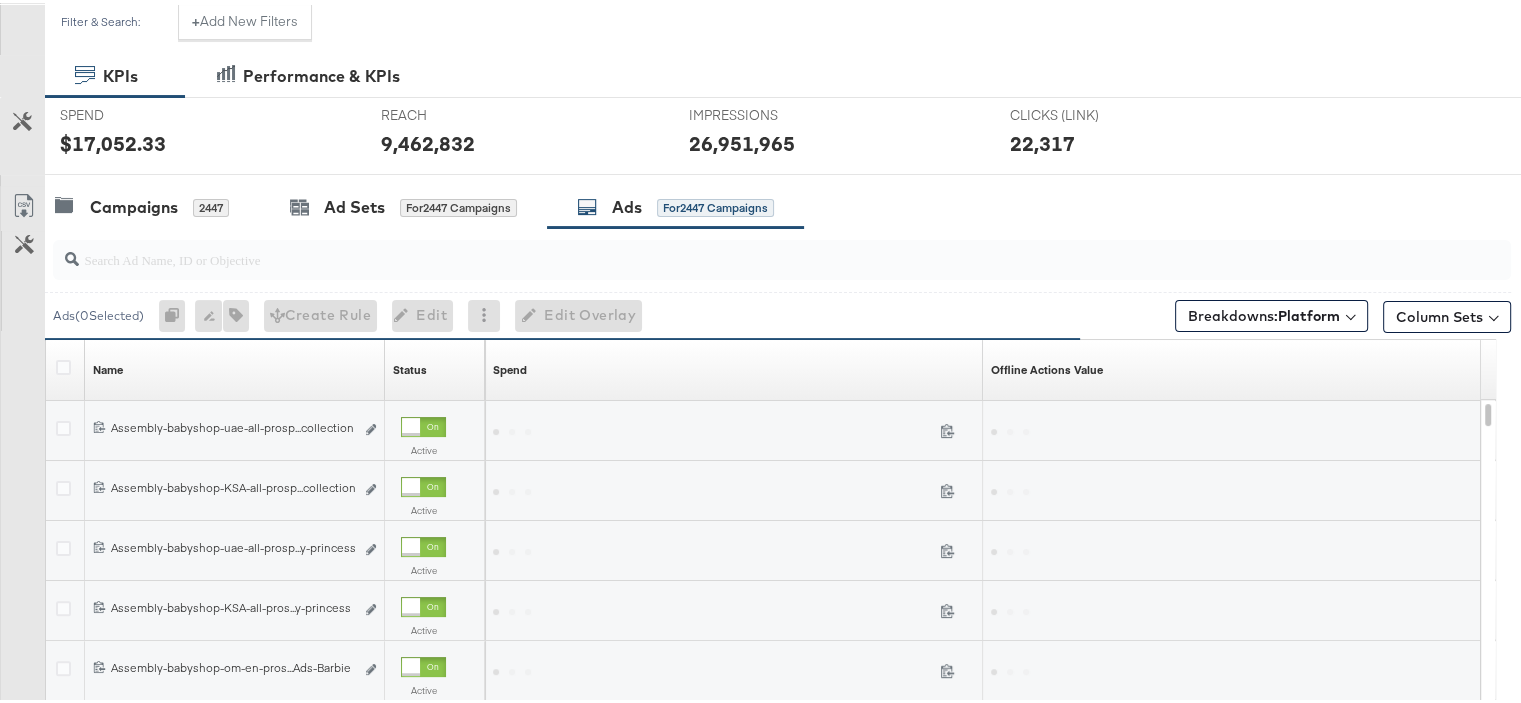 scroll, scrollTop: 0, scrollLeft: 0, axis: both 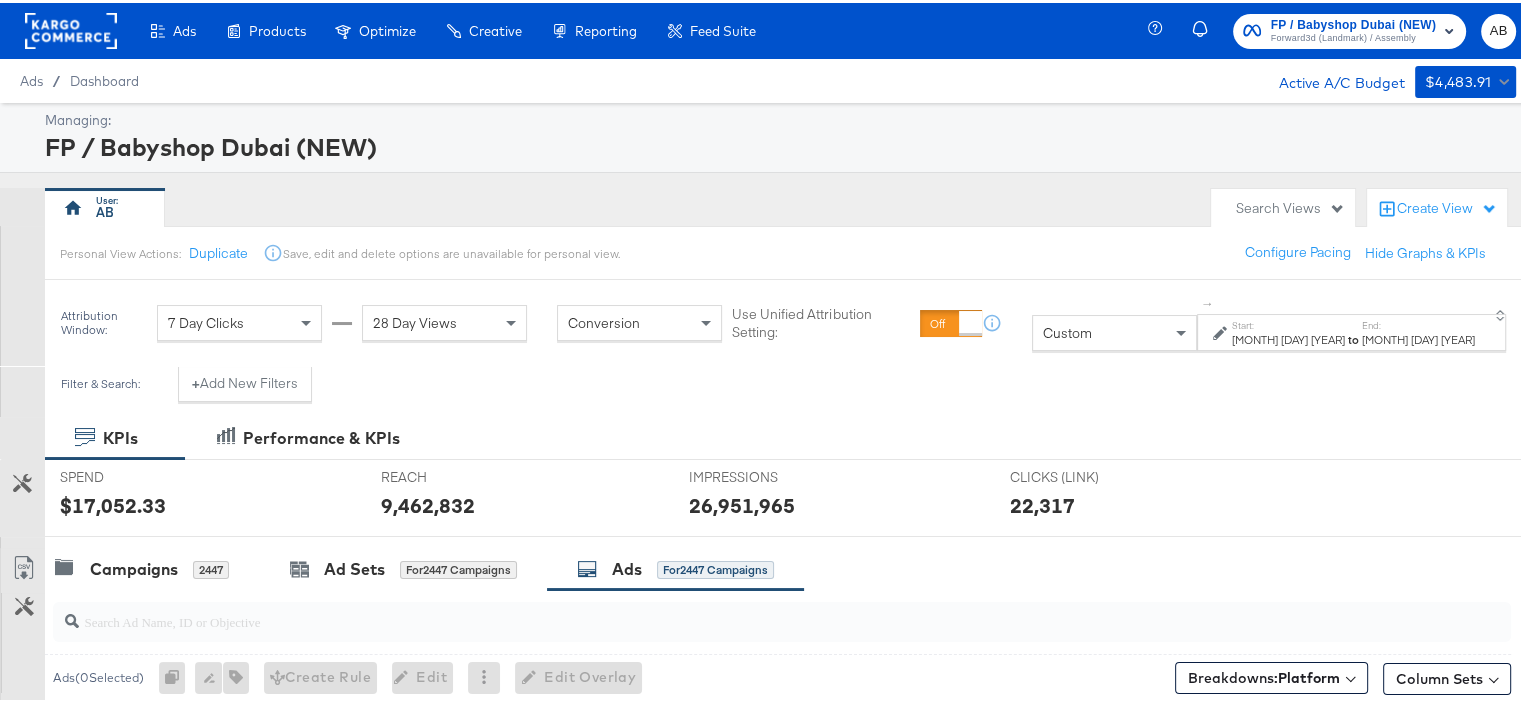 click on "28 Day Views" at bounding box center [444, 320] 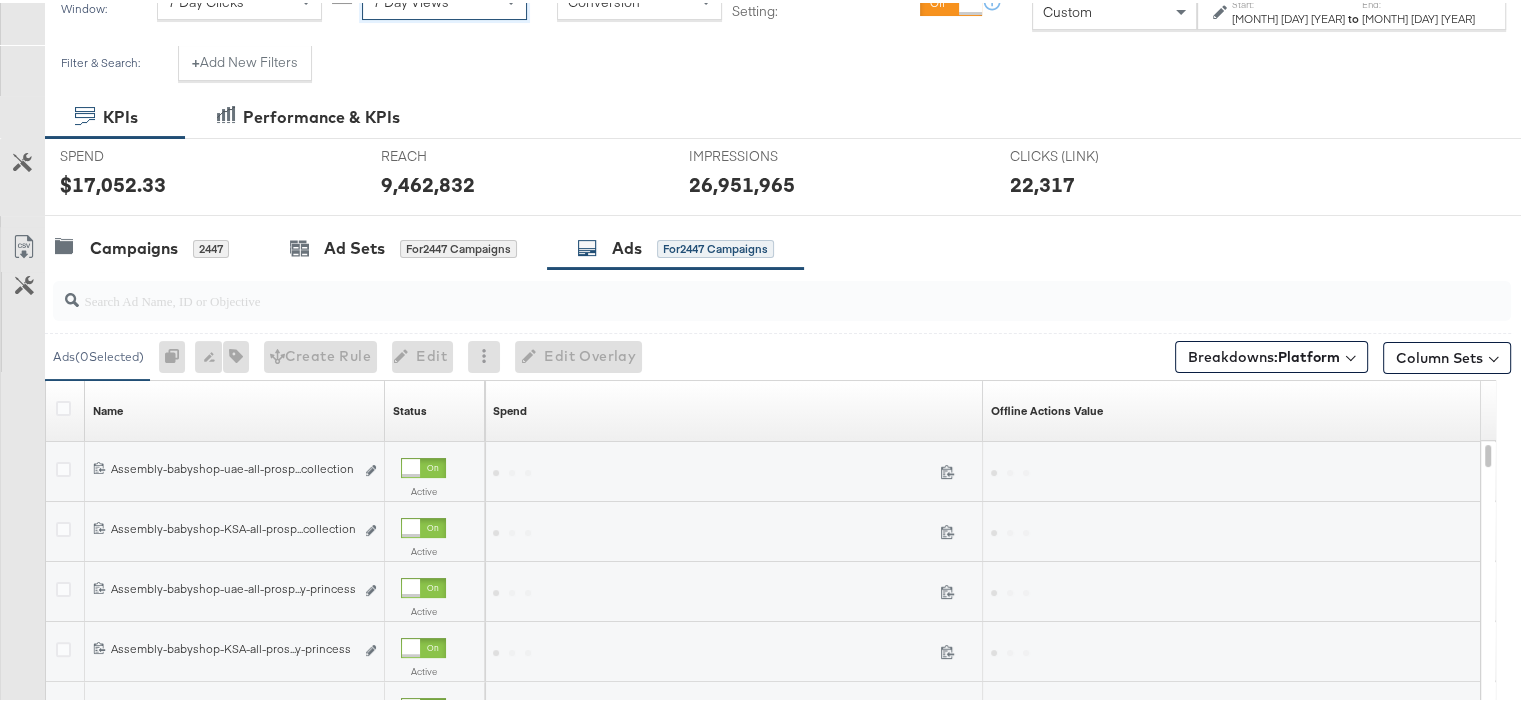 scroll, scrollTop: 400, scrollLeft: 0, axis: vertical 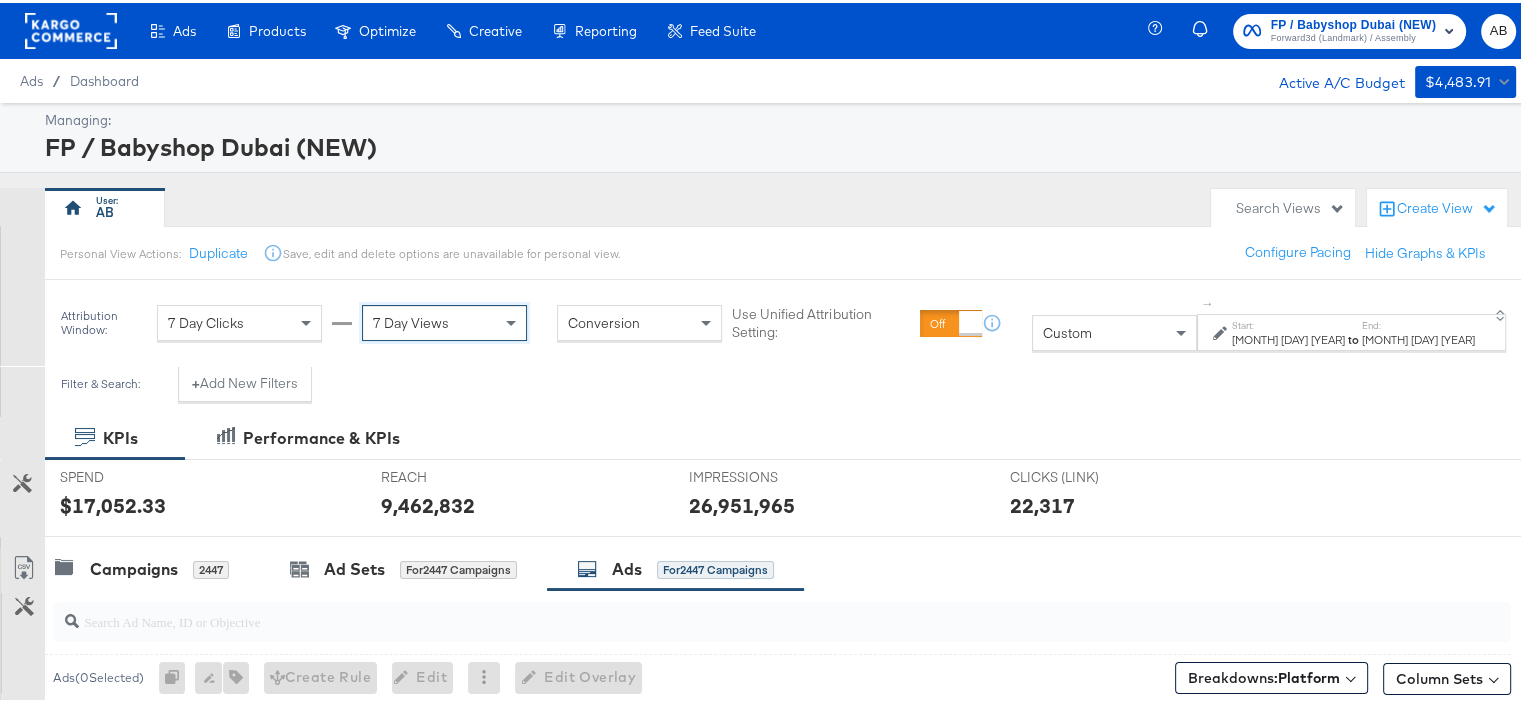 click on "Sep 1st 2023" at bounding box center [1288, 337] 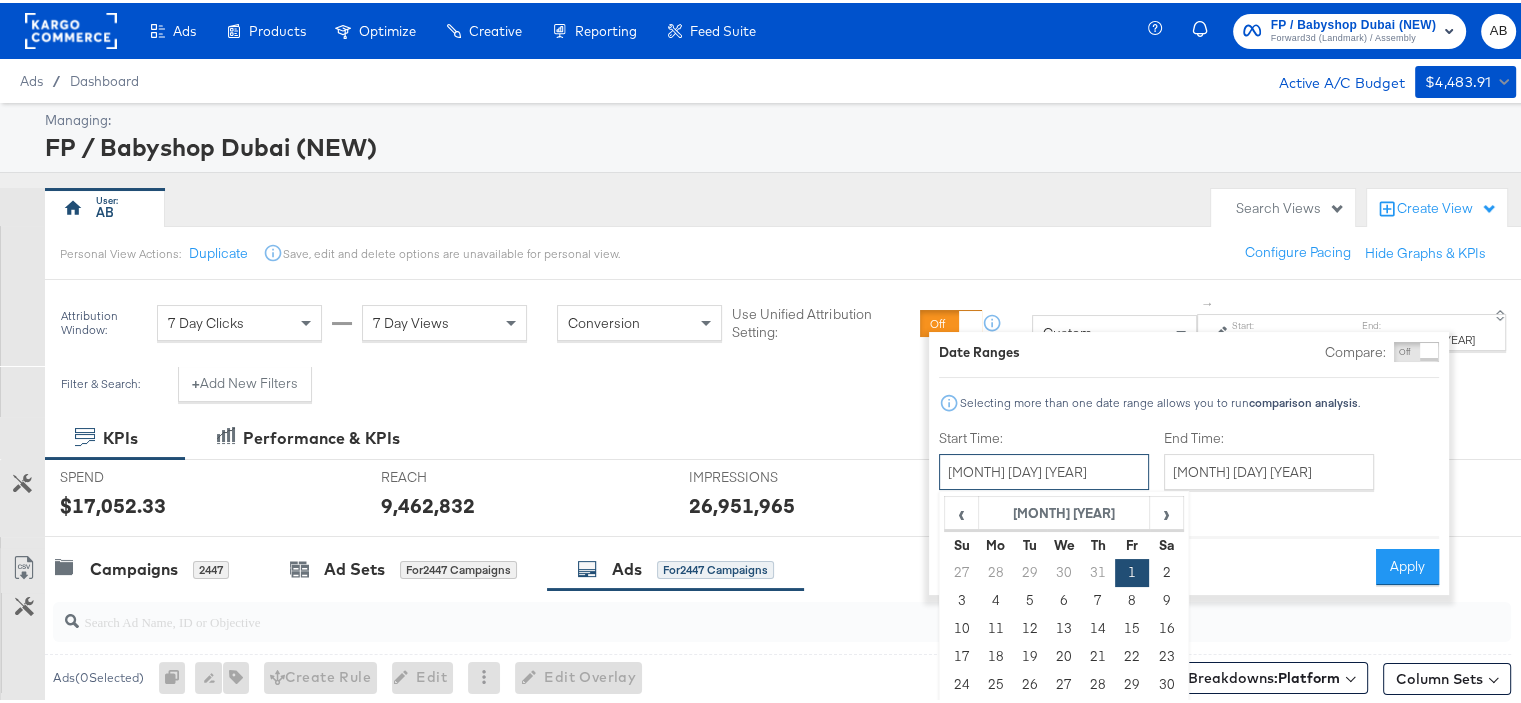 click on "September 1st 2023" at bounding box center (1044, 469) 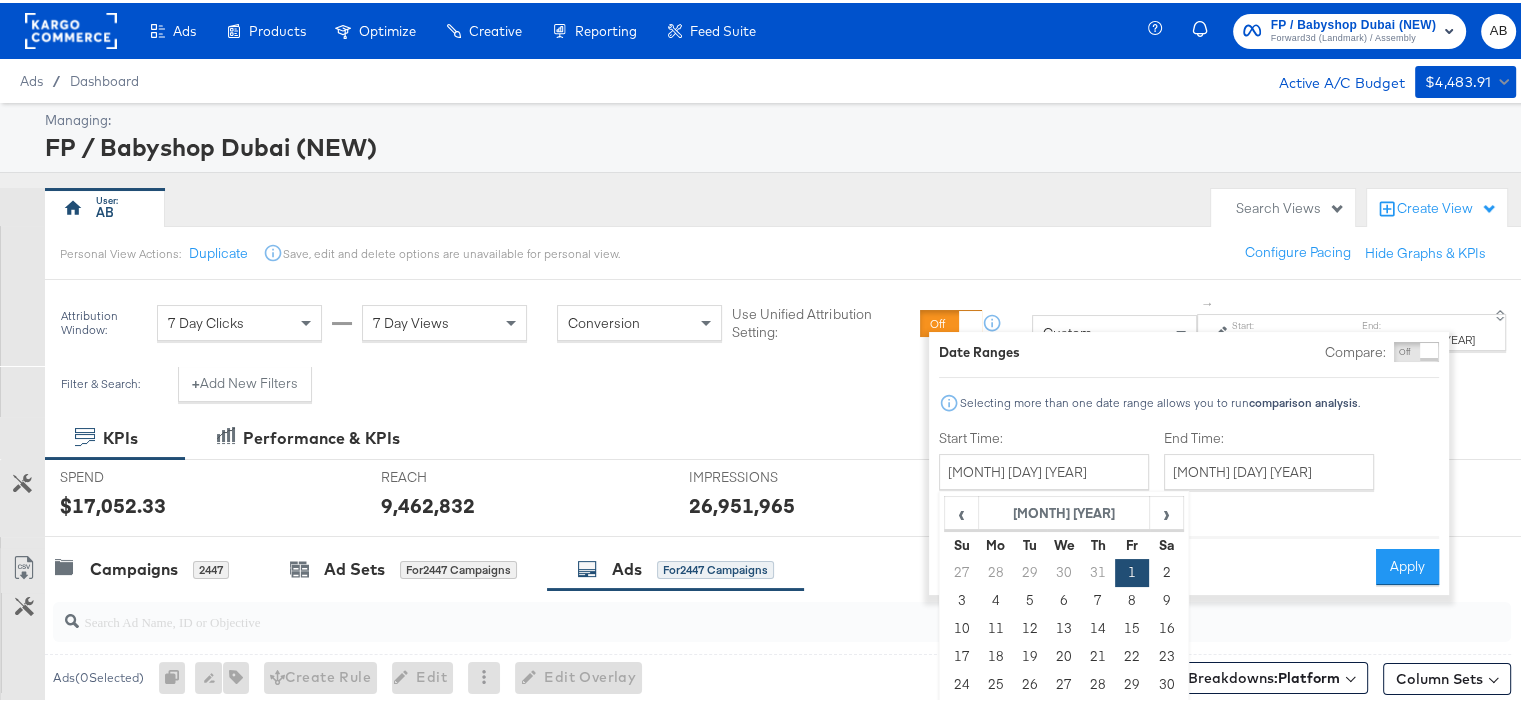 click on "Managing: FP / Babyshop Dubai (NEW)" at bounding box center (768, 135) 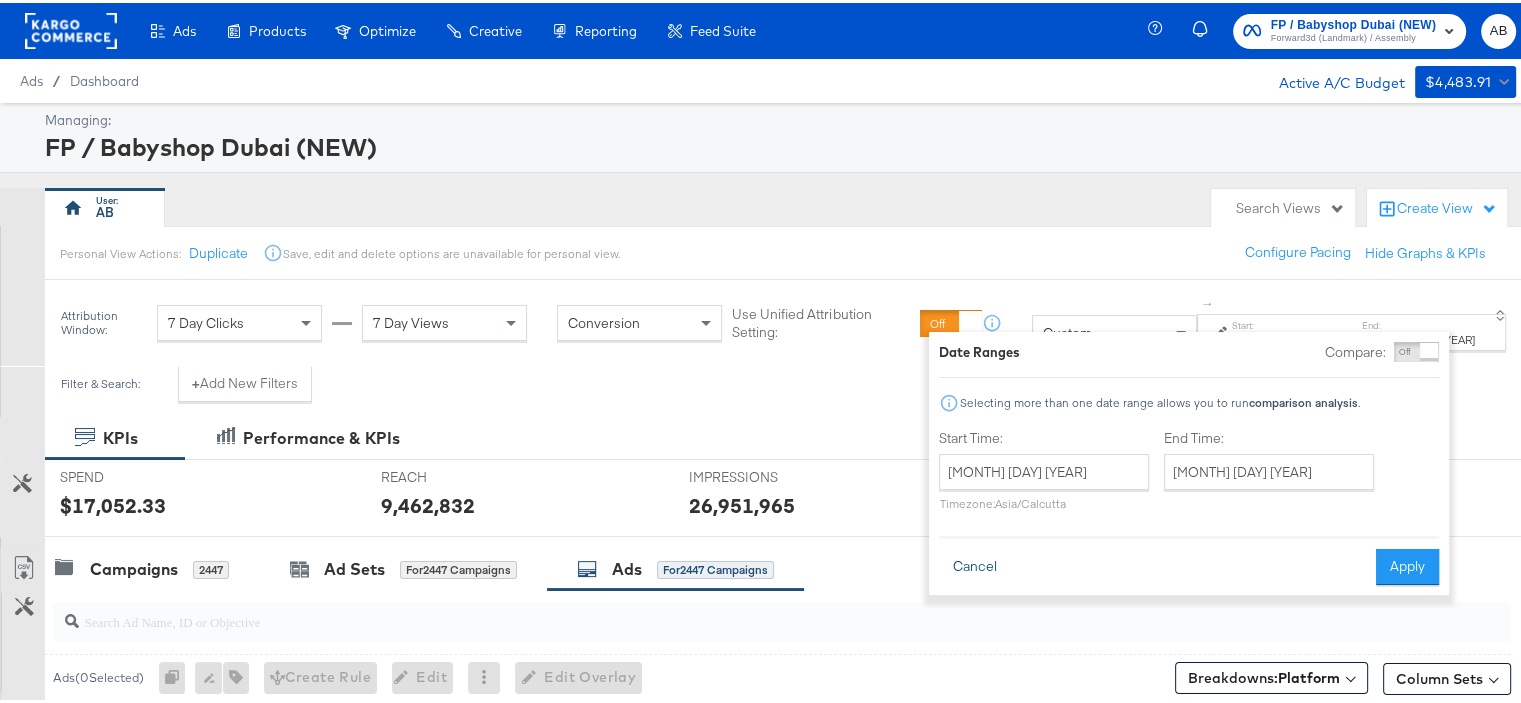 click on "Cancel" at bounding box center (975, 564) 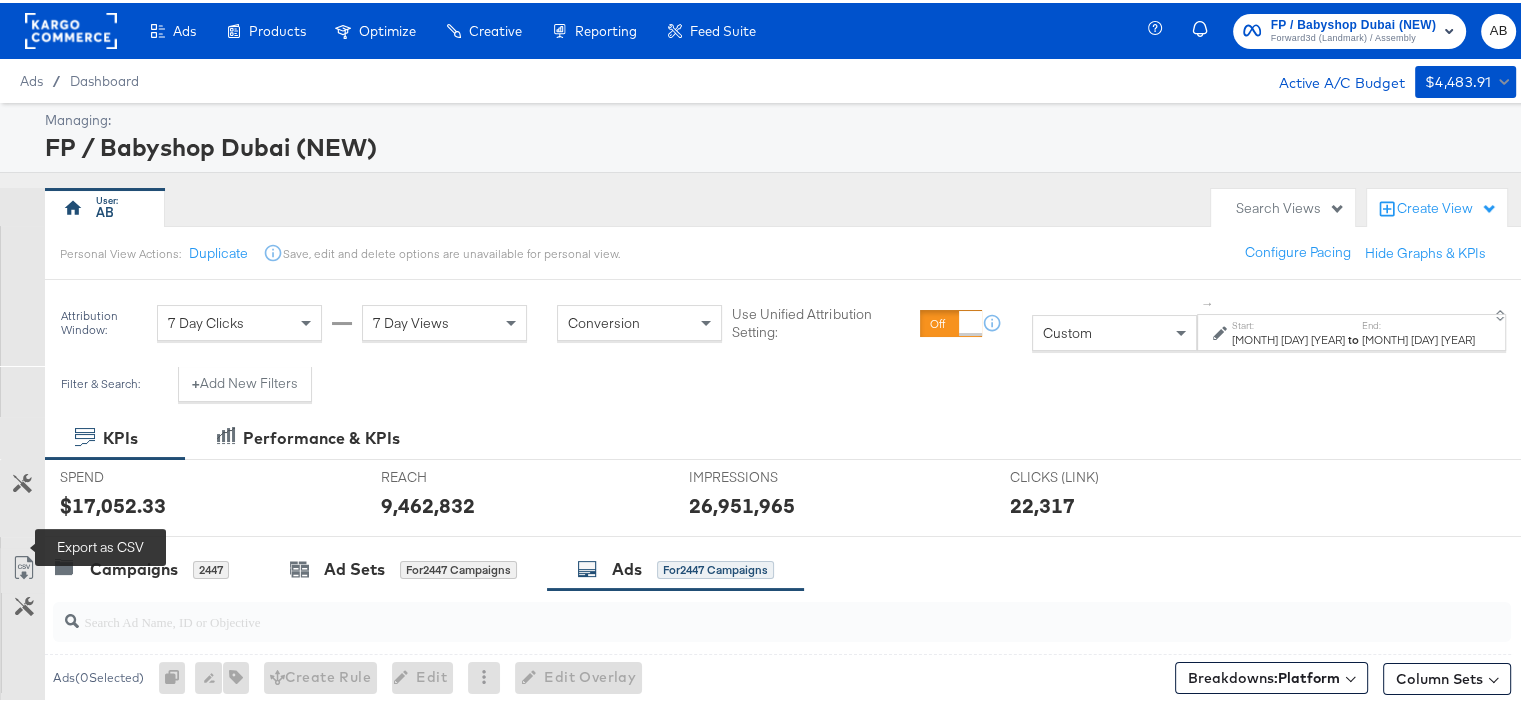 click 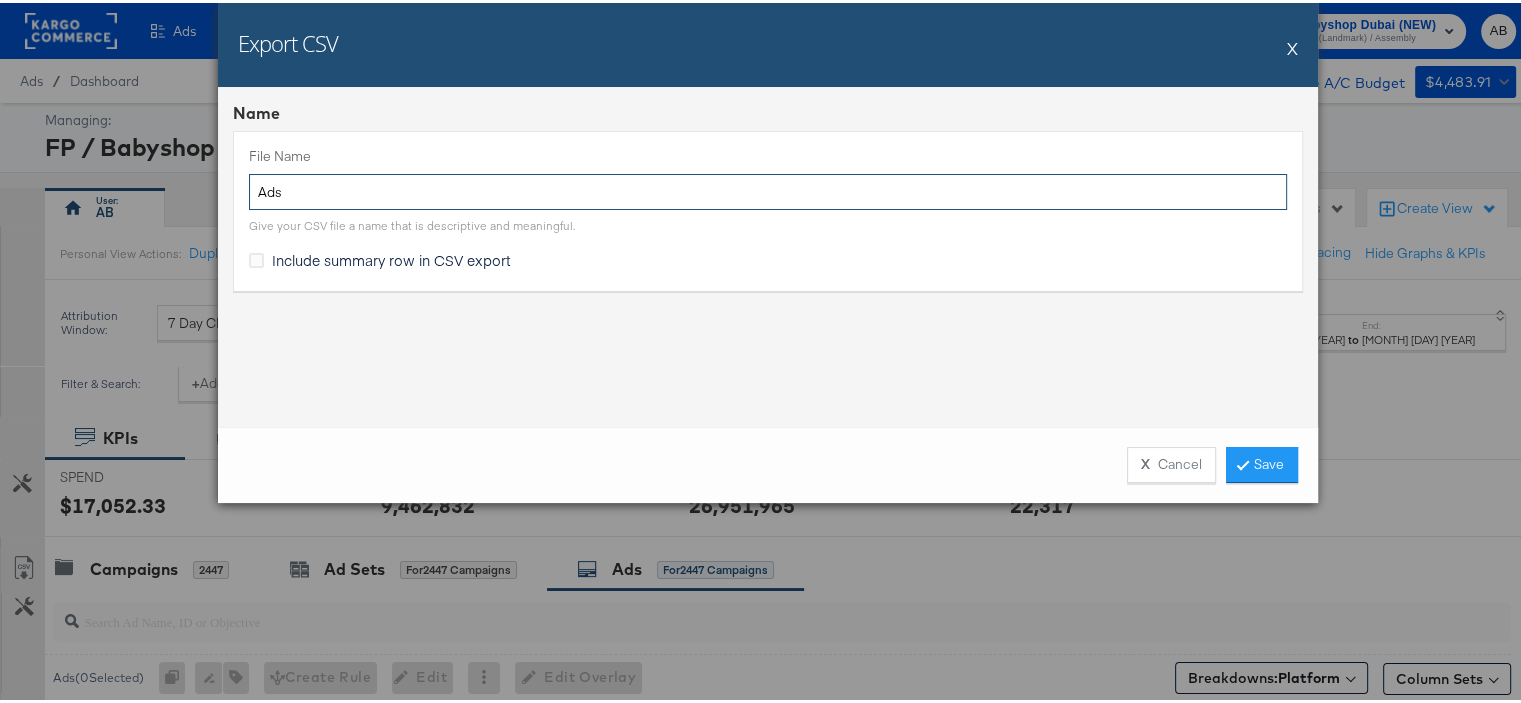 click on "Ads" at bounding box center [768, 189] 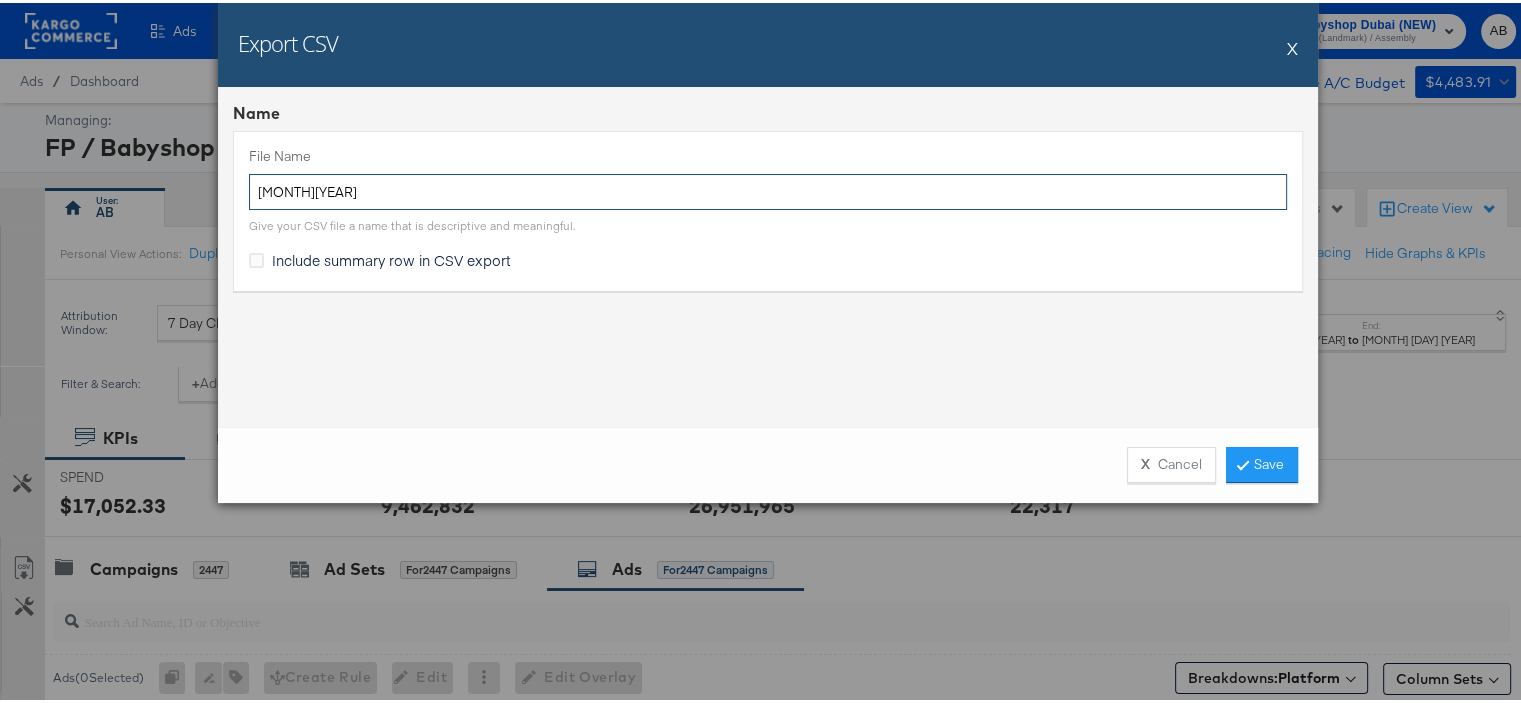 type on "Sep2023" 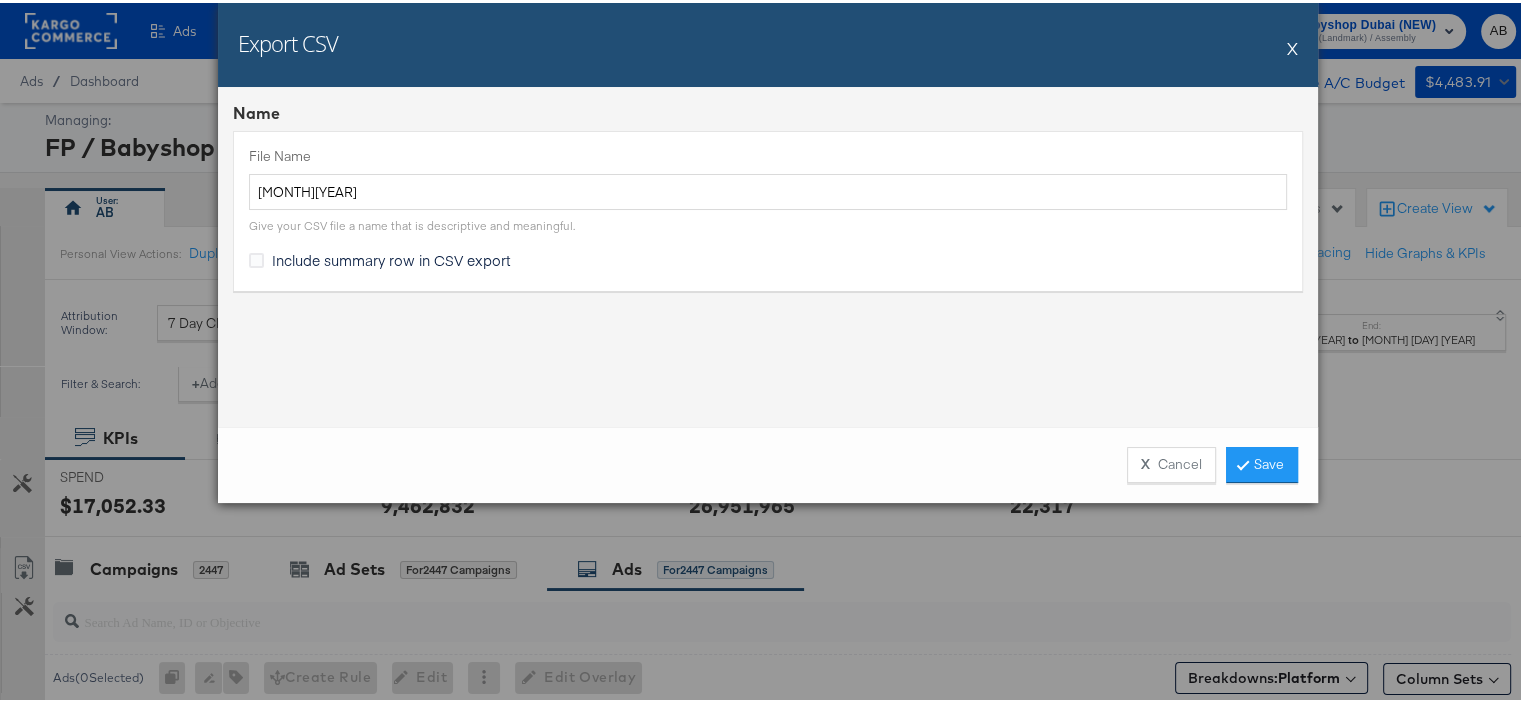 click on "Include summary row in CSV export" at bounding box center [391, 257] 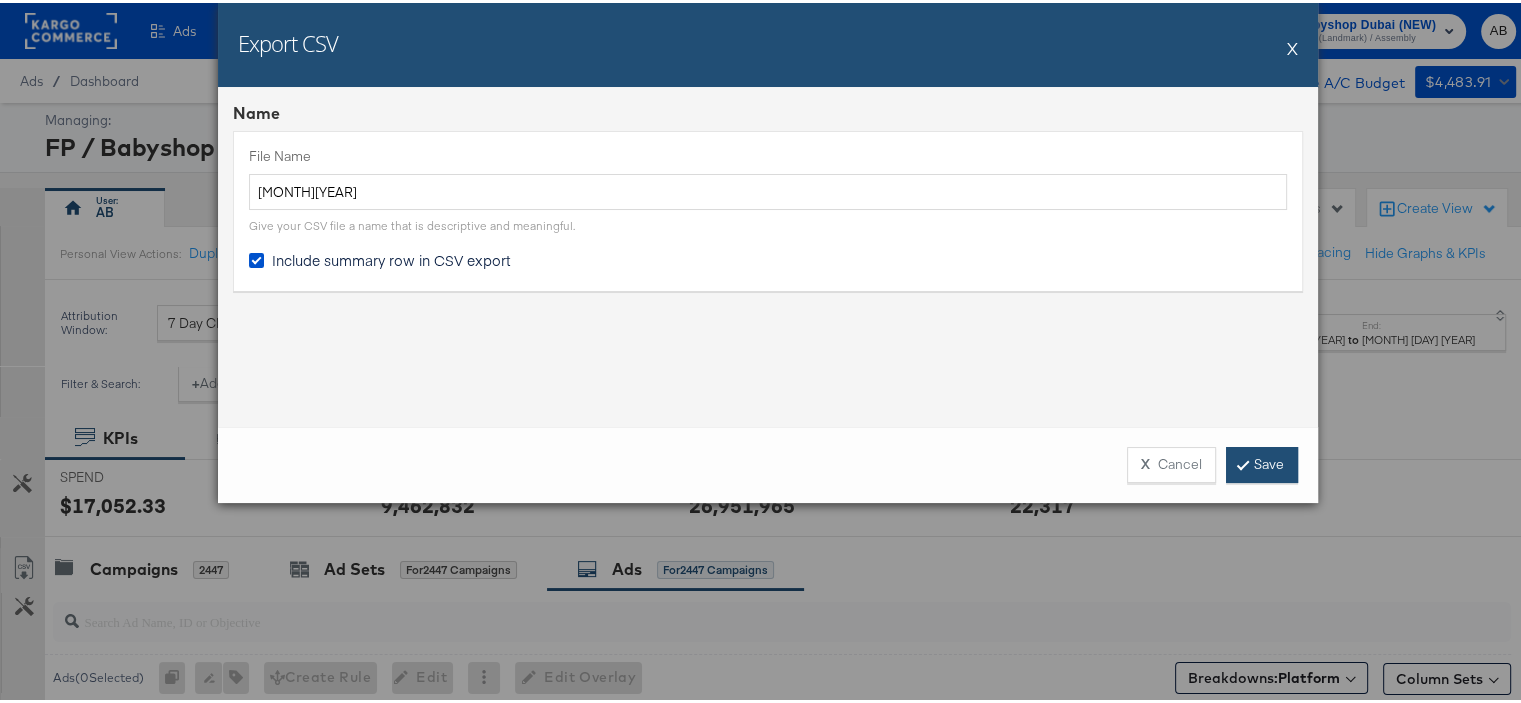 click on "Save" at bounding box center [1262, 462] 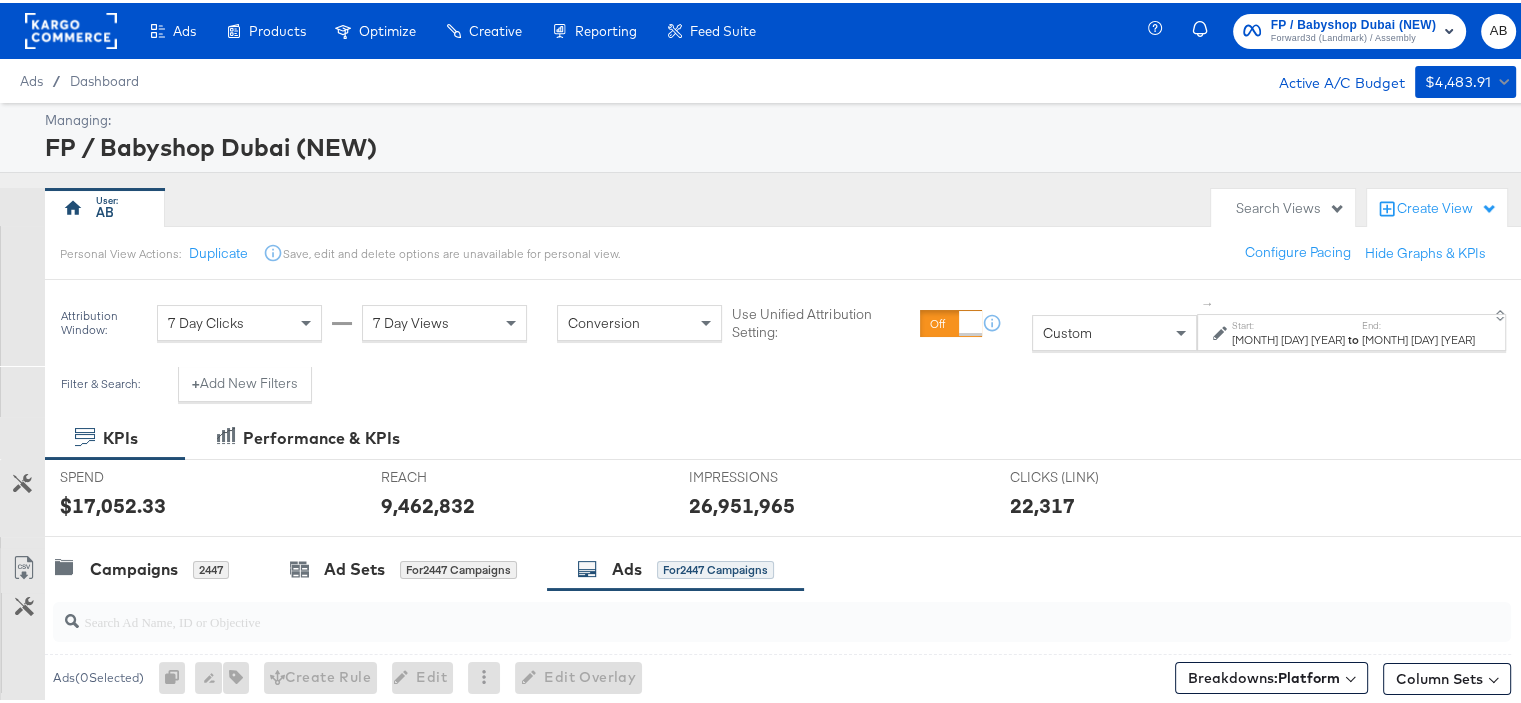 click on "Sep 1st 2023" at bounding box center [1288, 337] 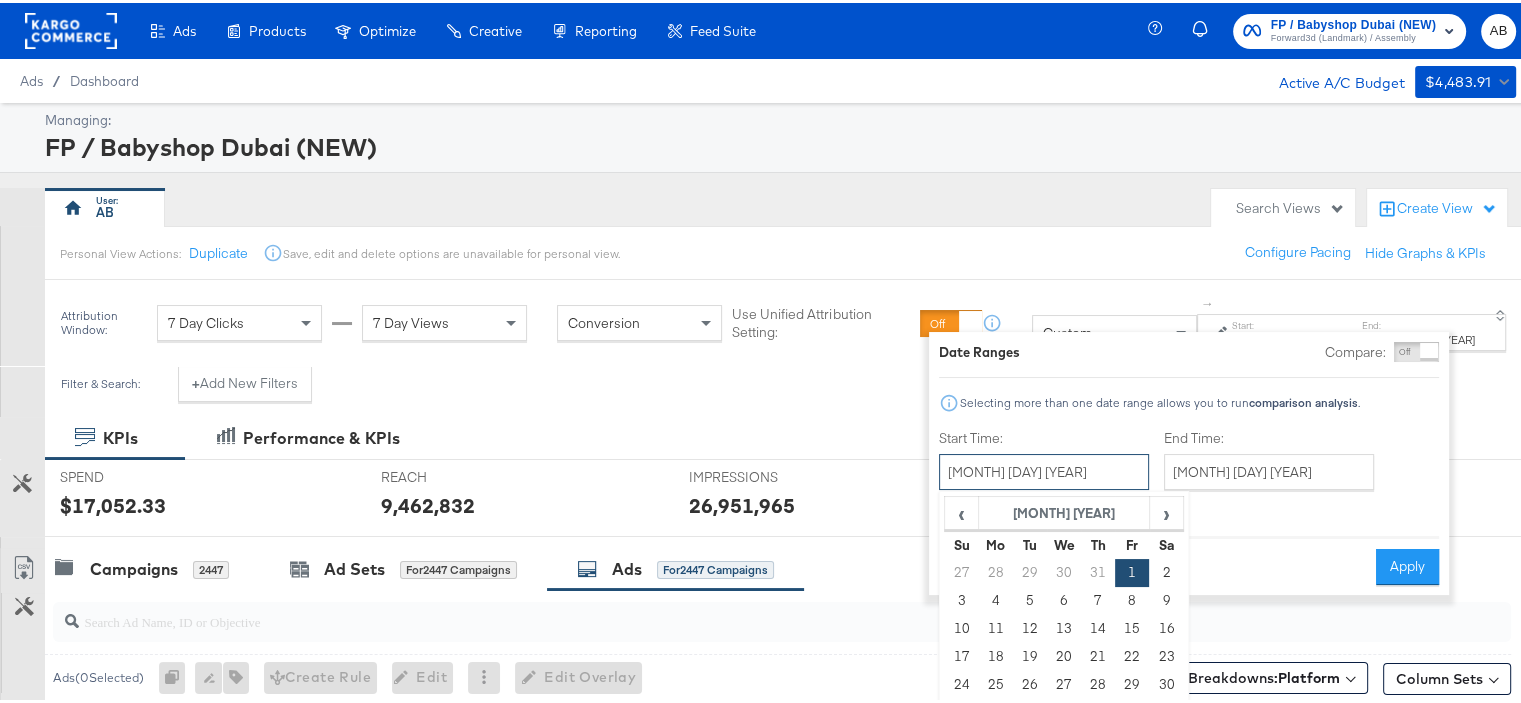 click on "September 1st 2023" at bounding box center (1044, 469) 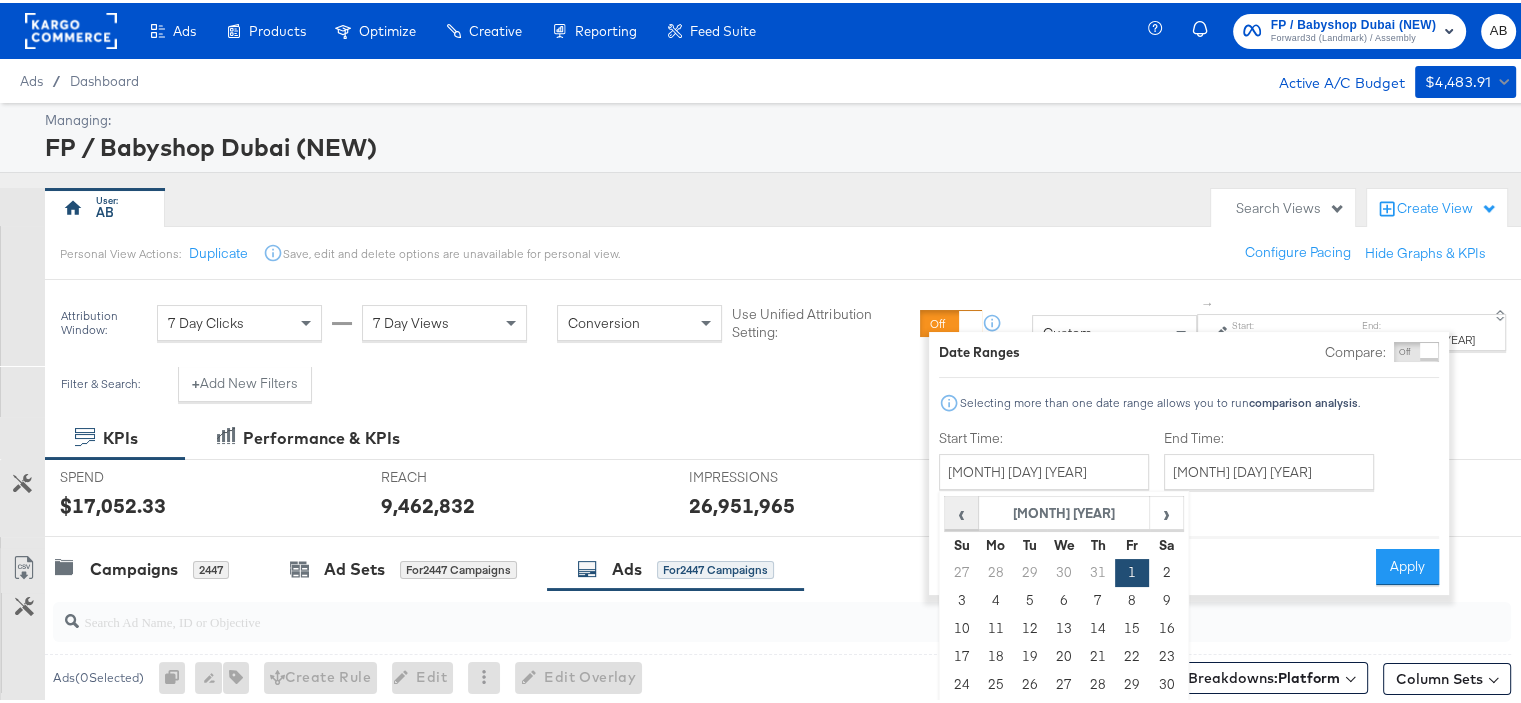 click on "‹" at bounding box center (961, 510) 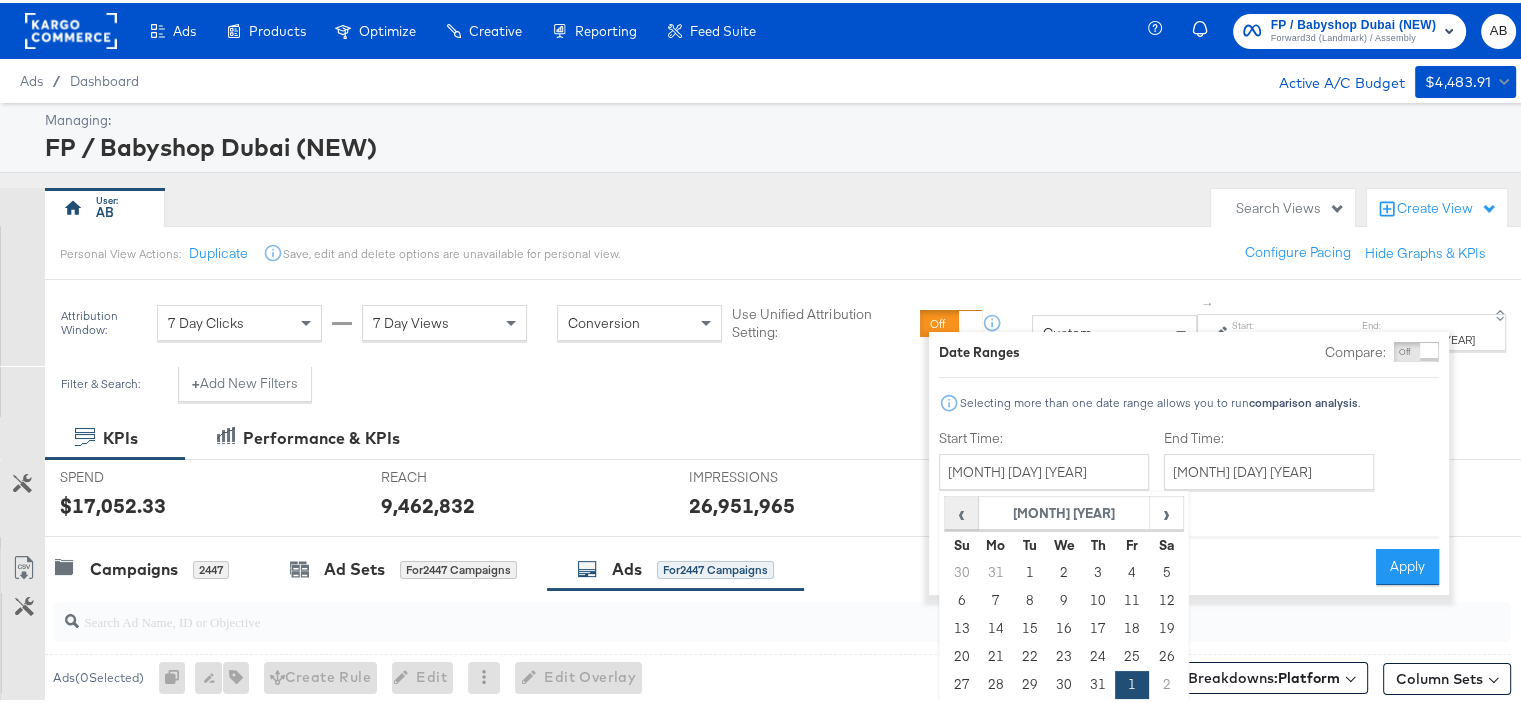 click on "‹" at bounding box center [961, 510] 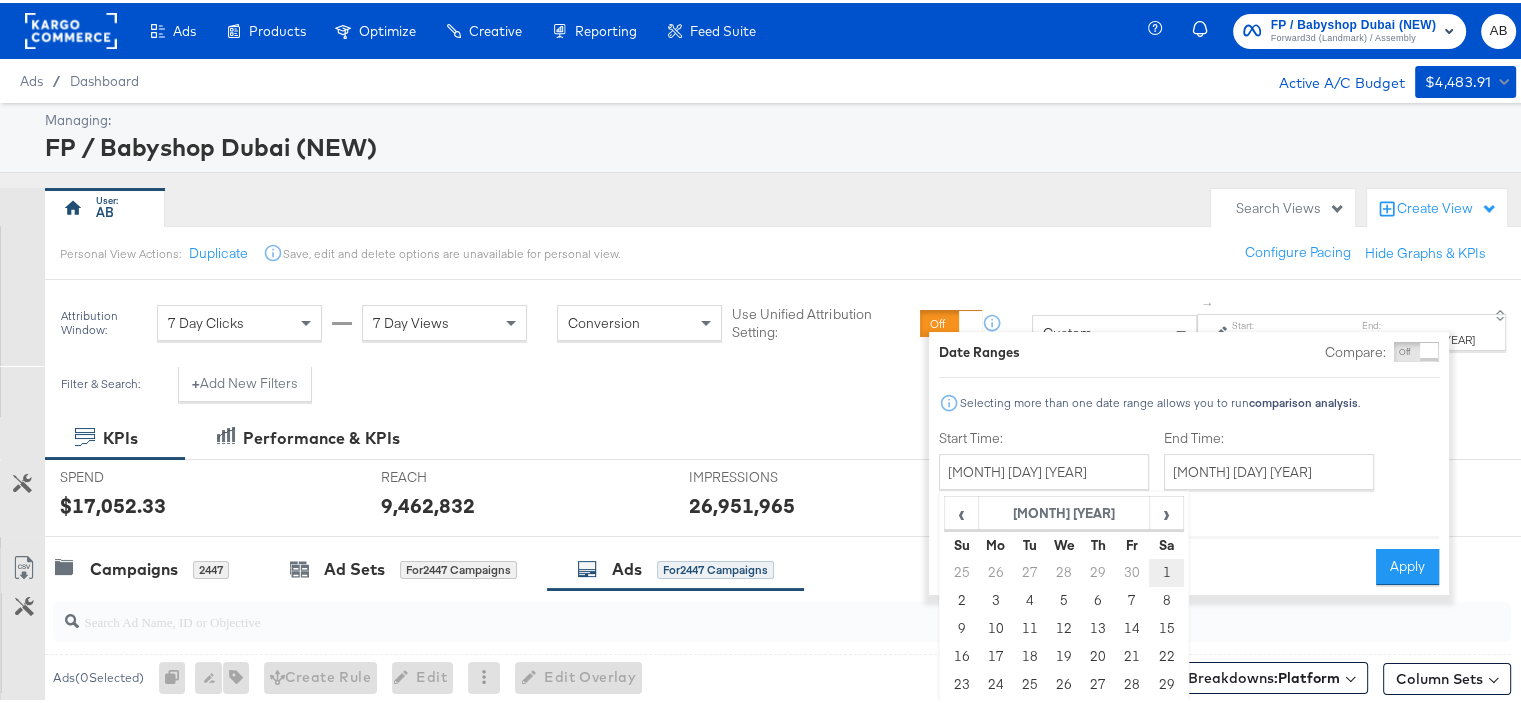 click on "1" at bounding box center [1166, 570] 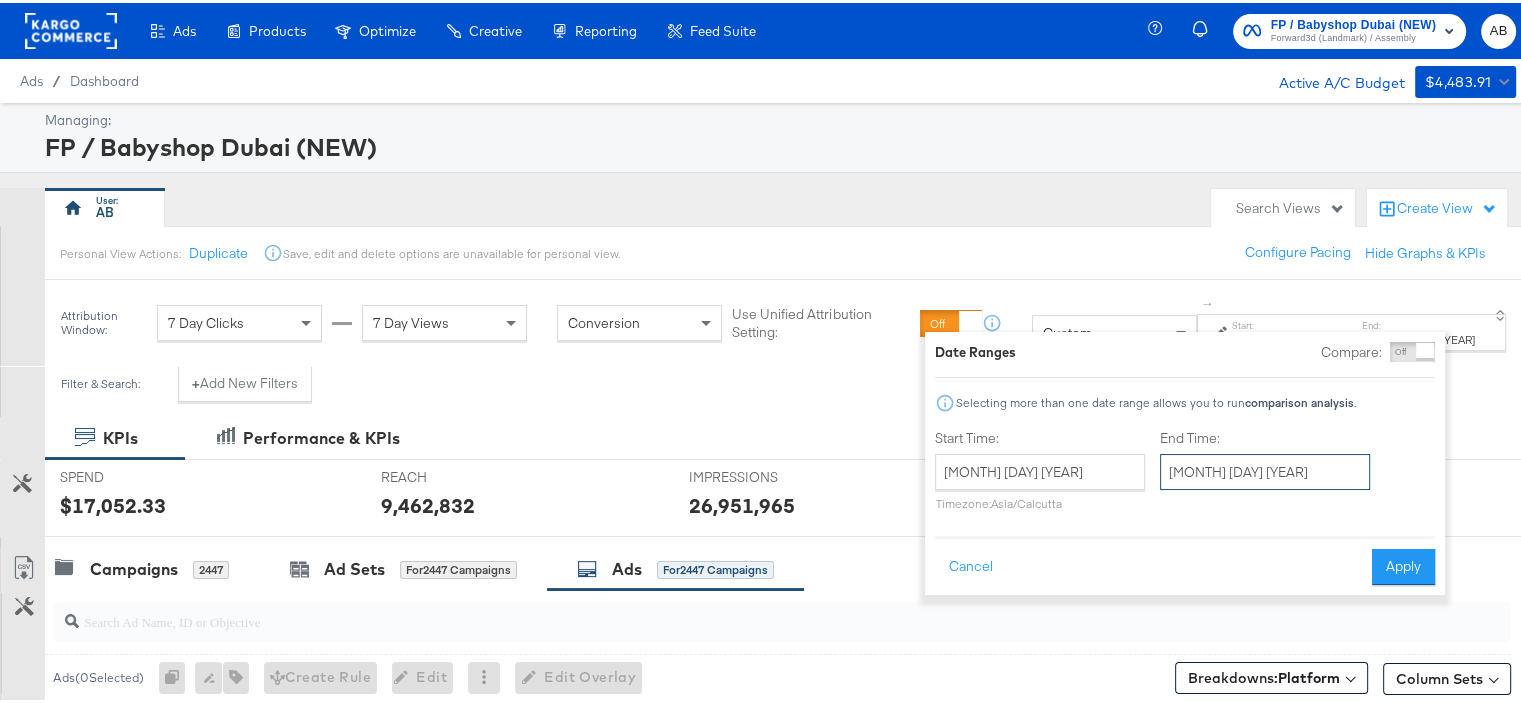 click on "September 30th 2023" at bounding box center [1265, 469] 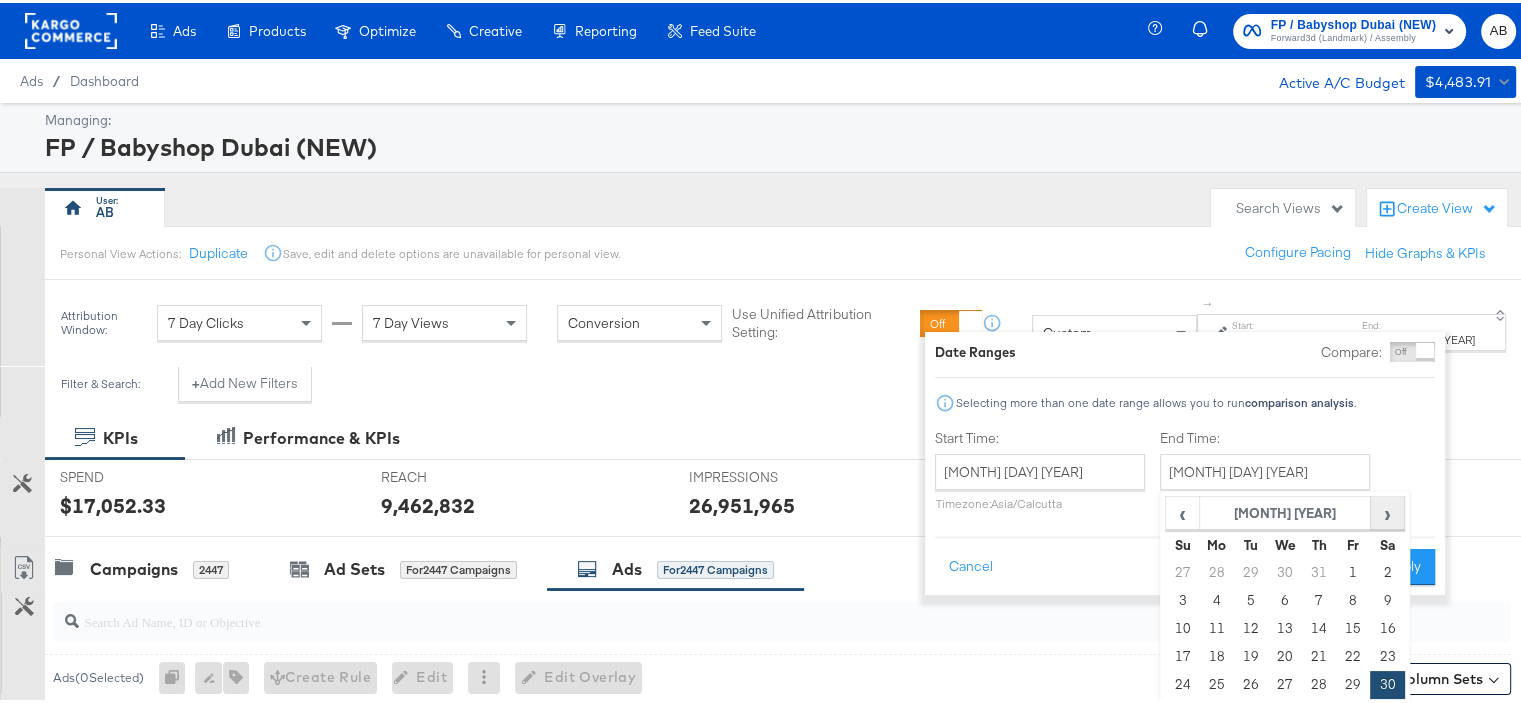 click on "›" at bounding box center (1386, 510) 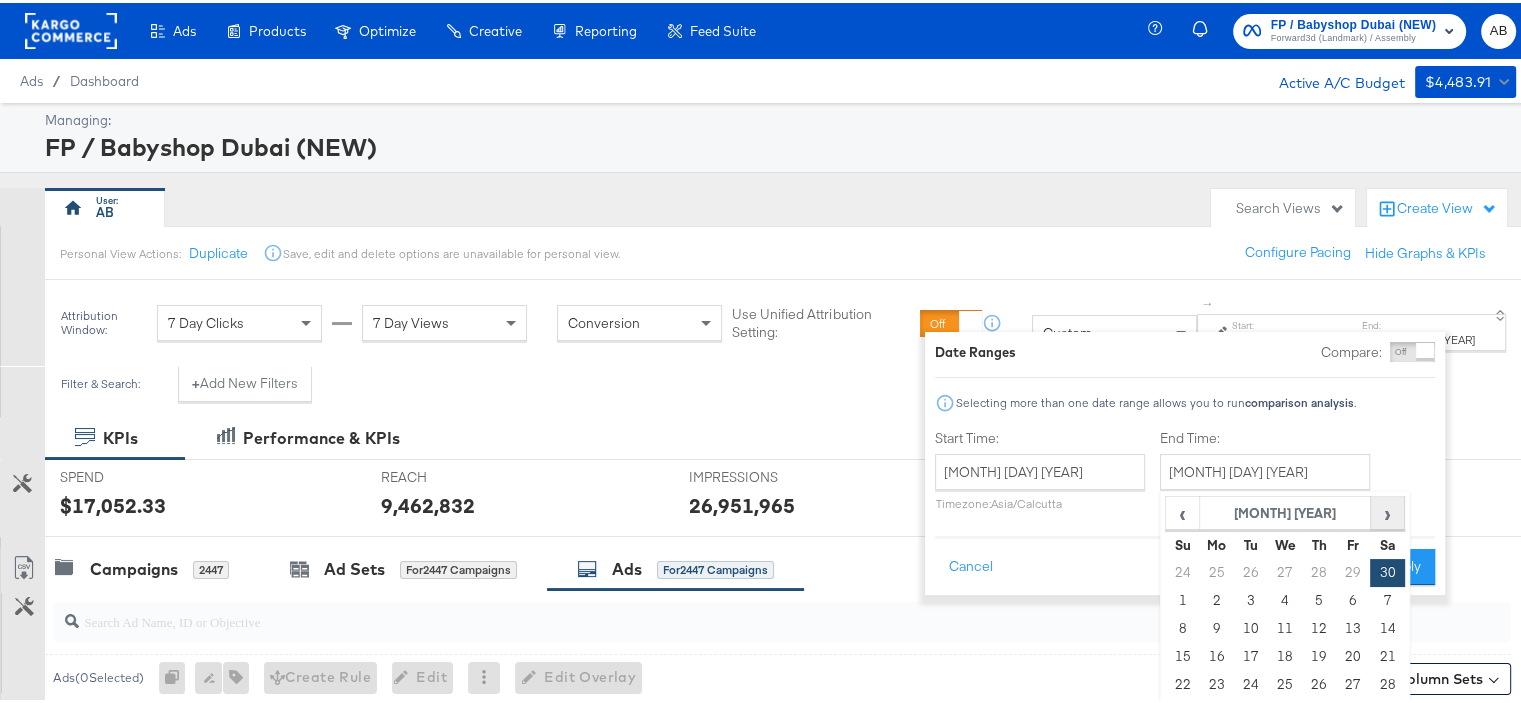 click on "›" at bounding box center (1386, 510) 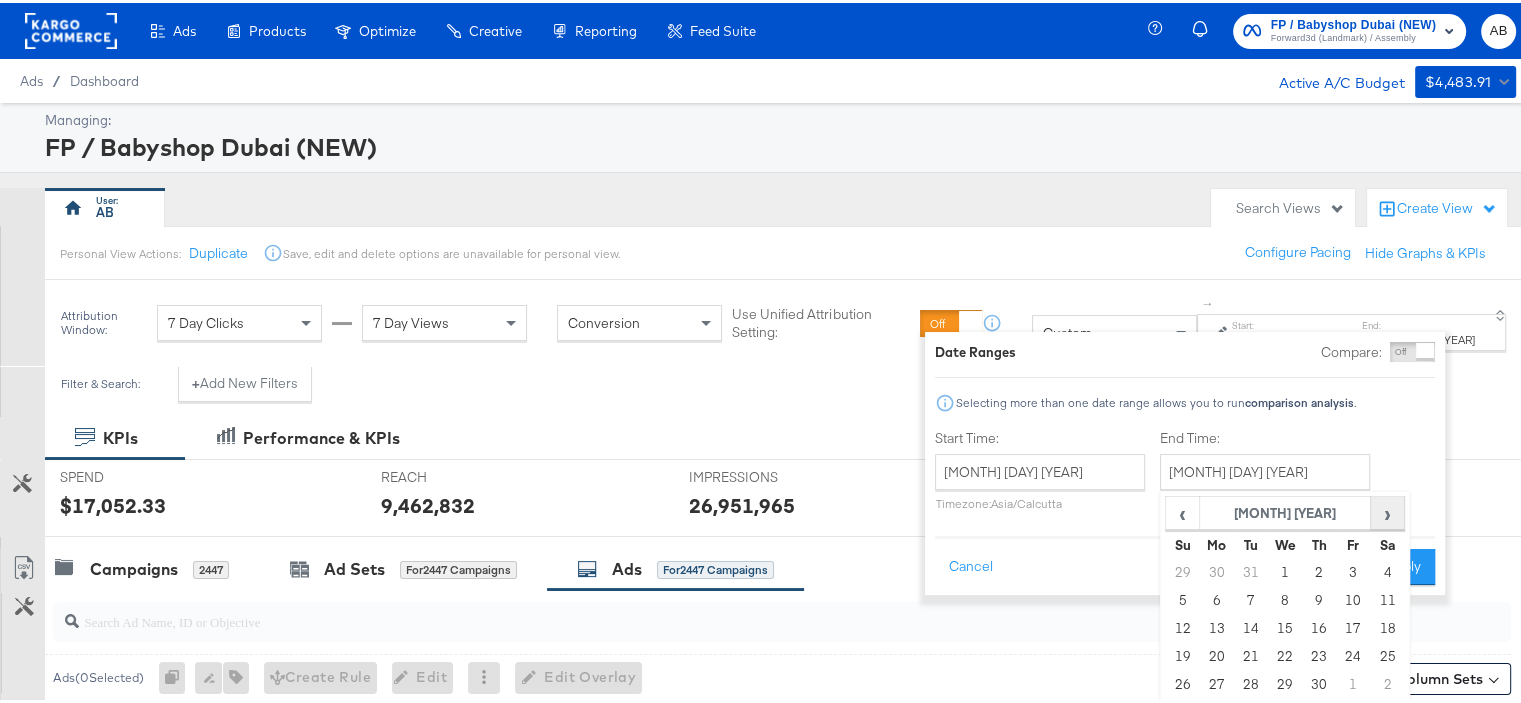 click on "›" at bounding box center (1386, 510) 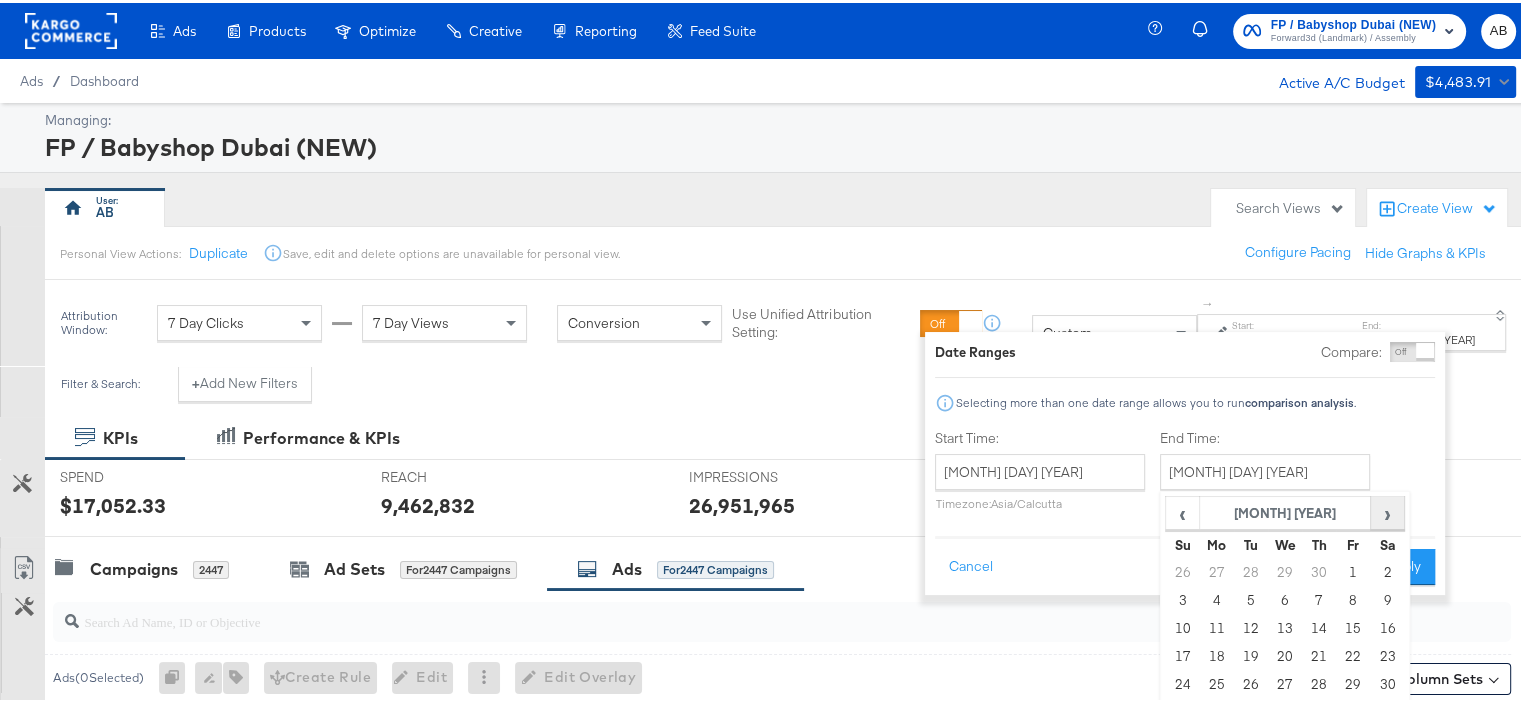 click on "›" at bounding box center (1386, 510) 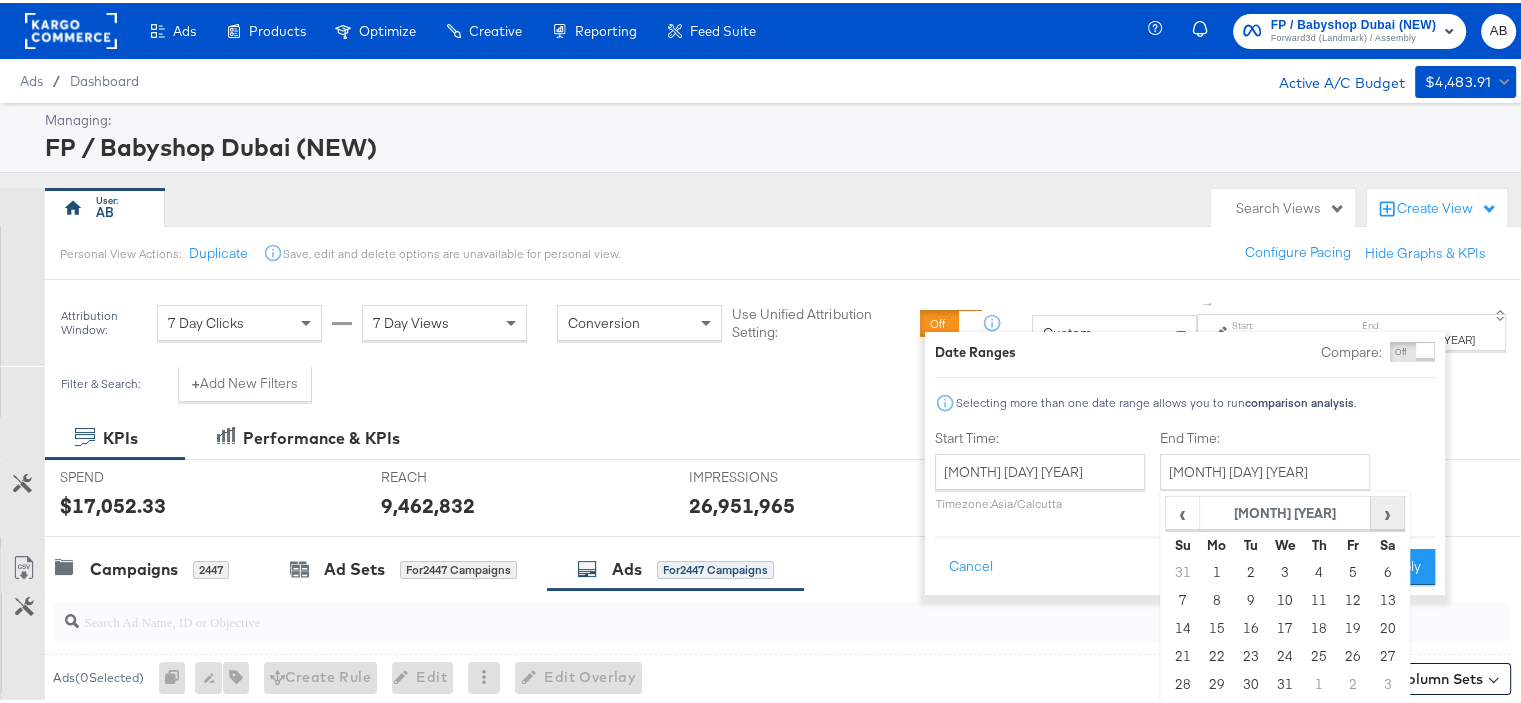 click on "›" at bounding box center [1386, 510] 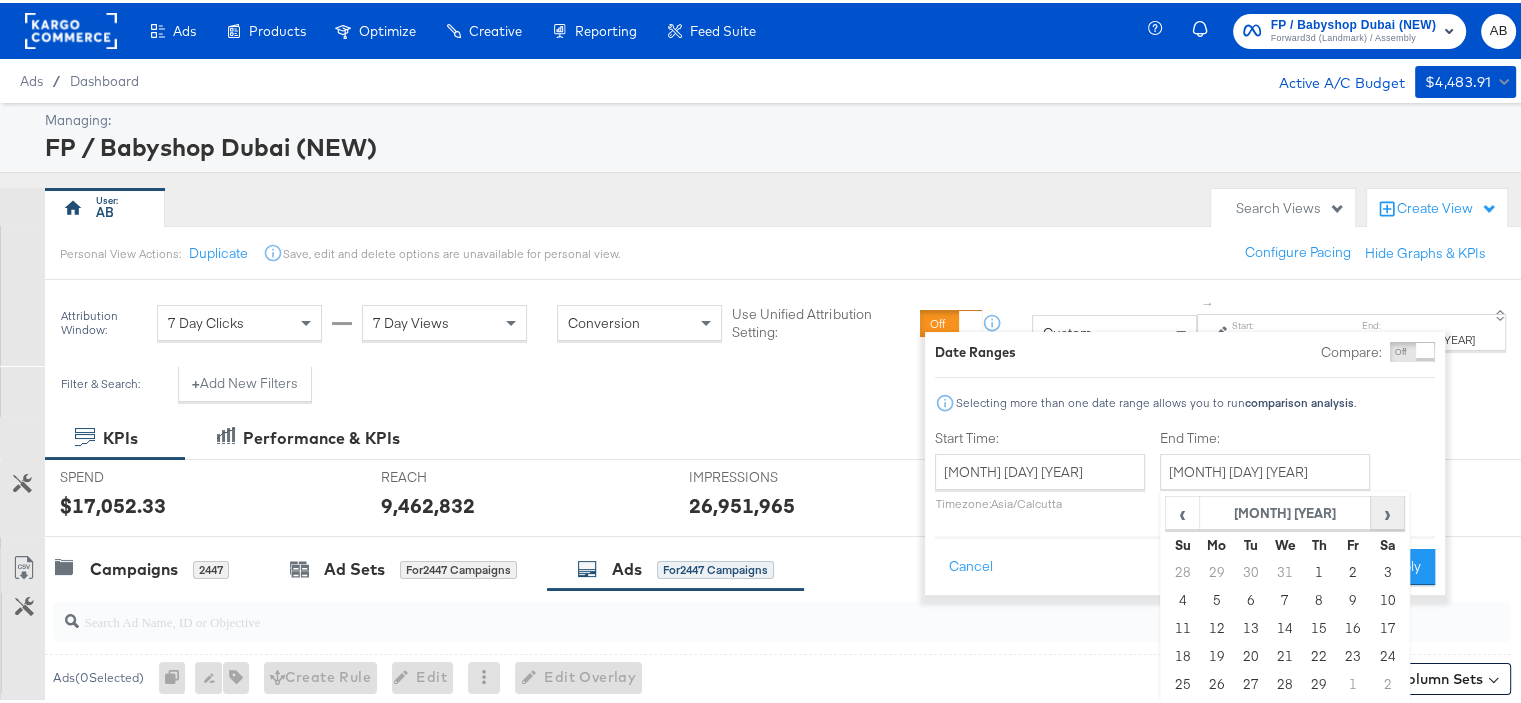 click on "›" at bounding box center (1386, 510) 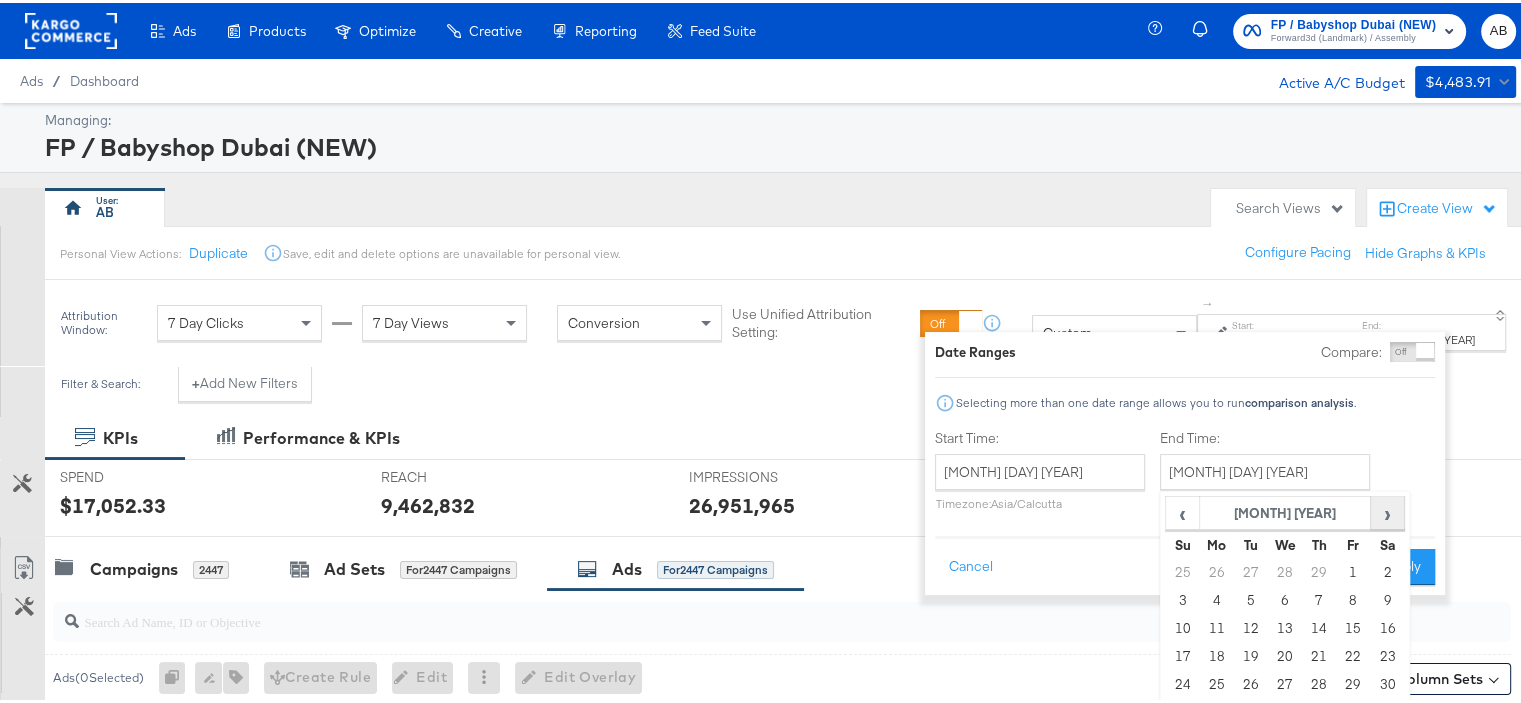 click on "›" at bounding box center (1386, 510) 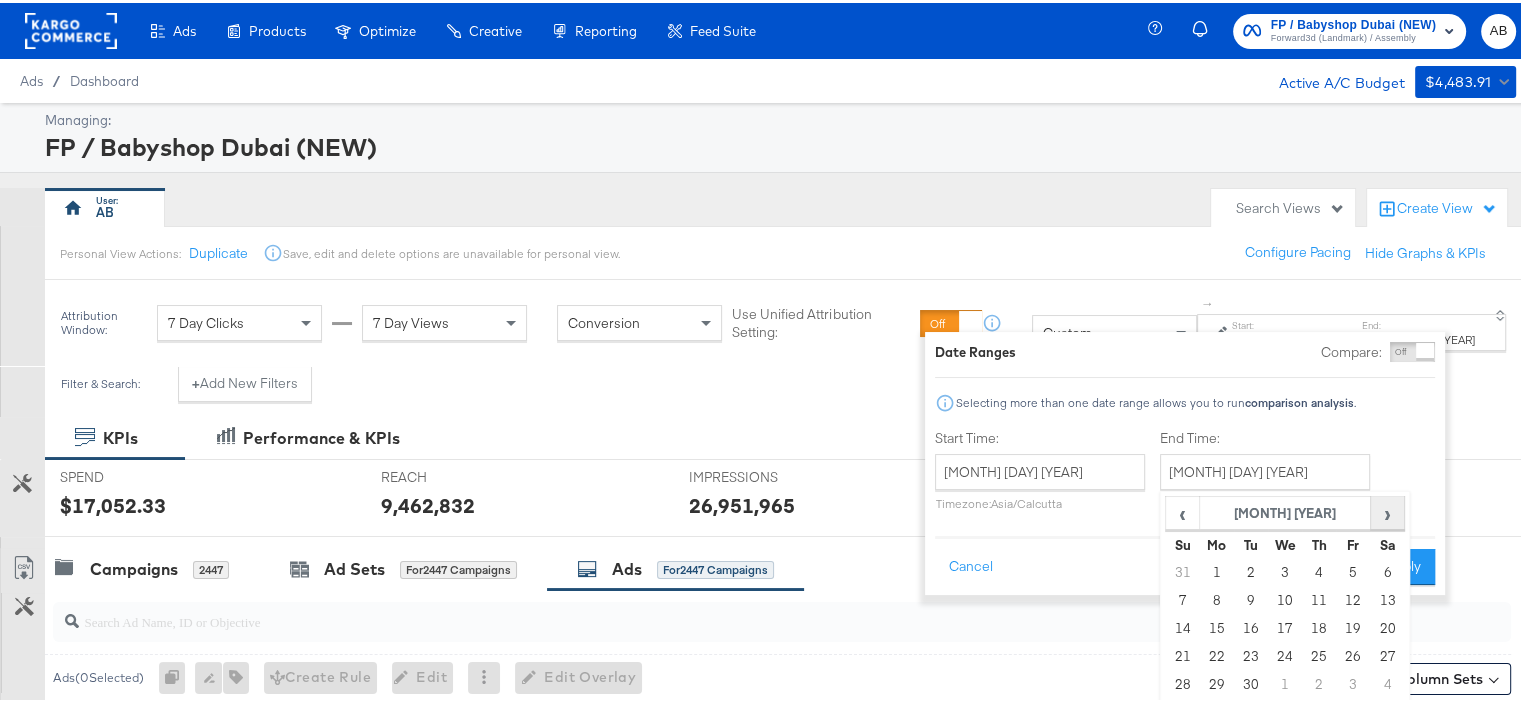 click on "›" at bounding box center [1386, 510] 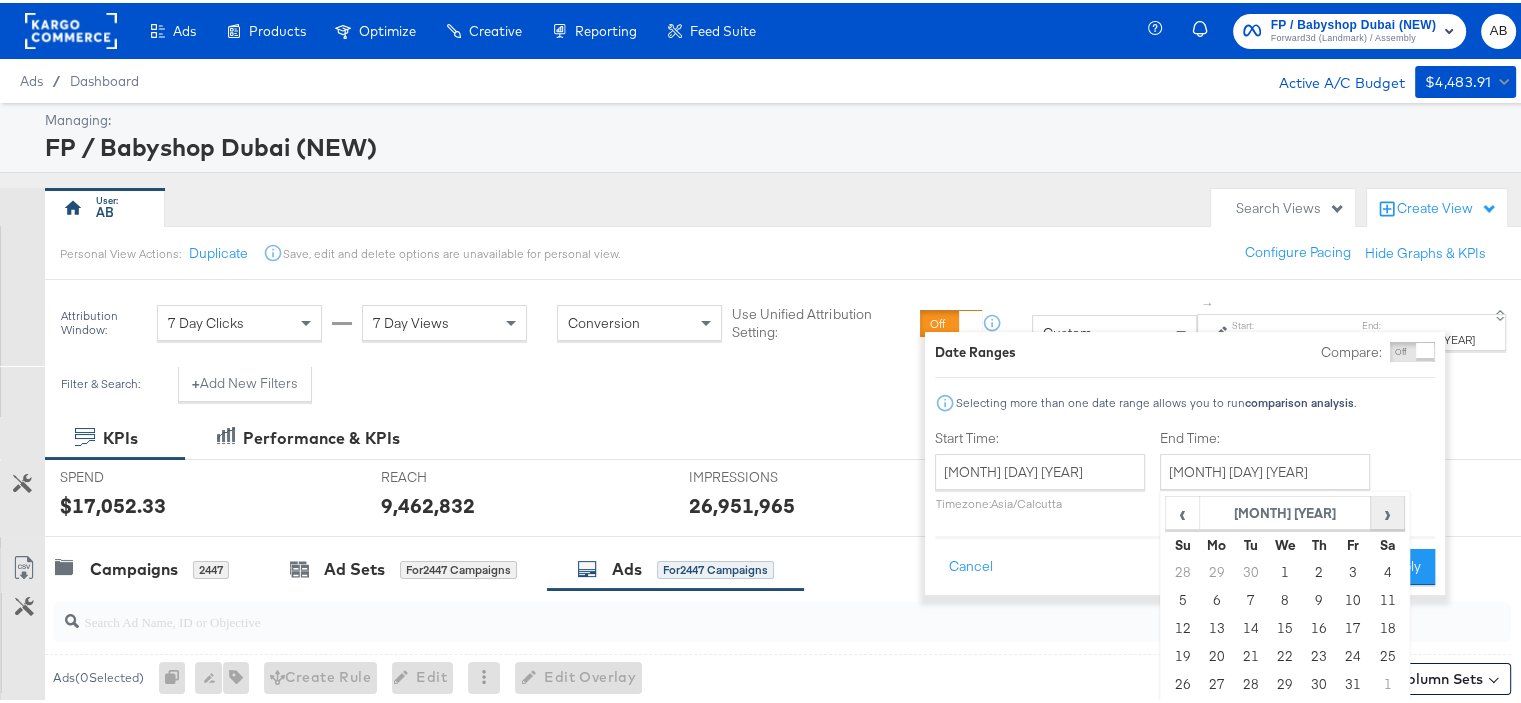click on "›" at bounding box center (1386, 510) 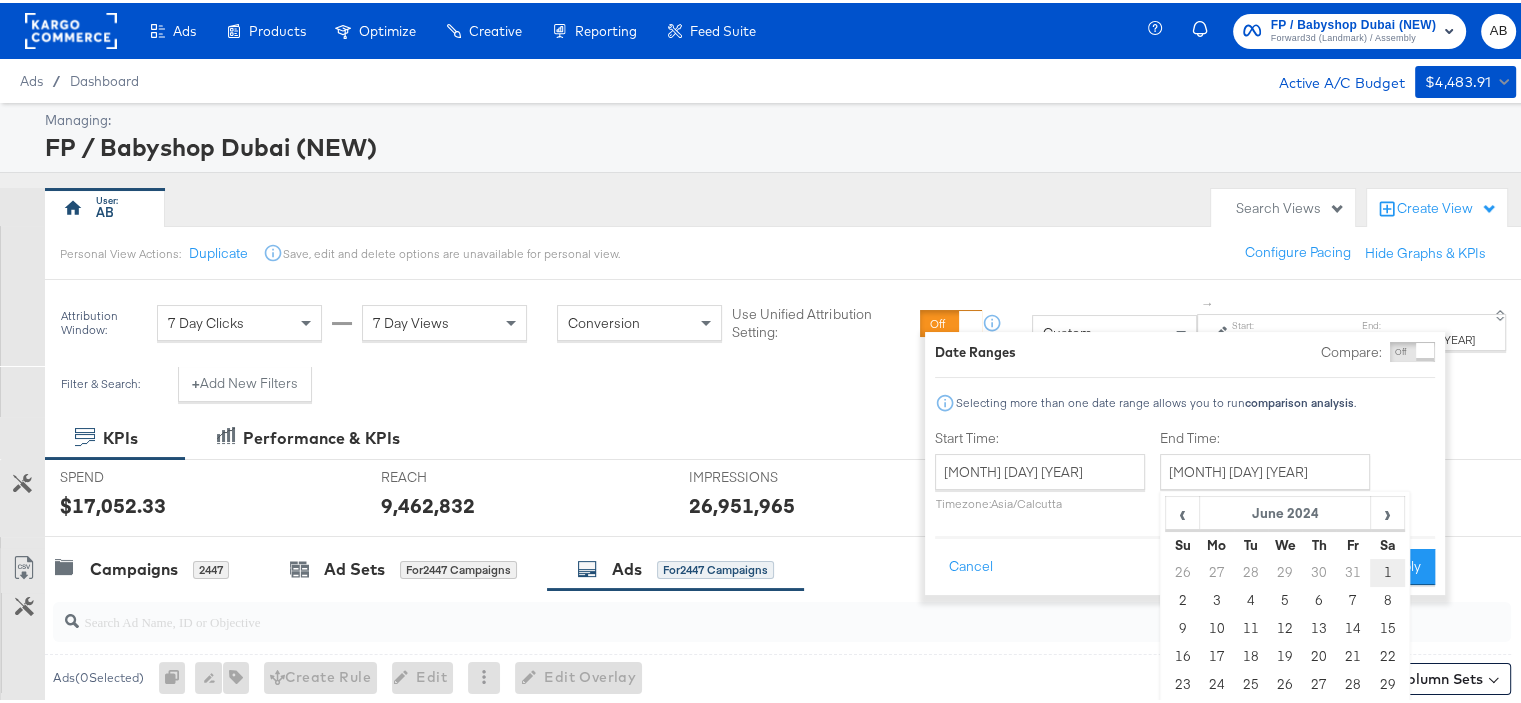 scroll, scrollTop: 200, scrollLeft: 0, axis: vertical 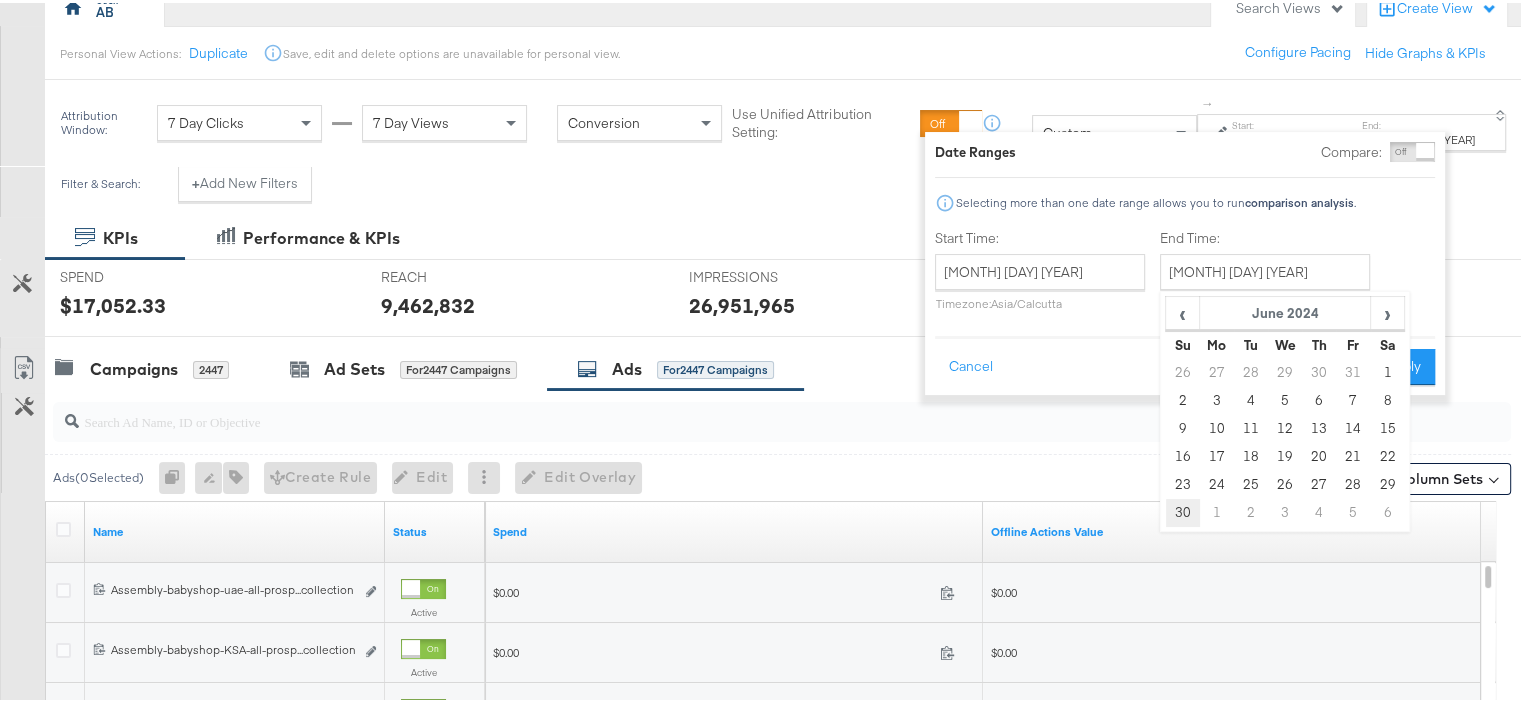 click on "30" at bounding box center (1182, 510) 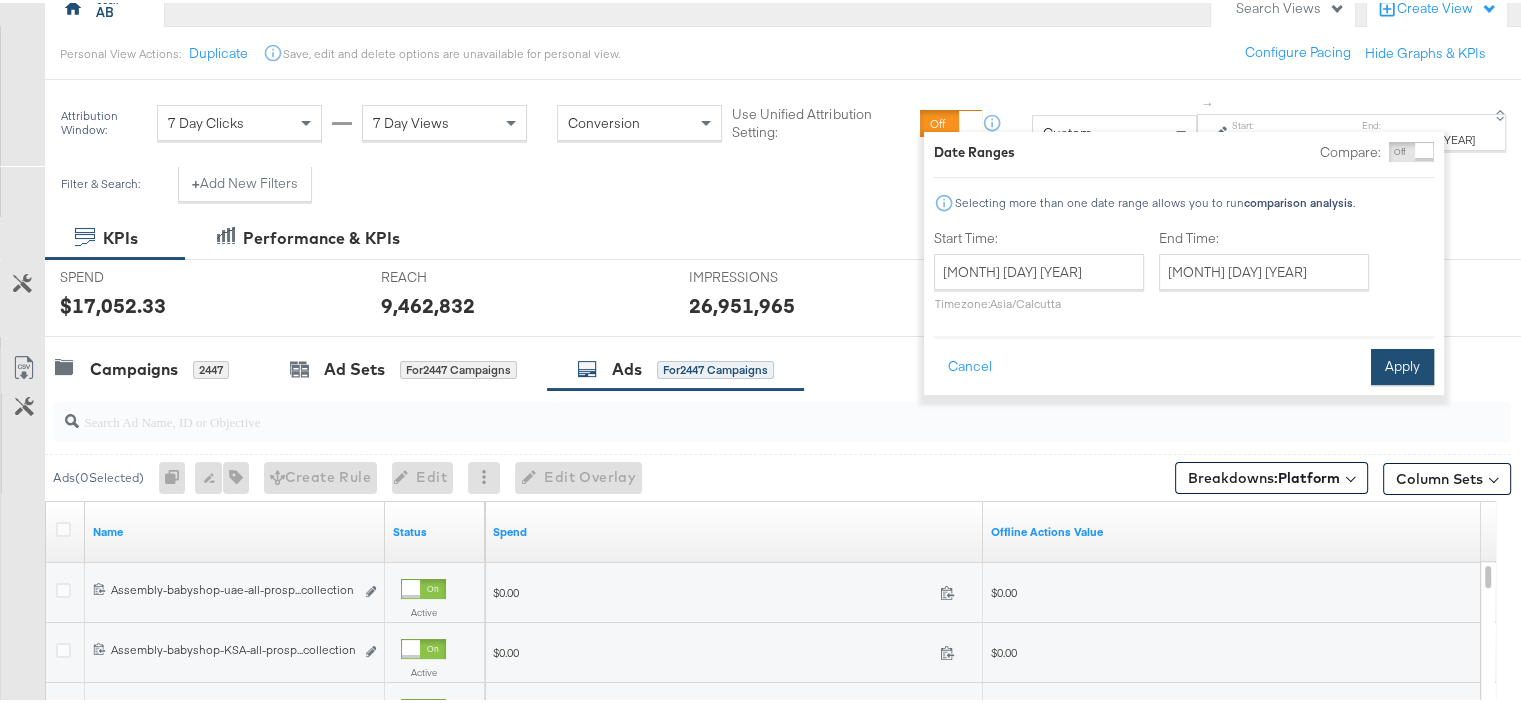 click on "Apply" at bounding box center [1402, 364] 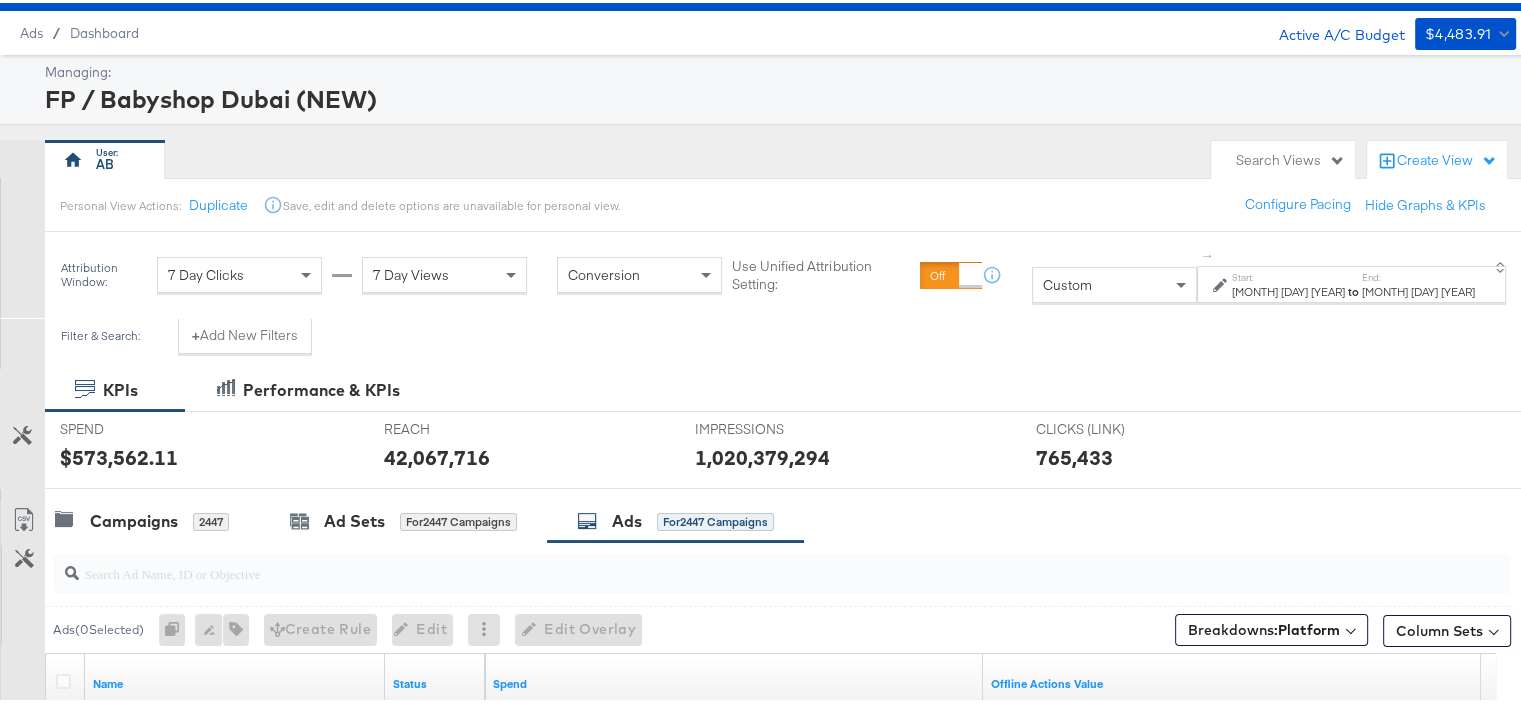 scroll, scrollTop: 0, scrollLeft: 0, axis: both 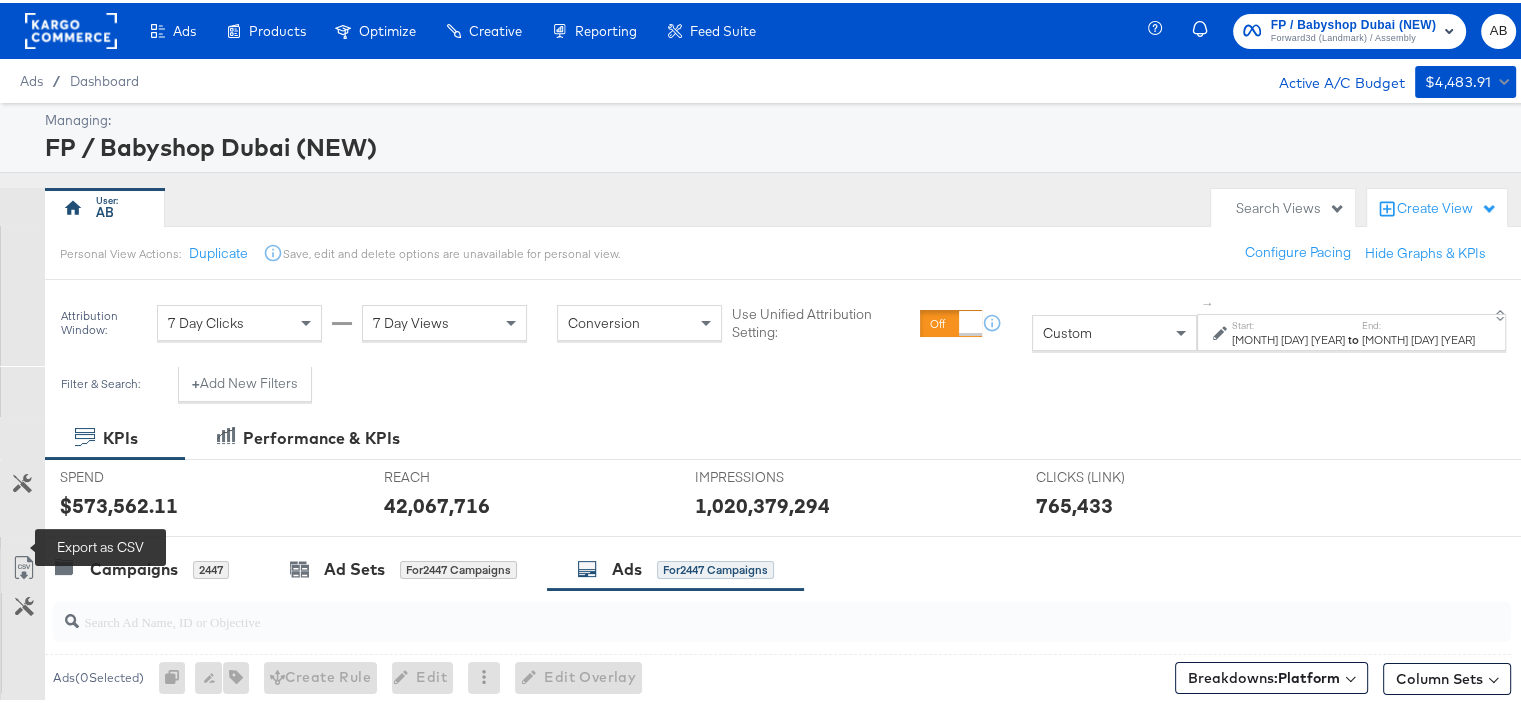 click 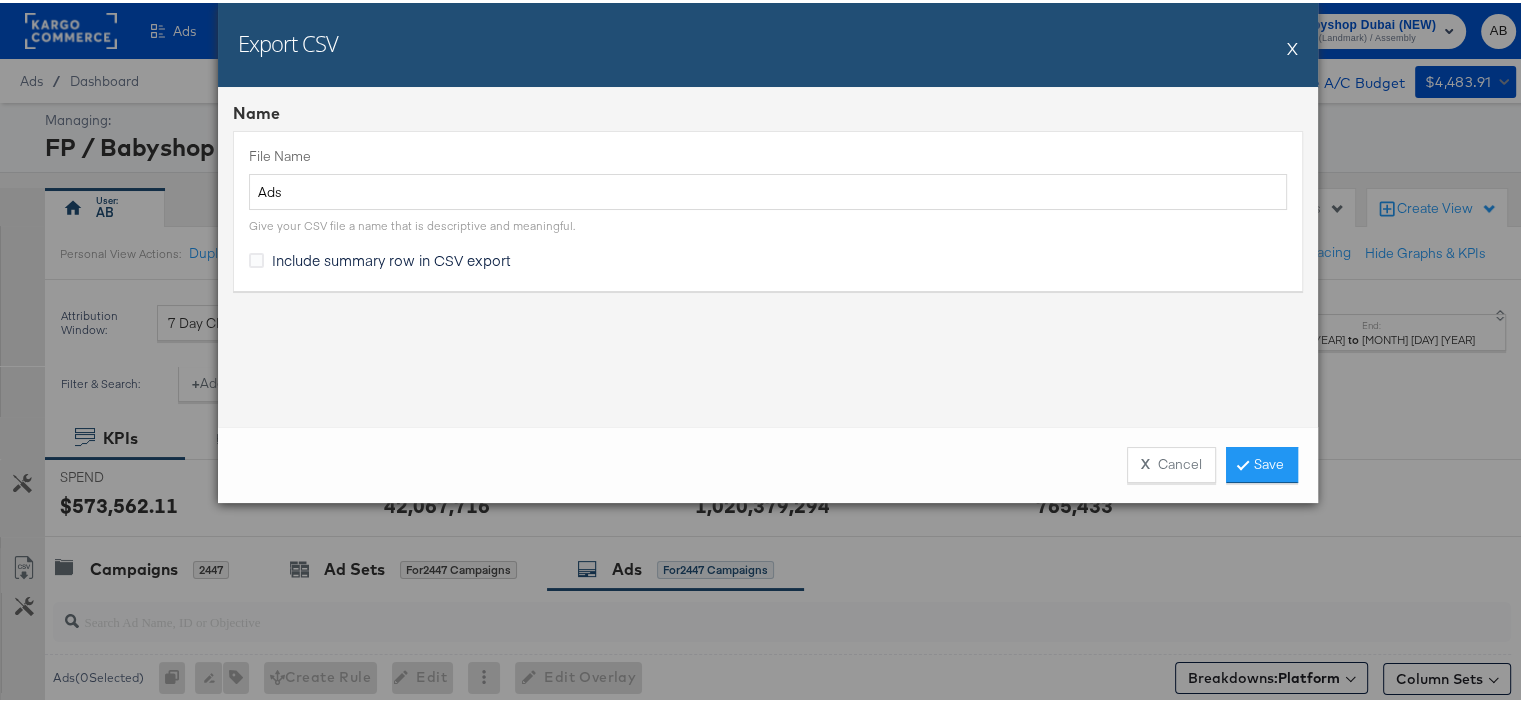 click on "Include summary row in CSV export" at bounding box center (391, 257) 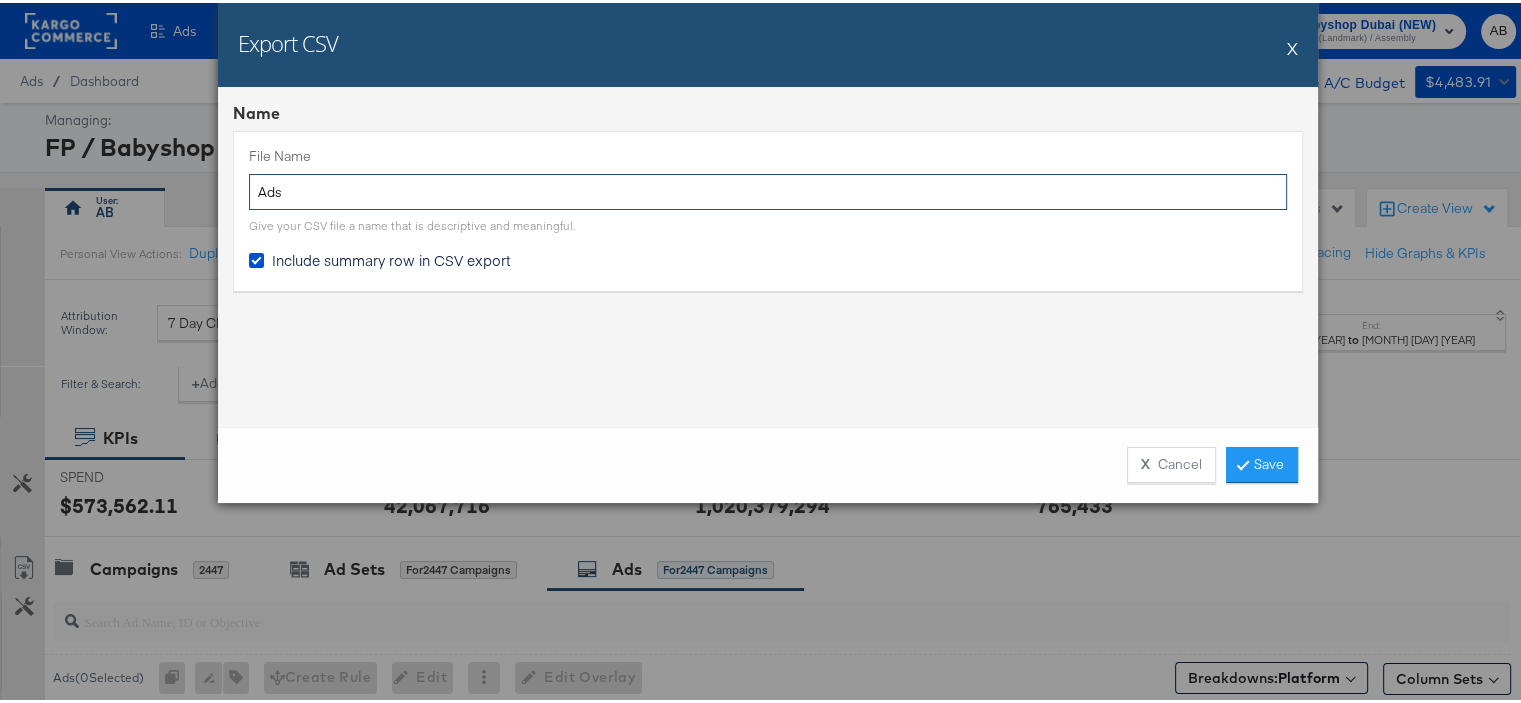 click on "Ads" at bounding box center [768, 189] 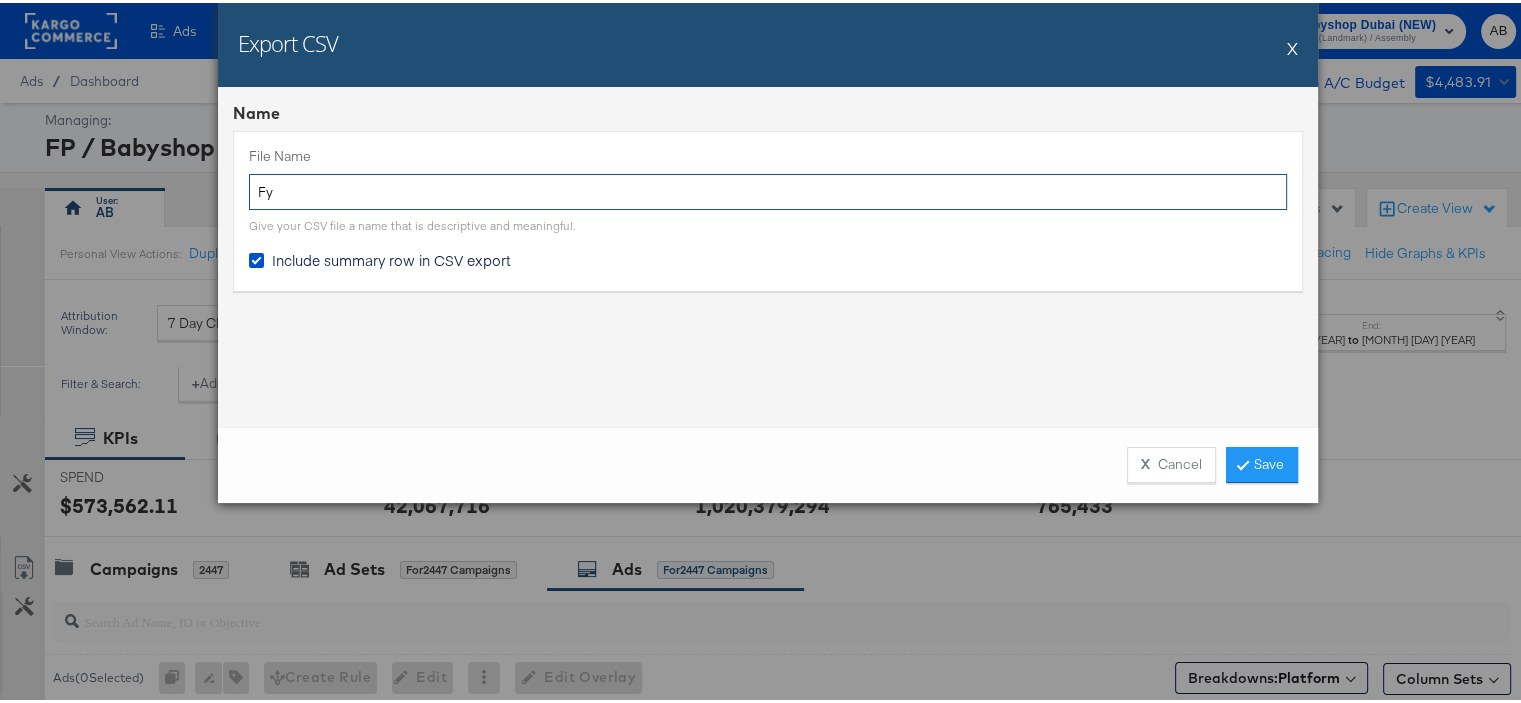 type on "F" 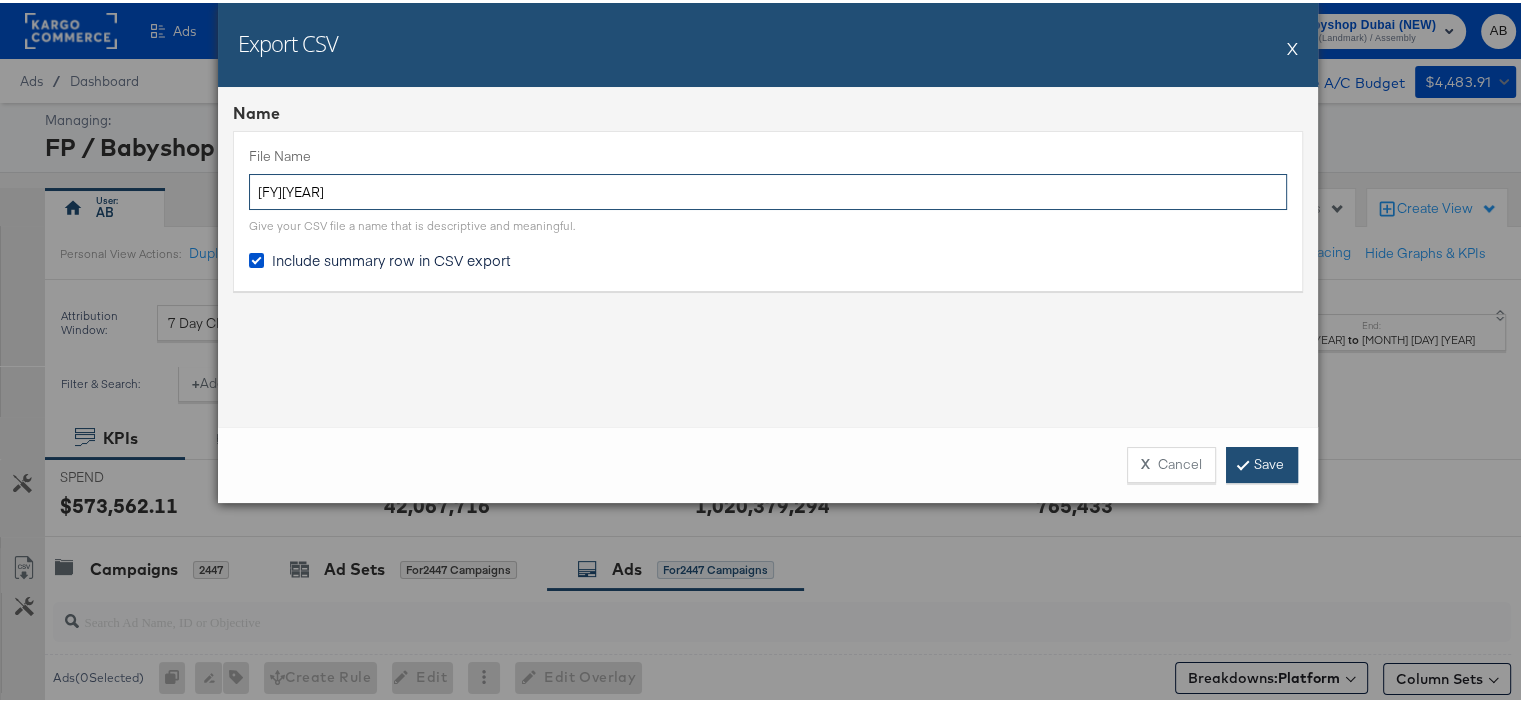 type on "FY2024" 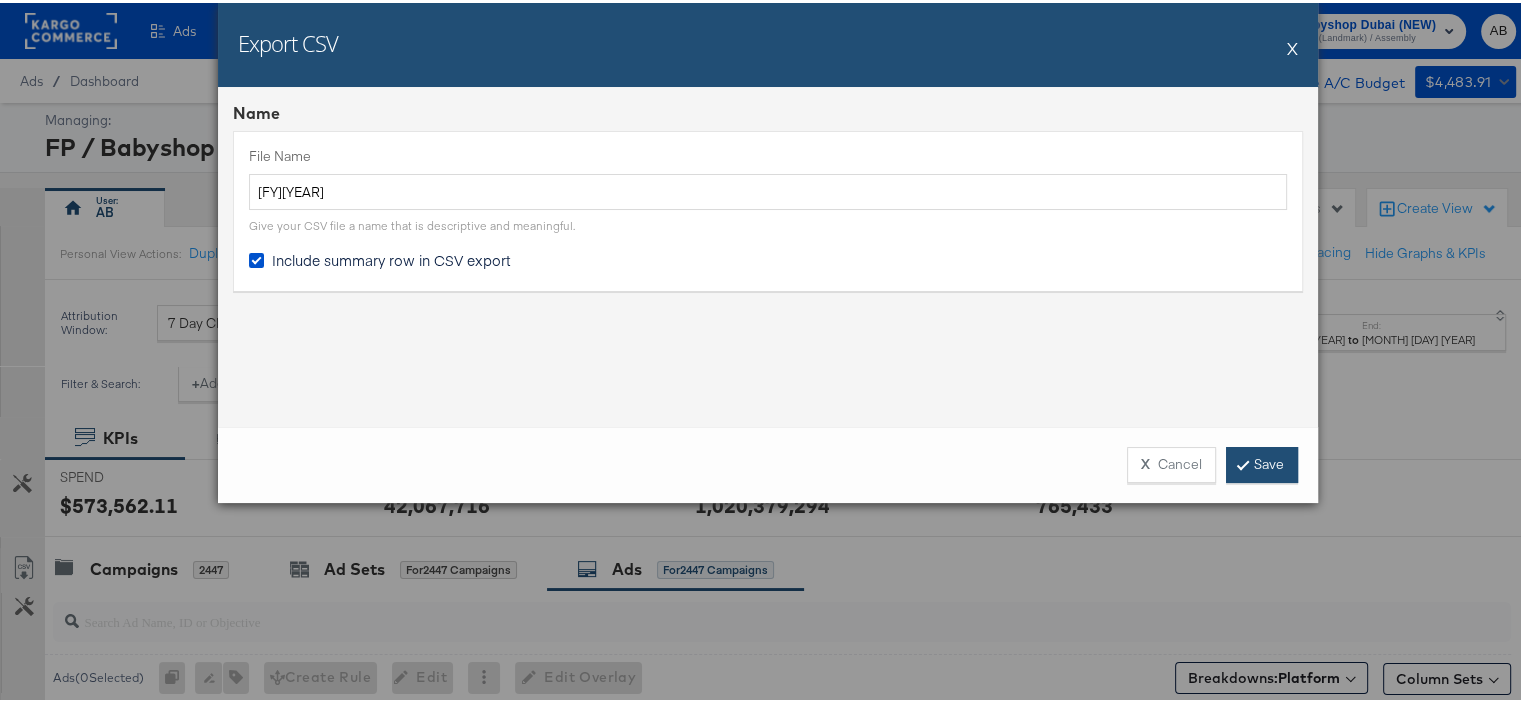 click on "Save" at bounding box center (1262, 462) 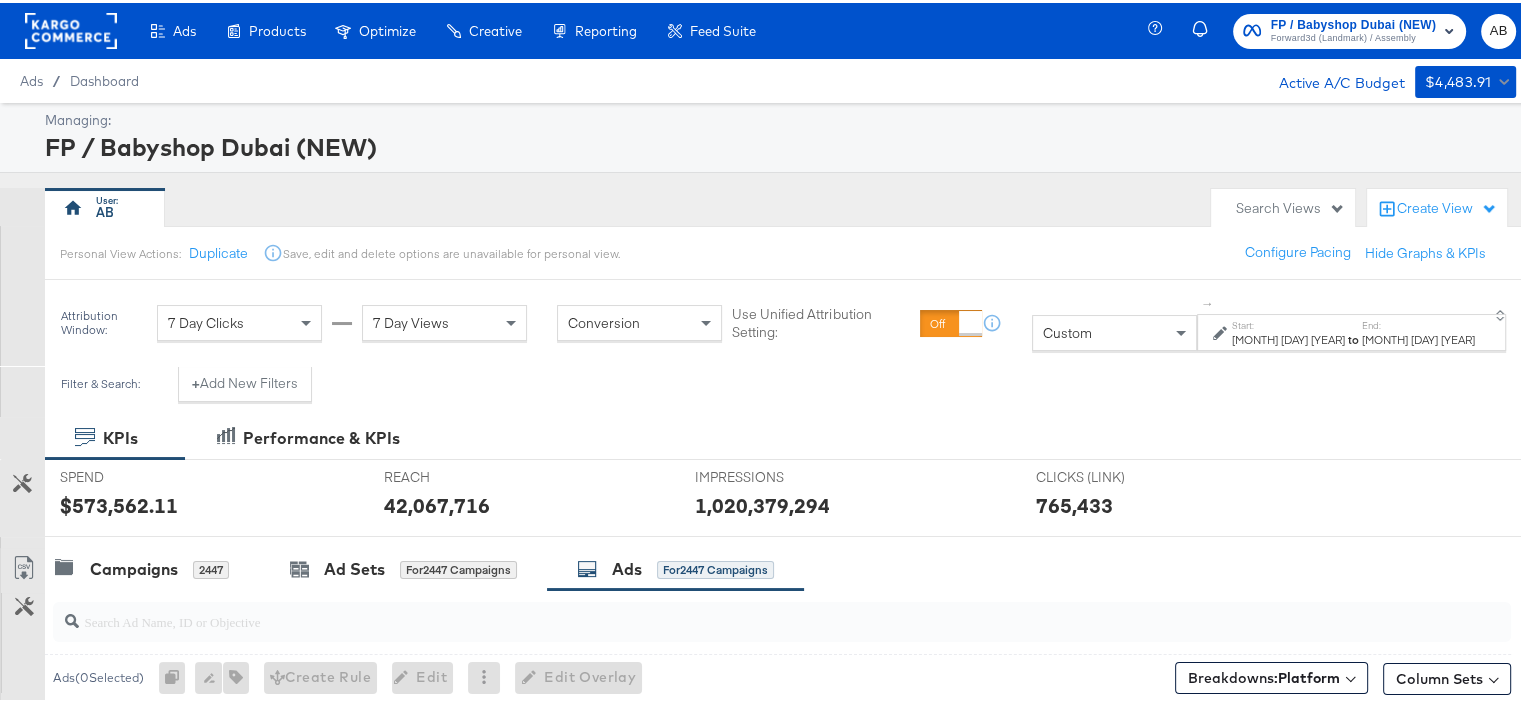 click on "[MONTH] [DAY] [YEAR]" at bounding box center [1288, 337] 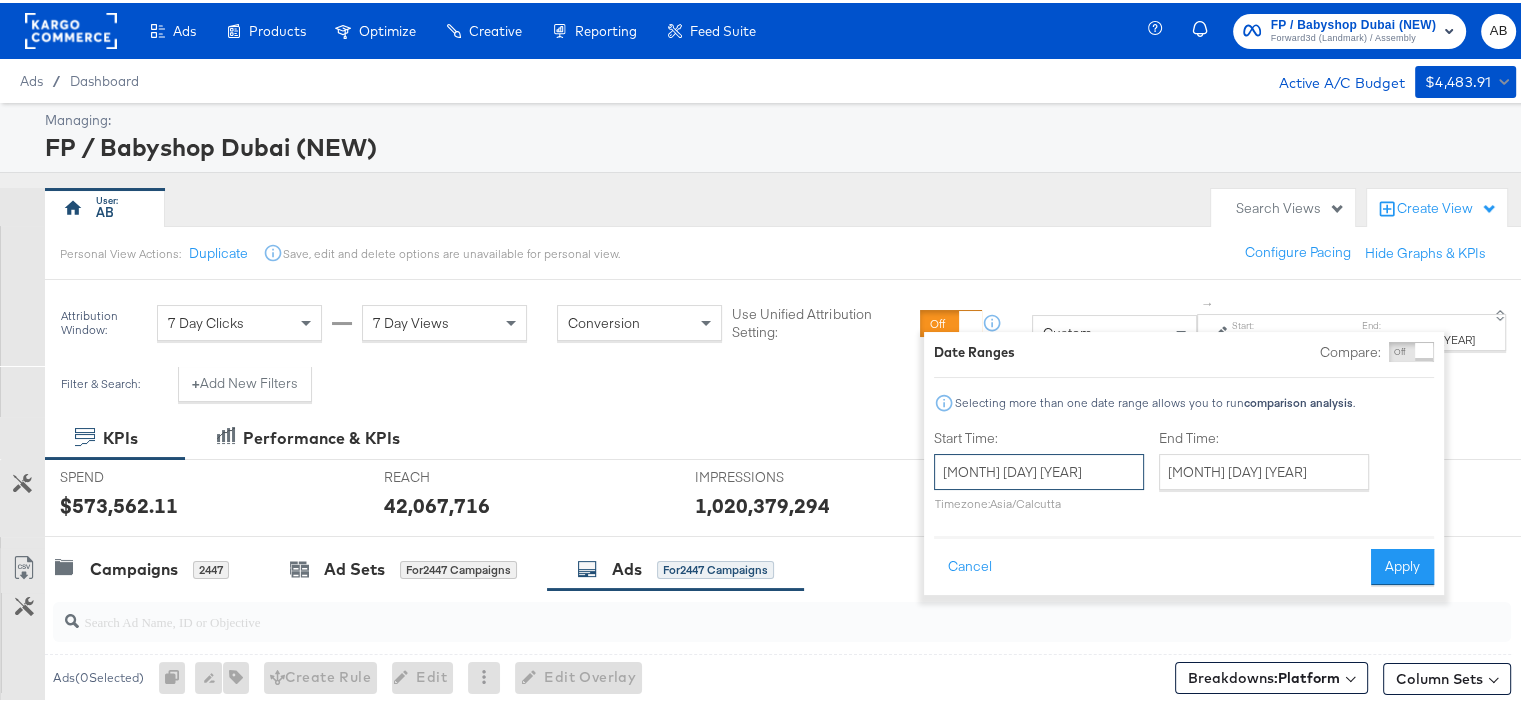 click on "[MONTH] [DAY] [YEAR]" at bounding box center [1039, 469] 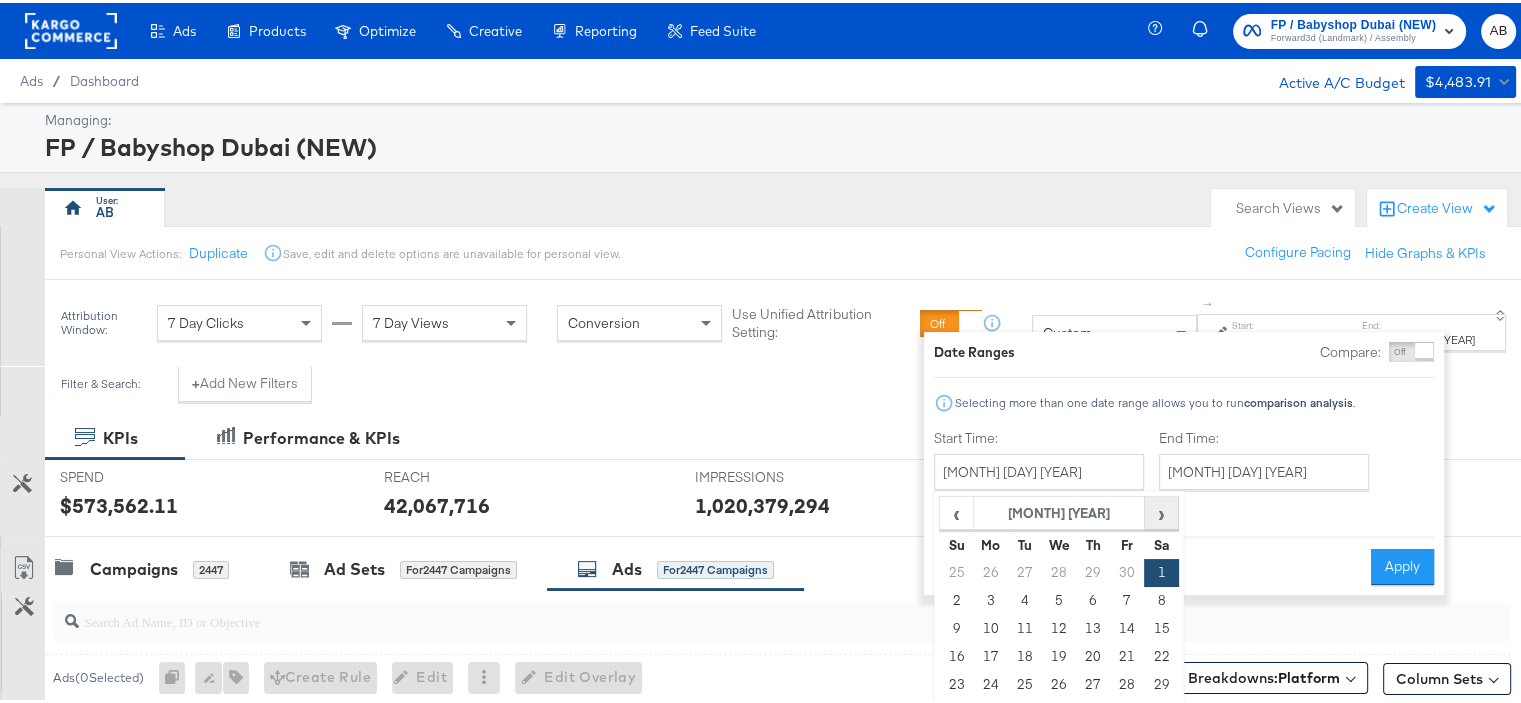 click on "›" at bounding box center (1160, 510) 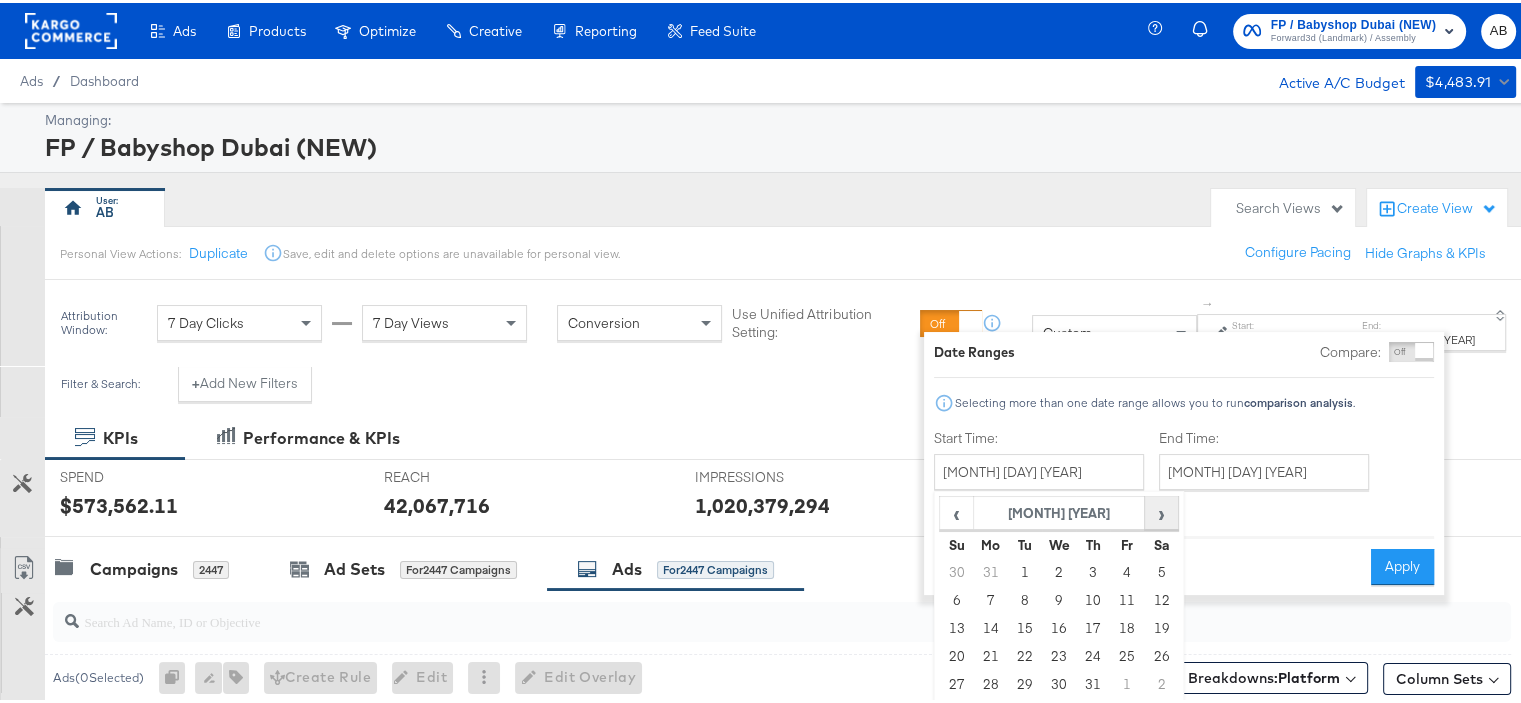click on "›" at bounding box center [1160, 510] 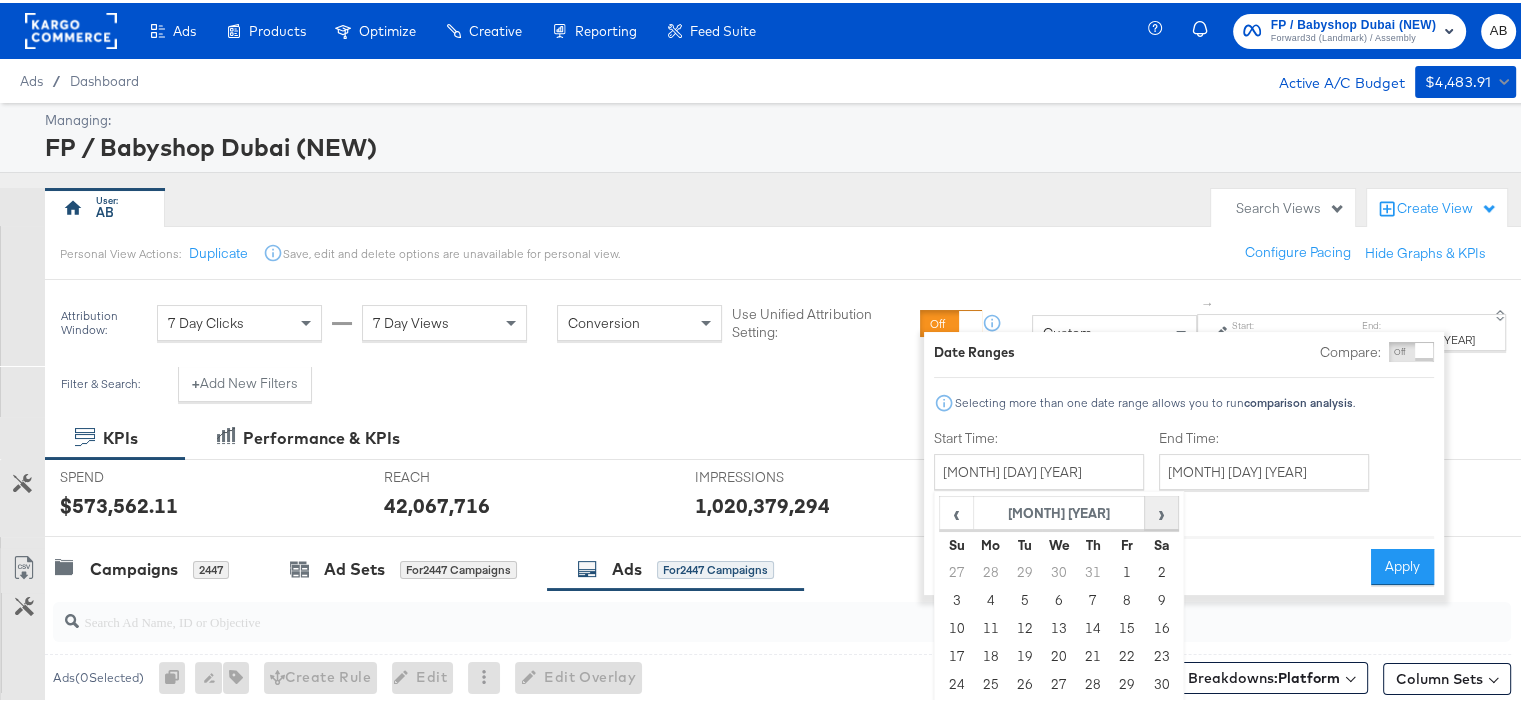 click on "›" at bounding box center [1160, 510] 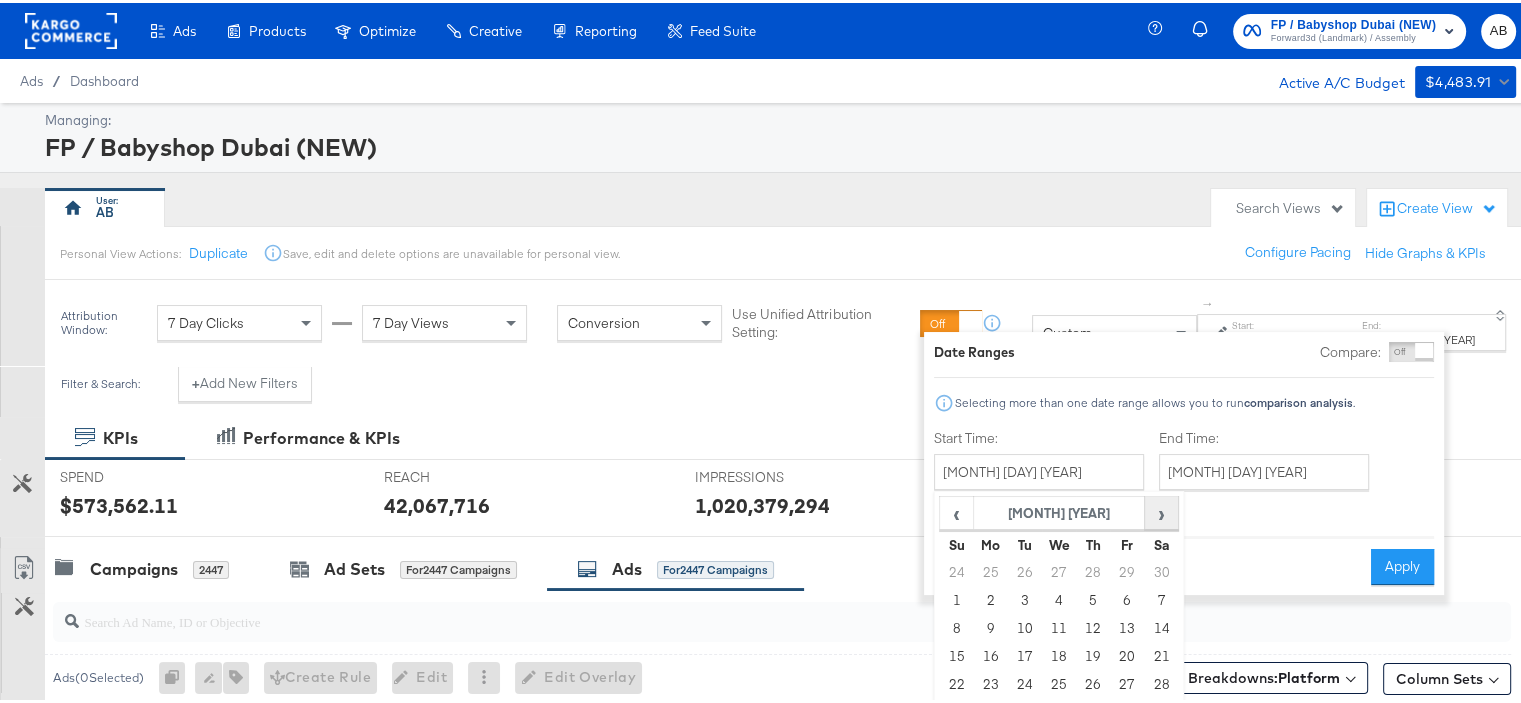 click on "›" at bounding box center (1160, 510) 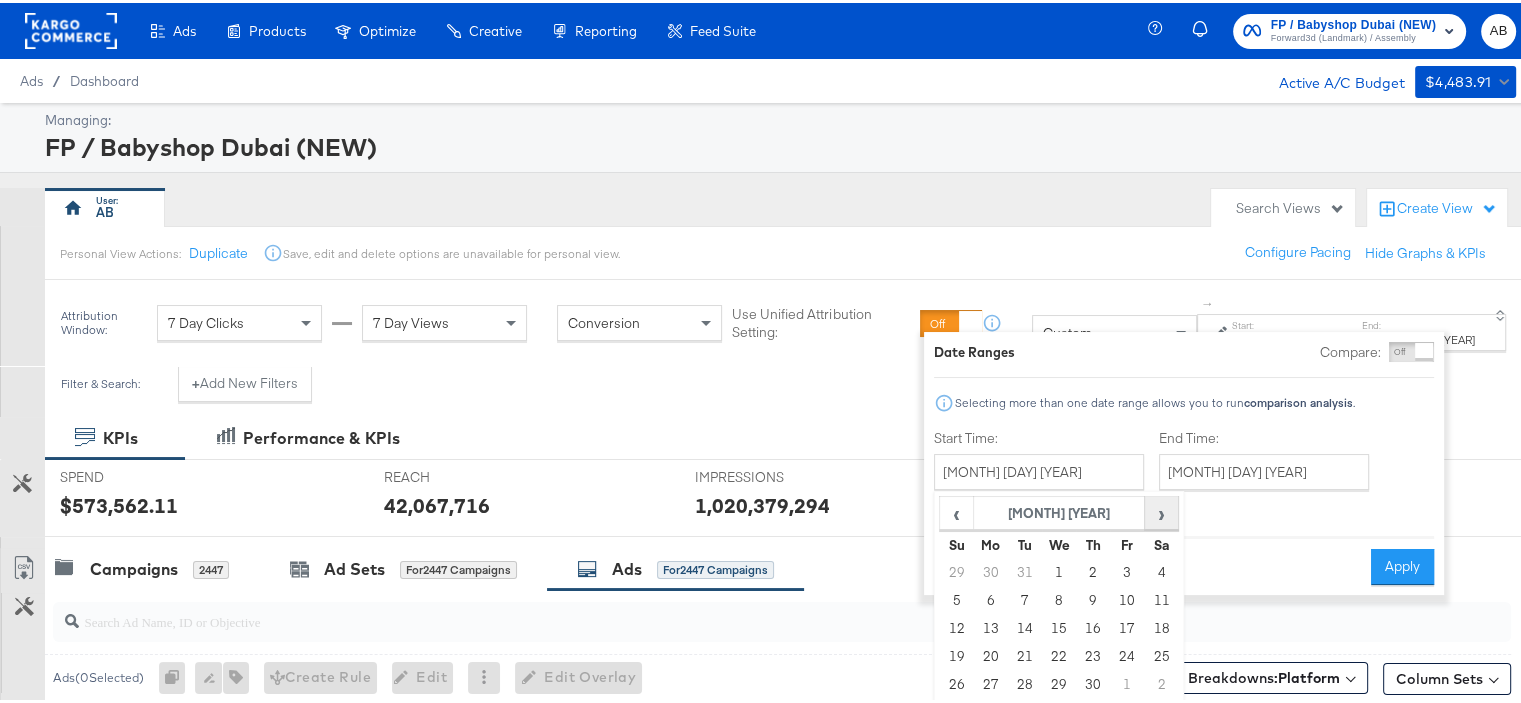 click on "›" at bounding box center (1160, 510) 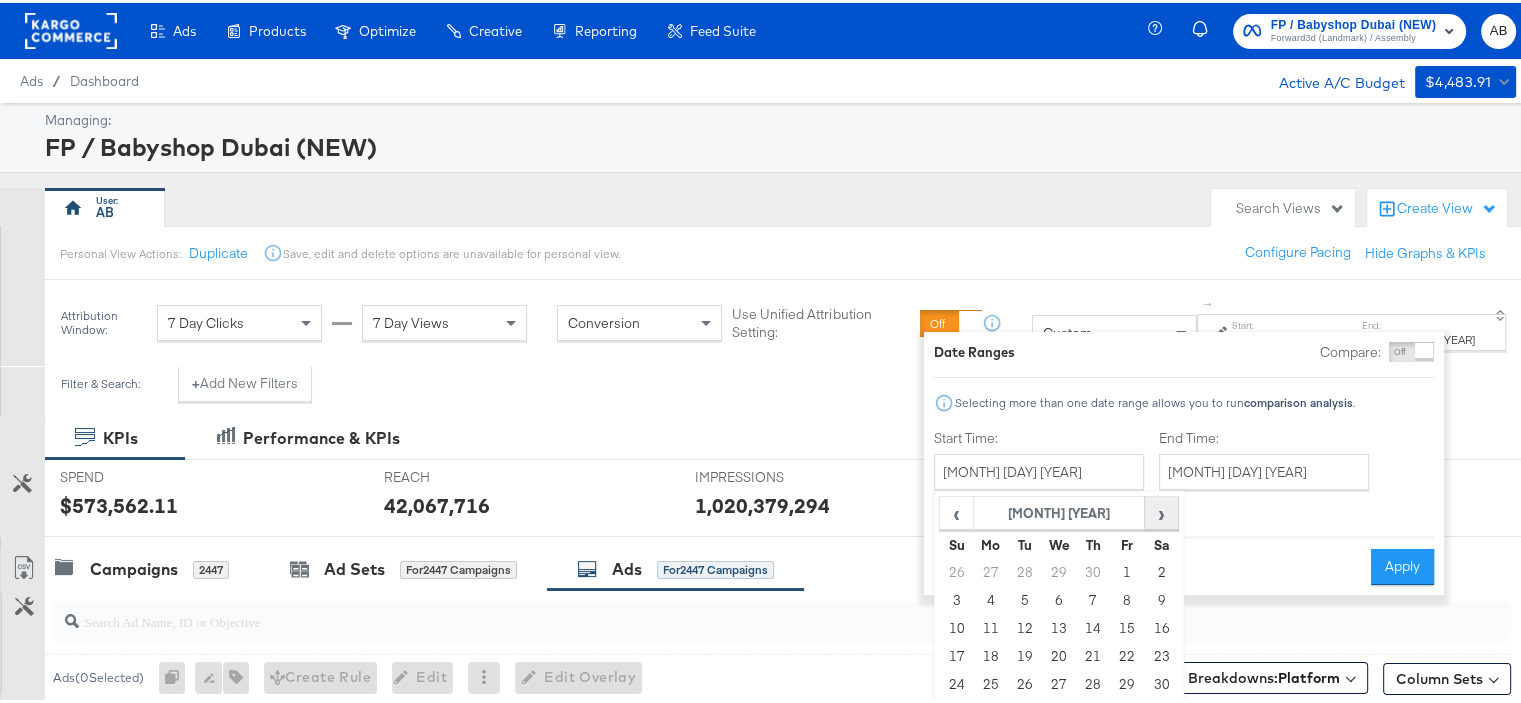 click on "›" at bounding box center (1160, 510) 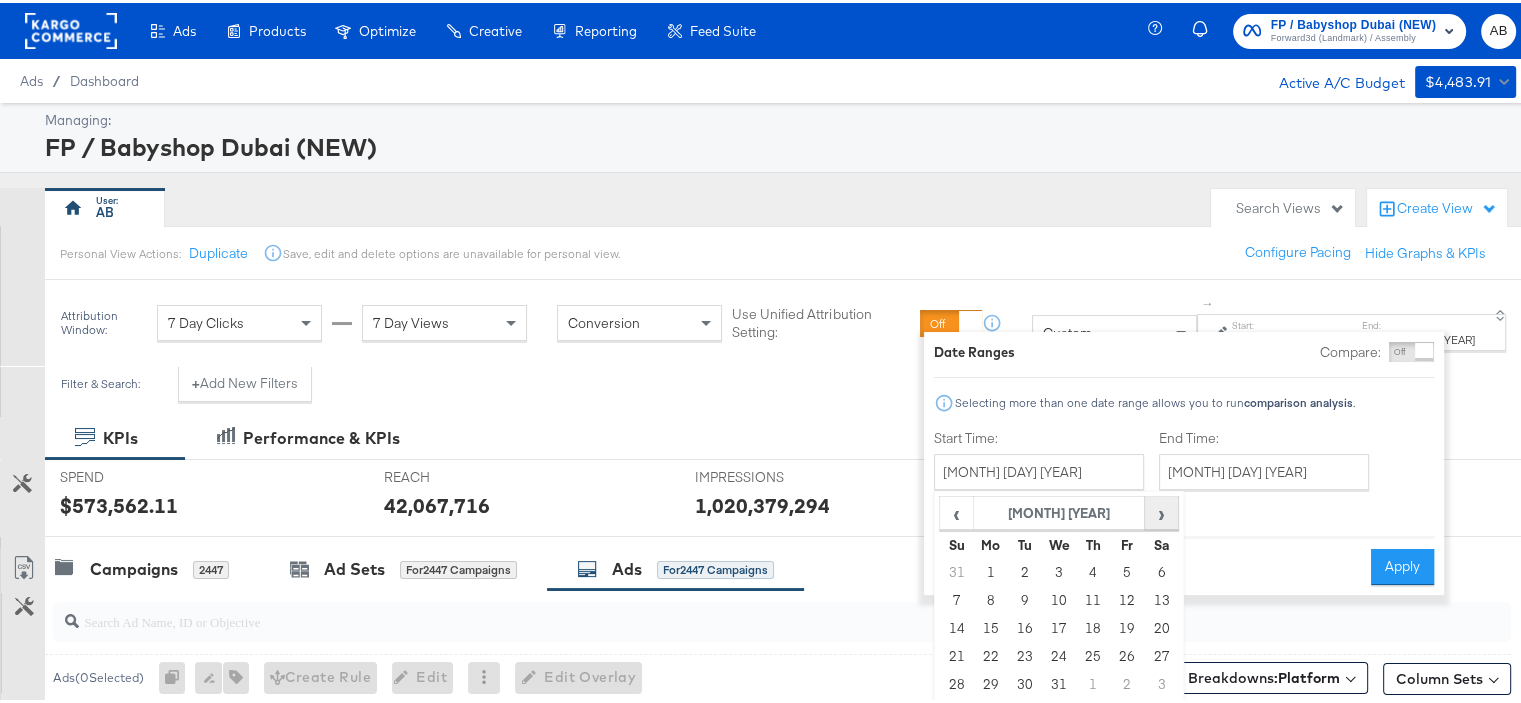 click on "›" at bounding box center [1160, 510] 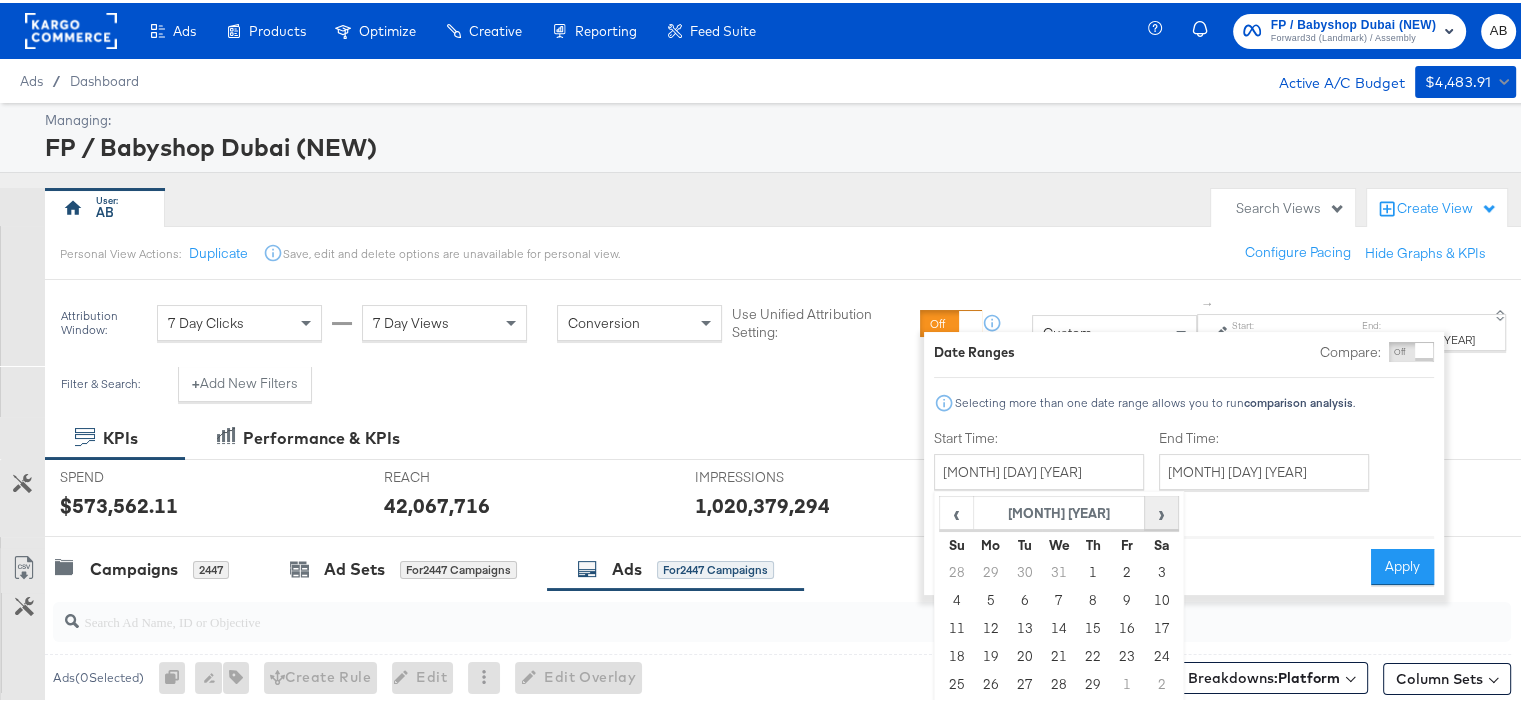 click on "›" at bounding box center (1160, 510) 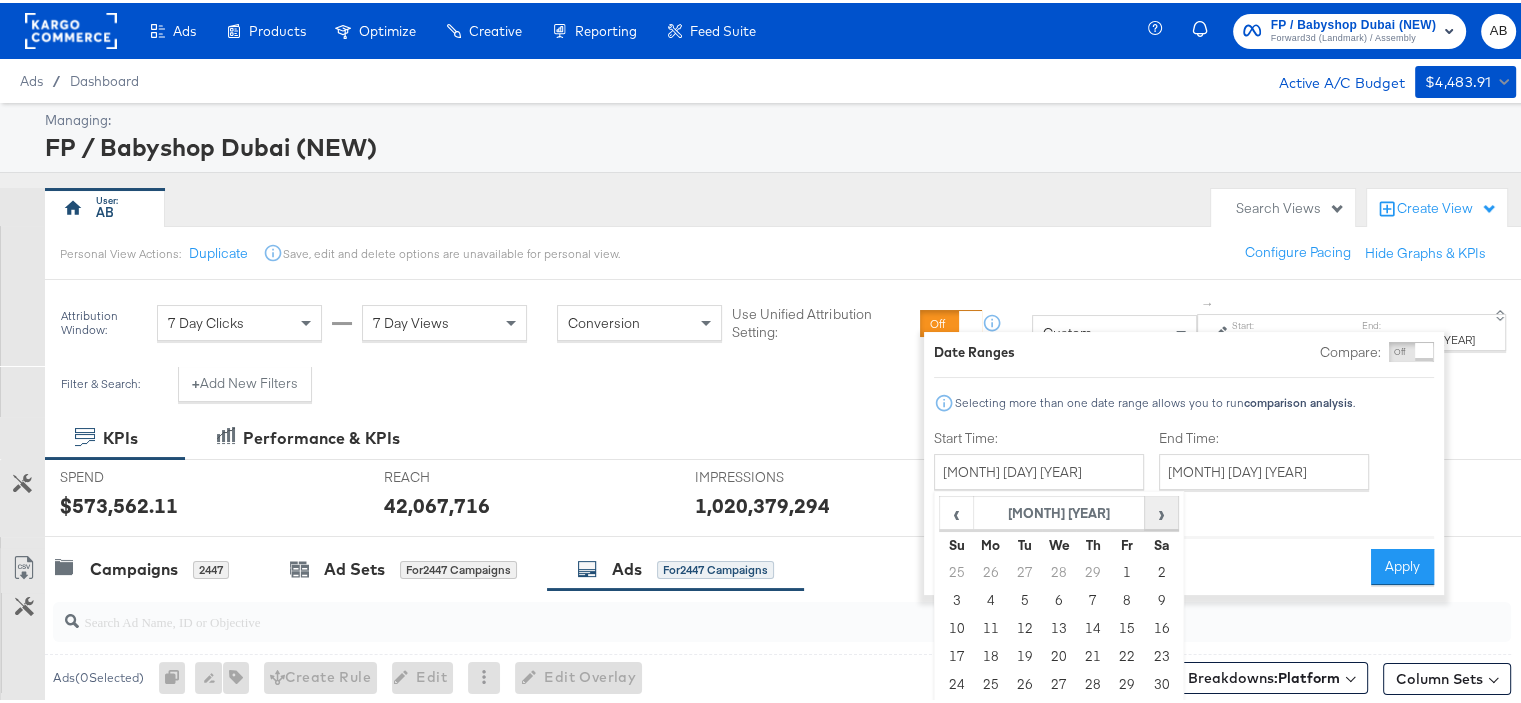 click on "›" at bounding box center (1160, 510) 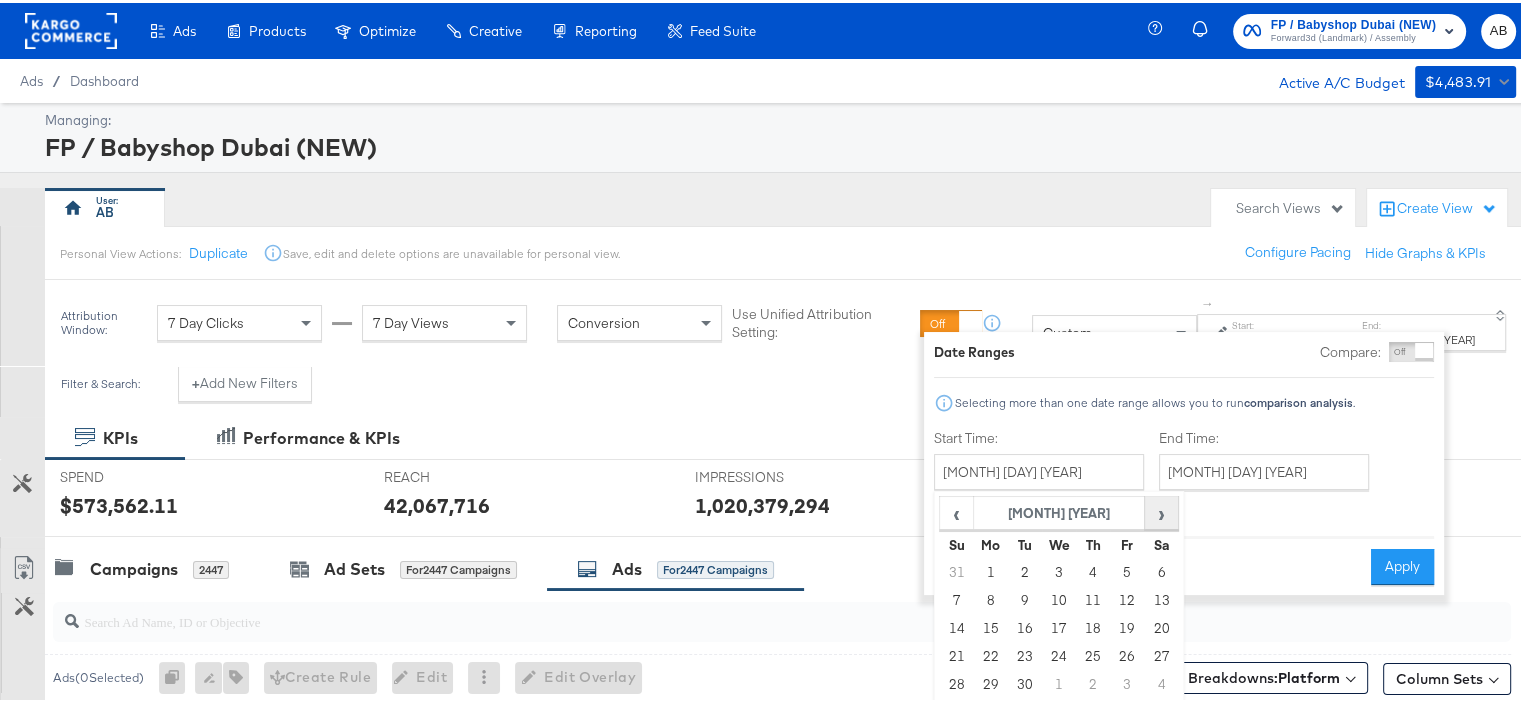 click on "›" at bounding box center (1160, 510) 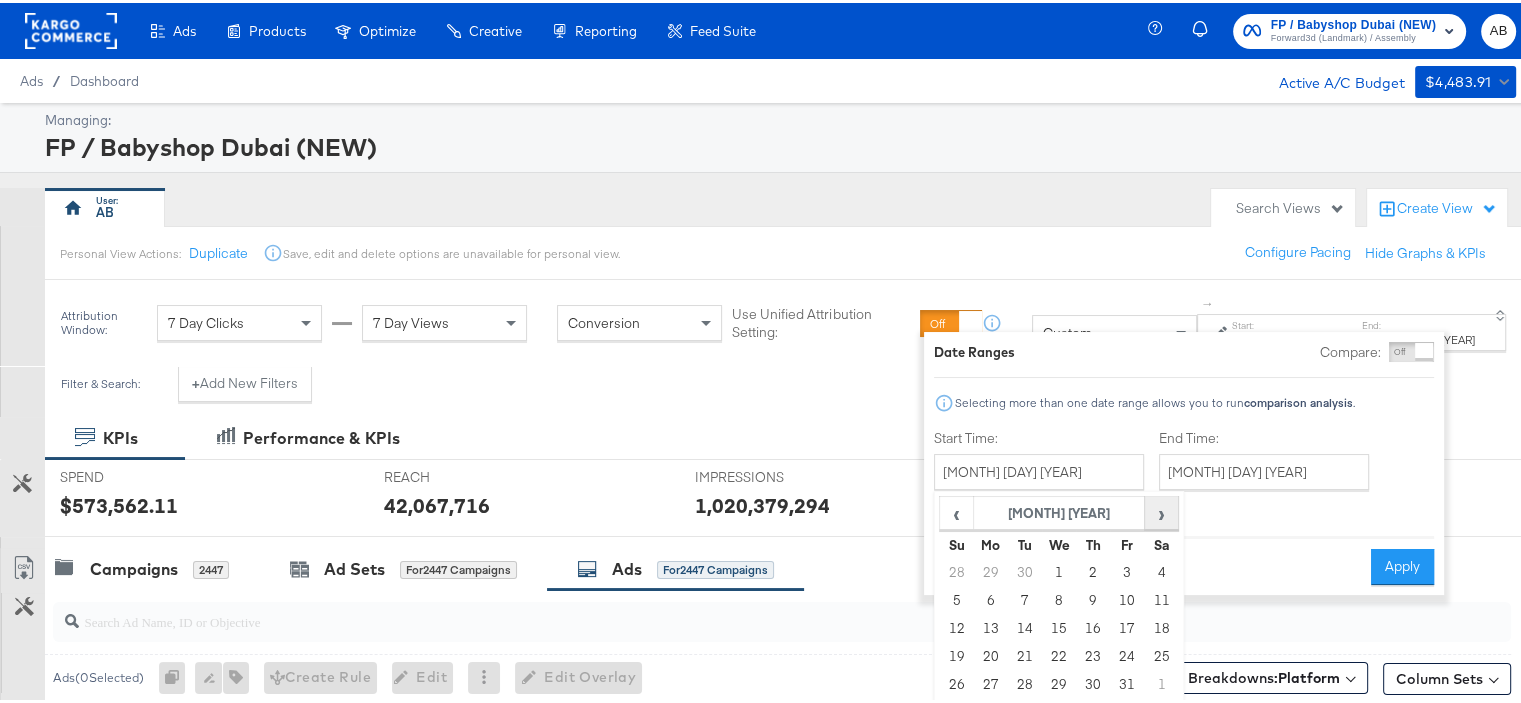 click on "›" at bounding box center [1160, 510] 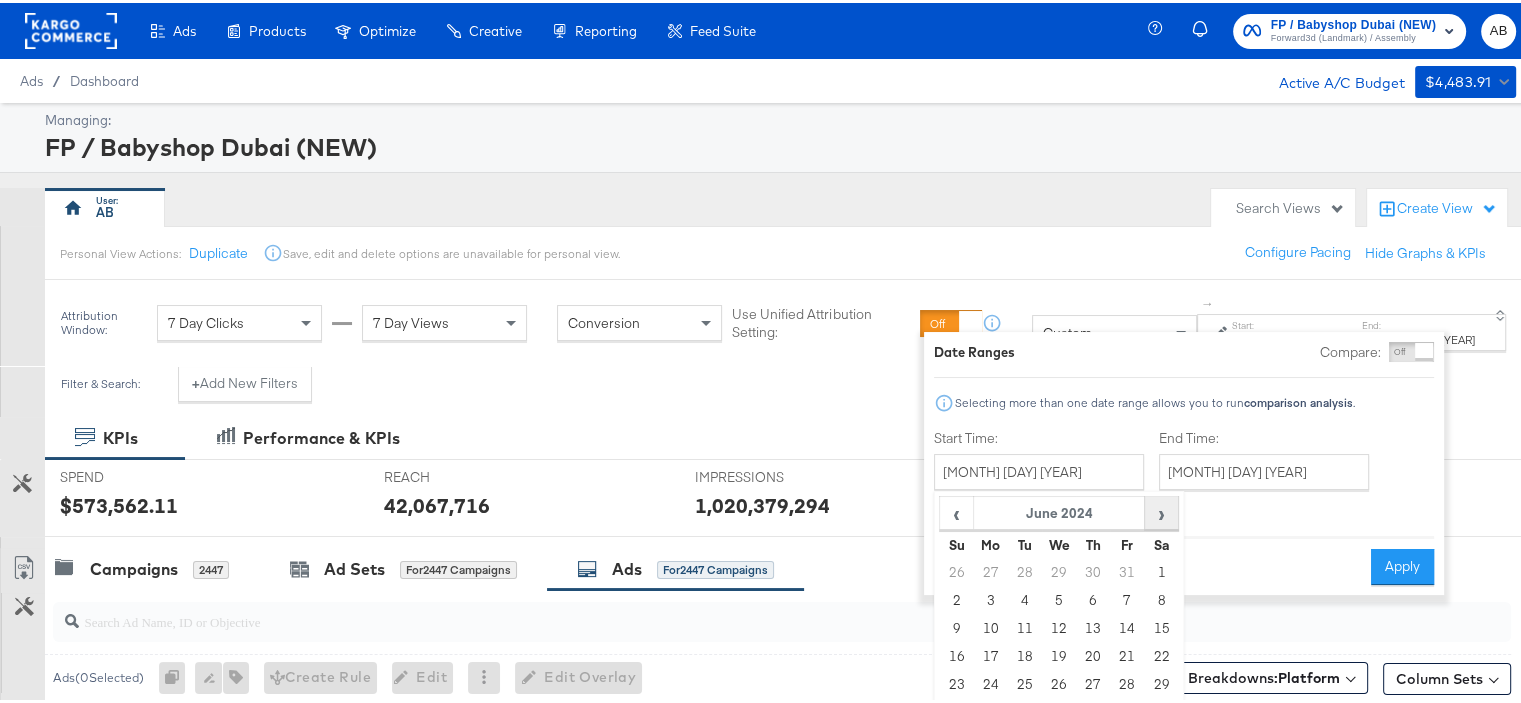 click on "›" at bounding box center (1160, 510) 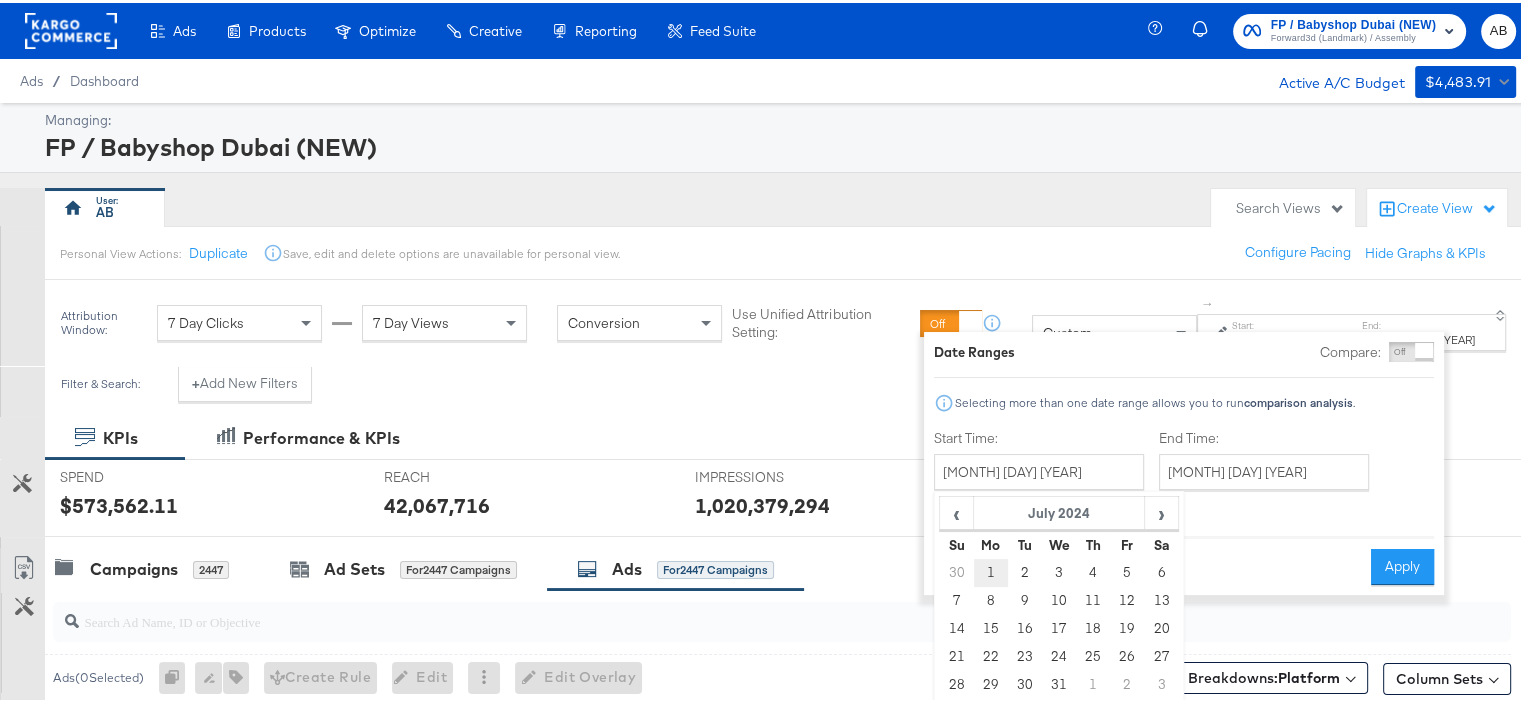 click on "1" at bounding box center (990, 570) 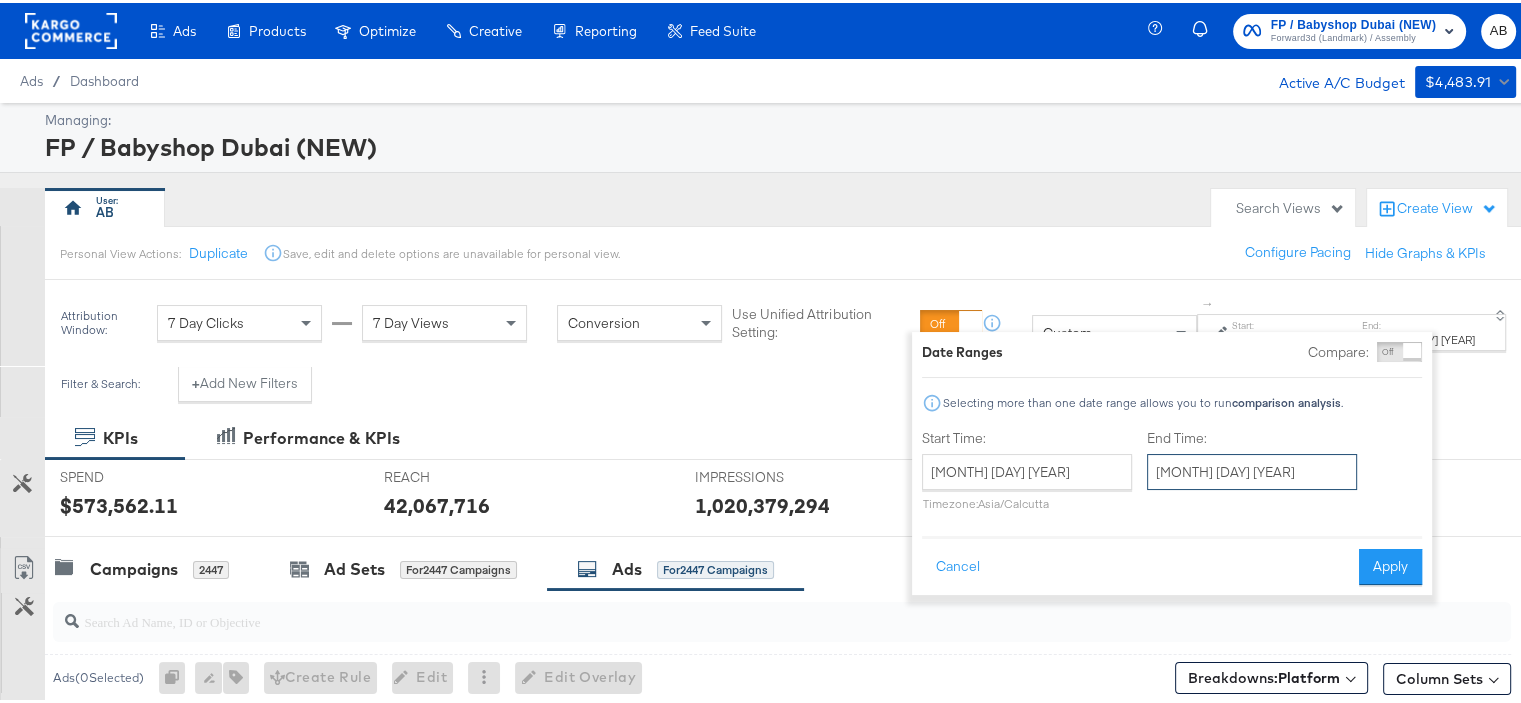 click on "[MONTH] [DAY] [YEAR]" at bounding box center (1252, 469) 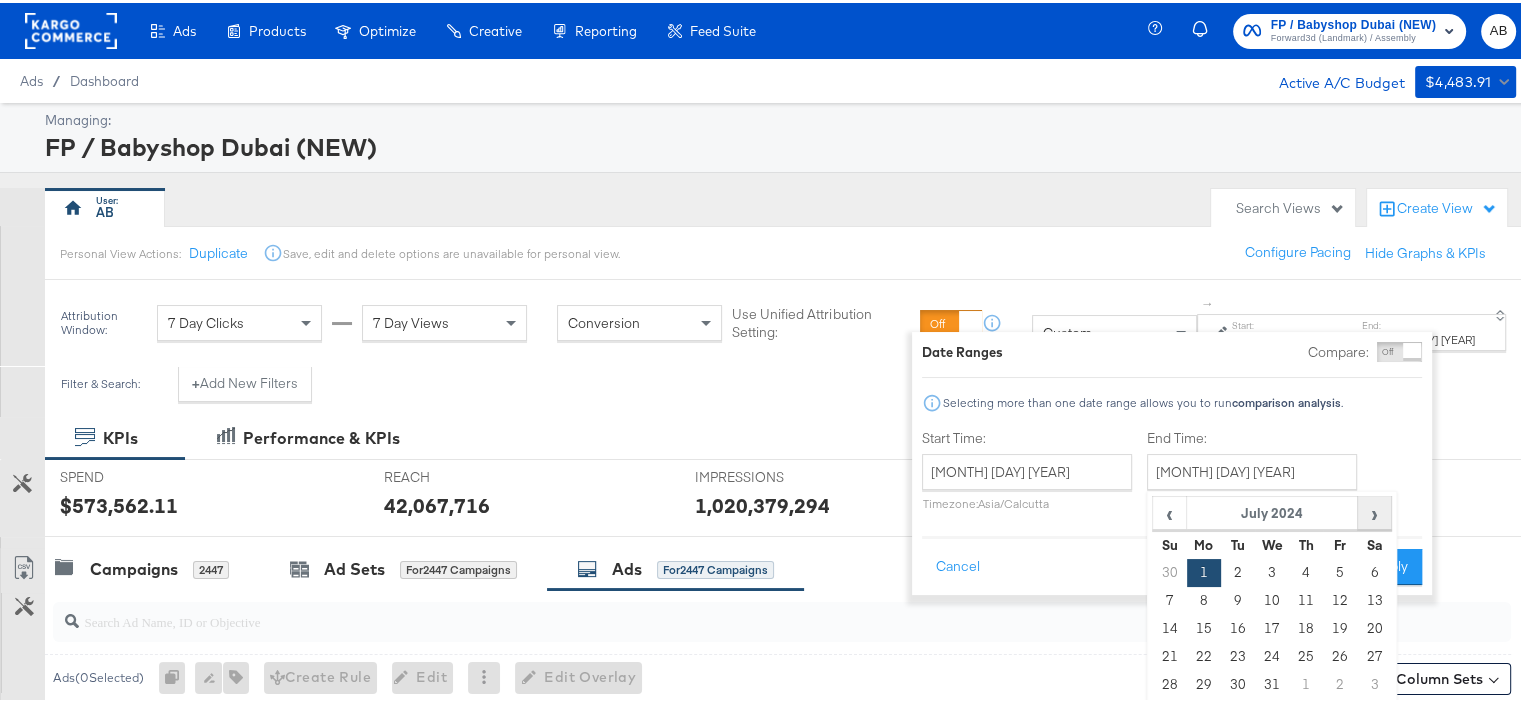 click on "›" at bounding box center (1373, 510) 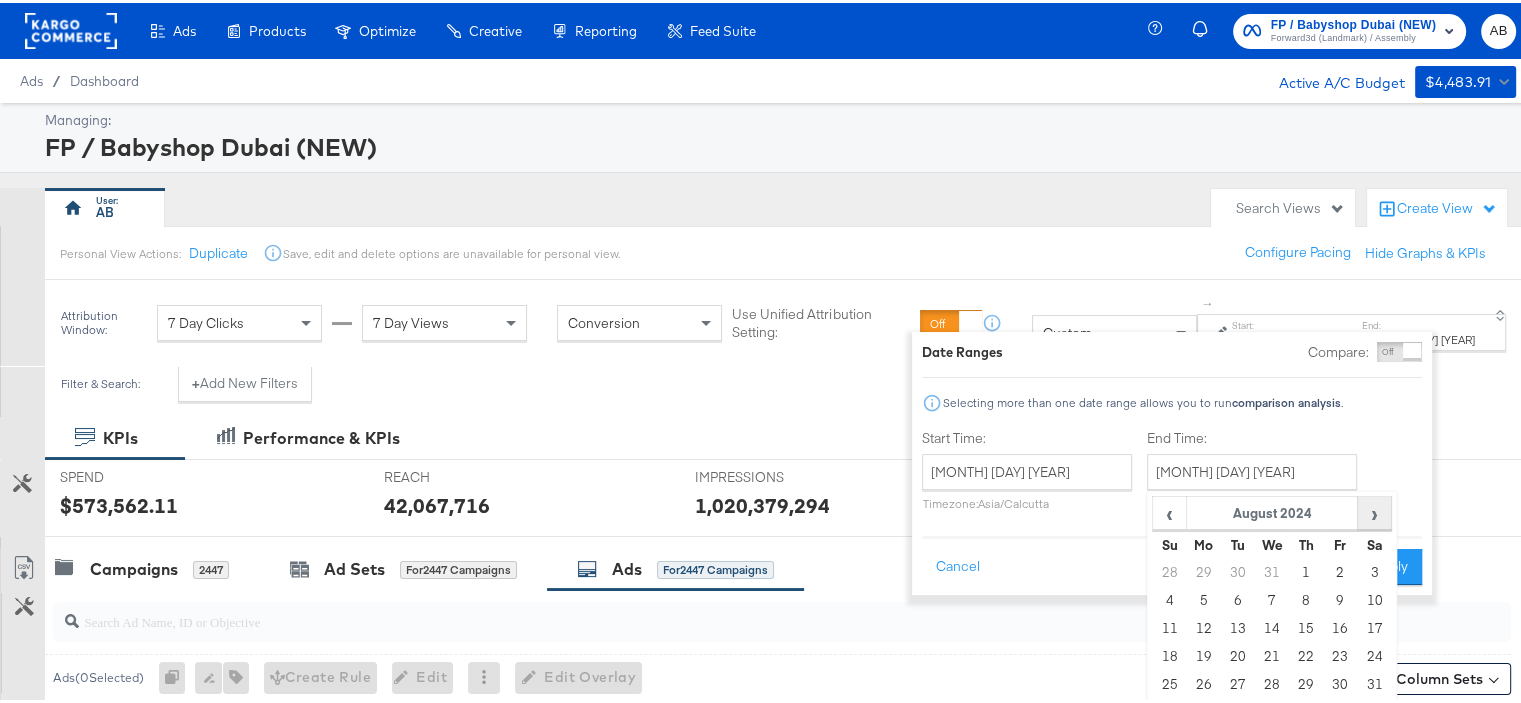 click on "›" at bounding box center [1373, 510] 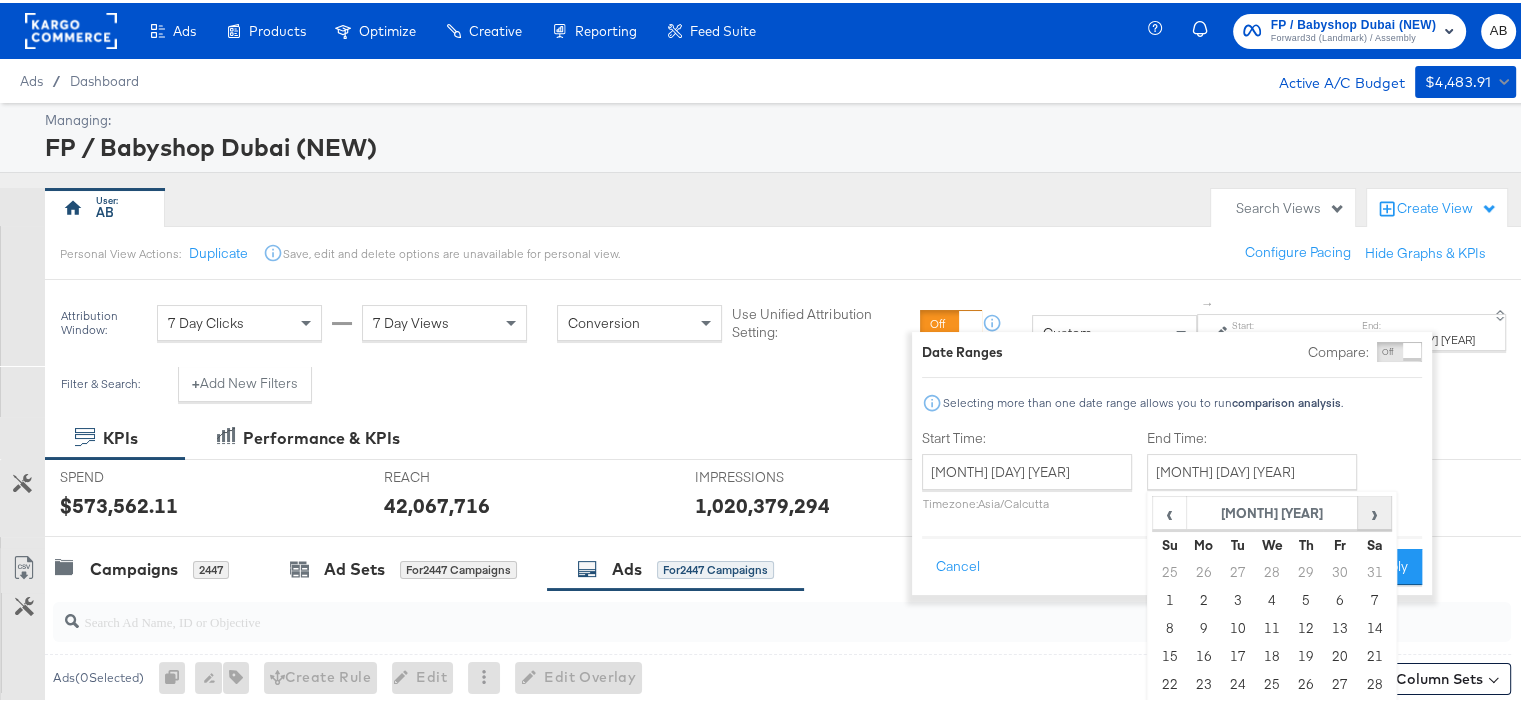 click on "›" at bounding box center (1373, 510) 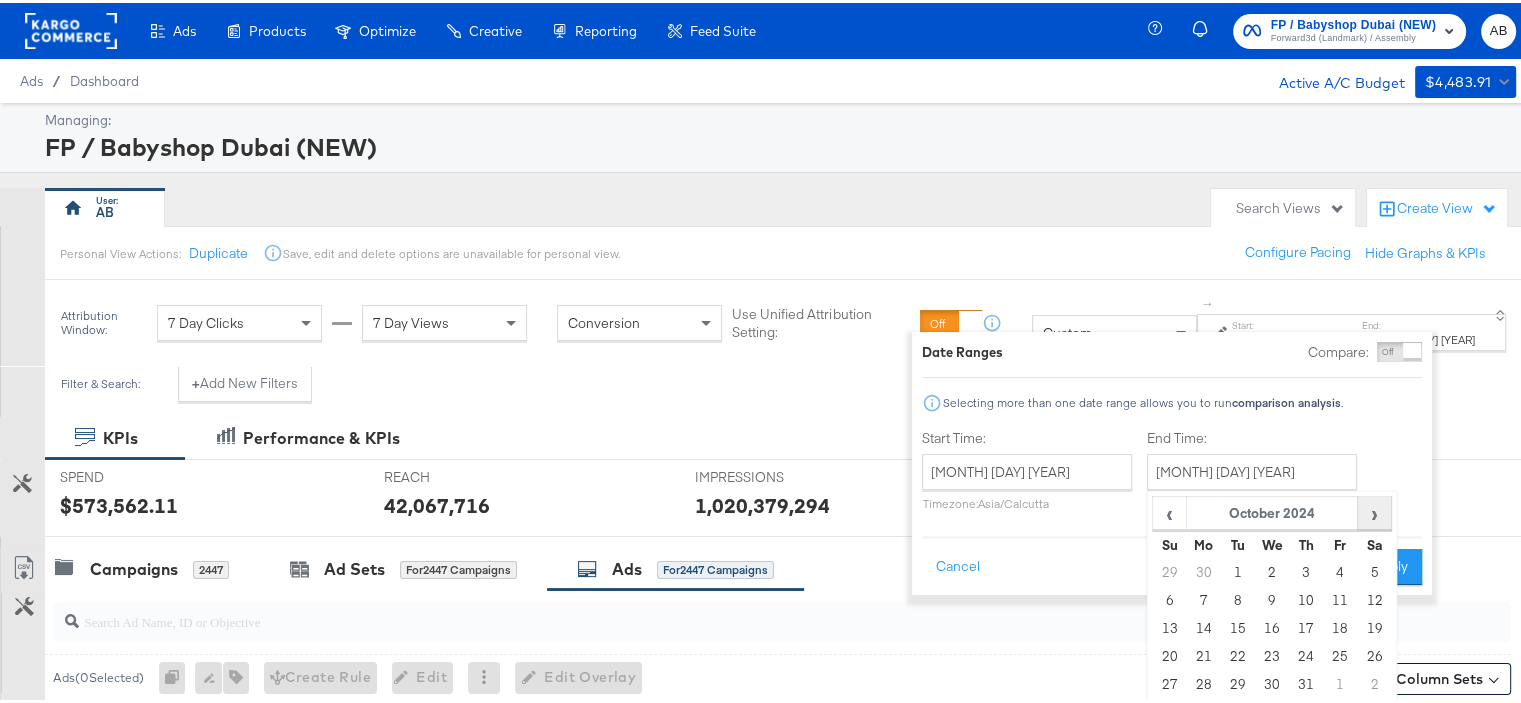 click on "›" at bounding box center [1373, 510] 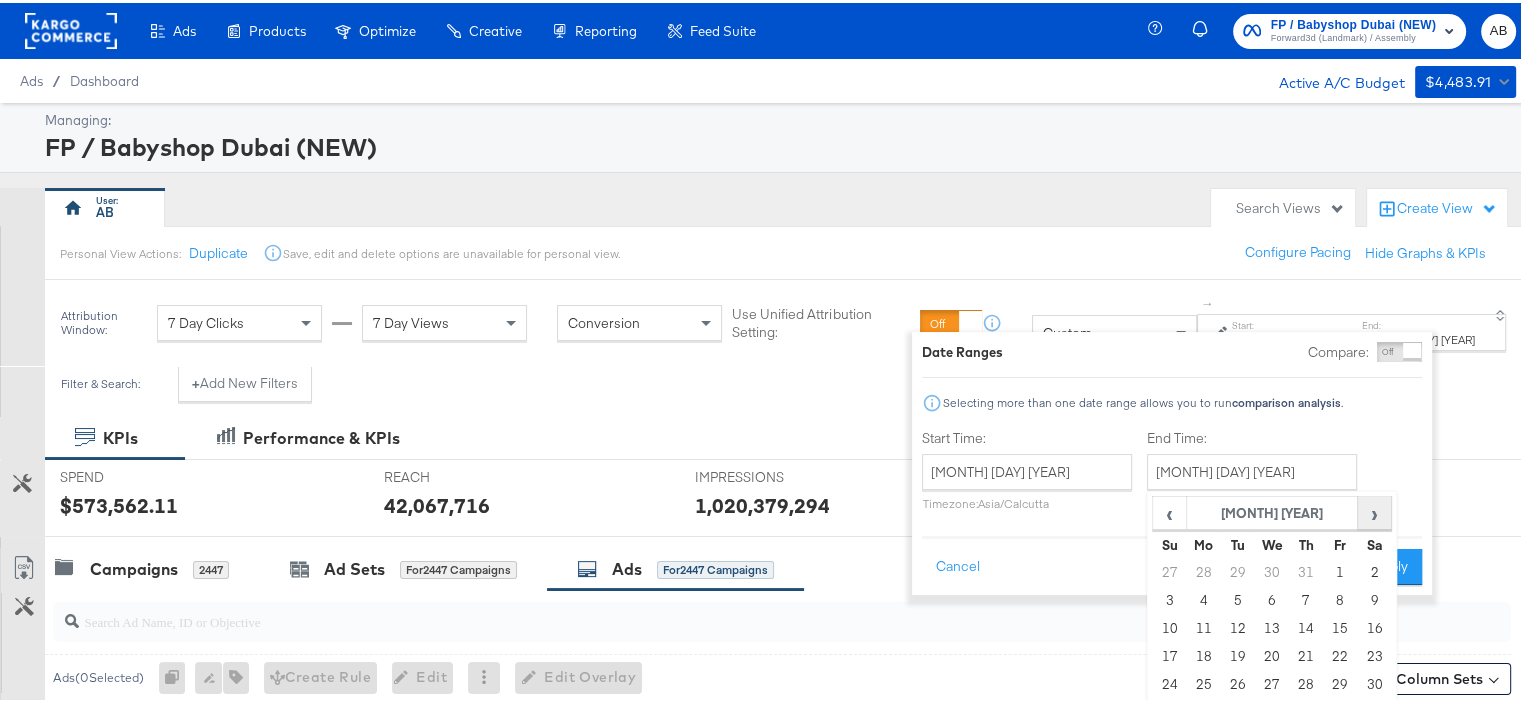 click on "›" at bounding box center [1373, 510] 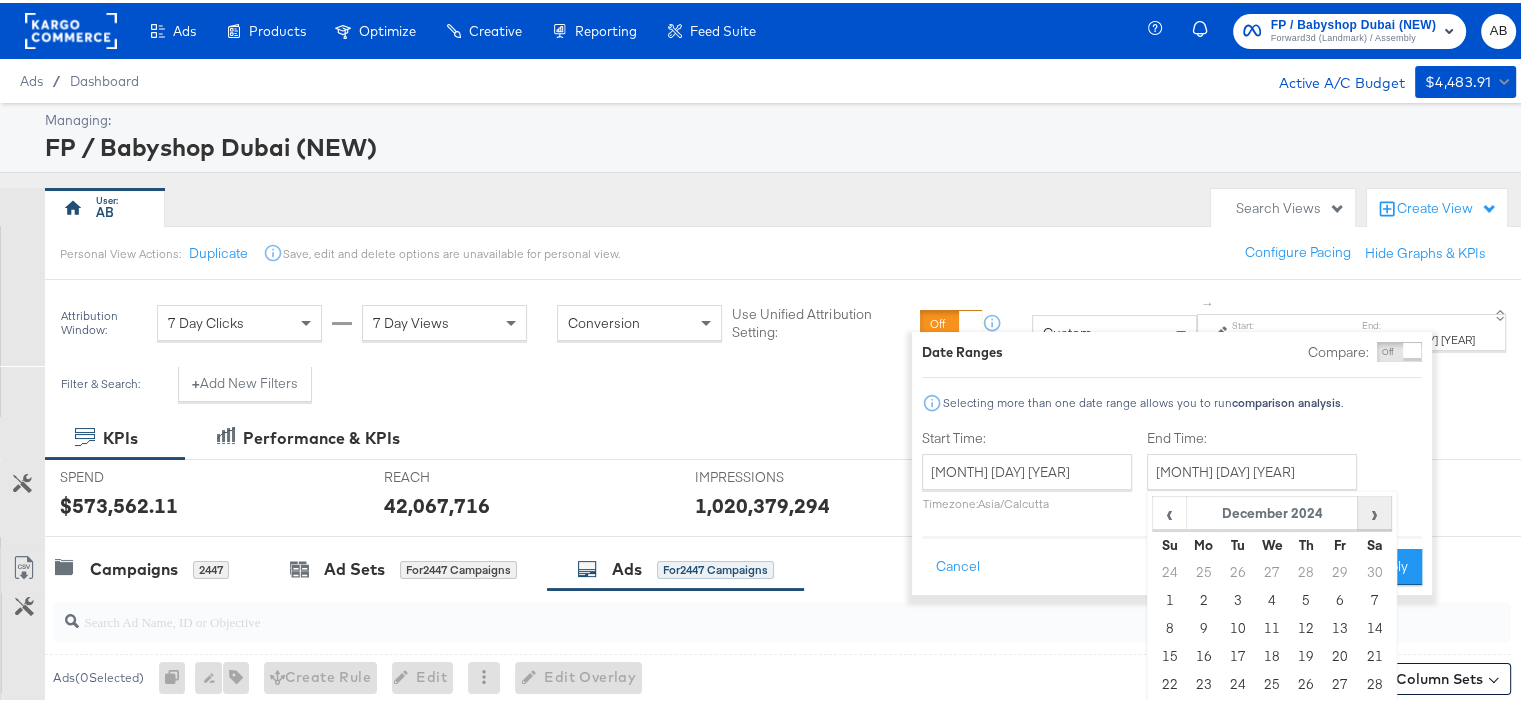 click on "›" at bounding box center [1373, 510] 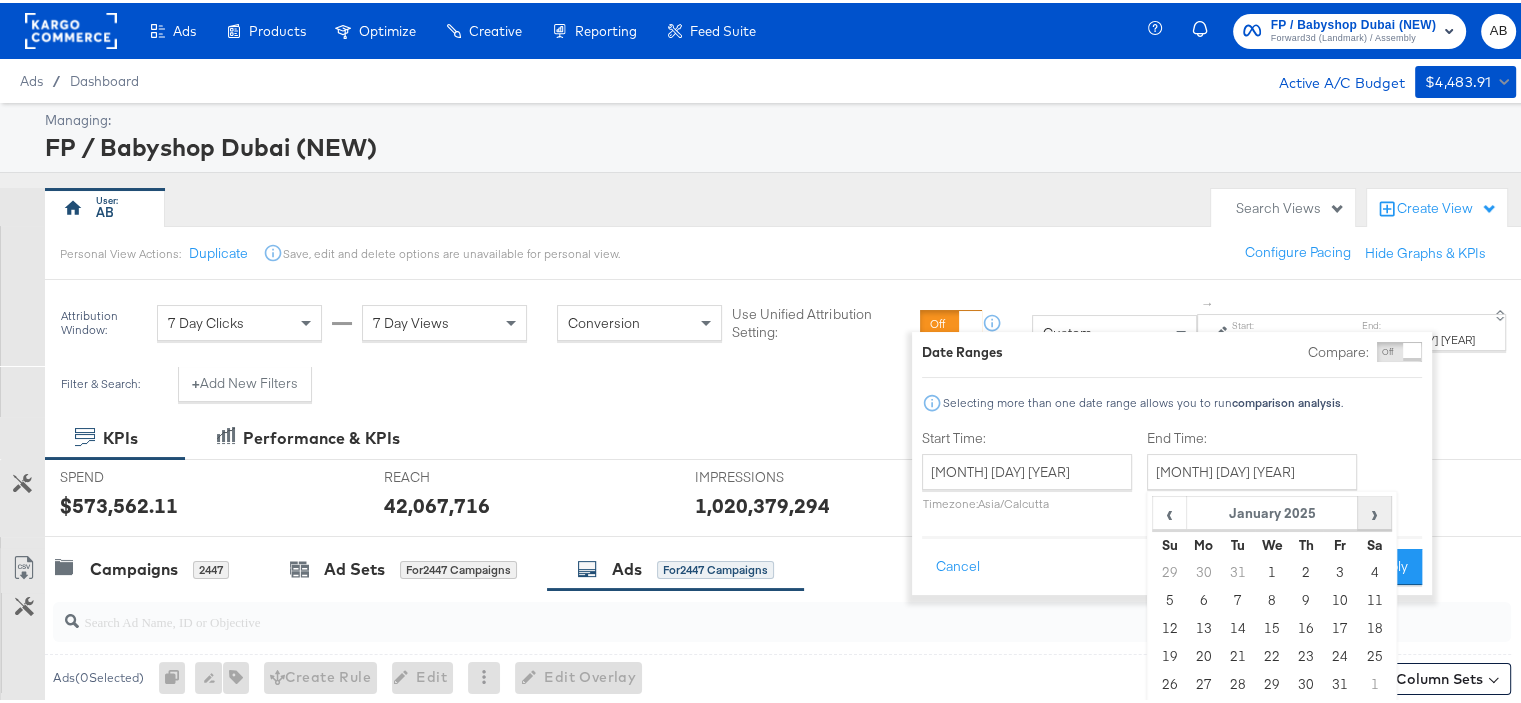 click on "›" at bounding box center (1373, 510) 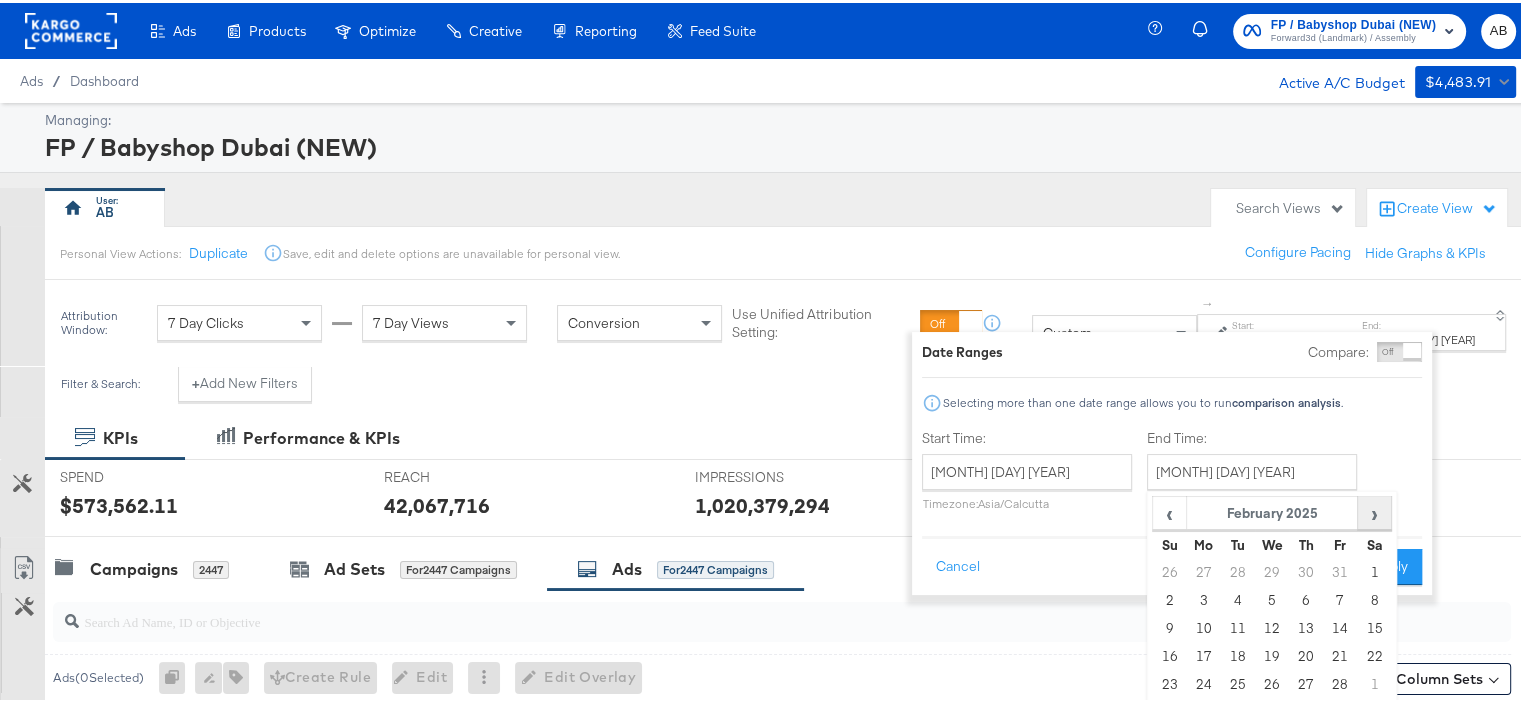 click on "›" at bounding box center (1373, 510) 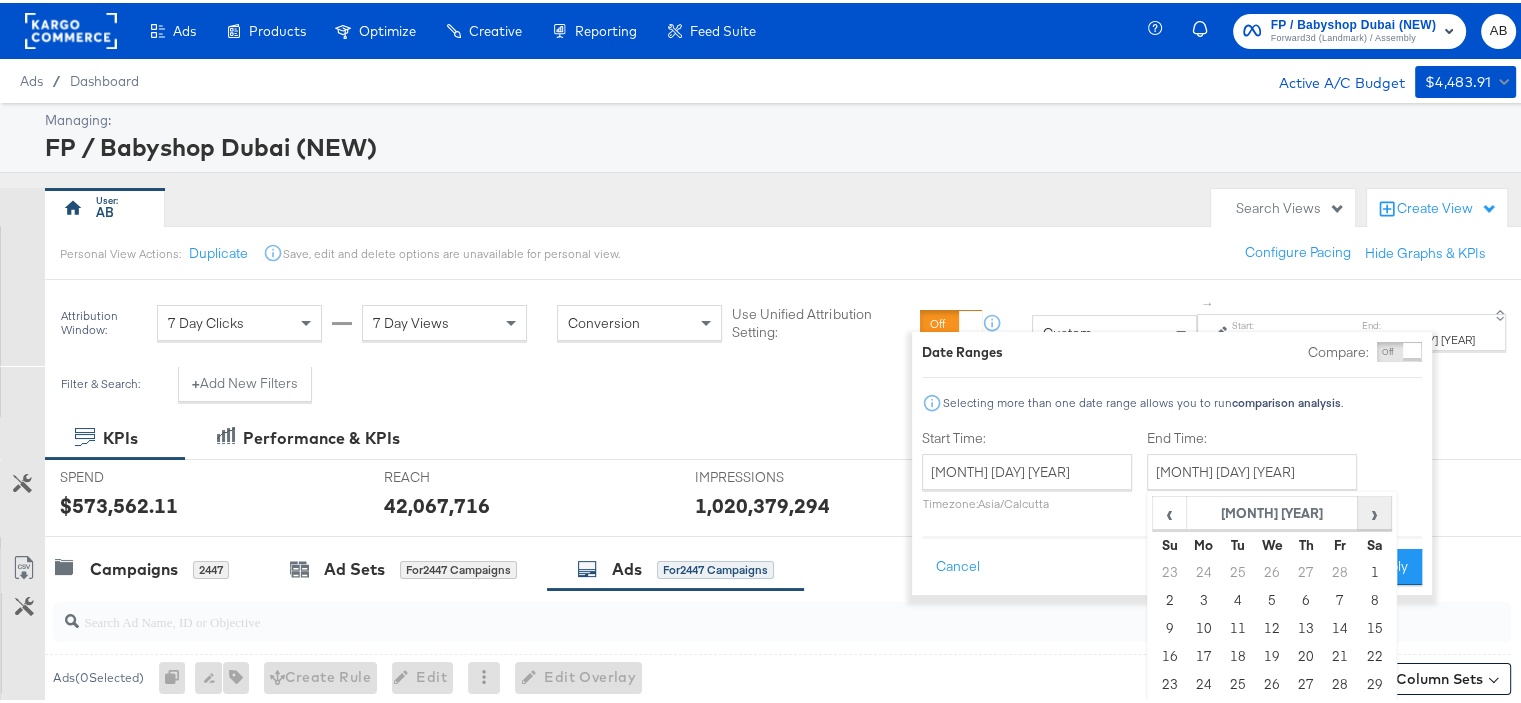 click on "›" at bounding box center (1373, 510) 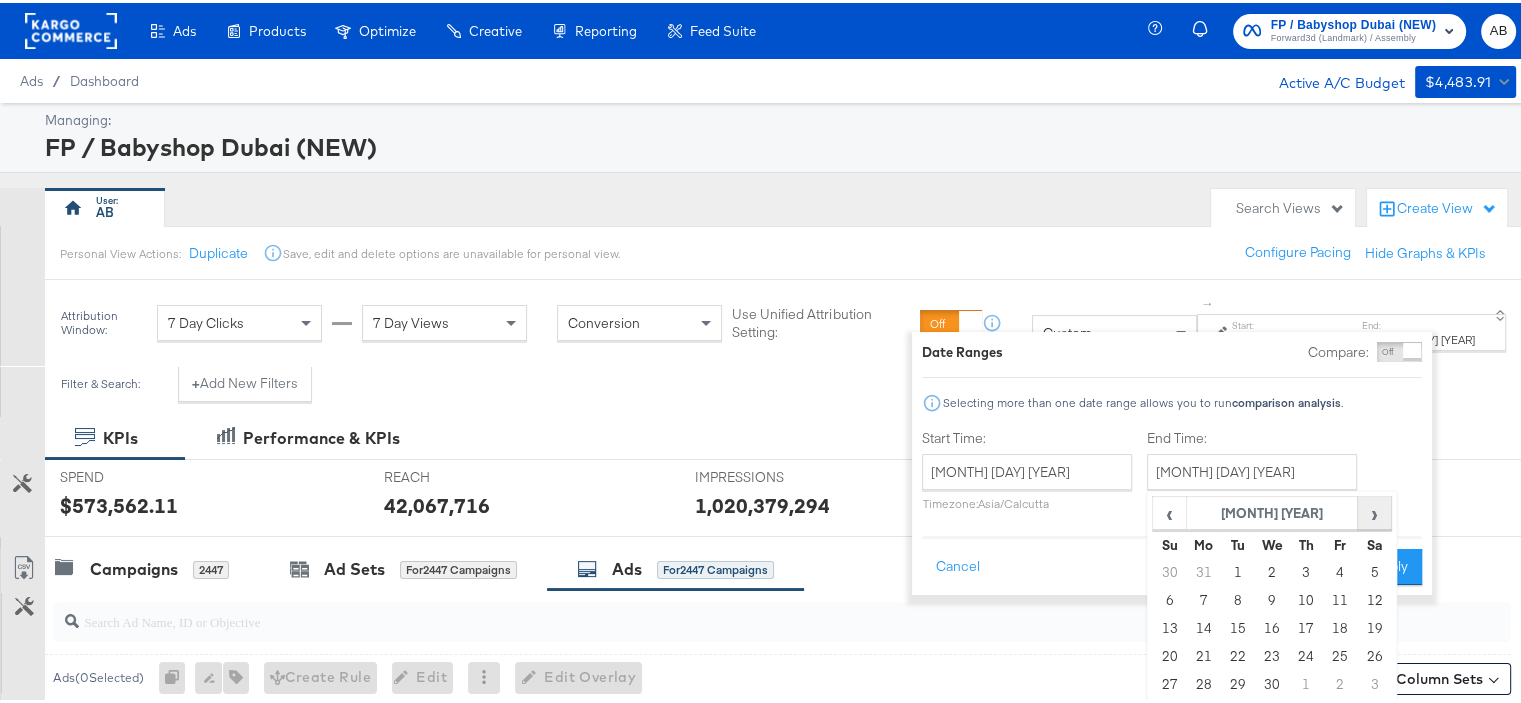 click on "›" at bounding box center [1373, 510] 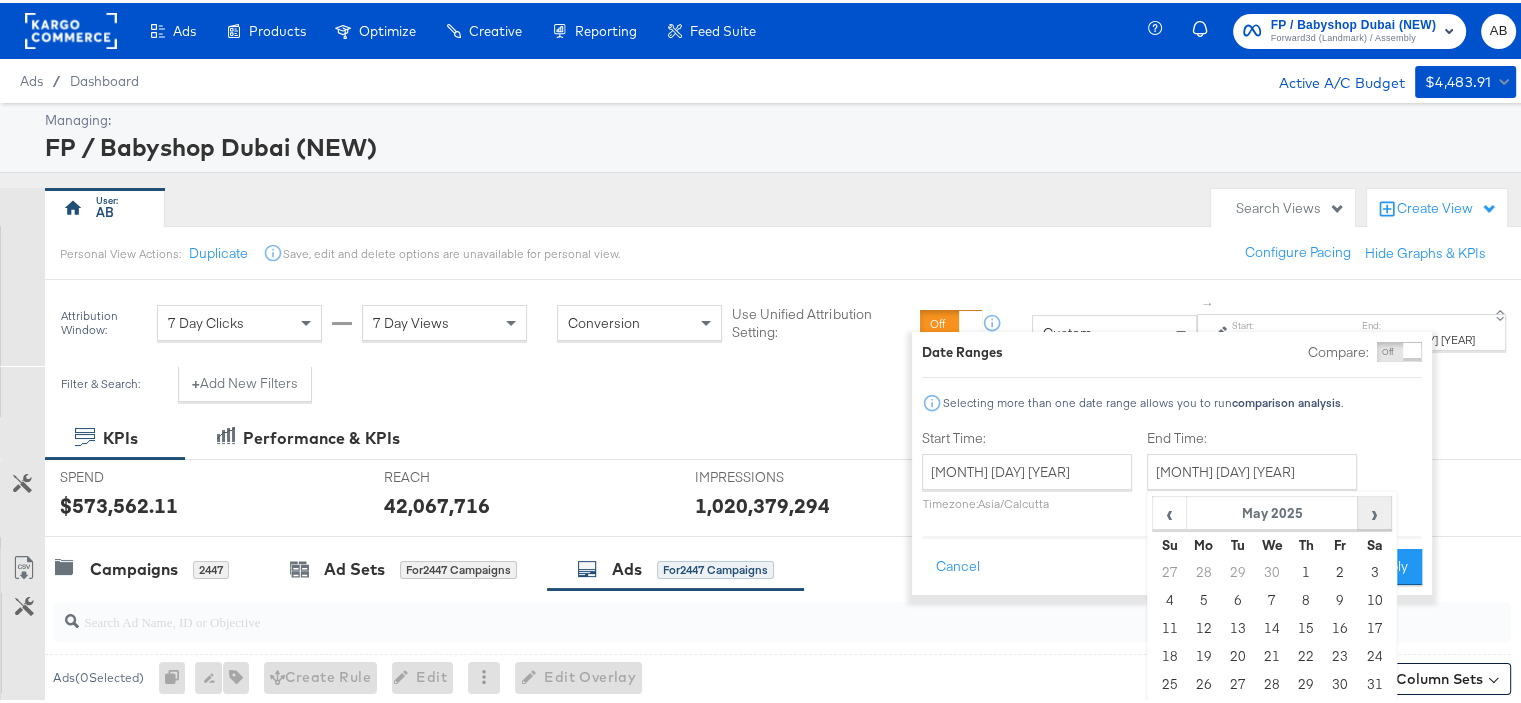click on "›" at bounding box center (1373, 510) 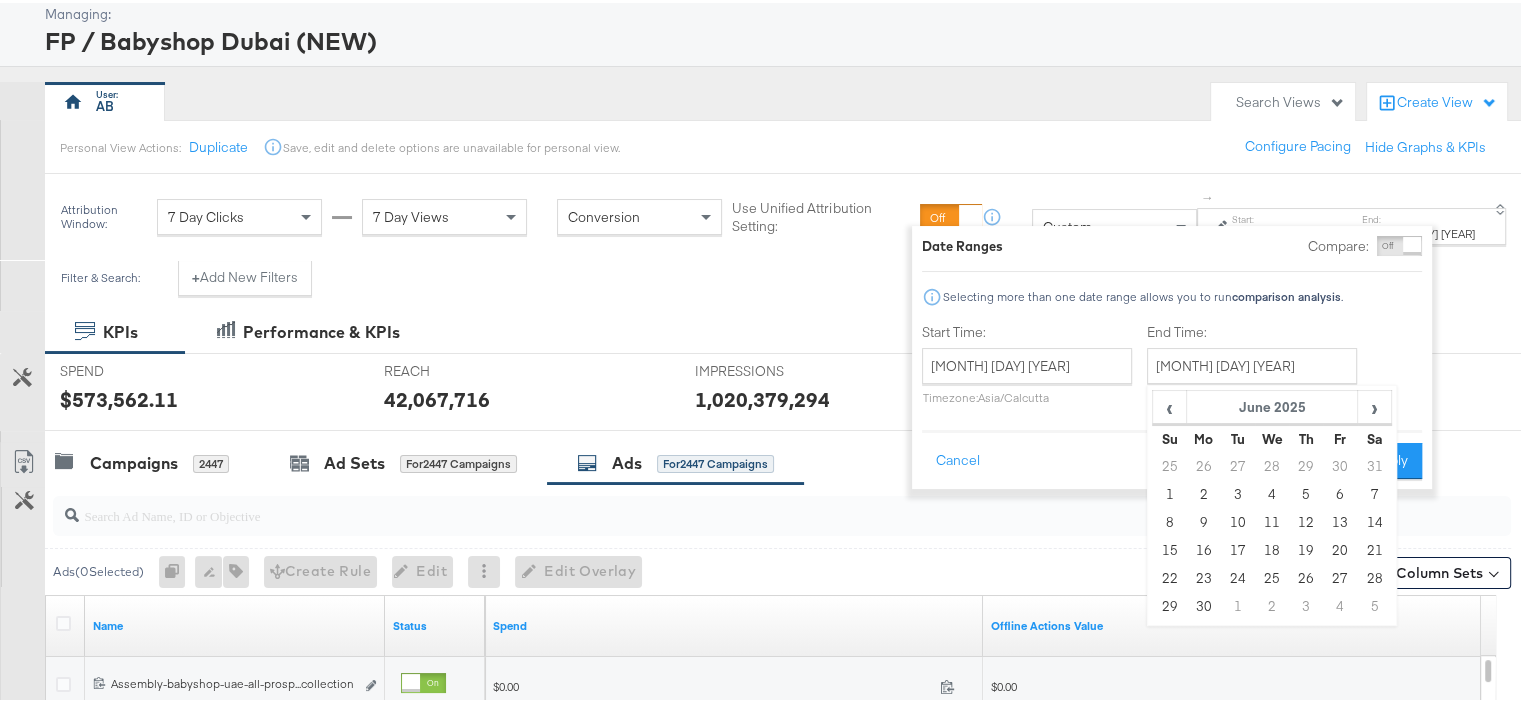 scroll, scrollTop: 200, scrollLeft: 0, axis: vertical 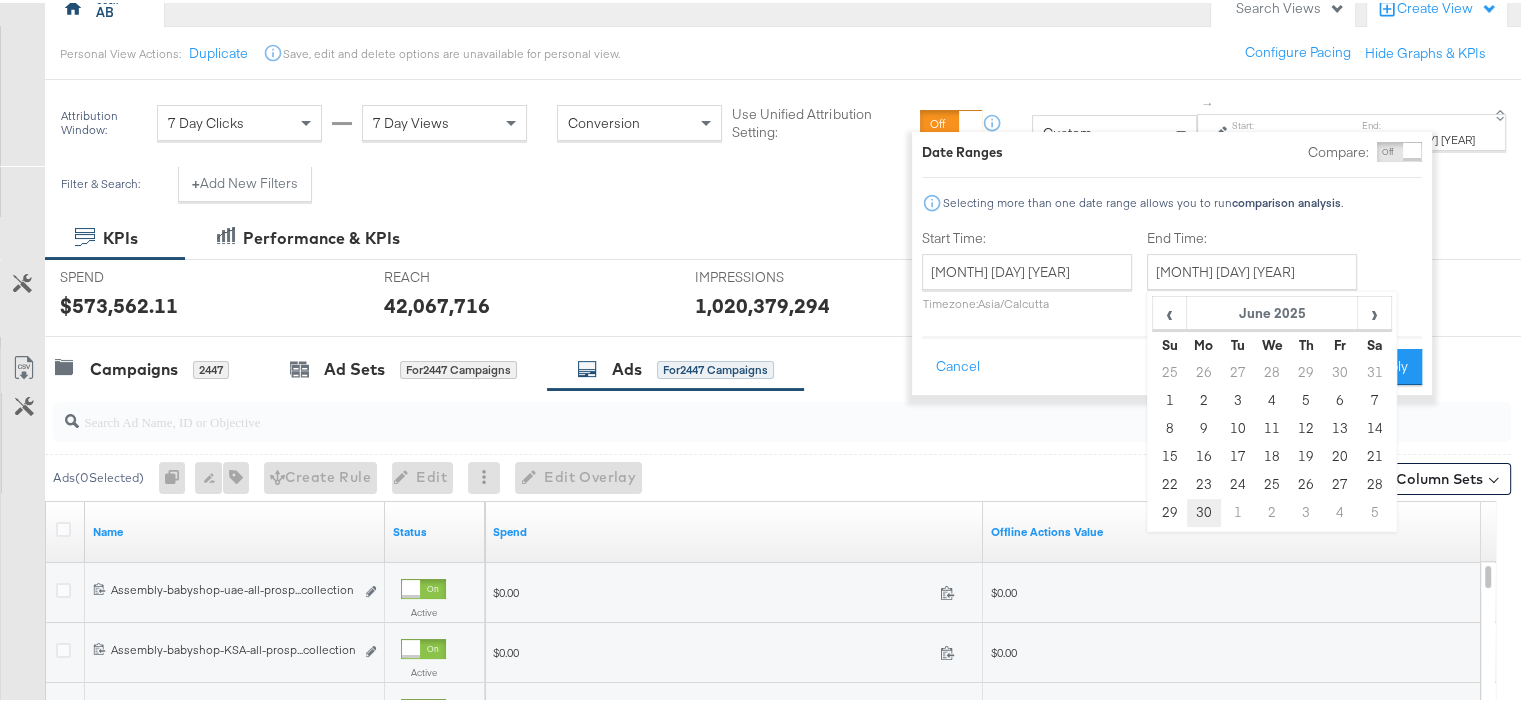 click on "30" at bounding box center (1203, 510) 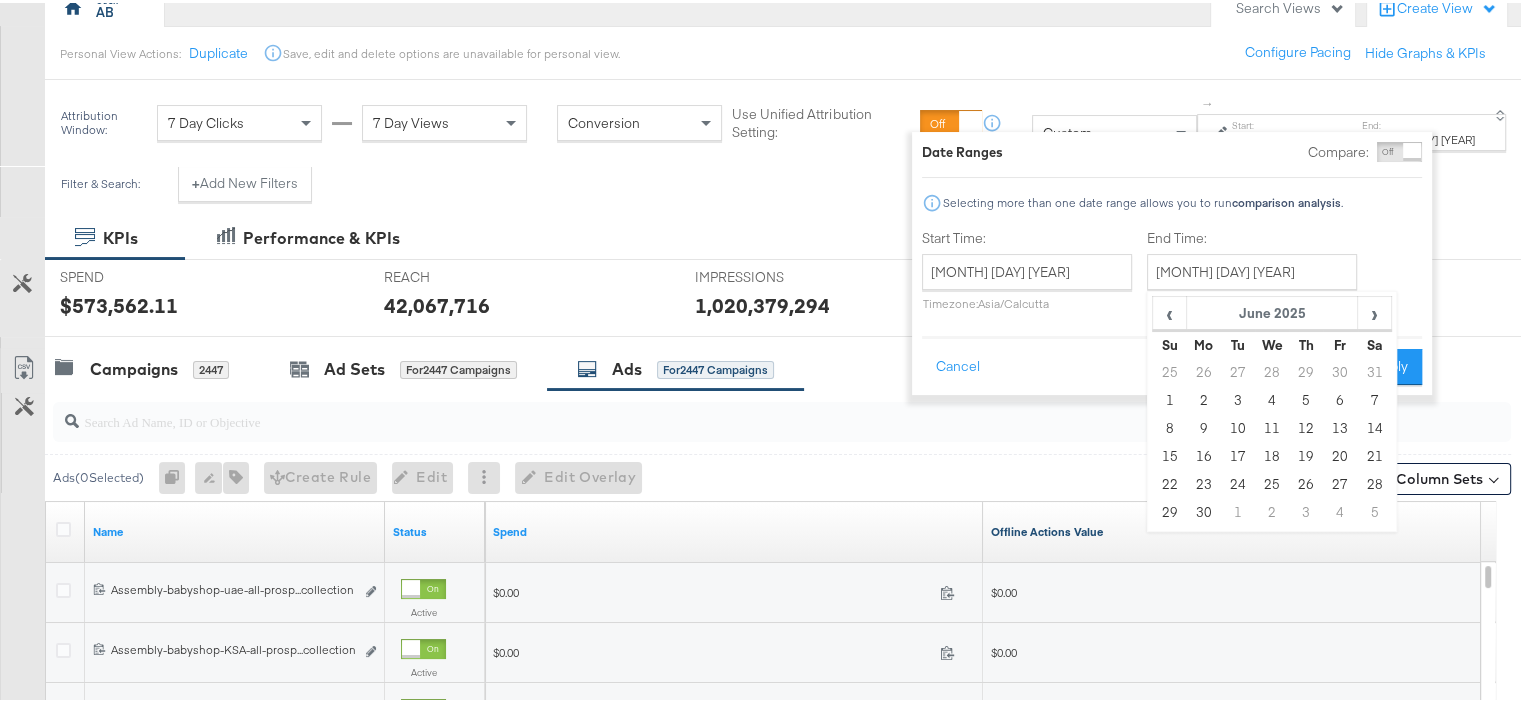 type on "June 30th 2025" 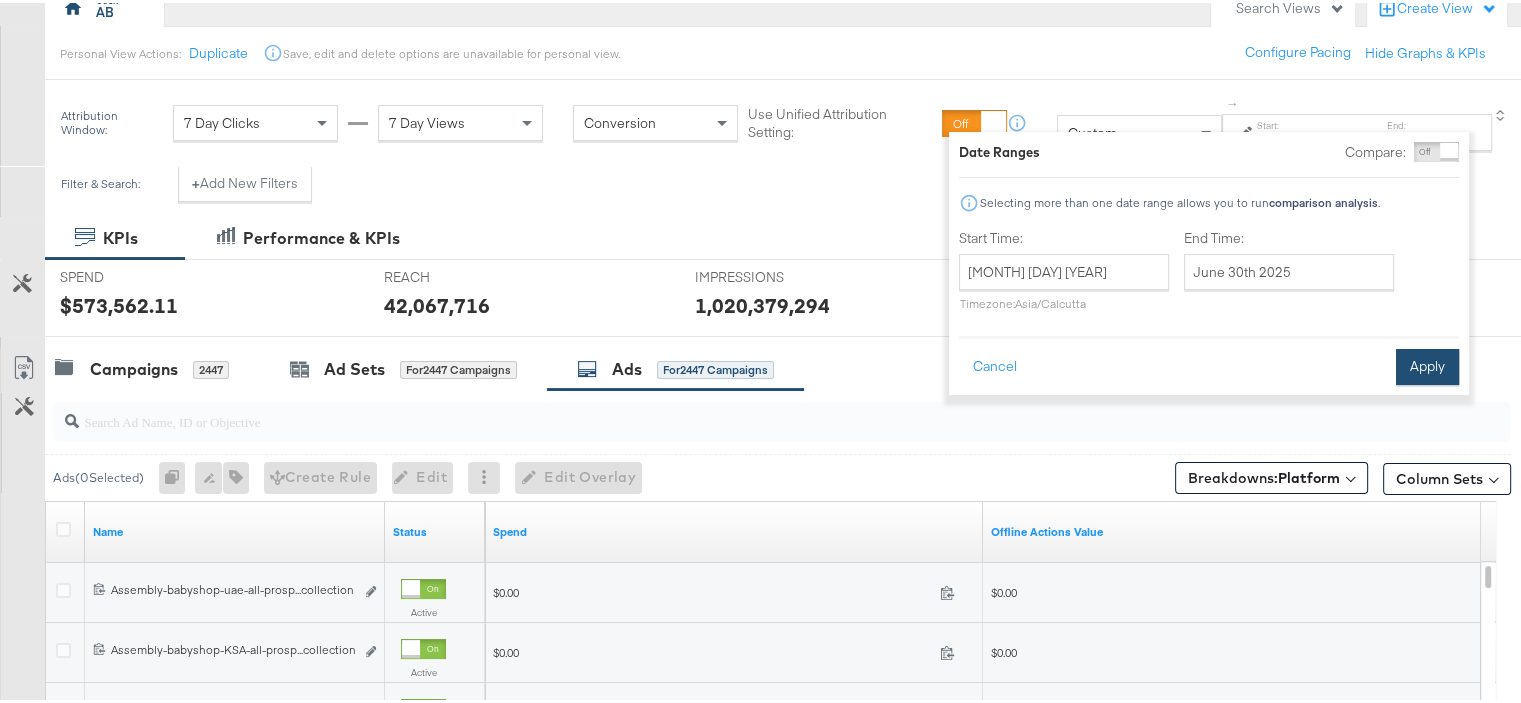 click on "Apply" at bounding box center (1427, 364) 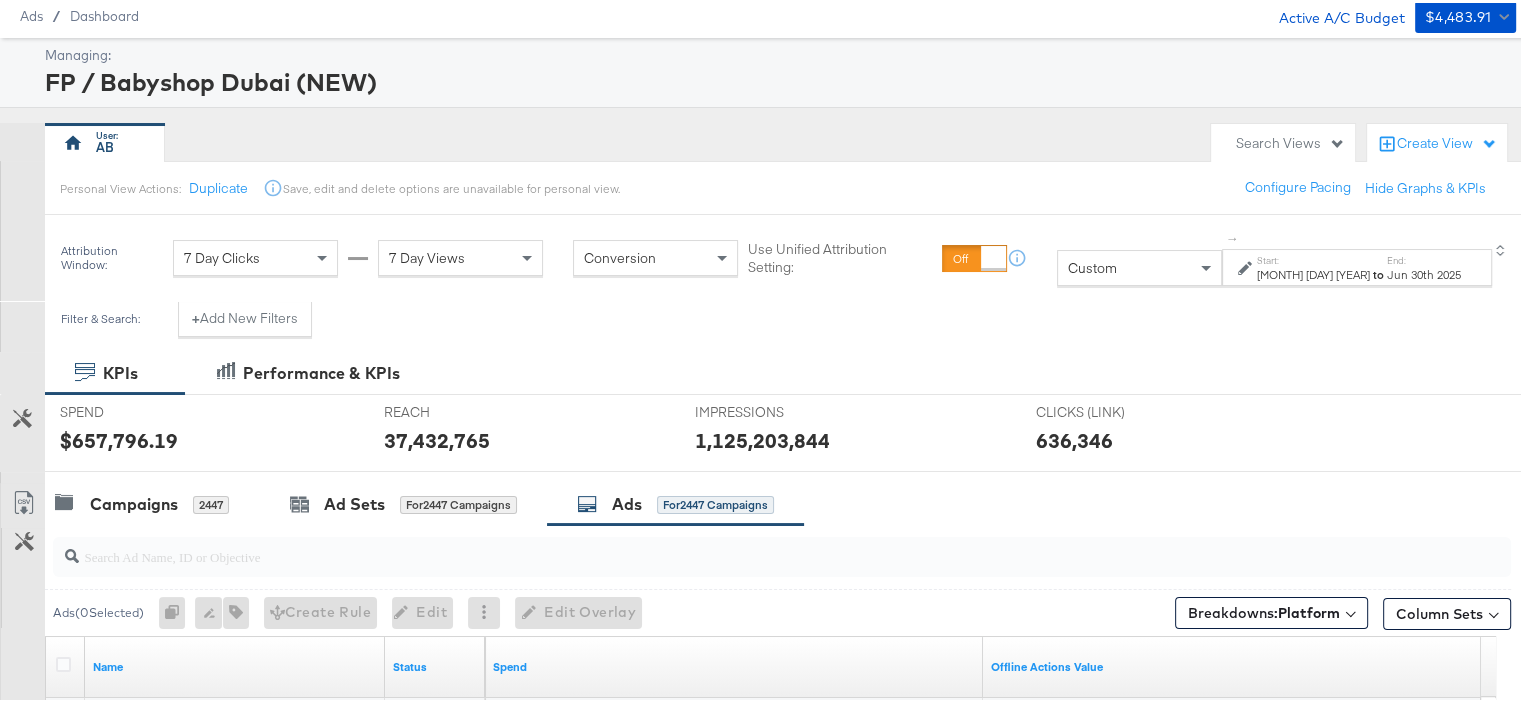 scroll, scrollTop: 100, scrollLeft: 0, axis: vertical 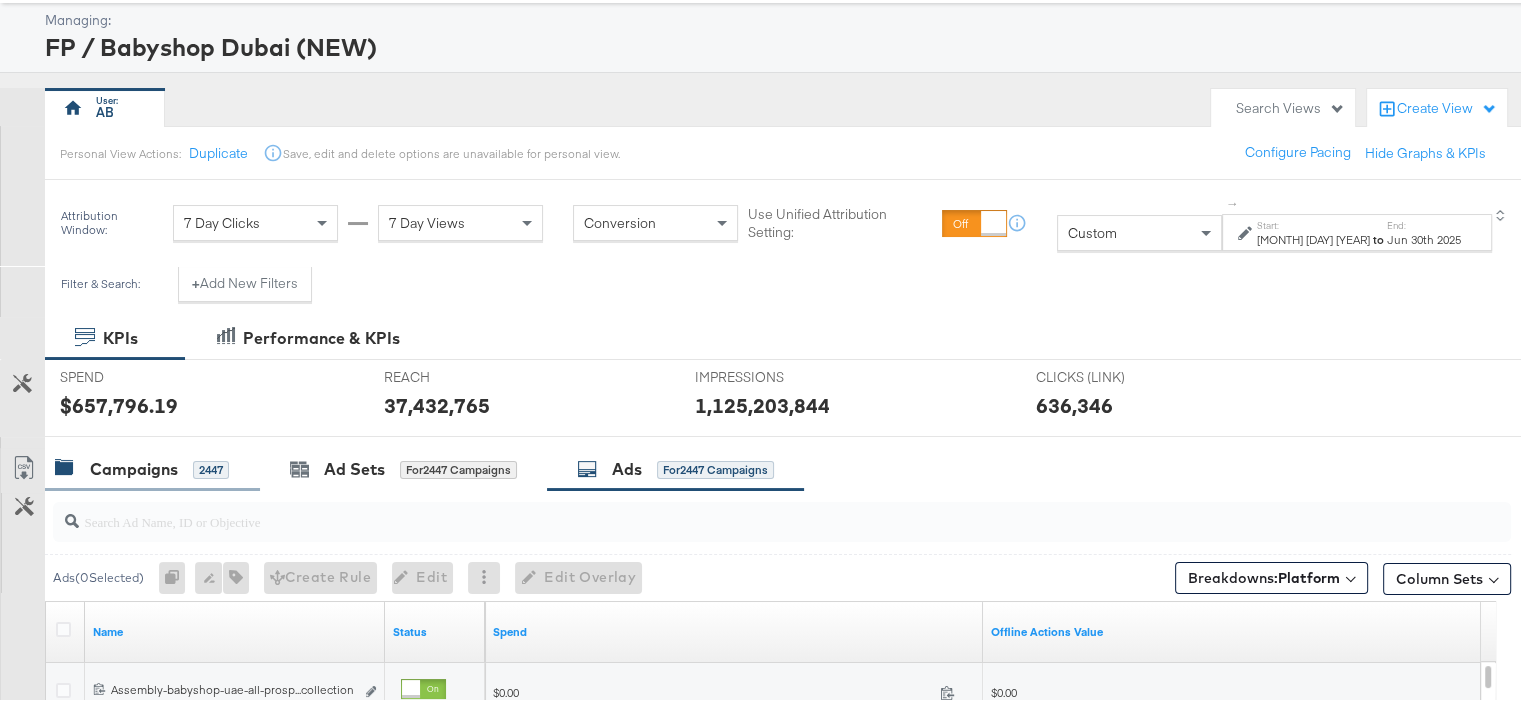 click on "Campaigns" at bounding box center (134, 466) 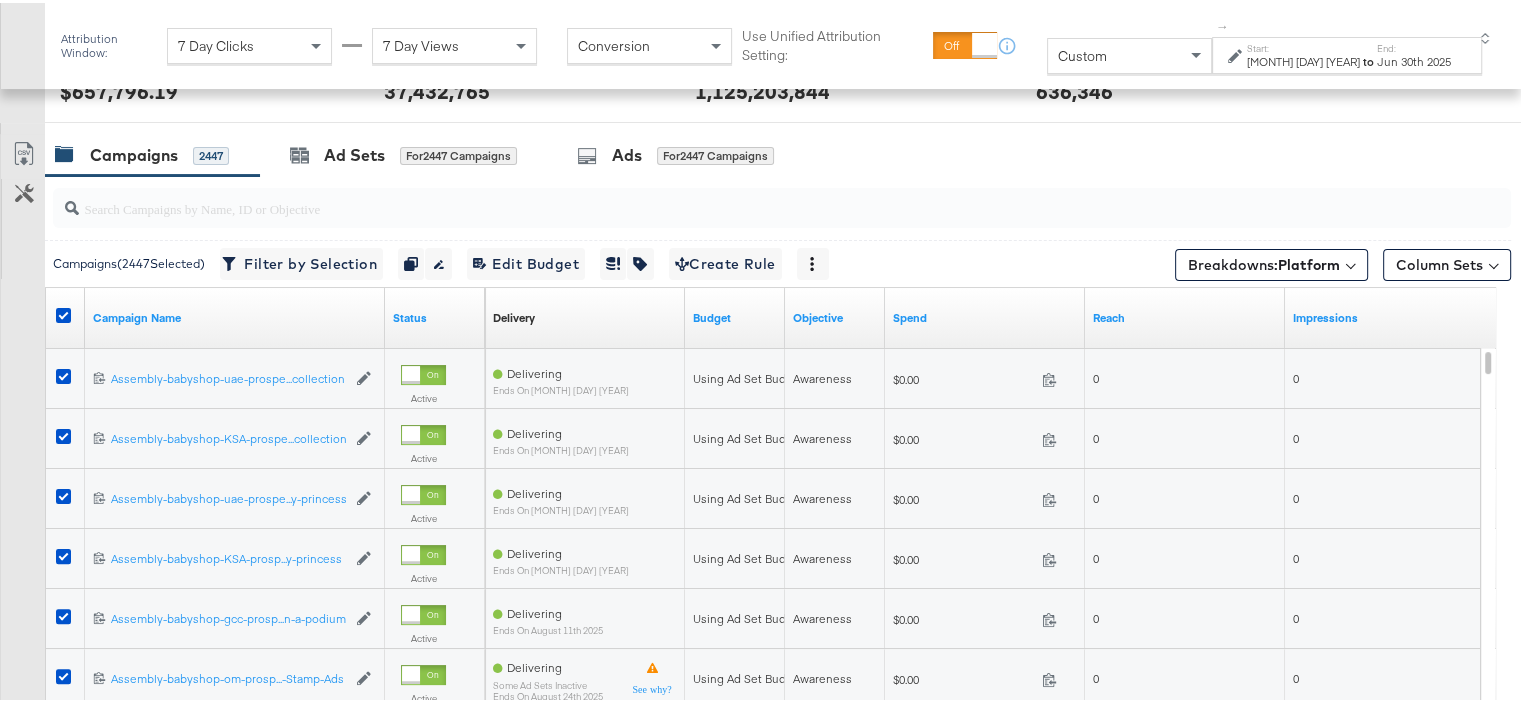 scroll, scrollTop: 400, scrollLeft: 0, axis: vertical 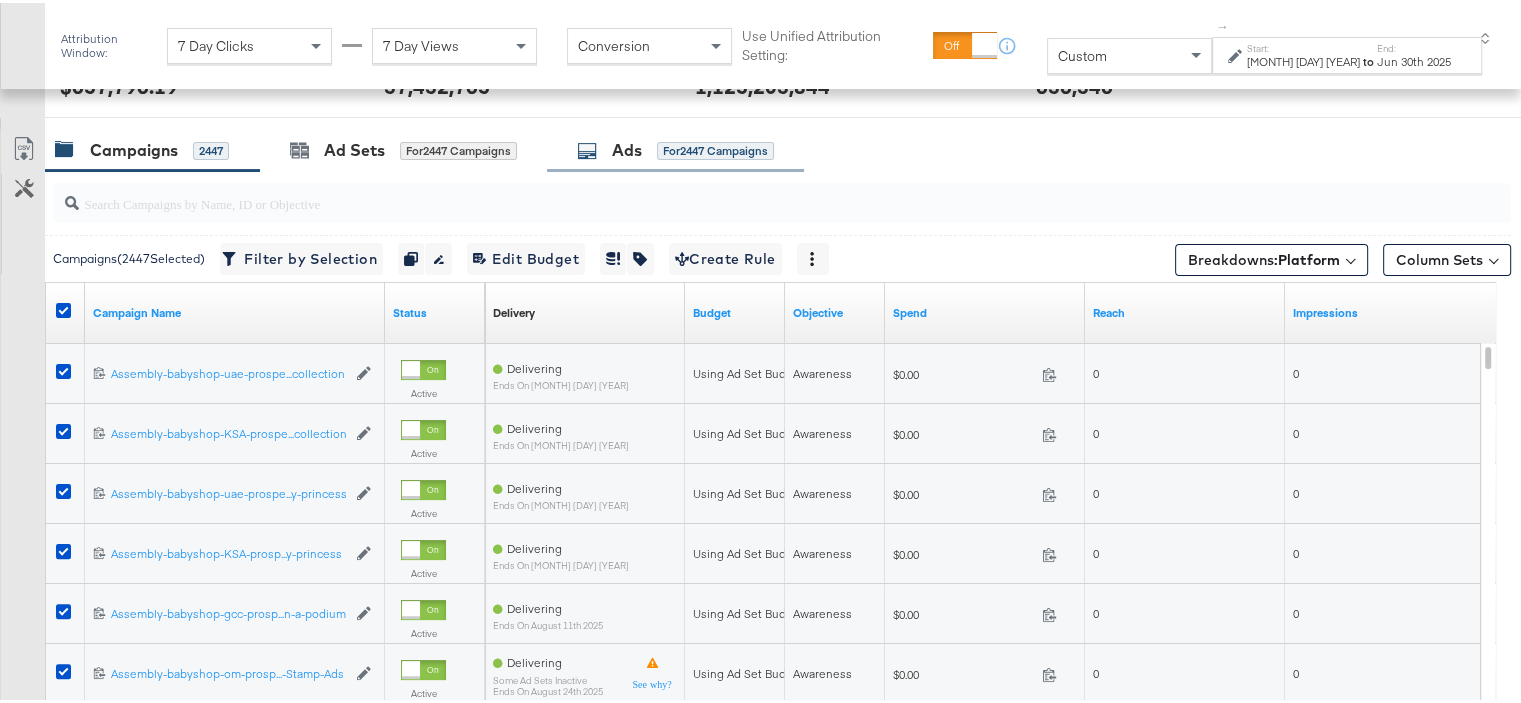 click on "for  2447   Campaigns" at bounding box center (715, 148) 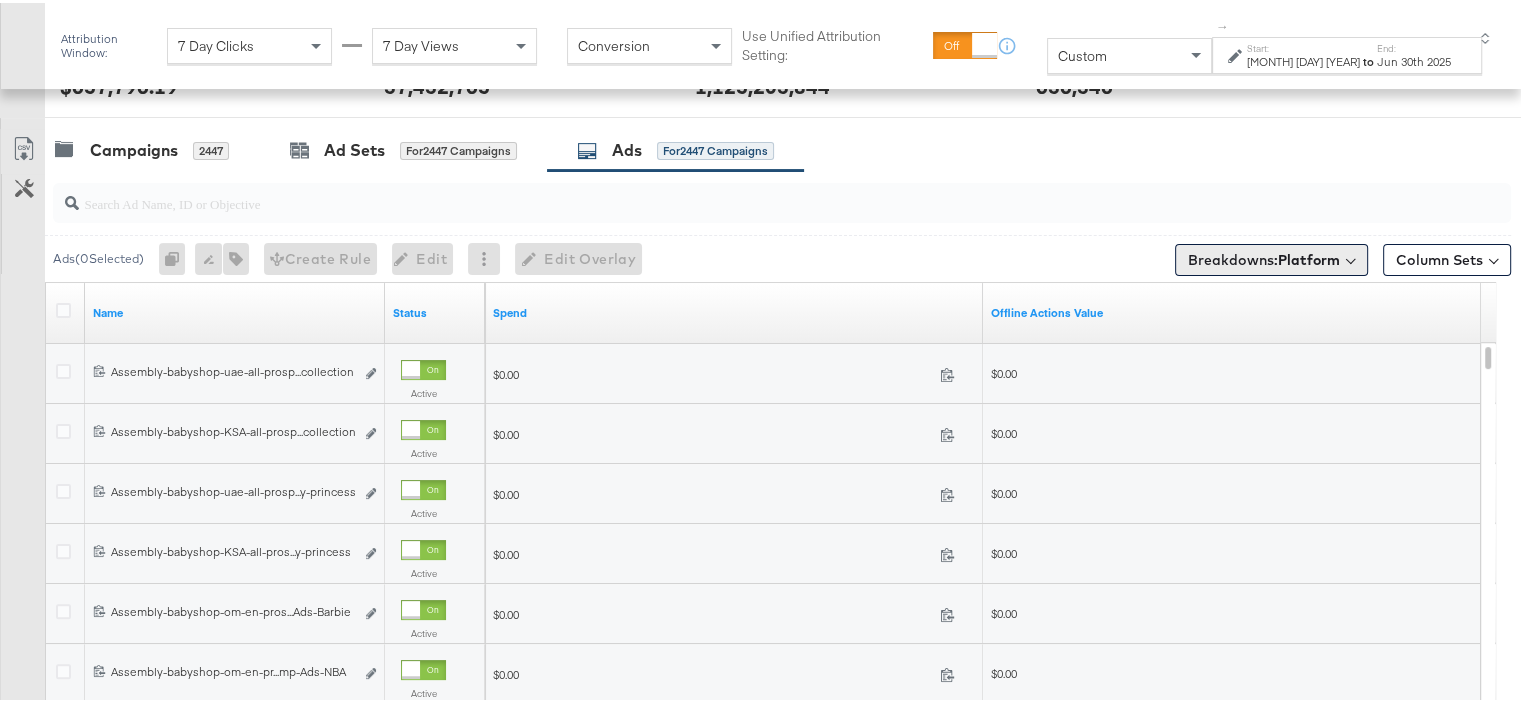 click on "Breakdowns:  Platform" at bounding box center (1271, 257) 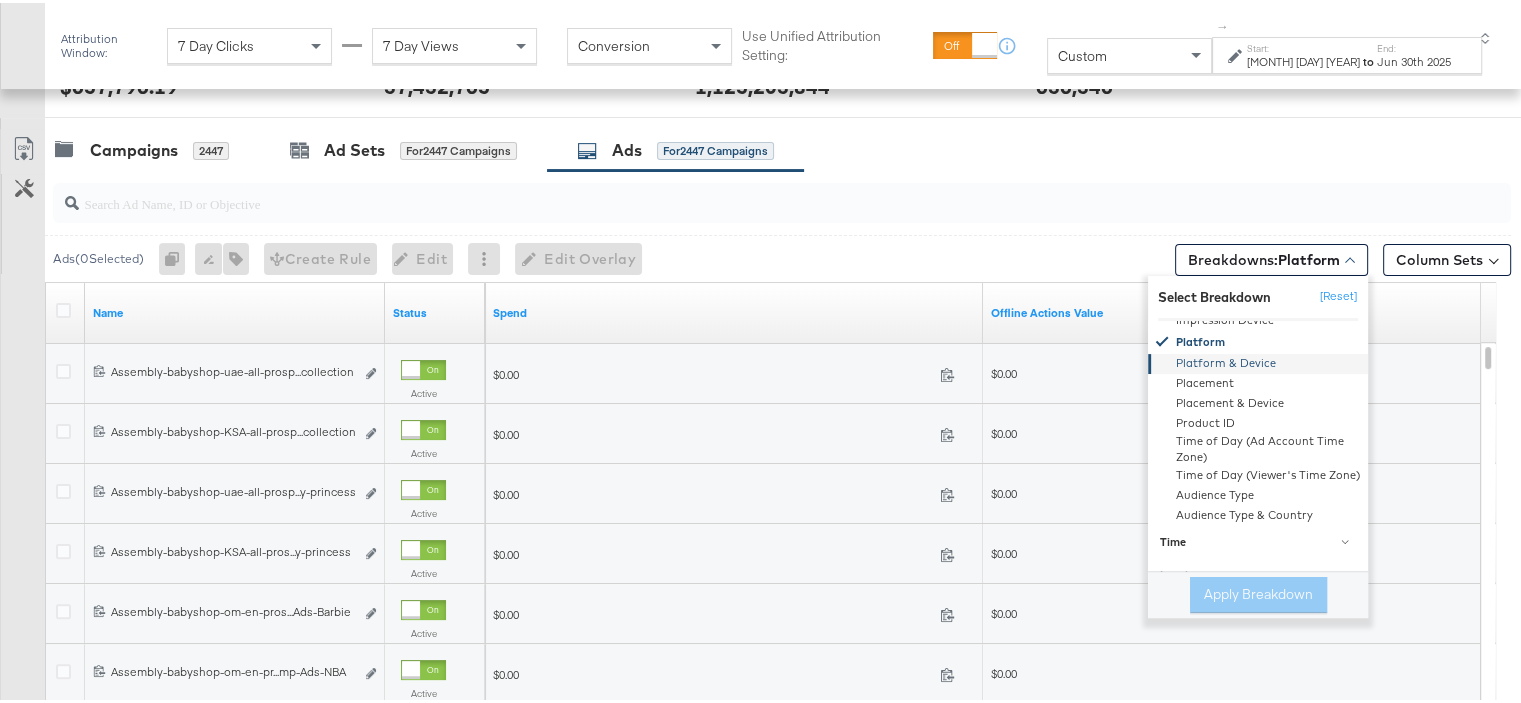 scroll, scrollTop: 244, scrollLeft: 0, axis: vertical 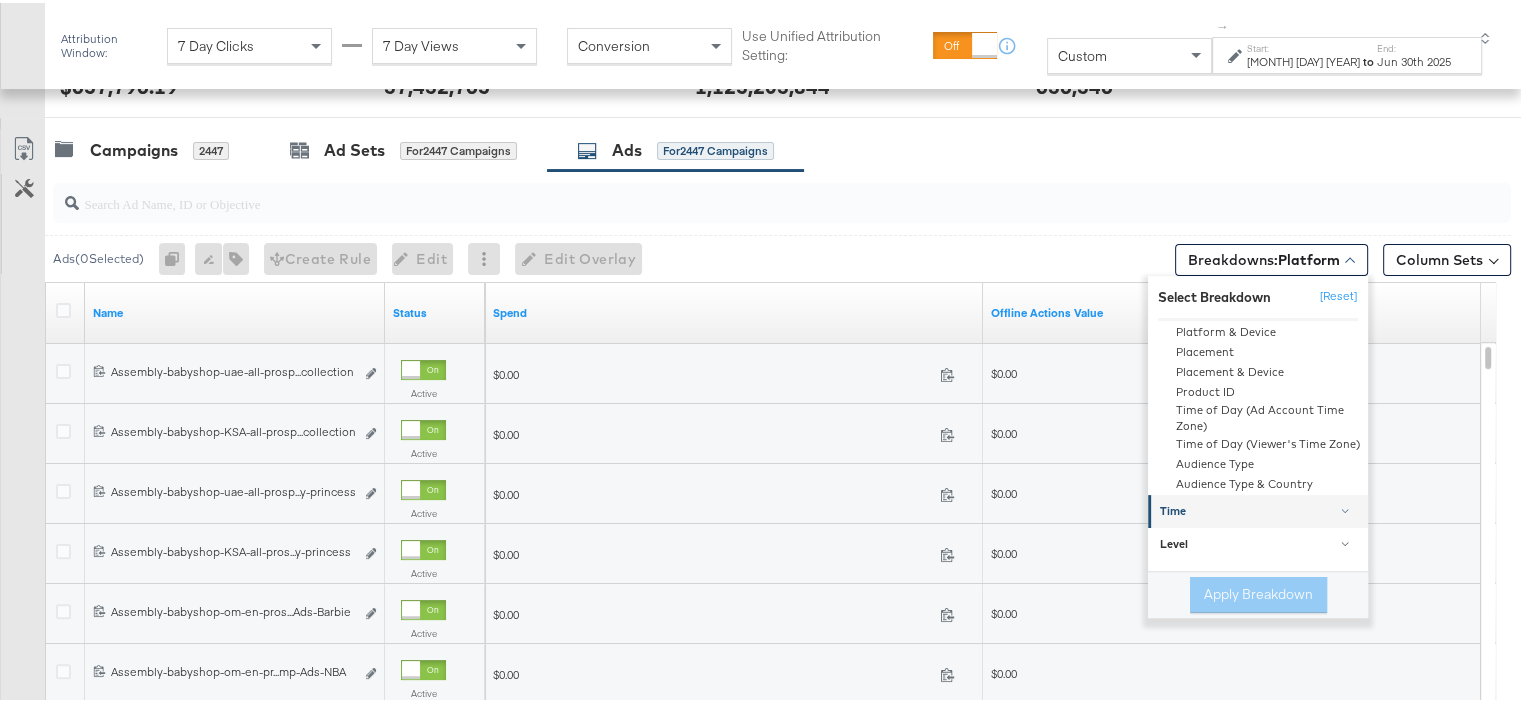 click on "Time" at bounding box center [1259, 508] 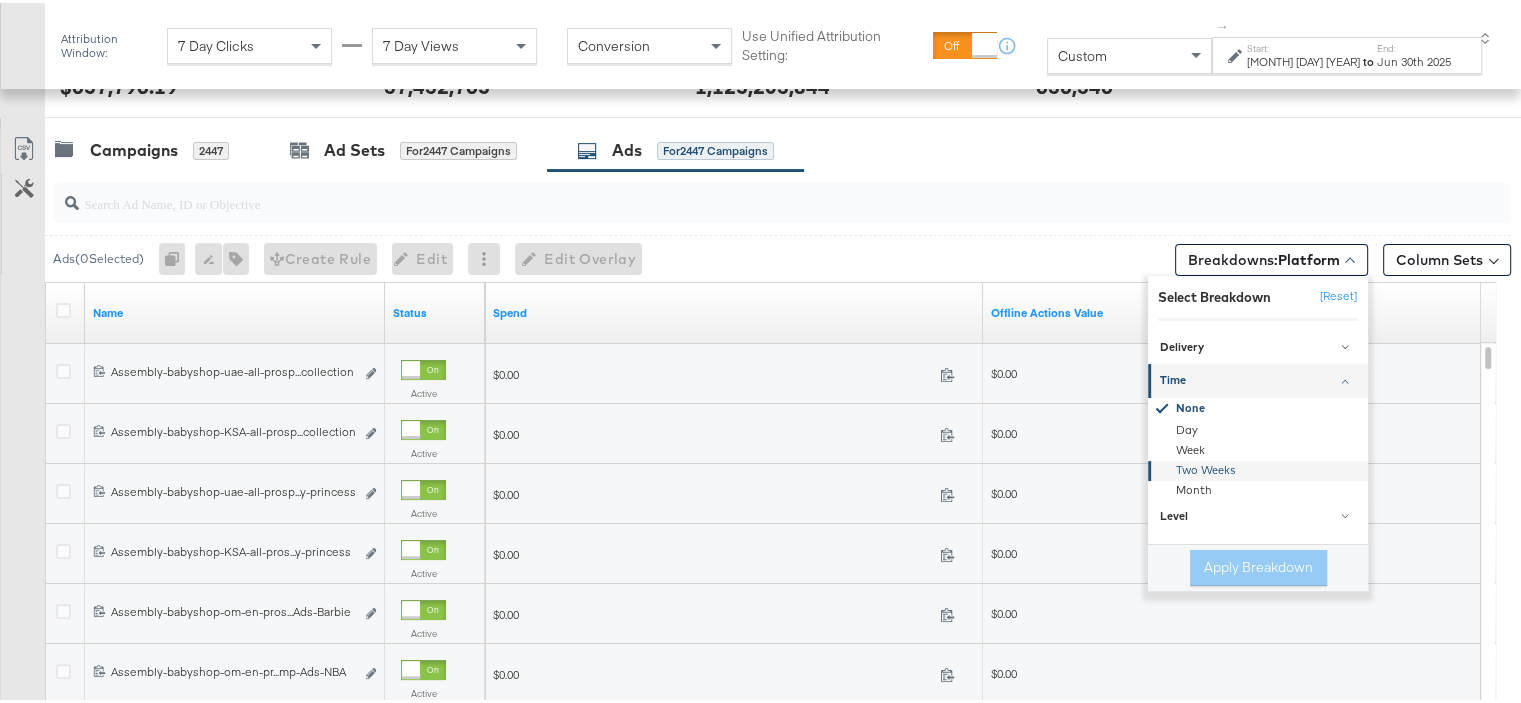scroll, scrollTop: 0, scrollLeft: 0, axis: both 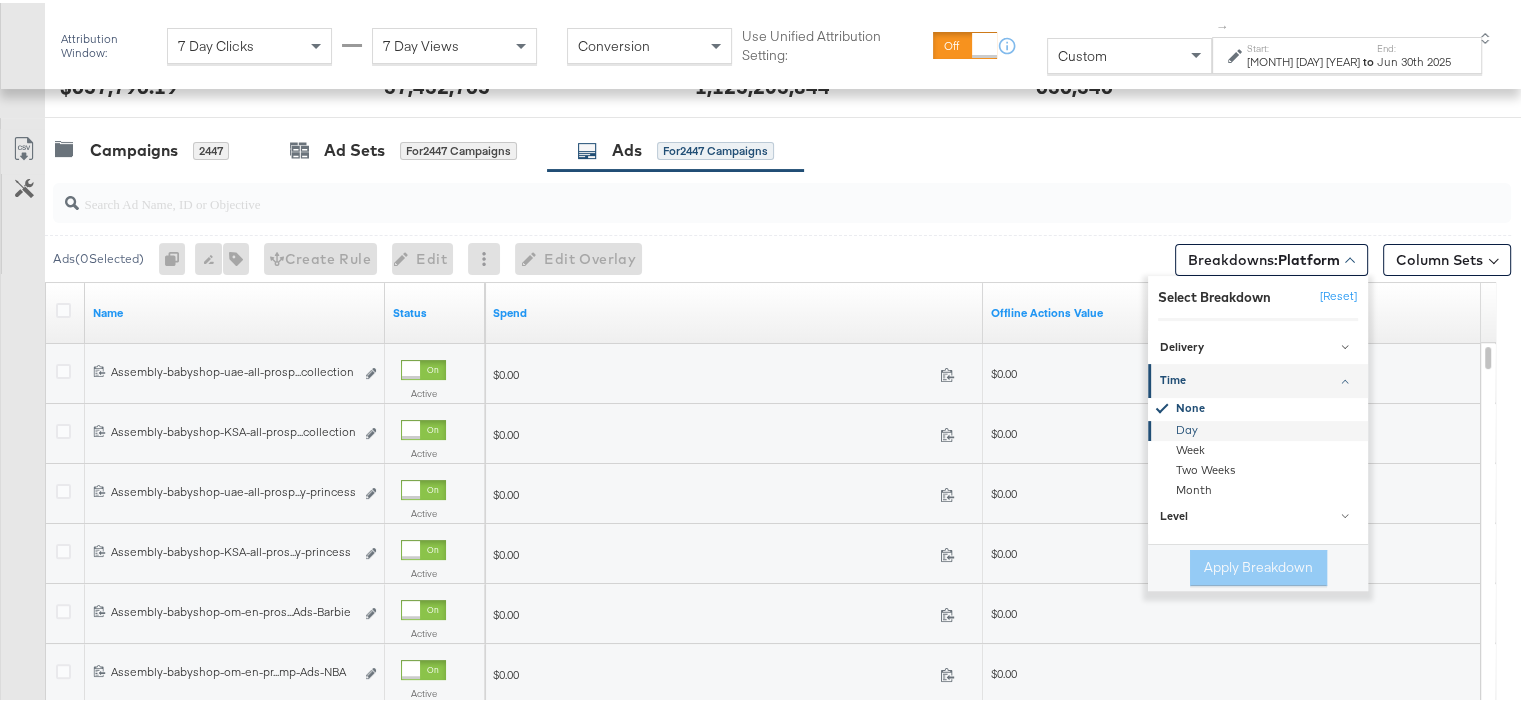 click on "Day" at bounding box center [1259, 427] 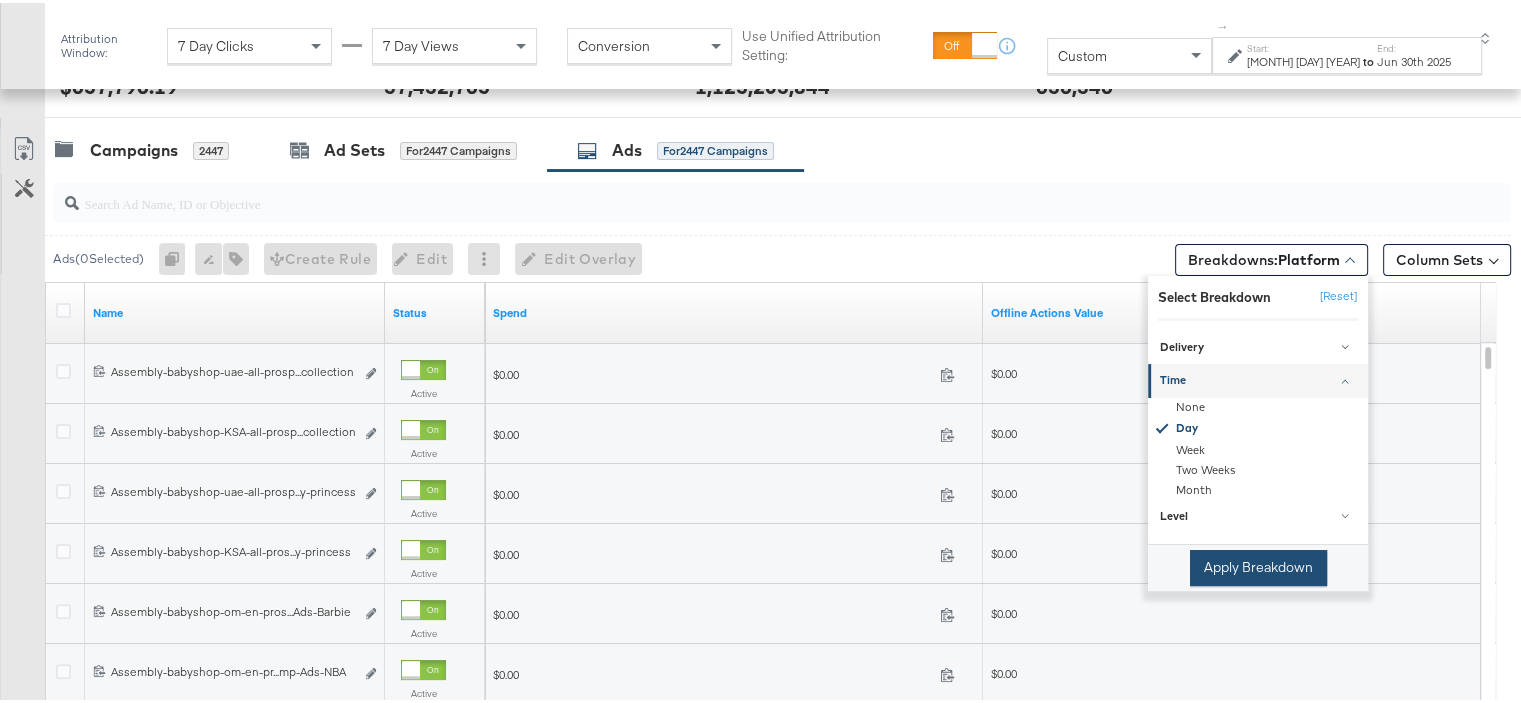 click on "Apply Breakdown" at bounding box center [1258, 564] 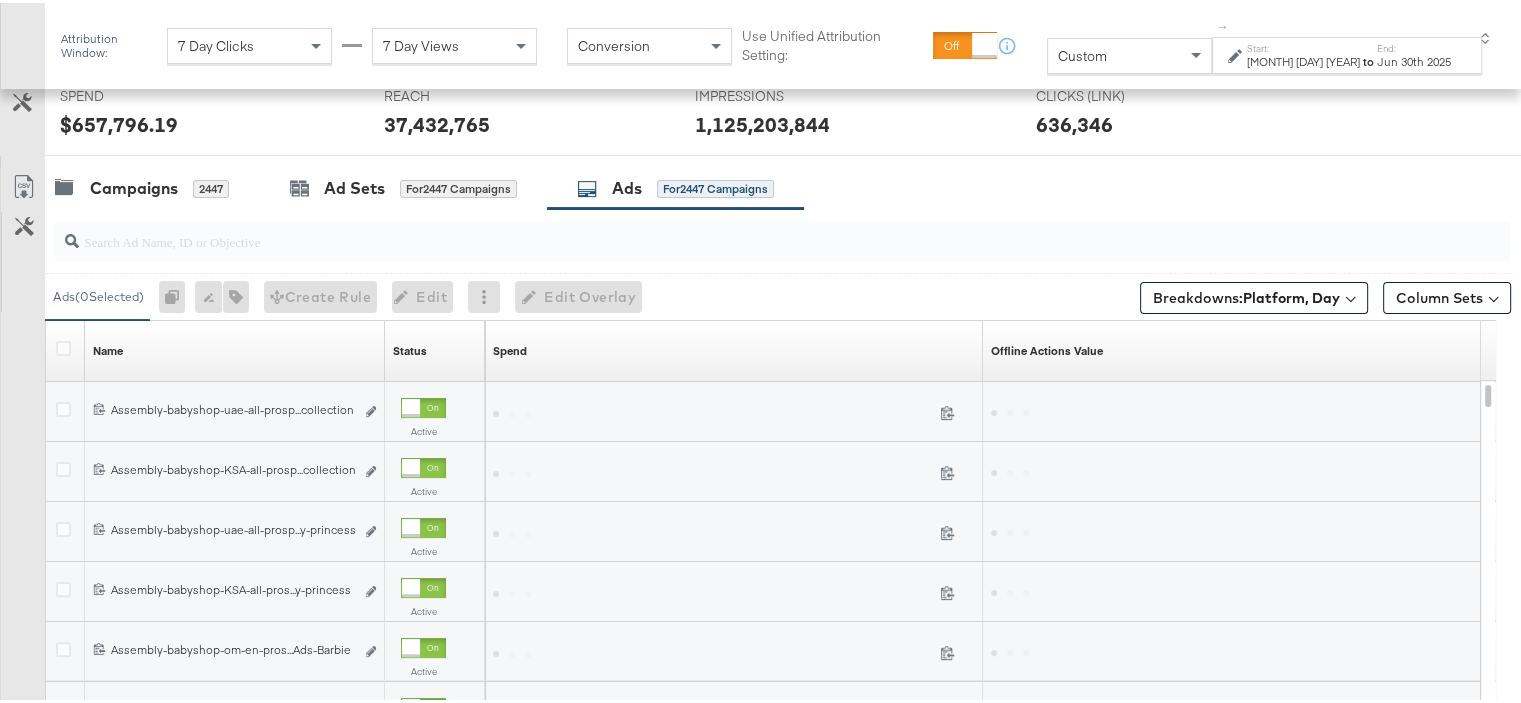 scroll, scrollTop: 400, scrollLeft: 0, axis: vertical 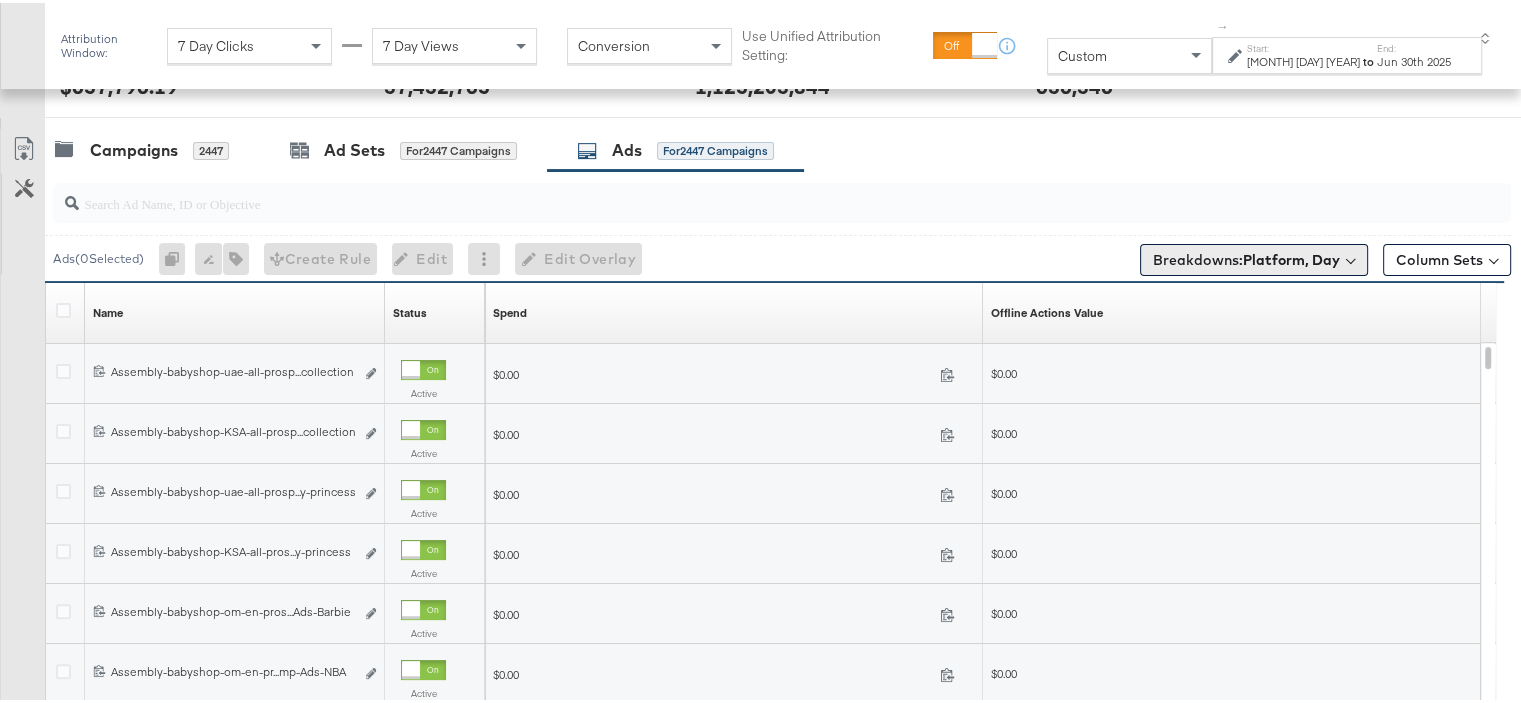 click on "Platform, Day" at bounding box center (1291, 257) 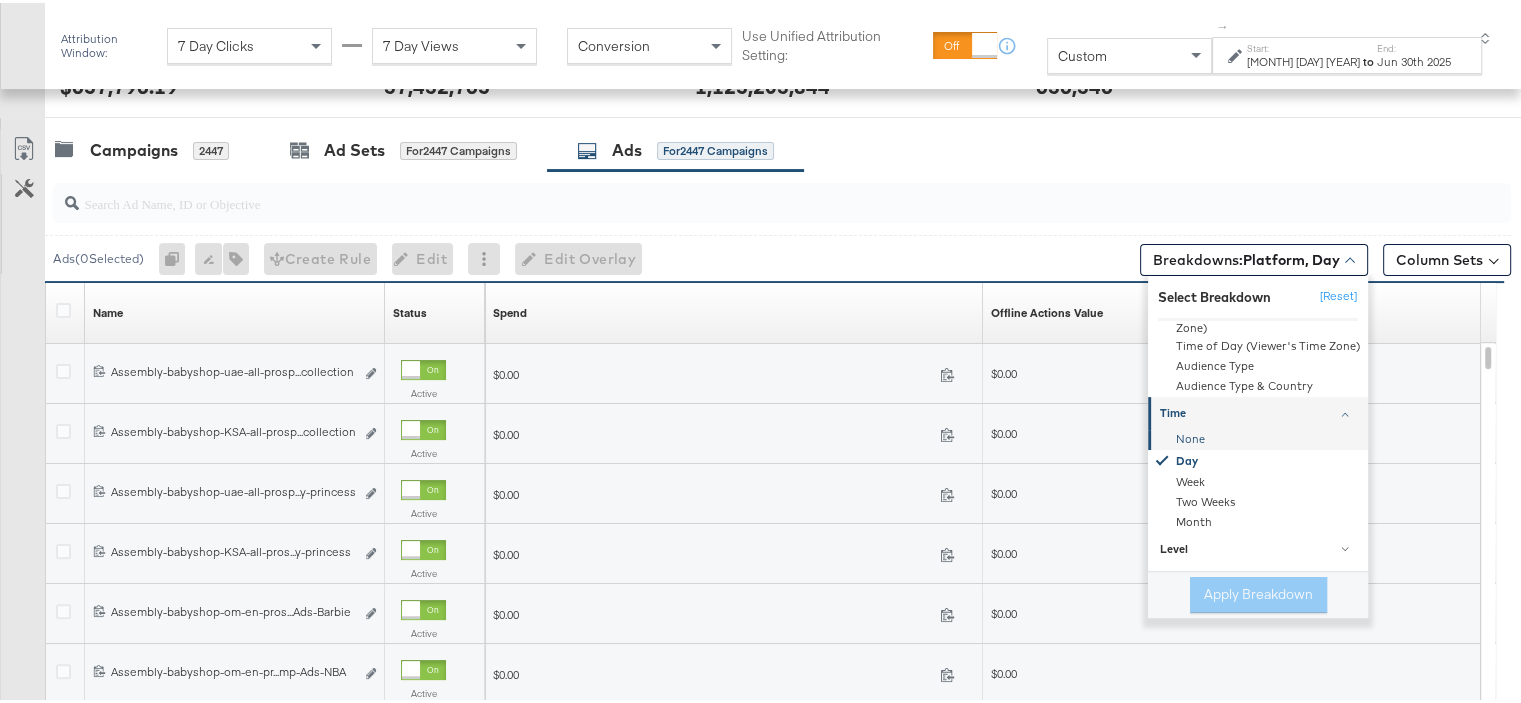 scroll, scrollTop: 347, scrollLeft: 0, axis: vertical 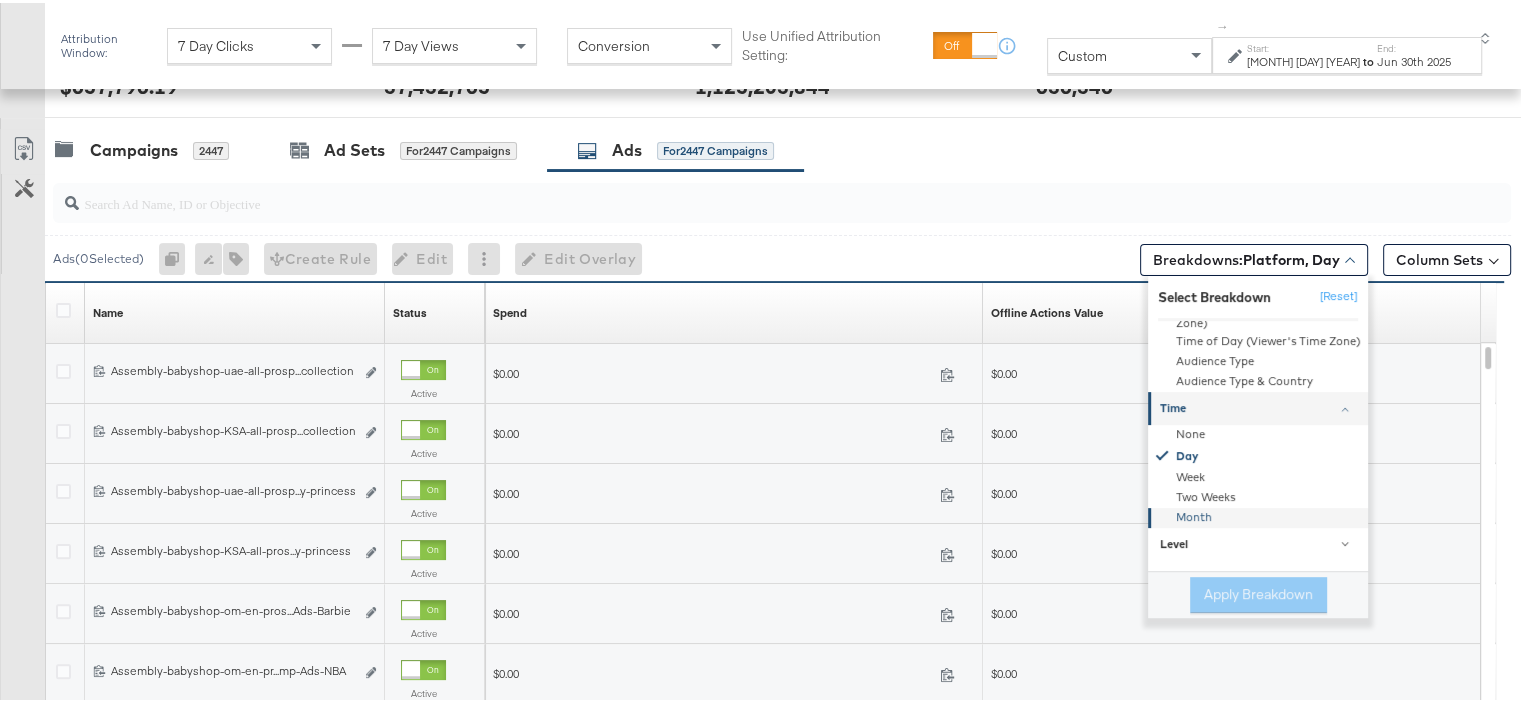 click on "Month" at bounding box center (1259, 515) 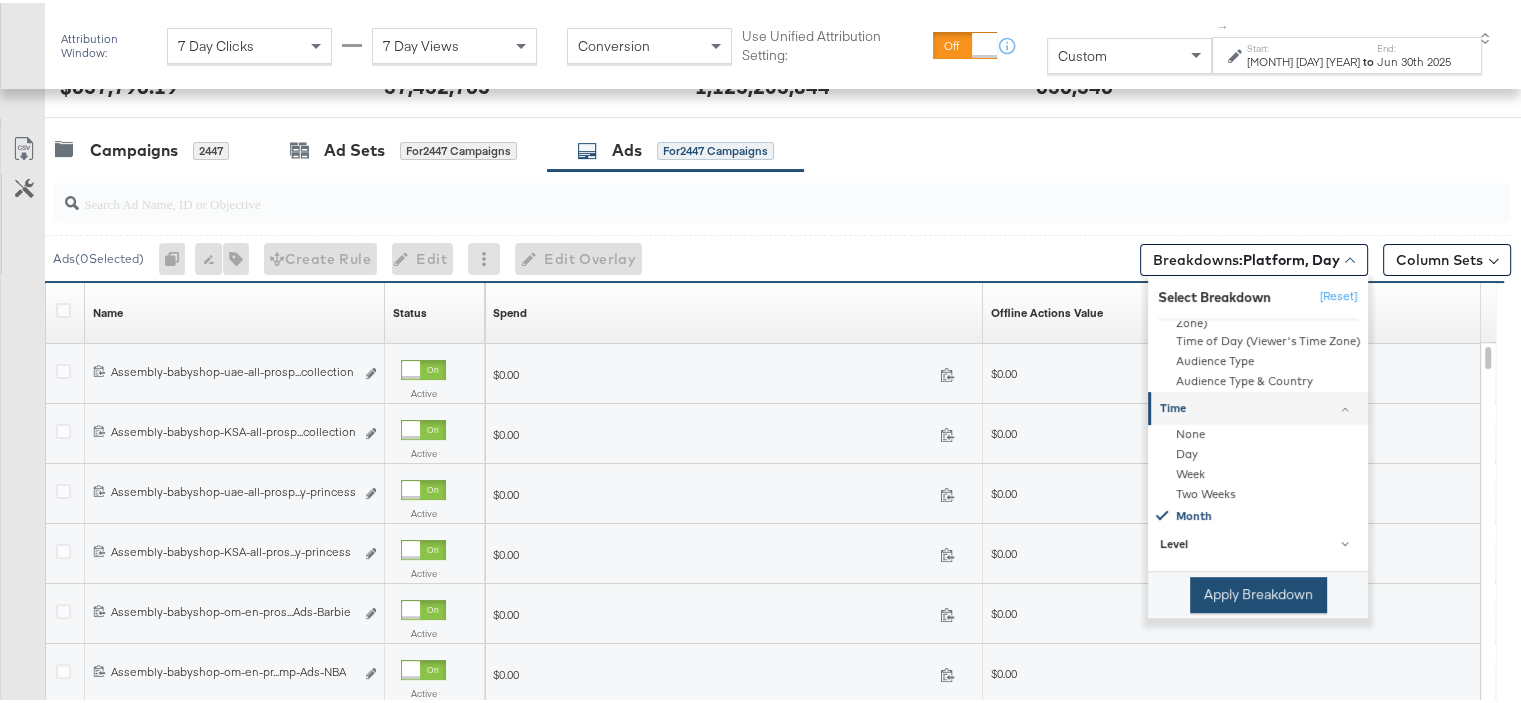click on "Apply Breakdown" at bounding box center [1258, 592] 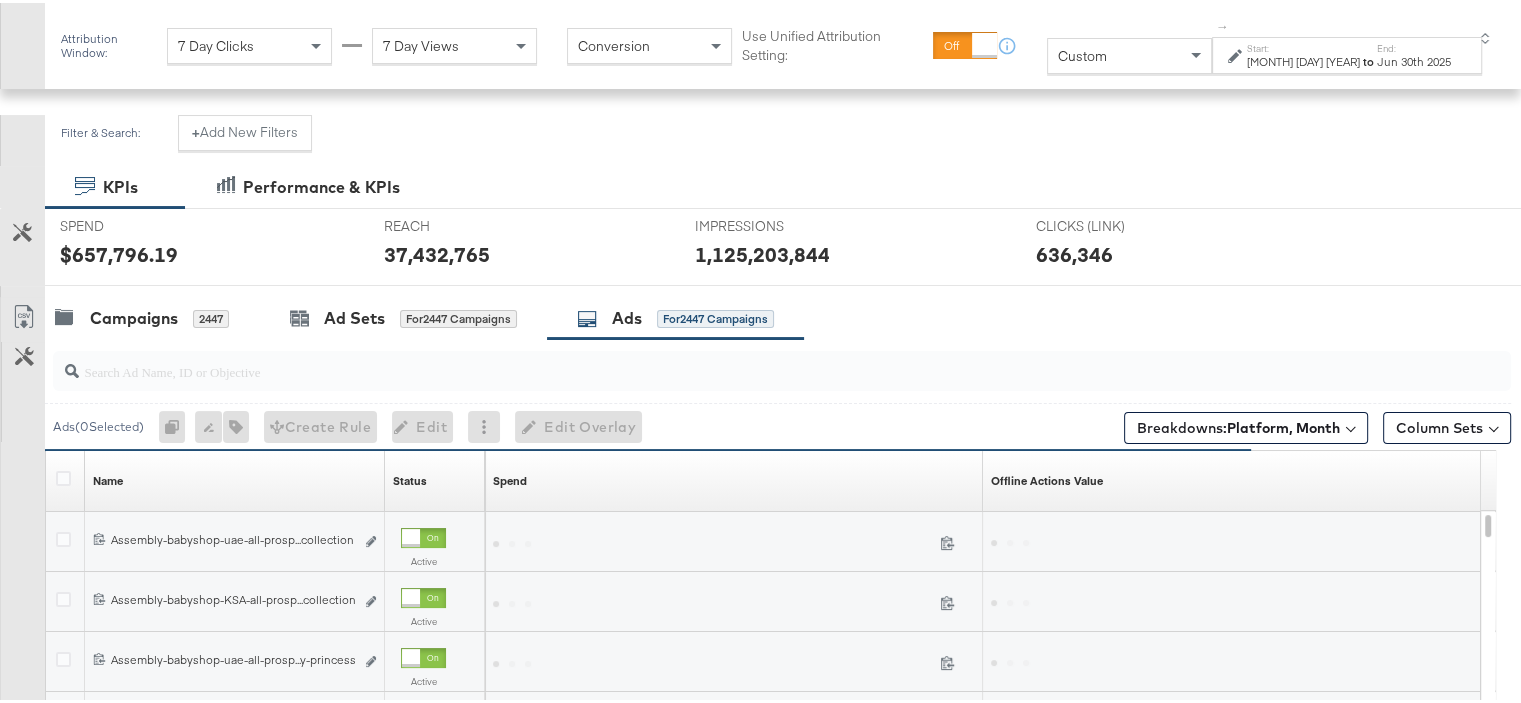 scroll, scrollTop: 400, scrollLeft: 0, axis: vertical 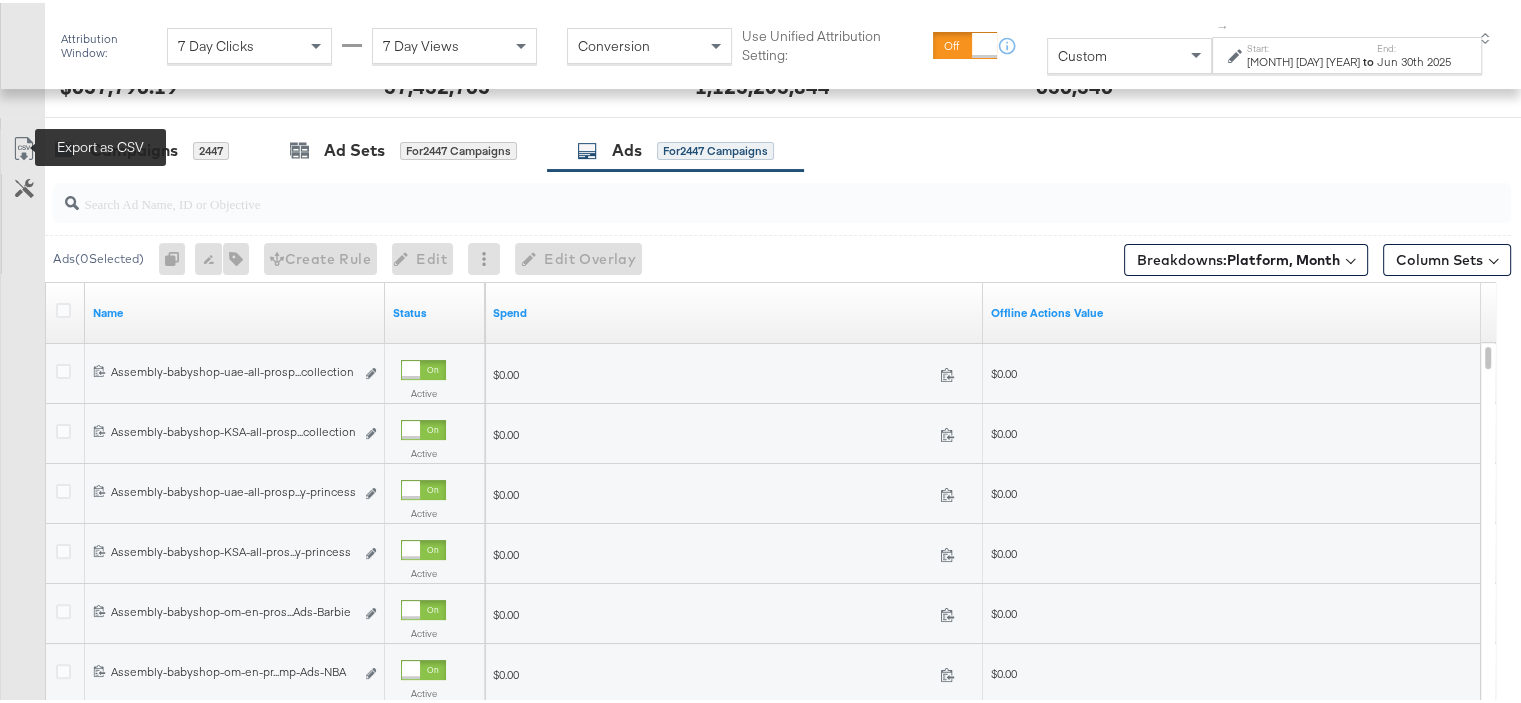 click 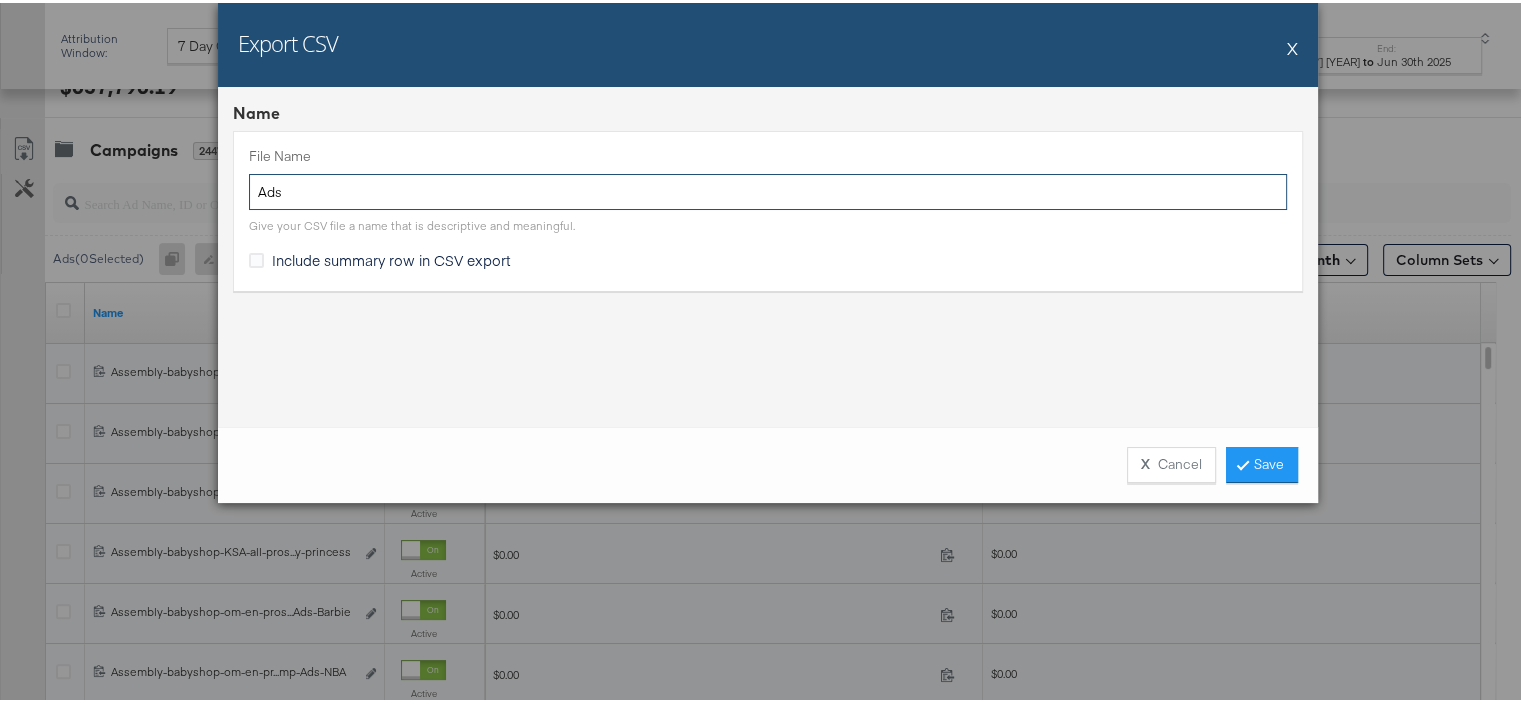 click on "Ads" at bounding box center [768, 189] 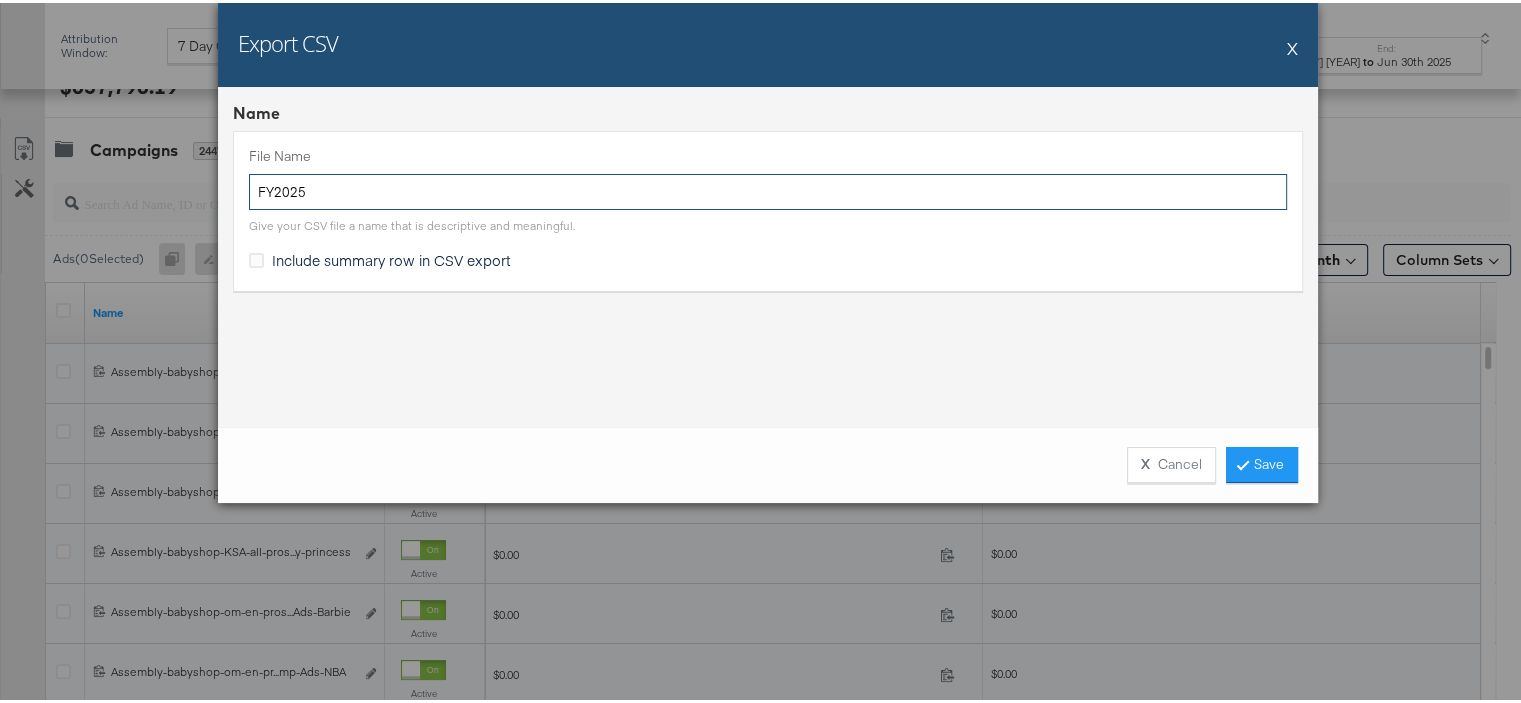 type on "FY2025" 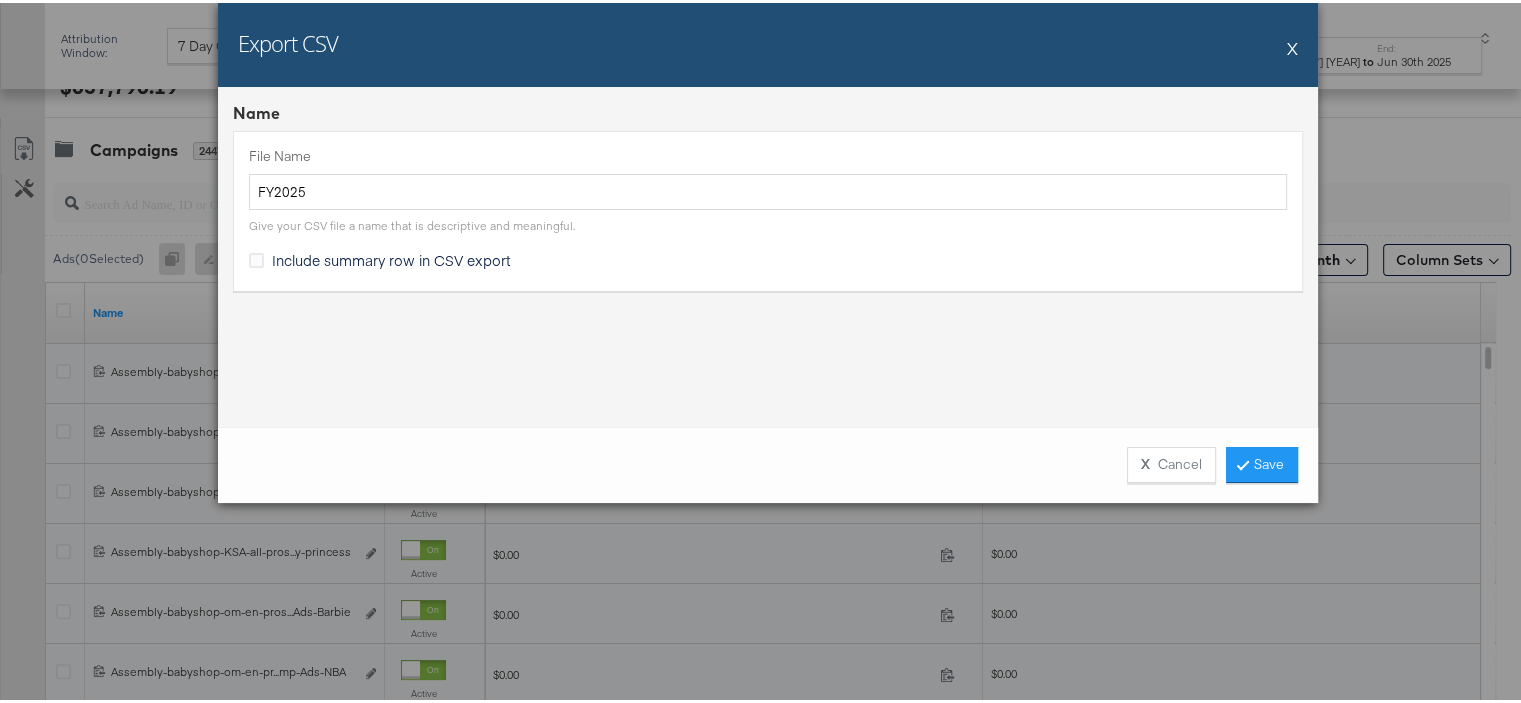 click on "Include summary row in CSV export" at bounding box center (391, 257) 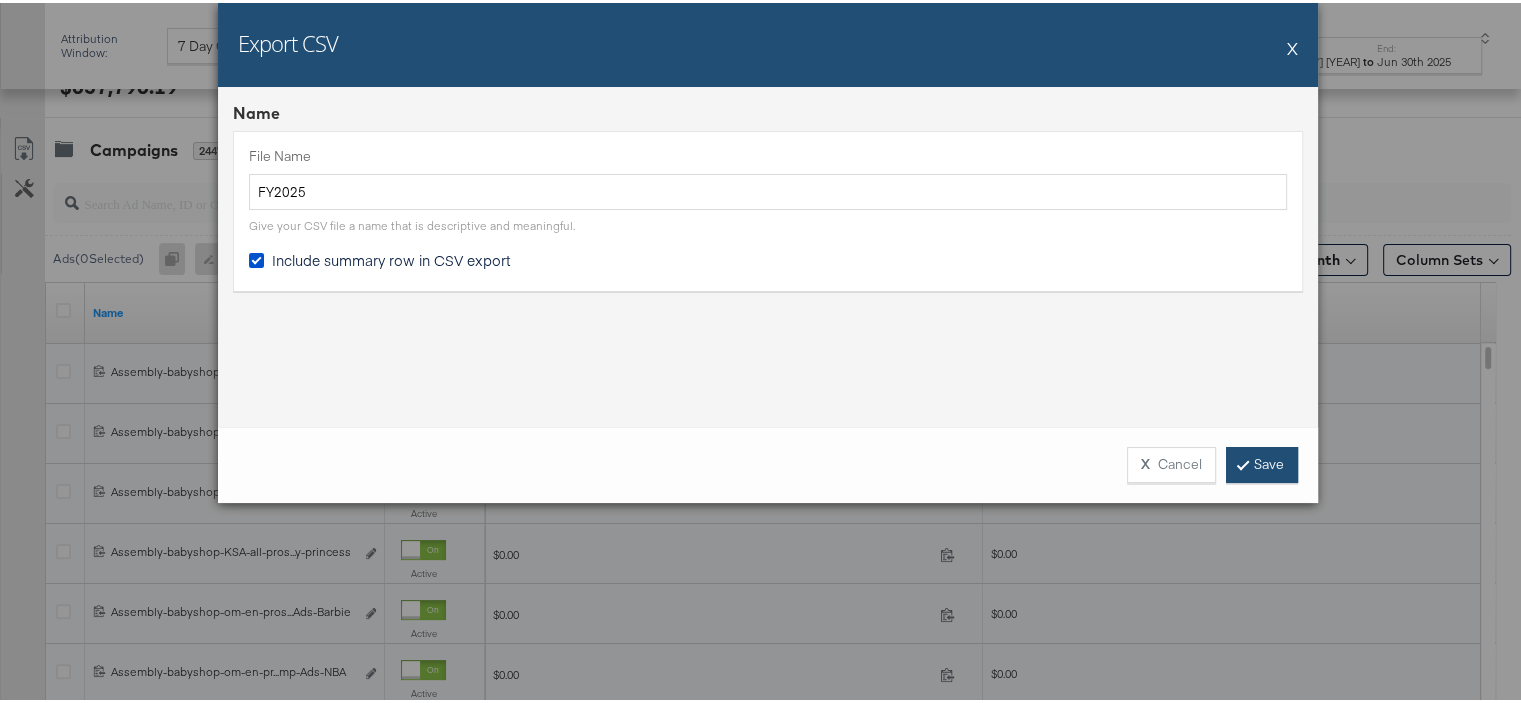 click on "Save" at bounding box center (1262, 462) 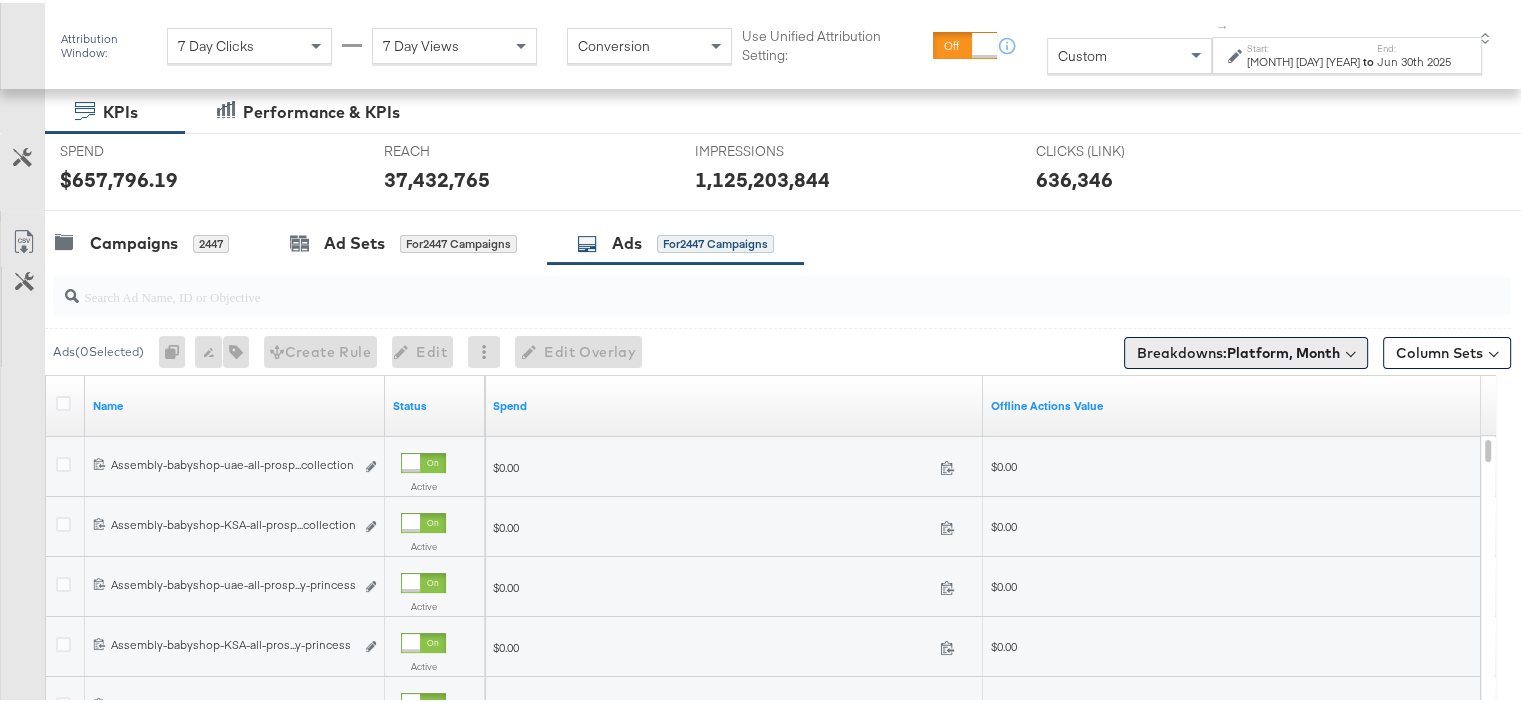 scroll, scrollTop: 200, scrollLeft: 0, axis: vertical 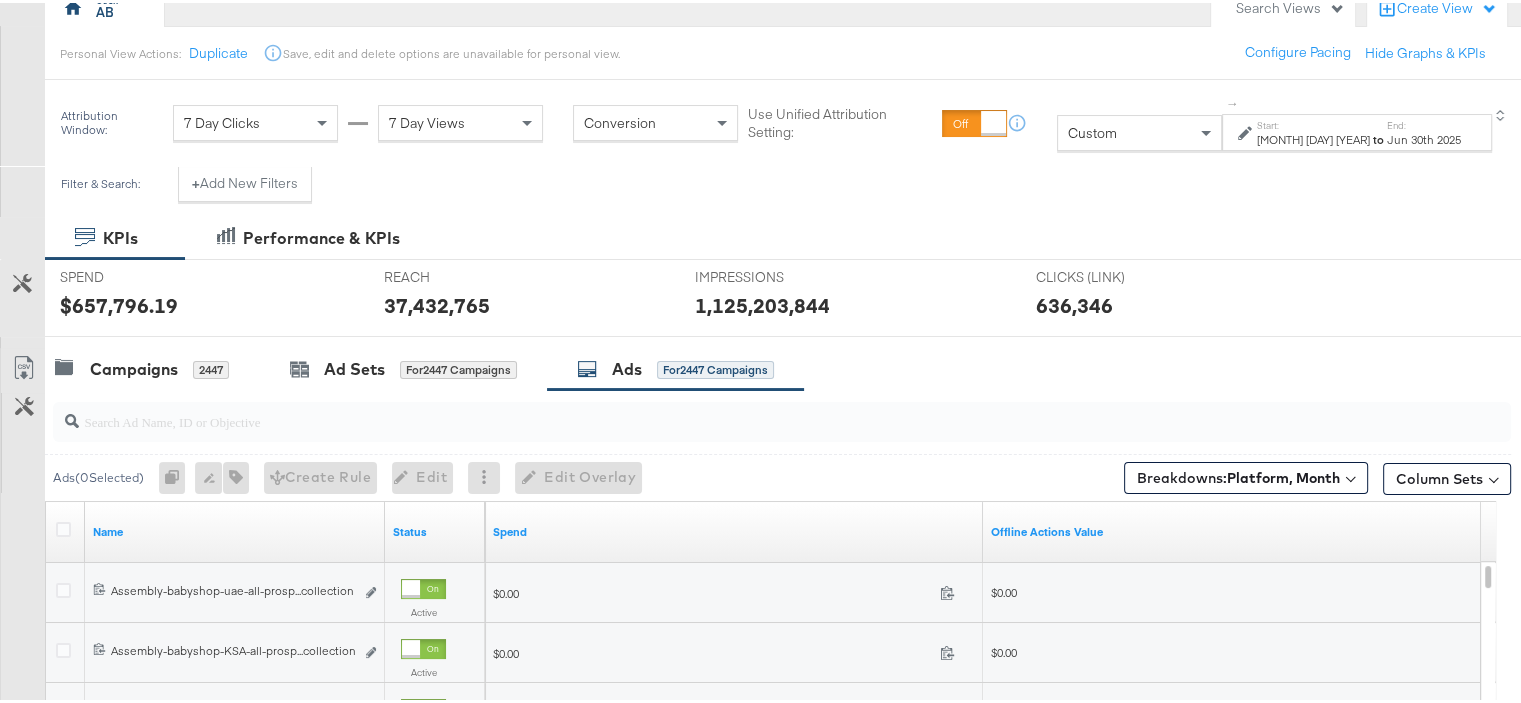 click on "[MONTH] [DAY] [YEAR]" at bounding box center [1313, 137] 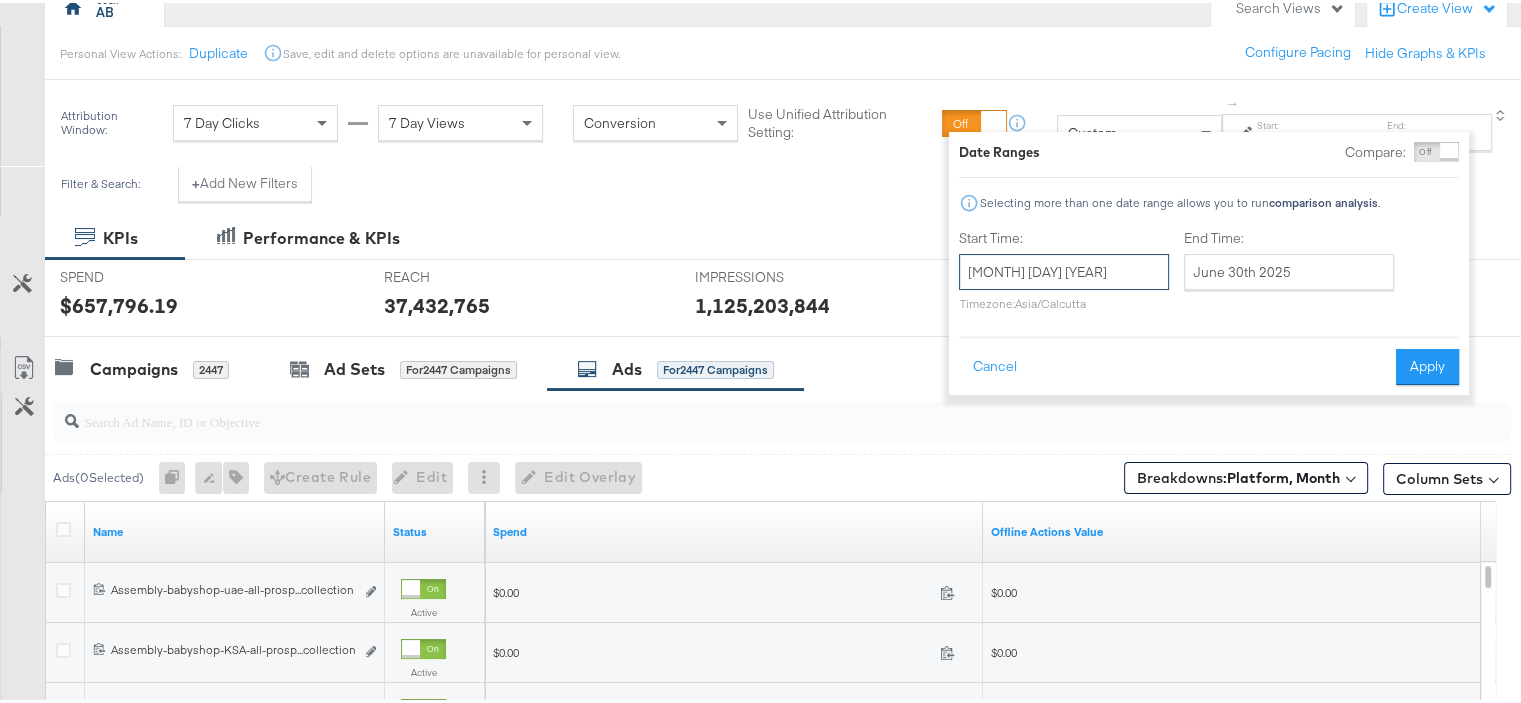 click on "[MONTH] [DAY] [YEAR]" at bounding box center (1064, 269) 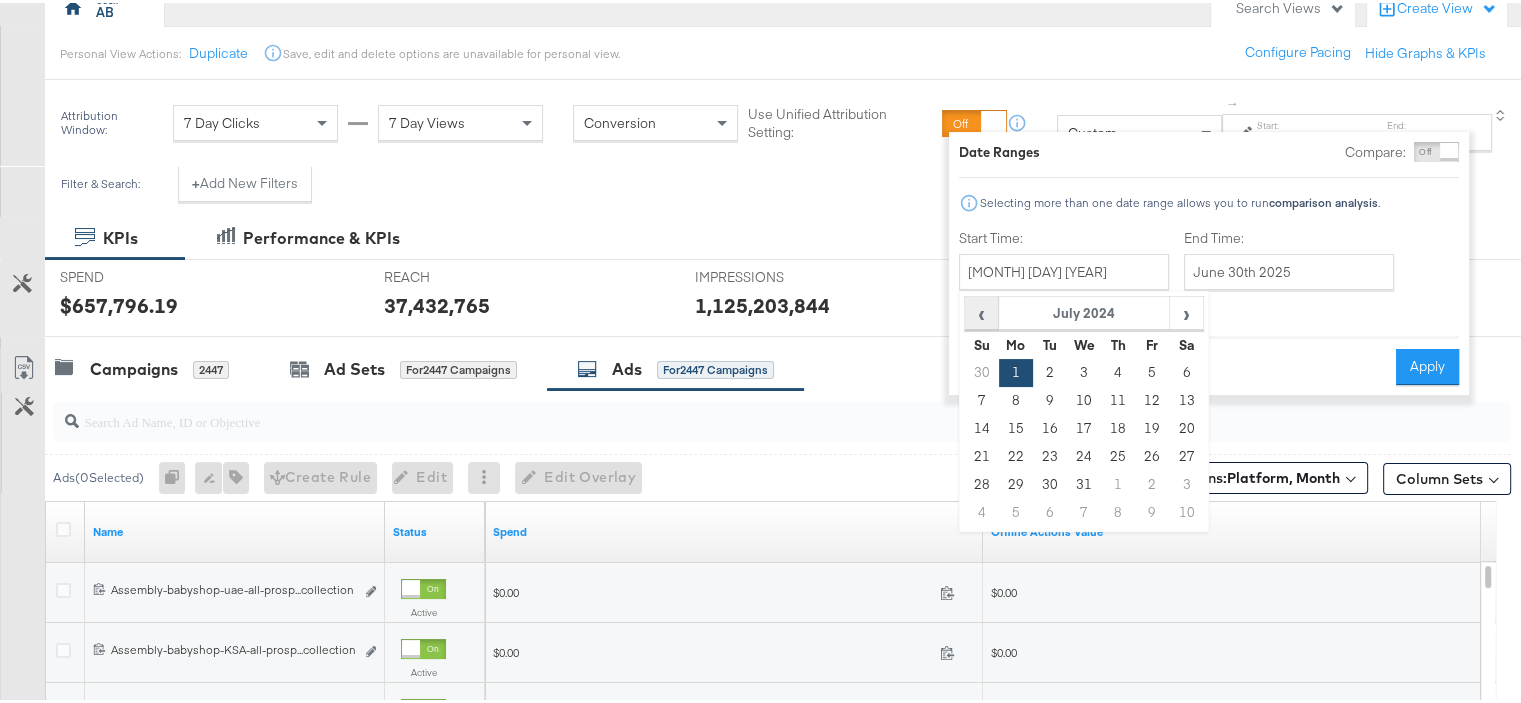 click on "‹" at bounding box center [981, 310] 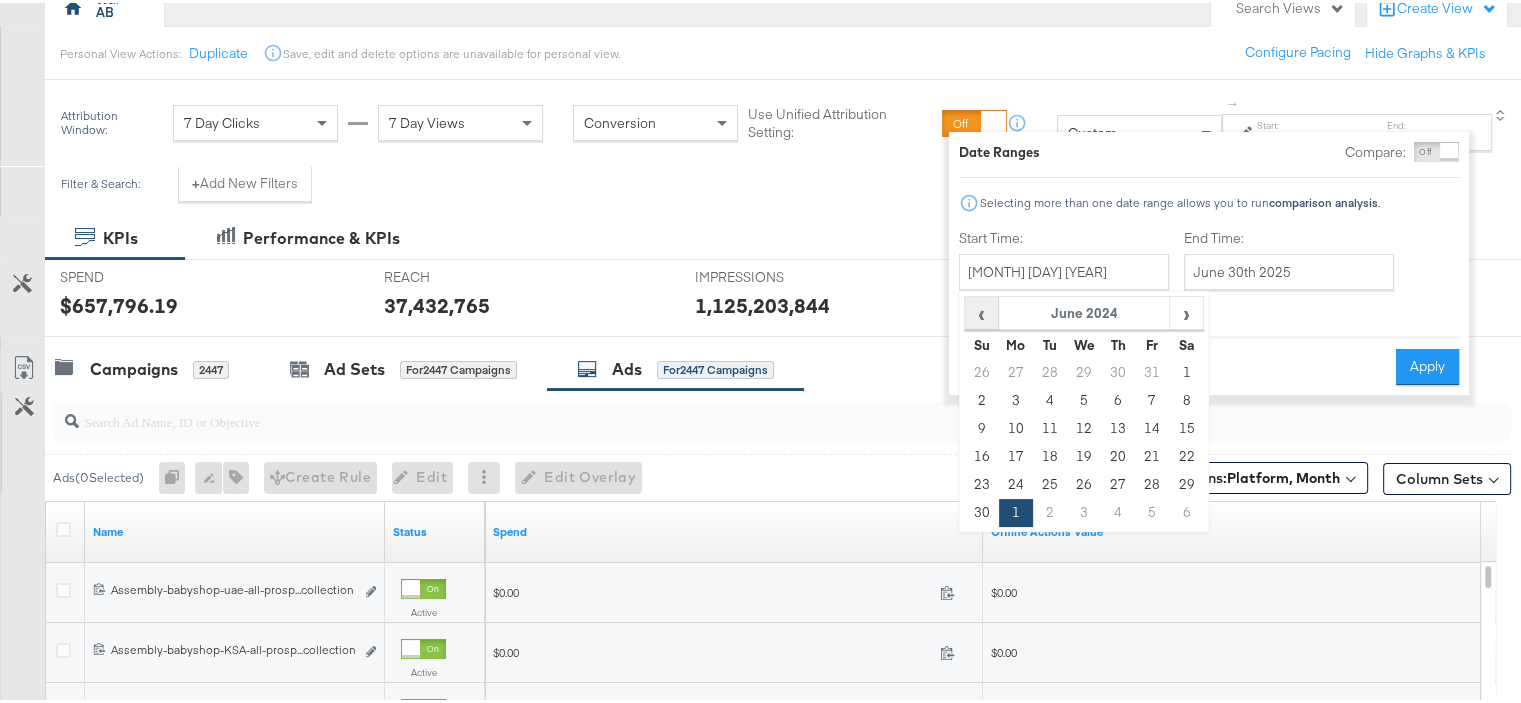 click on "‹" at bounding box center [981, 310] 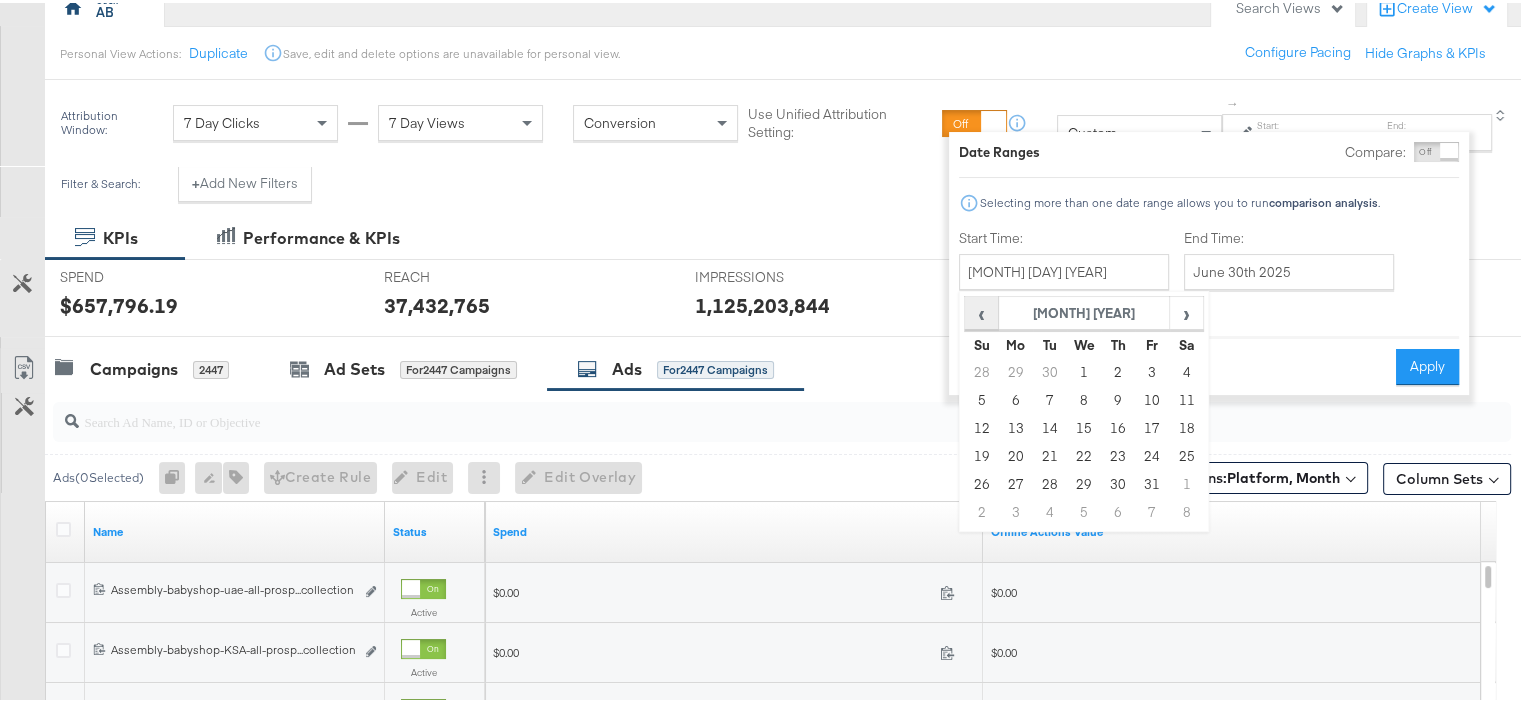 click on "‹" at bounding box center (981, 310) 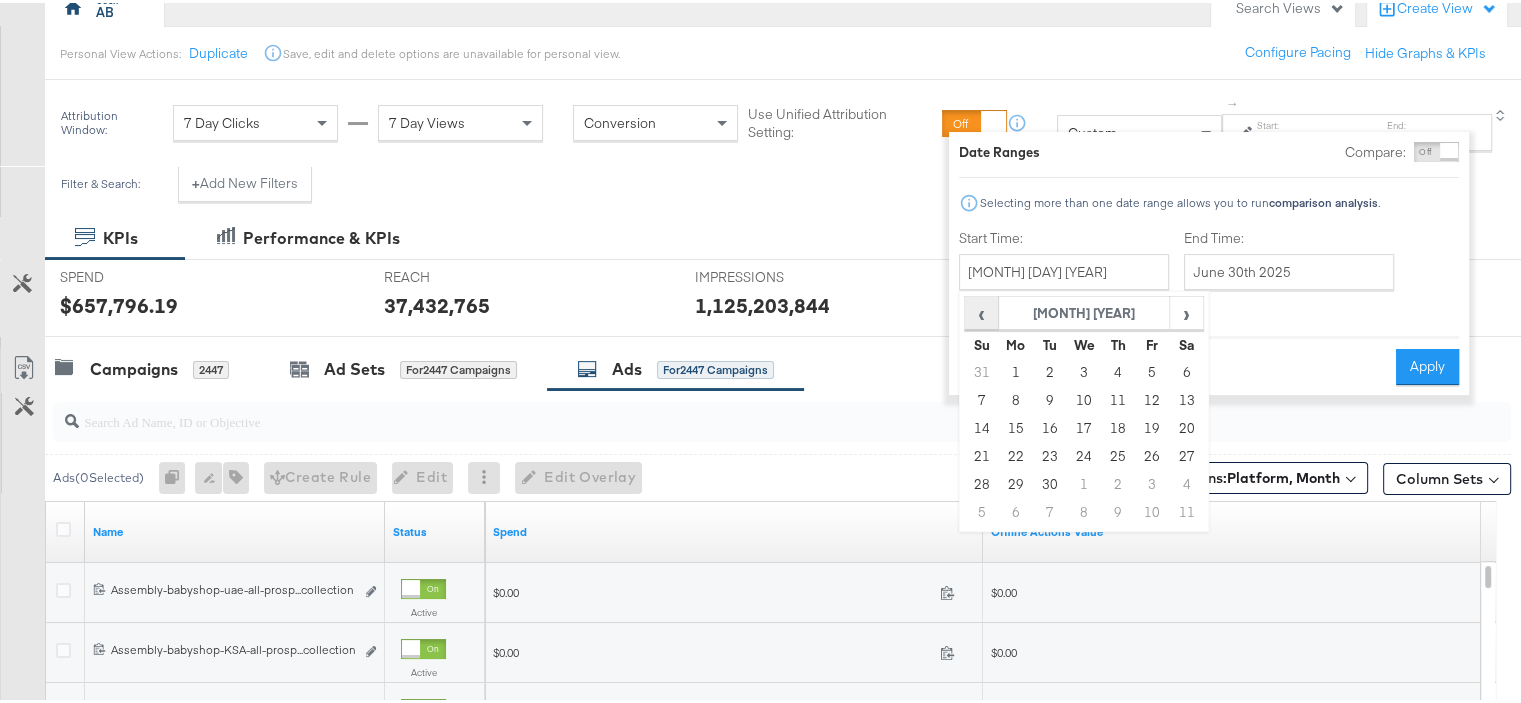 click on "‹" at bounding box center [981, 310] 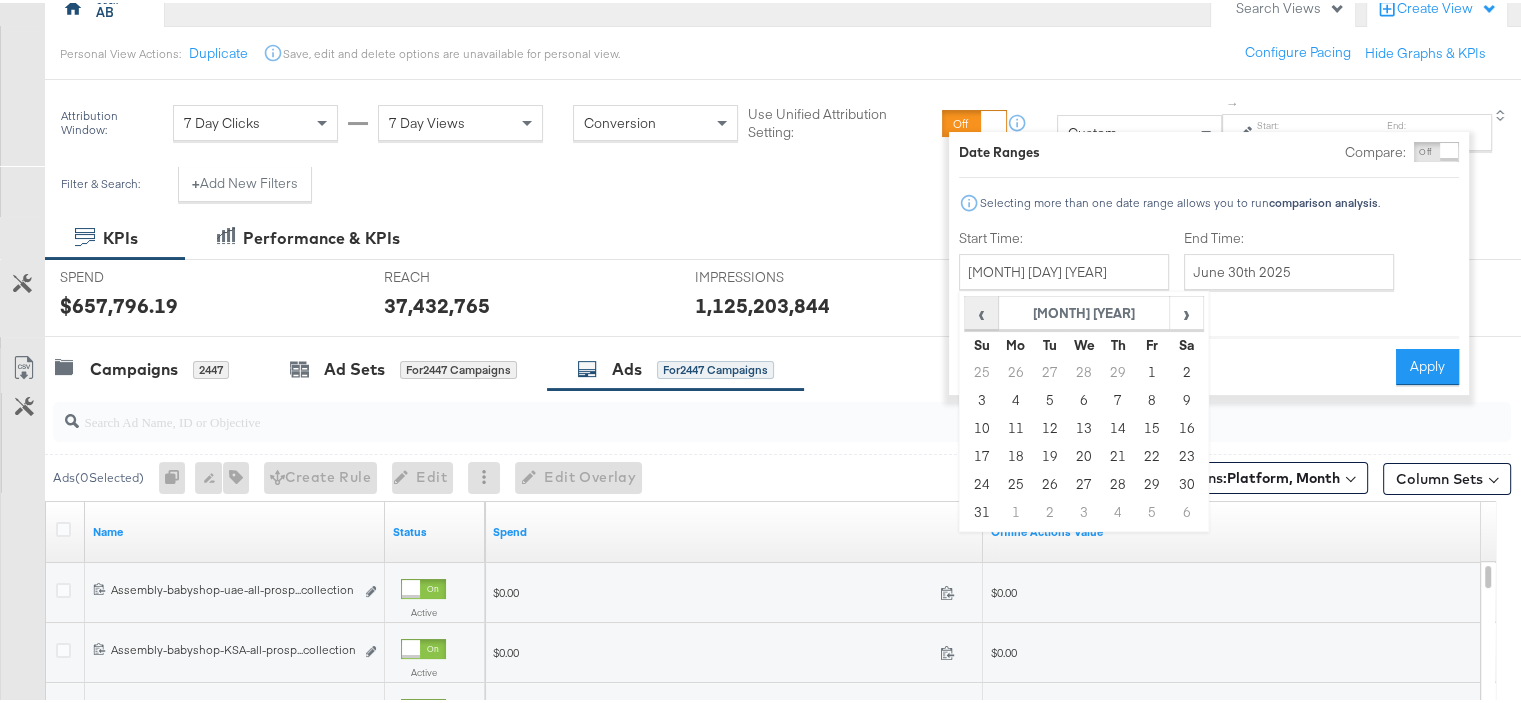 click on "‹" at bounding box center [981, 310] 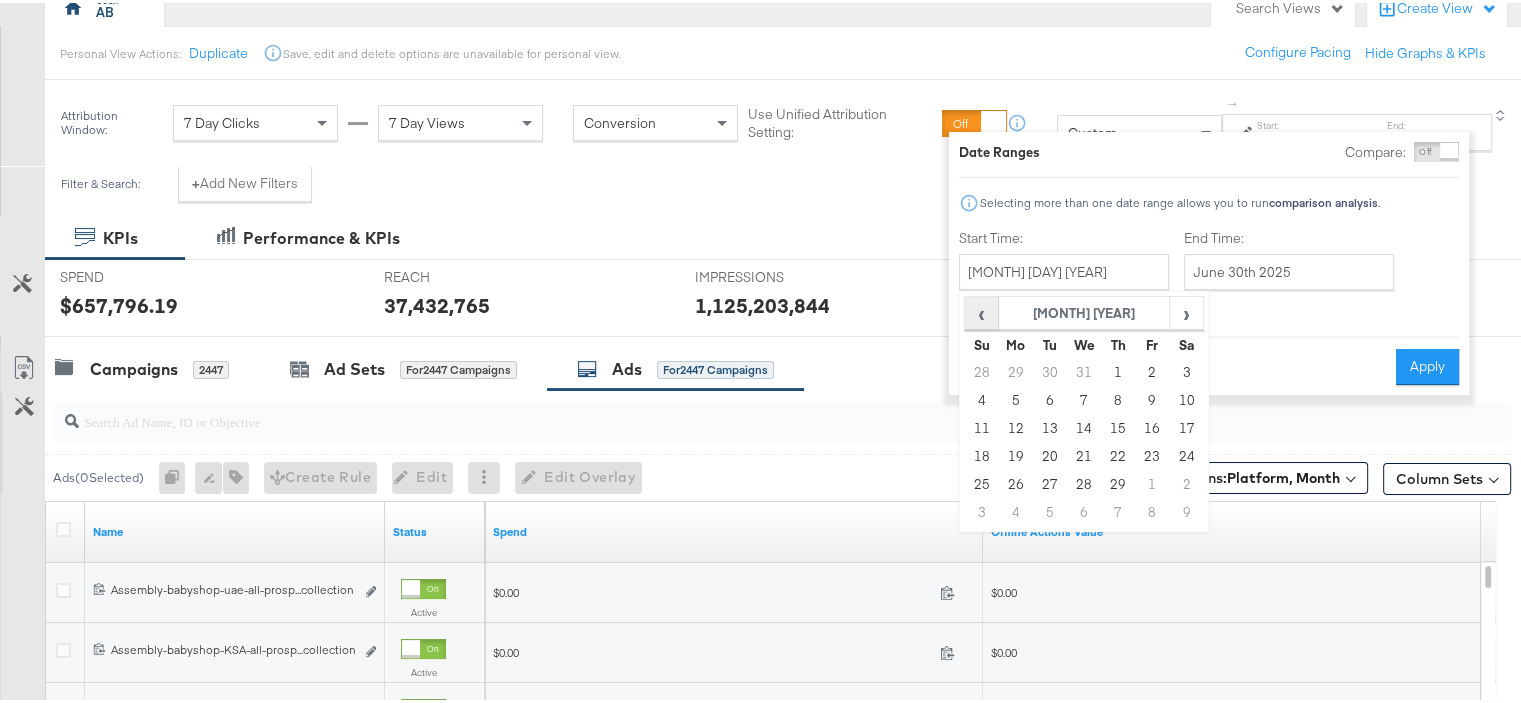 click on "‹" at bounding box center [981, 310] 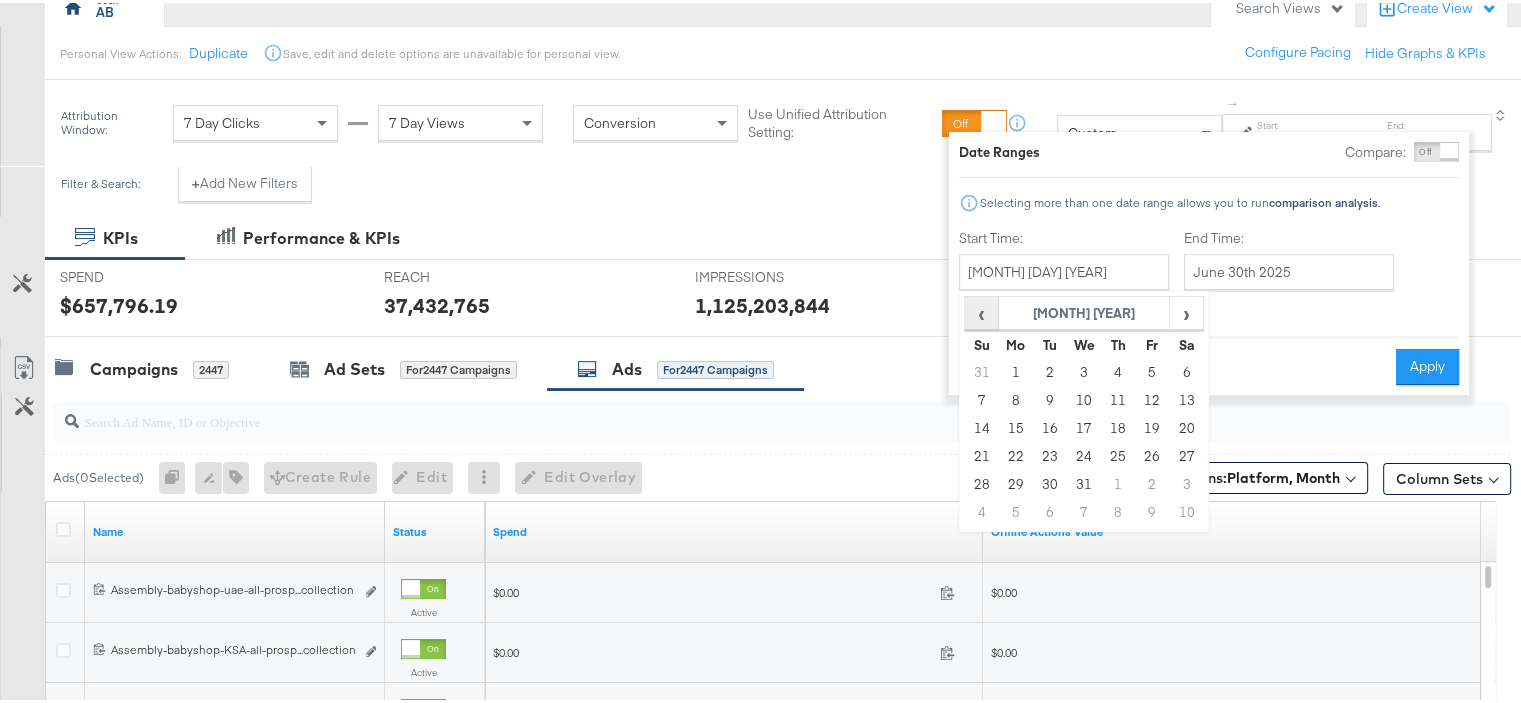 click on "‹" at bounding box center [981, 310] 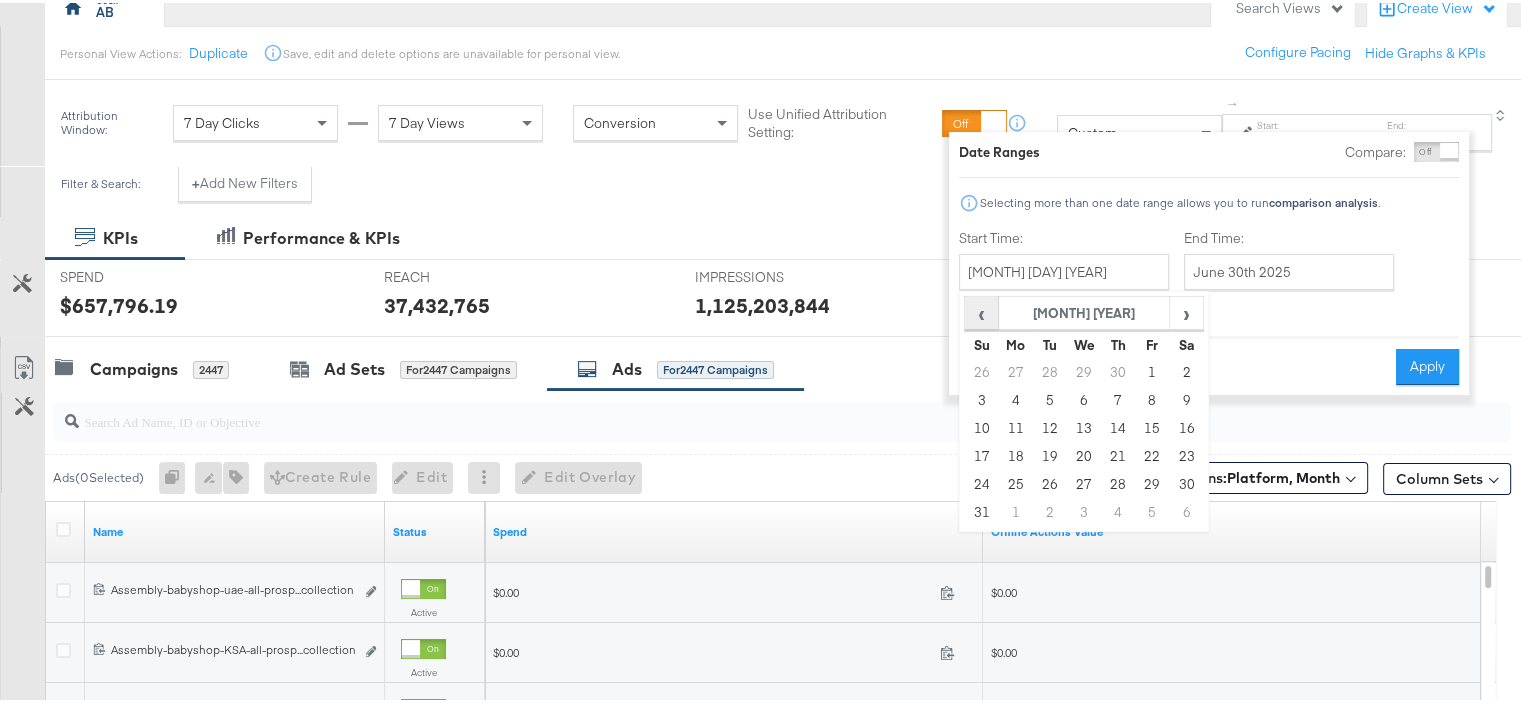 click on "‹" at bounding box center [981, 310] 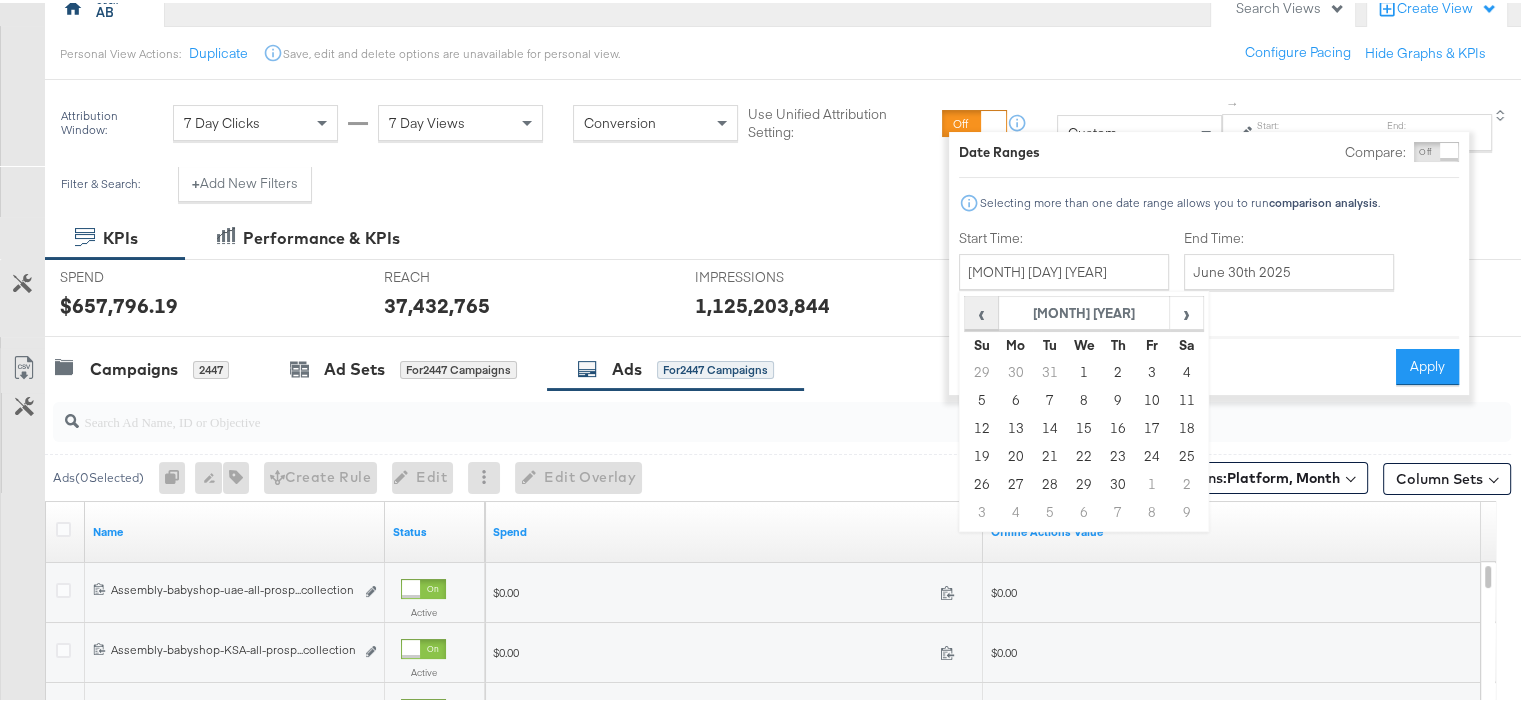 click on "‹" at bounding box center [981, 310] 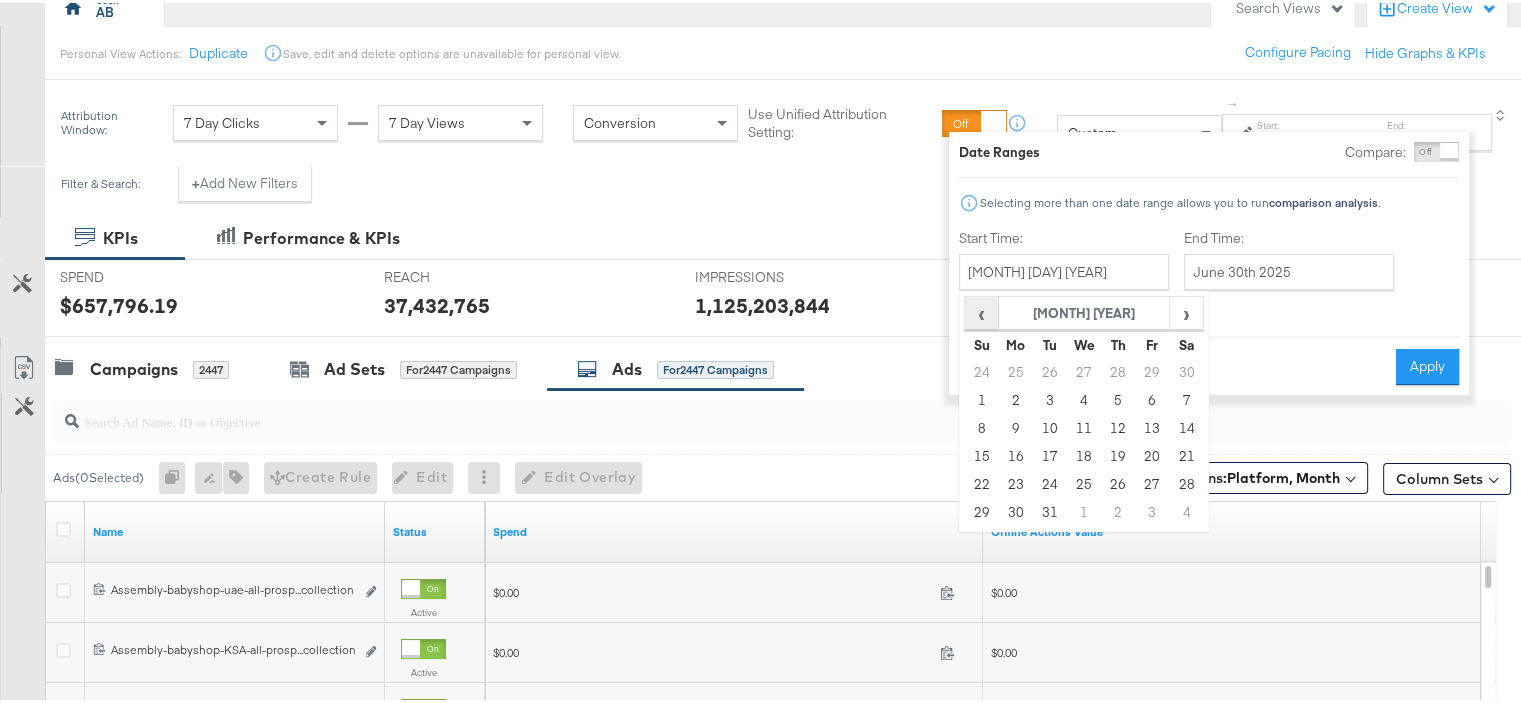 click on "‹" at bounding box center (981, 310) 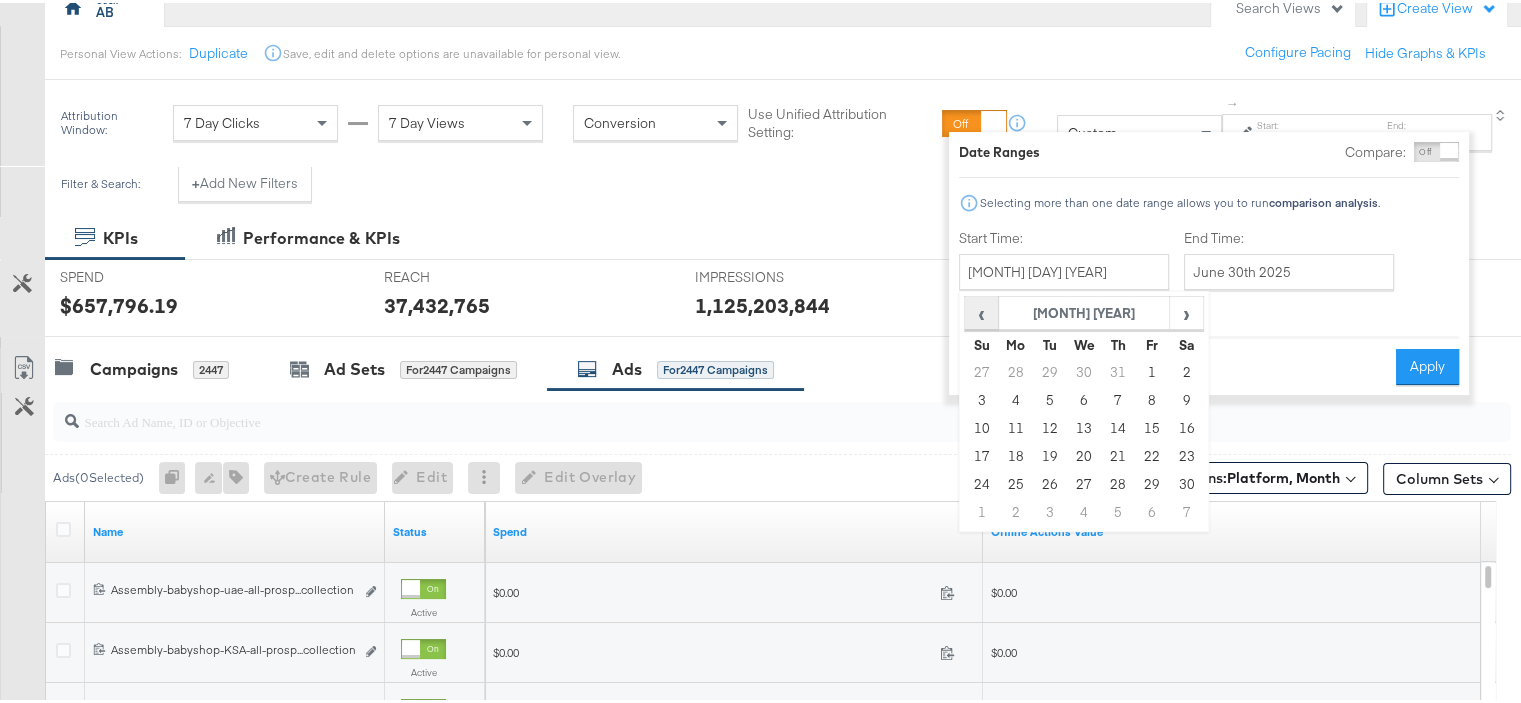 click on "‹" at bounding box center (981, 310) 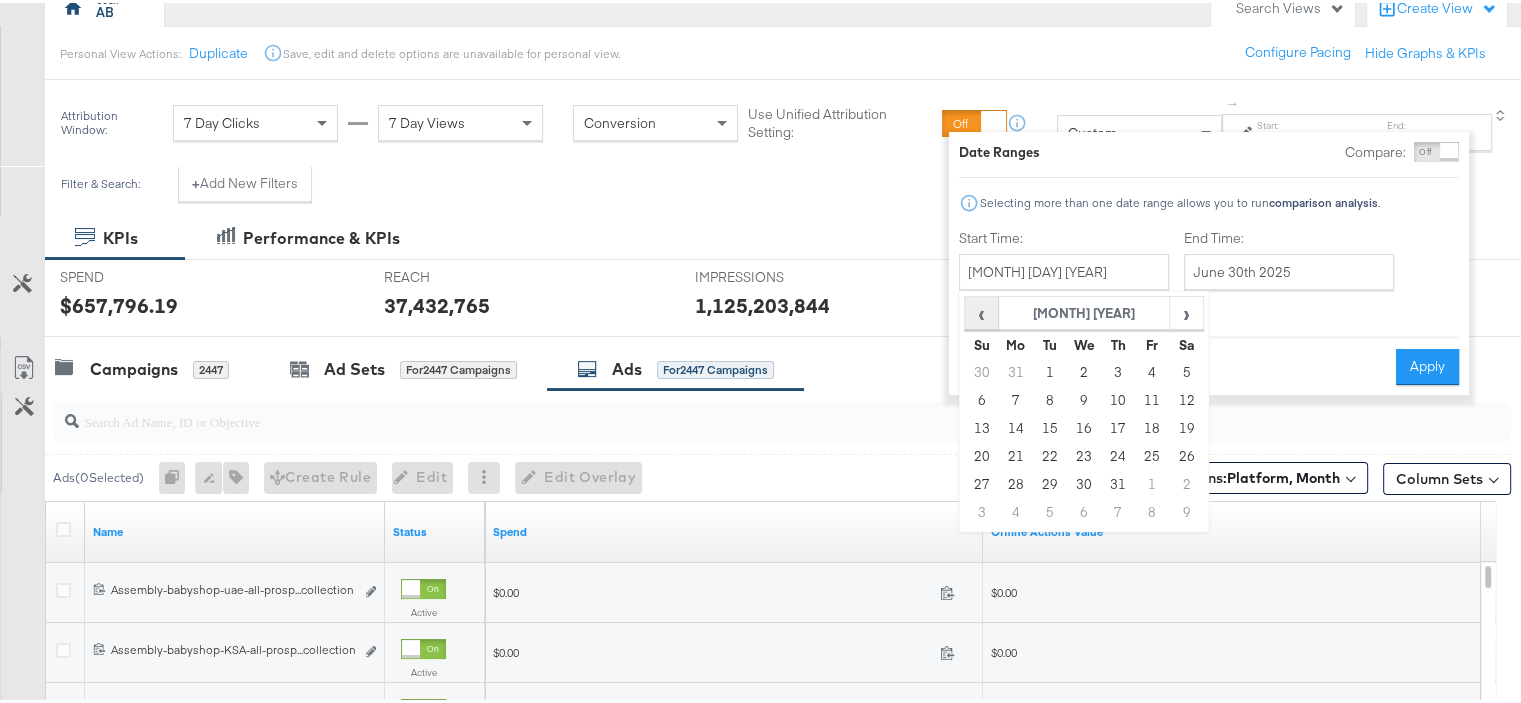 click on "‹" at bounding box center [981, 310] 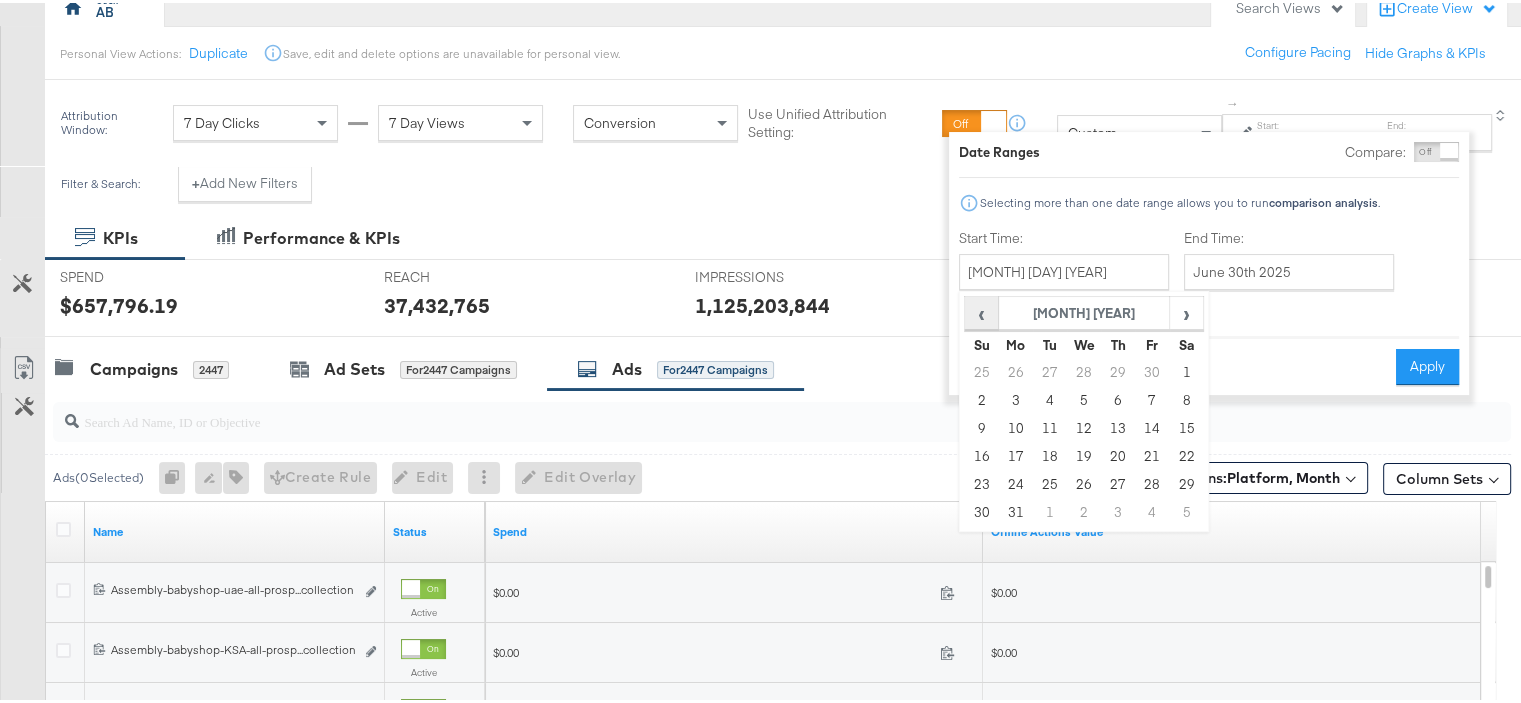 click on "‹" at bounding box center [981, 310] 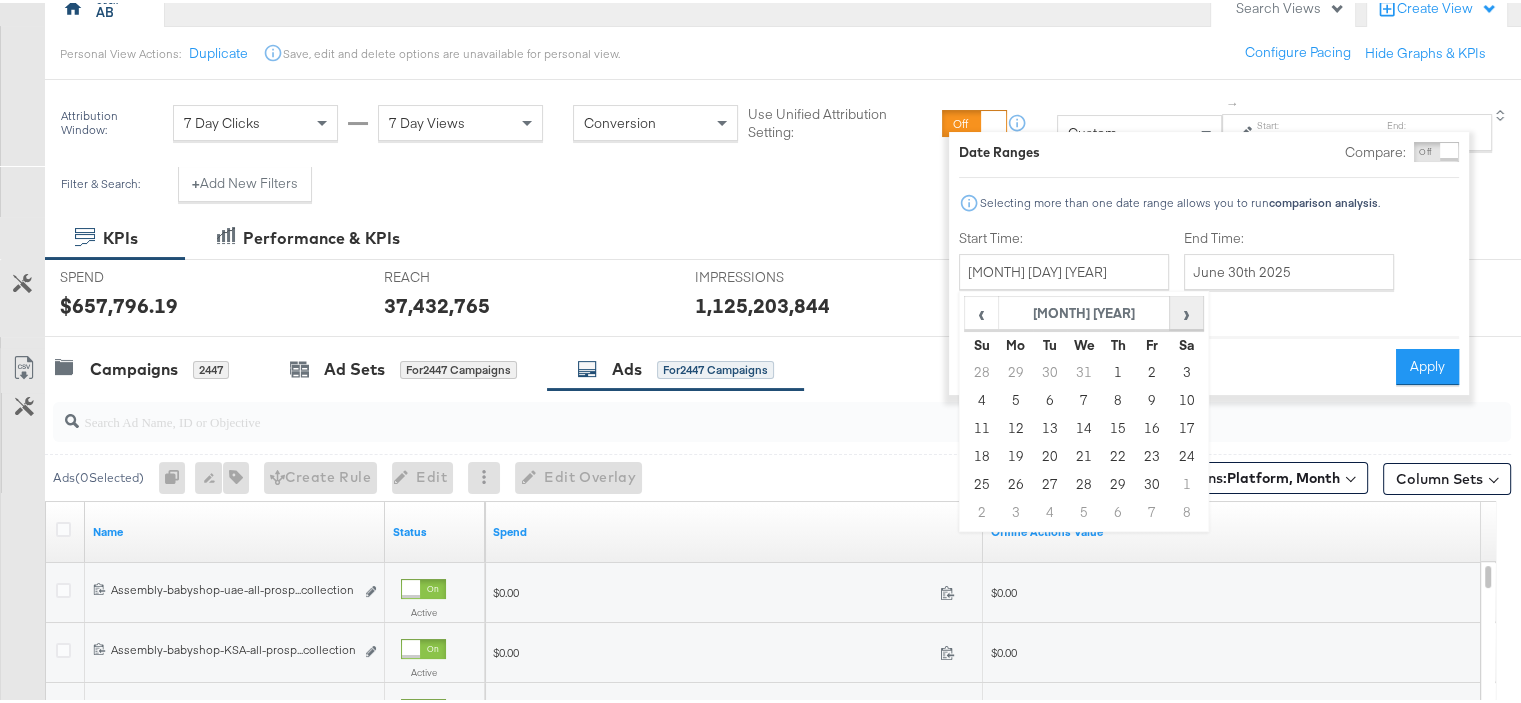click on "›" at bounding box center [1186, 310] 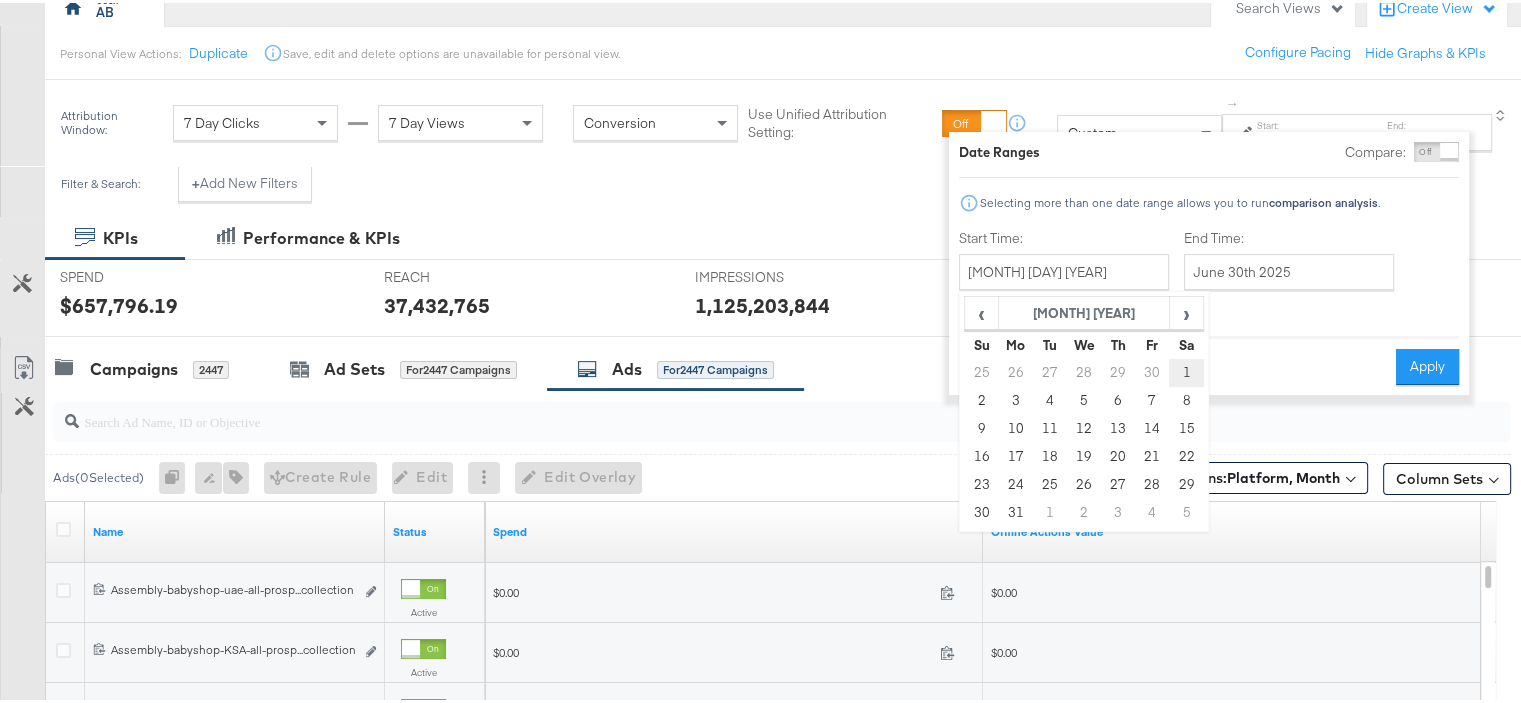 click on "1" at bounding box center (1186, 370) 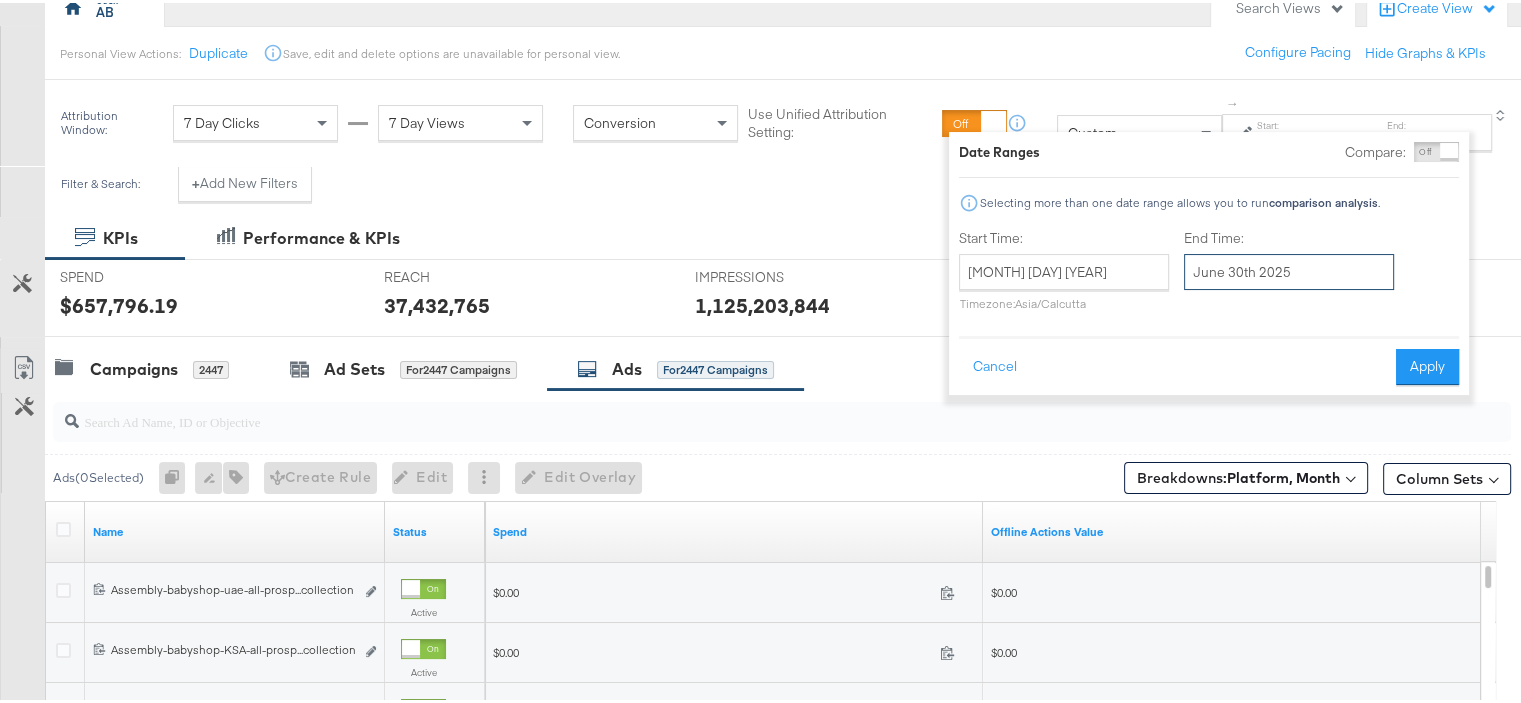 click on "June 30th 2025" at bounding box center (1289, 269) 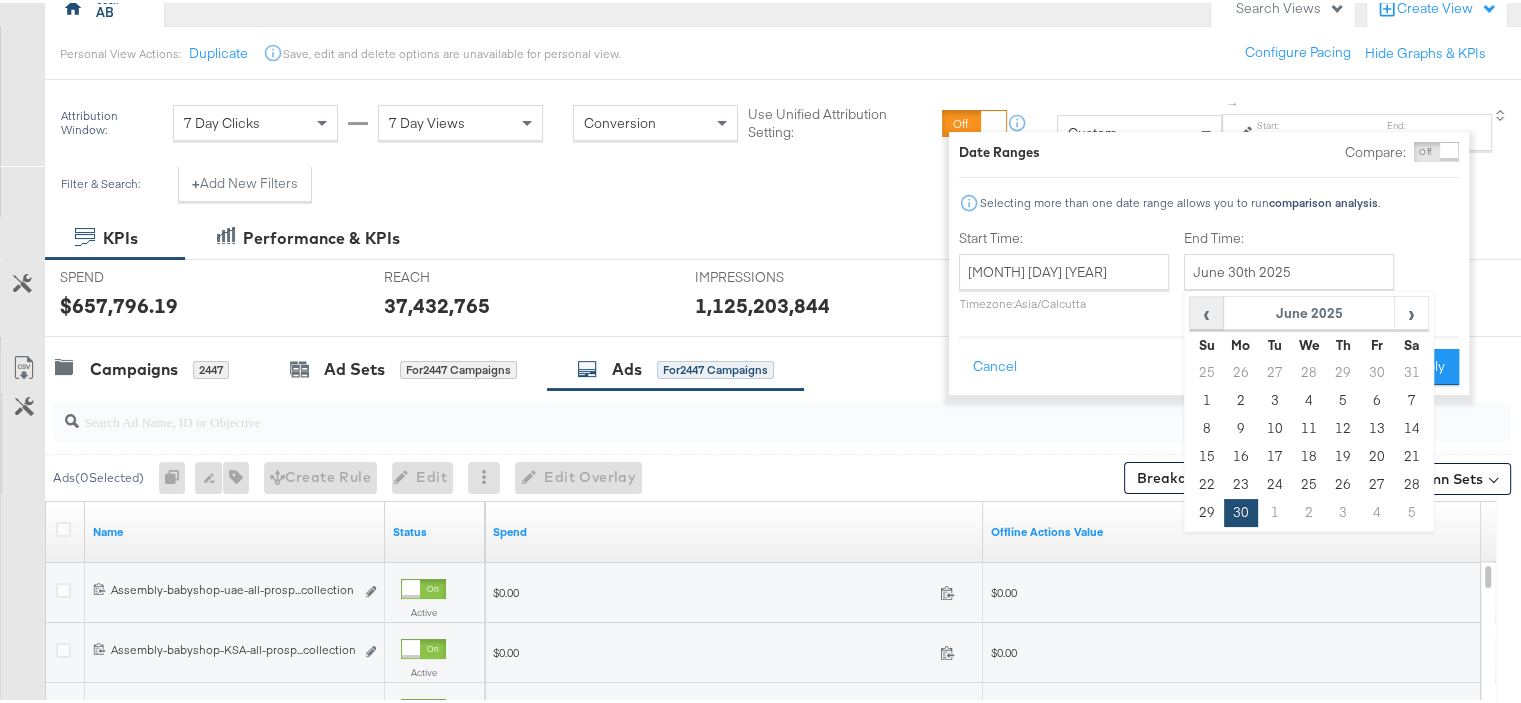click on "‹" at bounding box center (1206, 310) 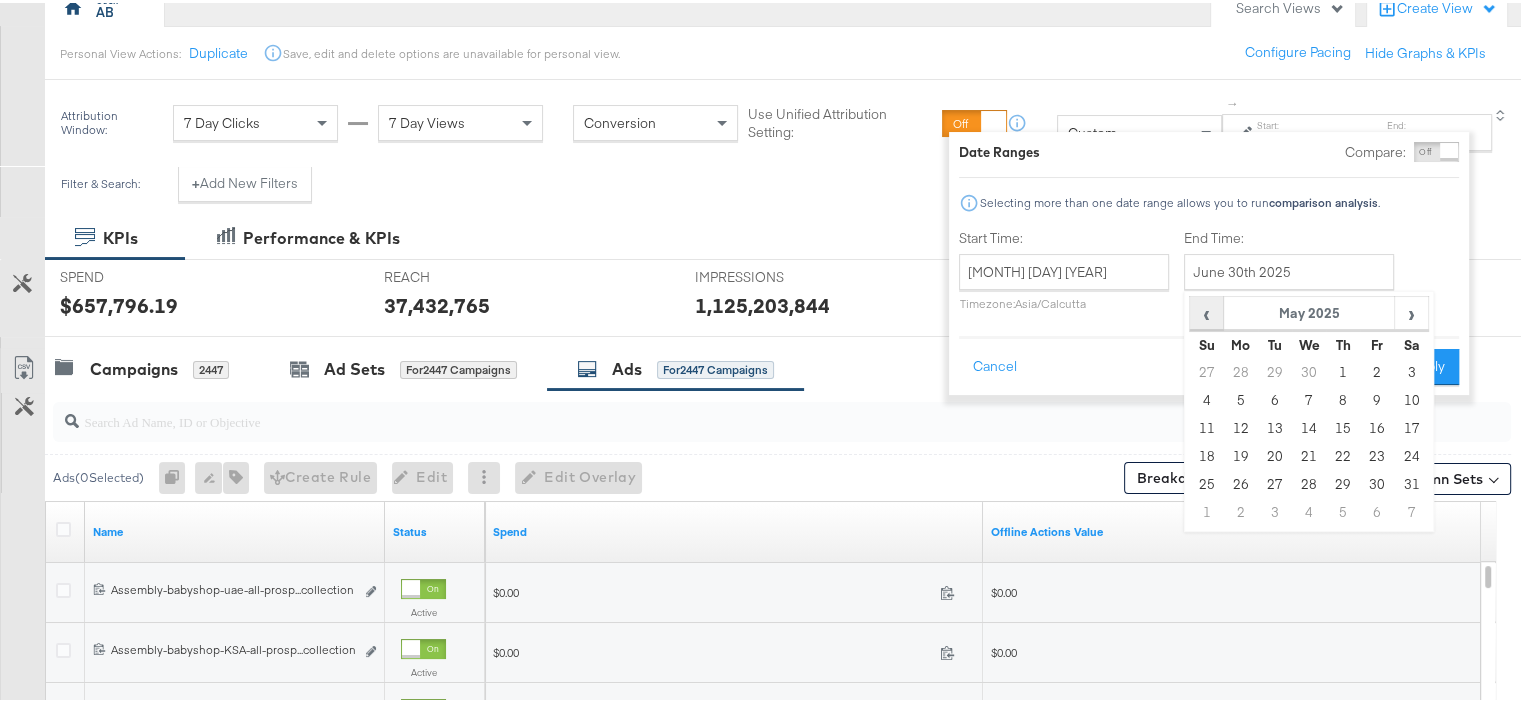 click on "‹" at bounding box center (1206, 310) 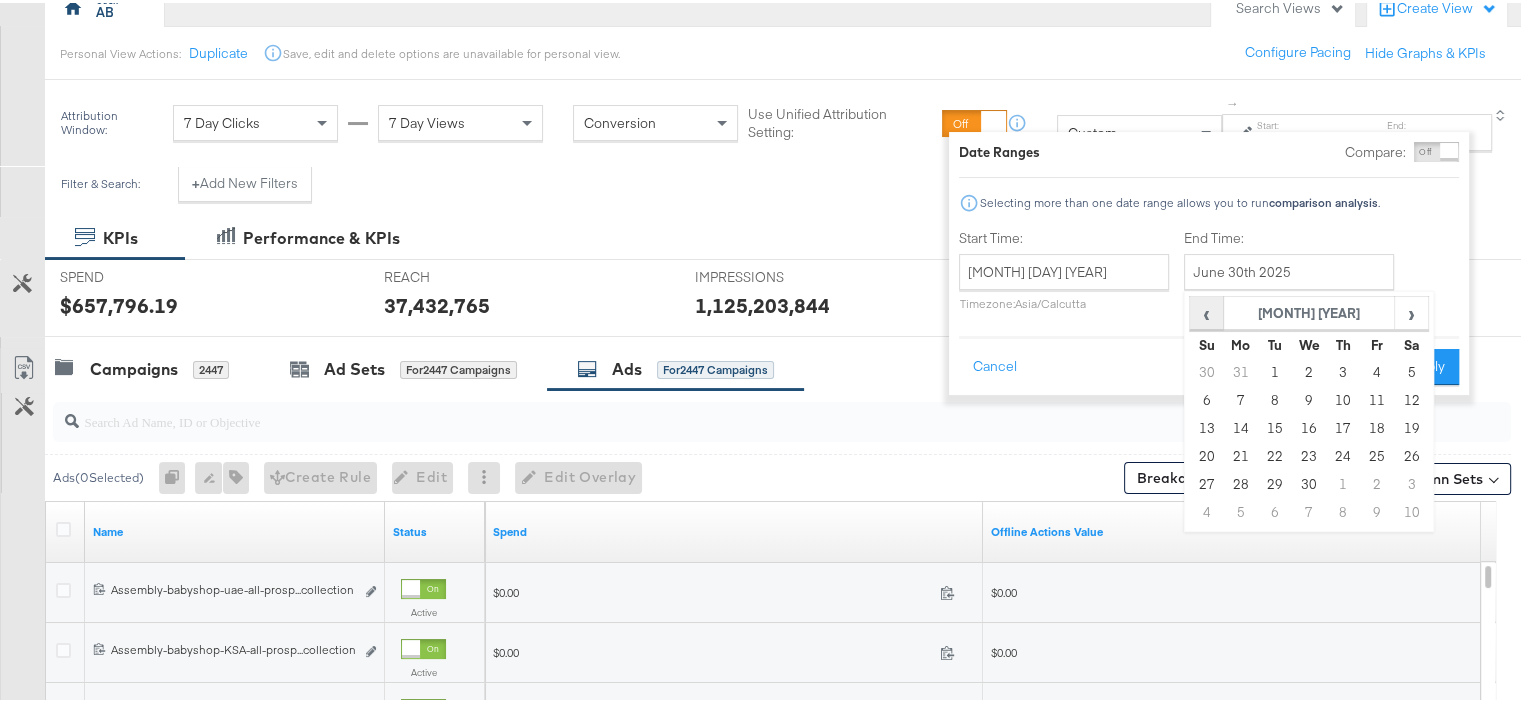 click on "‹" at bounding box center [1206, 310] 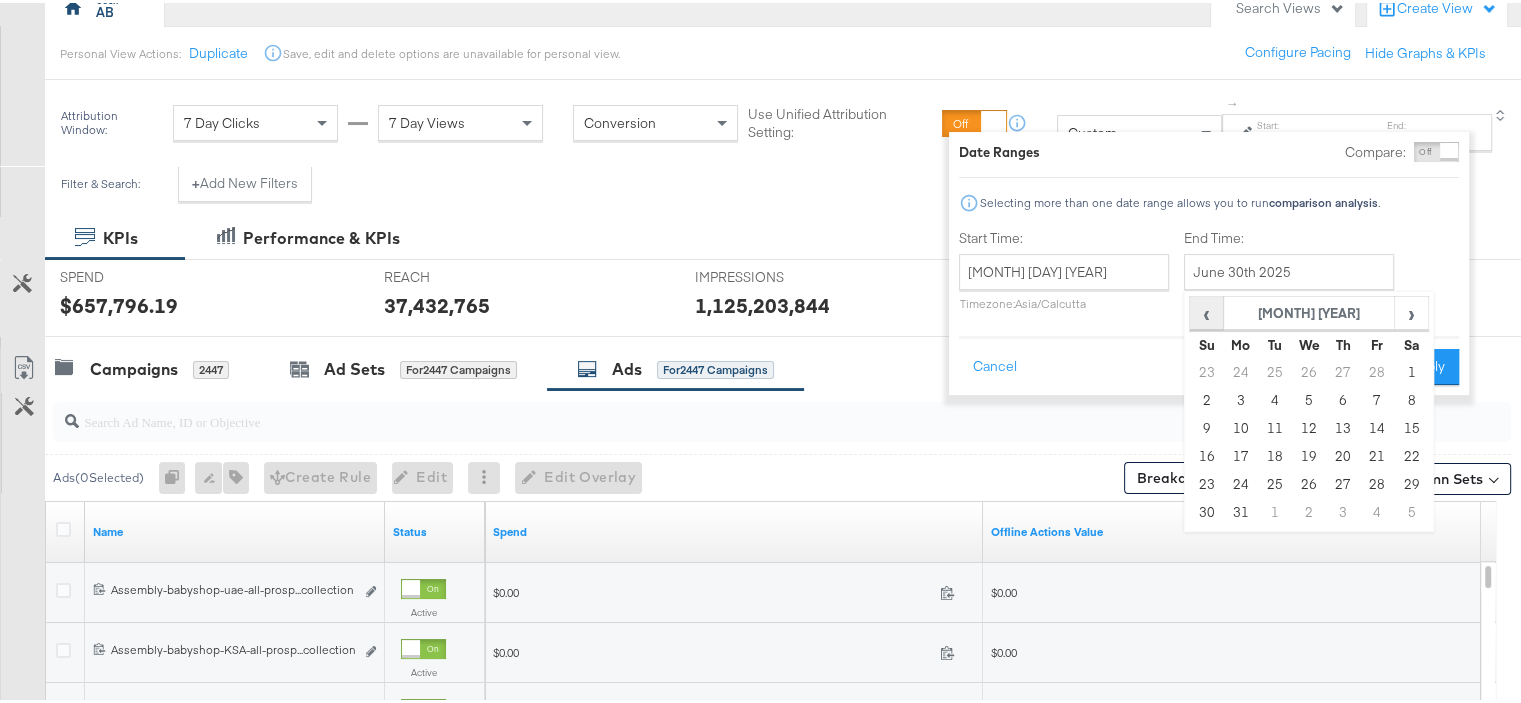 click on "‹" at bounding box center [1206, 310] 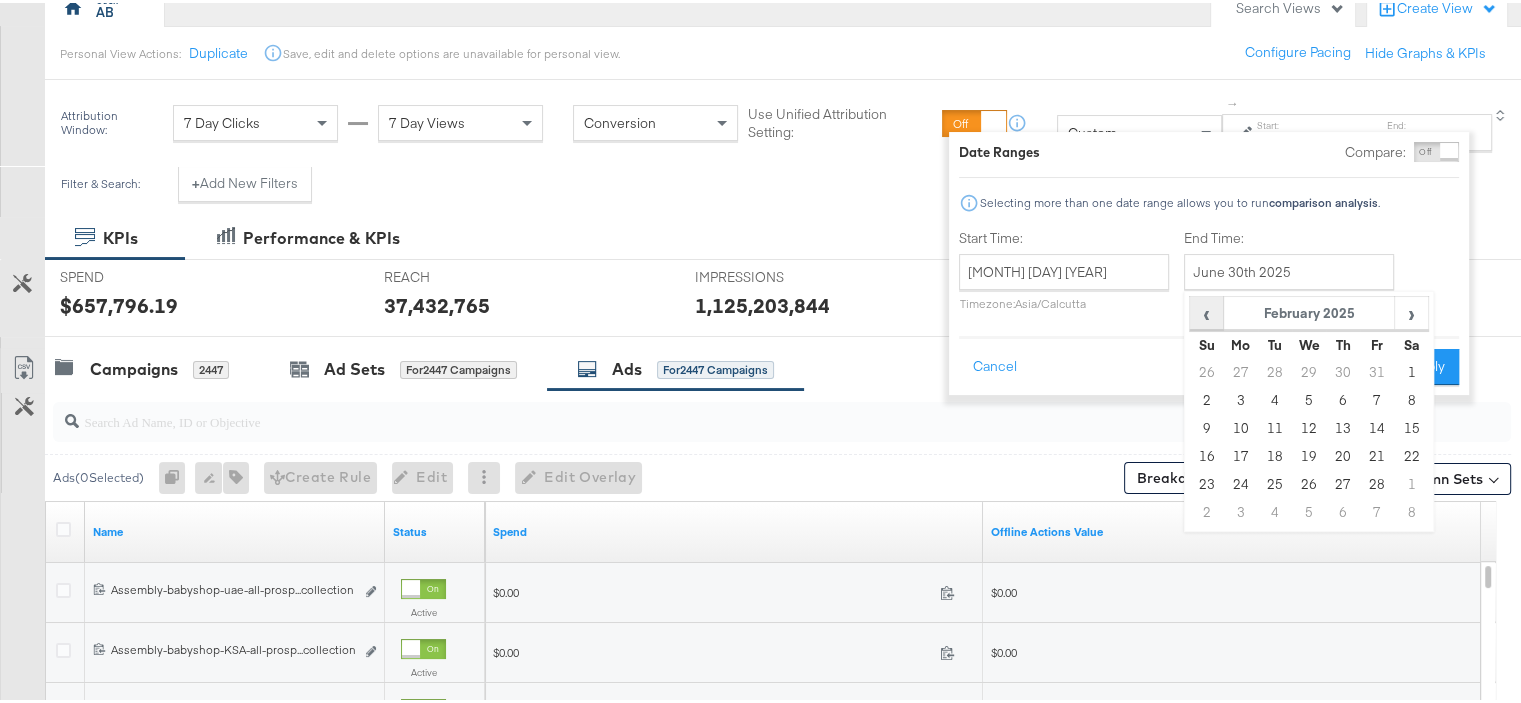 click on "‹" at bounding box center [1206, 310] 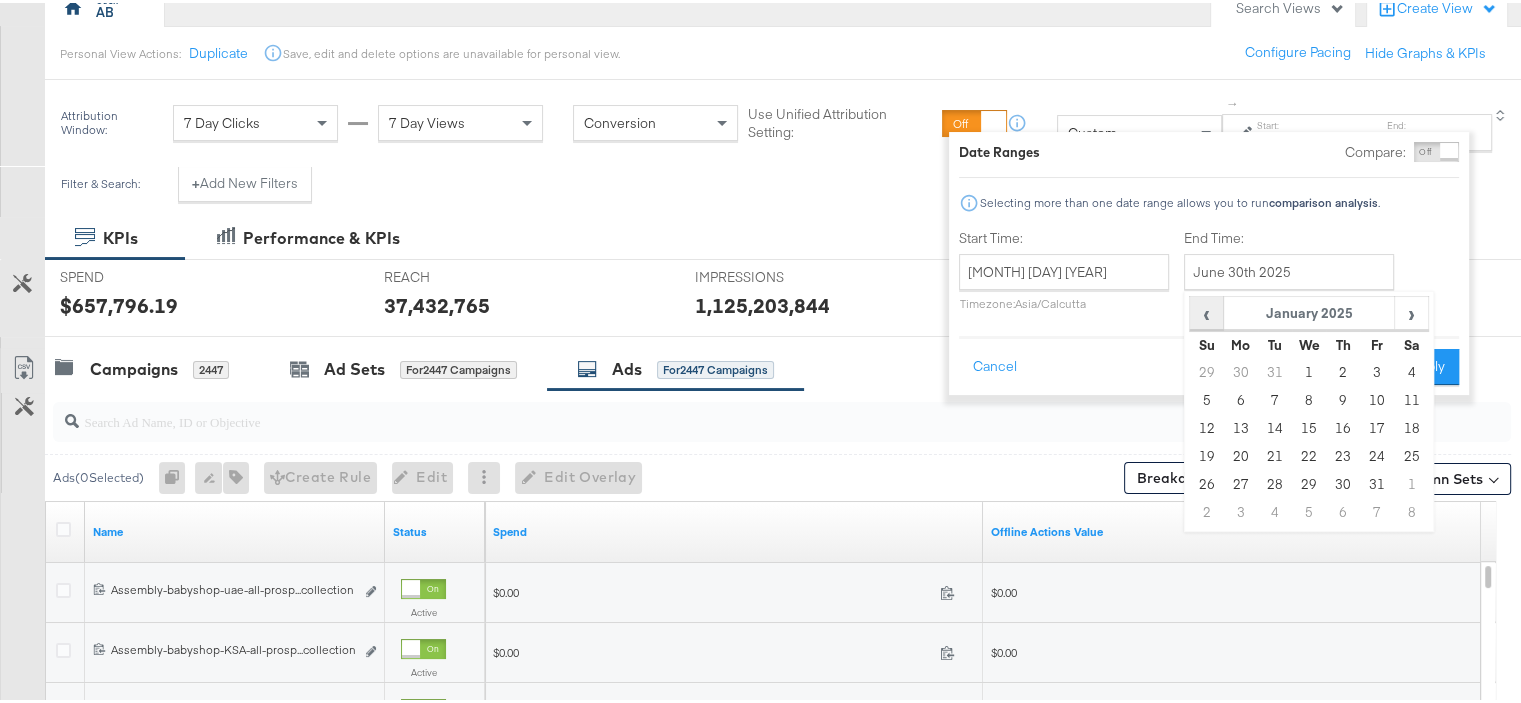 click on "‹" at bounding box center [1206, 310] 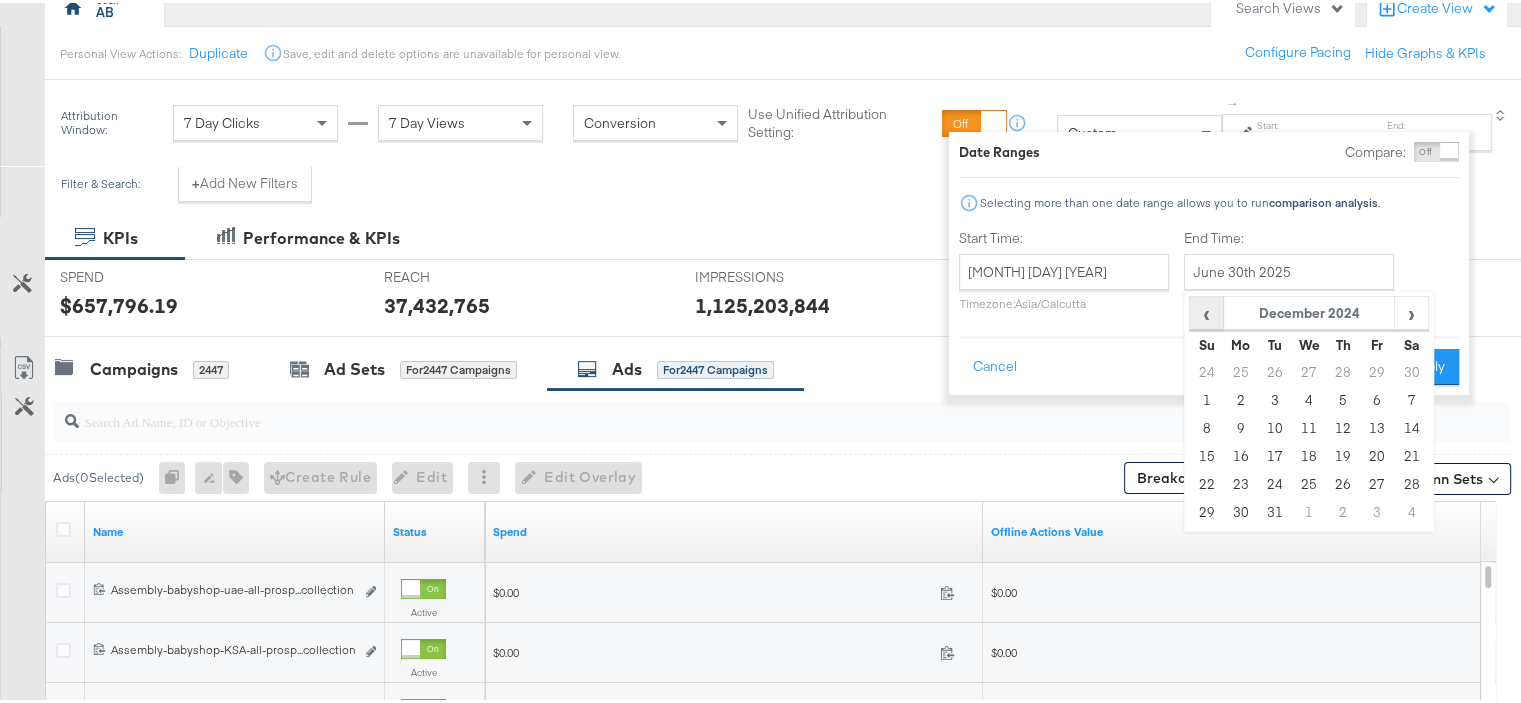 click on "‹" at bounding box center (1206, 310) 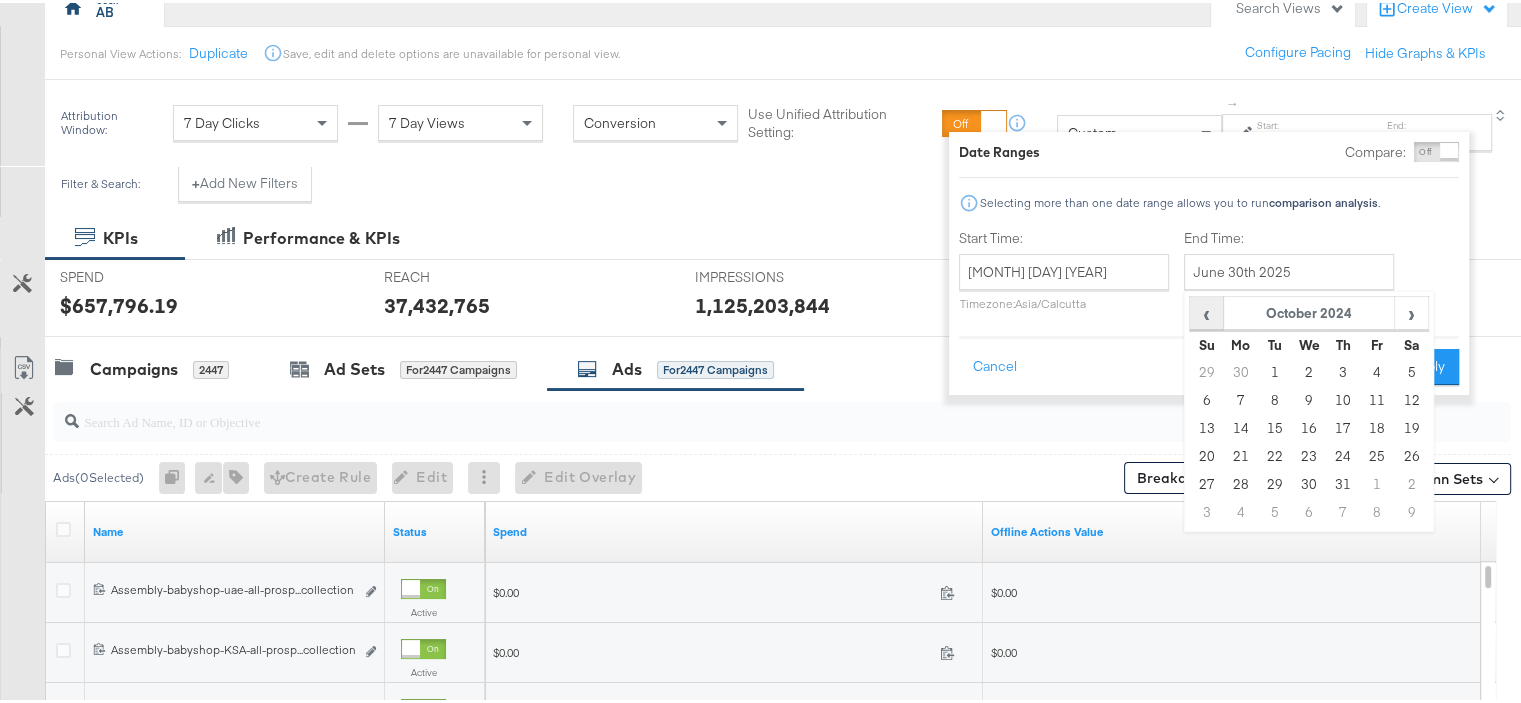 click on "‹" at bounding box center (1206, 310) 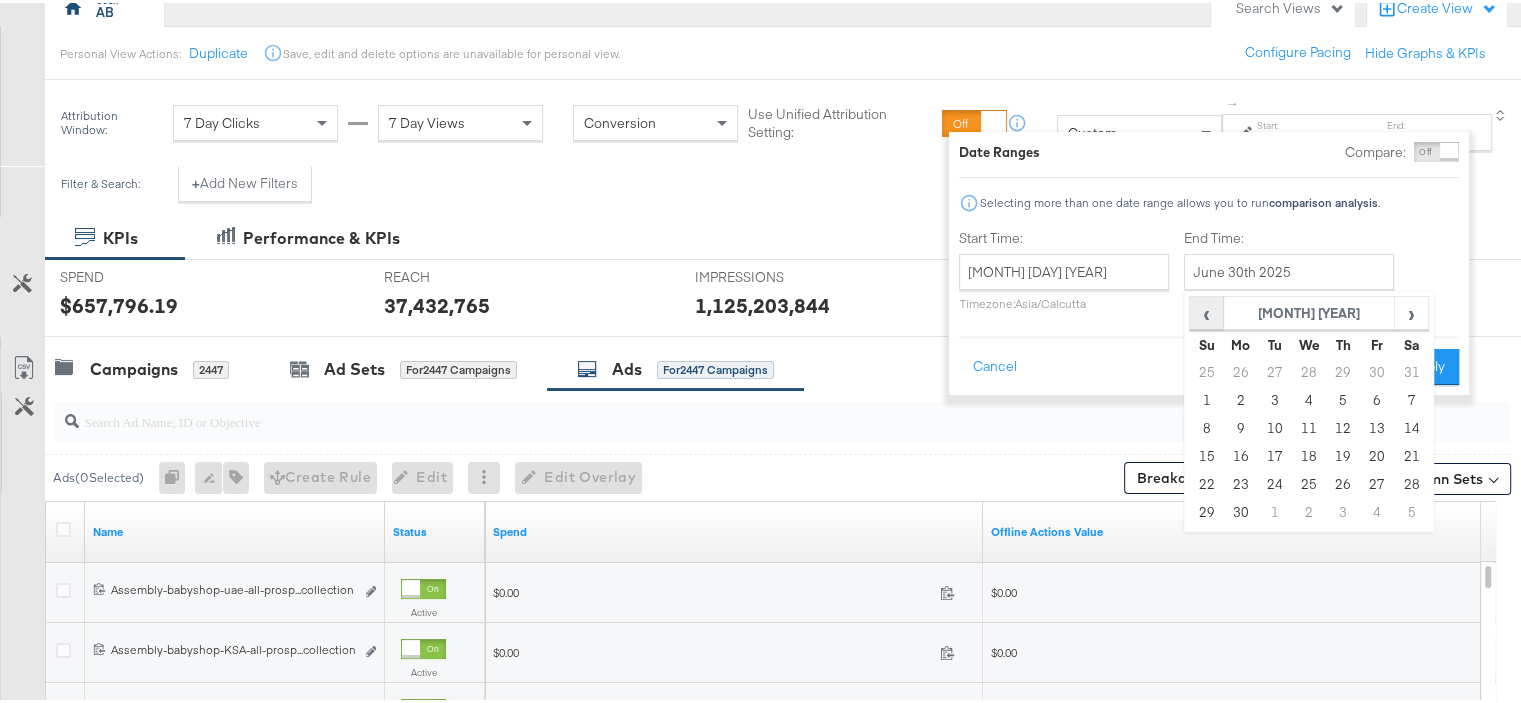 click on "‹" at bounding box center (1206, 310) 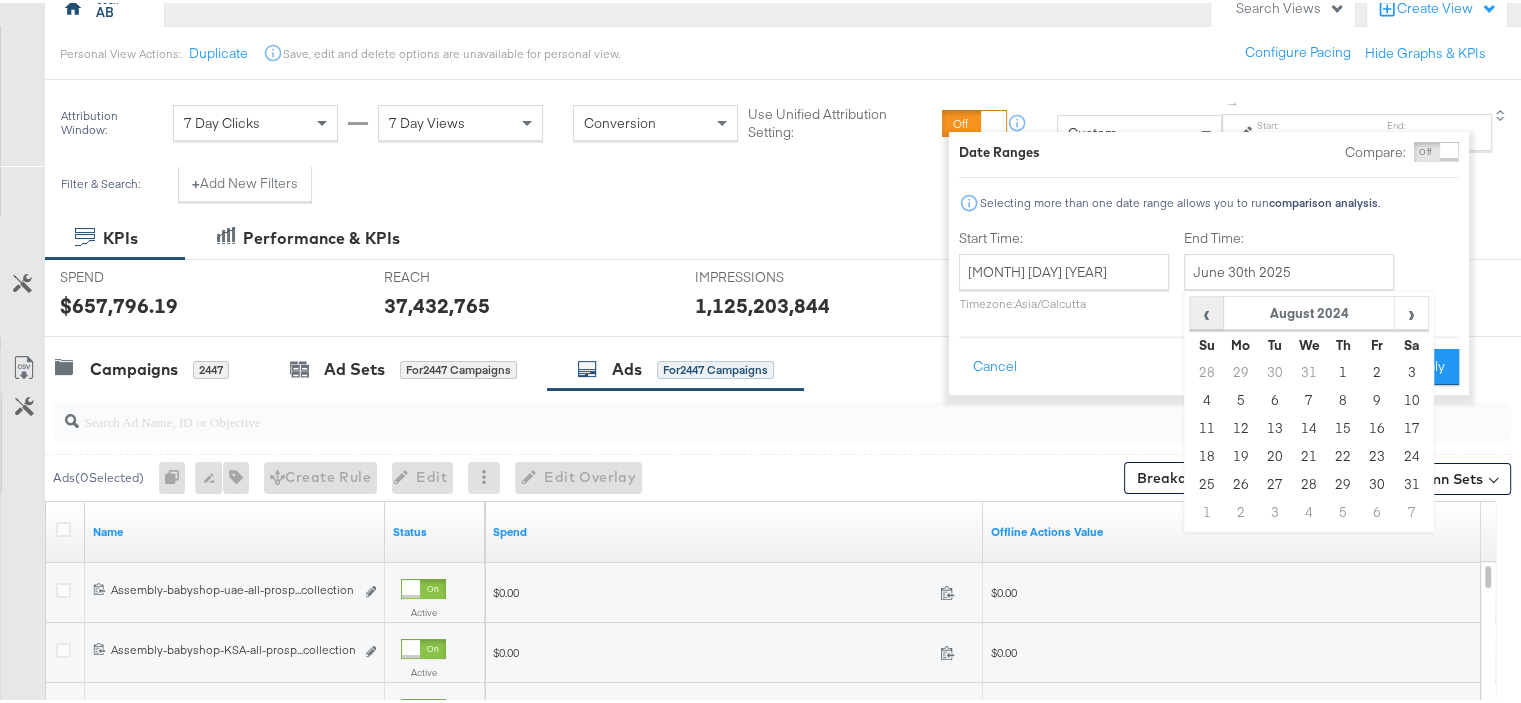 click on "‹" at bounding box center [1206, 310] 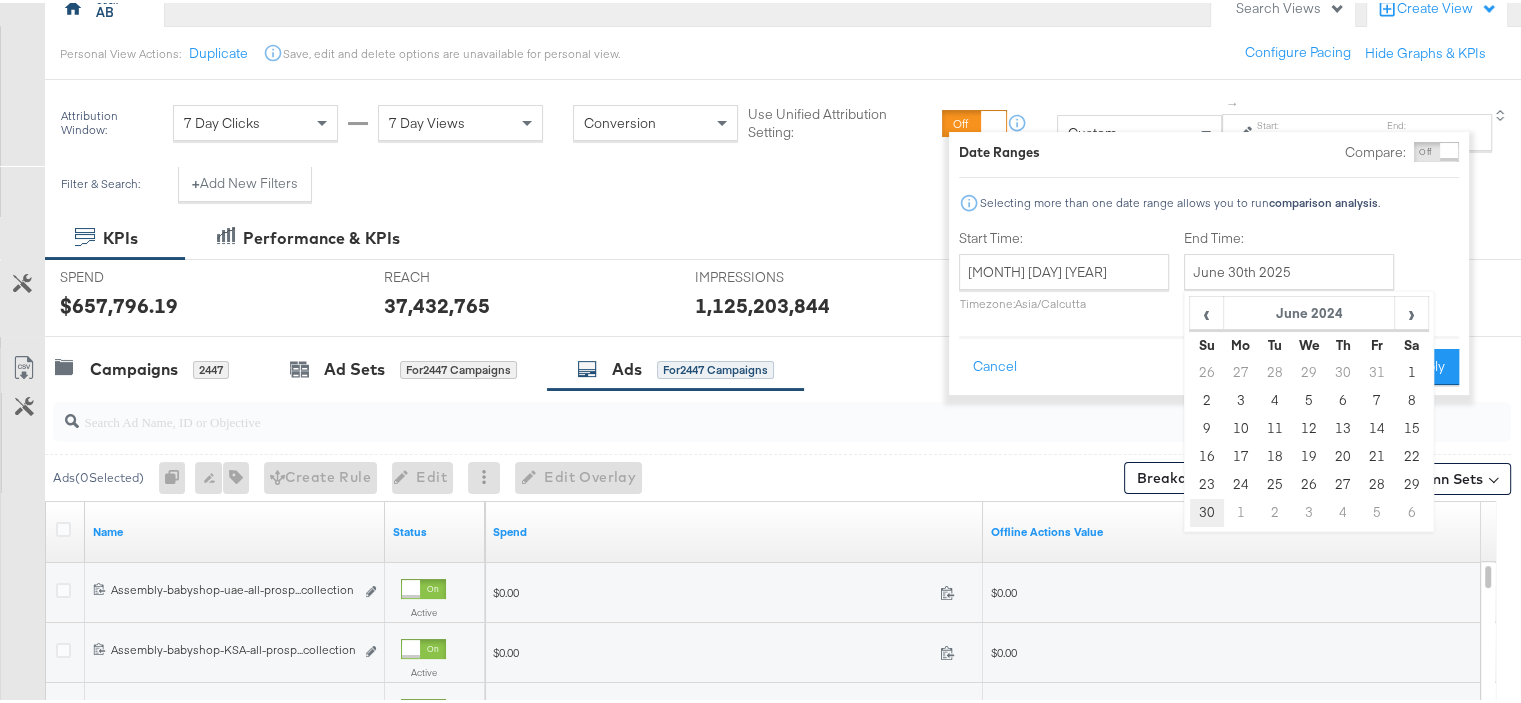 click on "30" at bounding box center [1206, 510] 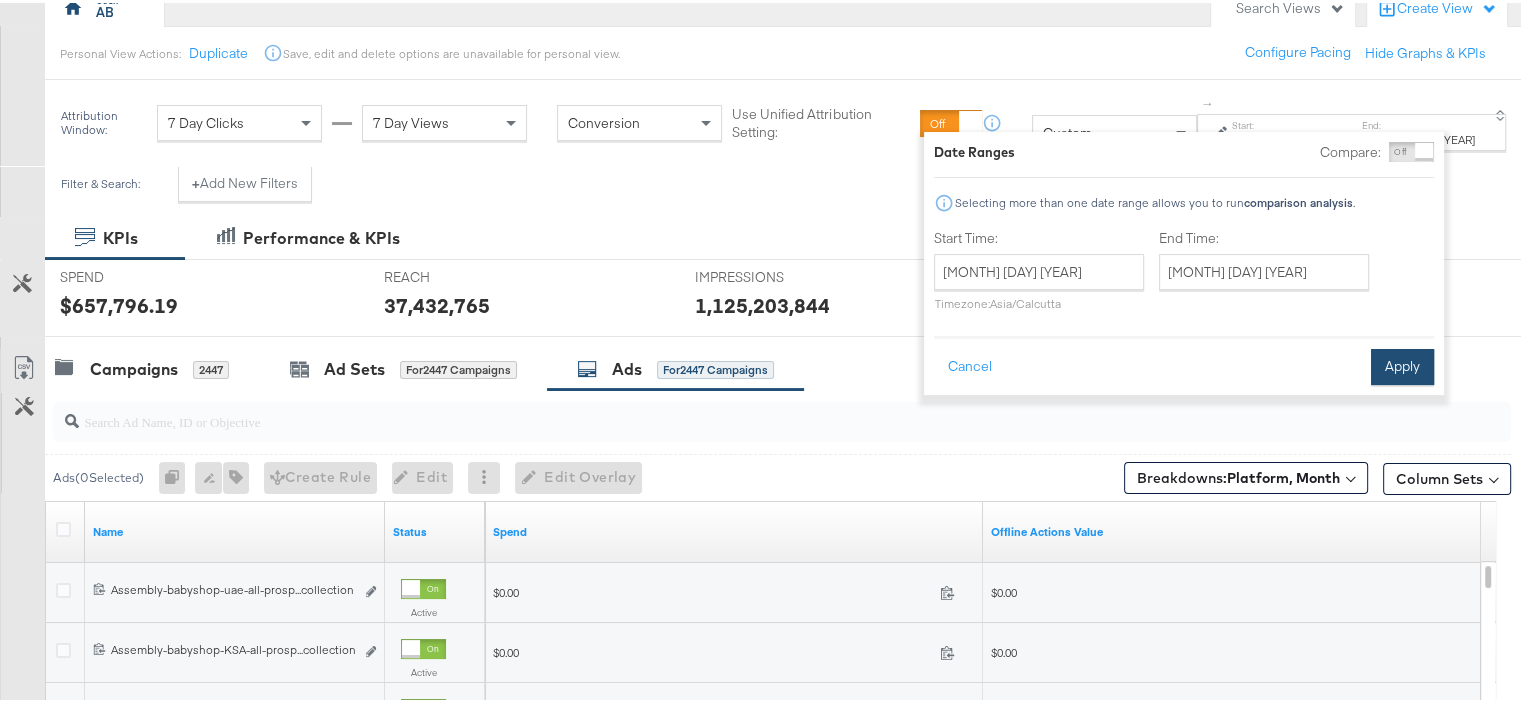 click on "Apply" at bounding box center (1402, 364) 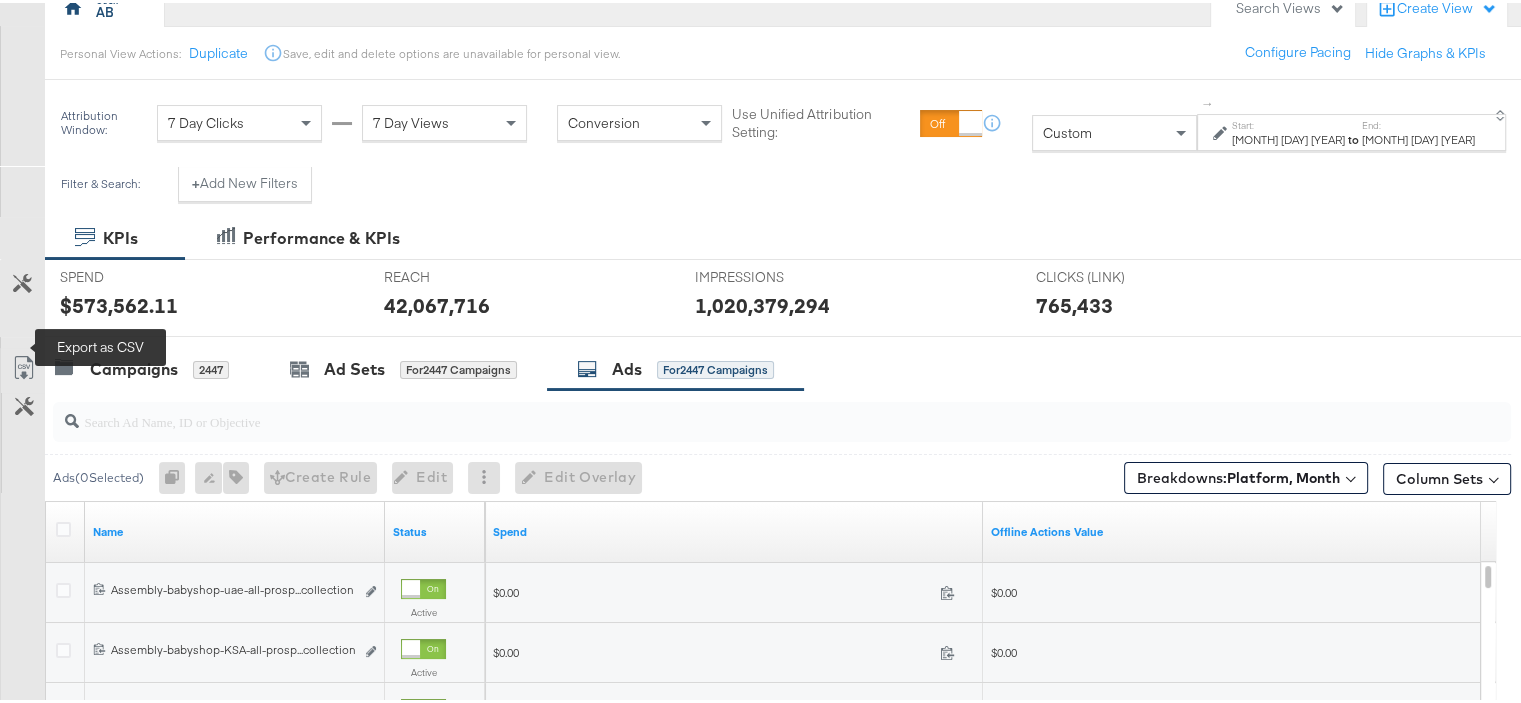 click 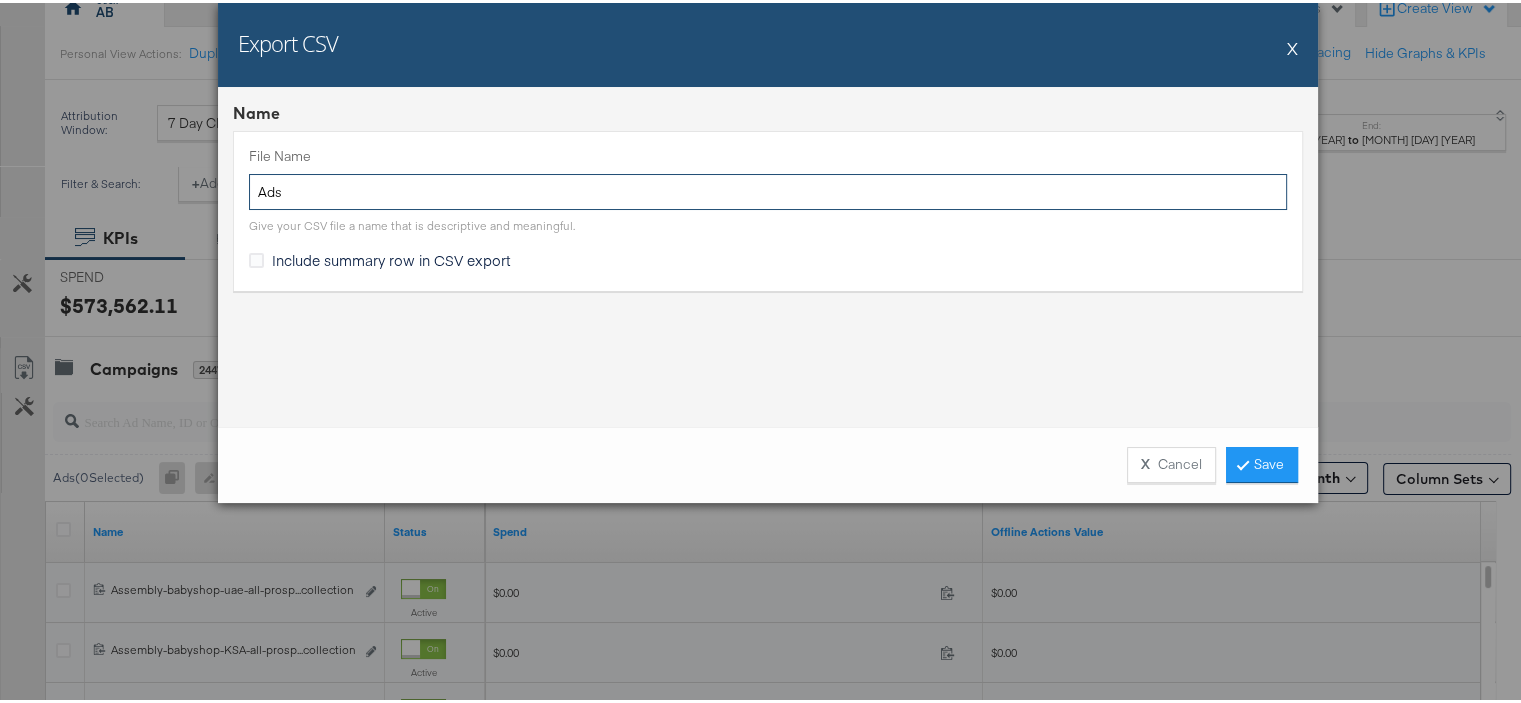 click on "Ads" at bounding box center (768, 189) 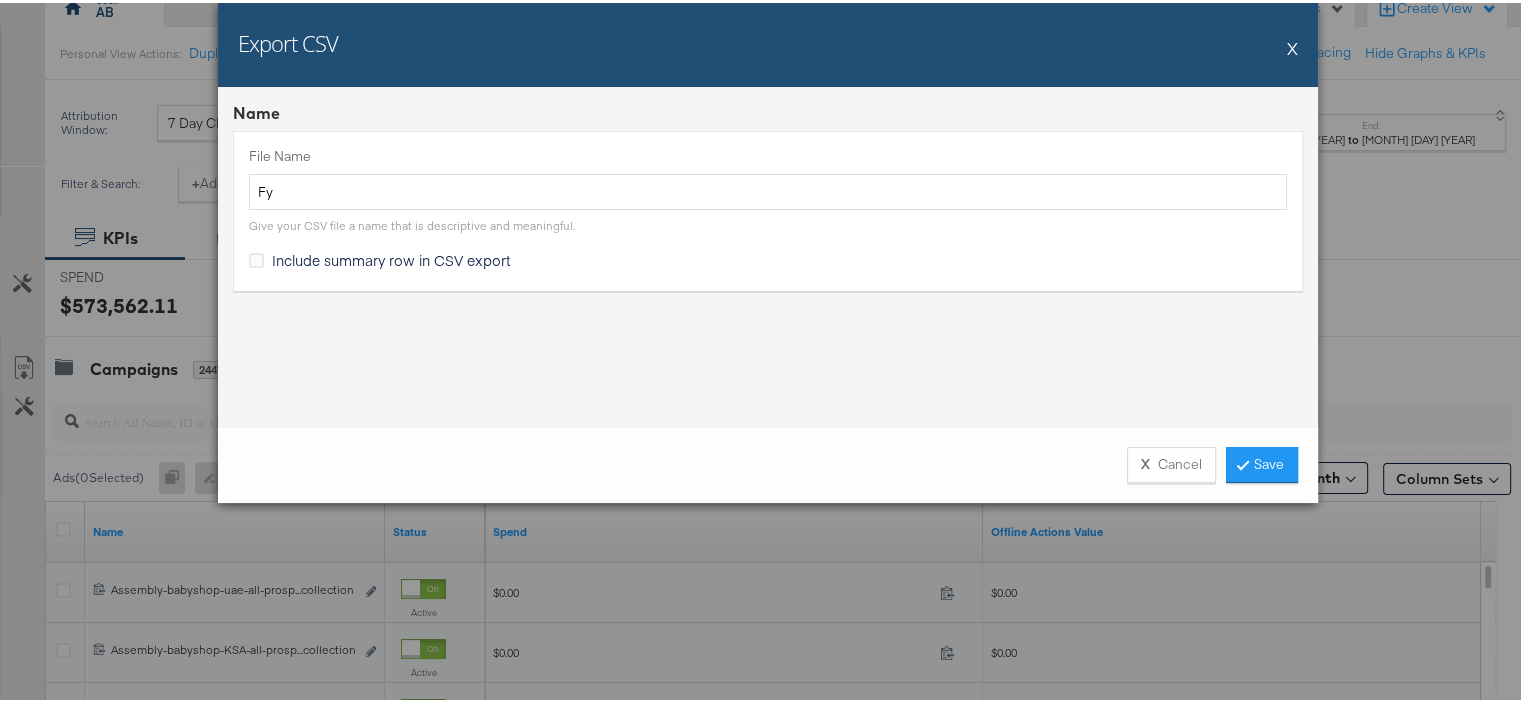 click on "Include summary row in CSV export" at bounding box center [391, 257] 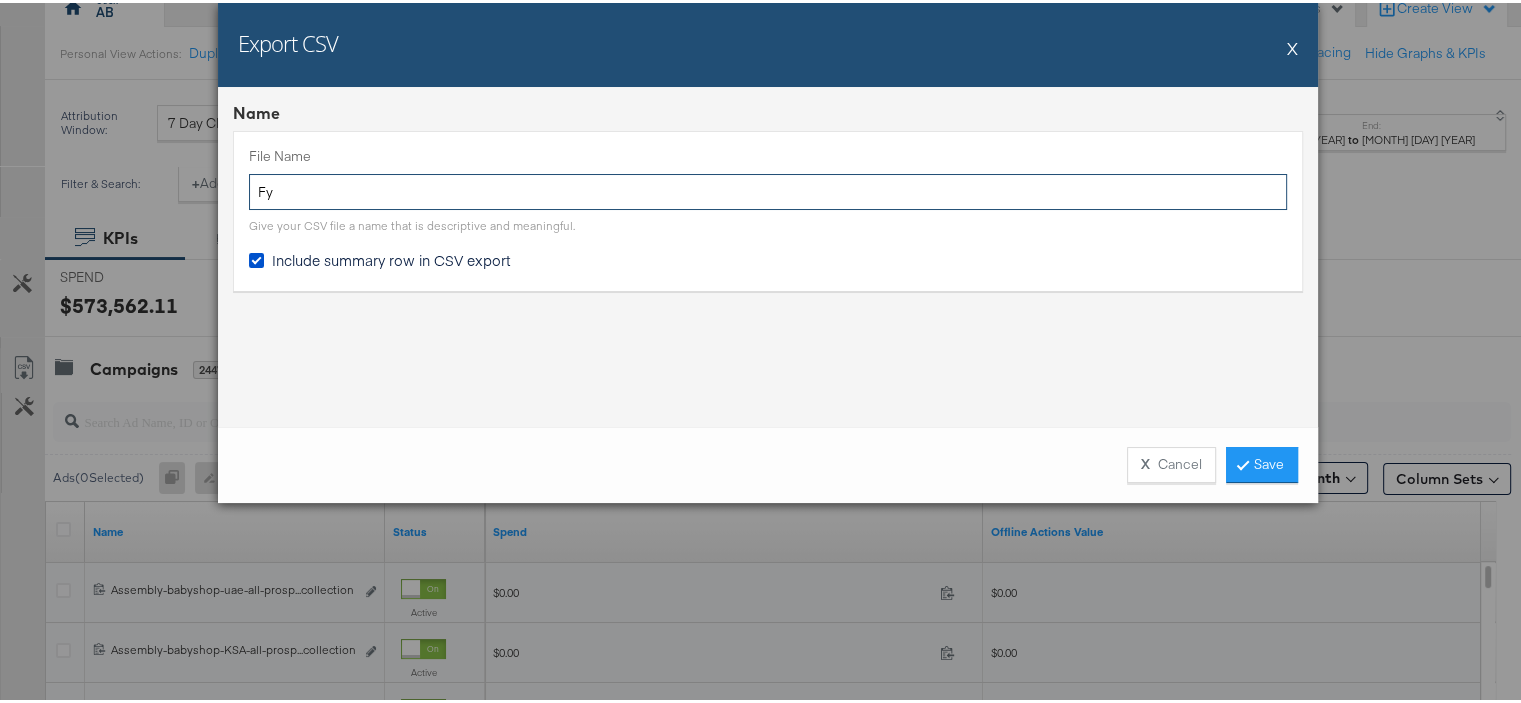 click on "Fy" at bounding box center [768, 189] 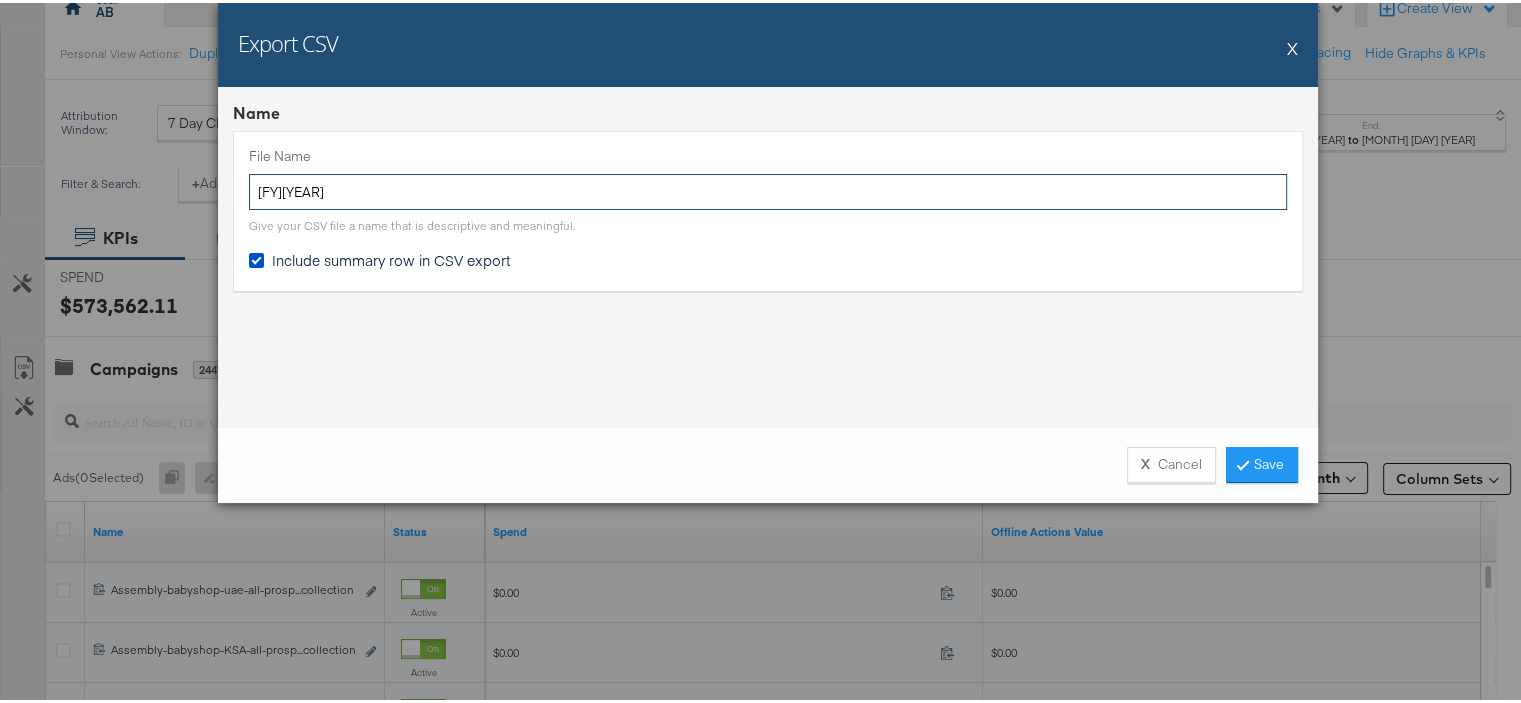 type on "[FY][YEAR]" 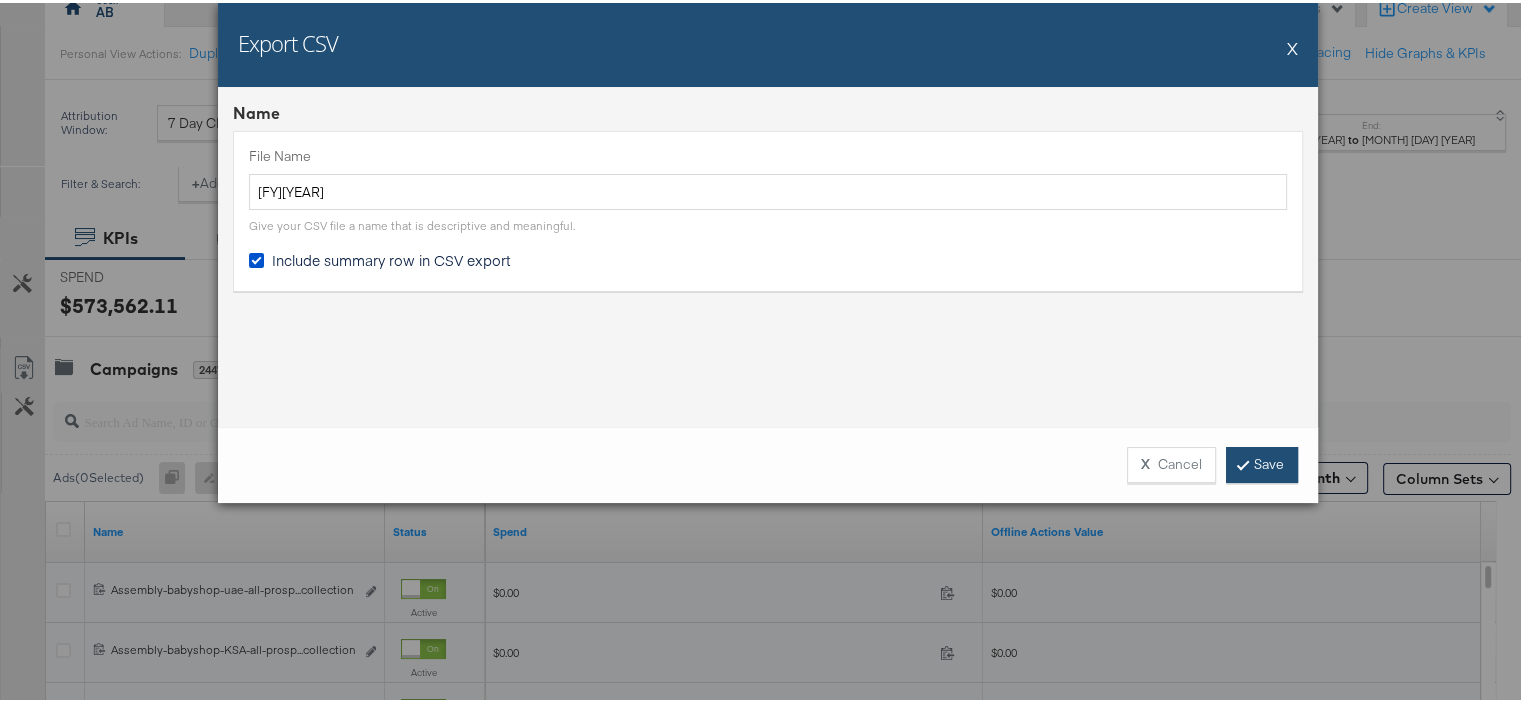 click on "Save" at bounding box center (1262, 462) 